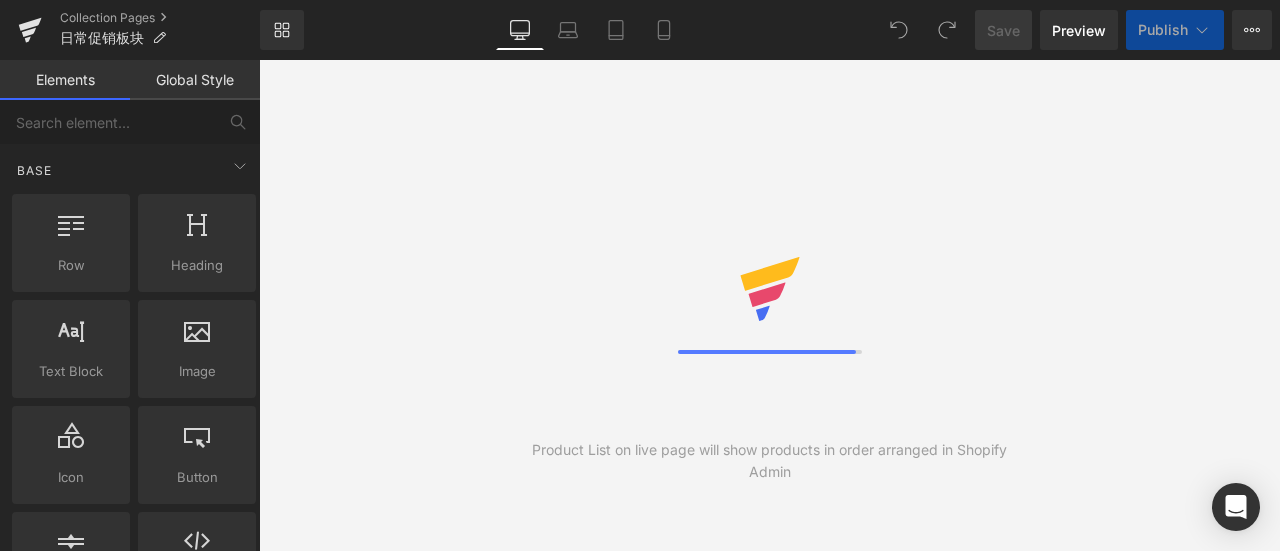 scroll, scrollTop: 0, scrollLeft: 0, axis: both 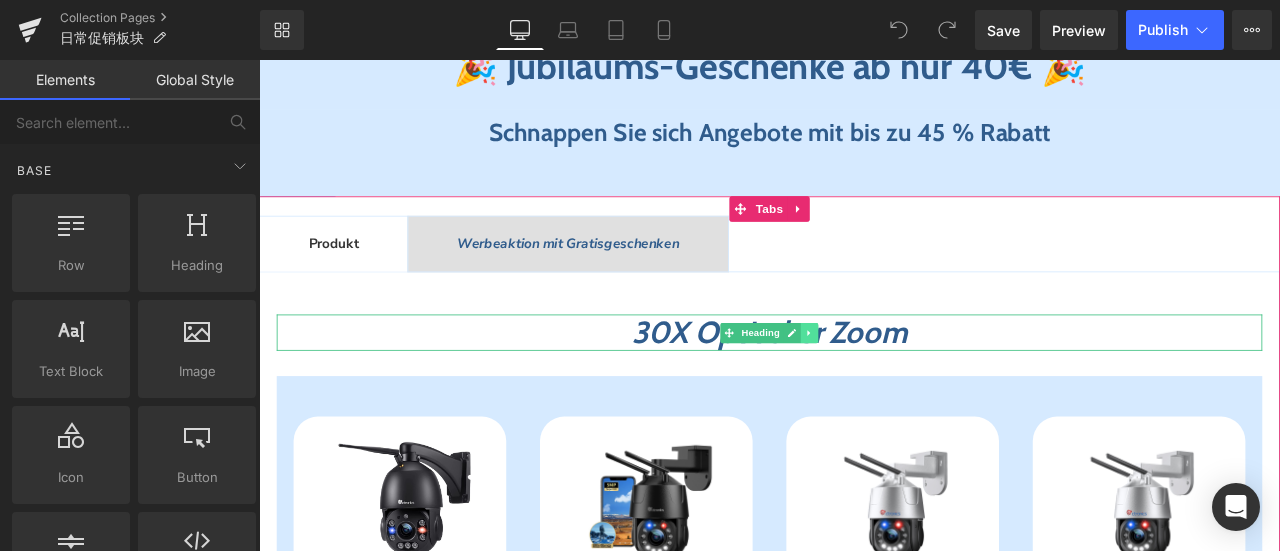 click 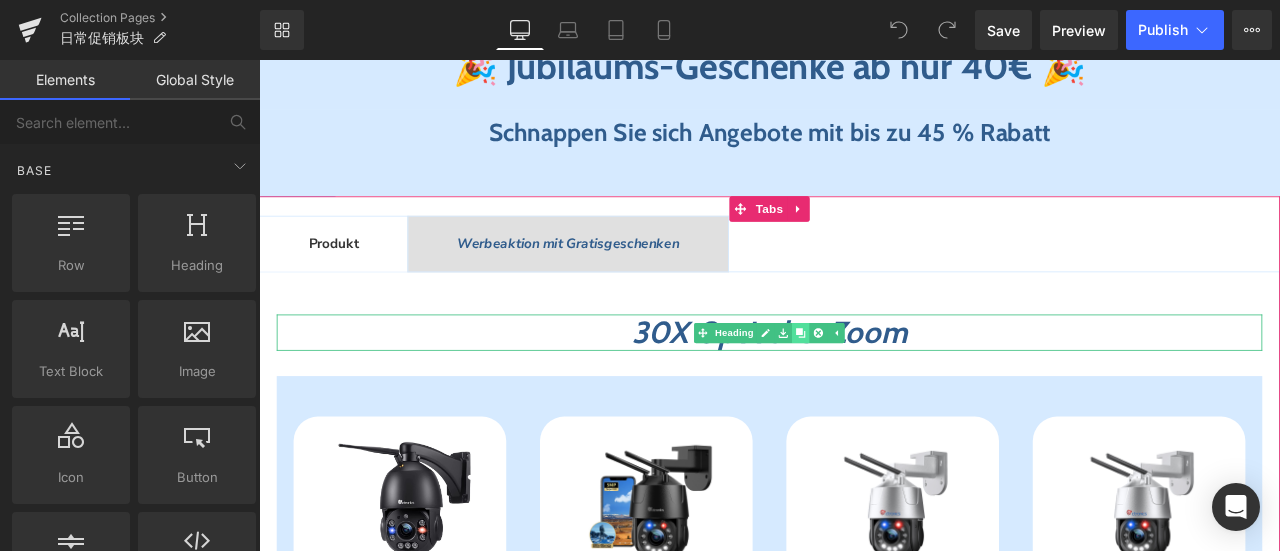 click 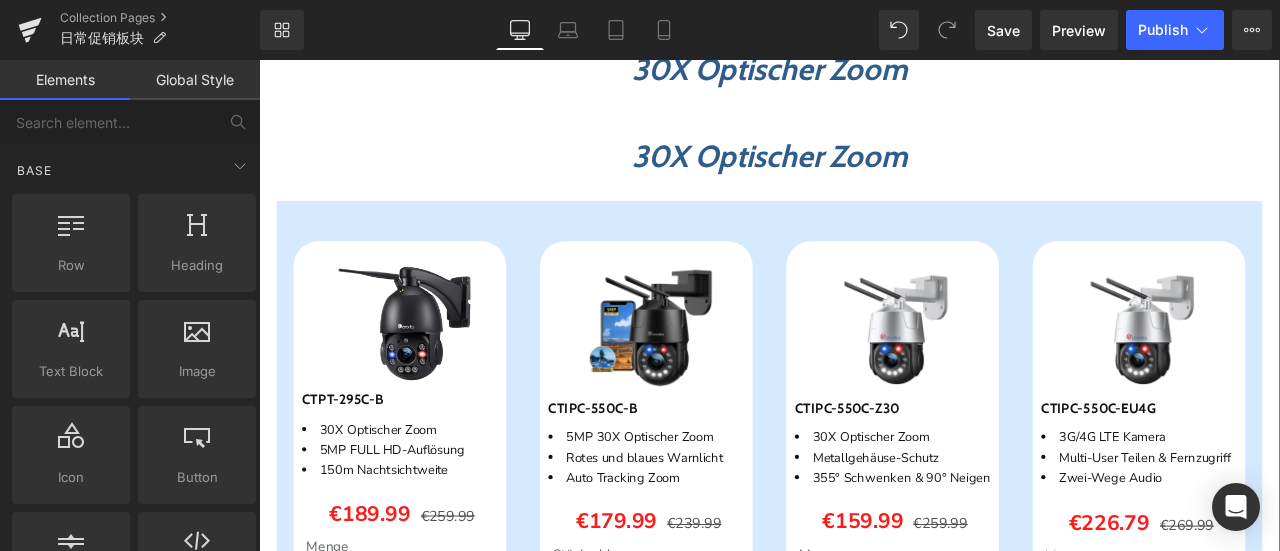 scroll, scrollTop: 1024, scrollLeft: 0, axis: vertical 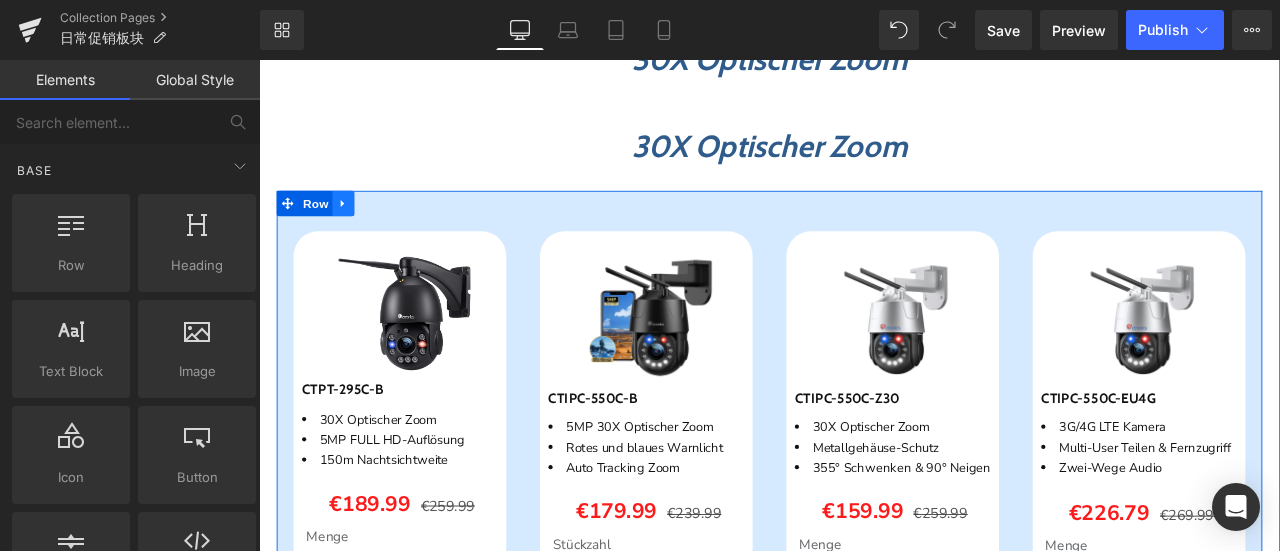 click 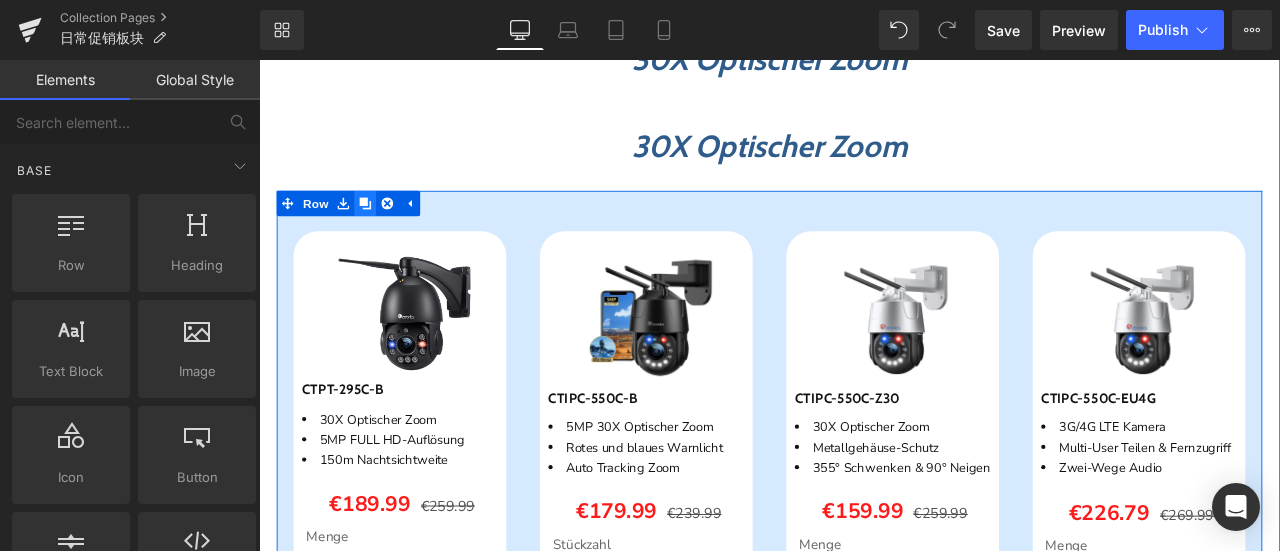 click 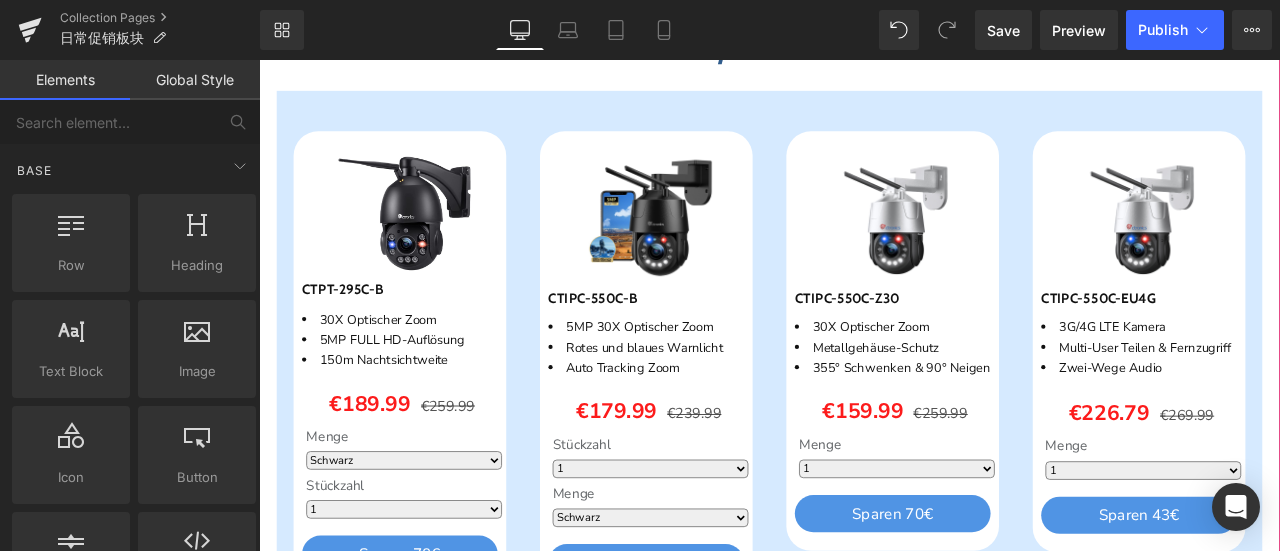 scroll, scrollTop: 946, scrollLeft: 0, axis: vertical 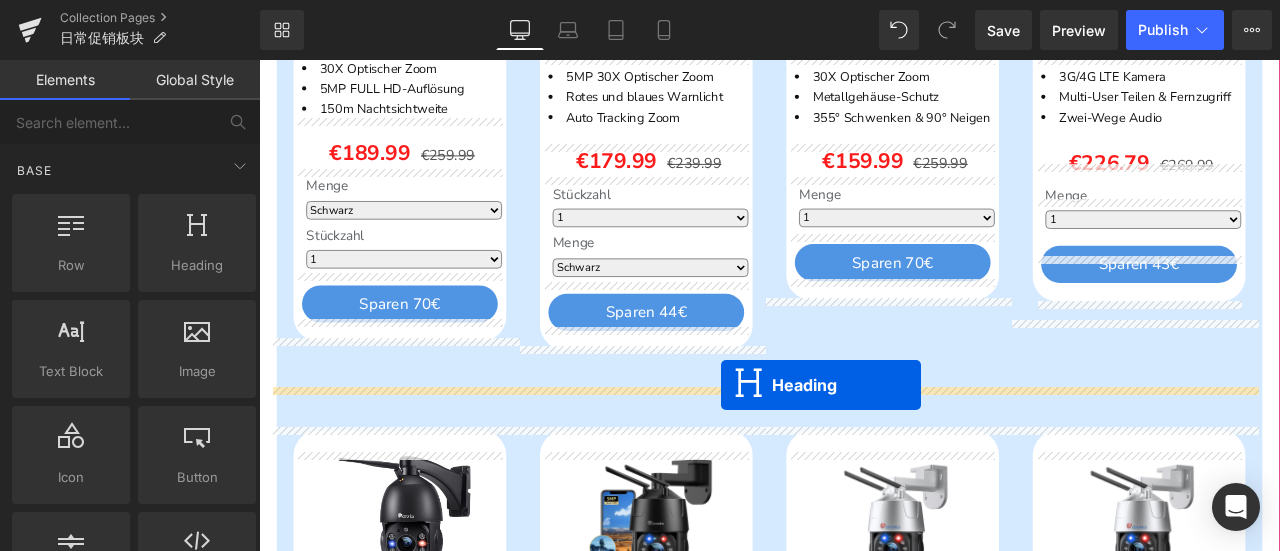 drag, startPoint x: 810, startPoint y: 241, endPoint x: 807, endPoint y: 445, distance: 204.02206 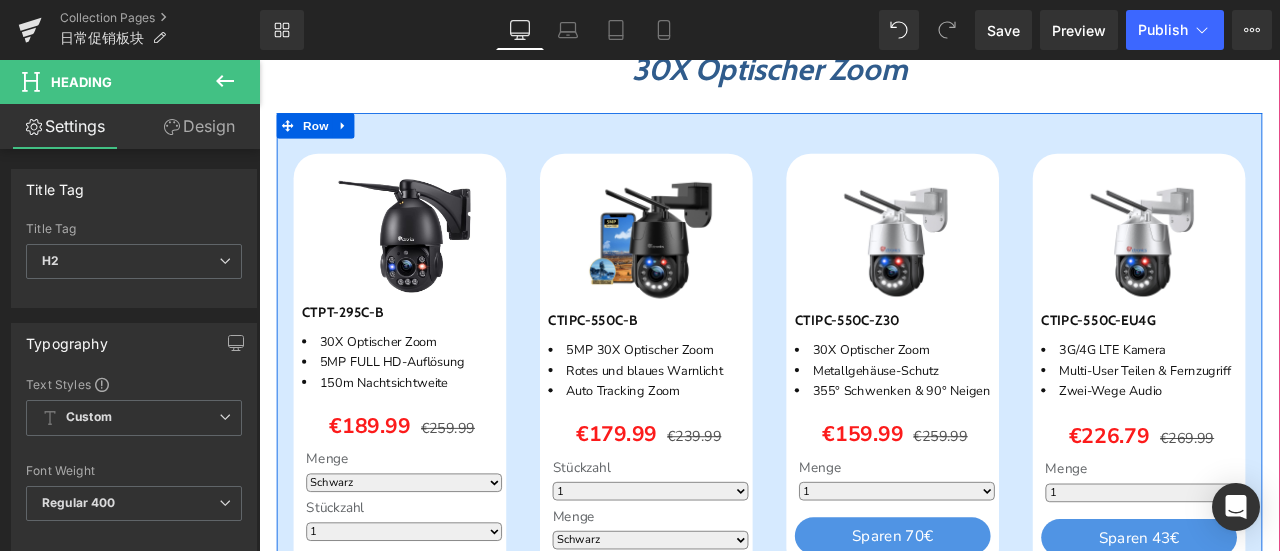 scroll, scrollTop: 1736, scrollLeft: 0, axis: vertical 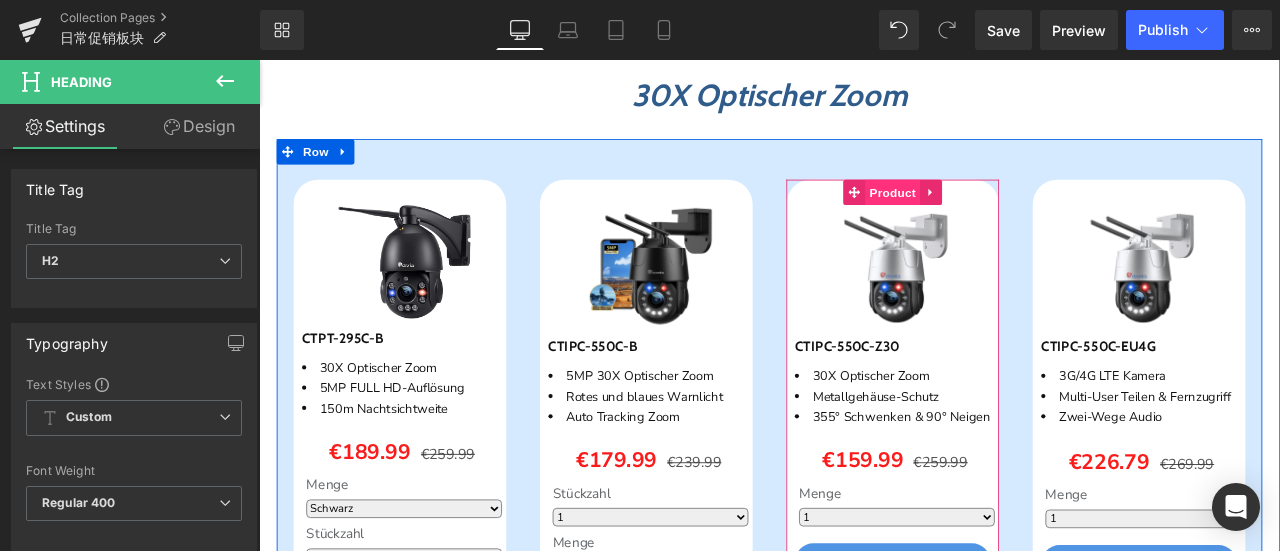 click on "Product" at bounding box center [1010, 217] 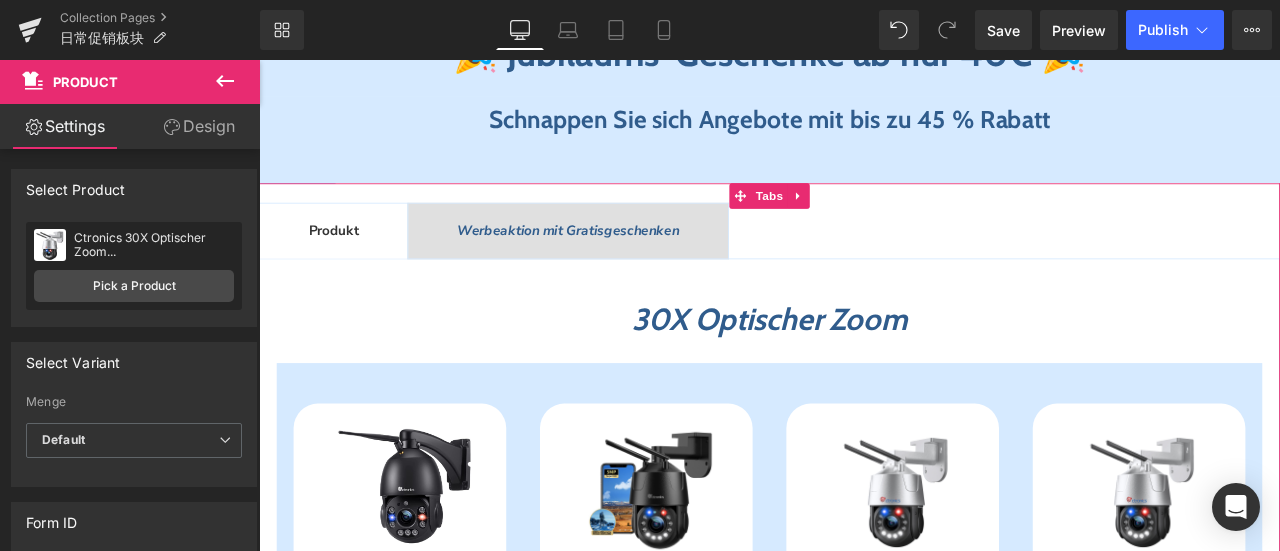 scroll, scrollTop: 736, scrollLeft: 0, axis: vertical 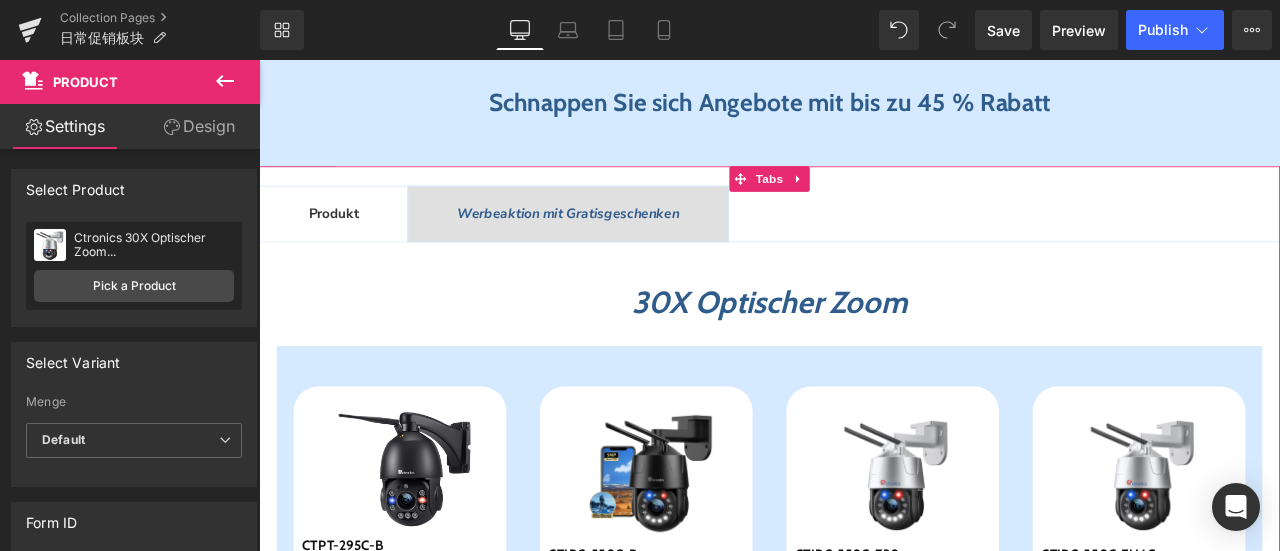 click on "30X Optischer Zoom" at bounding box center (864, 347) 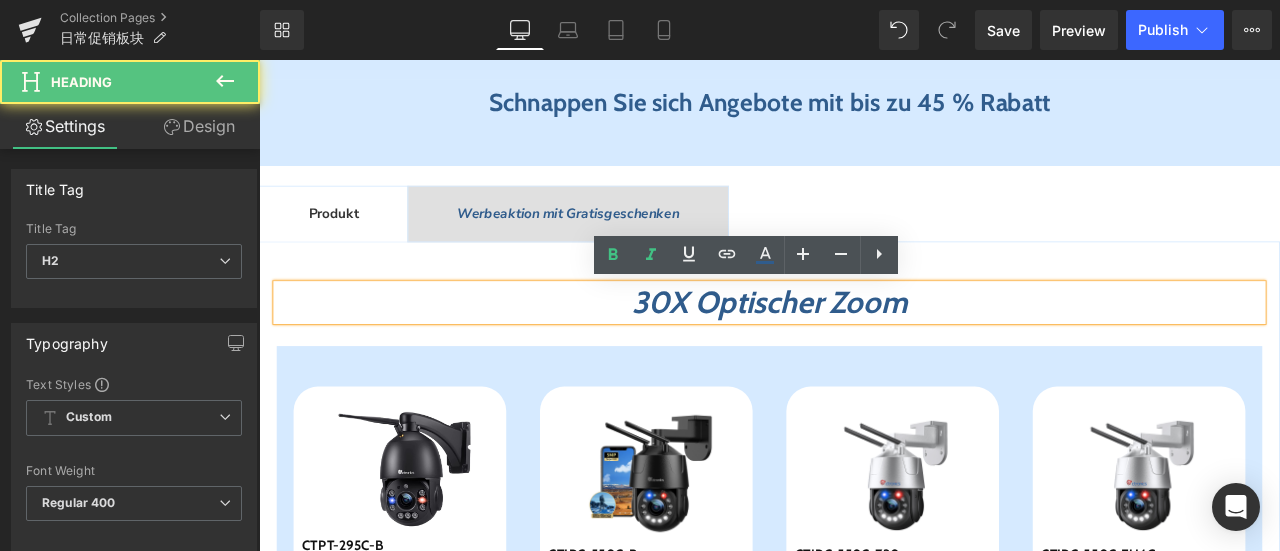 click on "30X Optischer Zoom" at bounding box center (864, 347) 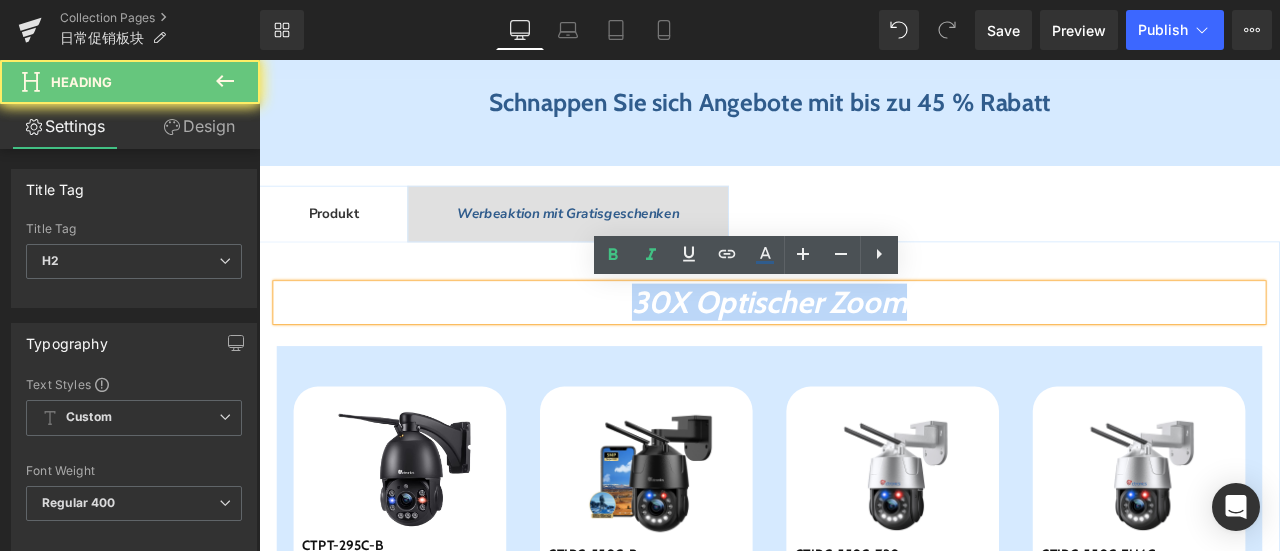 drag, startPoint x: 640, startPoint y: 341, endPoint x: 1186, endPoint y: 328, distance: 546.1547 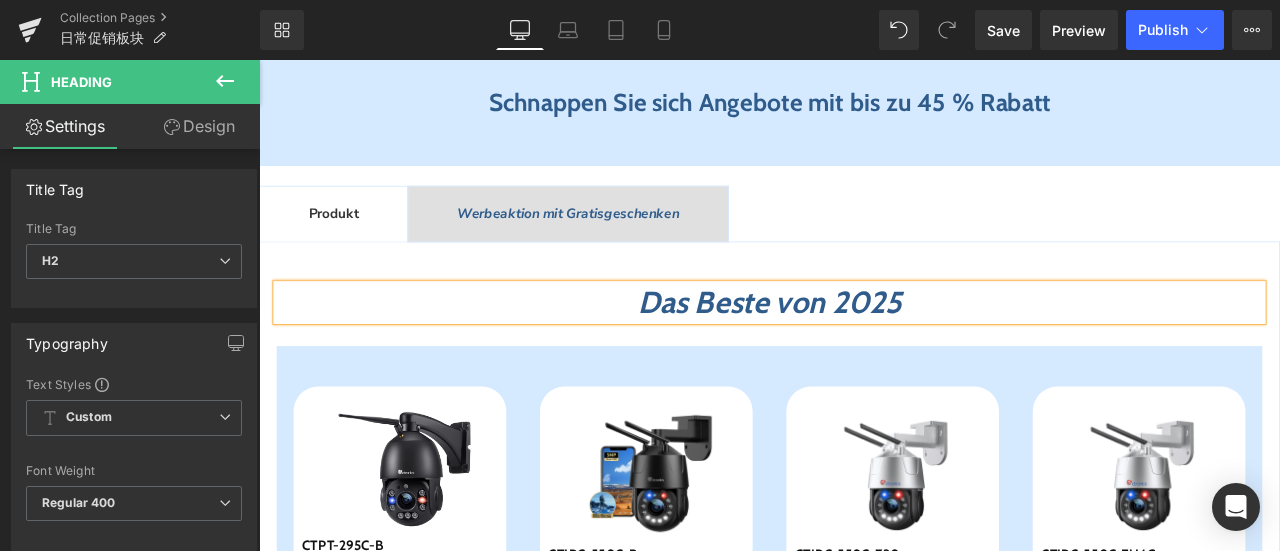 click on "Das Beste von 2025 Heading
Sparen
27
%
(P) Image
CTPT-295C-B
(P) SKU
30X Optischer Zoom
5MP FULL HD-Auflösung
150m Nachtsichtweite
Text Block
€189.99
€259.99
(P) Price Menge Schwarz Weiß 1 2" at bounding box center [864, 1807] 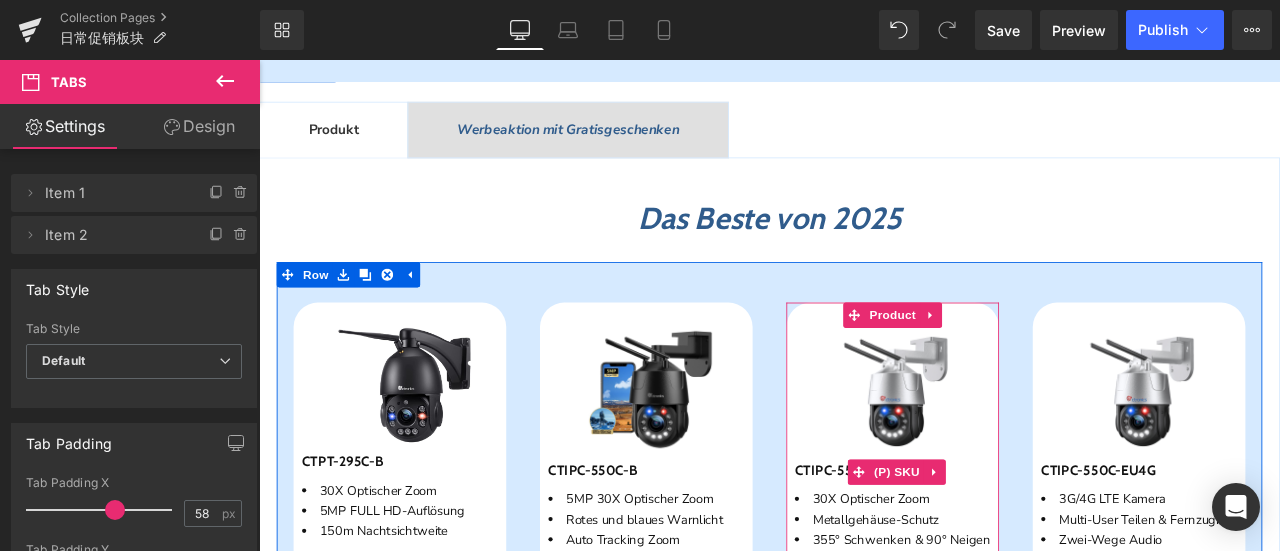 scroll, scrollTop: 936, scrollLeft: 0, axis: vertical 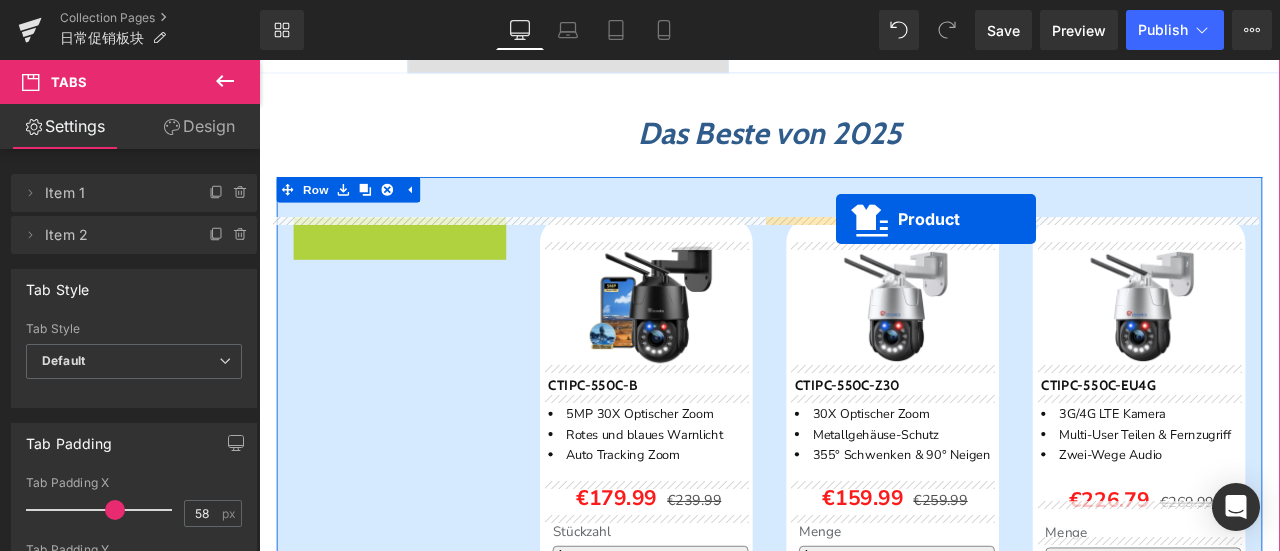 drag, startPoint x: 433, startPoint y: 257, endPoint x: 943, endPoint y: 249, distance: 510.06274 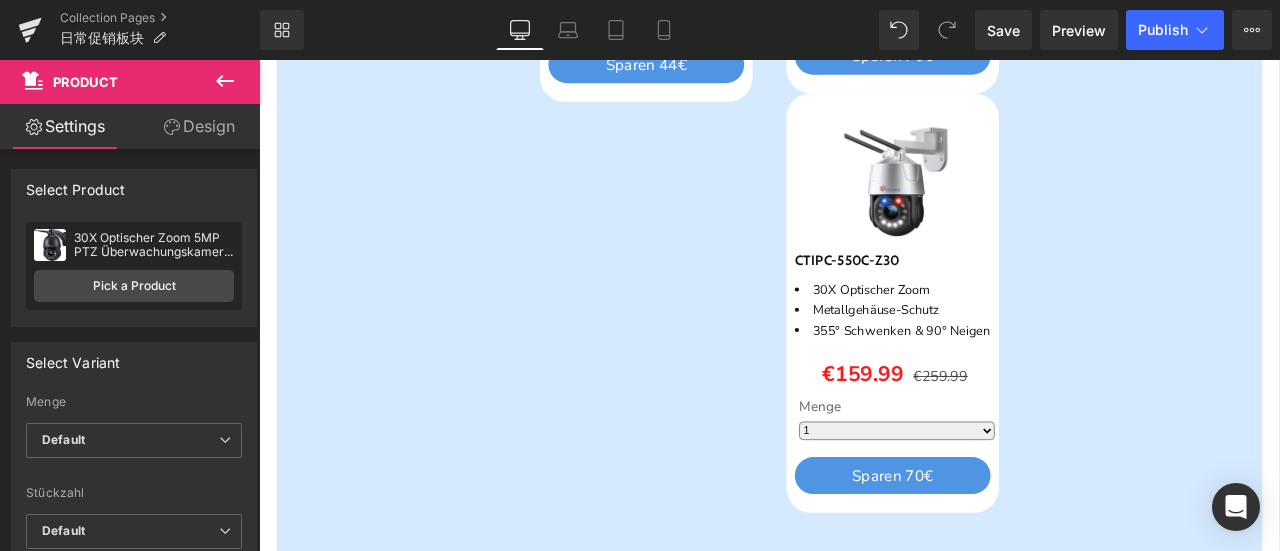scroll, scrollTop: 1536, scrollLeft: 0, axis: vertical 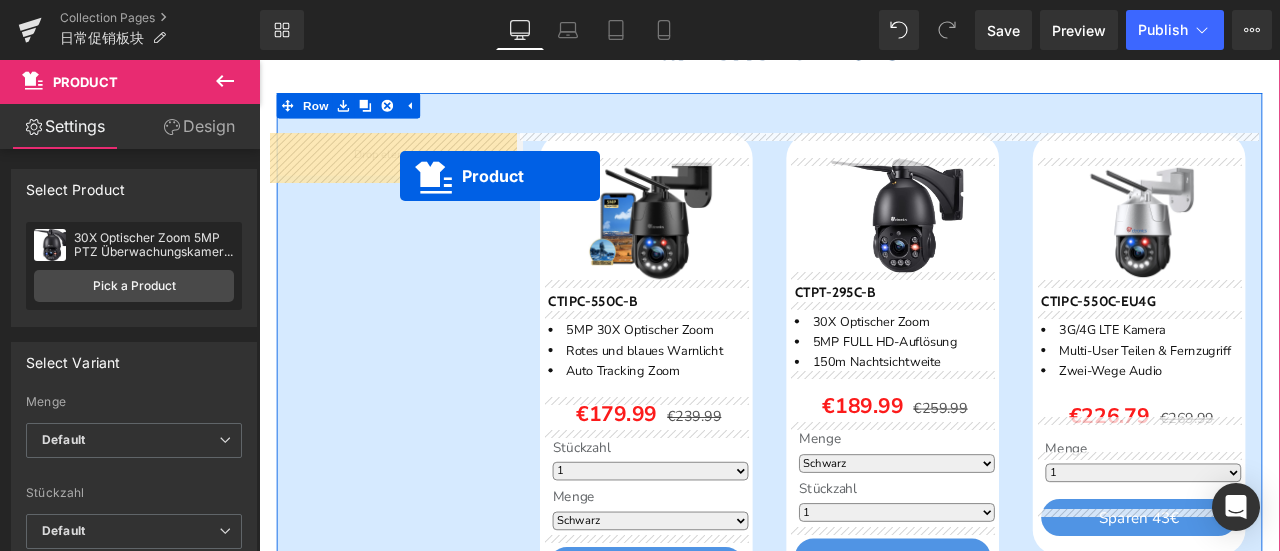 drag, startPoint x: 1007, startPoint y: 201, endPoint x: 426, endPoint y: 198, distance: 581.00775 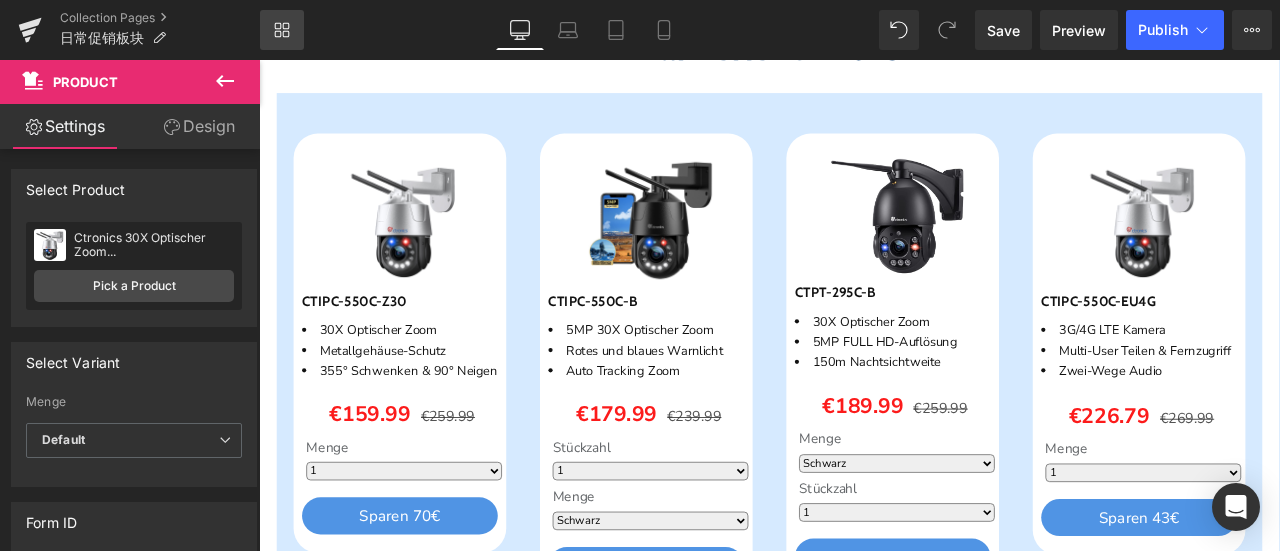 click 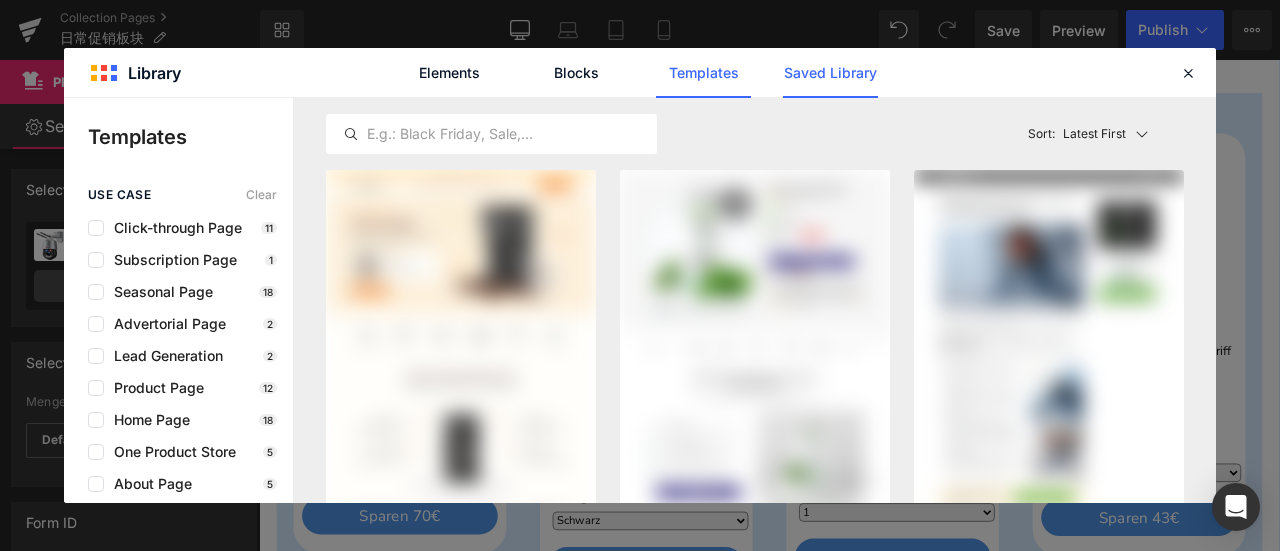 click on "Saved Library" 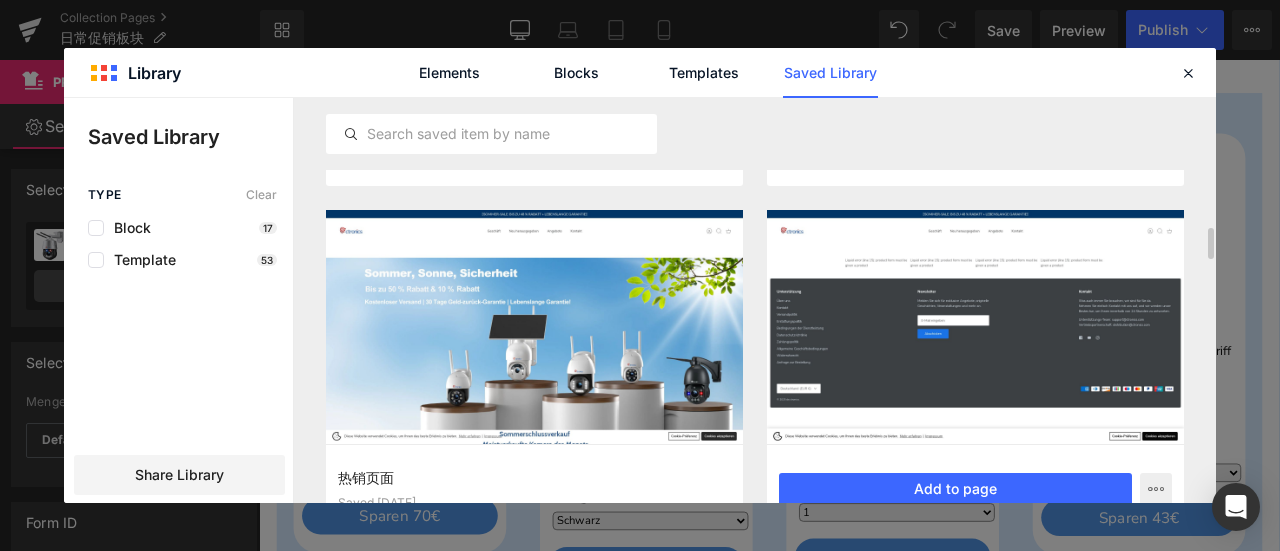 scroll, scrollTop: 1100, scrollLeft: 0, axis: vertical 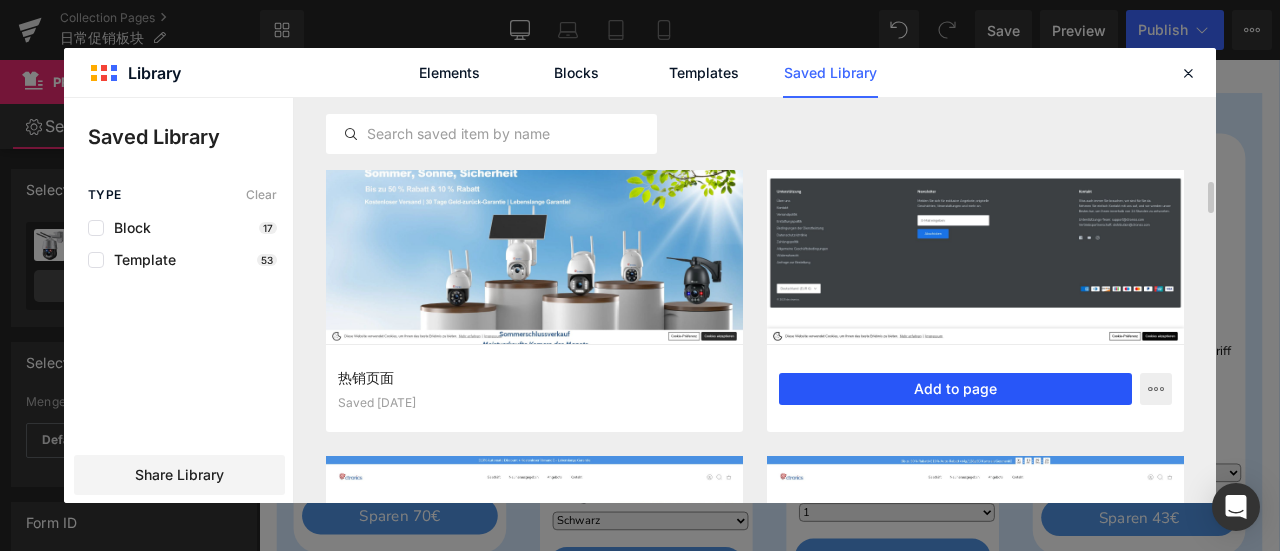 click on "Add to page" at bounding box center [955, 389] 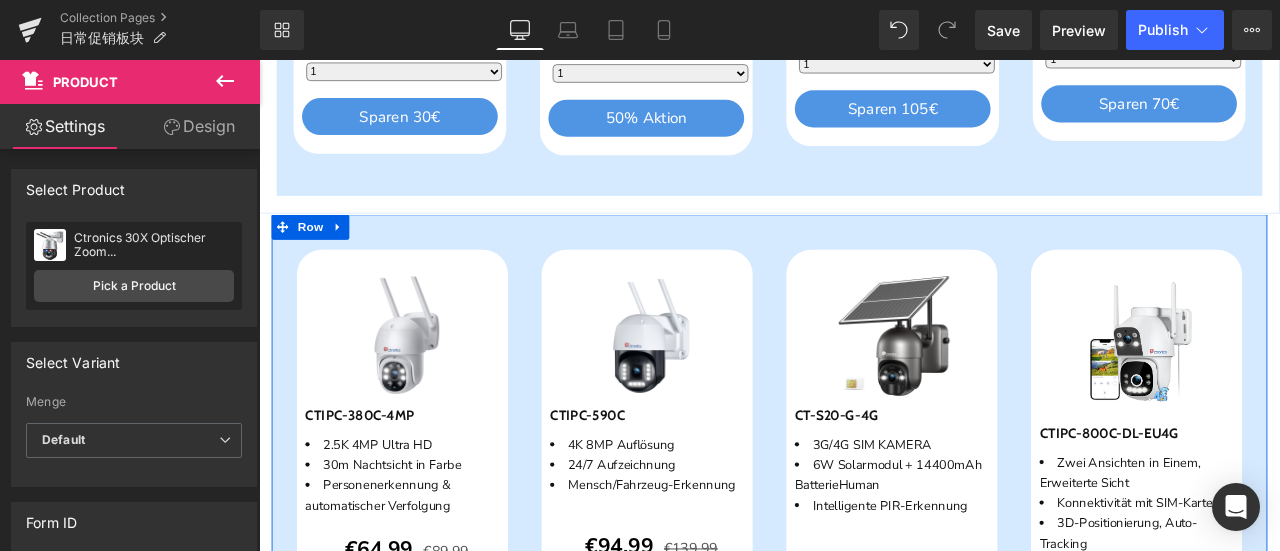 scroll, scrollTop: 3808, scrollLeft: 0, axis: vertical 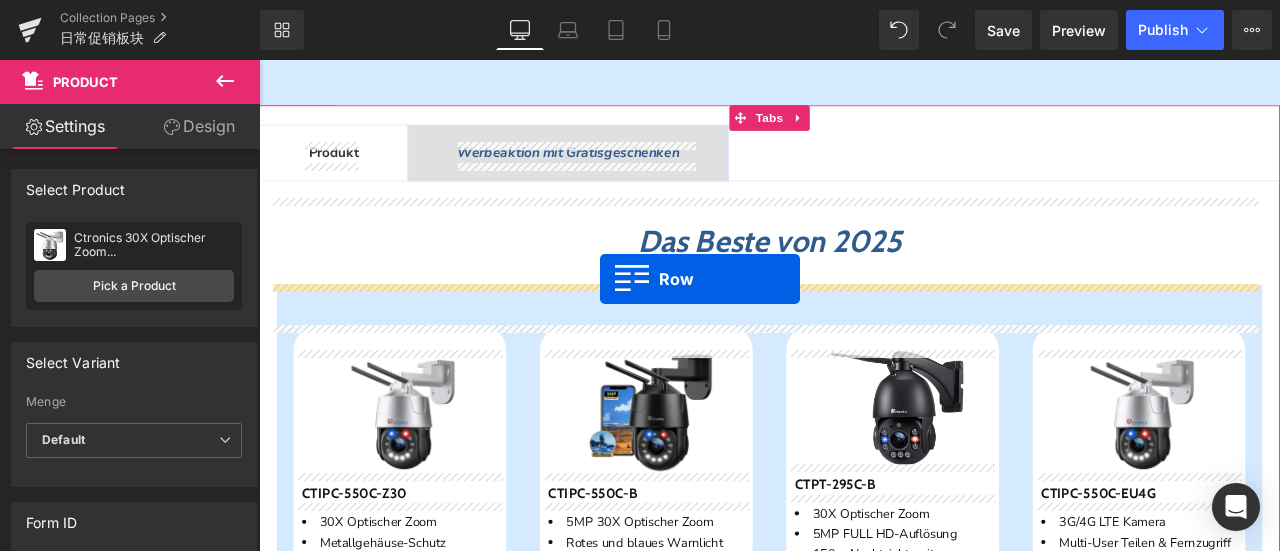 drag, startPoint x: 294, startPoint y: 274, endPoint x: 663, endPoint y: 320, distance: 371.85614 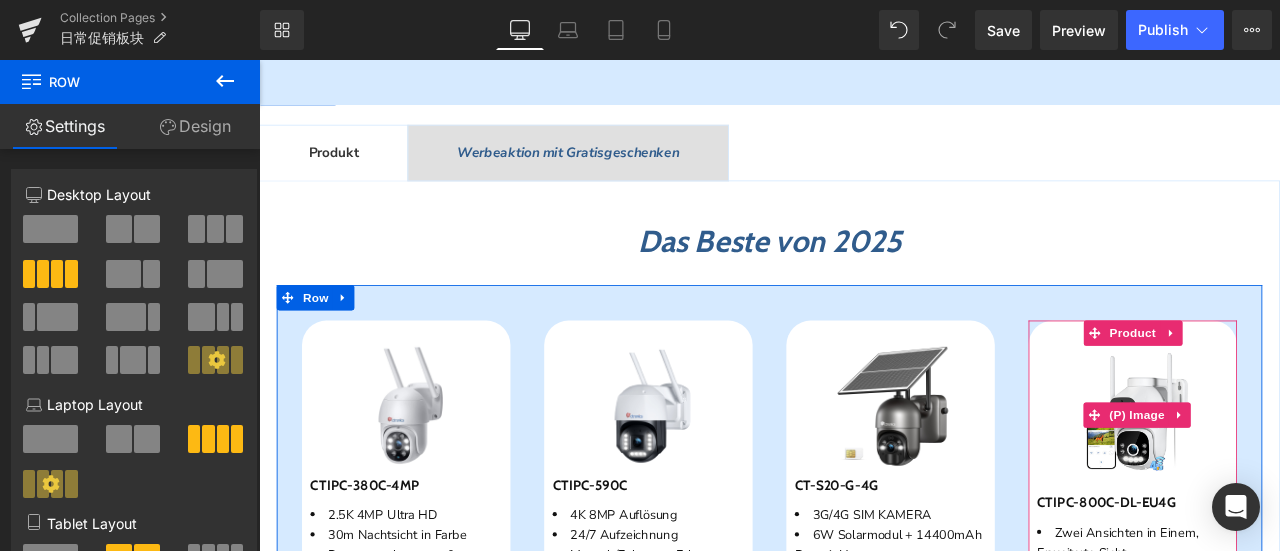scroll, scrollTop: 1008, scrollLeft: 0, axis: vertical 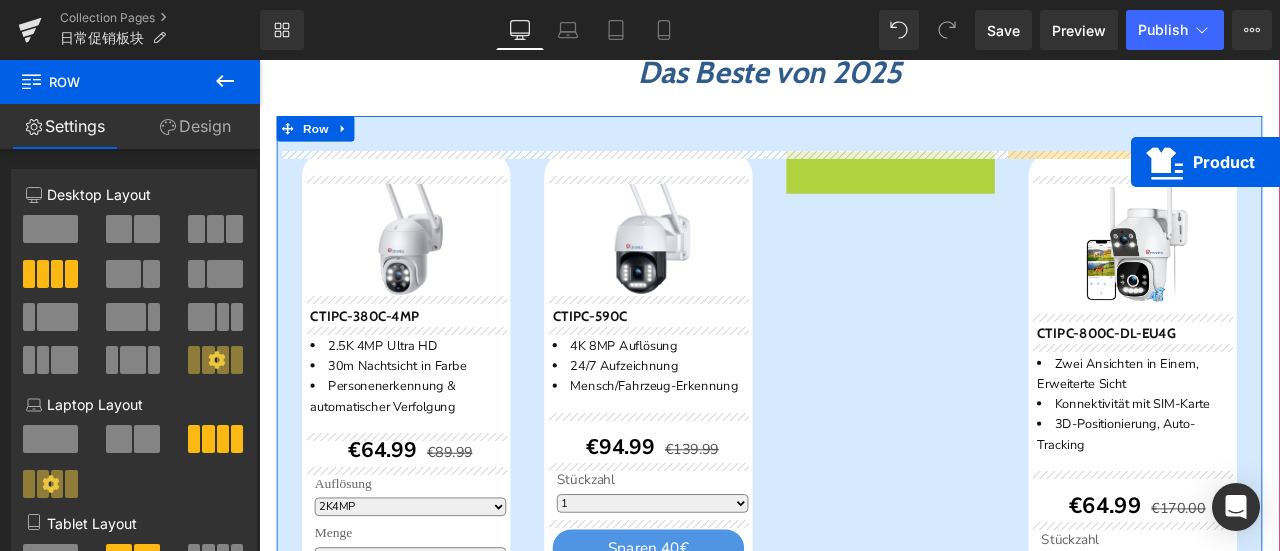drag, startPoint x: 1008, startPoint y: 181, endPoint x: 1294, endPoint y: 181, distance: 286 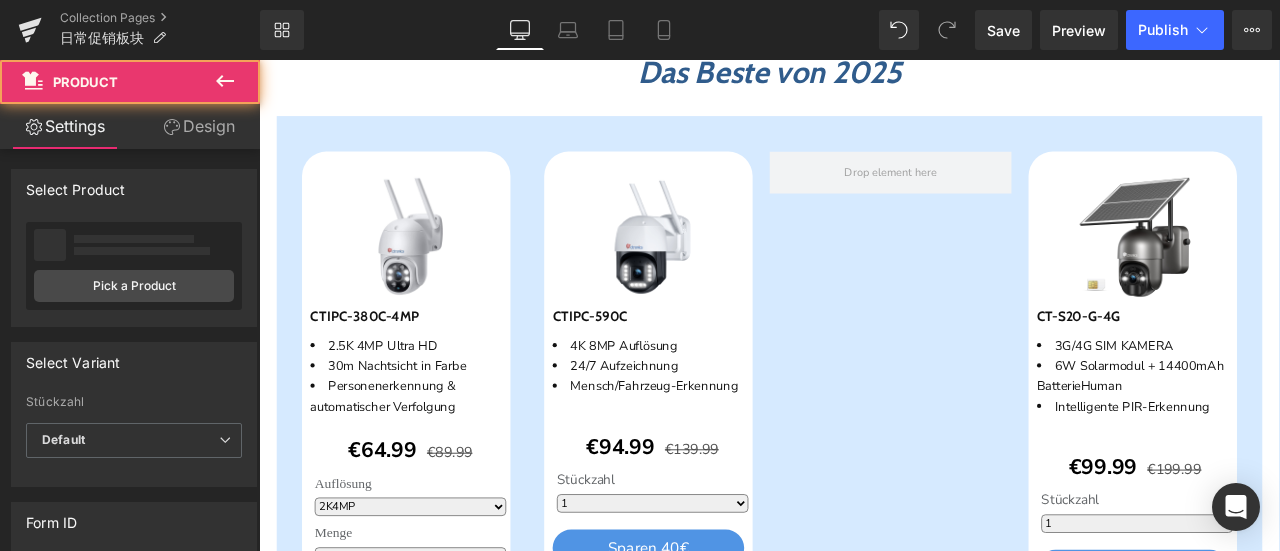 scroll, scrollTop: 1308, scrollLeft: 0, axis: vertical 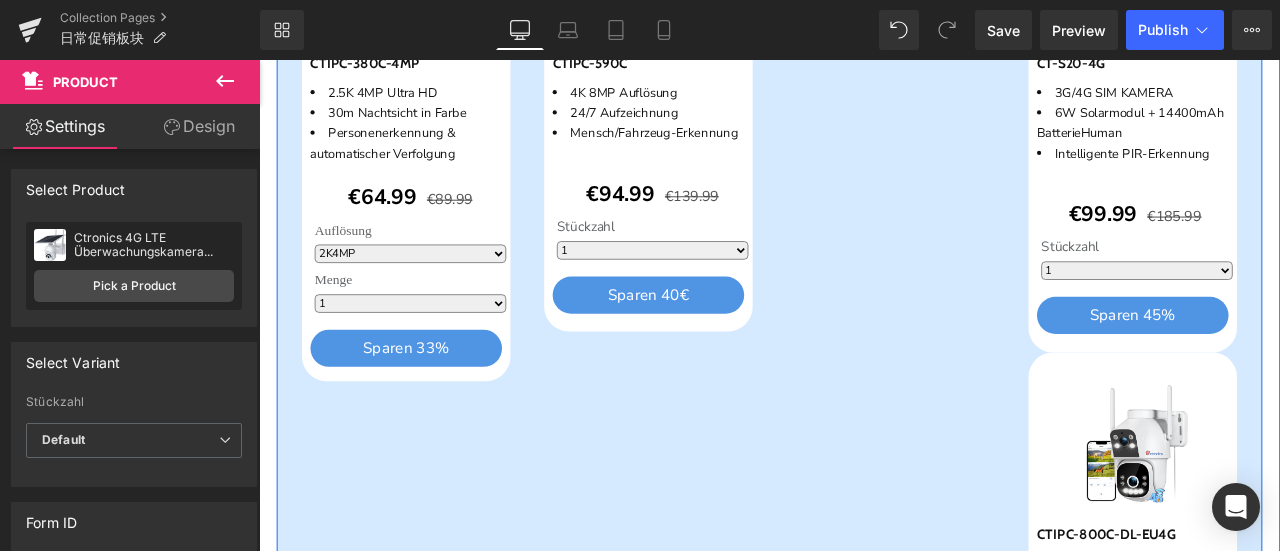 click on "Stückzahl
1
2
3
4
0
(P) Variants" at bounding box center [1299, 302] 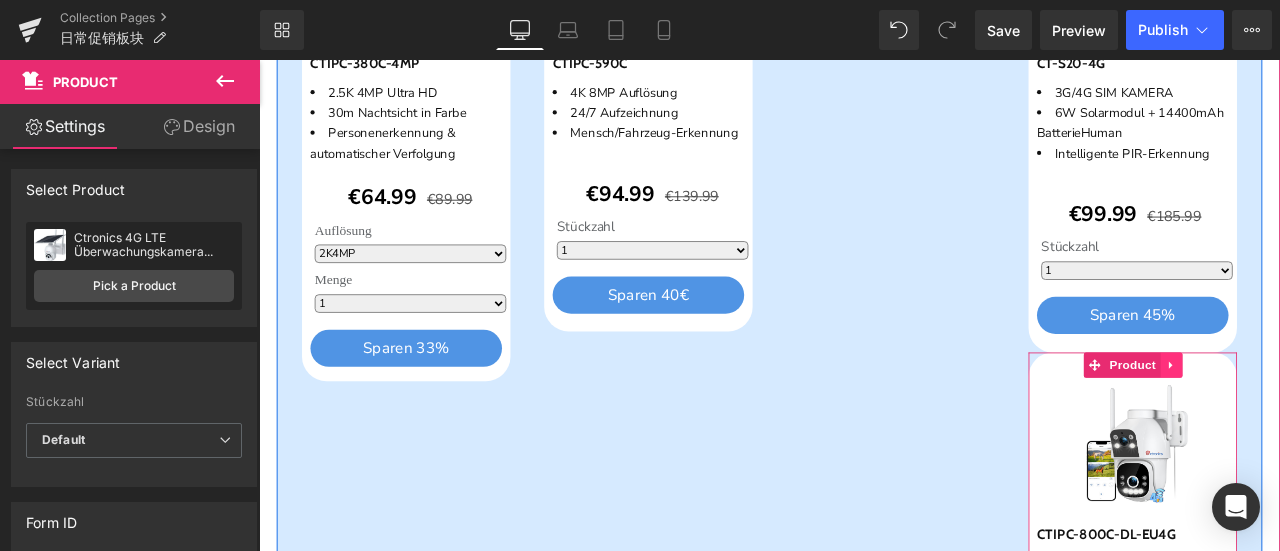 click 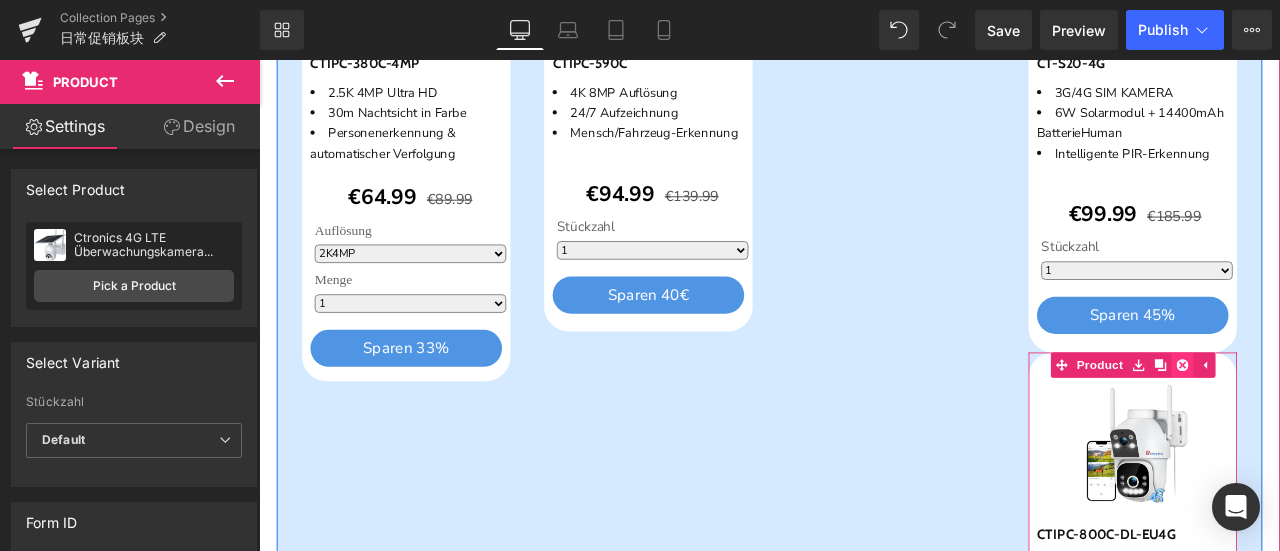 click at bounding box center (1353, 422) 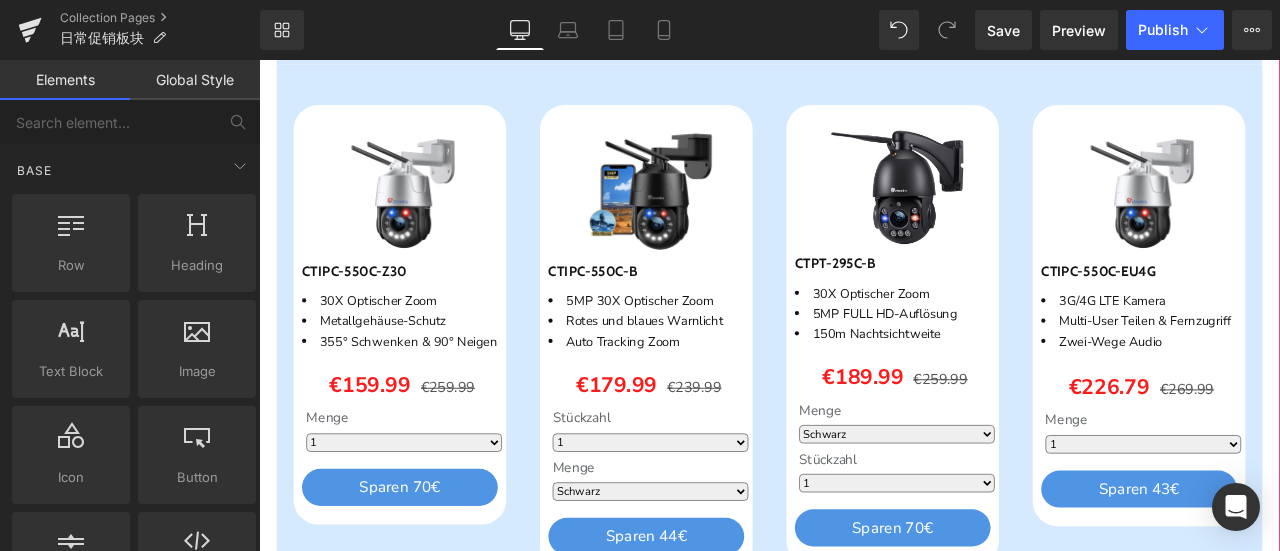 scroll, scrollTop: 1608, scrollLeft: 0, axis: vertical 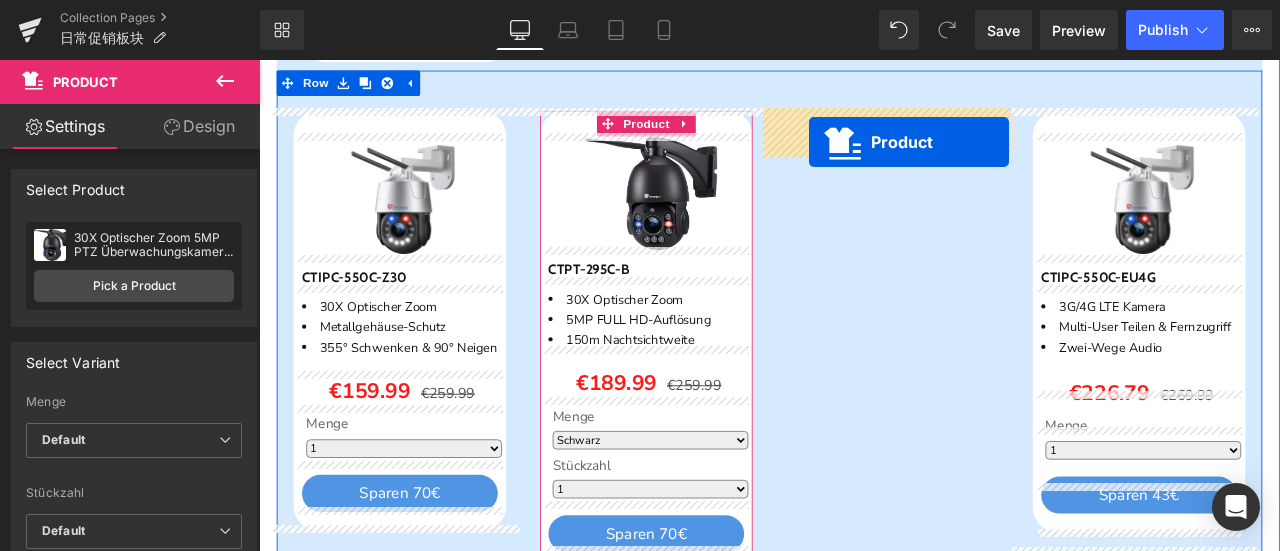 drag, startPoint x: 711, startPoint y: 171, endPoint x: 911, endPoint y: 157, distance: 200.4894 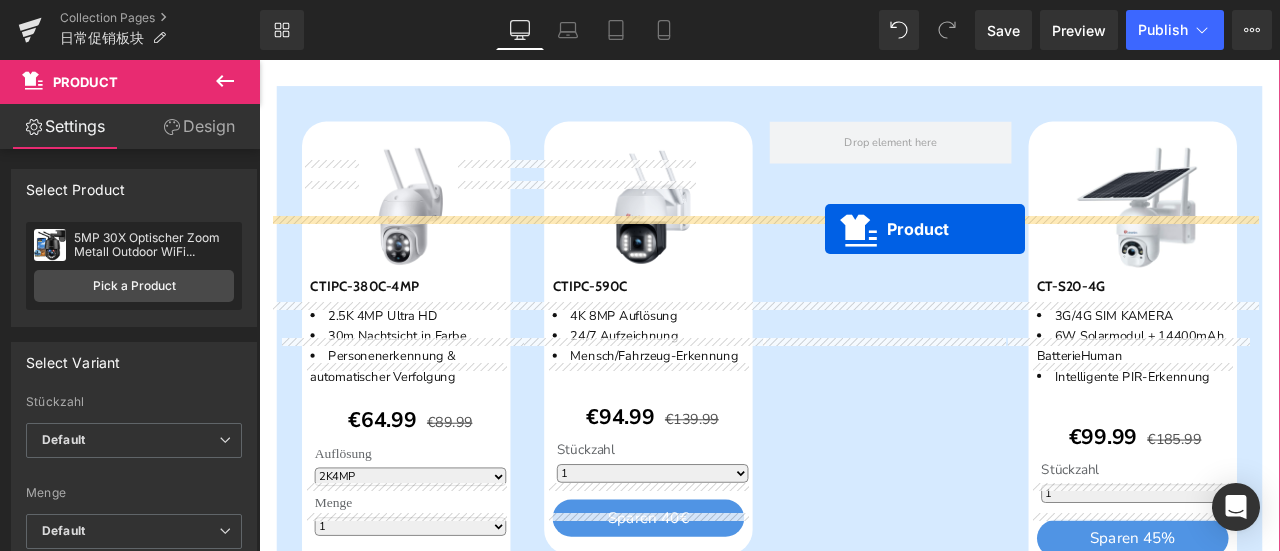 scroll, scrollTop: 786, scrollLeft: 0, axis: vertical 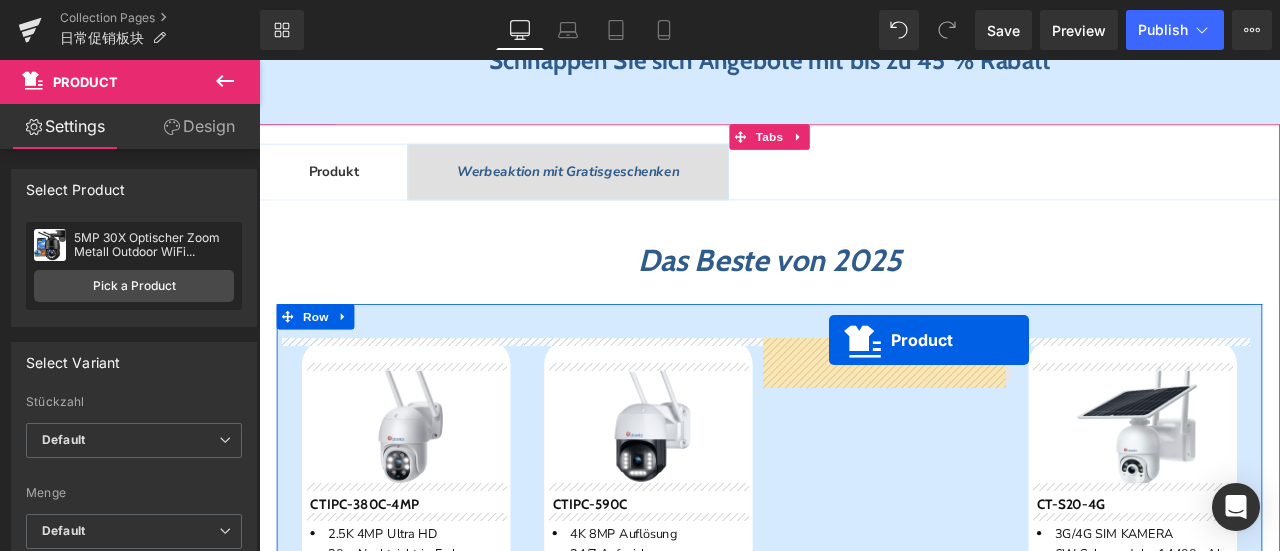 drag, startPoint x: 693, startPoint y: 131, endPoint x: 935, endPoint y: 392, distance: 355.92838 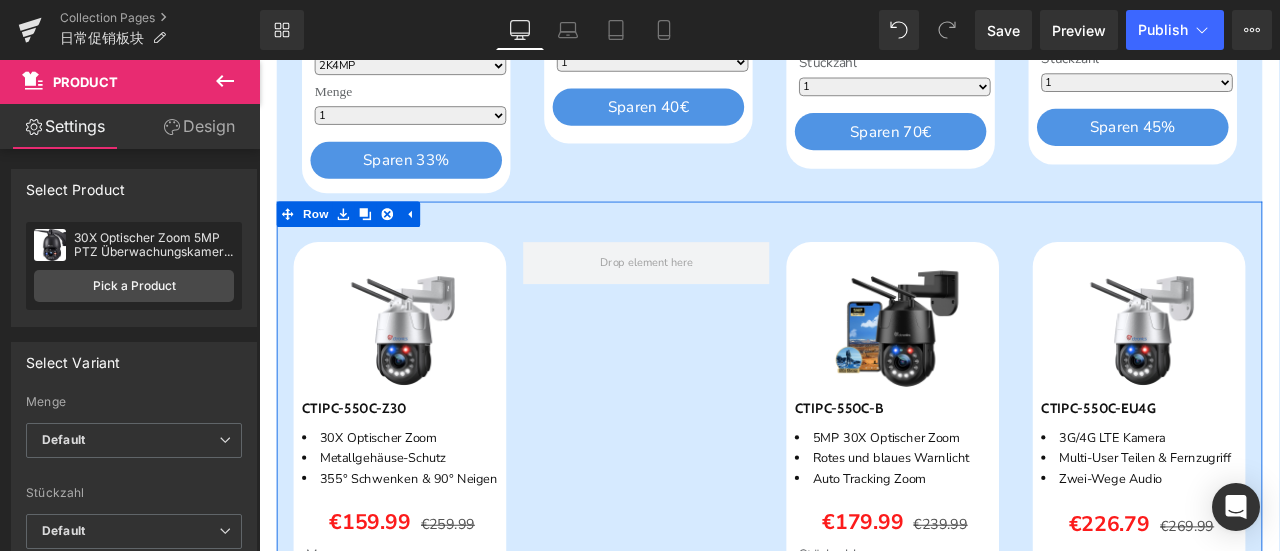 scroll, scrollTop: 1486, scrollLeft: 0, axis: vertical 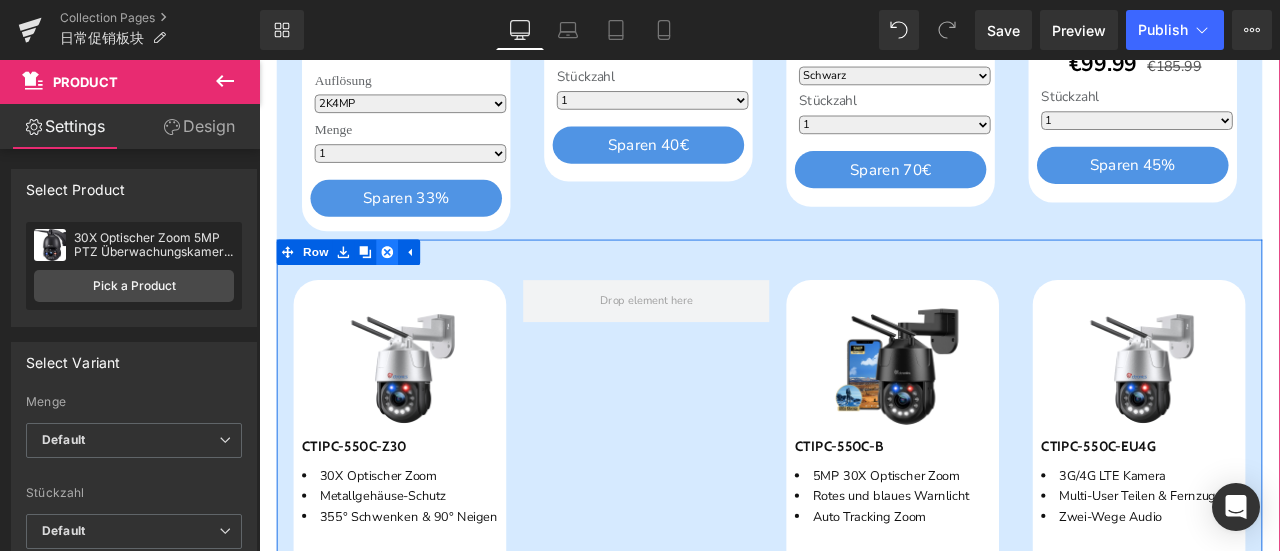 click 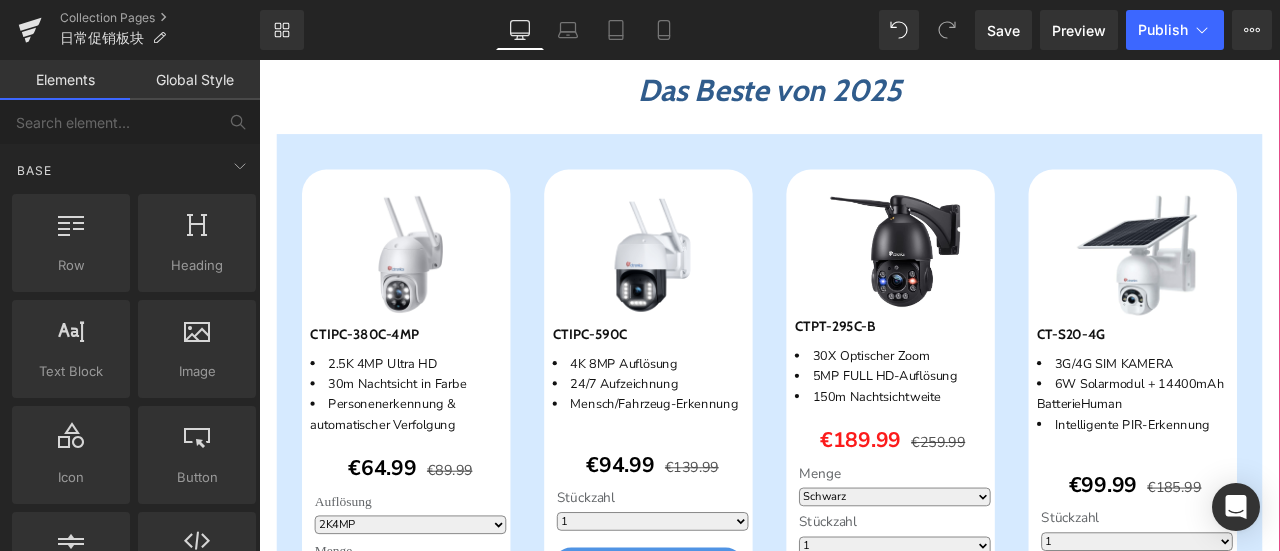 scroll, scrollTop: 986, scrollLeft: 0, axis: vertical 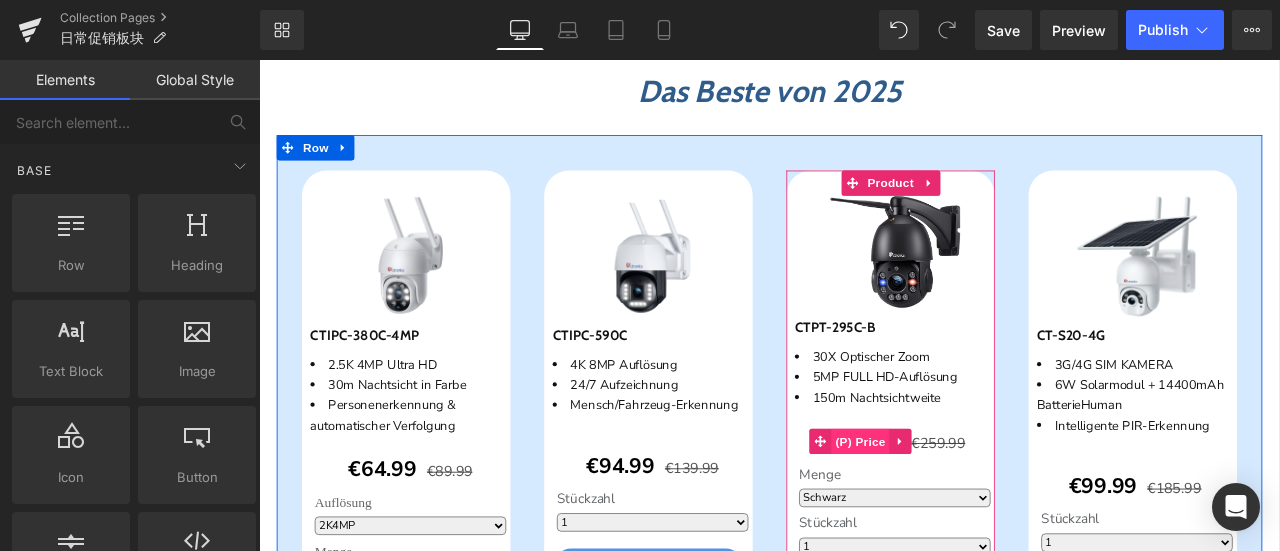 click on "(P) Price" at bounding box center (972, 512) 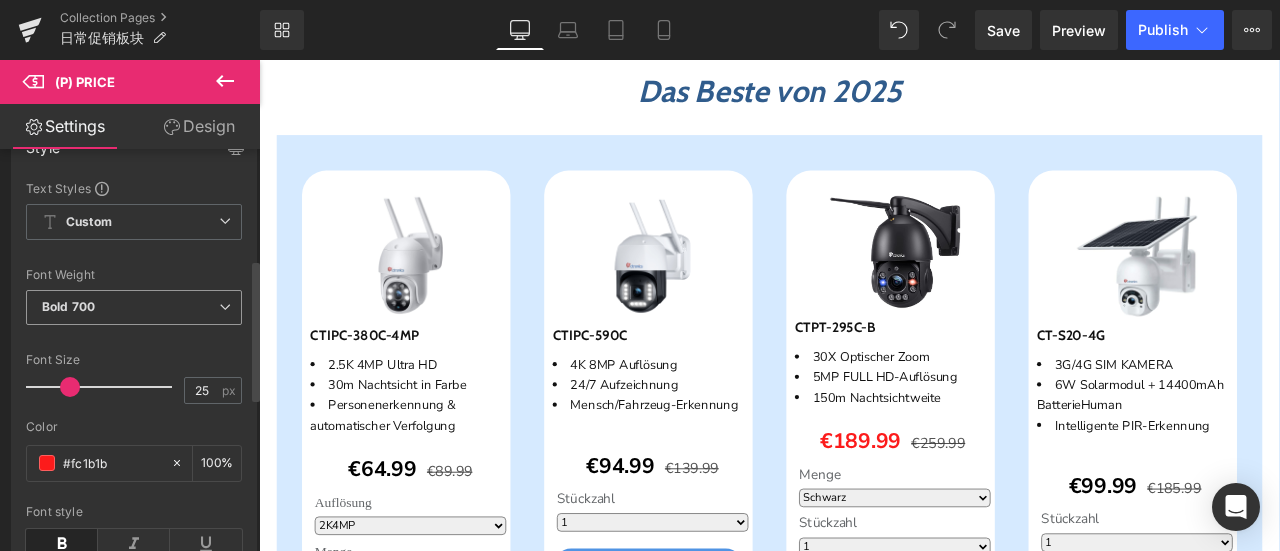 scroll, scrollTop: 400, scrollLeft: 0, axis: vertical 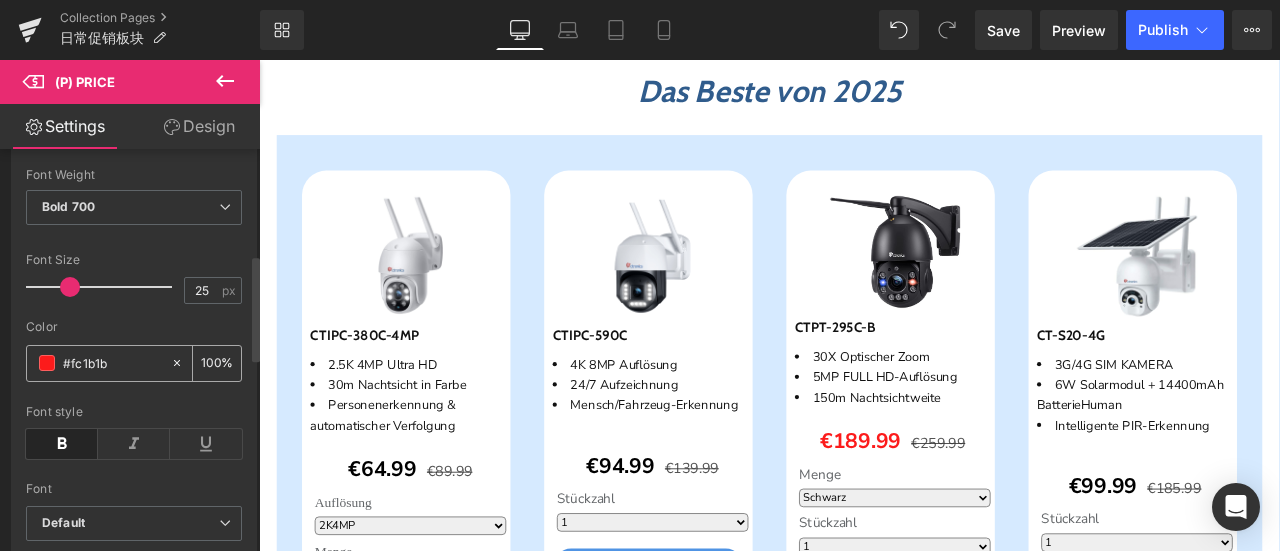 drag, startPoint x: 118, startPoint y: 361, endPoint x: 50, endPoint y: 364, distance: 68.06615 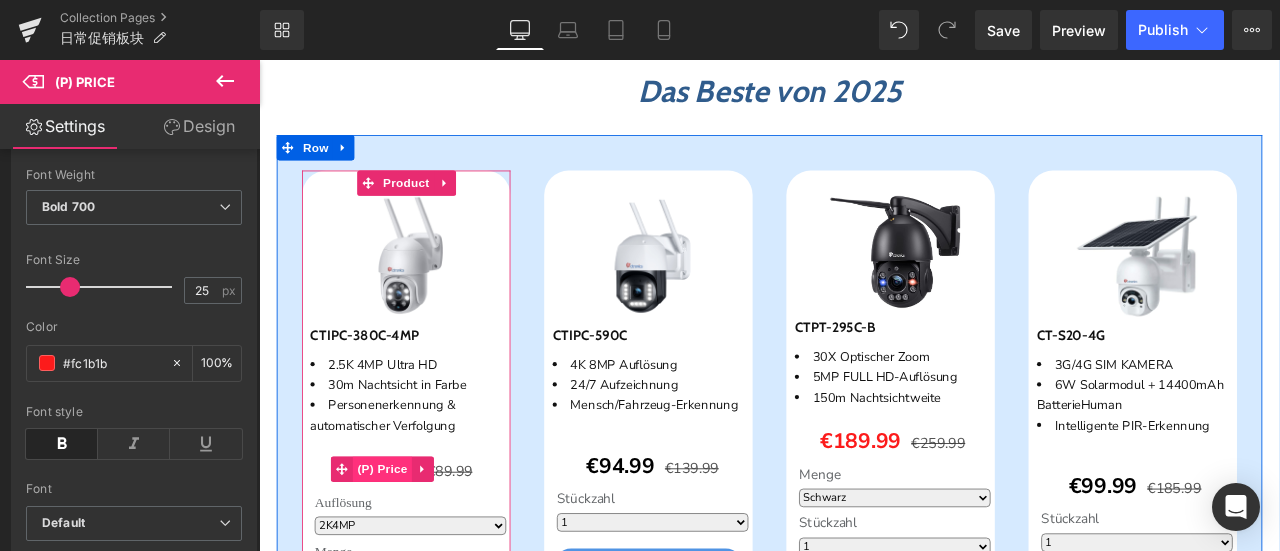 click on "(P) Price" at bounding box center [406, 545] 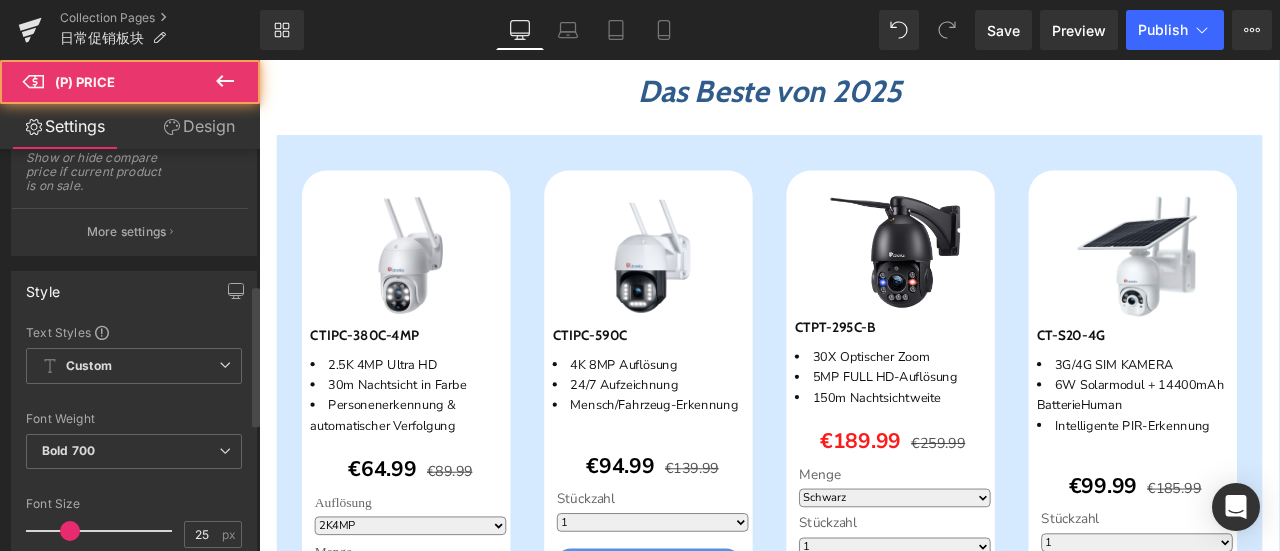 scroll, scrollTop: 400, scrollLeft: 0, axis: vertical 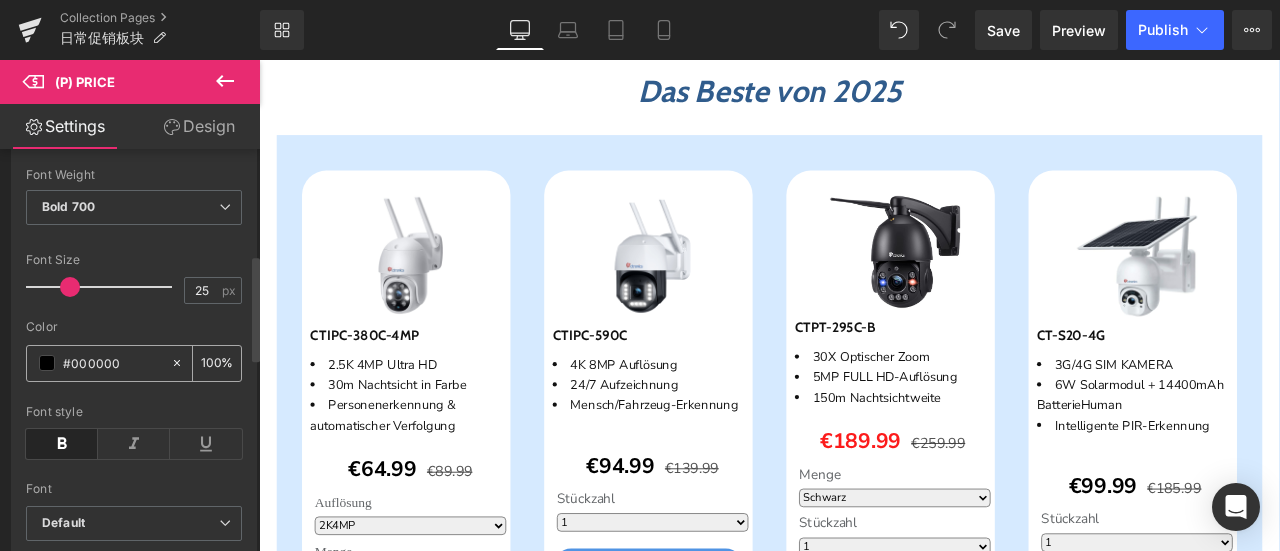 drag, startPoint x: 130, startPoint y: 360, endPoint x: 28, endPoint y: 358, distance: 102.01961 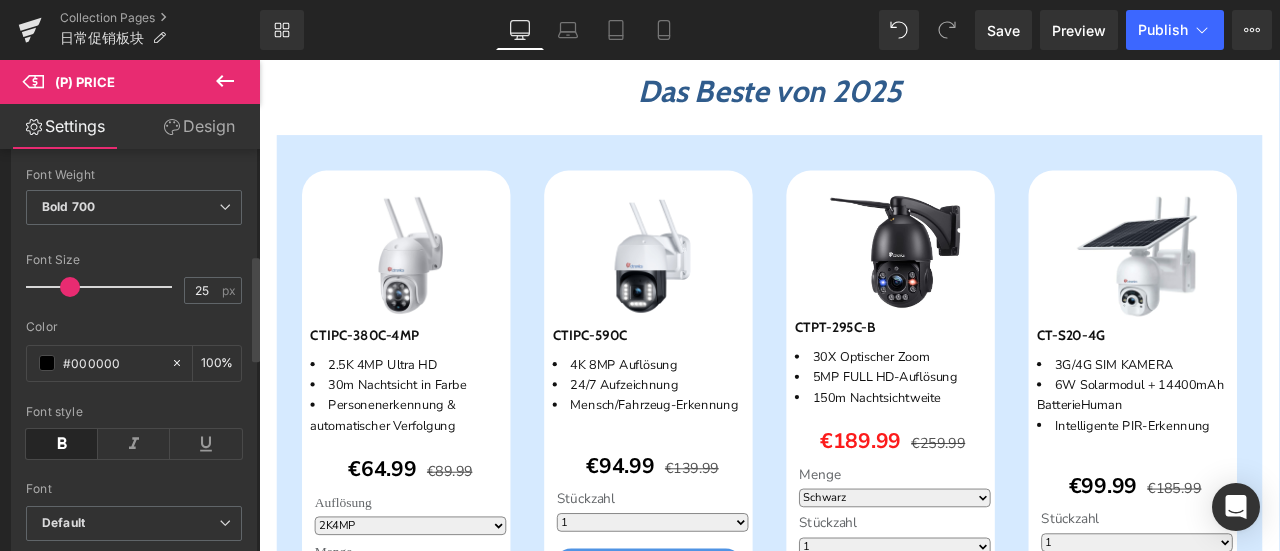 paste on "fc1b1b" 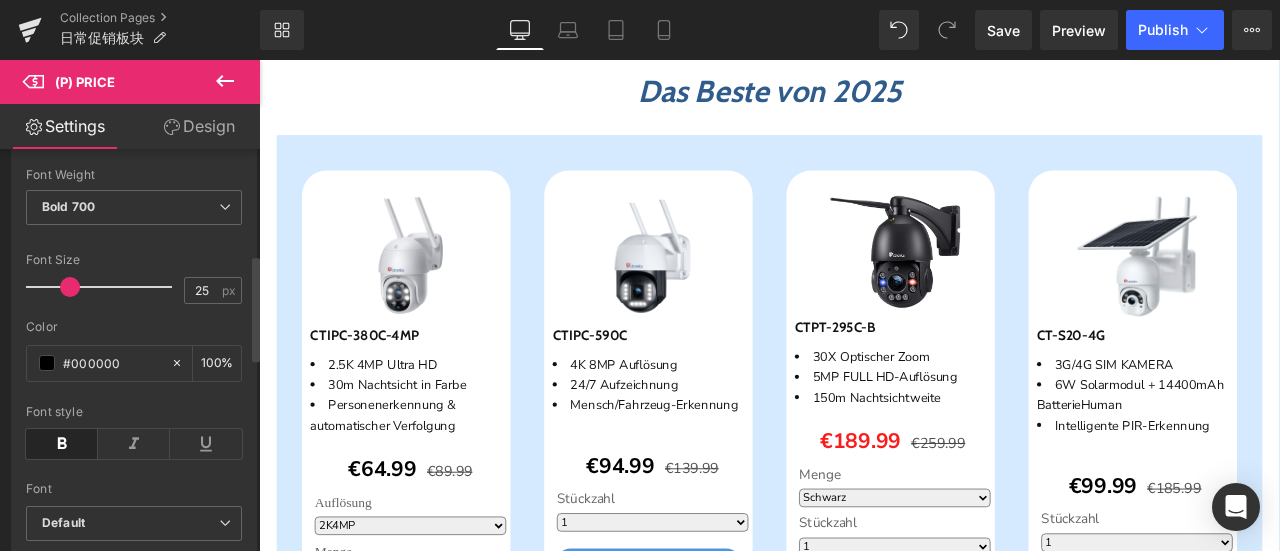 type on "#fc1b1b" 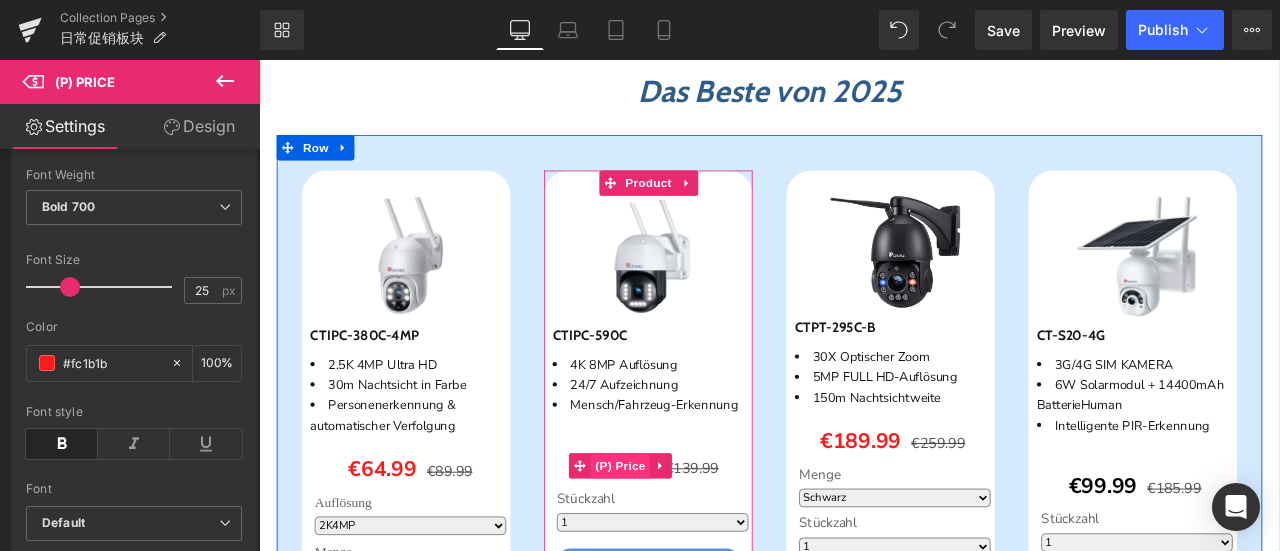 click on "(P) Price" at bounding box center [688, 541] 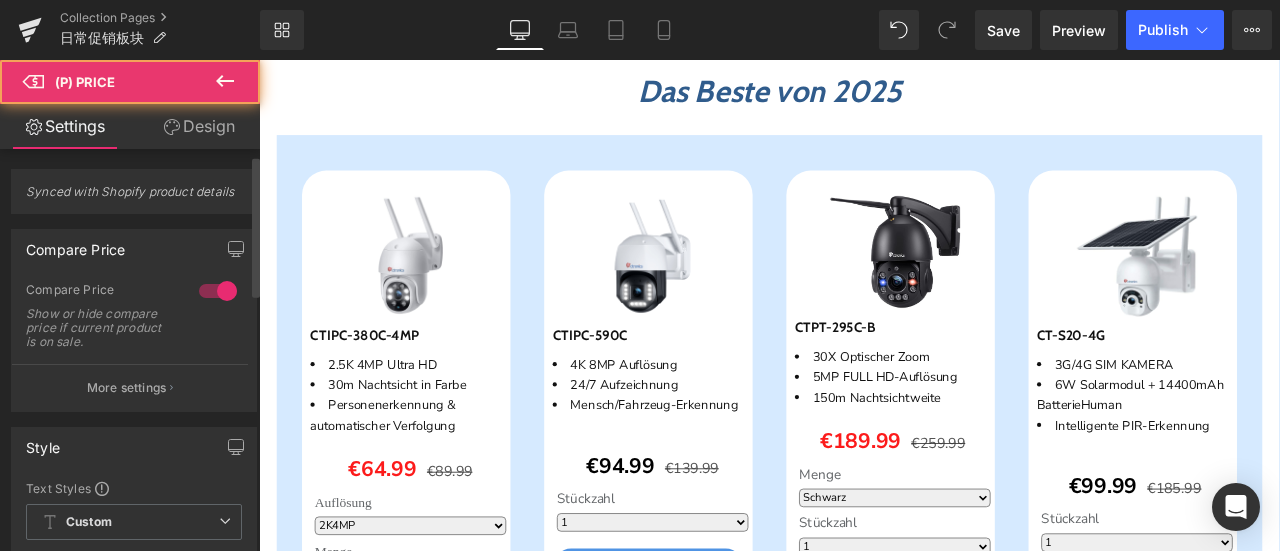scroll, scrollTop: 400, scrollLeft: 0, axis: vertical 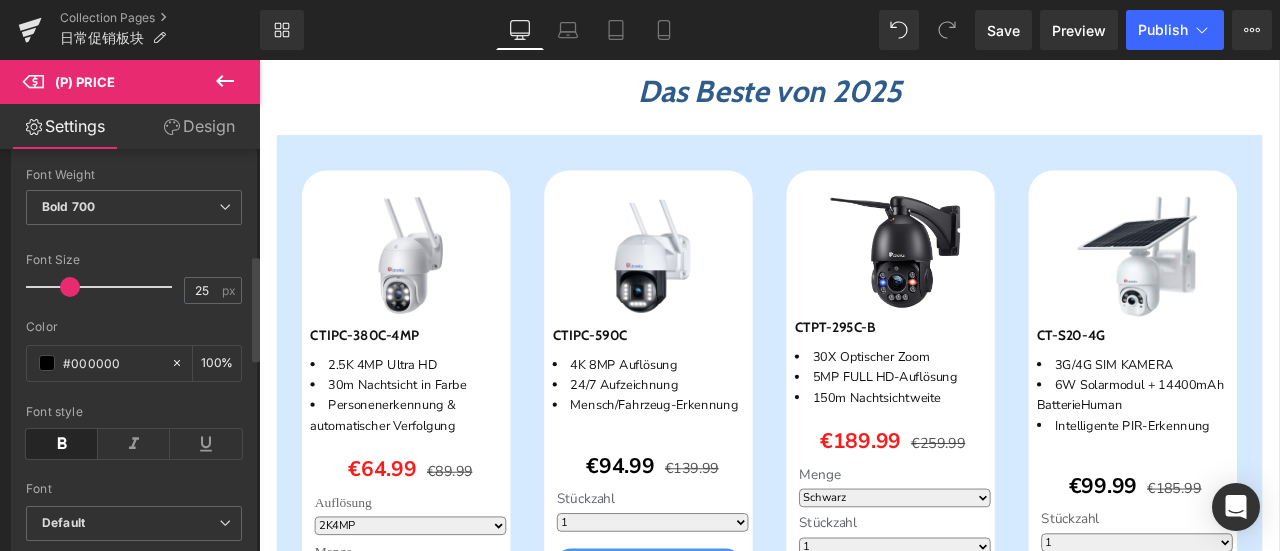 drag, startPoint x: 122, startPoint y: 362, endPoint x: 9, endPoint y: 353, distance: 113.35784 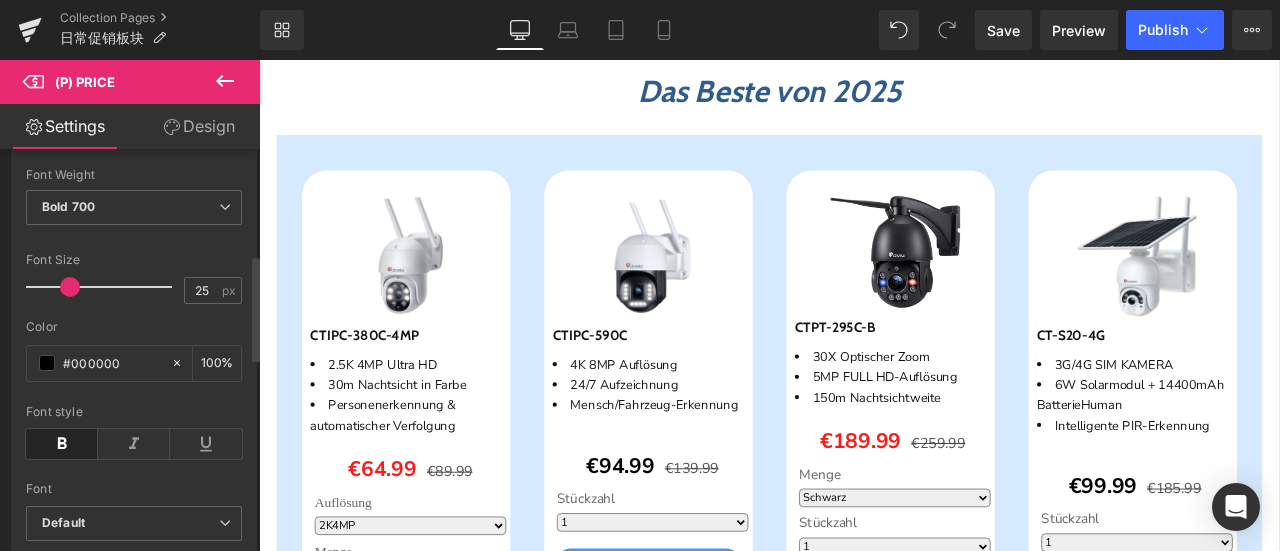 paste on "fc1b1b" 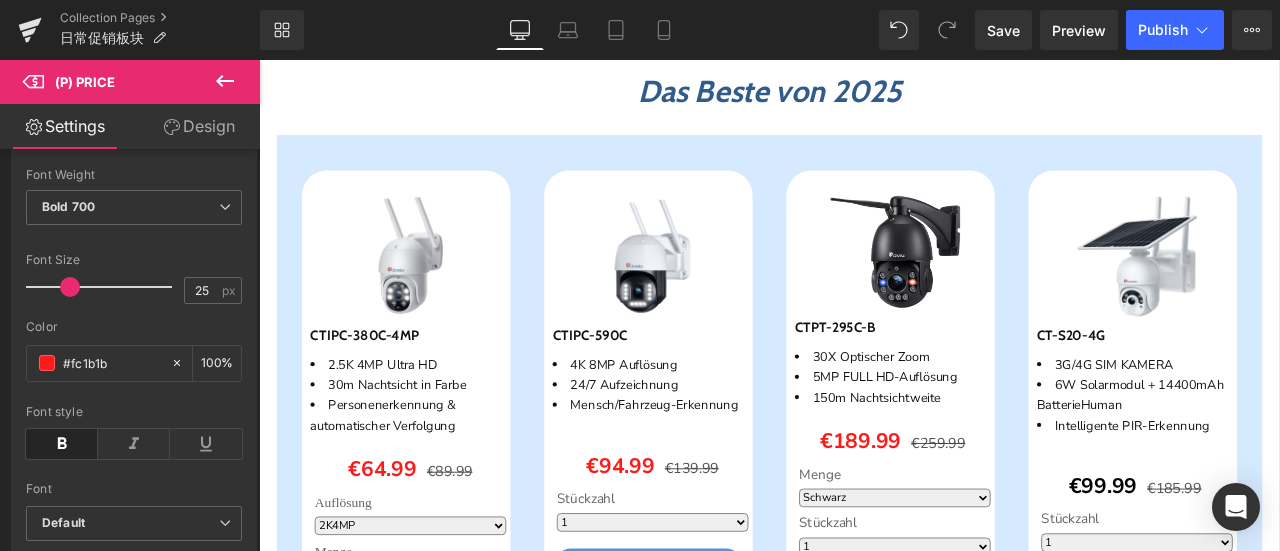 type on "#fc1b1b" 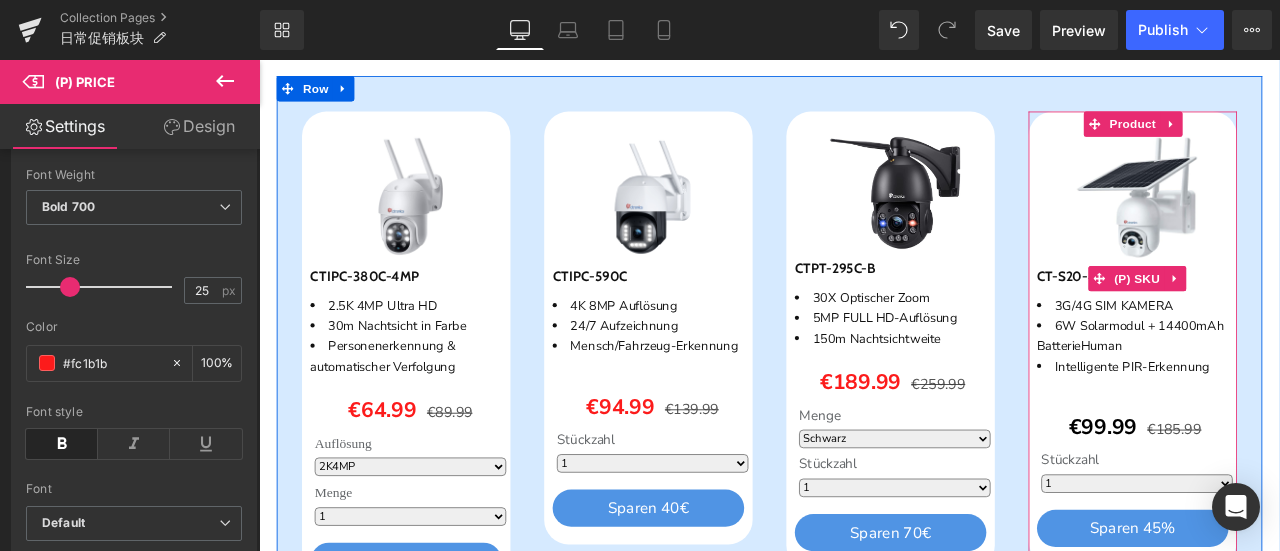 scroll, scrollTop: 1086, scrollLeft: 0, axis: vertical 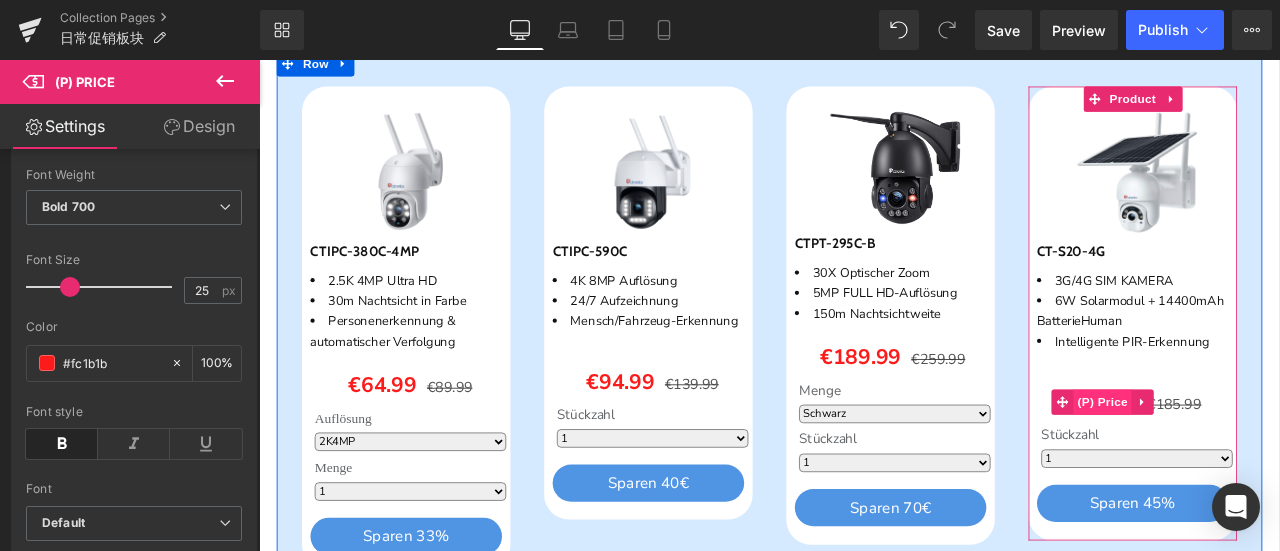 click on "(P) Price" at bounding box center (1259, 465) 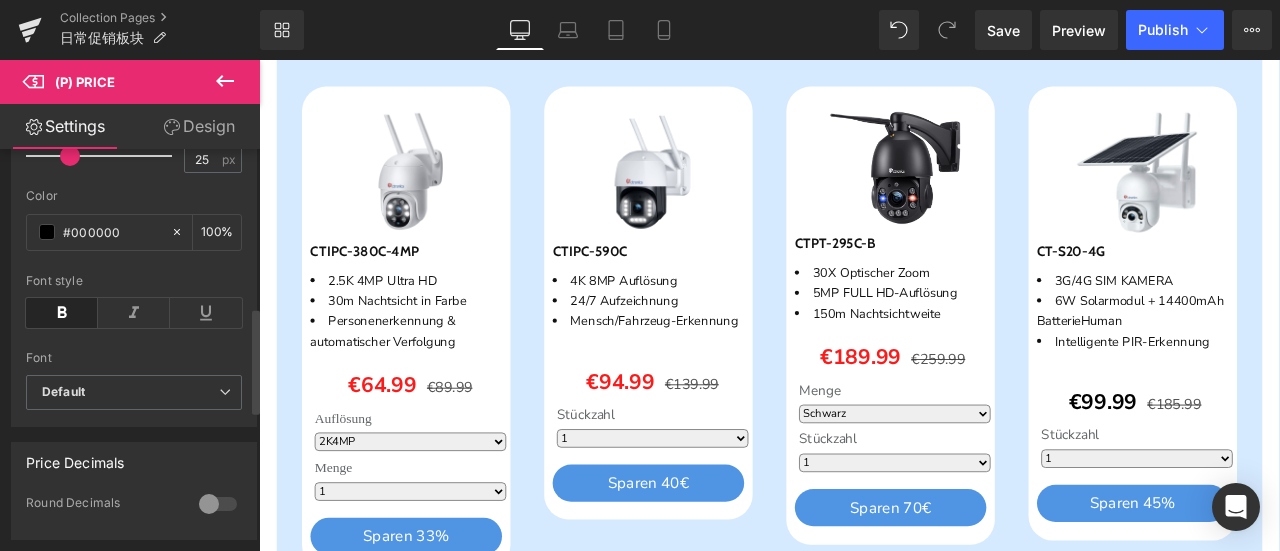 scroll, scrollTop: 500, scrollLeft: 0, axis: vertical 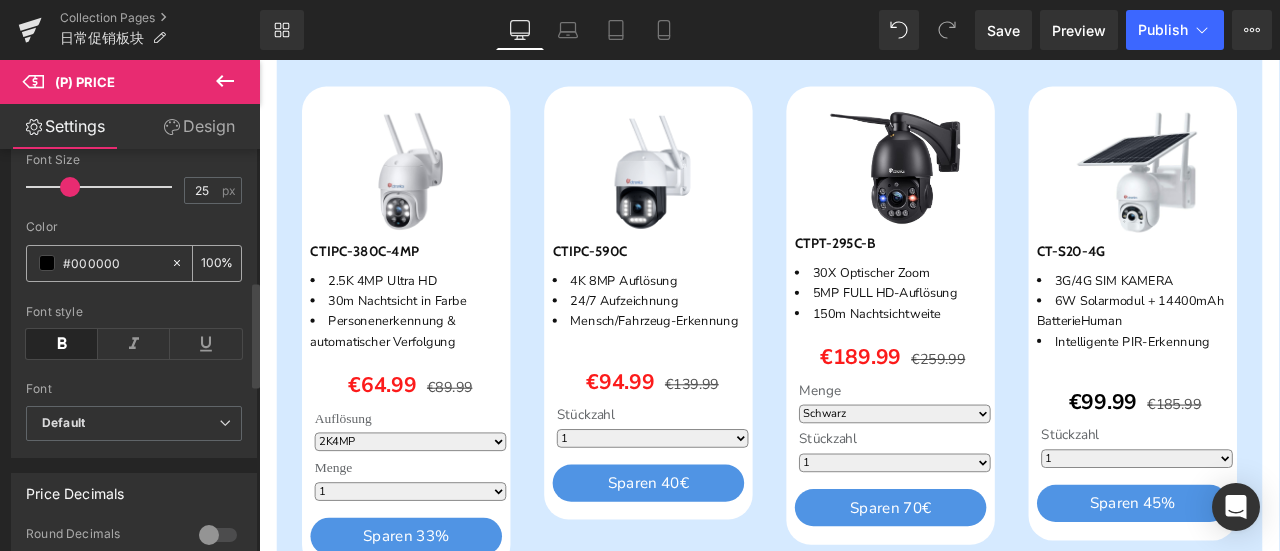 drag, startPoint x: 125, startPoint y: 263, endPoint x: 30, endPoint y: 260, distance: 95.047356 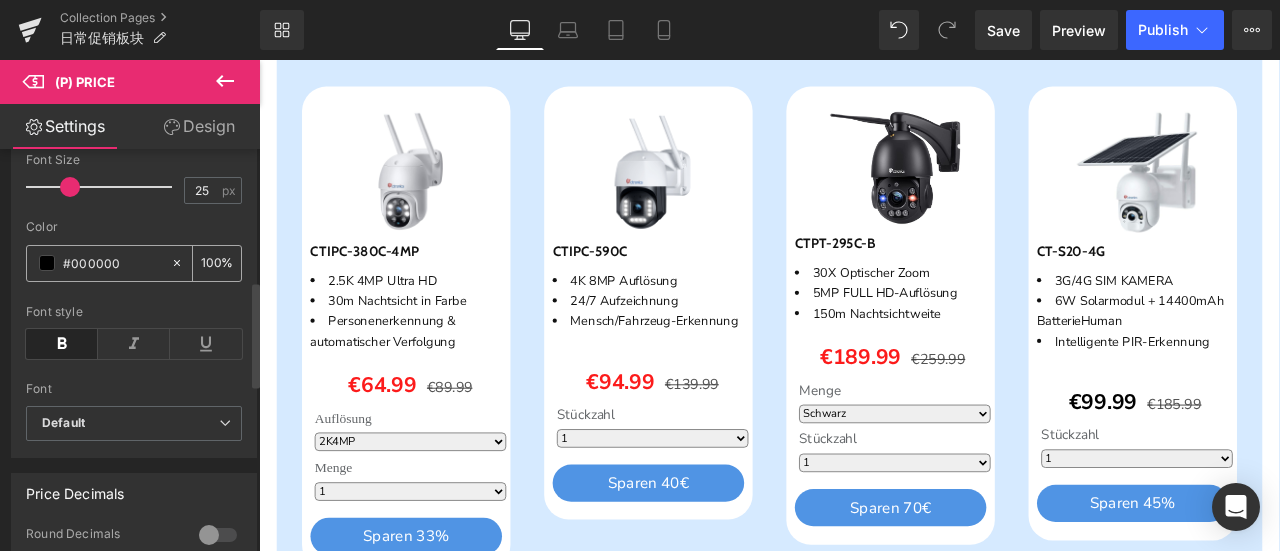 paste on "fc1b1b" 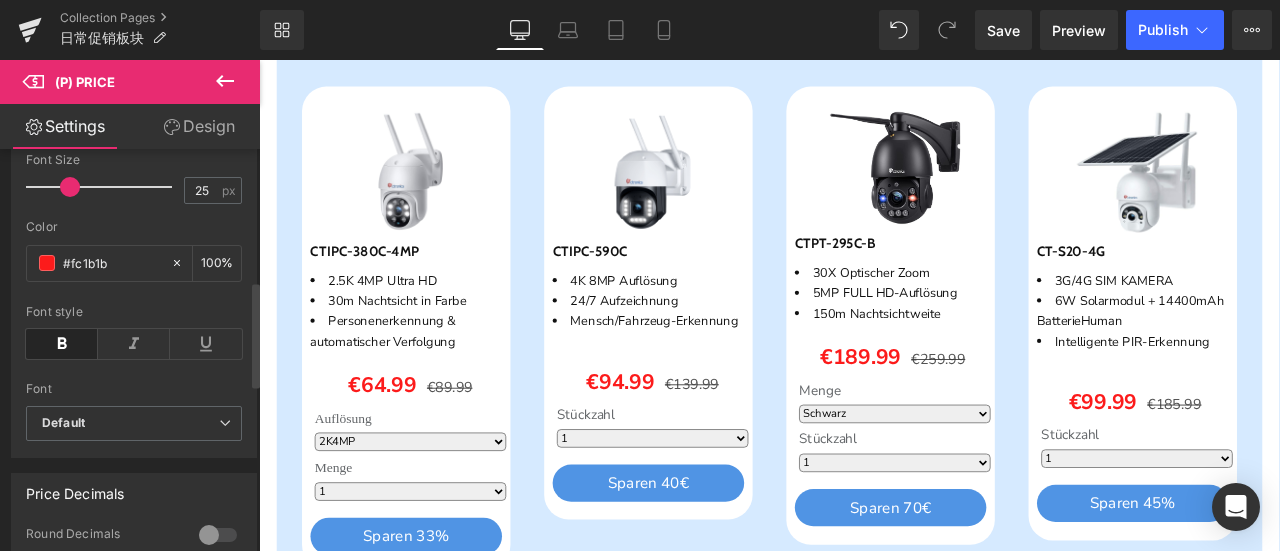 type on "#fc1b1b" 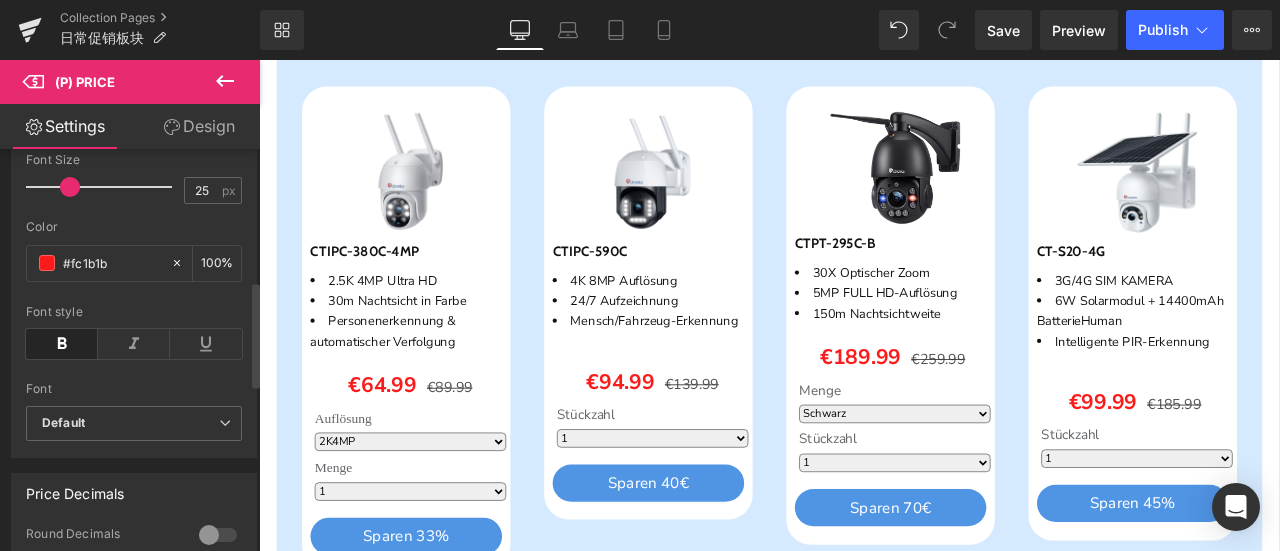 click on "Color" at bounding box center [134, 227] 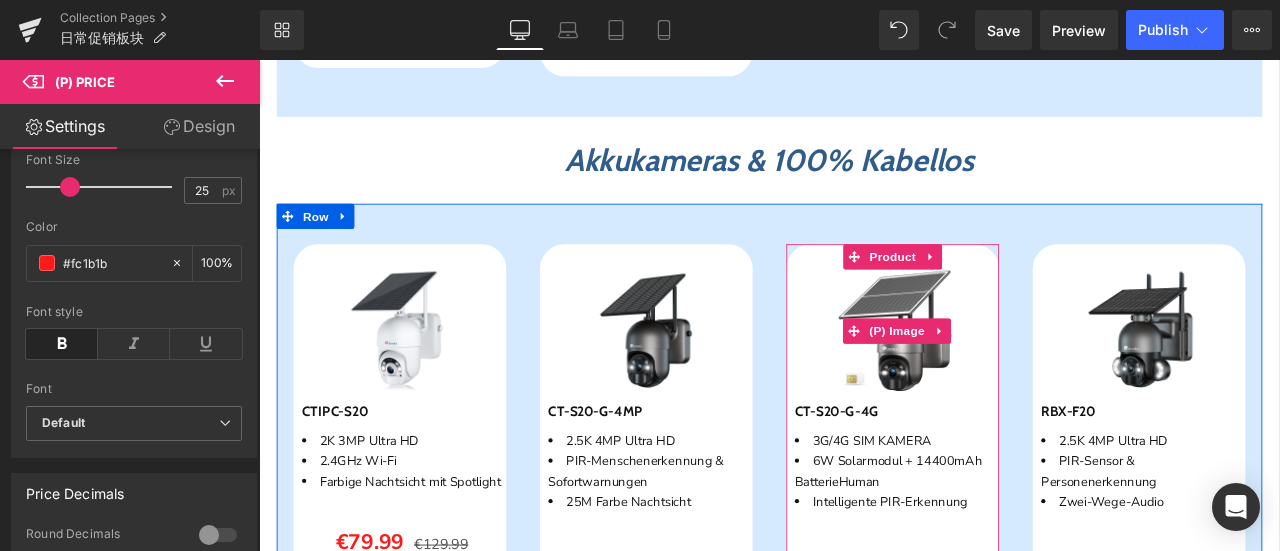 scroll, scrollTop: 2486, scrollLeft: 0, axis: vertical 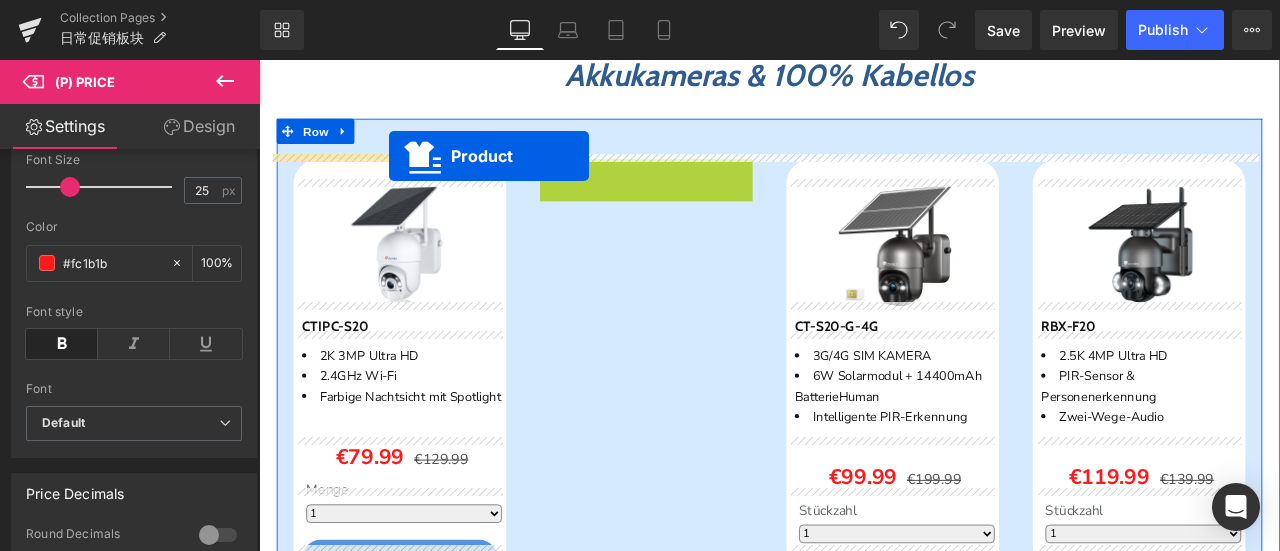 drag, startPoint x: 712, startPoint y: 180, endPoint x: 413, endPoint y: 174, distance: 299.06018 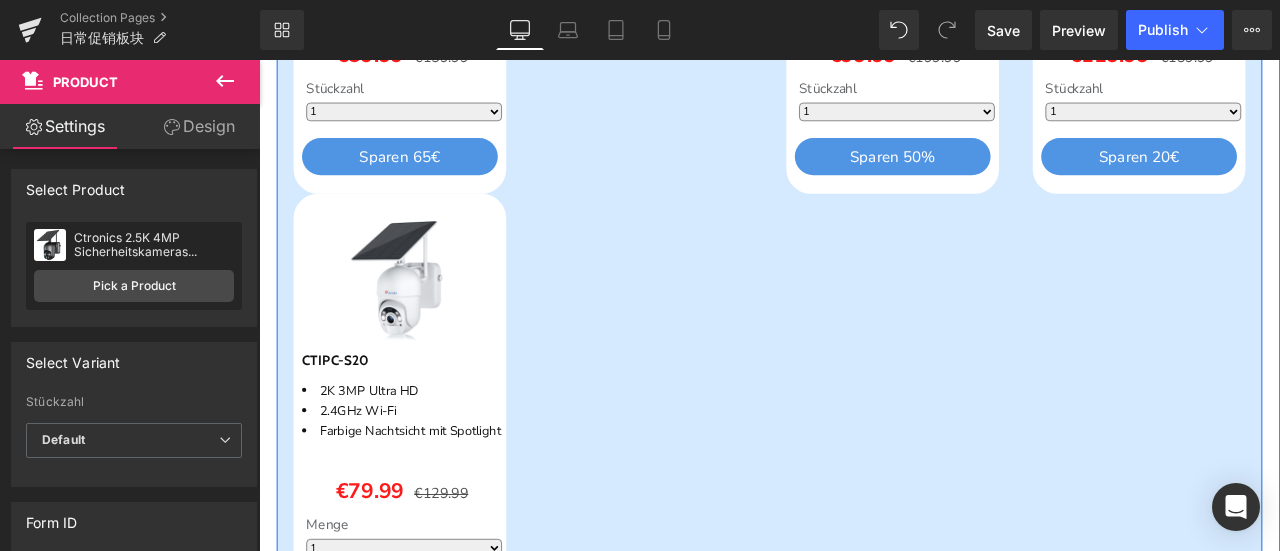 scroll, scrollTop: 2986, scrollLeft: 0, axis: vertical 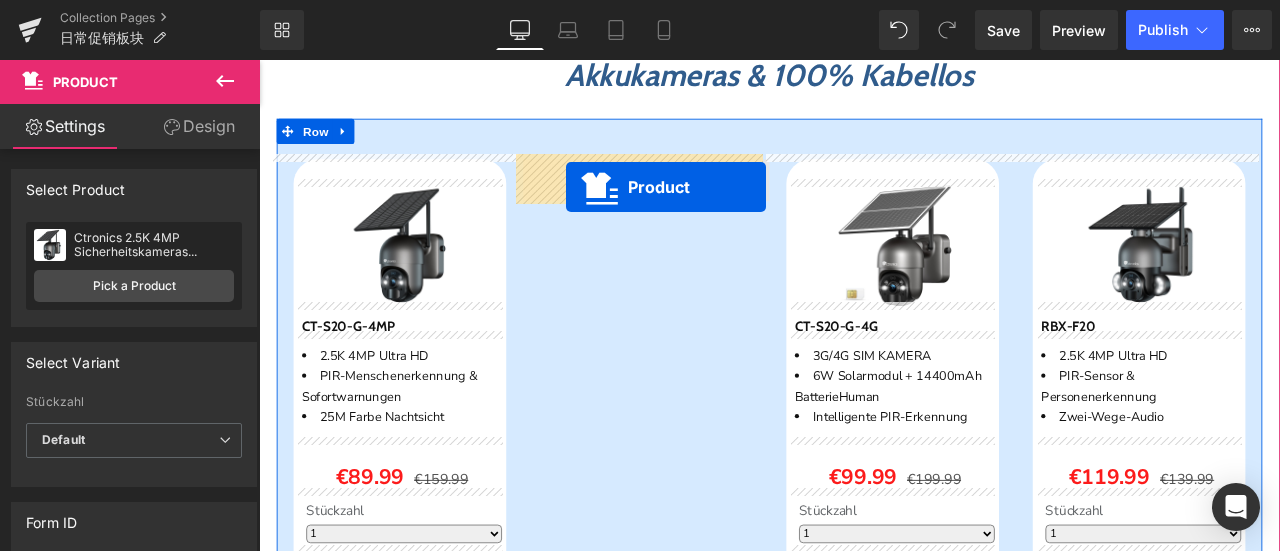 drag, startPoint x: 396, startPoint y: 219, endPoint x: 623, endPoint y: 210, distance: 227.17834 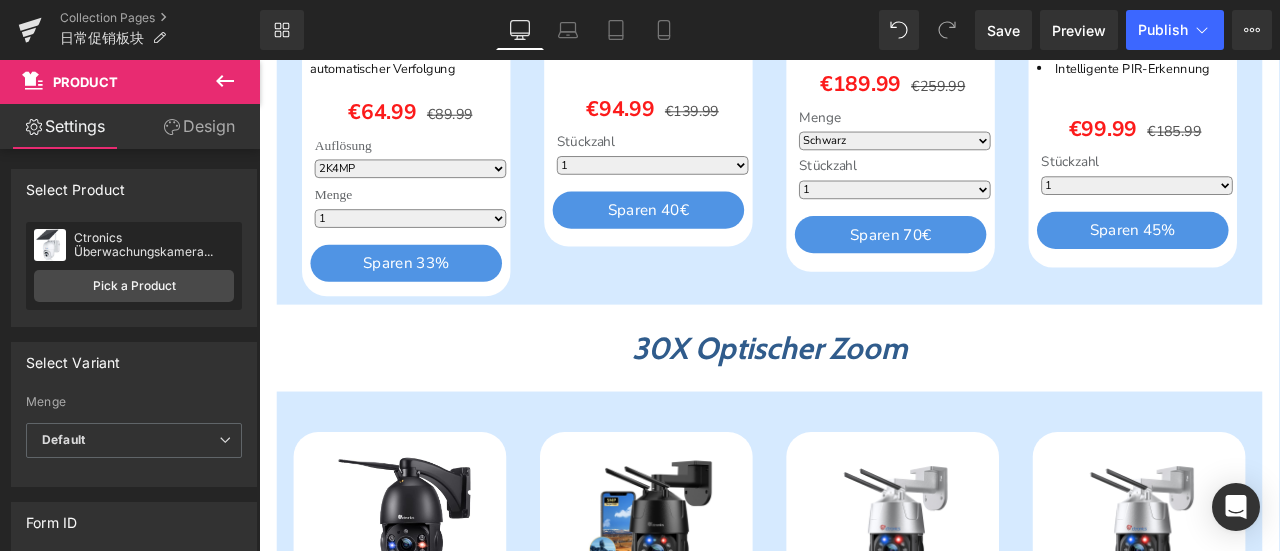 scroll, scrollTop: 1686, scrollLeft: 0, axis: vertical 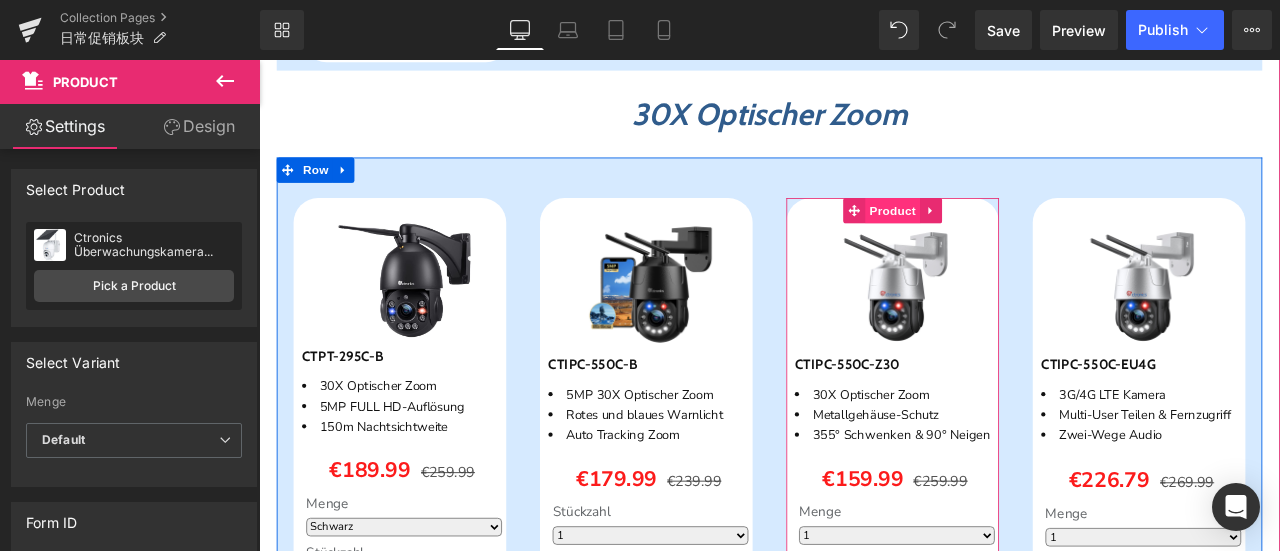 click on "Product" at bounding box center [1010, 239] 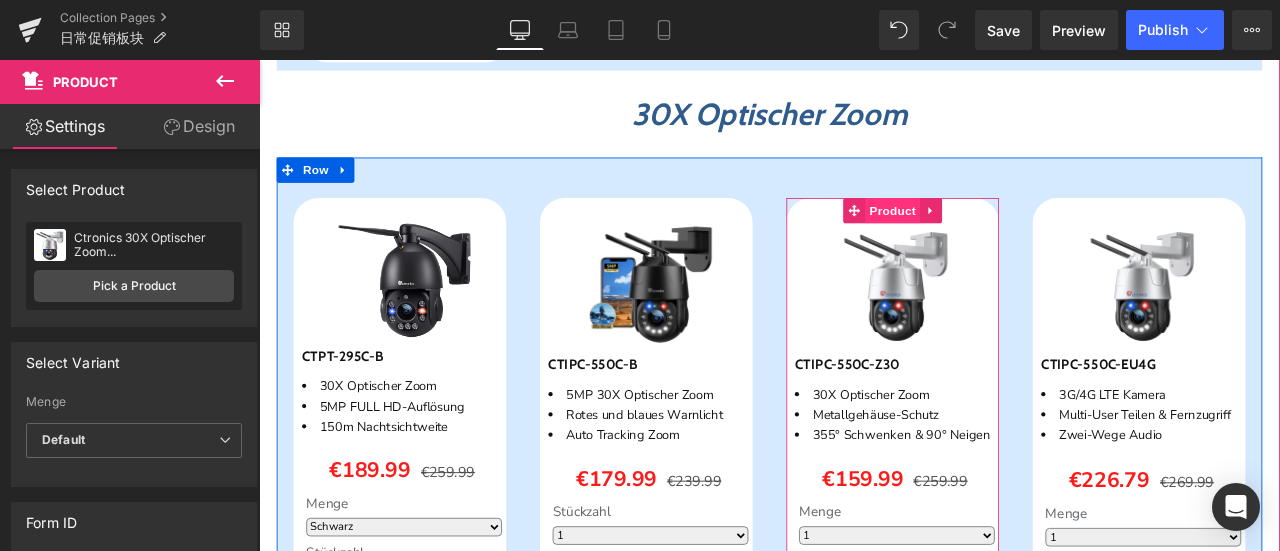 click on "Product" at bounding box center (1010, 239) 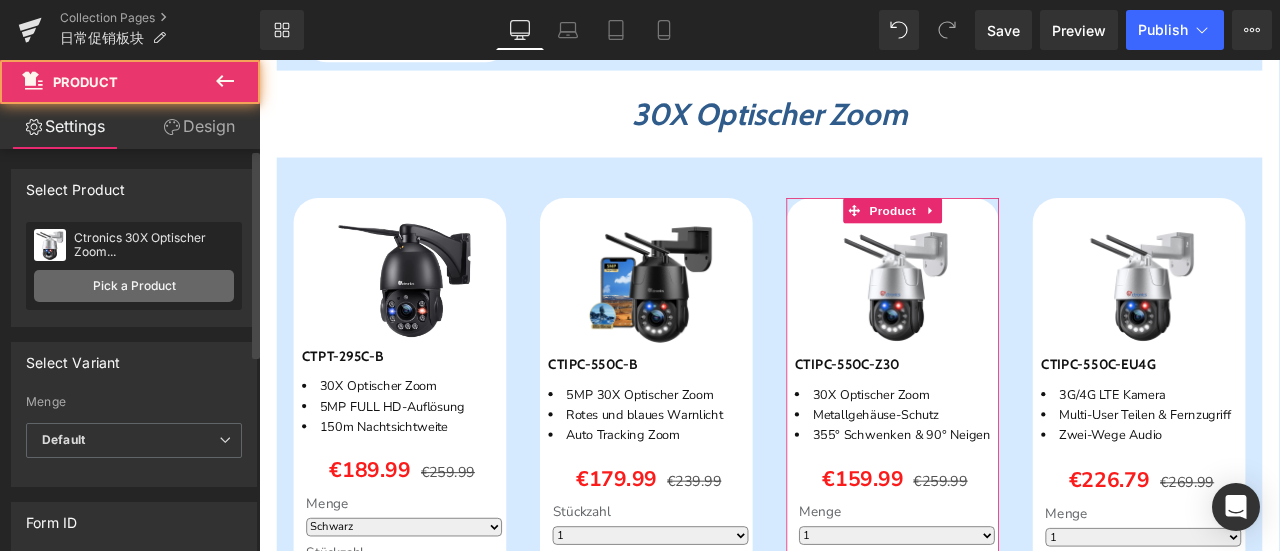 click on "Pick a Product" at bounding box center [134, 286] 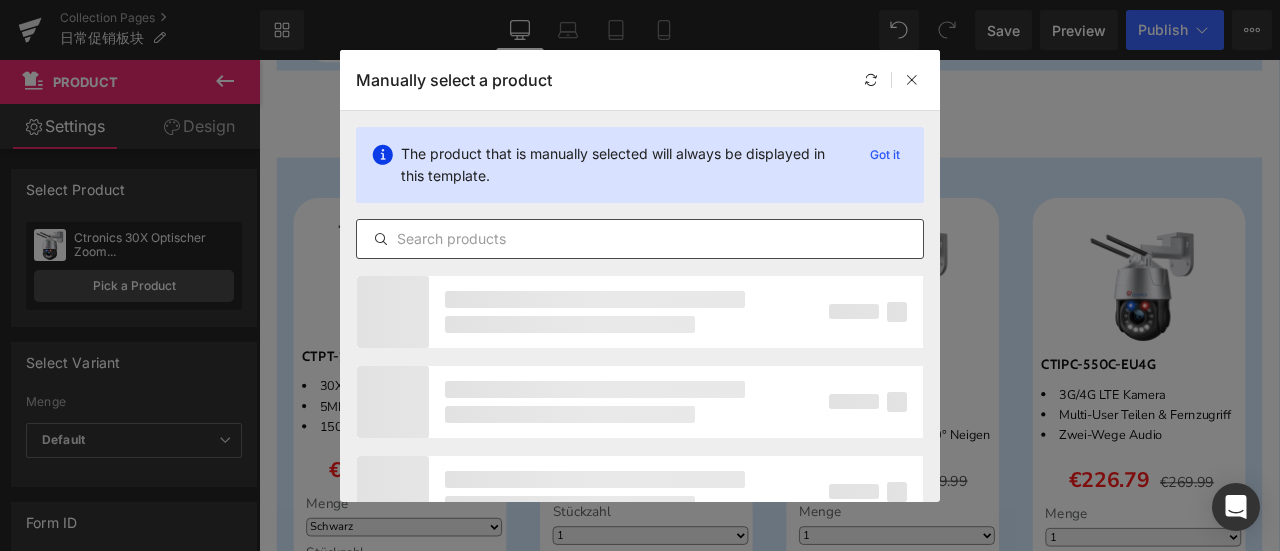 click at bounding box center (640, 239) 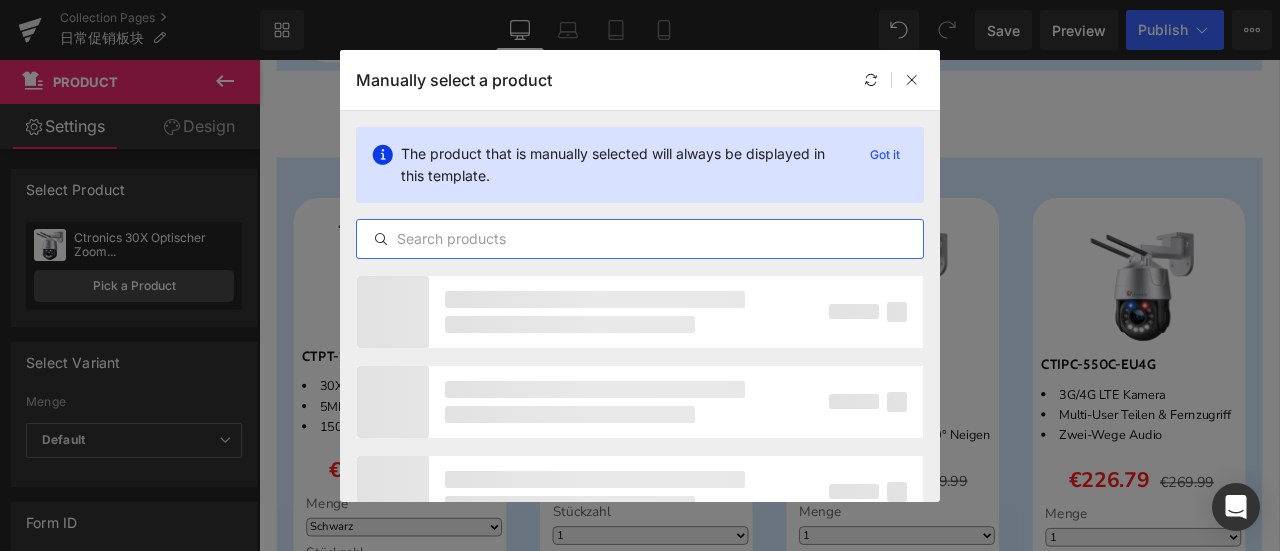paste on "Ctronics 4K 30X 3D Optischer Zoom Überwachungskamera Aussen, 180m Nachtsicht, Personen-/Fahrzeug-/Tier-Erkennung" 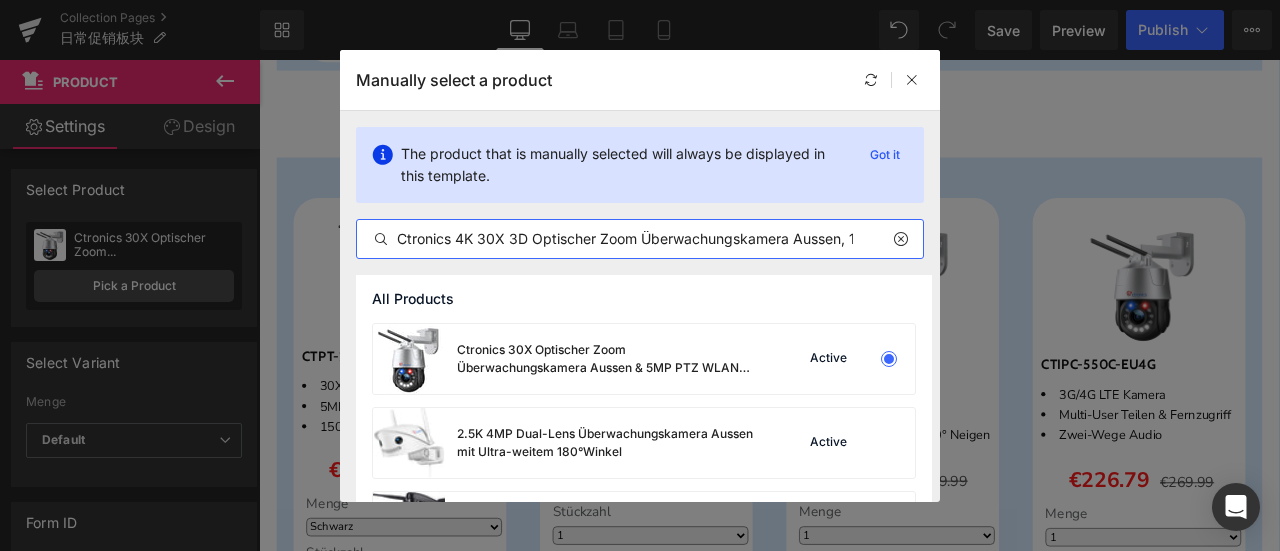 scroll, scrollTop: 0, scrollLeft: 368, axis: horizontal 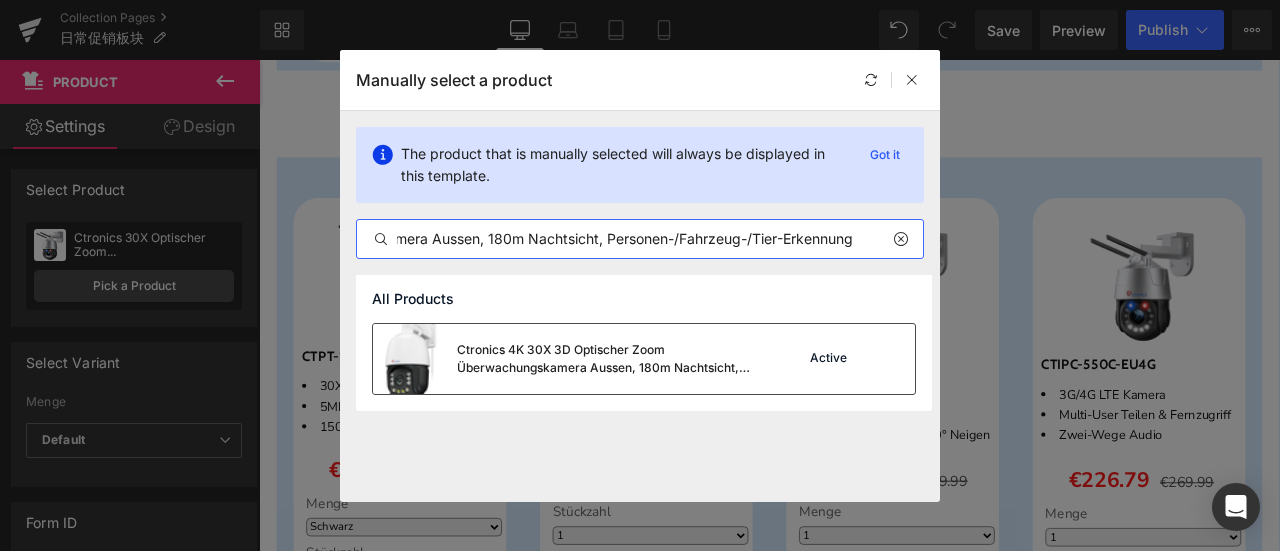 type on "Ctronics 4K 30X 3D Optischer Zoom Überwachungskamera Aussen, 180m Nachtsicht, Personen-/Fahrzeug-/Tier-Erkennung" 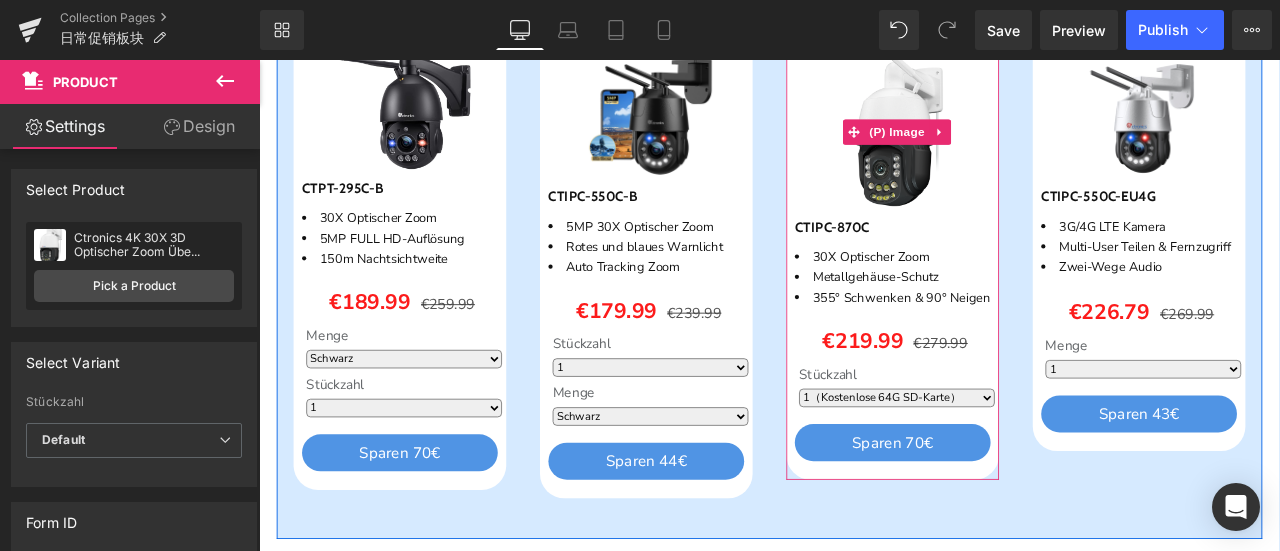 scroll, scrollTop: 1886, scrollLeft: 0, axis: vertical 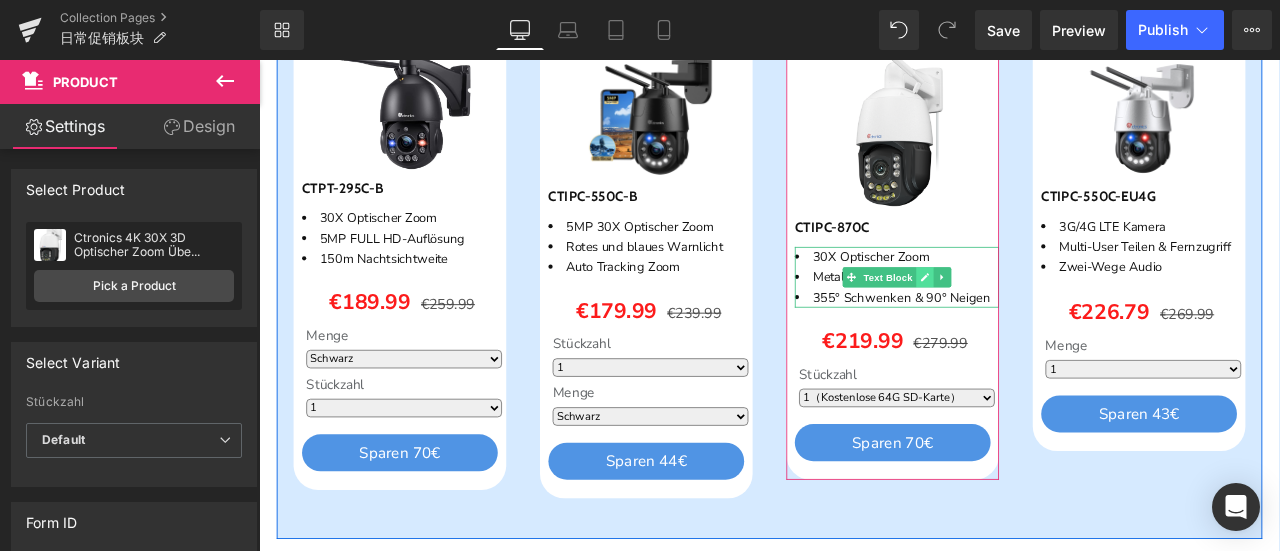 click 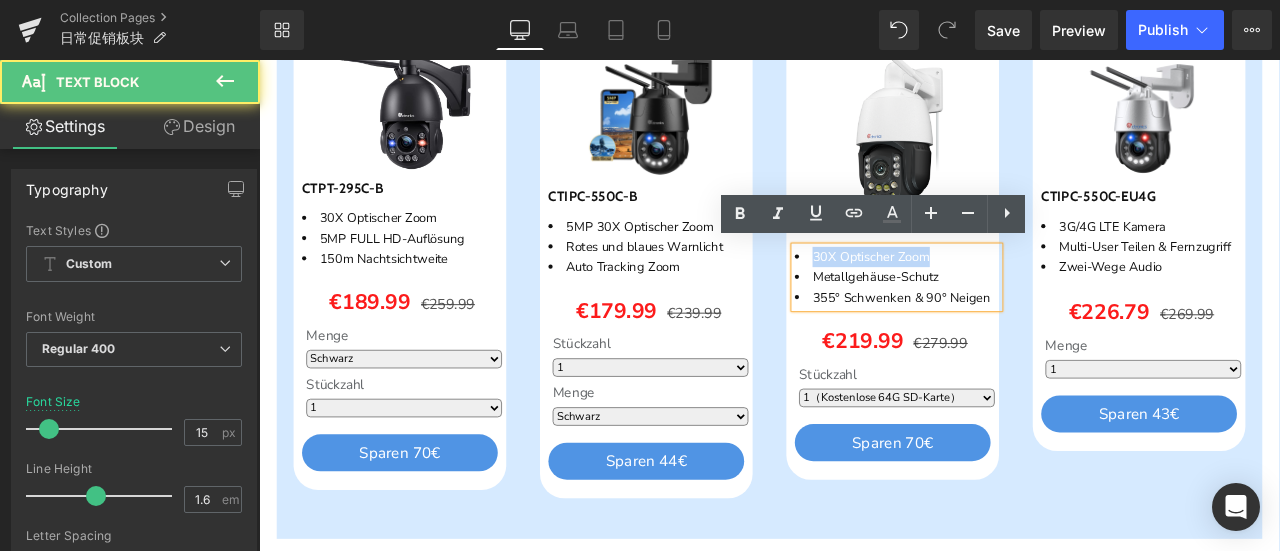 drag, startPoint x: 906, startPoint y: 284, endPoint x: 1078, endPoint y: 291, distance: 172.14238 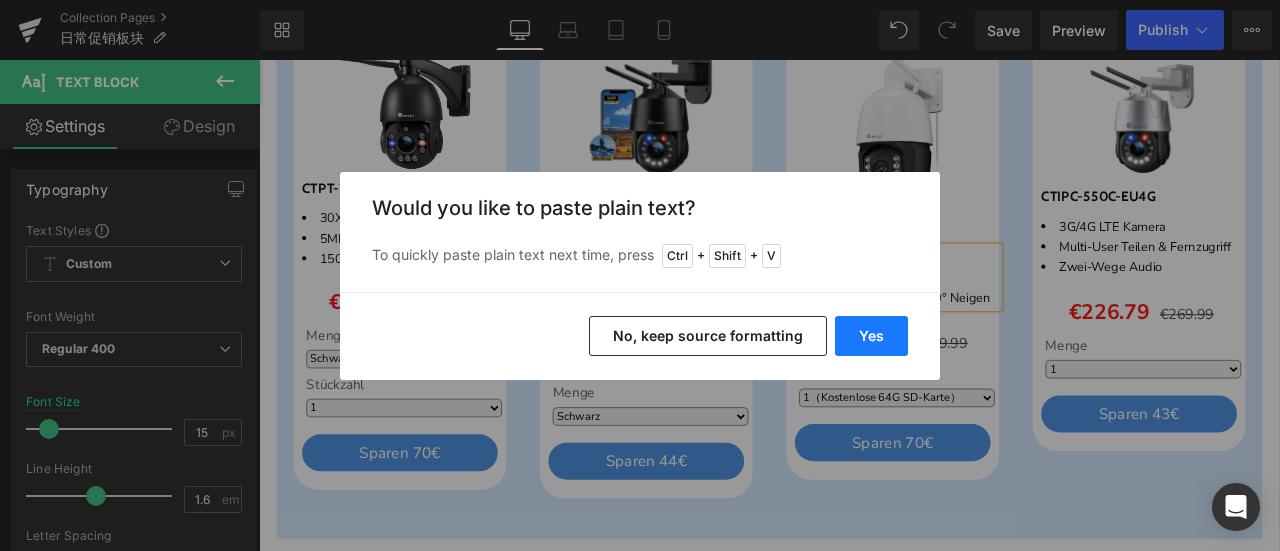 click on "Yes" at bounding box center (871, 336) 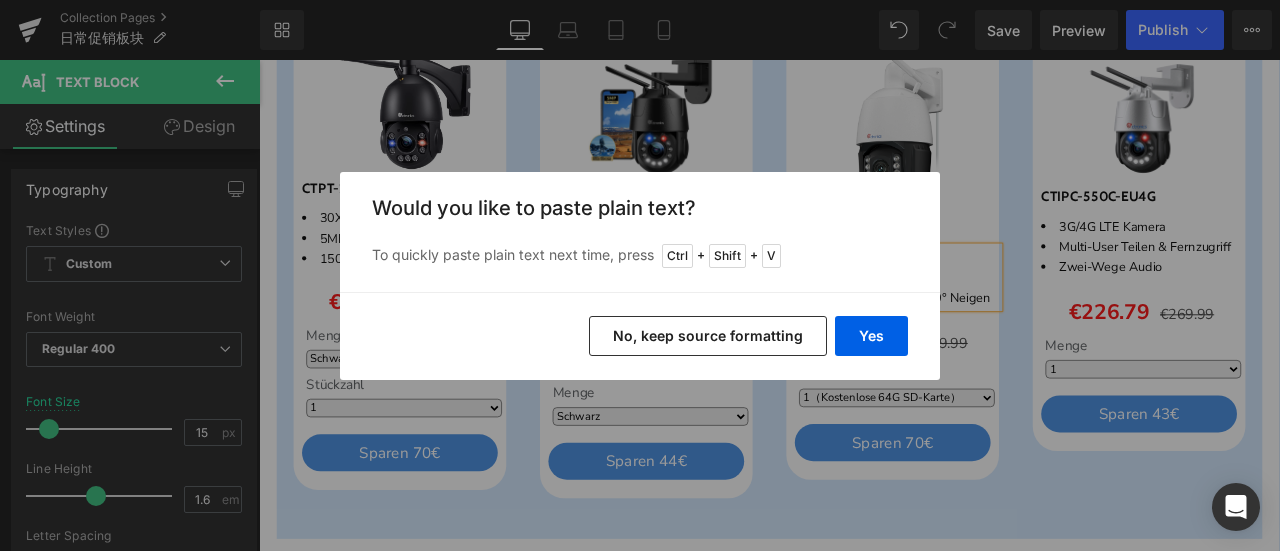 type 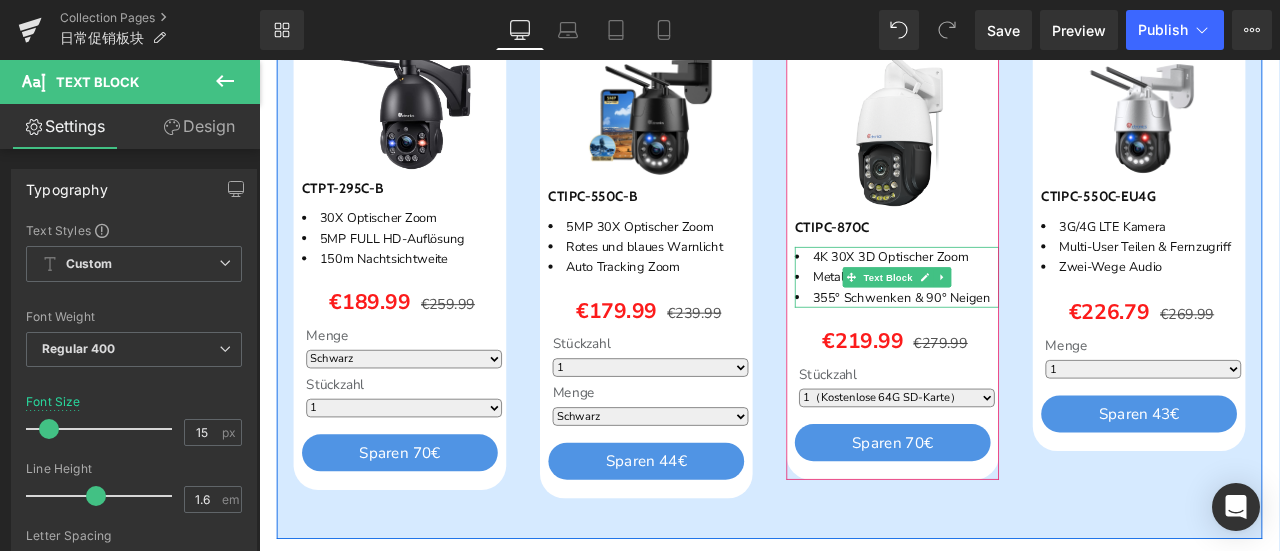 click on "Metallgehäuse-Schutz" at bounding box center [990, 317] 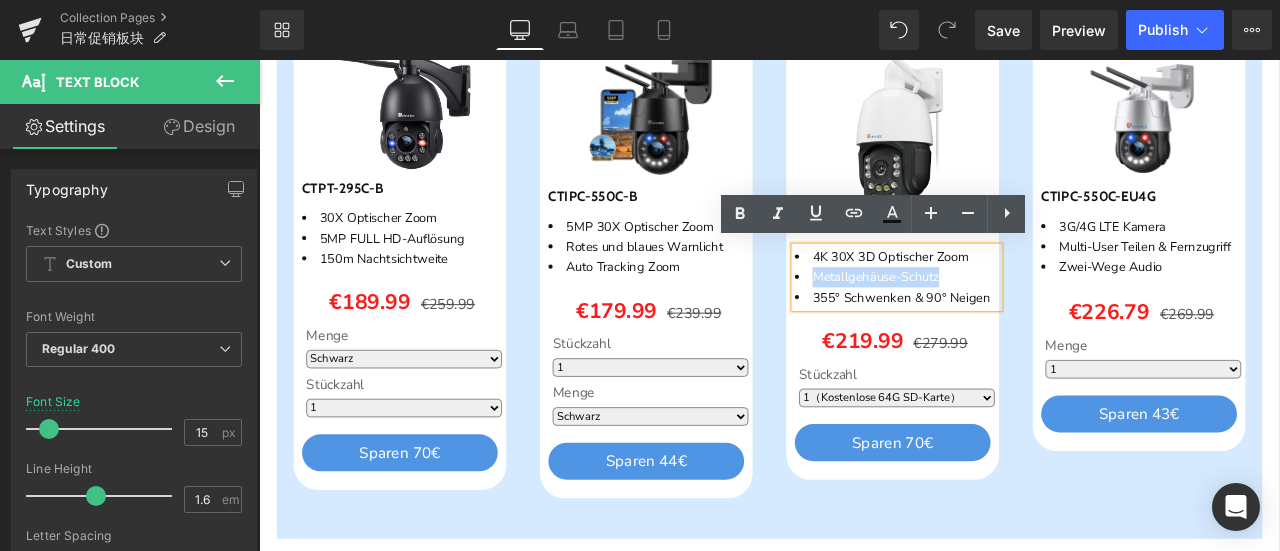 drag, startPoint x: 907, startPoint y: 314, endPoint x: 1073, endPoint y: 316, distance: 166.01205 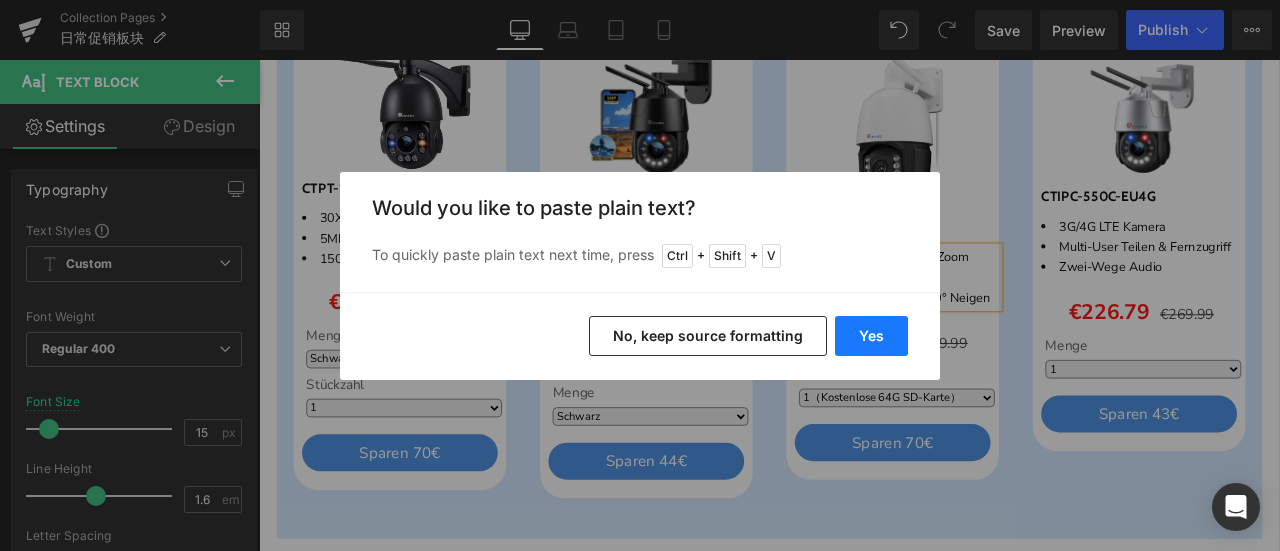 click on "Yes" at bounding box center (871, 336) 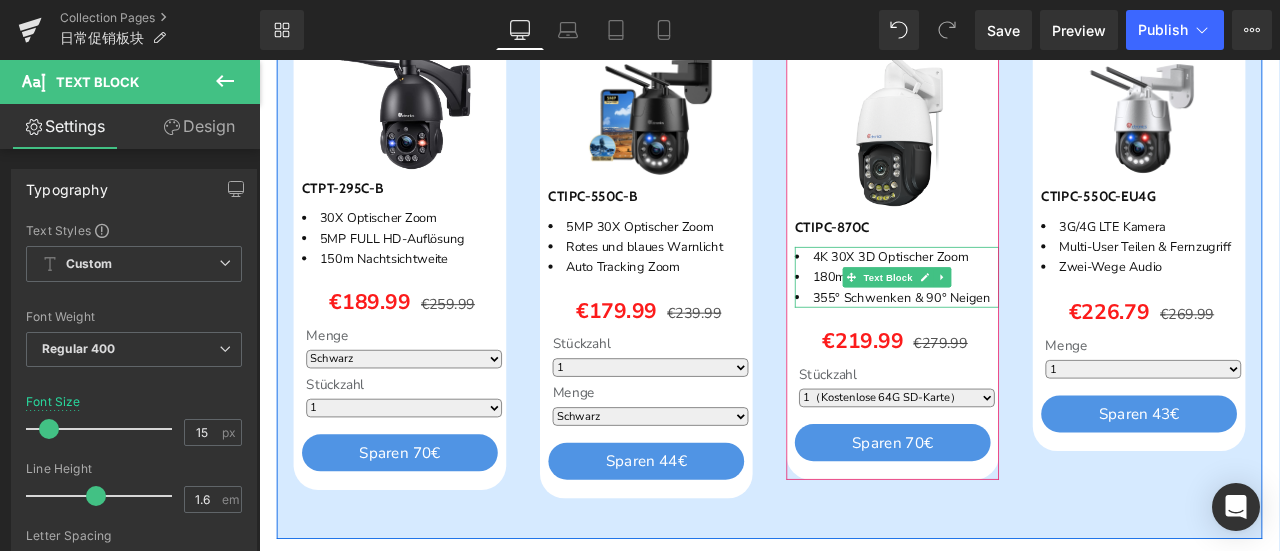 click on "355° Schwenken & 90° Neigen" at bounding box center [1015, 341] 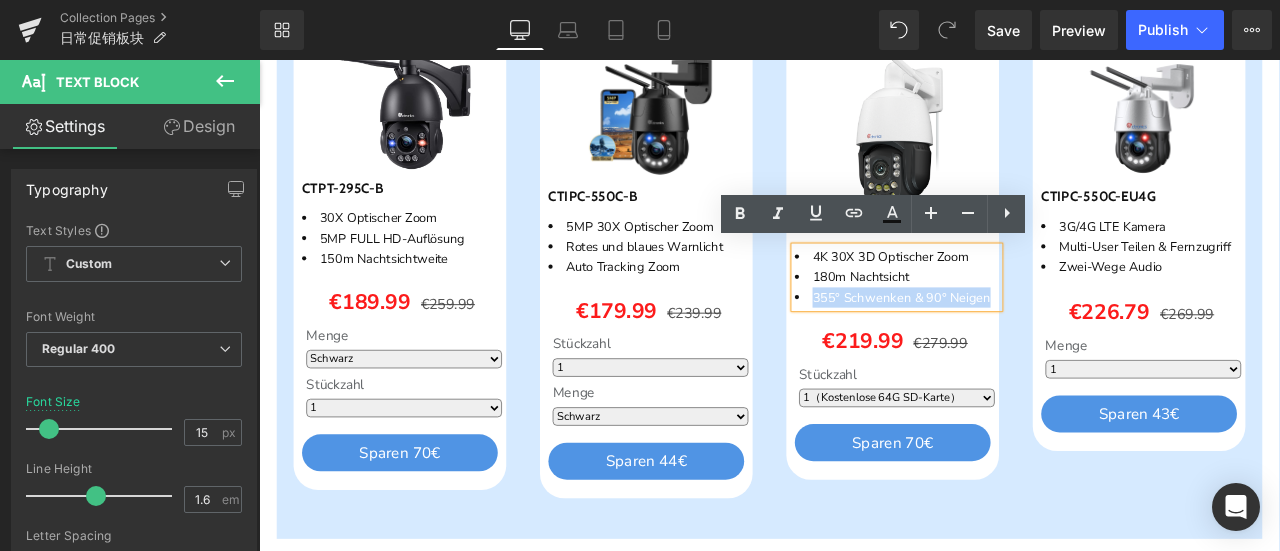 drag, startPoint x: 906, startPoint y: 337, endPoint x: 1157, endPoint y: 364, distance: 252.44801 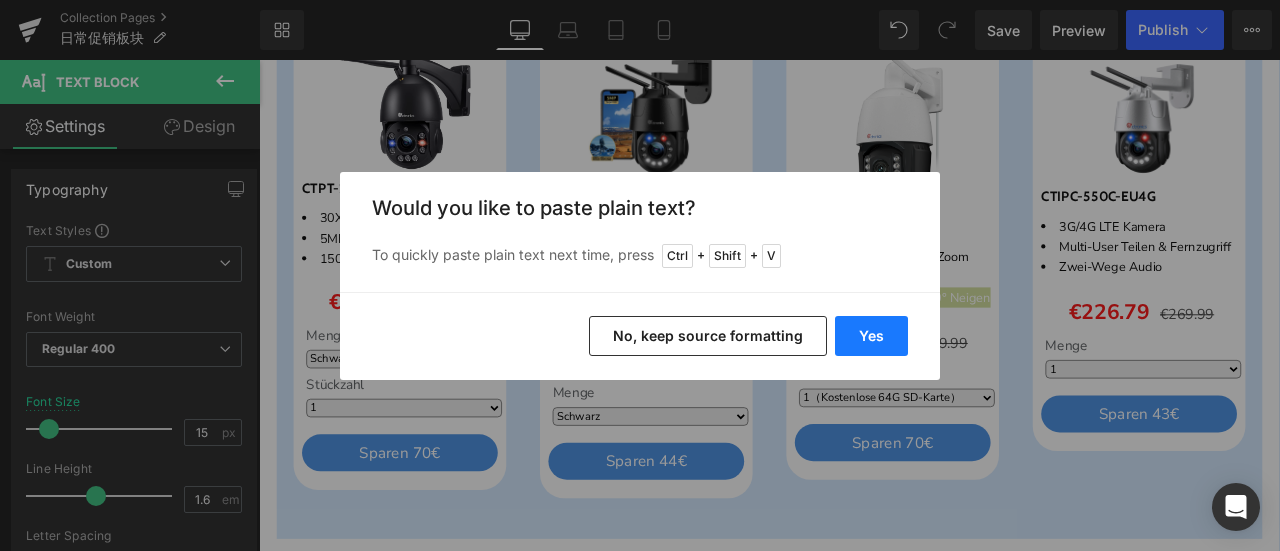 click on "Yes" at bounding box center [871, 336] 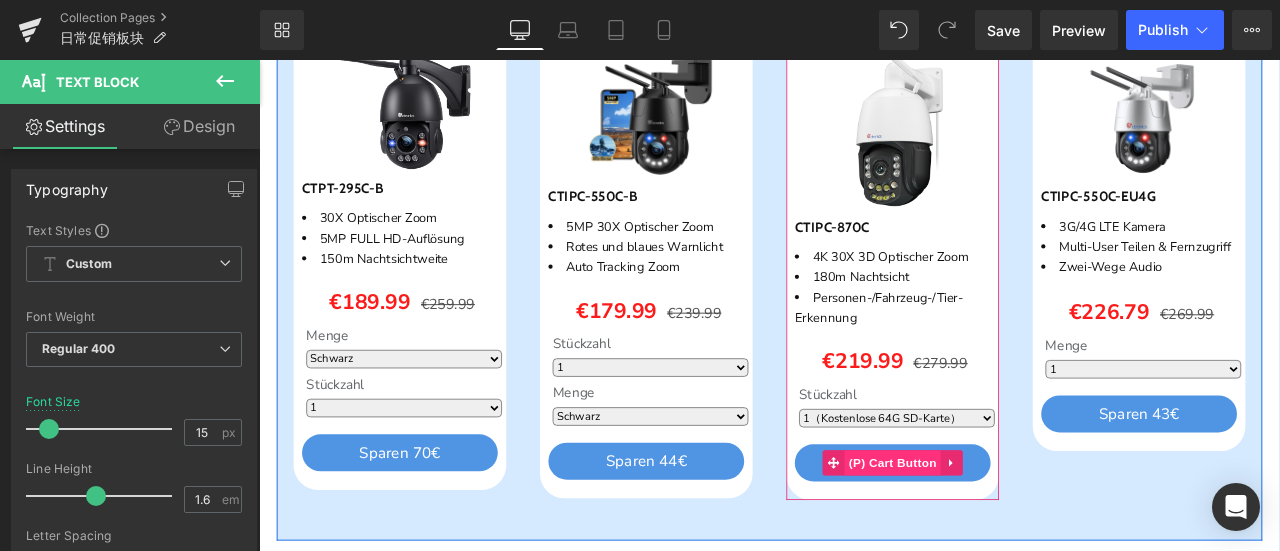 click on "(P) Cart Button" at bounding box center (1010, 537) 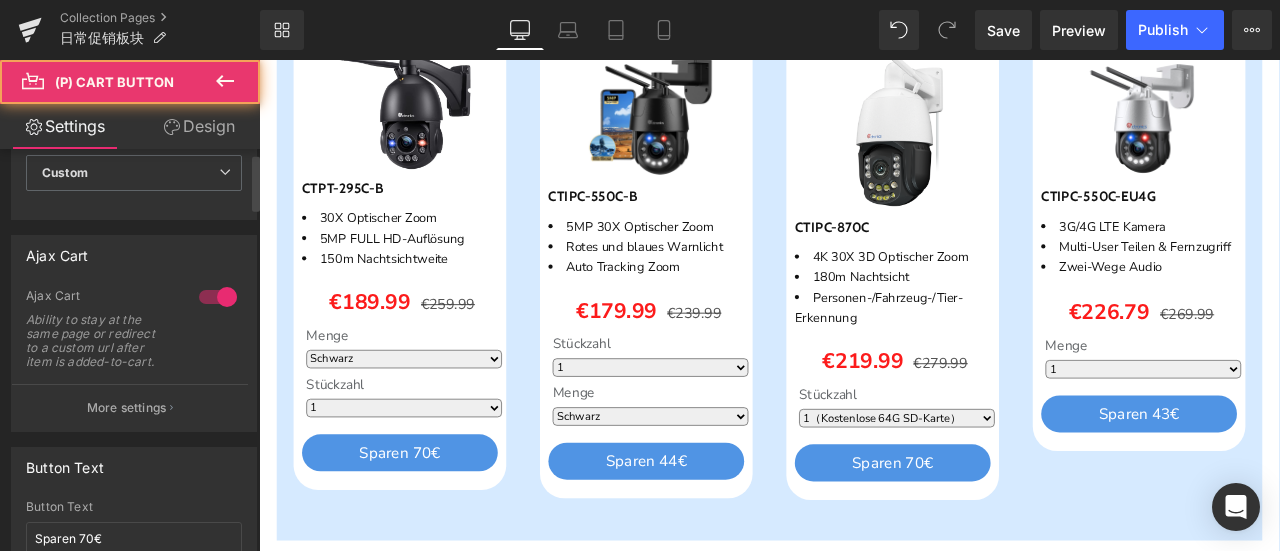 scroll, scrollTop: 200, scrollLeft: 0, axis: vertical 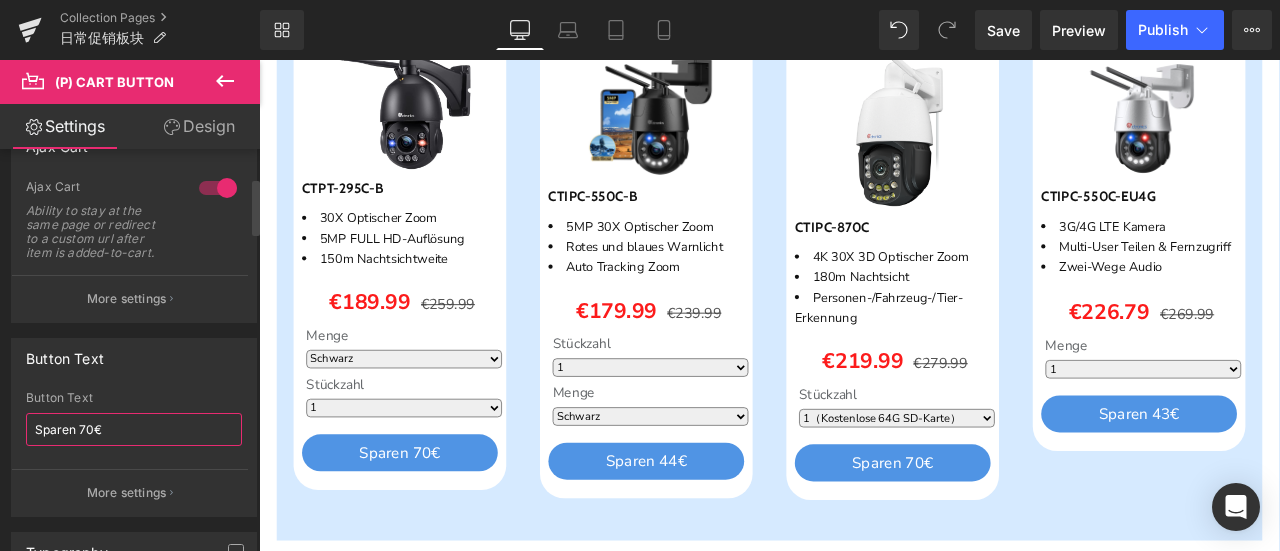 click on "Sparen 70€" at bounding box center (134, 429) 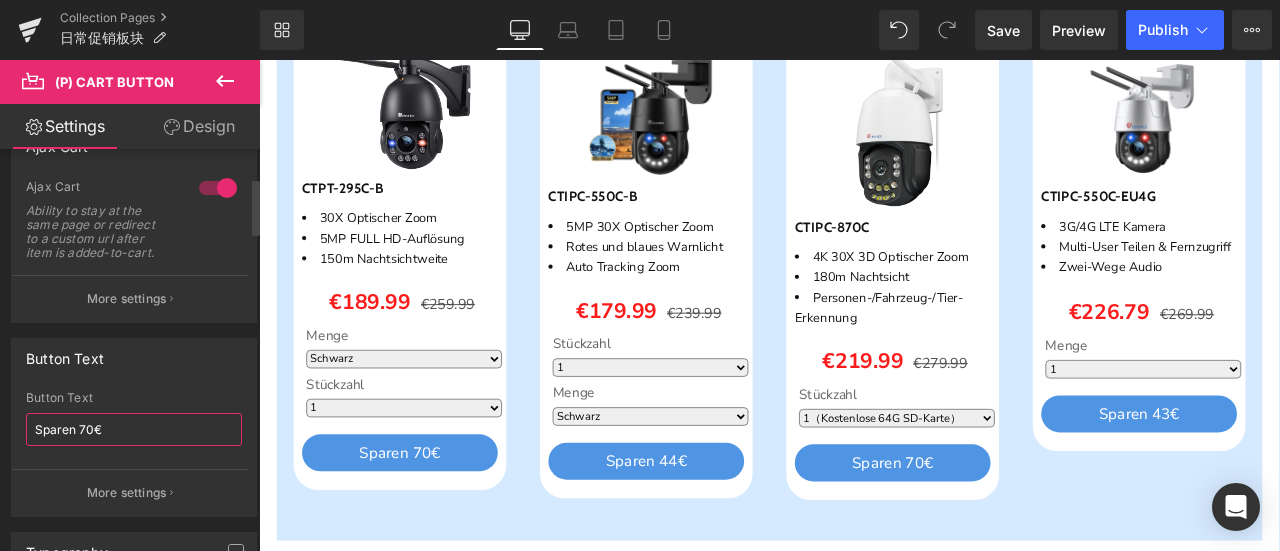 type on "Sparen 60€" 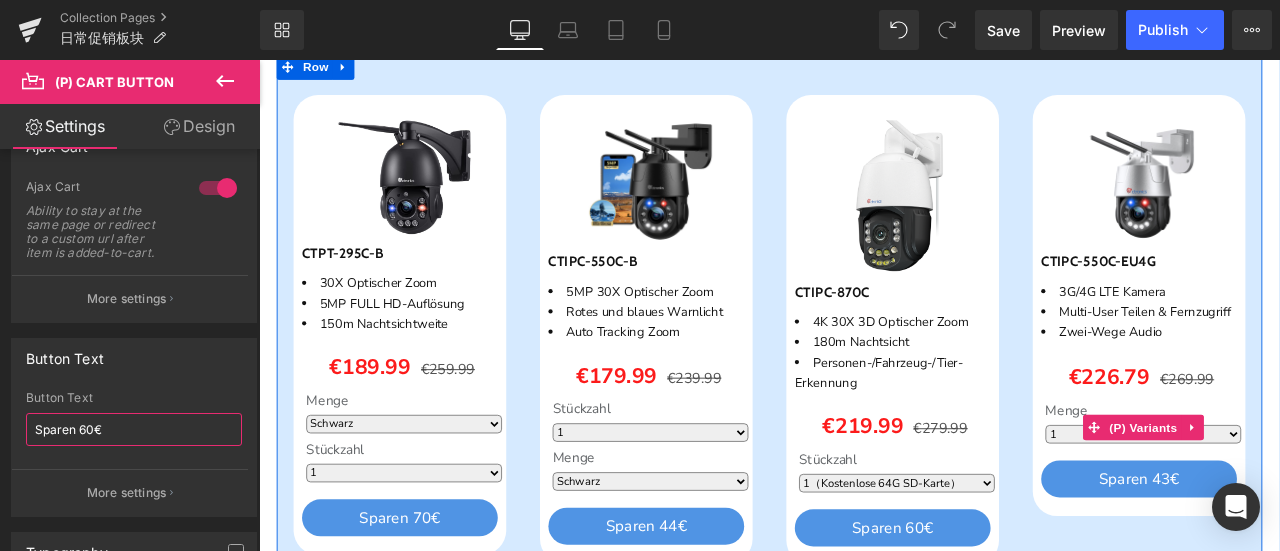 scroll, scrollTop: 1686, scrollLeft: 0, axis: vertical 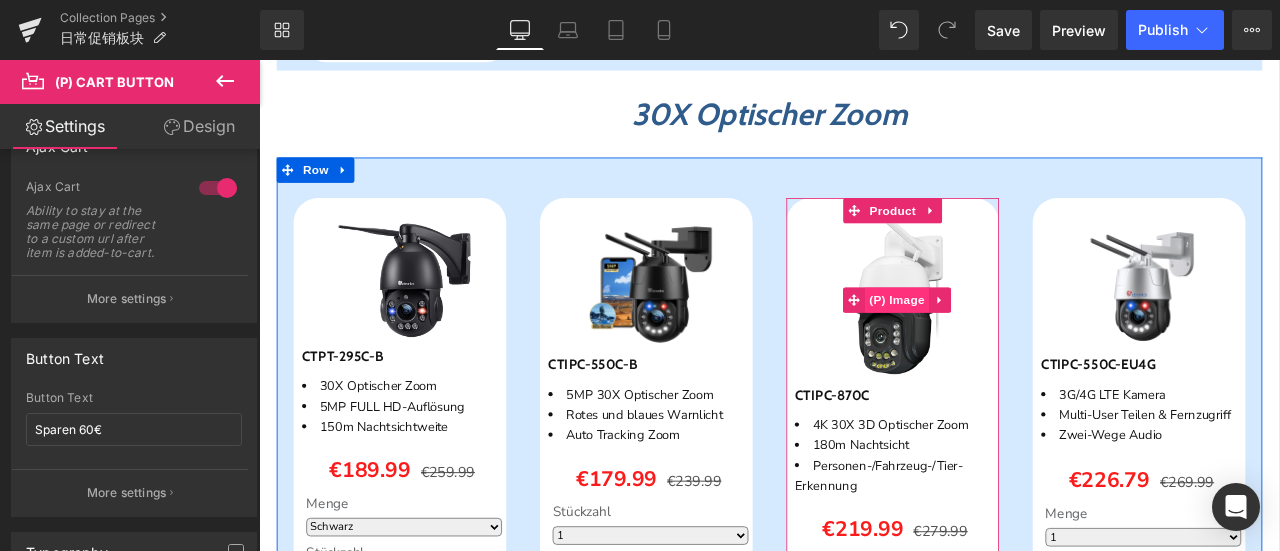 click on "(P) Image" at bounding box center (1015, 345) 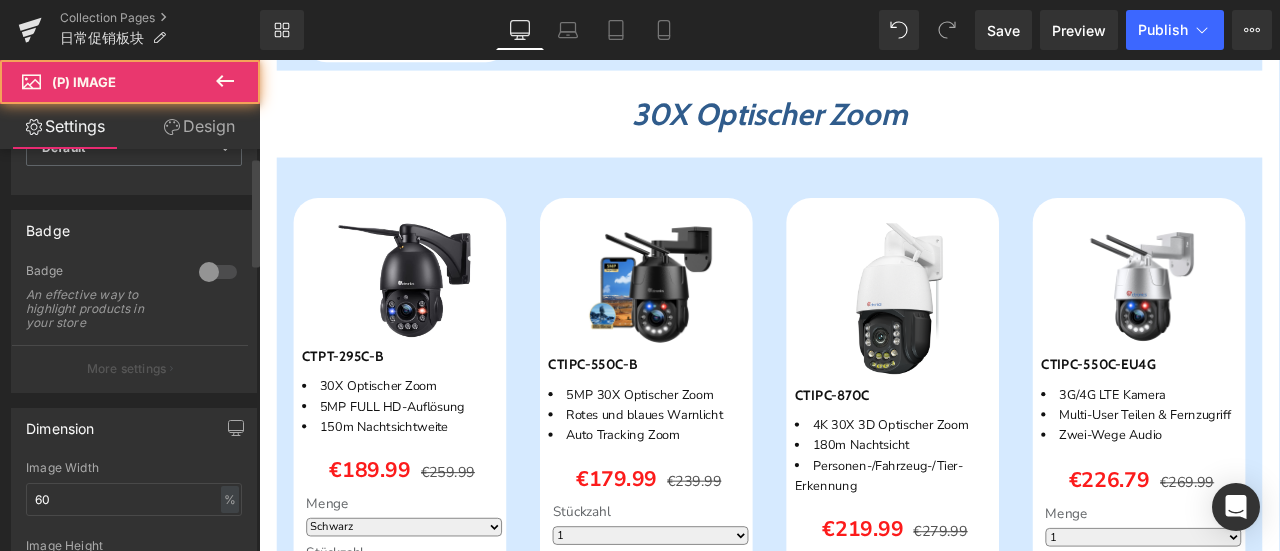 scroll, scrollTop: 300, scrollLeft: 0, axis: vertical 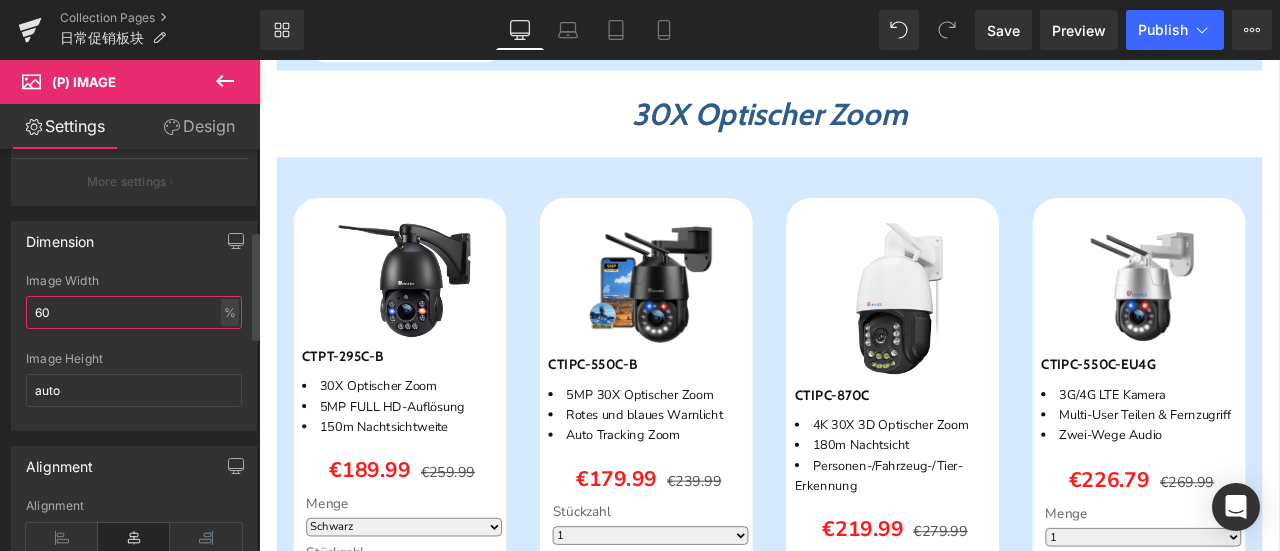 click on "60" at bounding box center (134, 312) 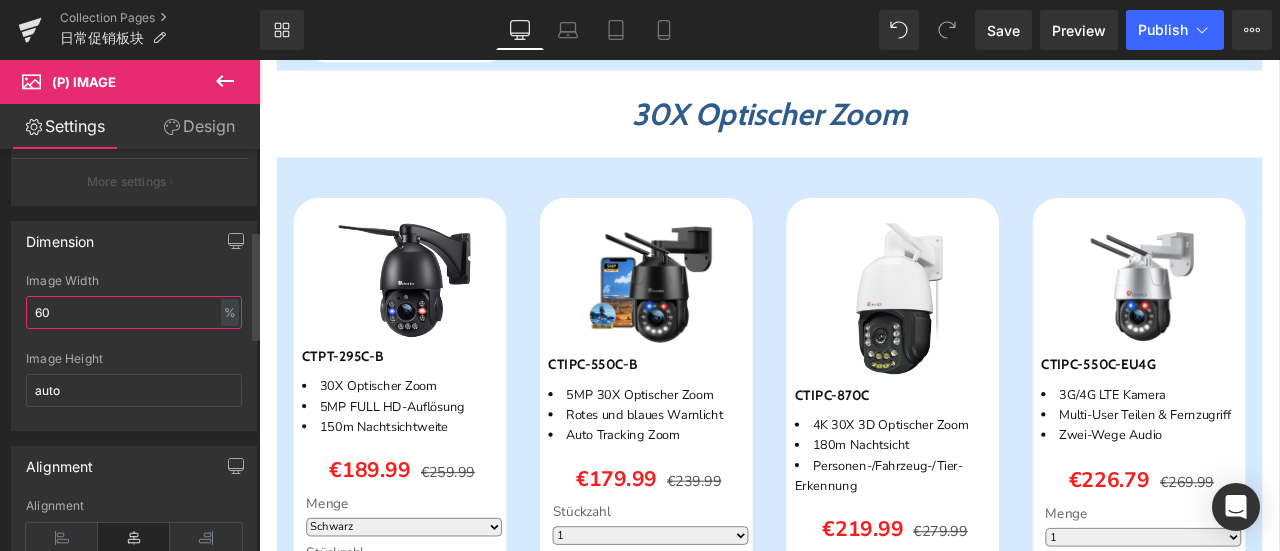 drag, startPoint x: 67, startPoint y: 307, endPoint x: 23, endPoint y: 307, distance: 44 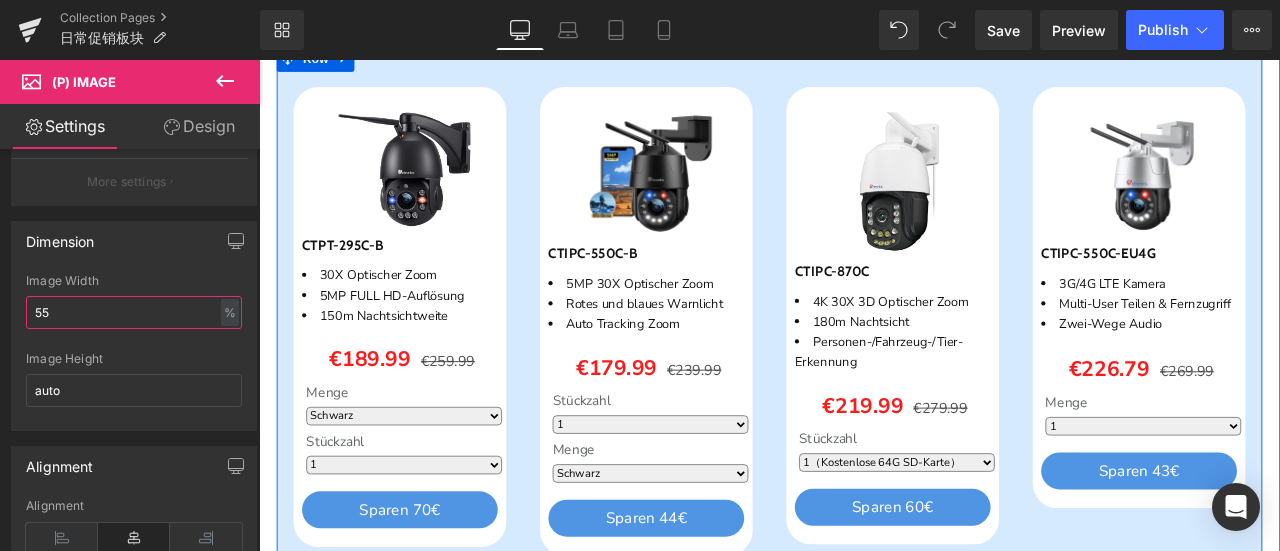 scroll, scrollTop: 1786, scrollLeft: 0, axis: vertical 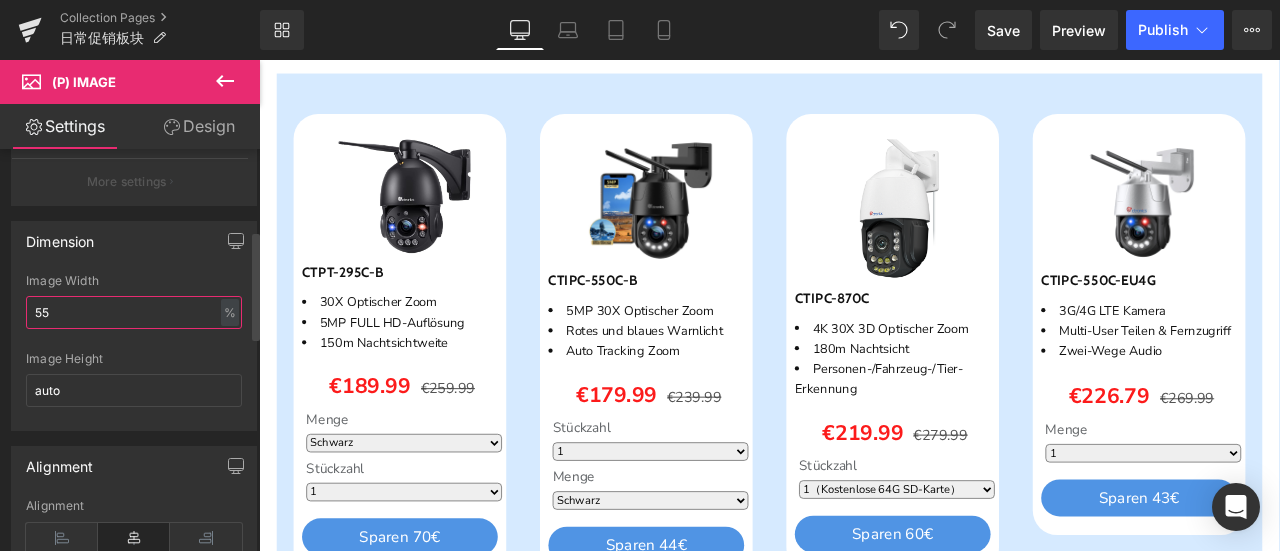 drag, startPoint x: 42, startPoint y: 309, endPoint x: 58, endPoint y: 309, distance: 16 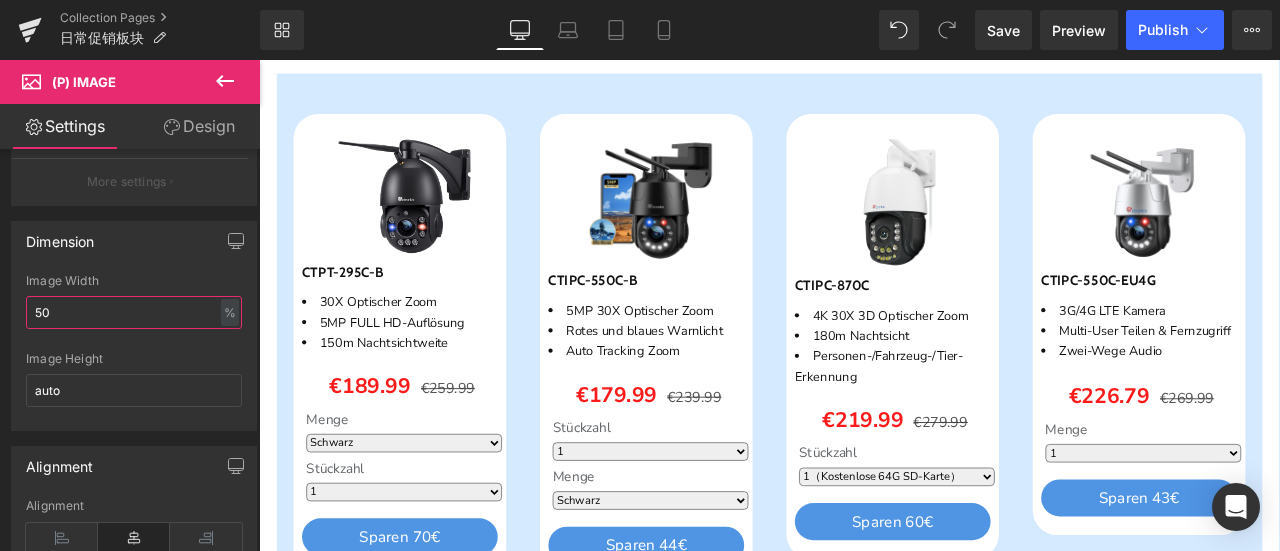 type on "50" 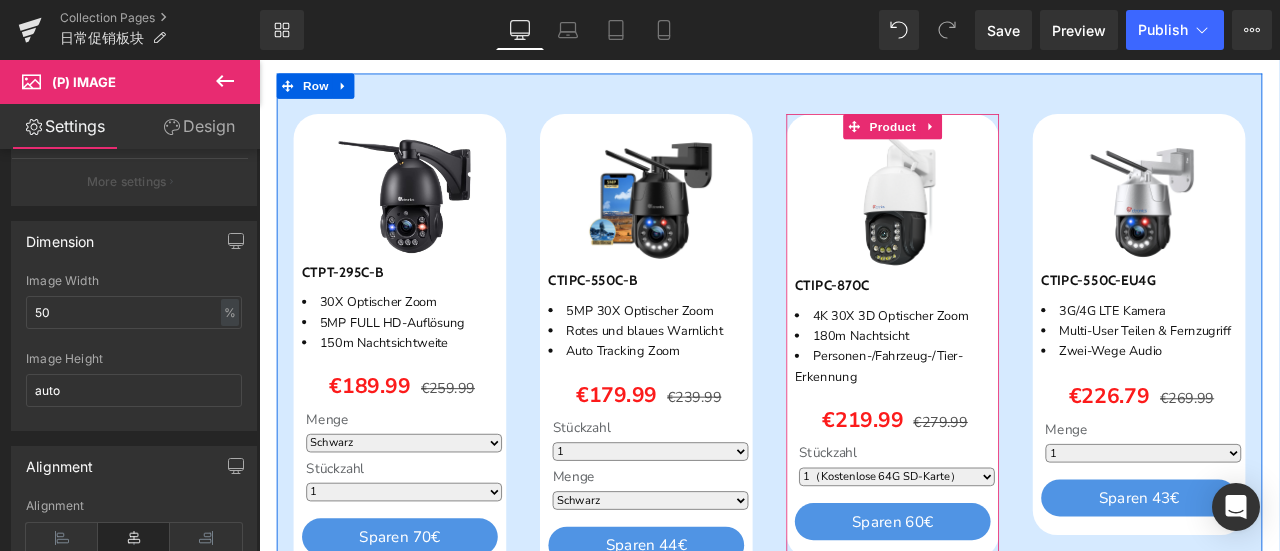 click on "Personen-/Fahrzeug-/Tier-Erkennung" at bounding box center [1015, 423] 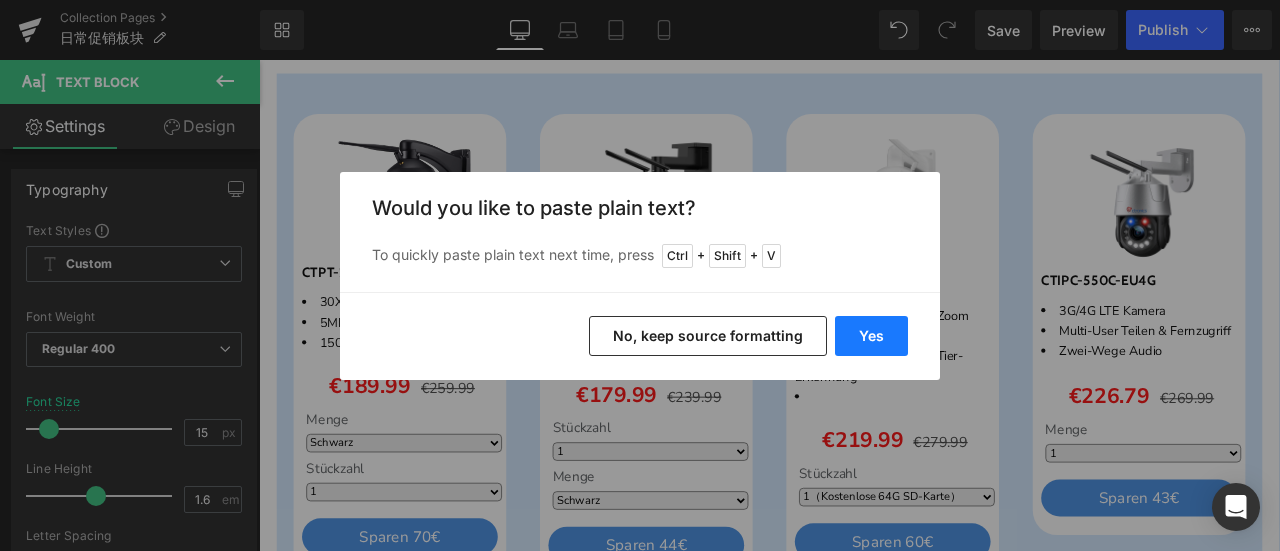 click on "Yes" at bounding box center [871, 336] 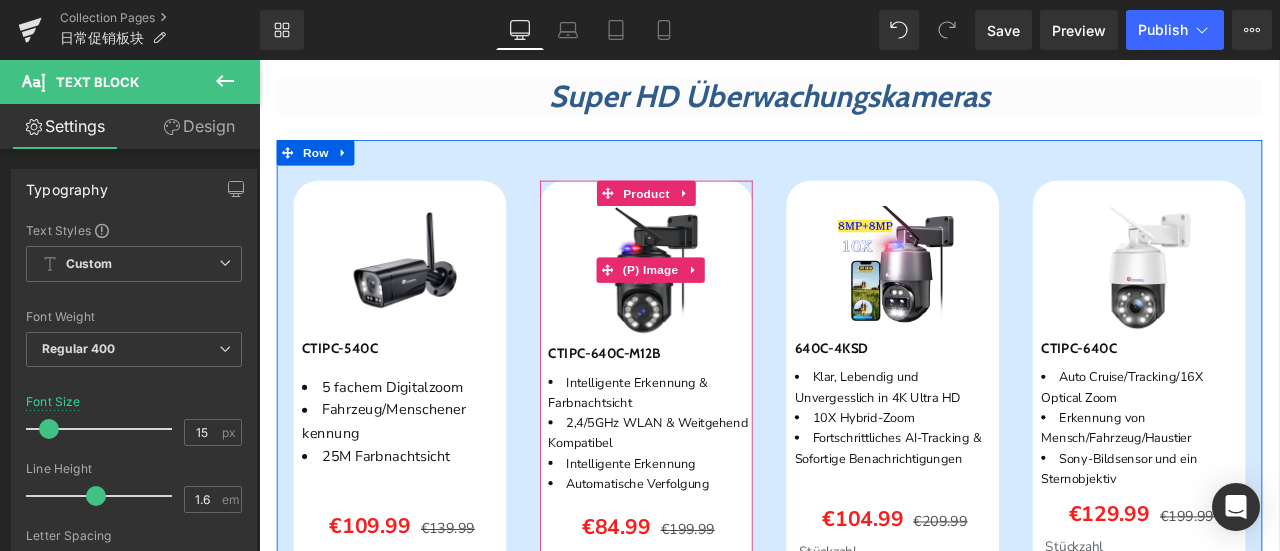 scroll, scrollTop: 3286, scrollLeft: 0, axis: vertical 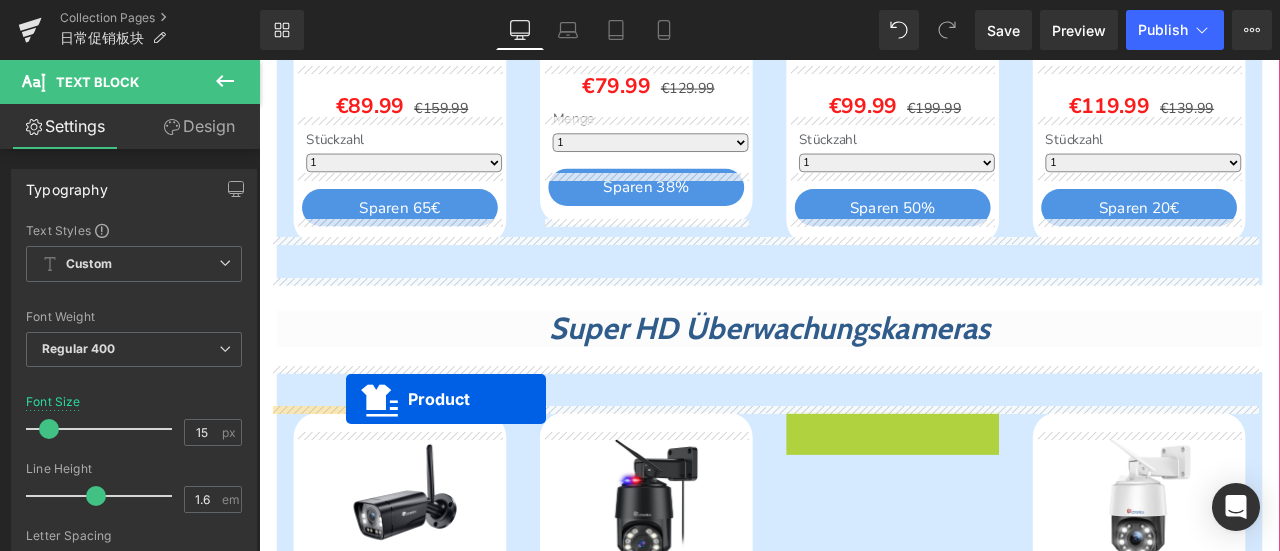 drag, startPoint x: 992, startPoint y: 122, endPoint x: 362, endPoint y: 462, distance: 715.89105 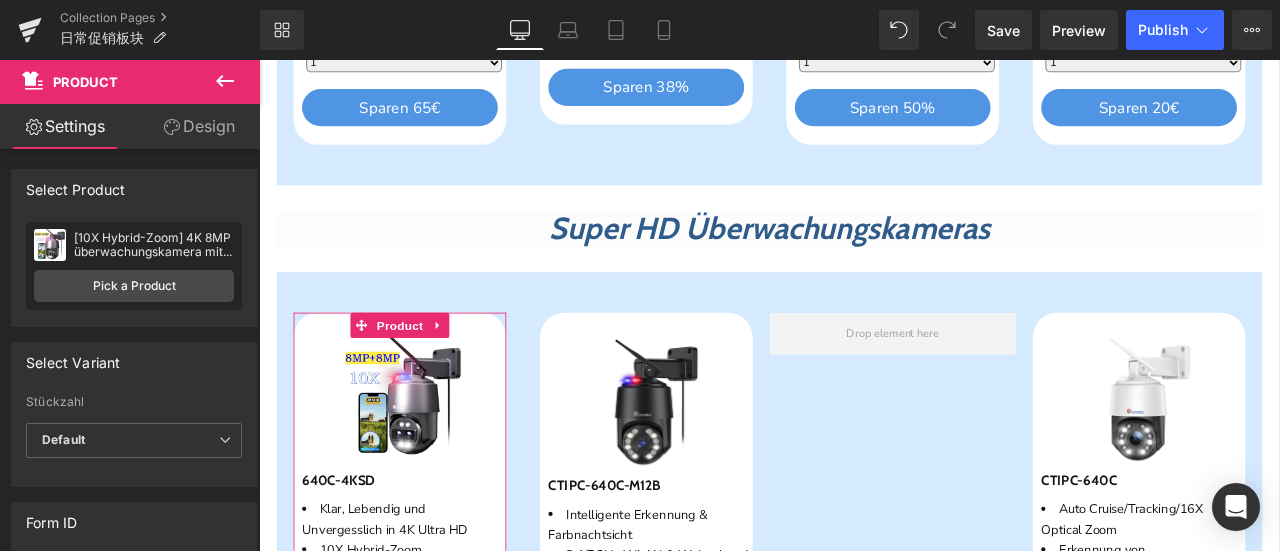 scroll, scrollTop: 3026, scrollLeft: 0, axis: vertical 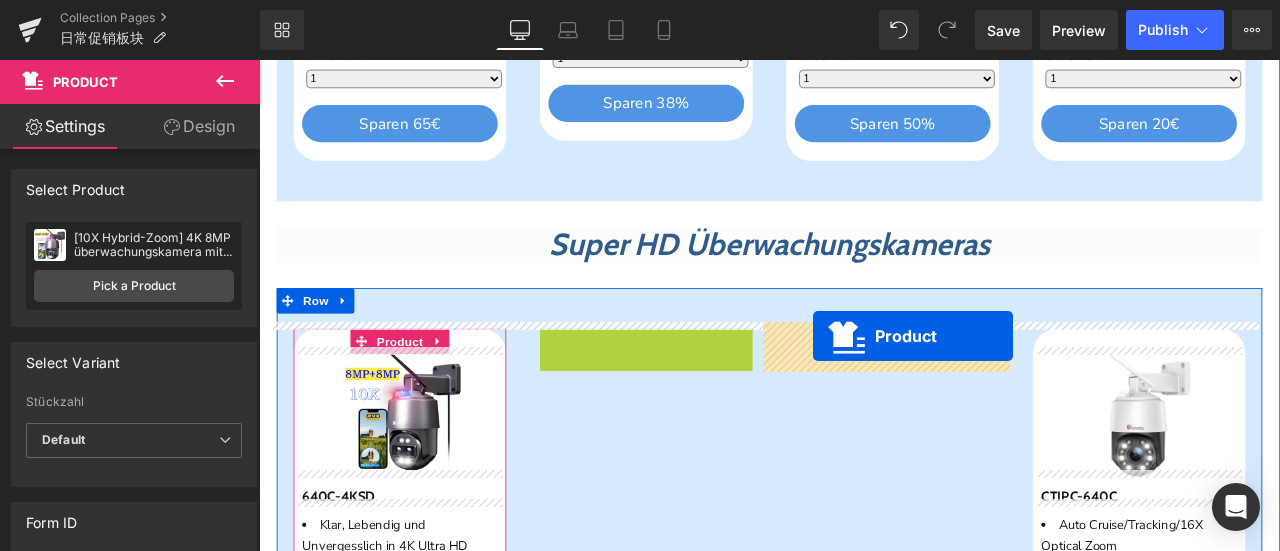 drag, startPoint x: 716, startPoint y: 385, endPoint x: 915, endPoint y: 387, distance: 199.01006 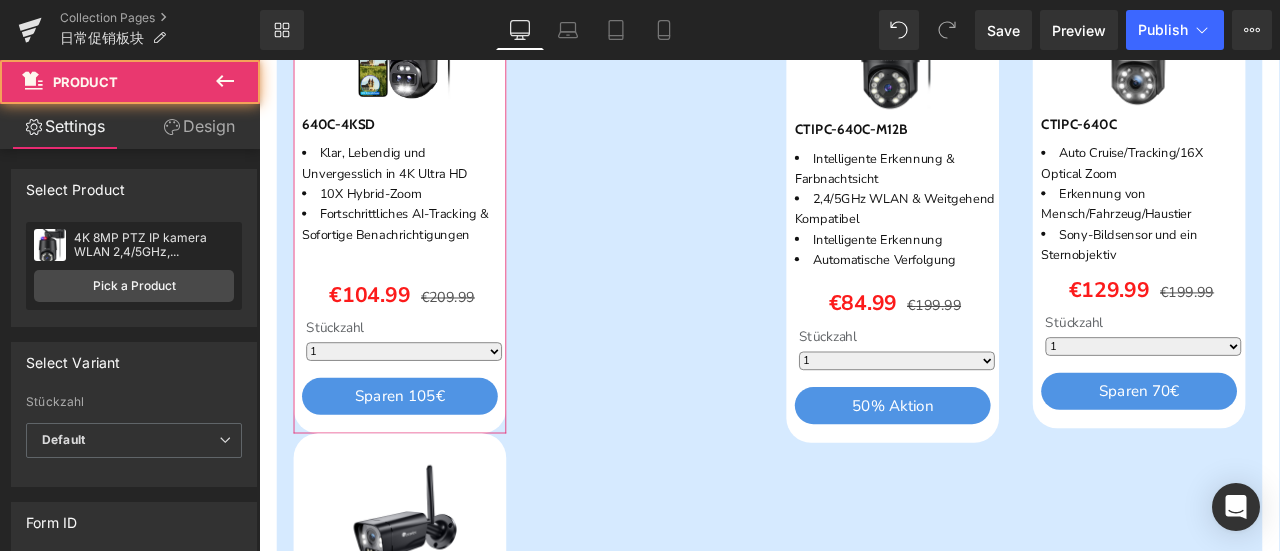 scroll, scrollTop: 3626, scrollLeft: 0, axis: vertical 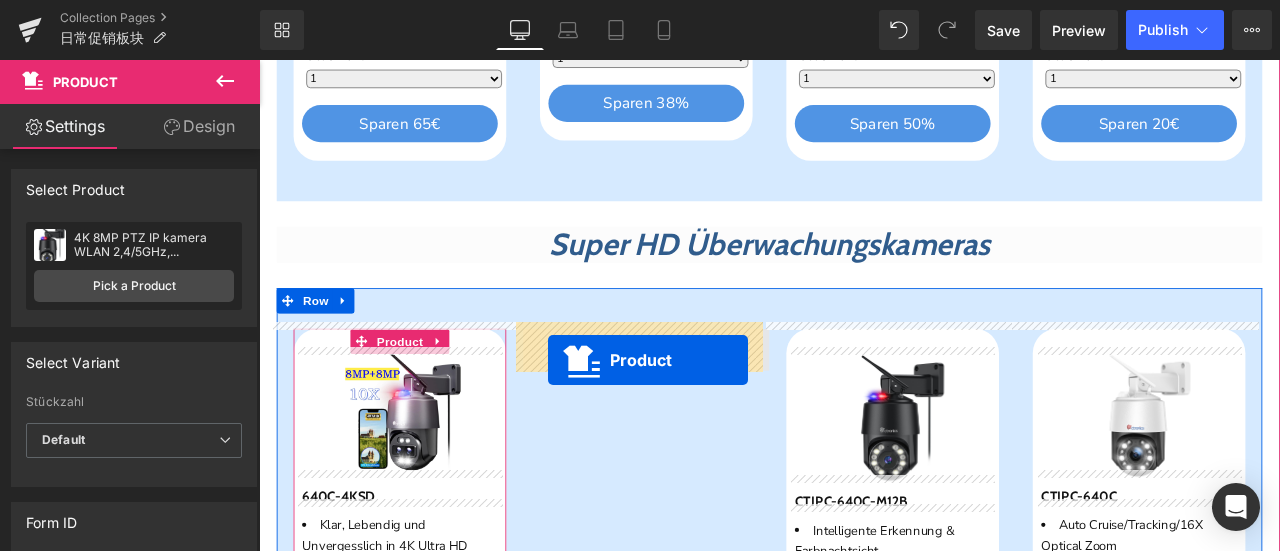 drag, startPoint x: 406, startPoint y: 342, endPoint x: 602, endPoint y: 404, distance: 205.57237 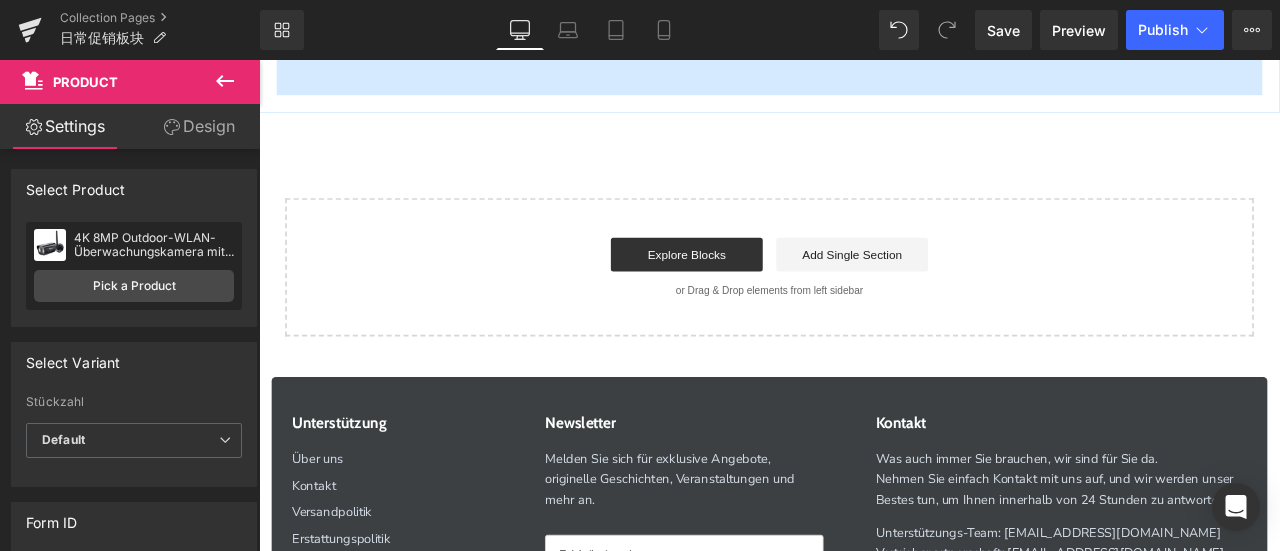 scroll, scrollTop: 3226, scrollLeft: 0, axis: vertical 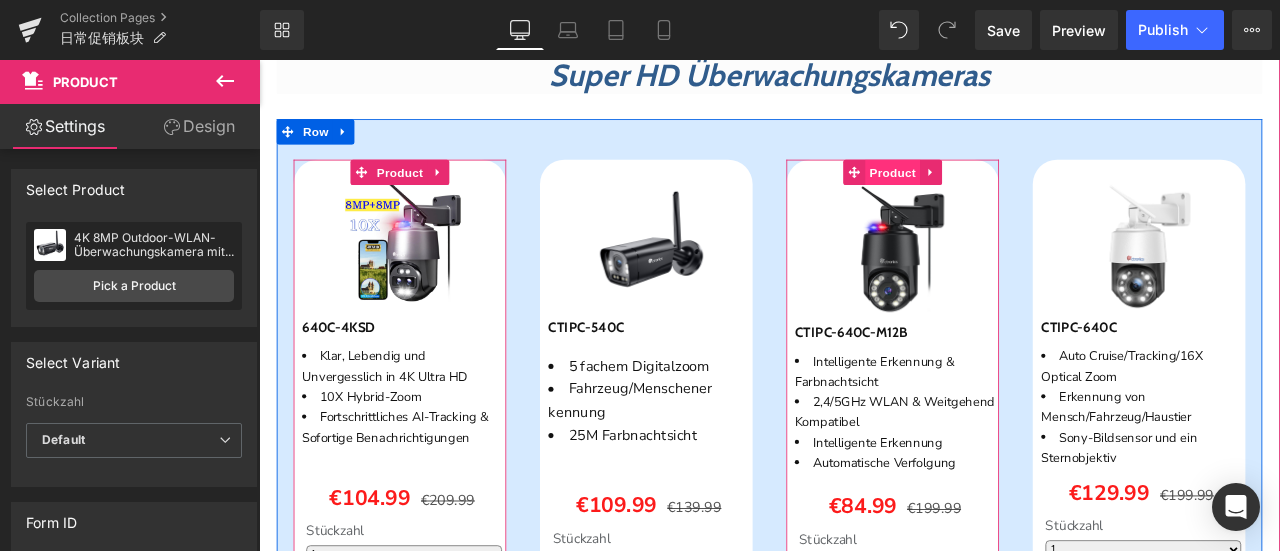 click on "Product" at bounding box center [1010, 193] 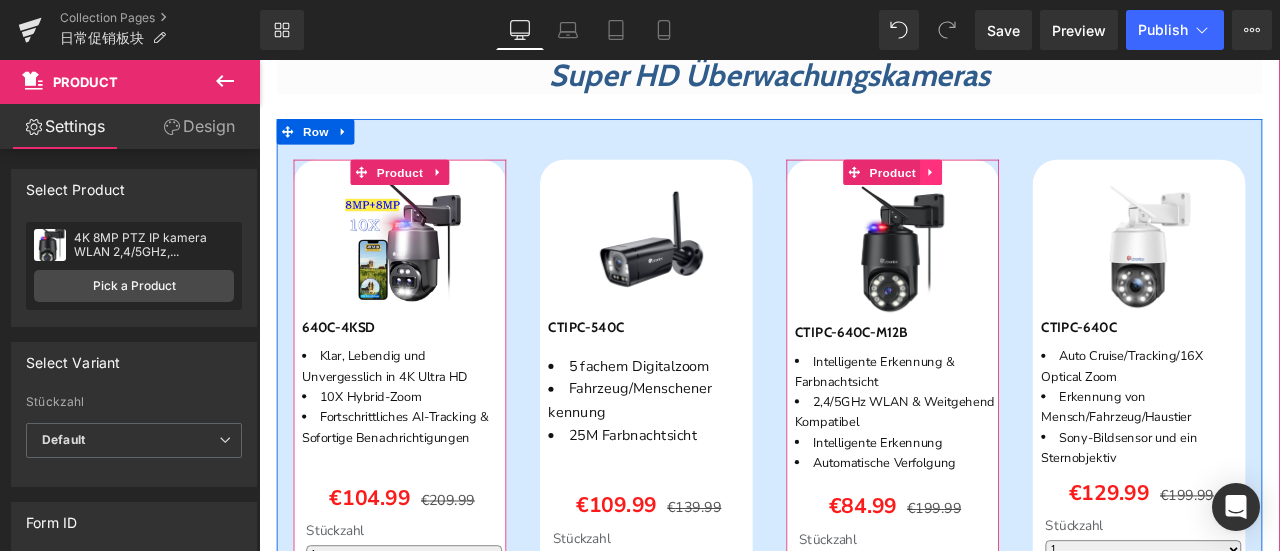 click 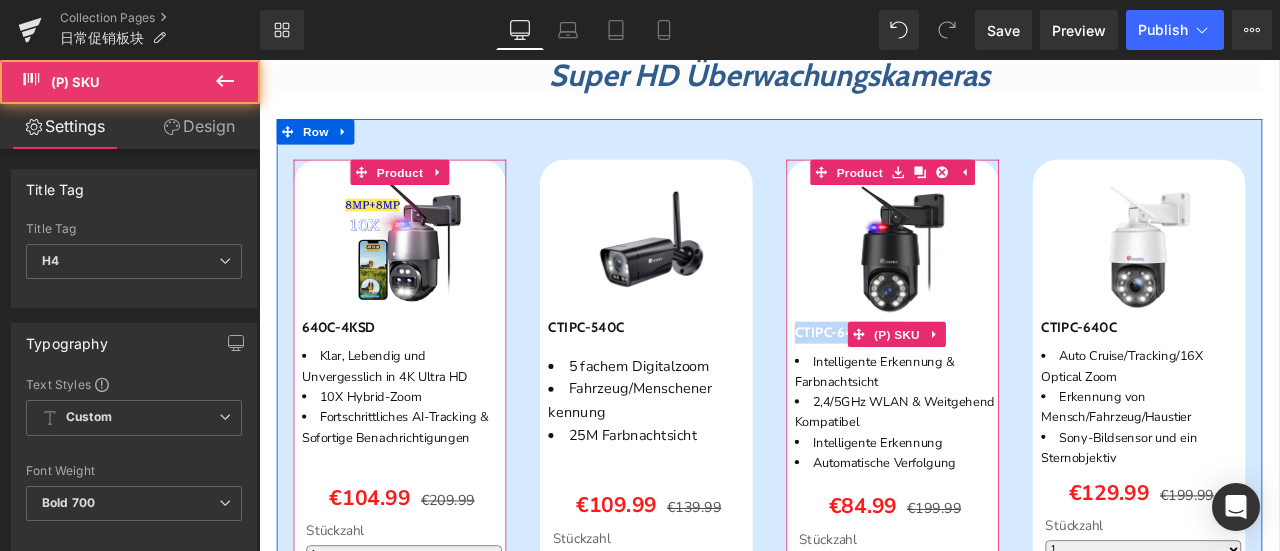 drag, startPoint x: 889, startPoint y: 374, endPoint x: 1097, endPoint y: 381, distance: 208.11775 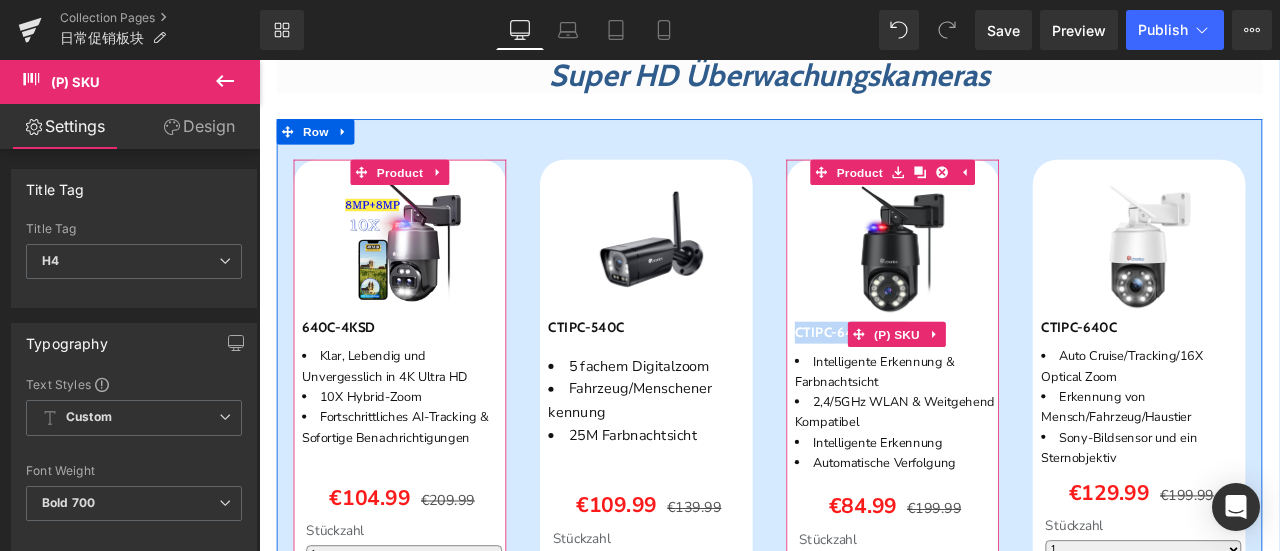 copy on "CTIPC-640C-M12B" 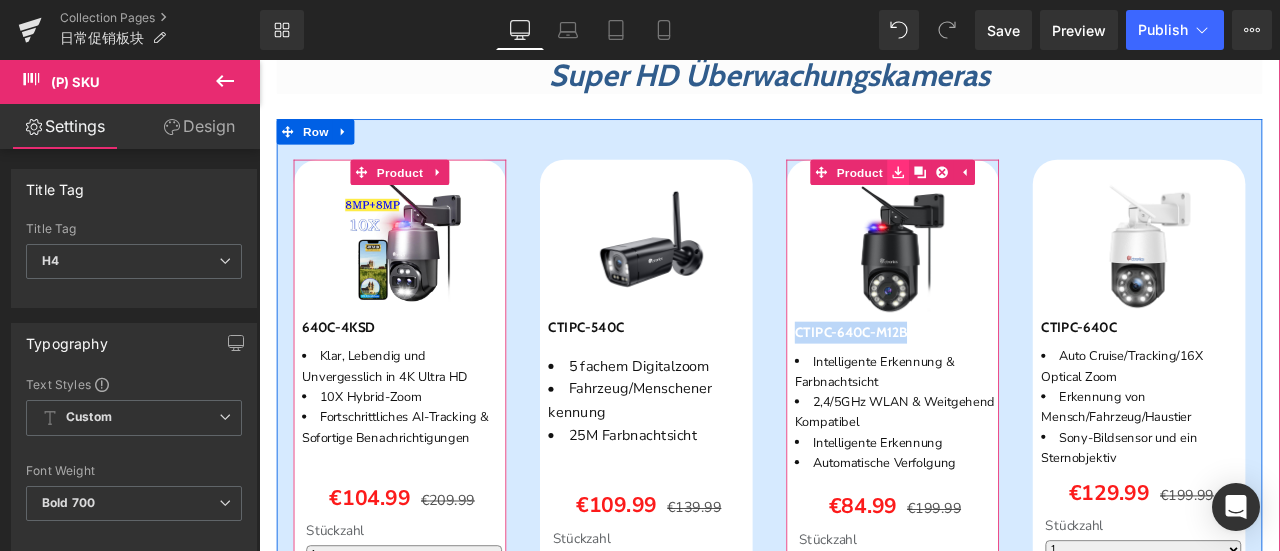 click 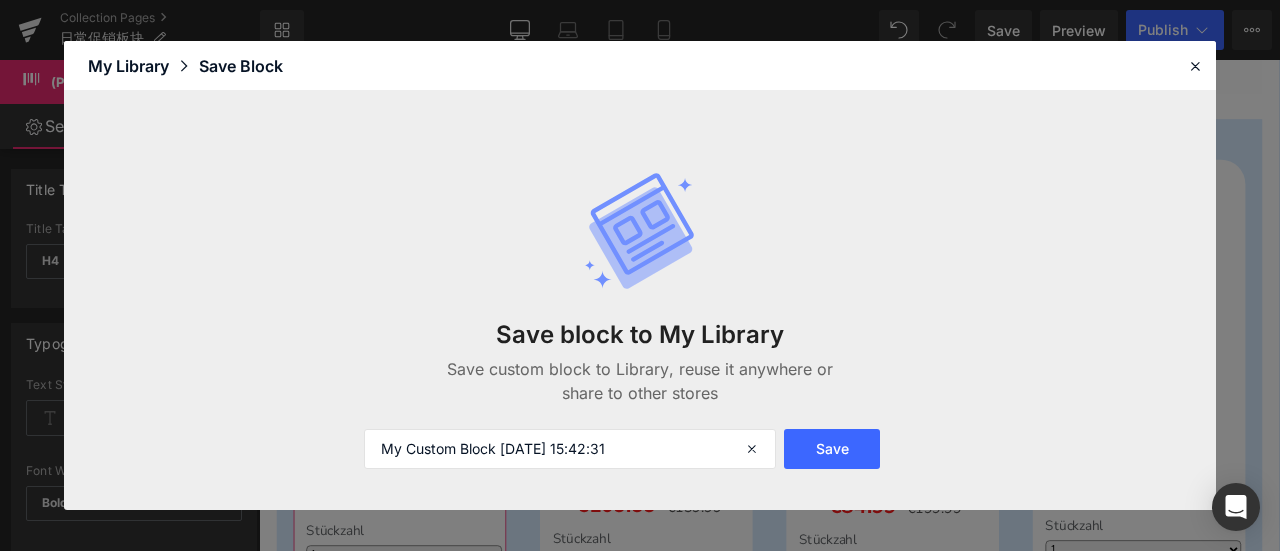 click on "Save block to My Library  Save custom block to Library, reuse it anywhere or share to other stores  My Custom Block 2025-07-16 15:42:31 Save" at bounding box center [640, 320] 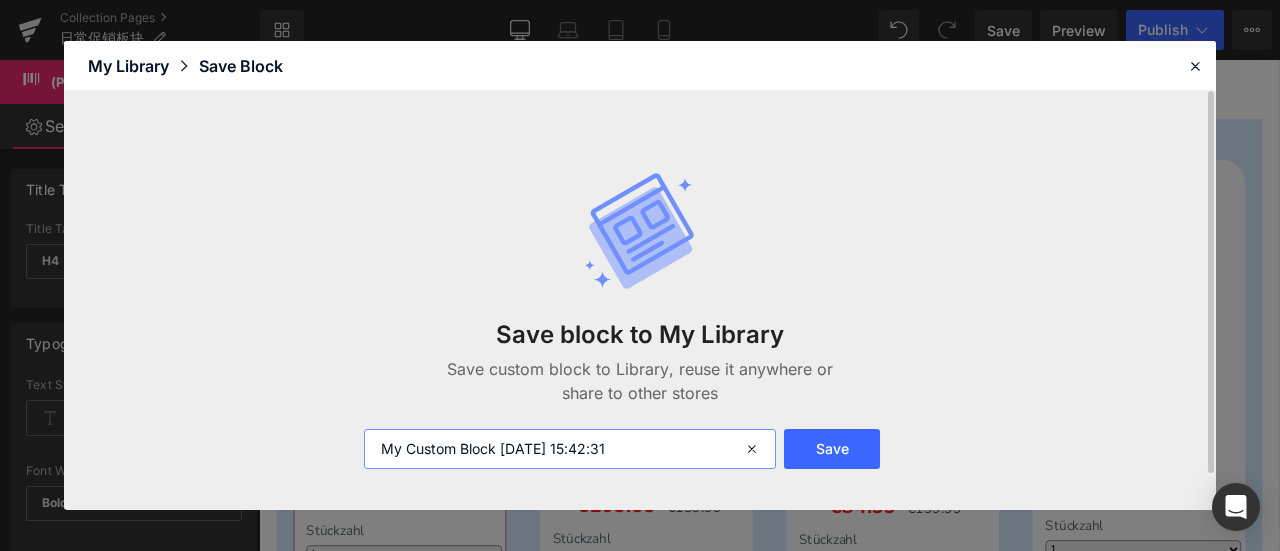 drag, startPoint x: 650, startPoint y: 451, endPoint x: 310, endPoint y: 459, distance: 340.09412 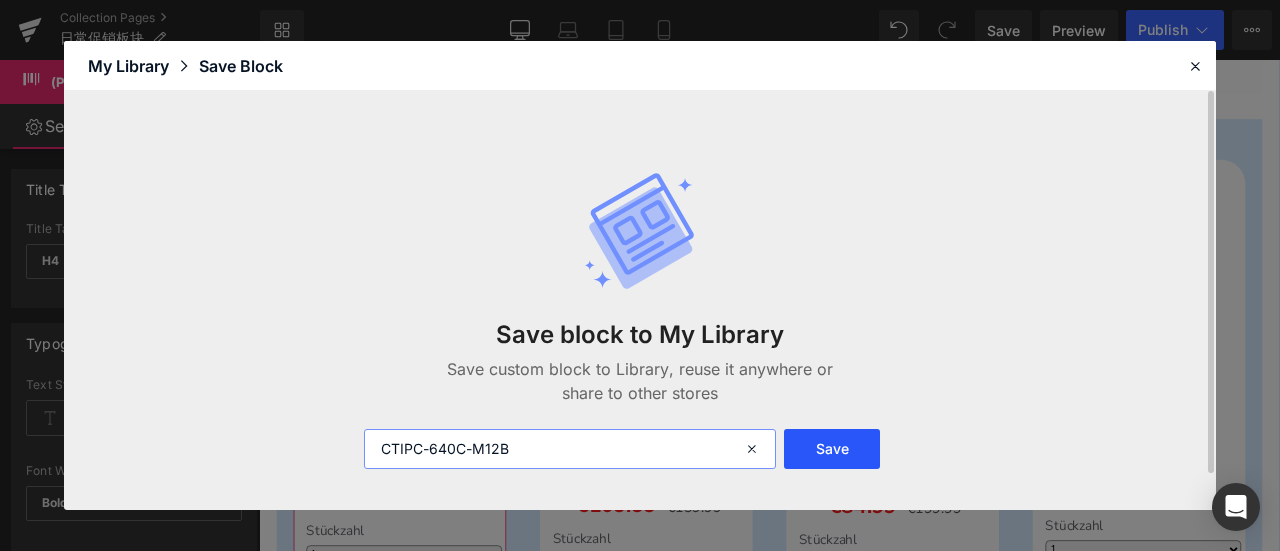 type on "CTIPC-640C-M12B" 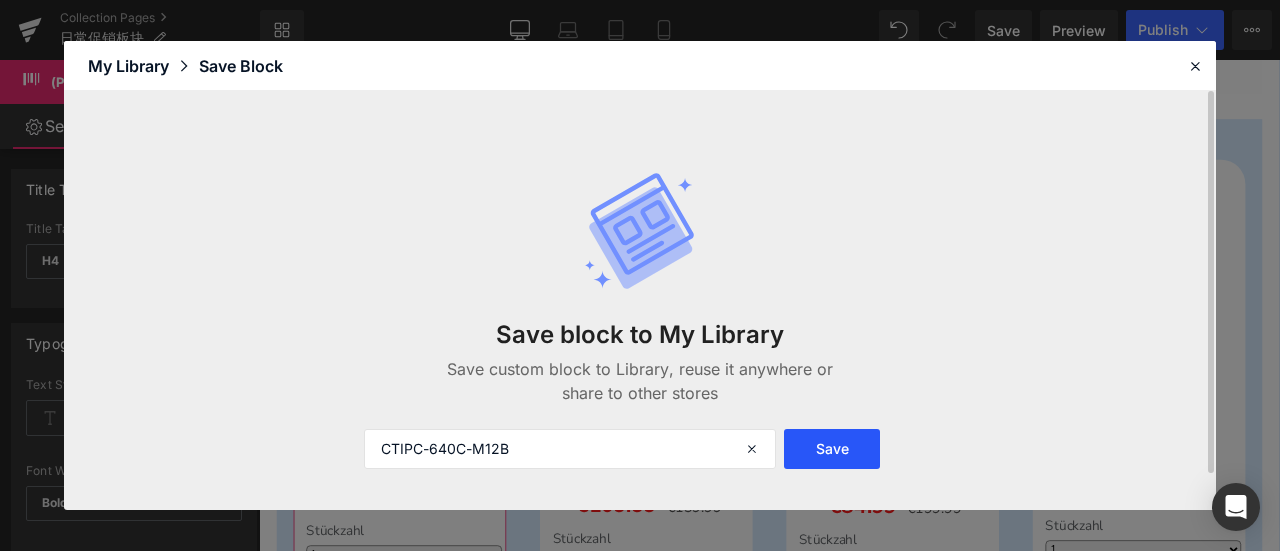 click on "Save" at bounding box center (832, 449) 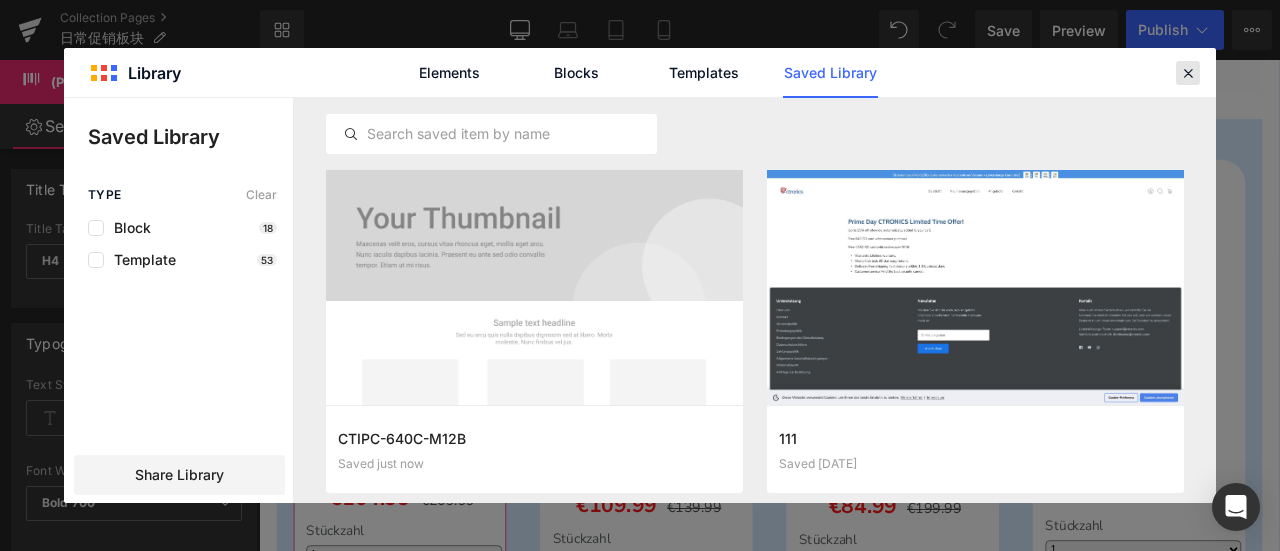 click at bounding box center (1188, 73) 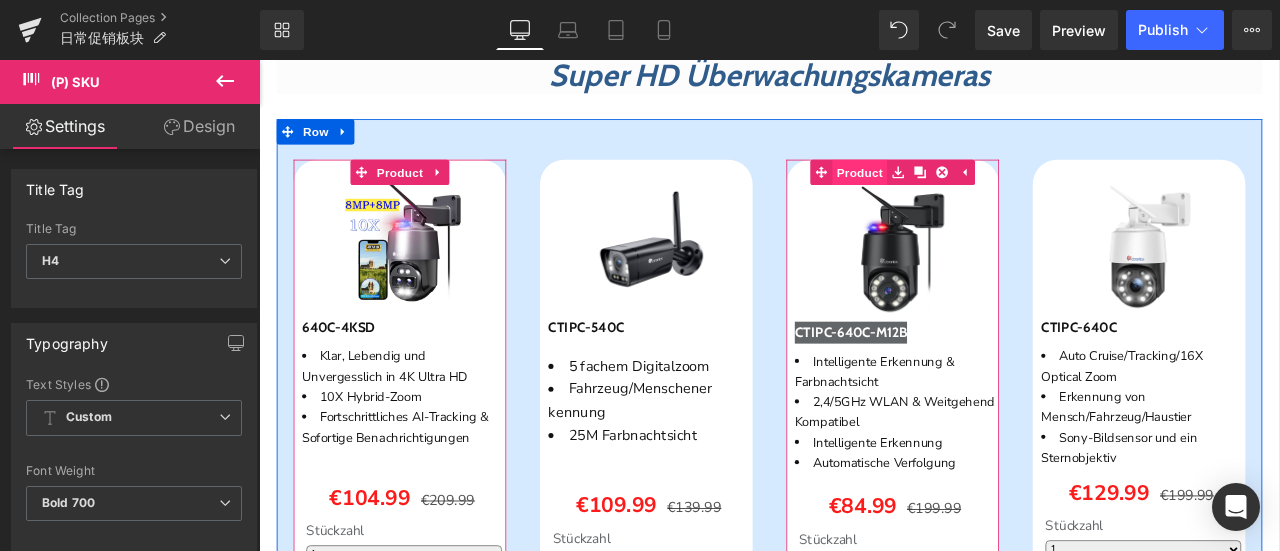 click on "Product" at bounding box center [958, 193] 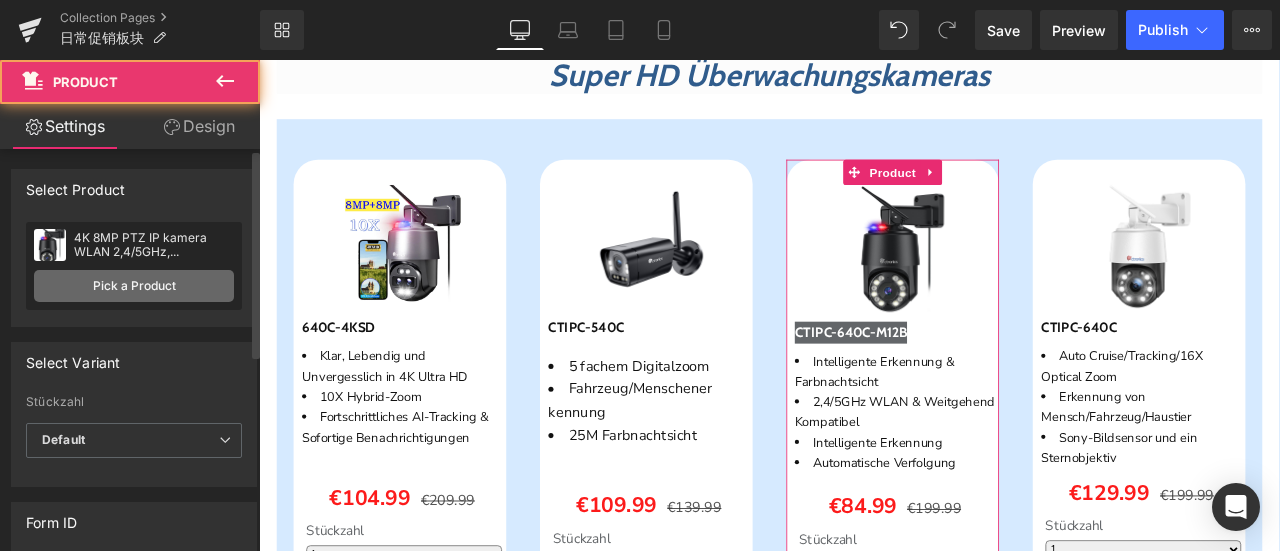click on "Pick a Product" at bounding box center (134, 286) 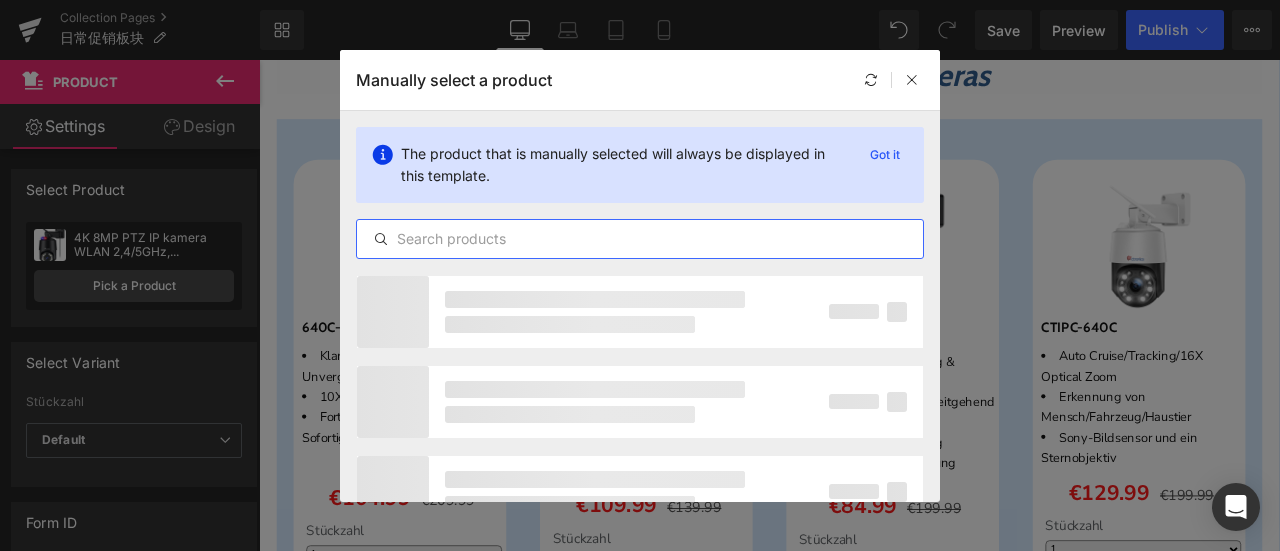 click at bounding box center (640, 239) 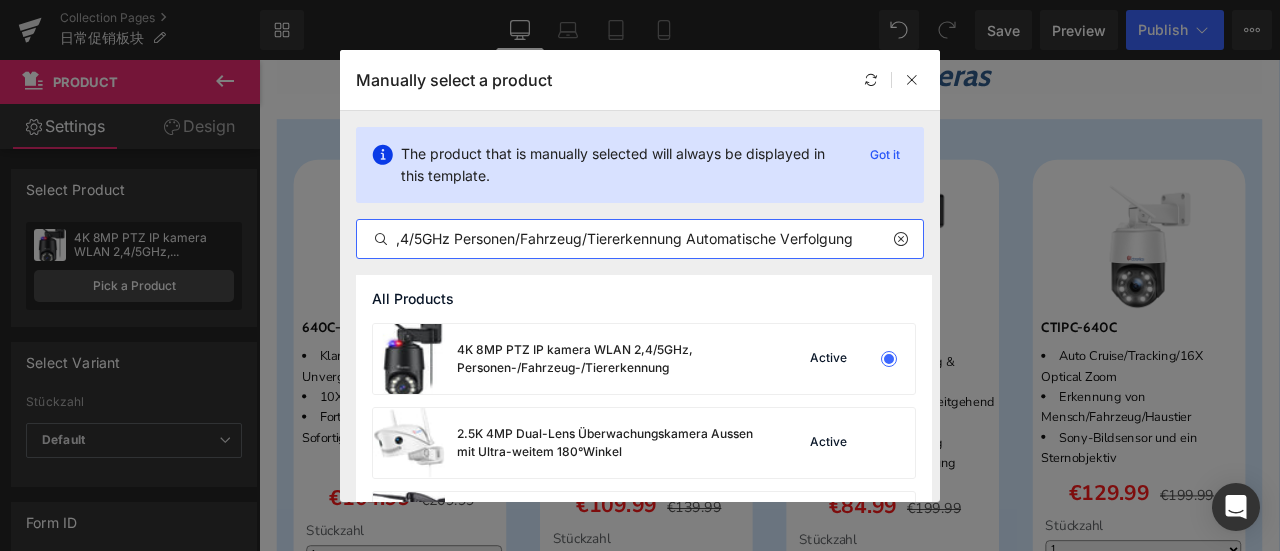 scroll, scrollTop: 0, scrollLeft: 506, axis: horizontal 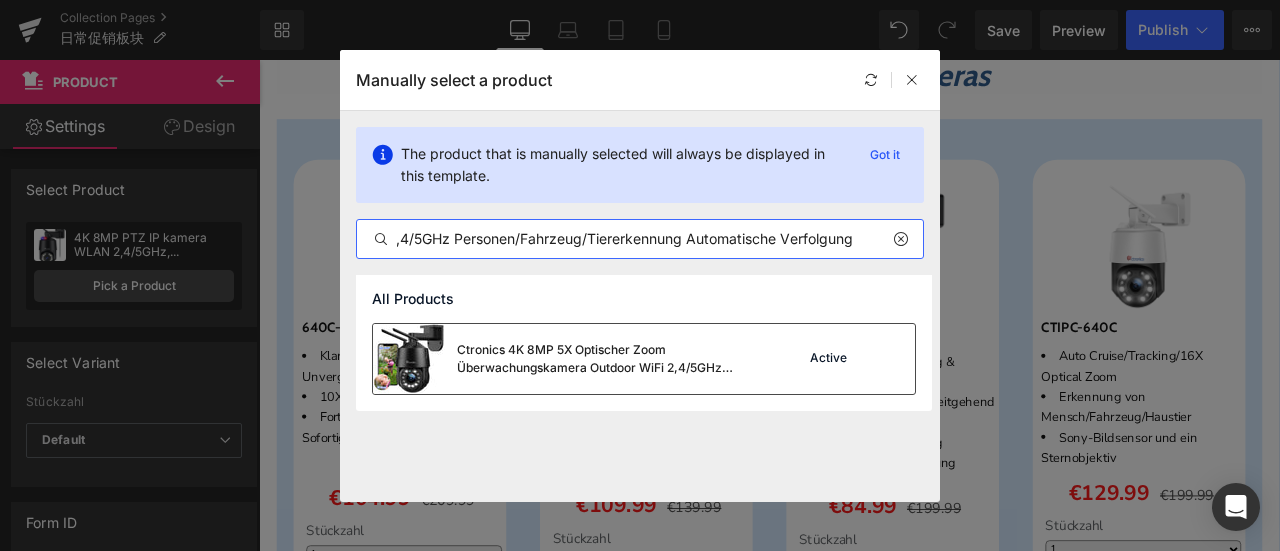 type on "Ctronics 4K 8MP 5X Optischer Zoom Überwachungskamera Outdoor WiFi 2,4/5GHz Personen/Fahrzeug/Tiererkennung Automatische Verfolgung" 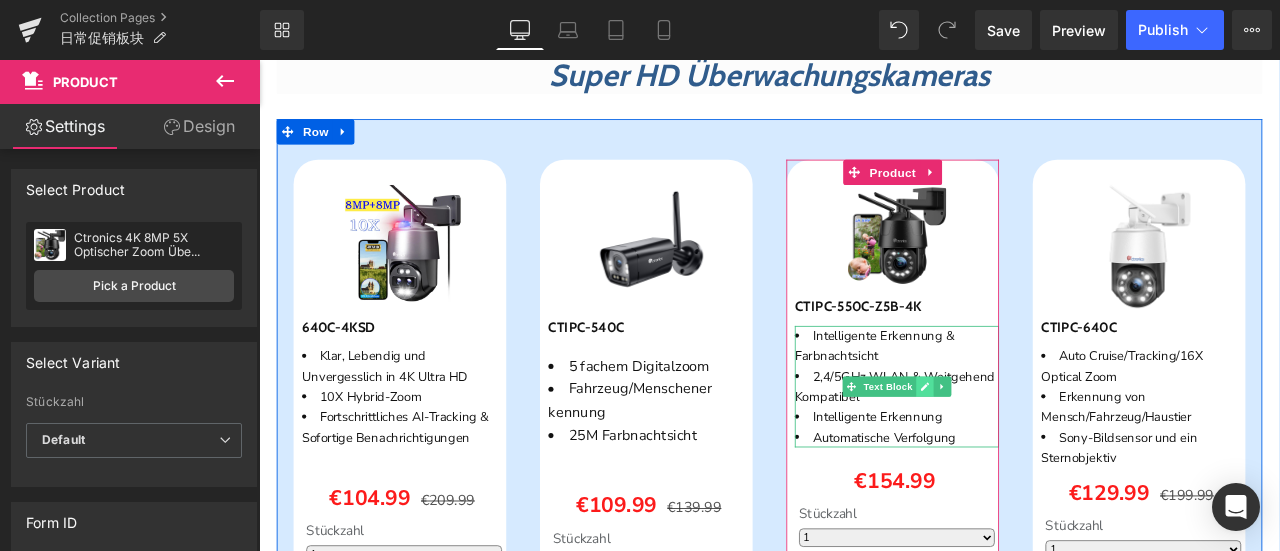 click 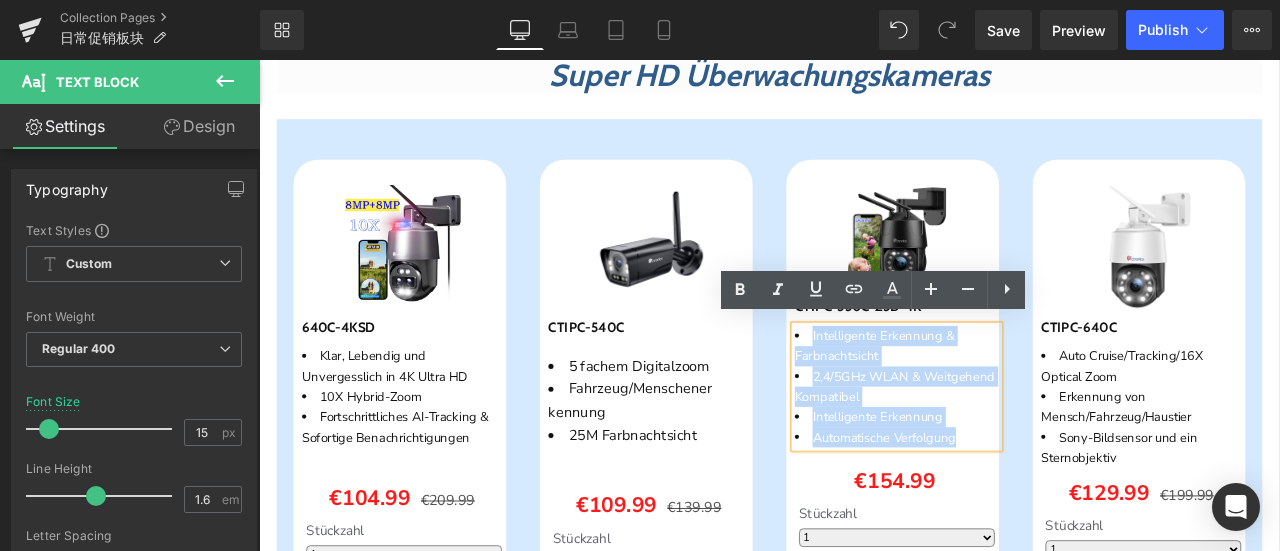 drag, startPoint x: 908, startPoint y: 381, endPoint x: 1124, endPoint y: 503, distance: 248.07257 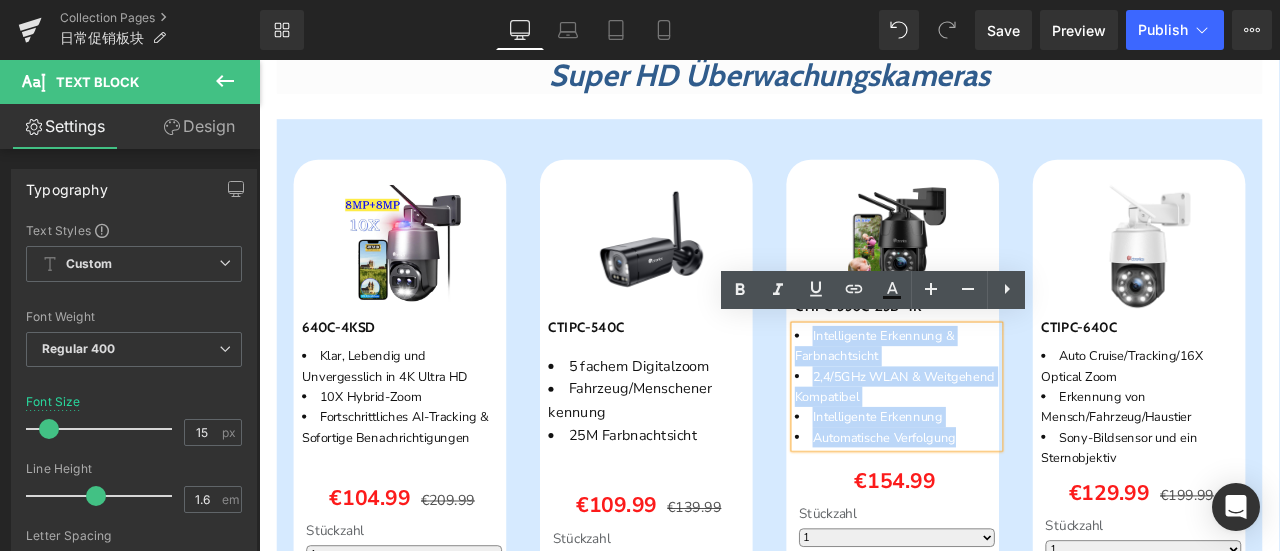 click on "2,4/5GHz WLAN & Weitgehend Kompatibel" at bounding box center (1015, 447) 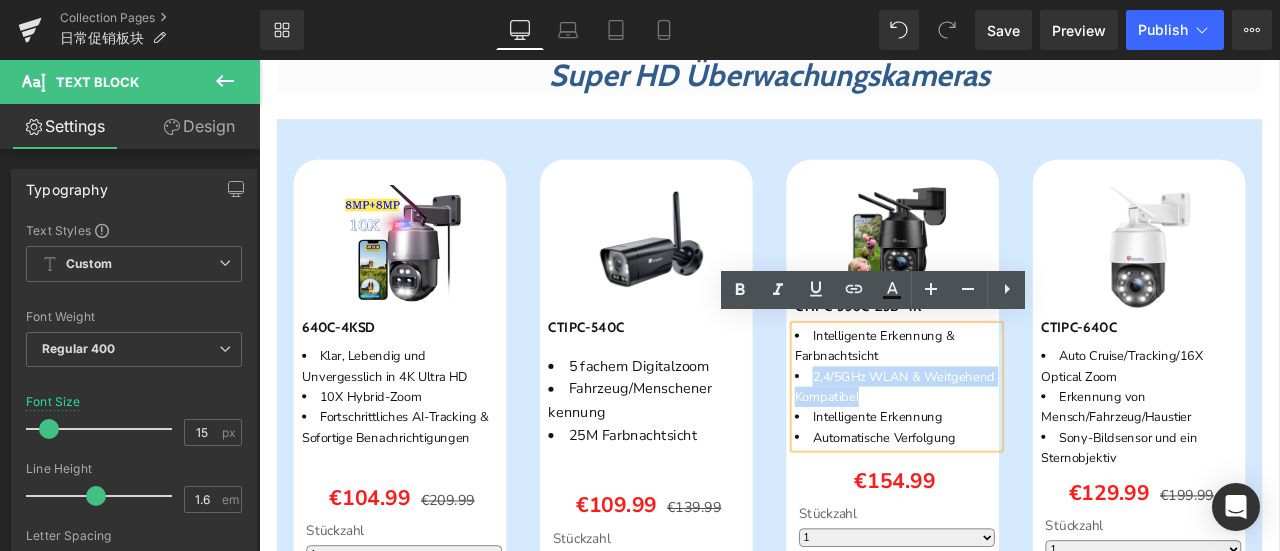 drag, startPoint x: 908, startPoint y: 426, endPoint x: 1071, endPoint y: 460, distance: 166.50826 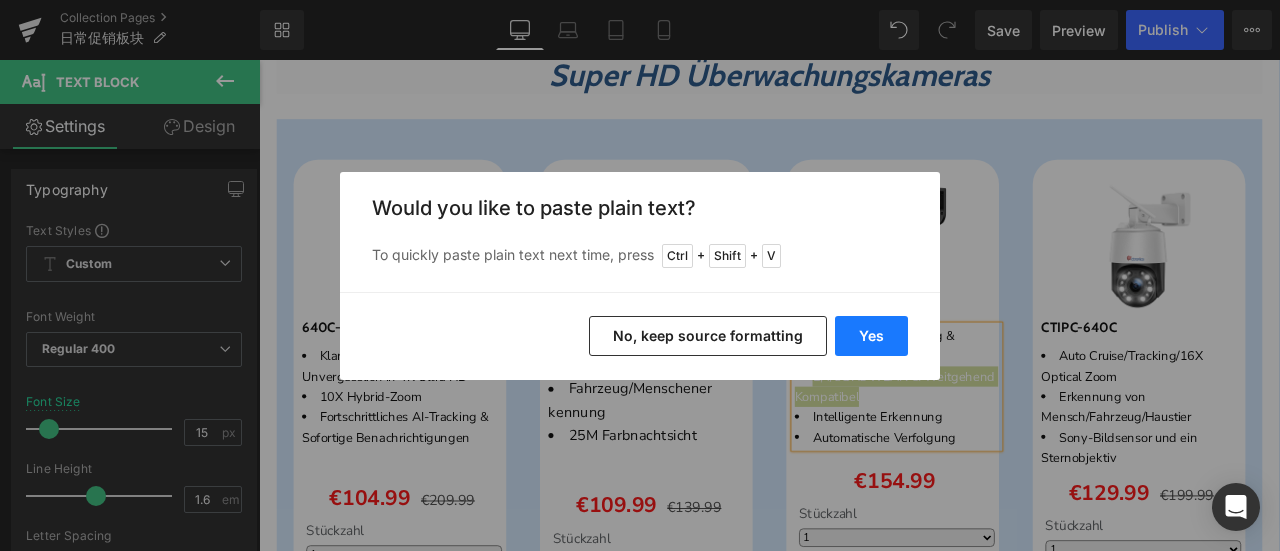 click on "Yes" at bounding box center (871, 336) 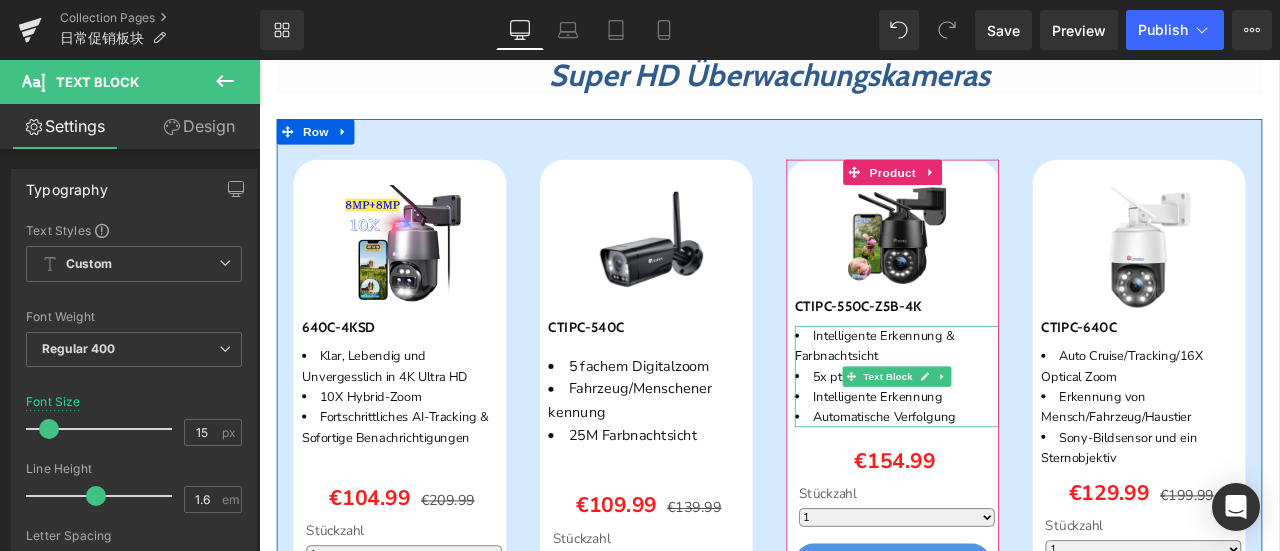 click on "Intelligente Erkennung" at bounding box center (1015, 459) 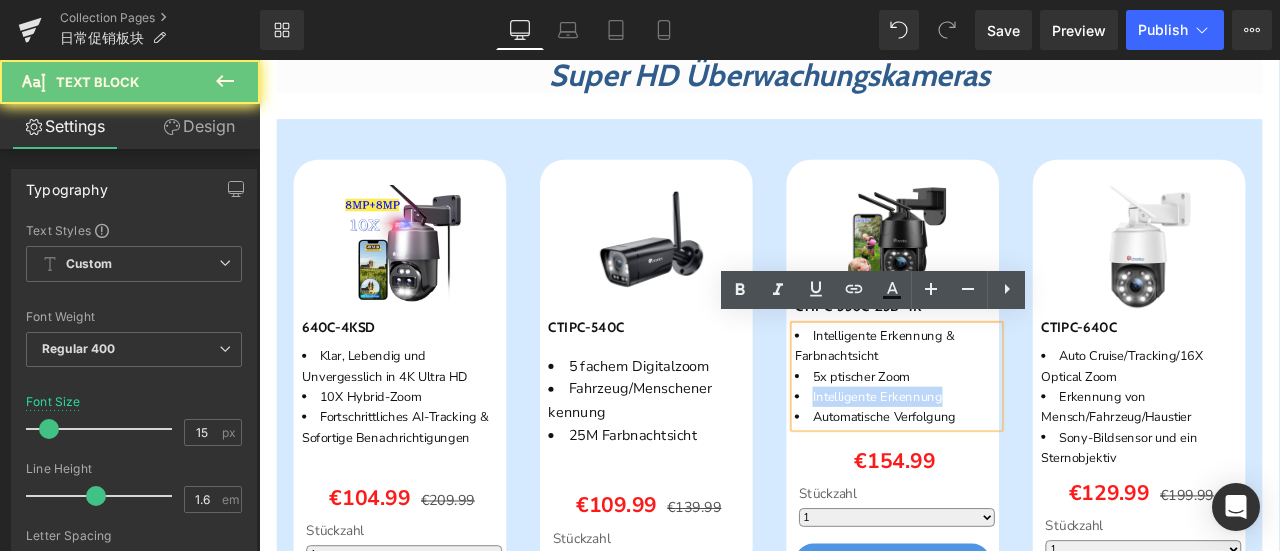 drag, startPoint x: 905, startPoint y: 449, endPoint x: 1092, endPoint y: 455, distance: 187.09624 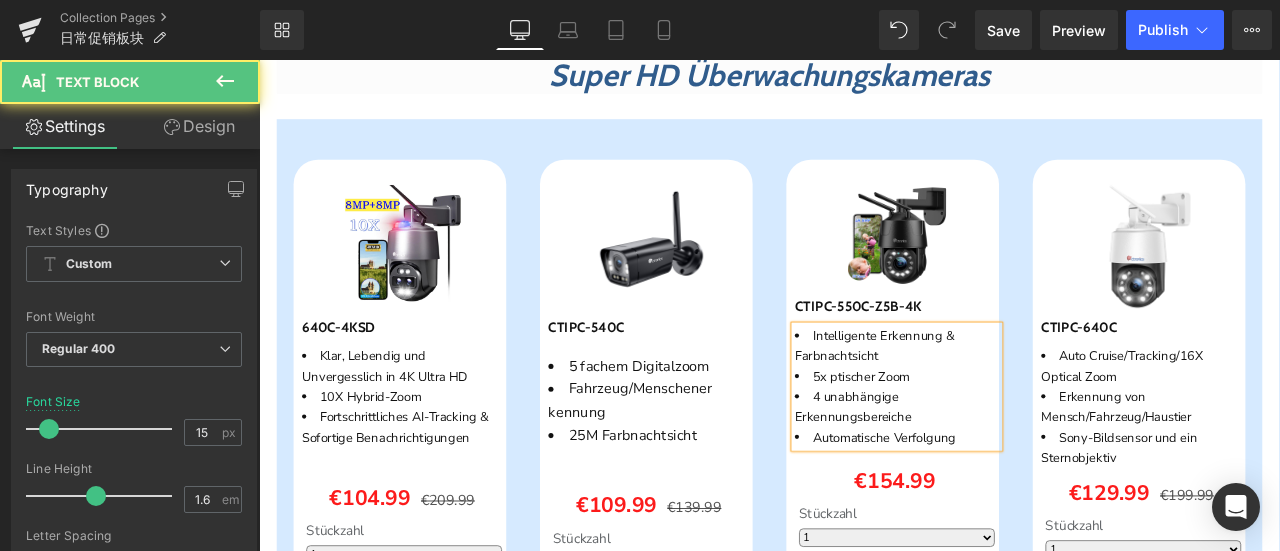 click on "Automatische Verfolgung" at bounding box center (1015, 507) 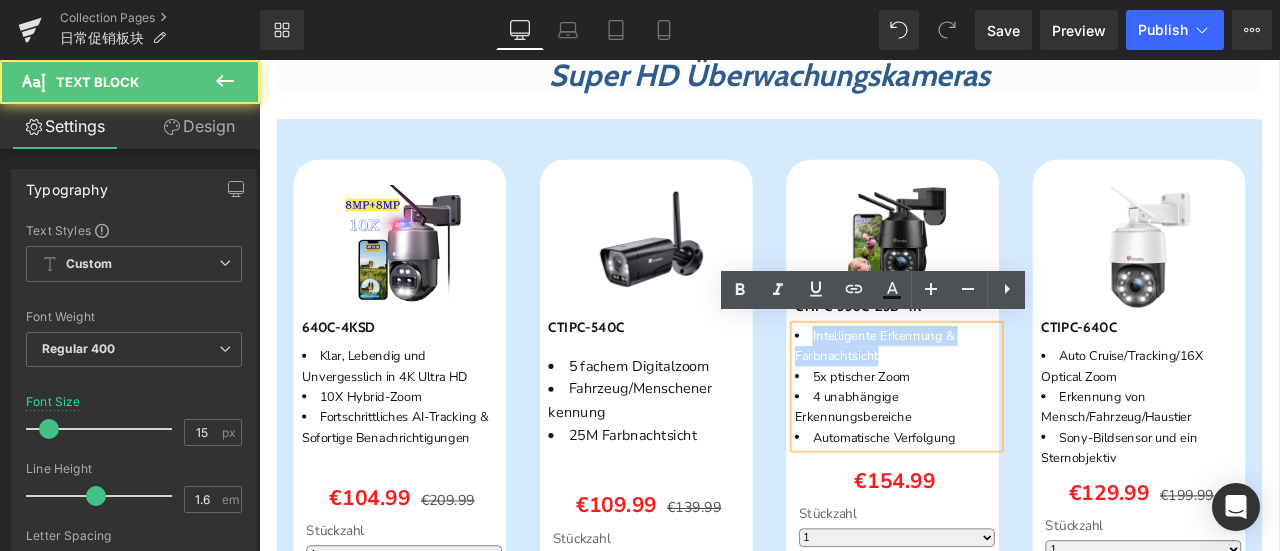 drag, startPoint x: 997, startPoint y: 400, endPoint x: 904, endPoint y: 379, distance: 95.34149 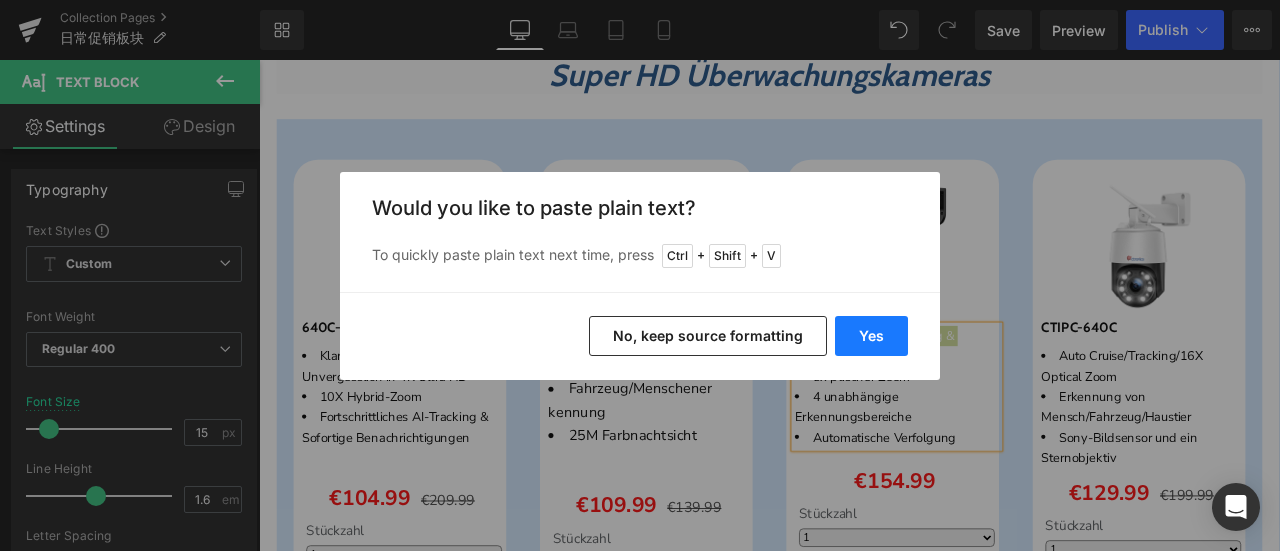 click on "Yes" at bounding box center [871, 336] 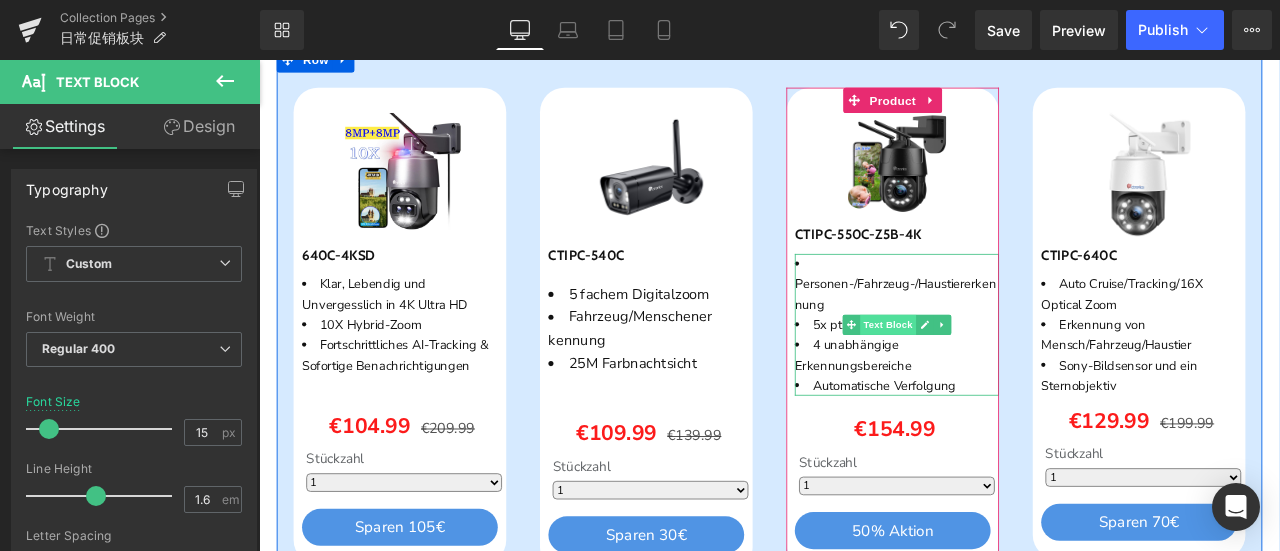 scroll, scrollTop: 3426, scrollLeft: 0, axis: vertical 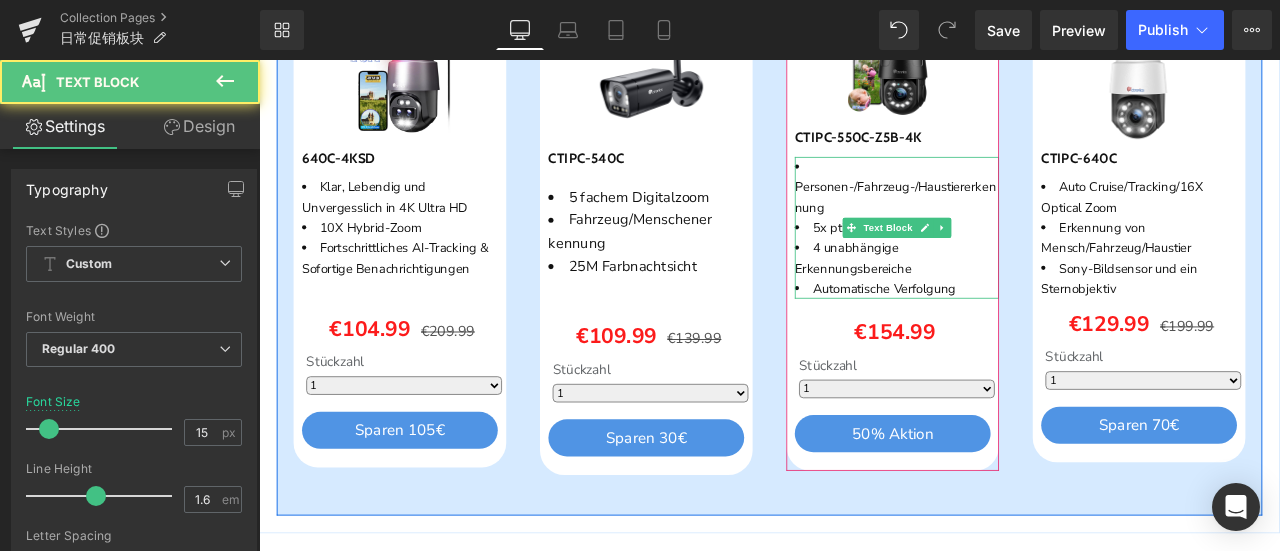 click on "Automatische Verfolgung" at bounding box center (1015, 331) 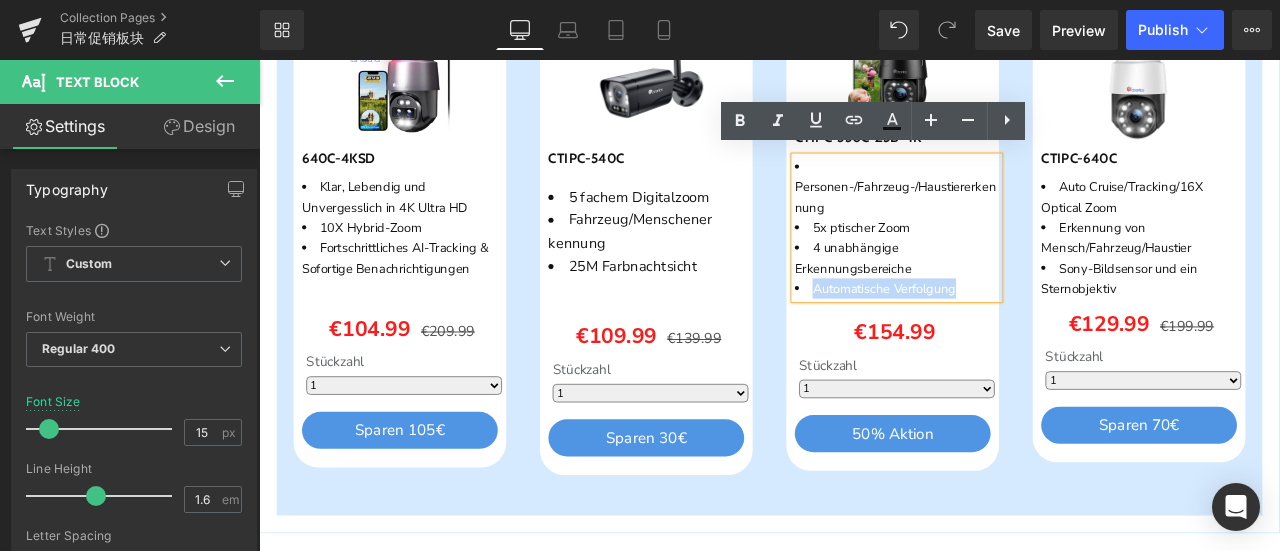 drag, startPoint x: 906, startPoint y: 322, endPoint x: 1107, endPoint y: 320, distance: 201.00995 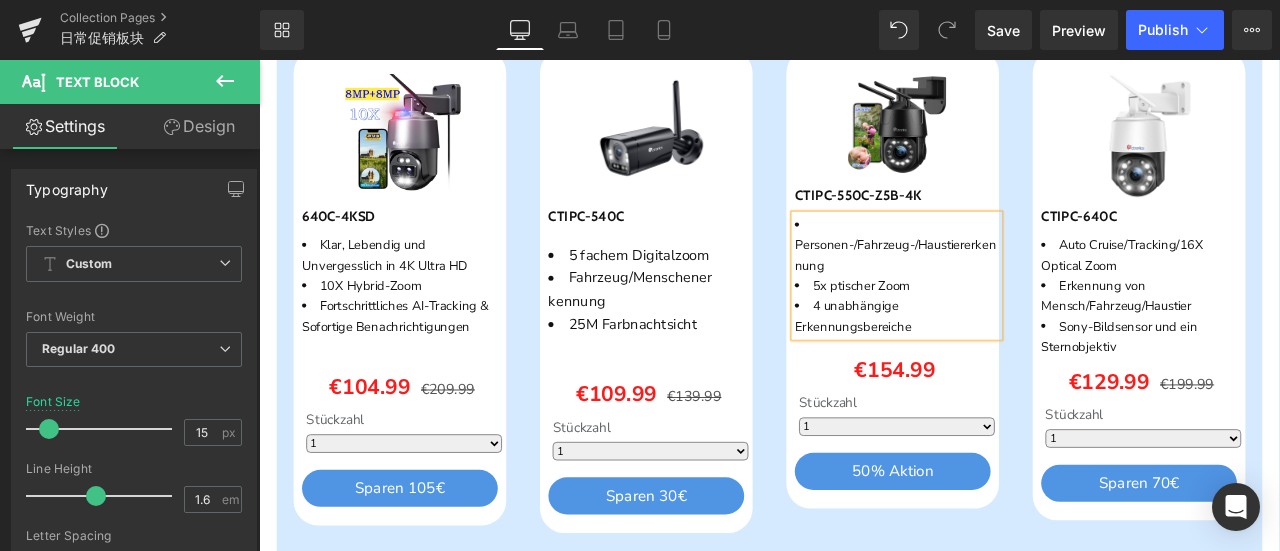 scroll, scrollTop: 3326, scrollLeft: 0, axis: vertical 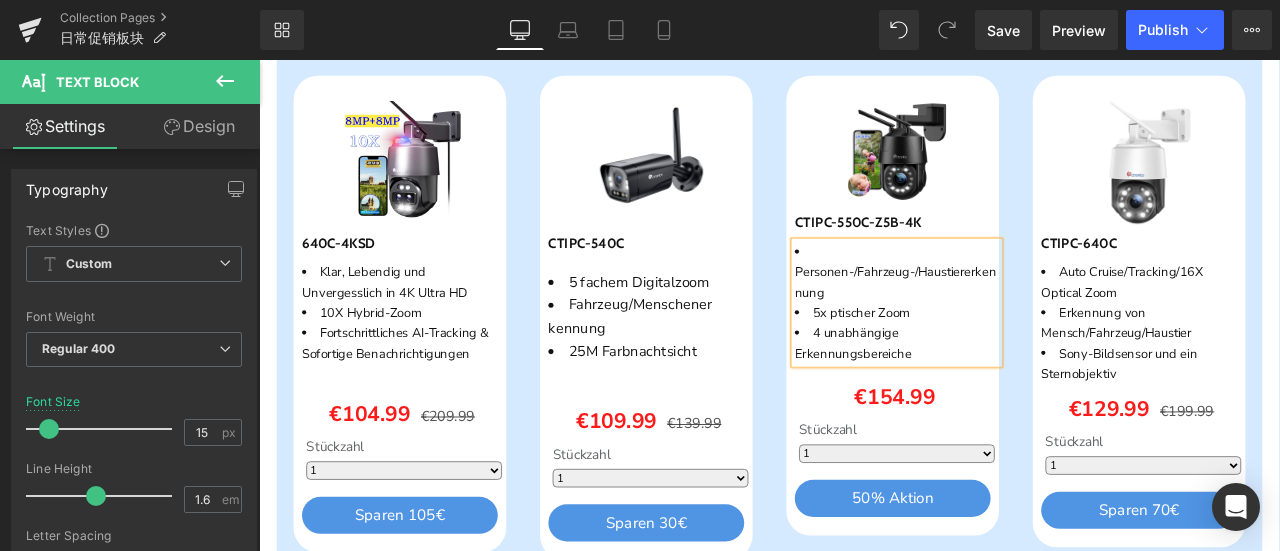 click on "Sparen
15499
%
(P) Image" at bounding box center (1015, 168) 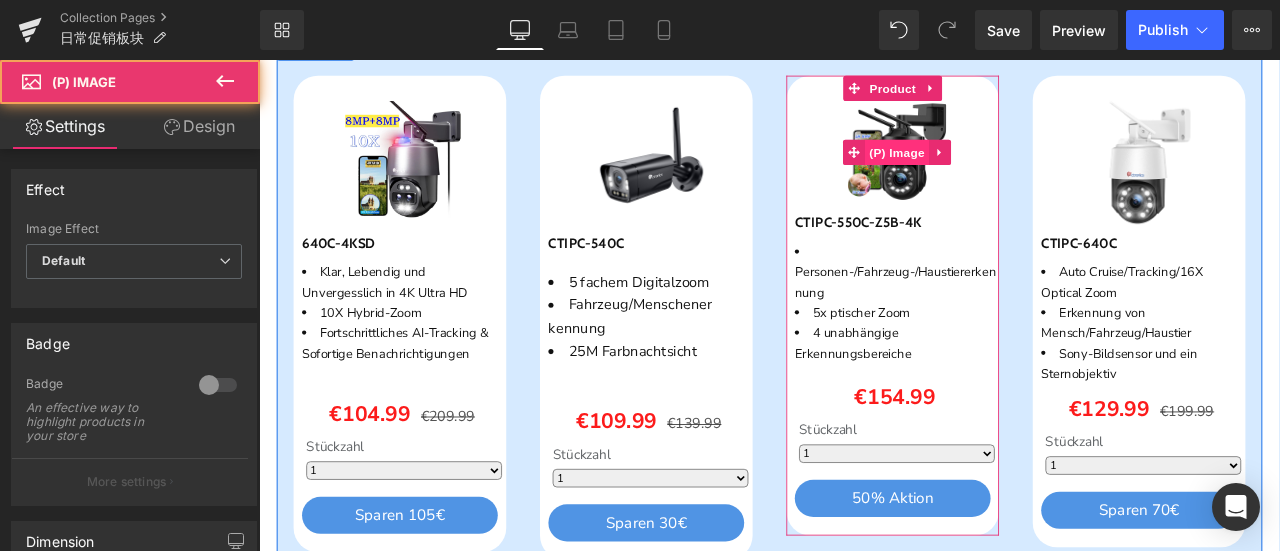click on "(P) Image" at bounding box center [1015, 169] 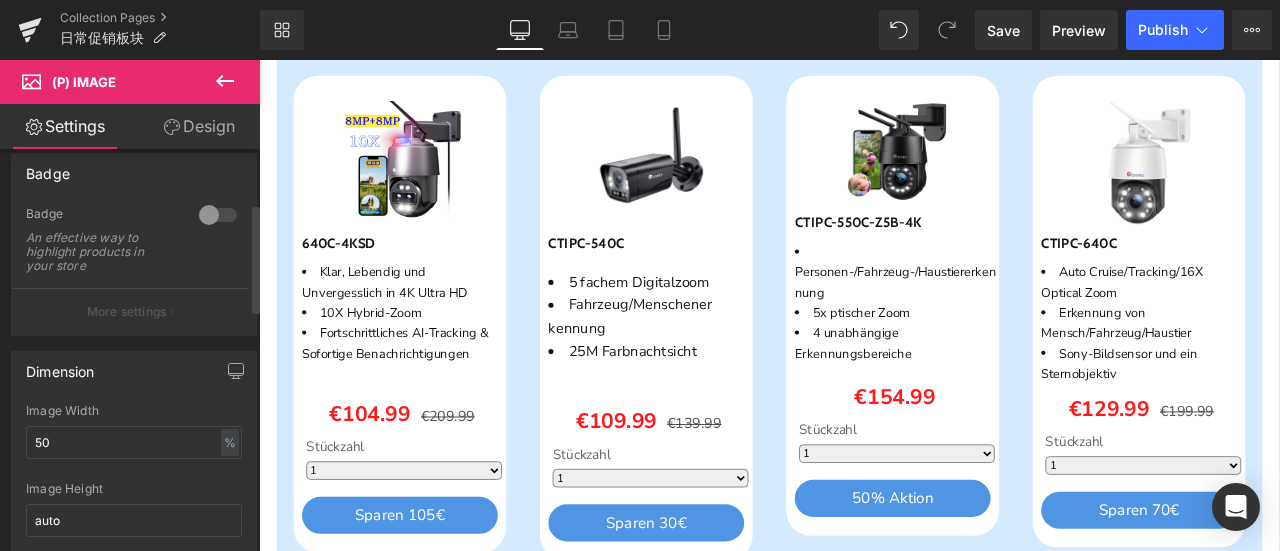scroll, scrollTop: 200, scrollLeft: 0, axis: vertical 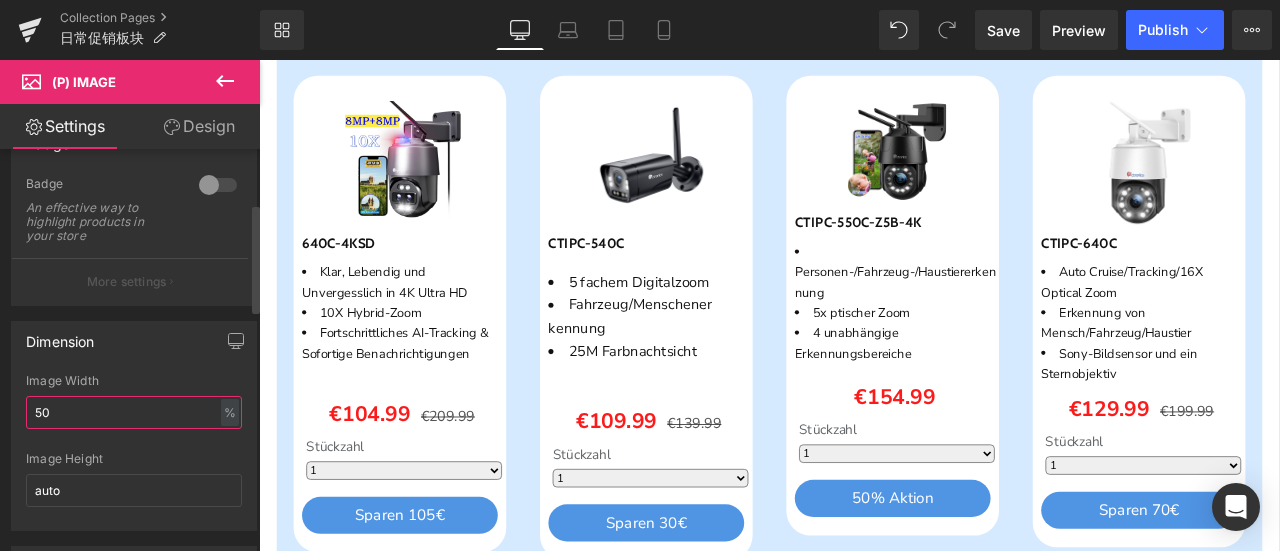 drag, startPoint x: 42, startPoint y: 409, endPoint x: 55, endPoint y: 411, distance: 13.152946 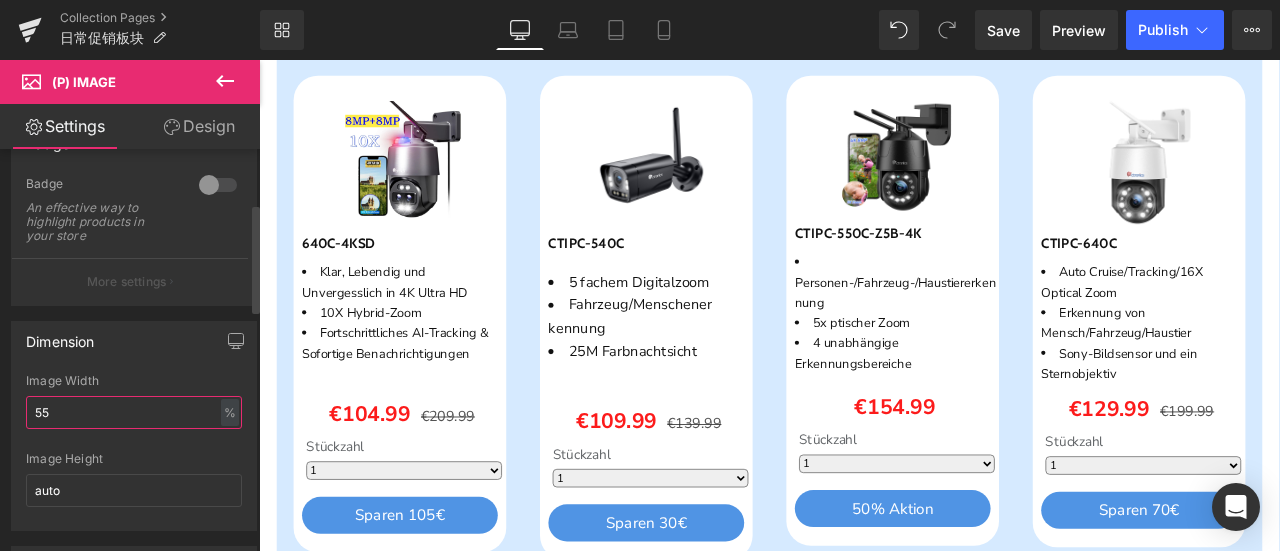 drag, startPoint x: 64, startPoint y: 407, endPoint x: 0, endPoint y: 403, distance: 64.12488 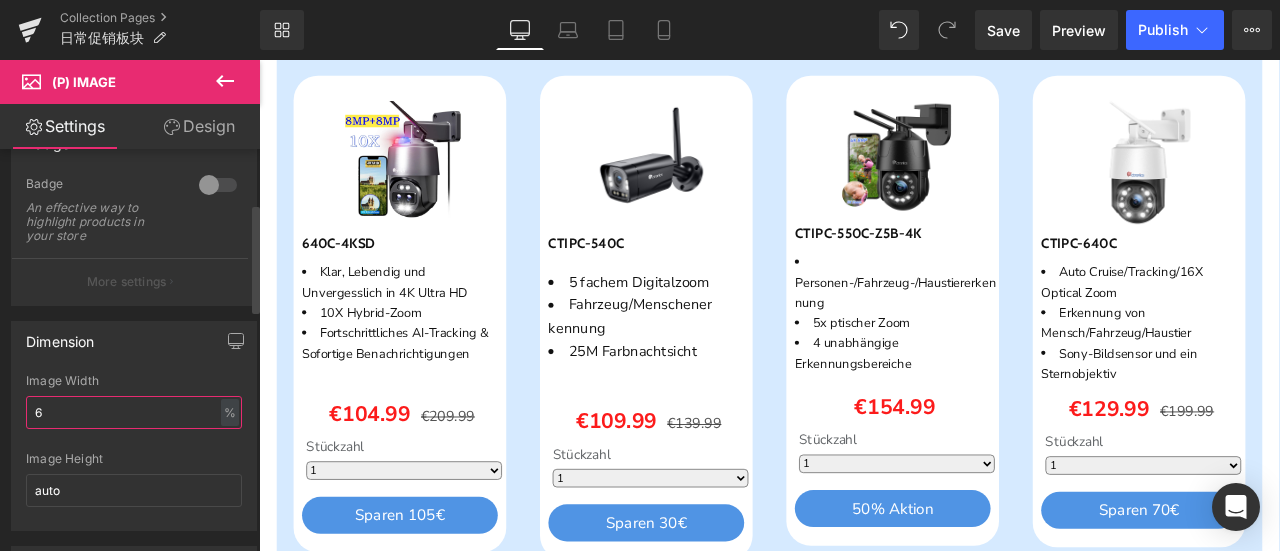 type on "60" 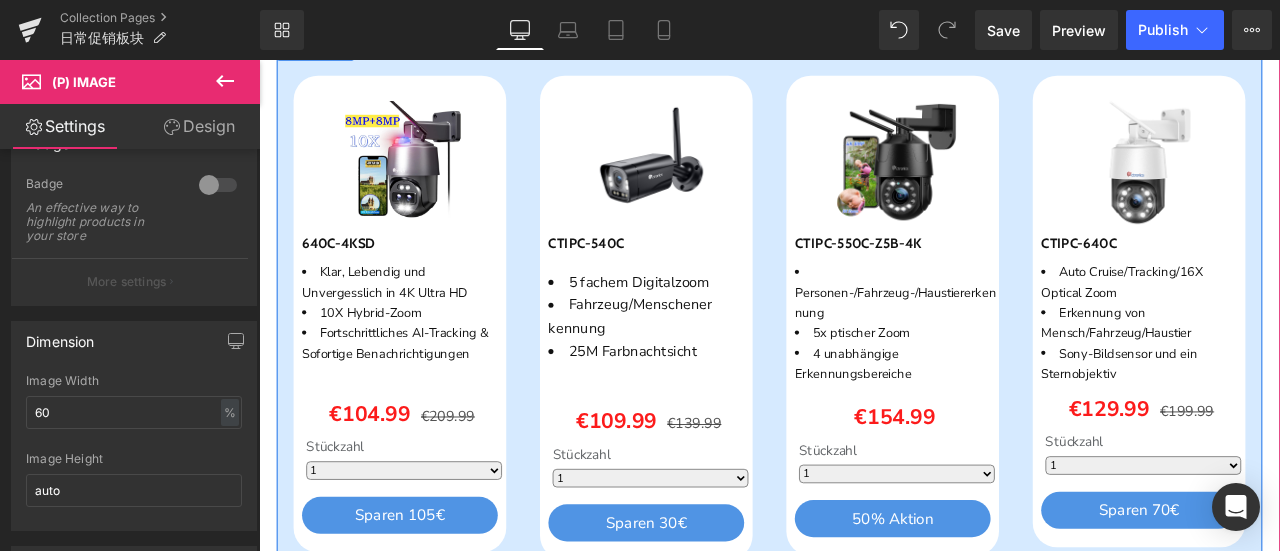 click on "Sparen
15499
%
(P) Image
CTIPC-550C-Z5B-4K
(P) SKU
Personen-/Fahrzeug-/Haustiererkennung 5x ptischer Zoom 4 unabhängige Erkennungsbereiche
Text Block
€154.99
€0
(P) Price
Stückzahl 1 2 3 4 0" at bounding box center [1010, 365] 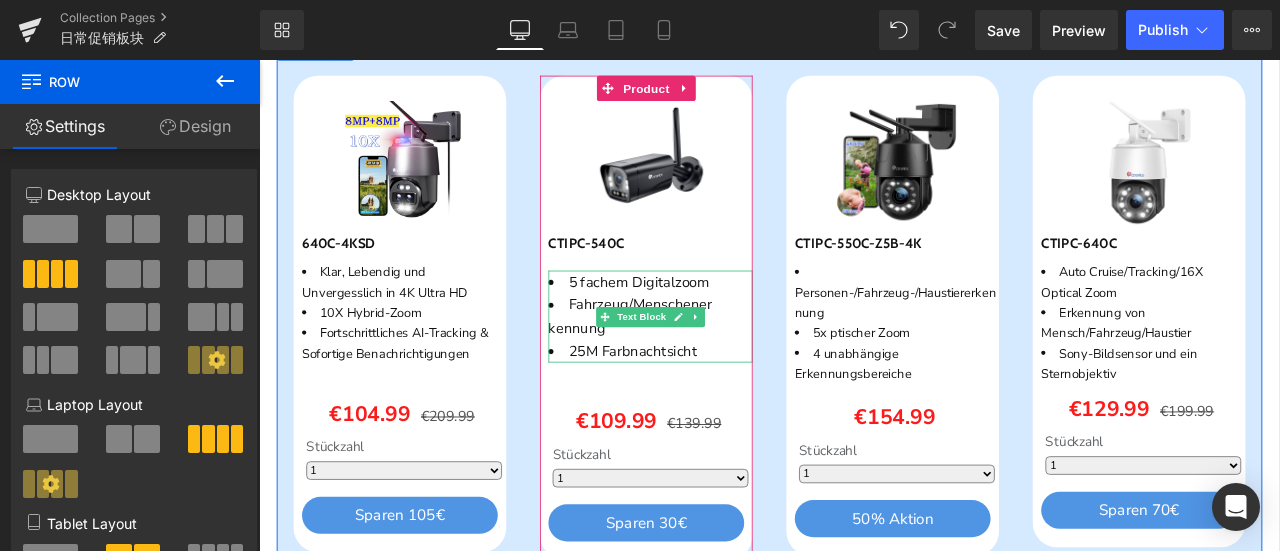 click on "5 fachem Digitalzoom" at bounding box center [723, 322] 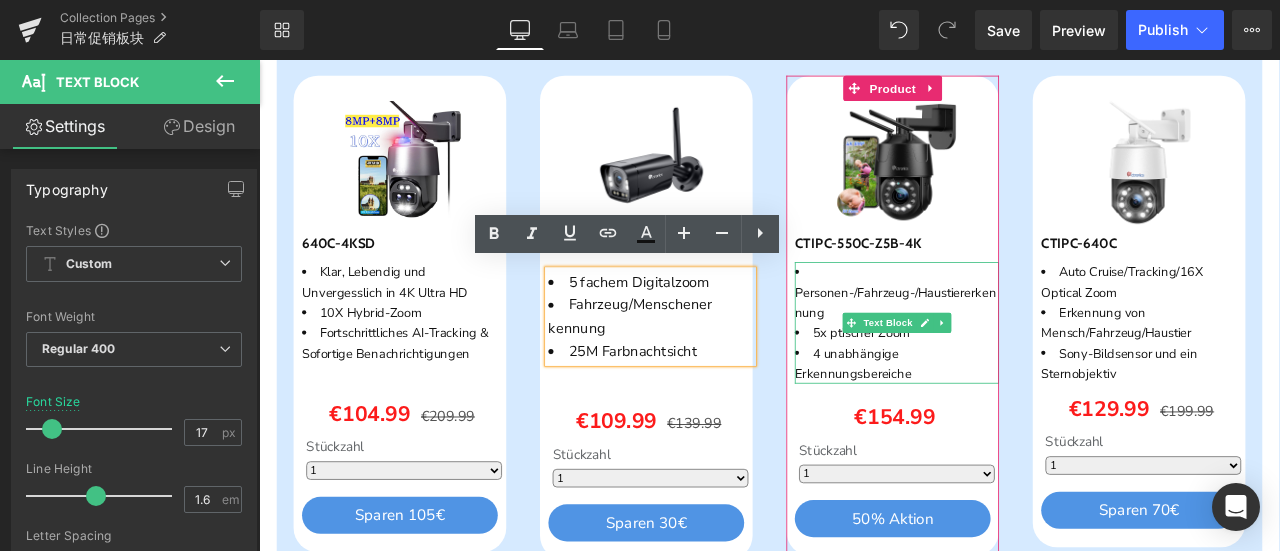 click on "Personen-/Fahrzeug-/Haustiererkennung" at bounding box center [1015, 335] 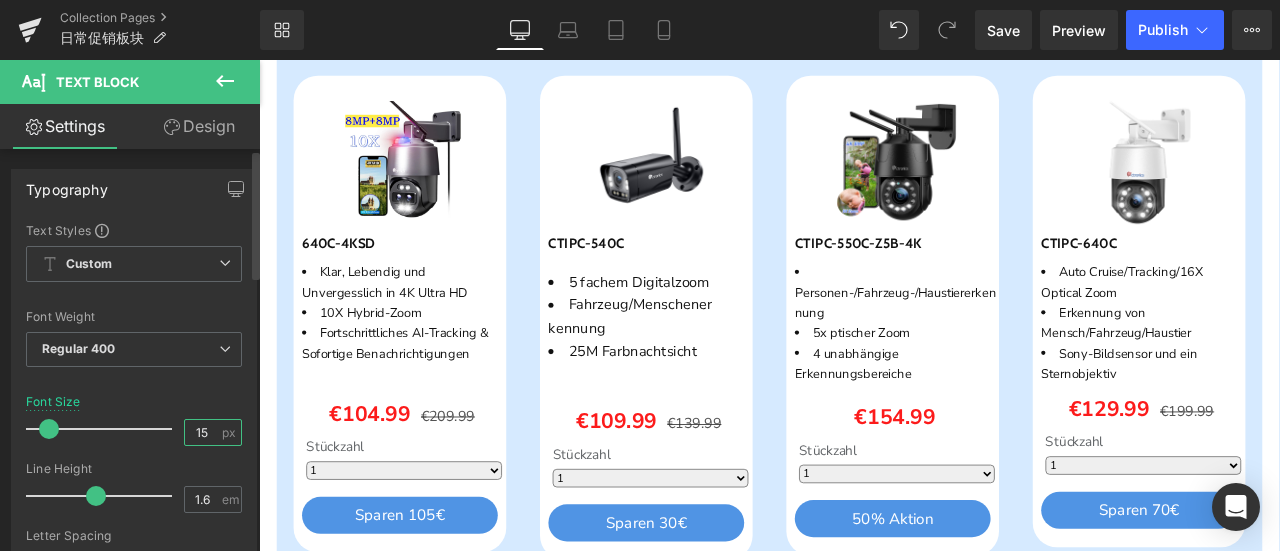click on "15" at bounding box center [202, 432] 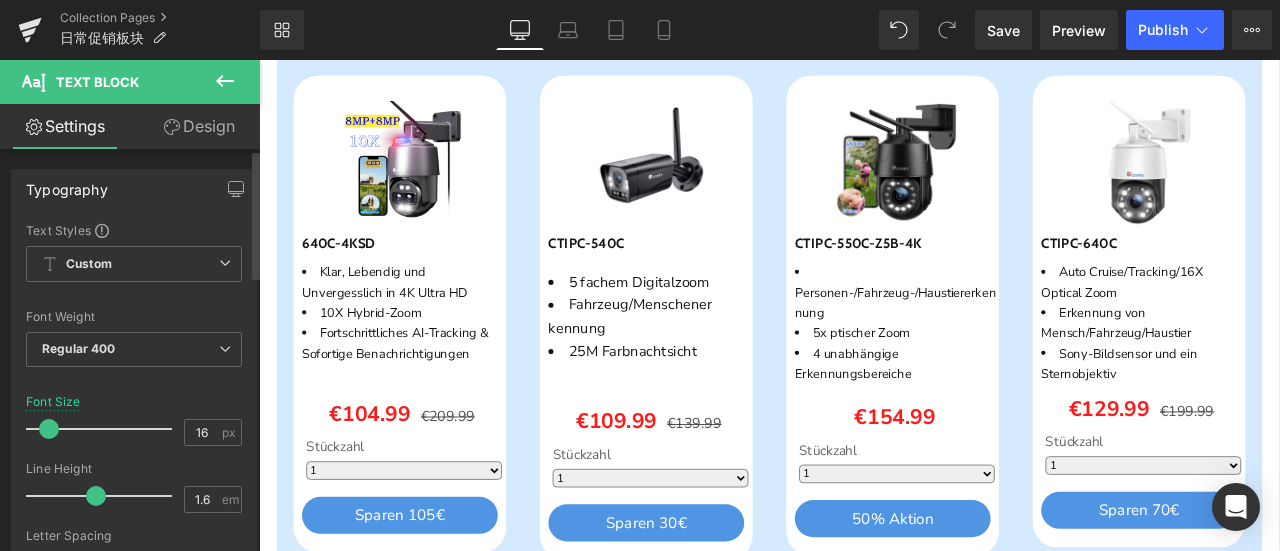 click on "Typography Text Styles Custom
Custom
Setup Global Style
Custom
Setup Global Style
Thin 100 Semi Thin 200 Light 300 Regular 400 Medium 500 Semi Bold 600 Super Bold 800 Boldest 900 Bold 700 Lighter Bolder Font Weight
Regular 400
Thin 100 Semi Thin 200 Light 300 Regular 400 Medium 500 Semi Bold 600 Super Bold 800 Boldest 900 Bold 700 Lighter Bolder 15px Font Size 16 px 1.6em Line Height 1.6 em 0px Letter Spacing 0 px rgba(17, 17, 17, 1) Text Color #111111 100 % inherit
Font
Default
Default" at bounding box center [134, 505] 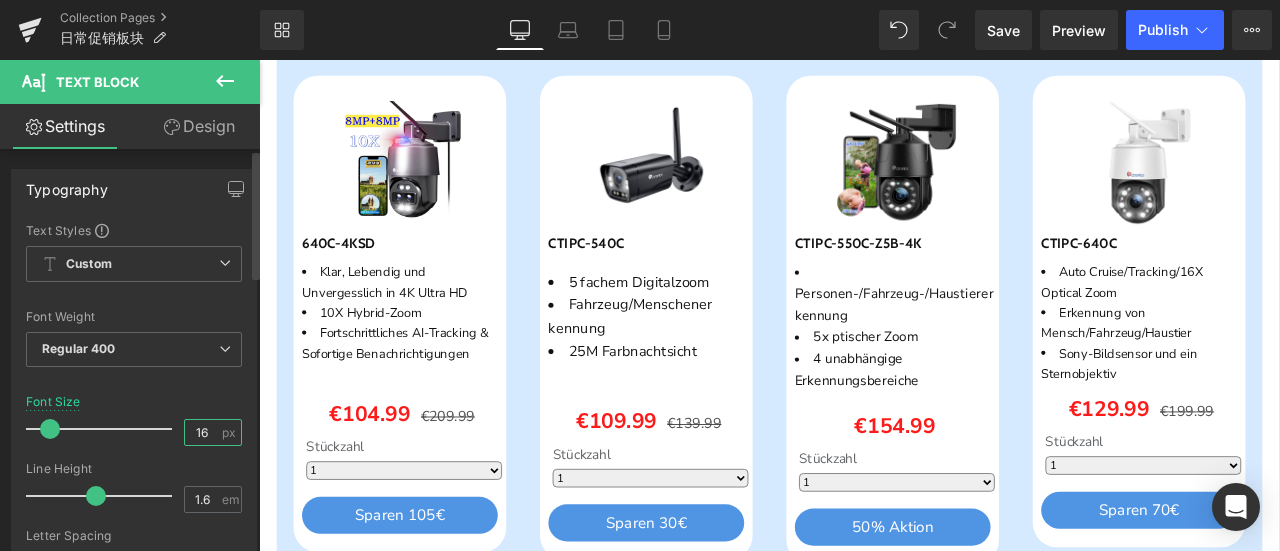 drag, startPoint x: 196, startPoint y: 429, endPoint x: 210, endPoint y: 431, distance: 14.142136 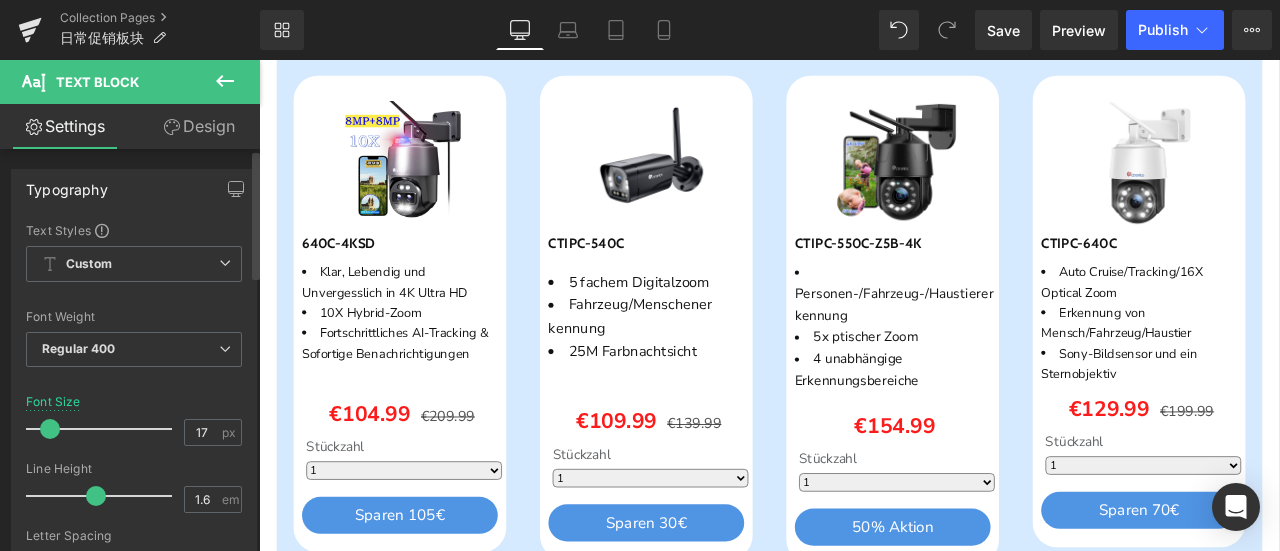 click on "Font Size 17 px" at bounding box center (134, 428) 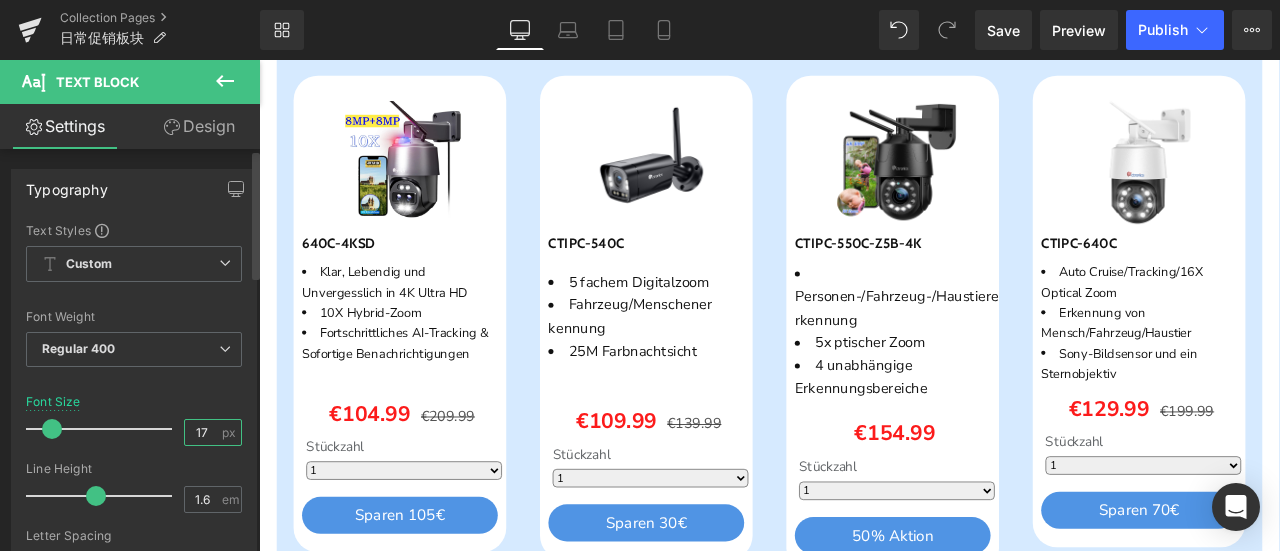 drag, startPoint x: 192, startPoint y: 427, endPoint x: 210, endPoint y: 431, distance: 18.439089 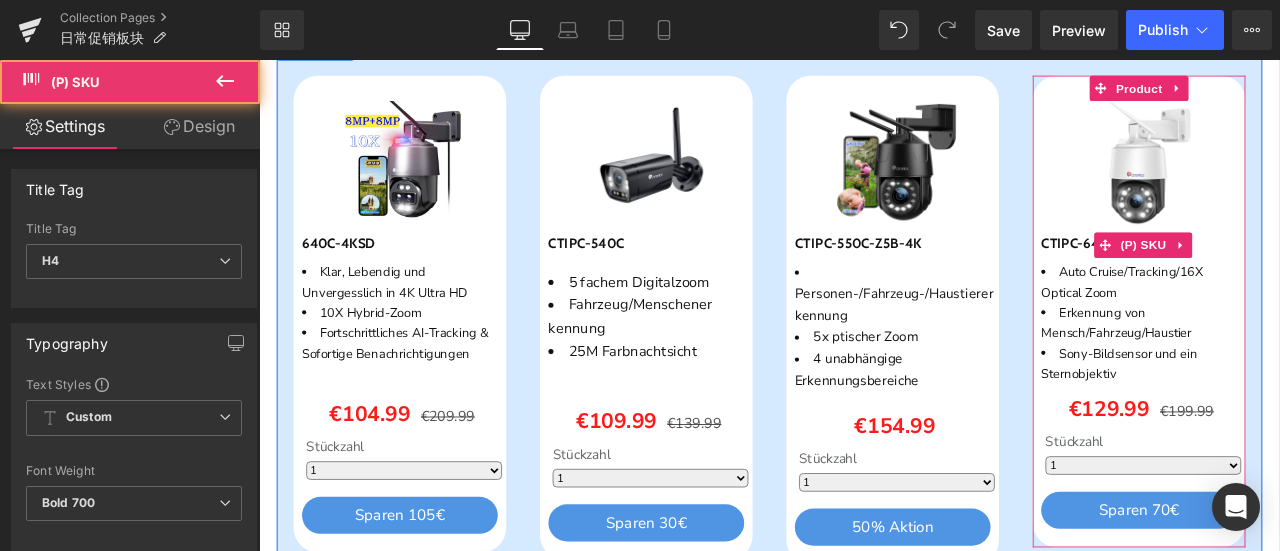click on "CTIPC-640C" at bounding box center [1231, 276] 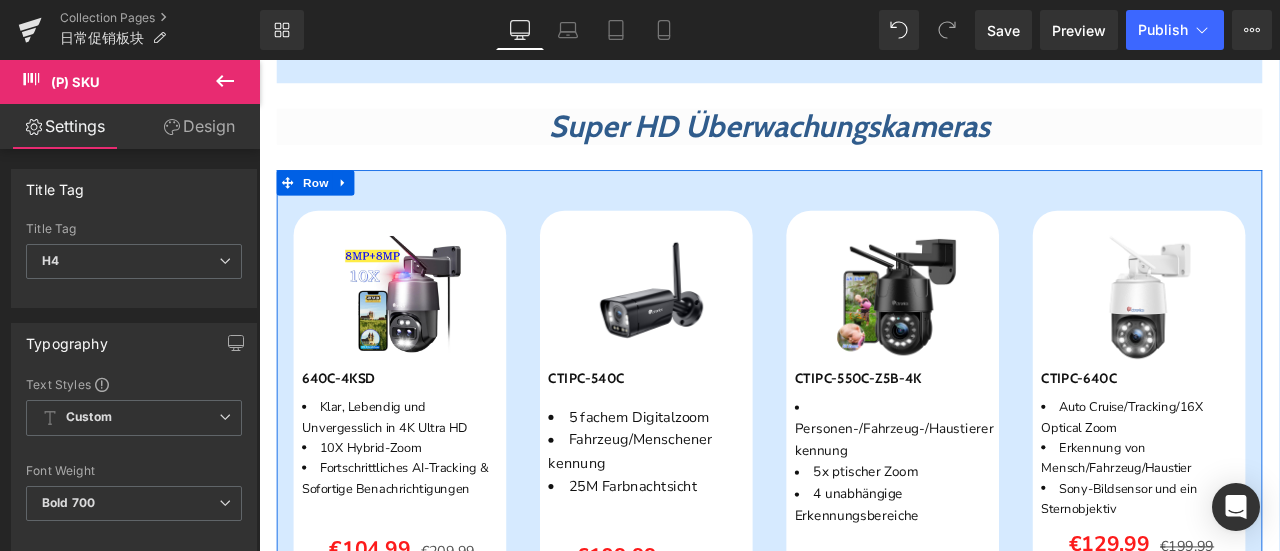 scroll, scrollTop: 3226, scrollLeft: 0, axis: vertical 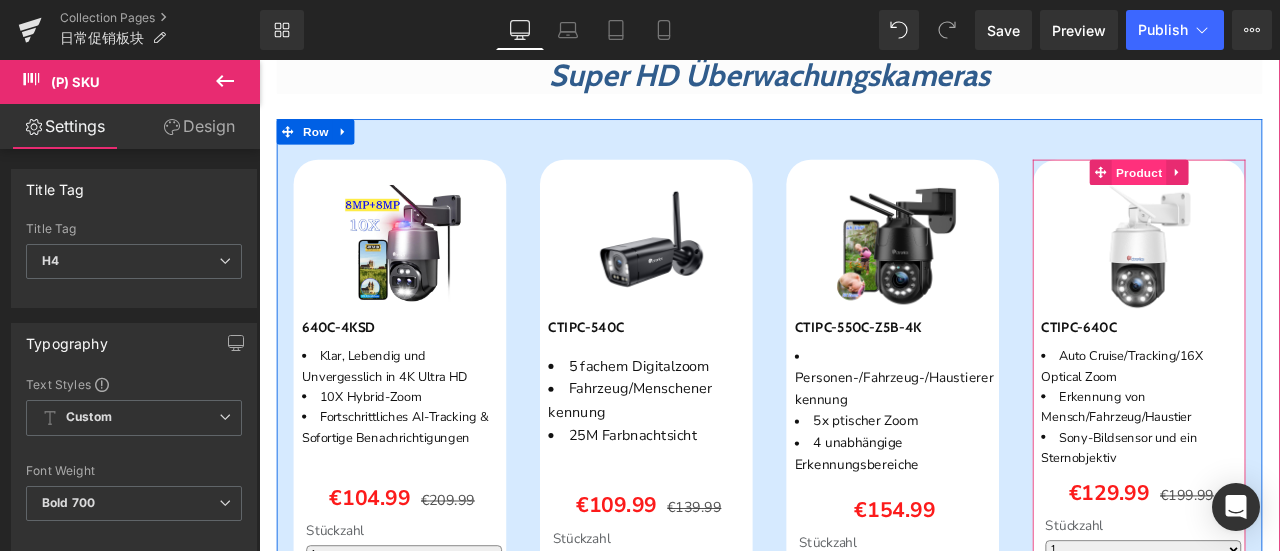 click on "Product" at bounding box center [1302, 193] 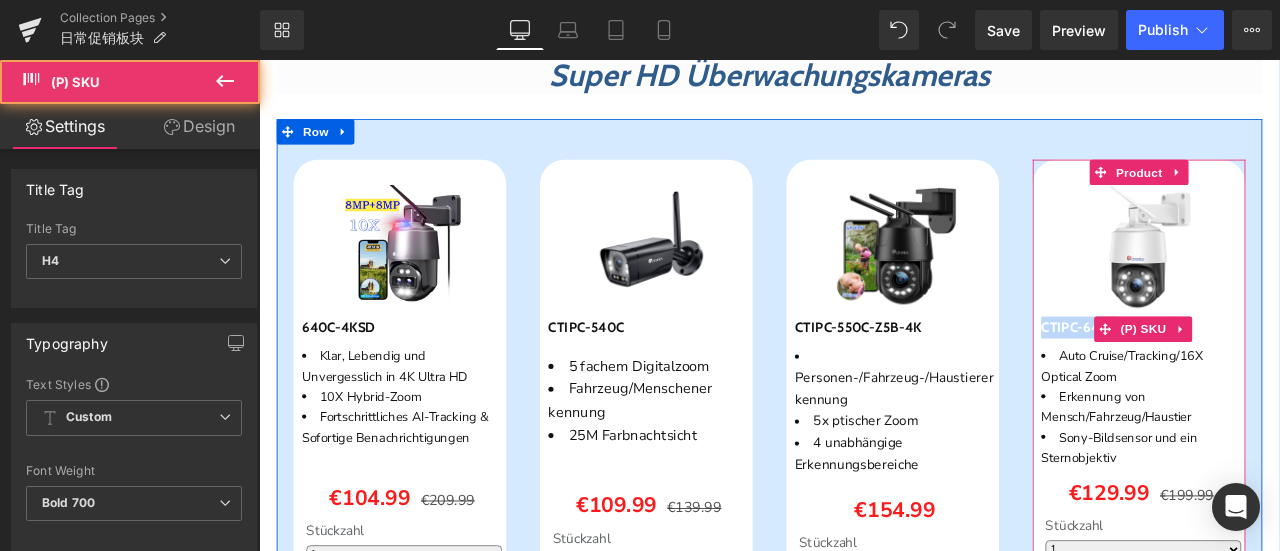 drag, startPoint x: 1180, startPoint y: 365, endPoint x: 1412, endPoint y: 375, distance: 232.21542 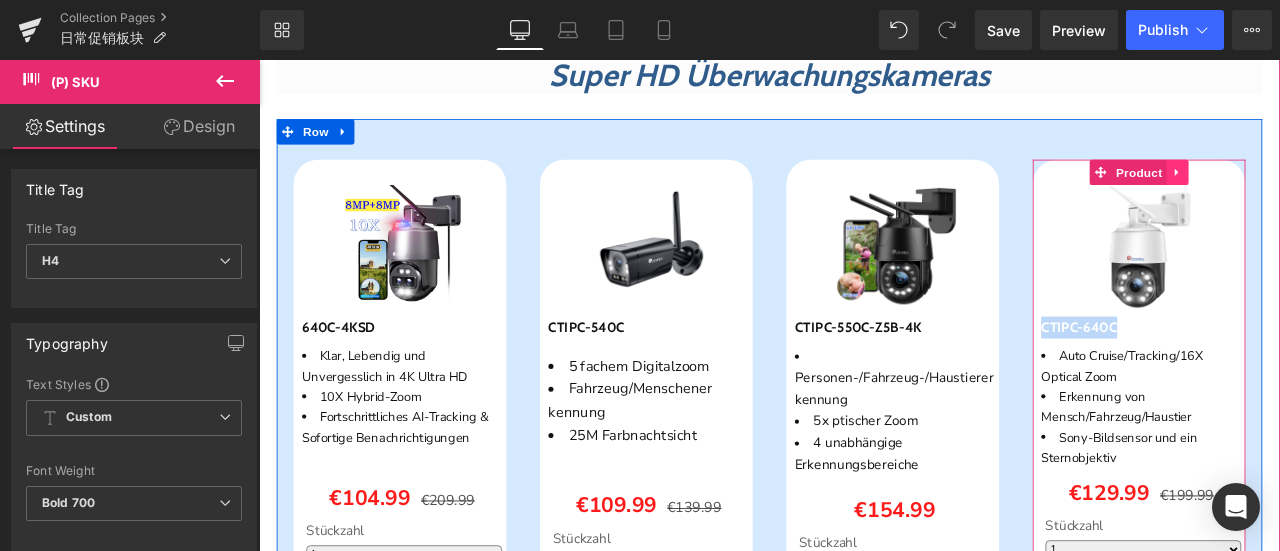 click 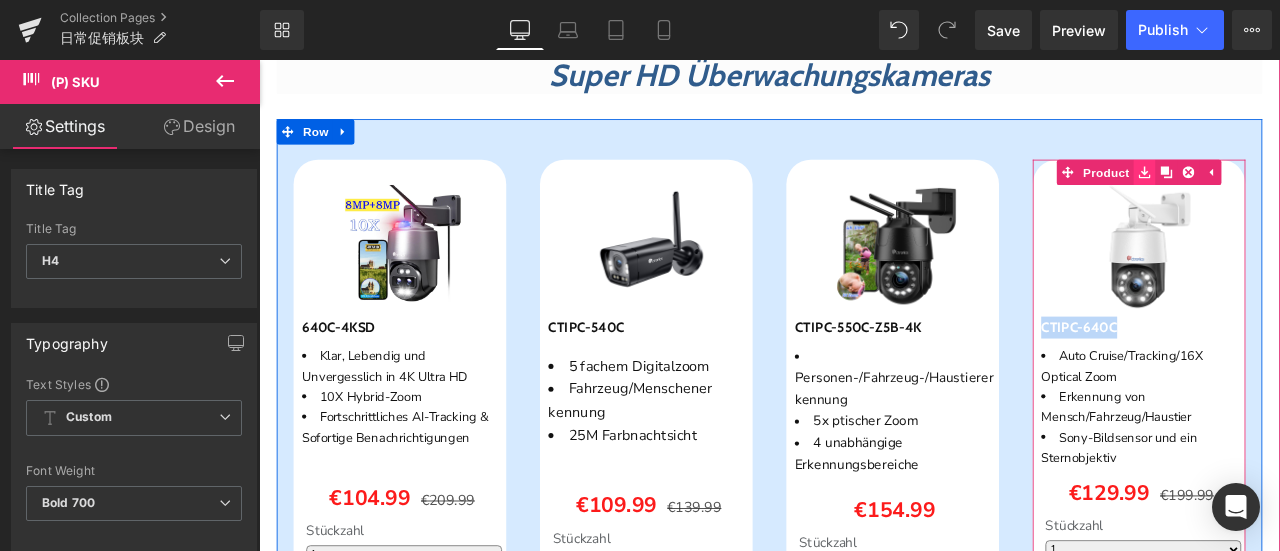 click 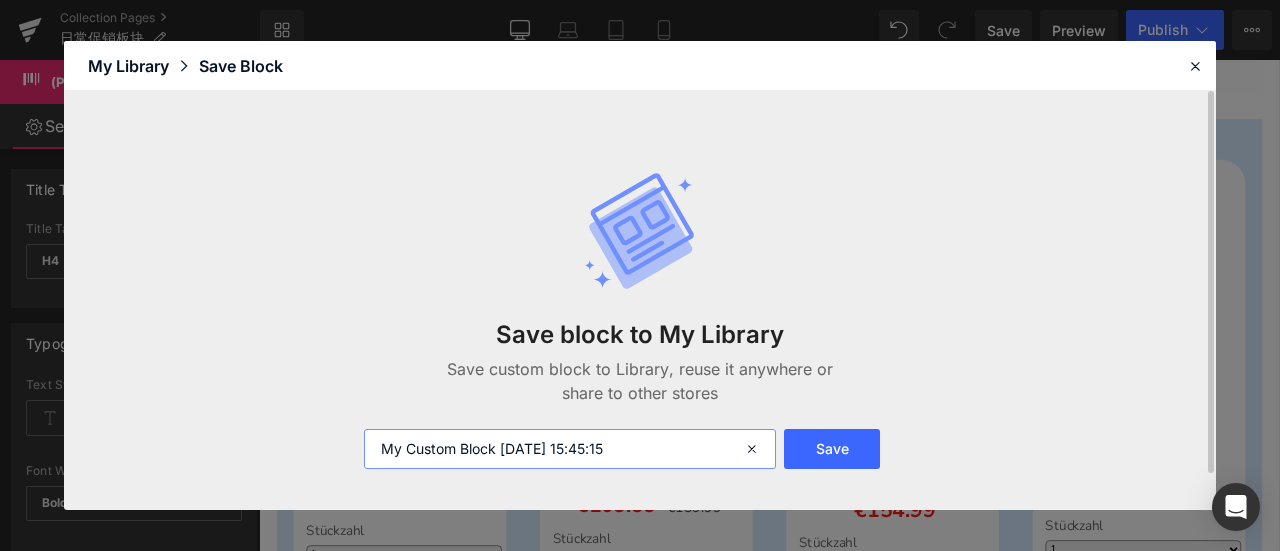 drag, startPoint x: 612, startPoint y: 451, endPoint x: 295, endPoint y: 451, distance: 317 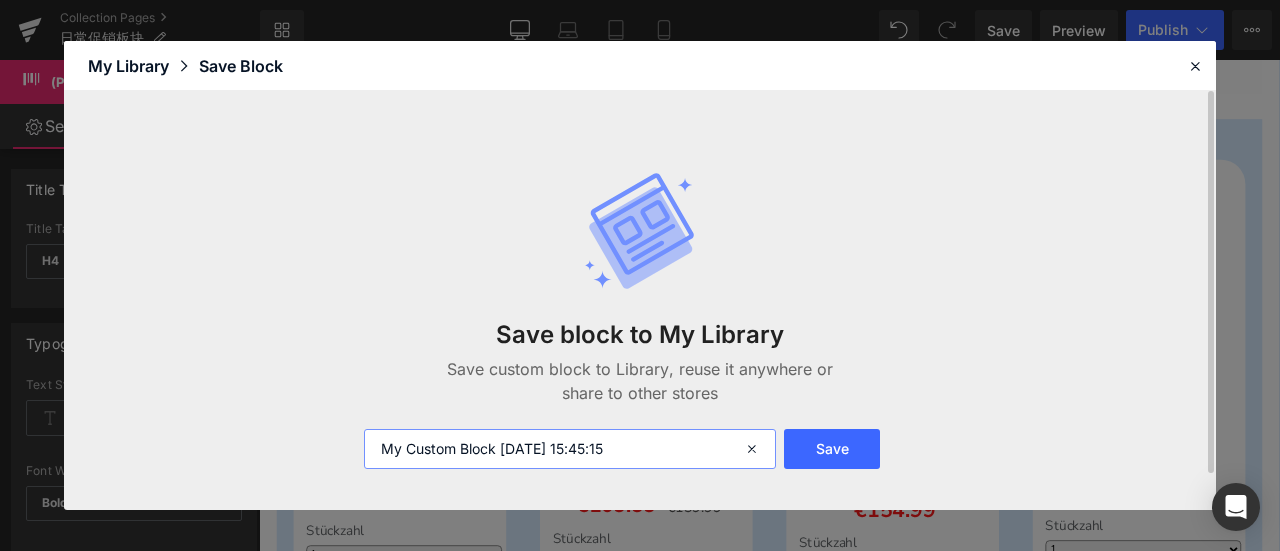 paste on "CTIPC-640C" 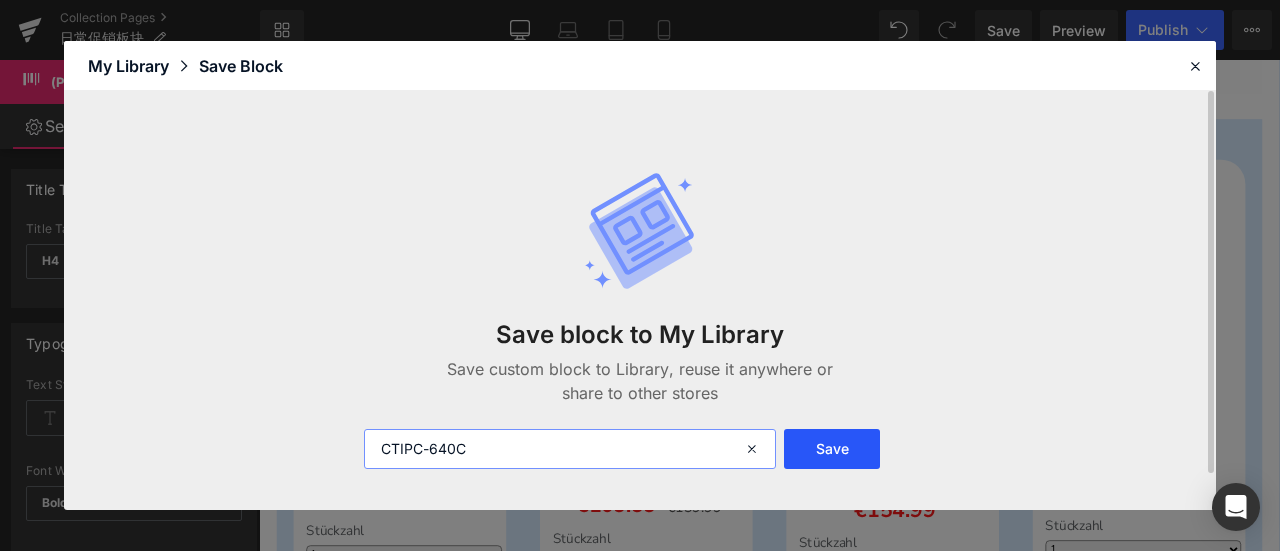 type on "CTIPC-640C" 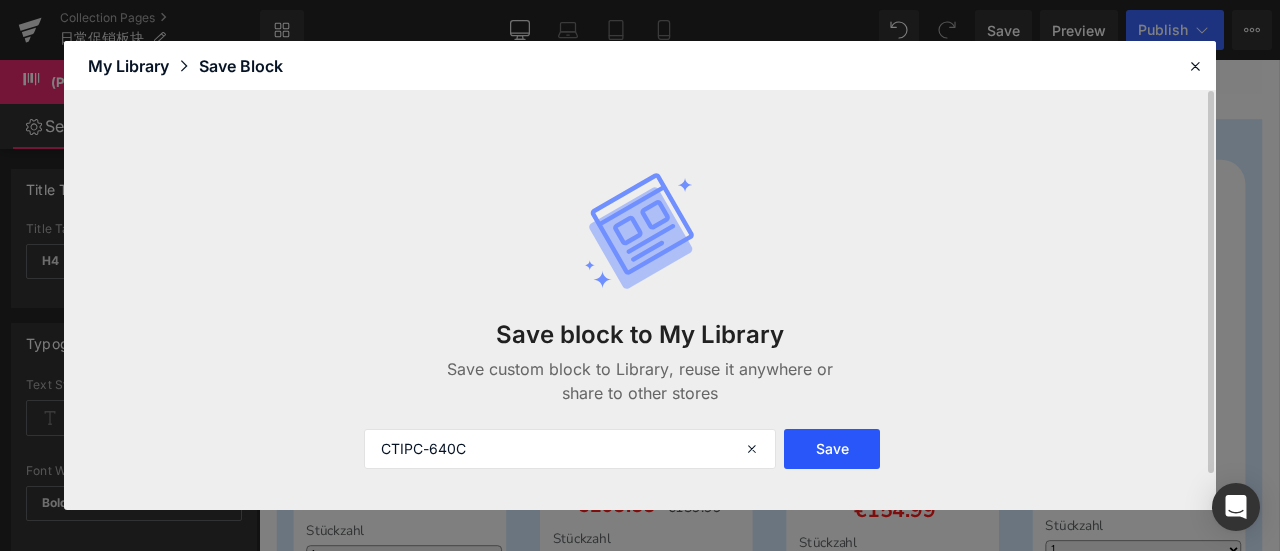 click on "Save" at bounding box center (832, 449) 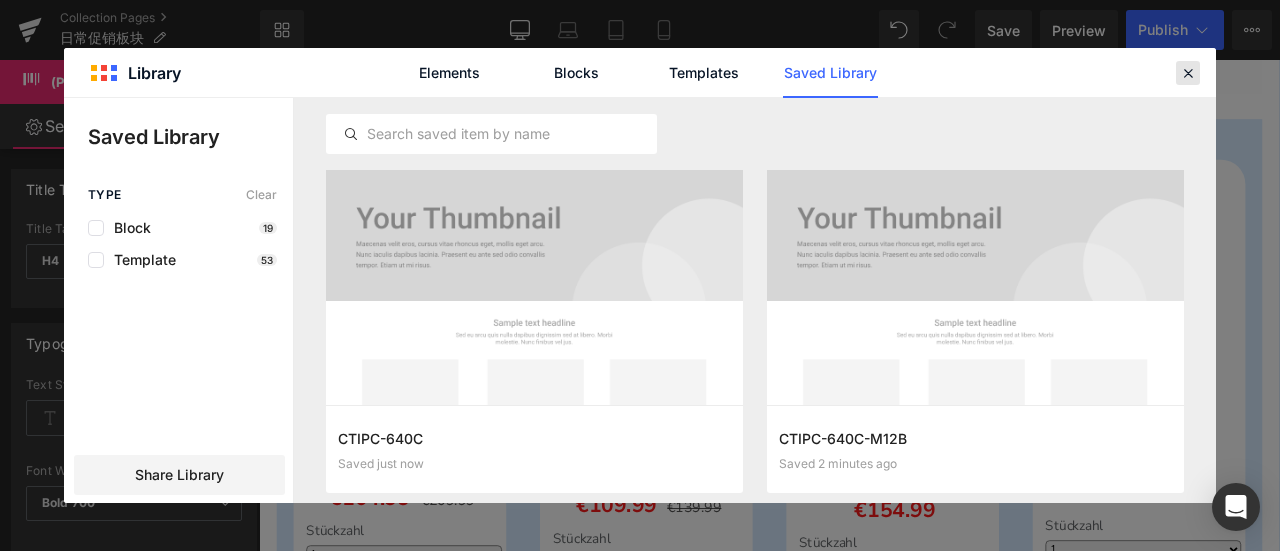 click at bounding box center (1188, 73) 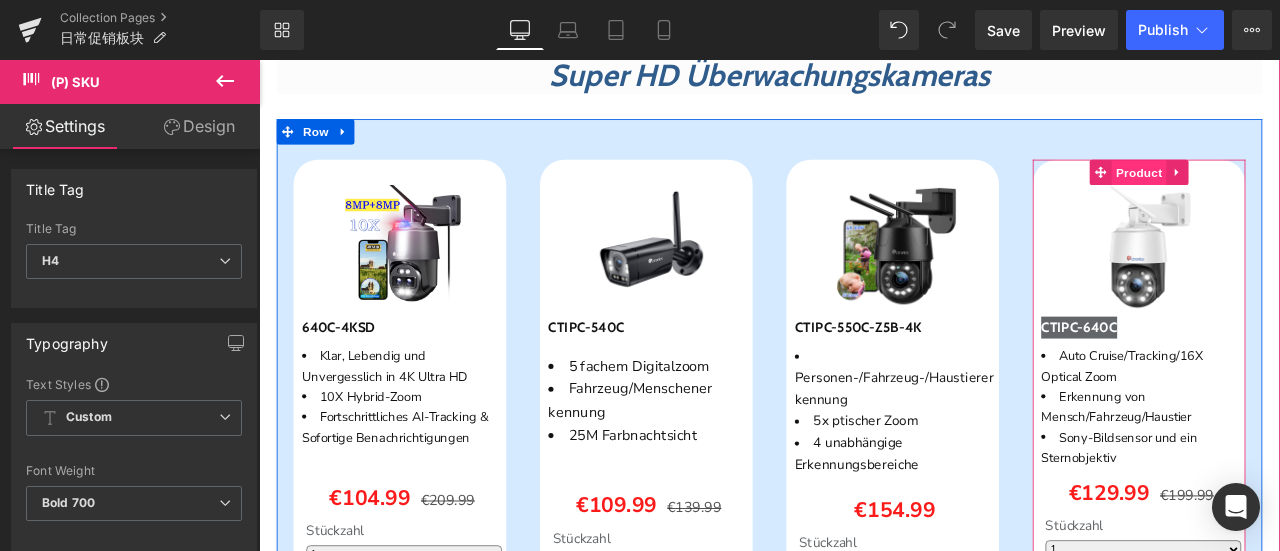 click on "Product" at bounding box center (1289, 193) 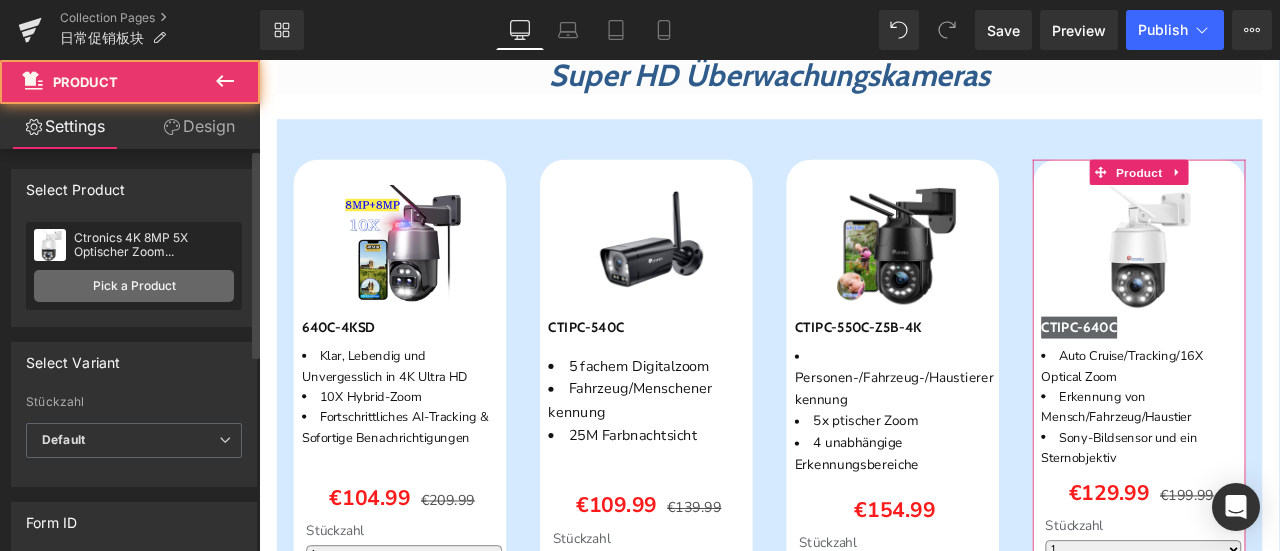 click on "Pick a Product" at bounding box center (134, 286) 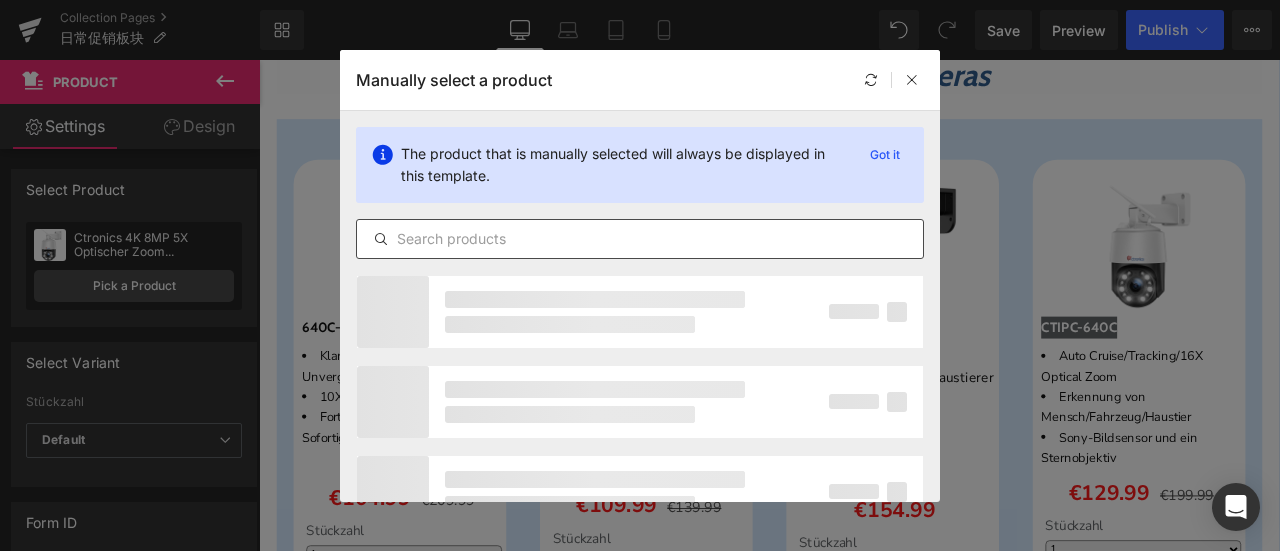 click at bounding box center (640, 239) 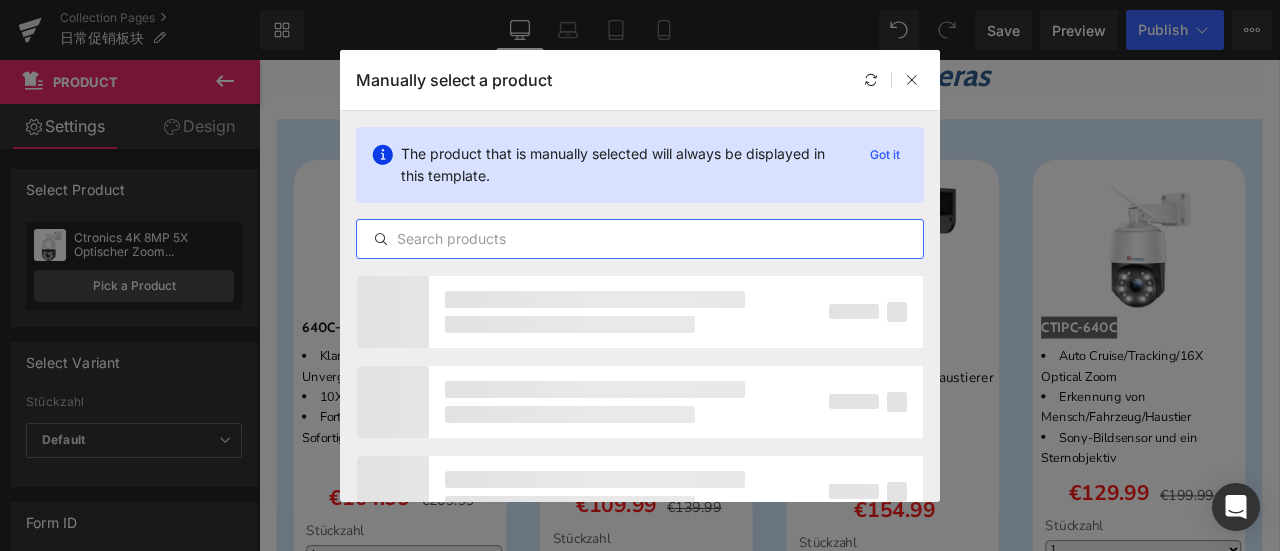 paste on "Ctronics 4K 8MP 16X Optical Zoom Outdoor WiFi Surveillance Camera mit Auto Cruise/Tracking/Zoom" 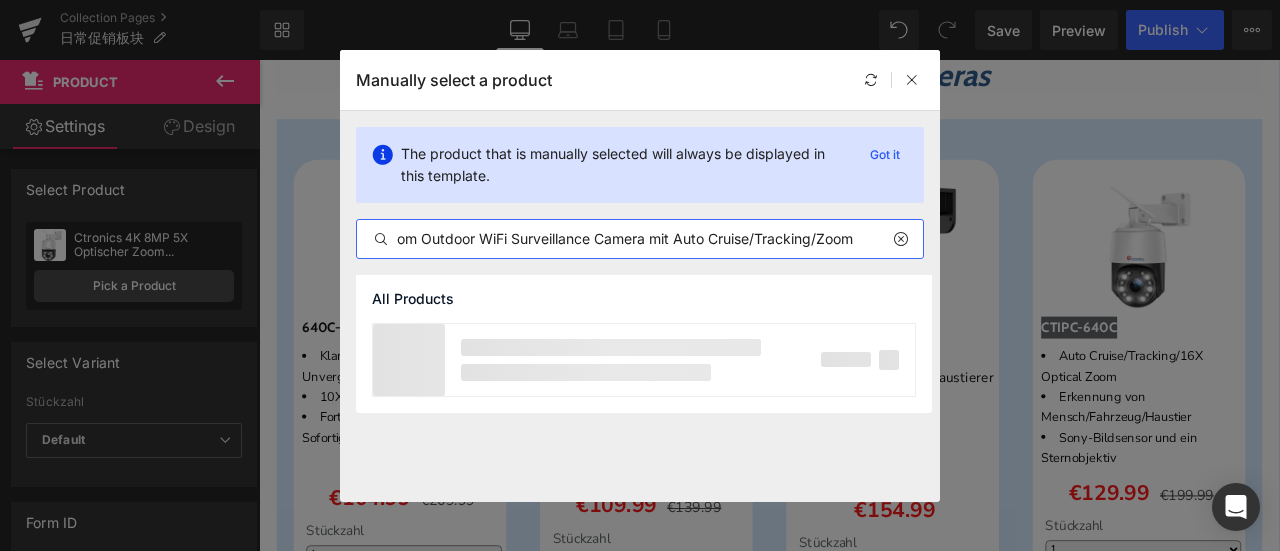 scroll, scrollTop: 0, scrollLeft: 217, axis: horizontal 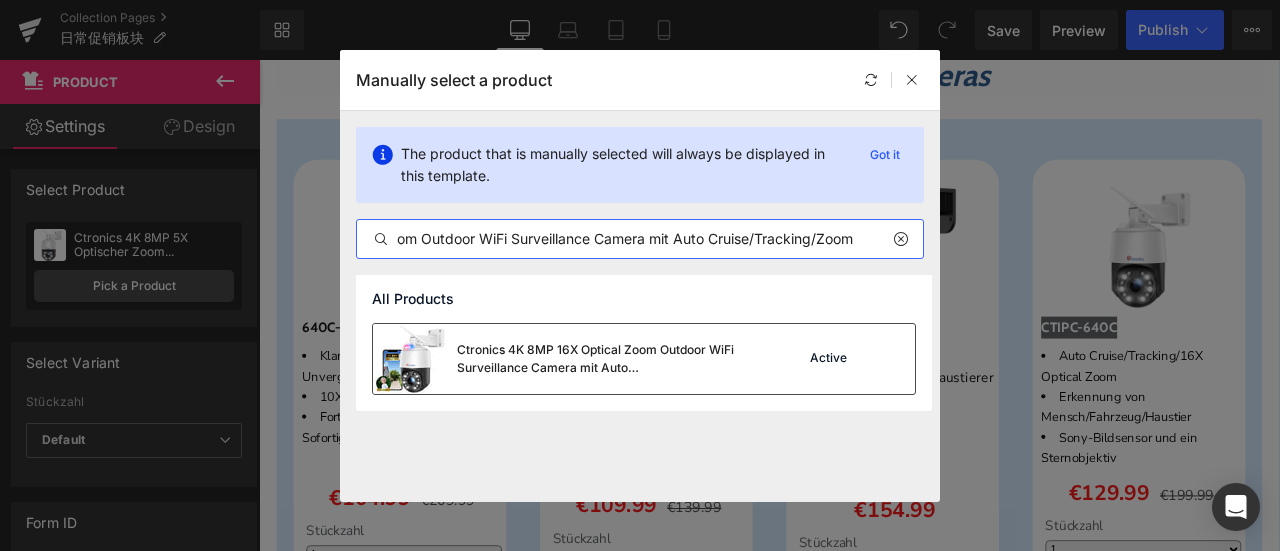 type on "Ctronics 4K 8MP 16X Optical Zoom Outdoor WiFi Surveillance Camera mit Auto Cruise/Tracking/Zoom" 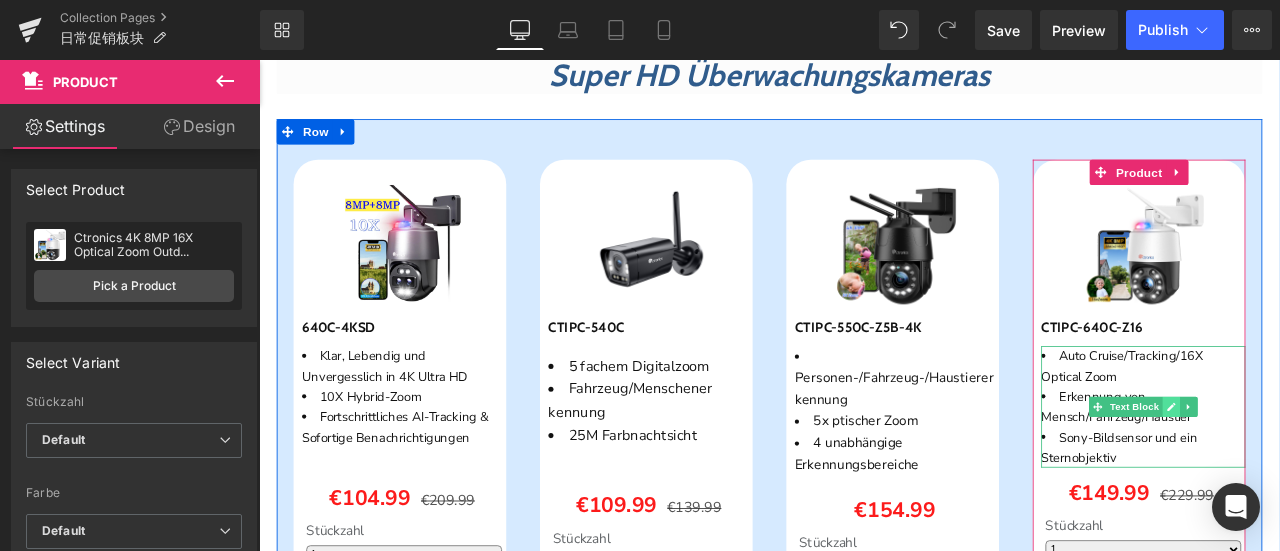 click 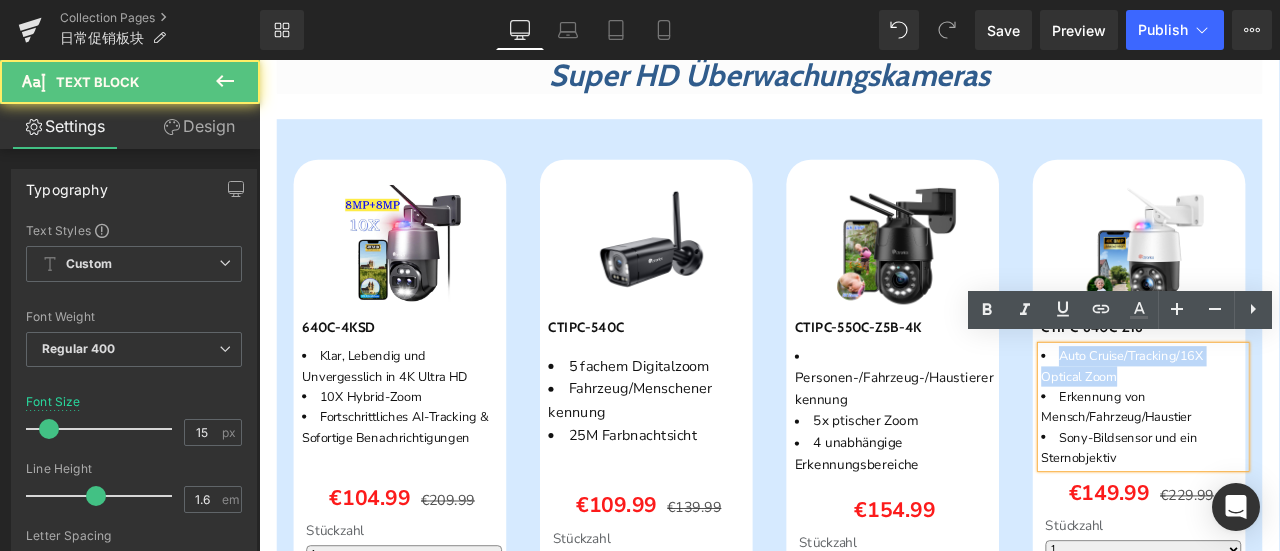 drag, startPoint x: 1288, startPoint y: 413, endPoint x: 1312, endPoint y: 422, distance: 25.632011 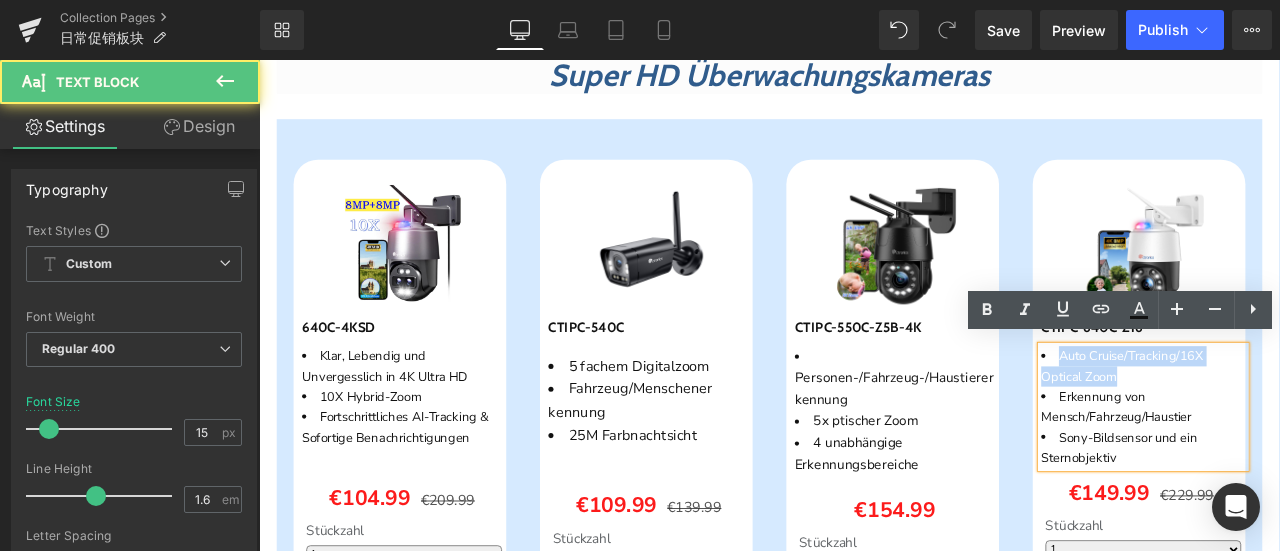 paste 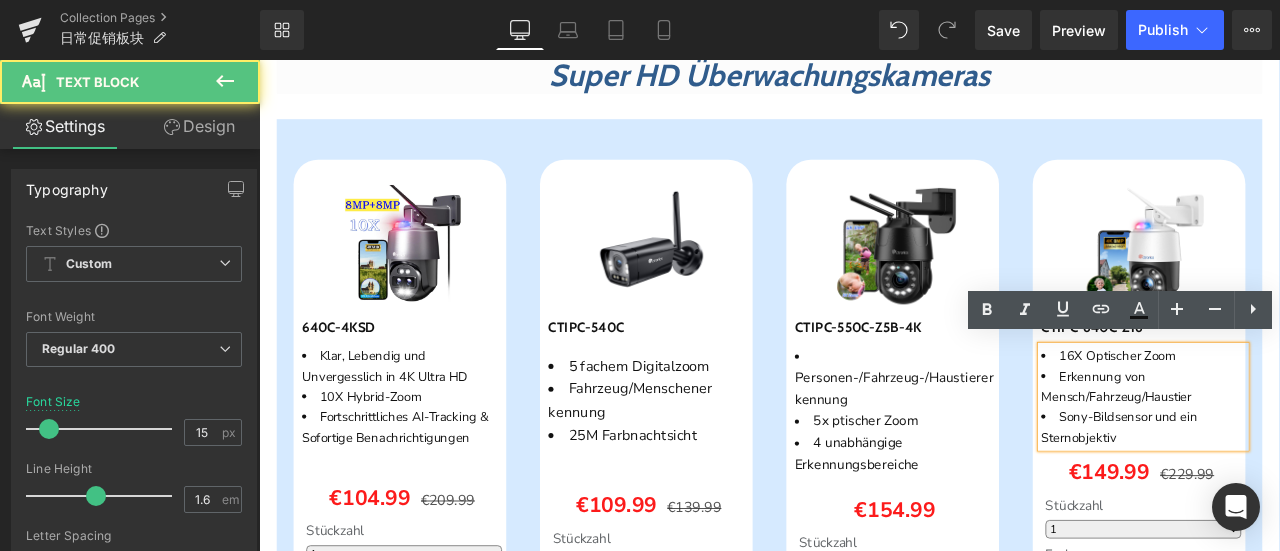 type 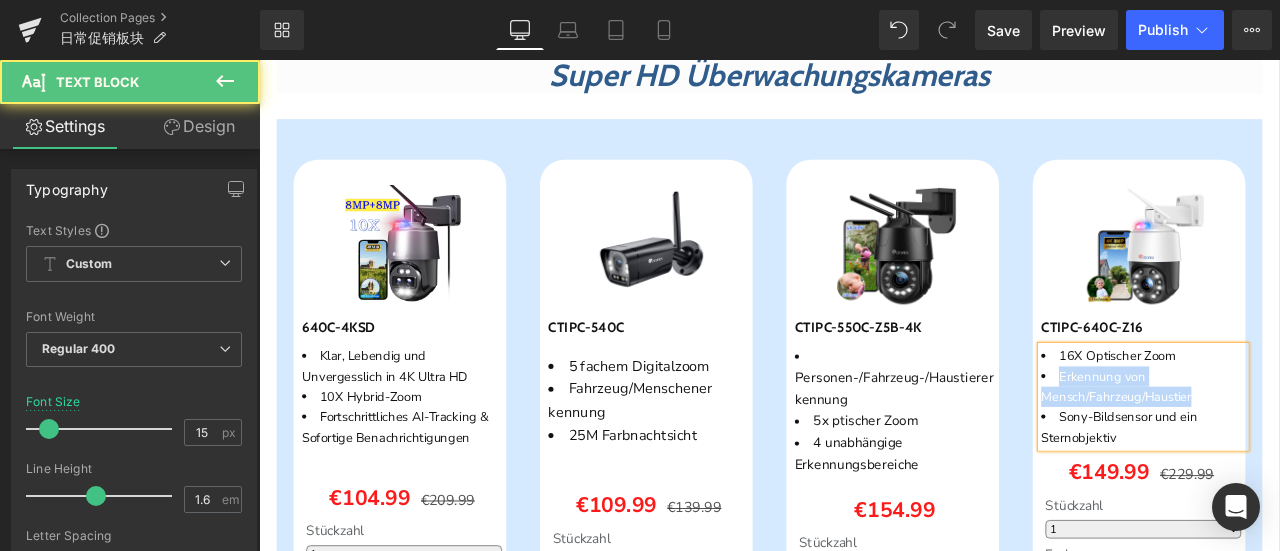 drag, startPoint x: 1200, startPoint y: 426, endPoint x: 1383, endPoint y: 457, distance: 185.60712 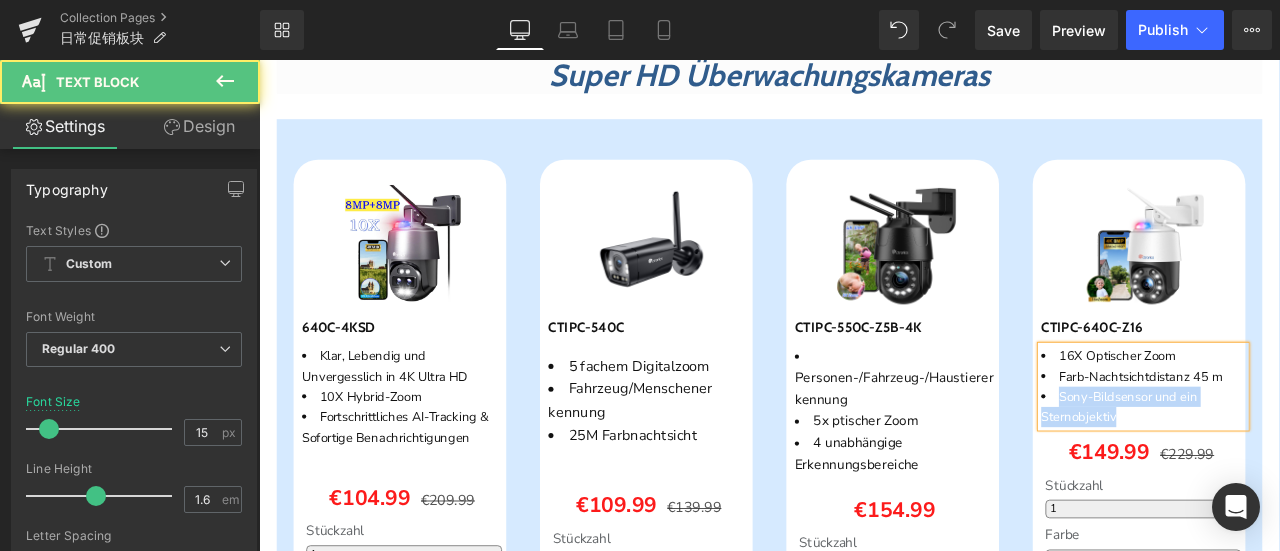 drag, startPoint x: 1286, startPoint y: 479, endPoint x: 1199, endPoint y: 455, distance: 90.24966 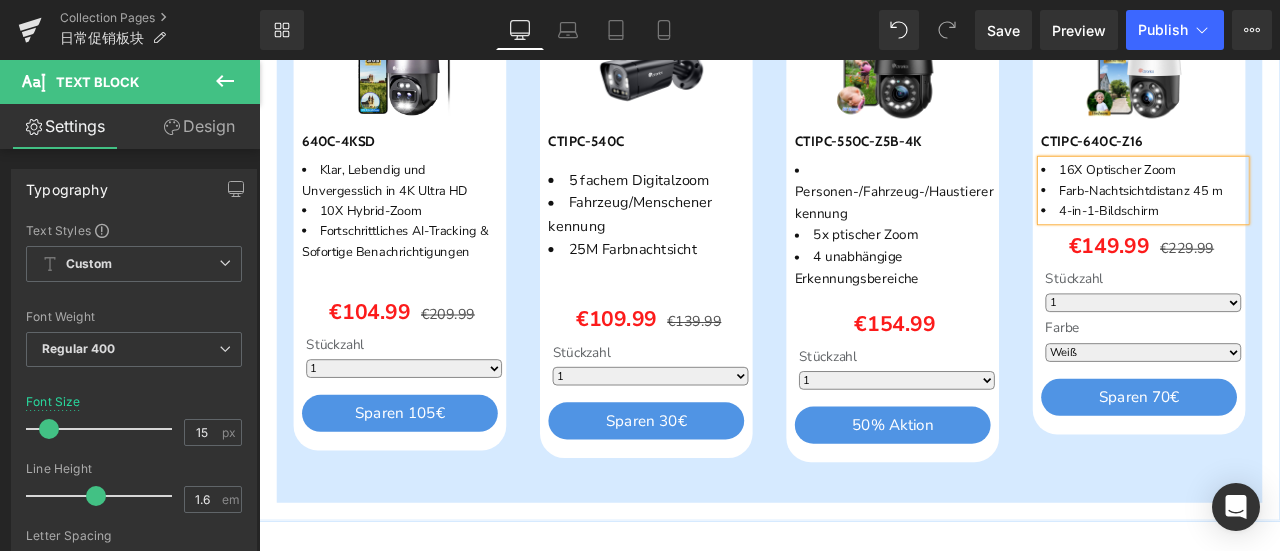 scroll, scrollTop: 3326, scrollLeft: 0, axis: vertical 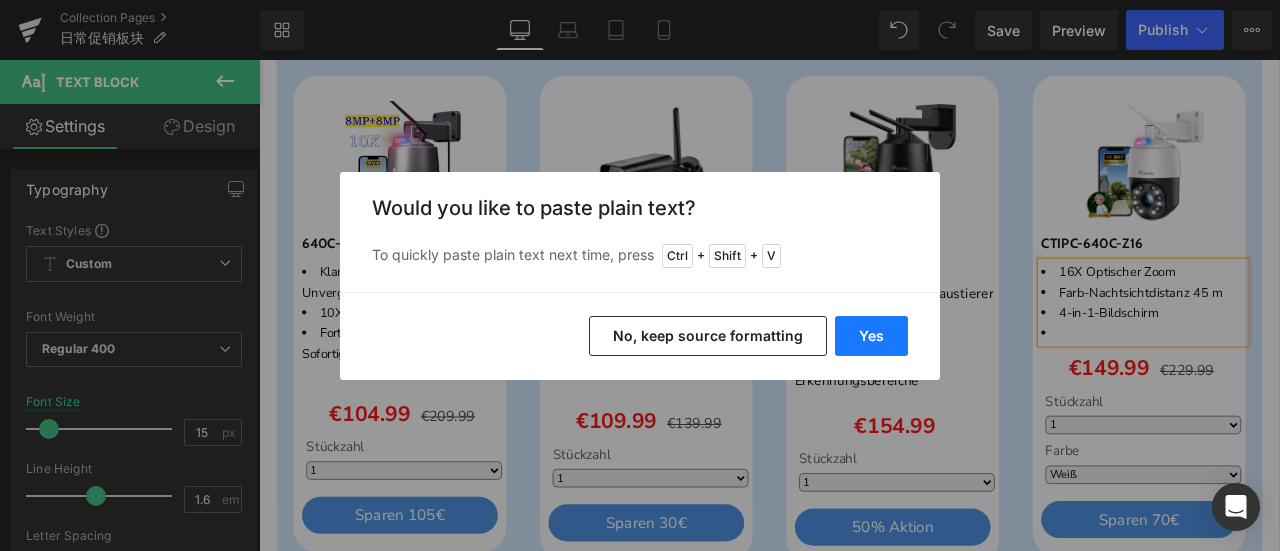 click on "Yes" at bounding box center [871, 336] 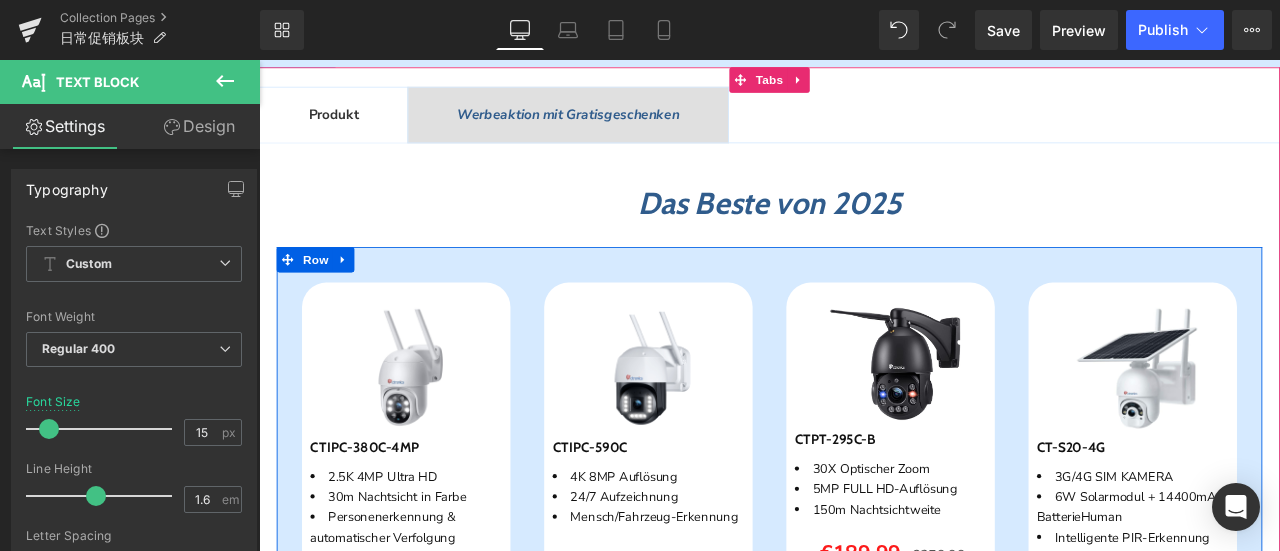 scroll, scrollTop: 826, scrollLeft: 0, axis: vertical 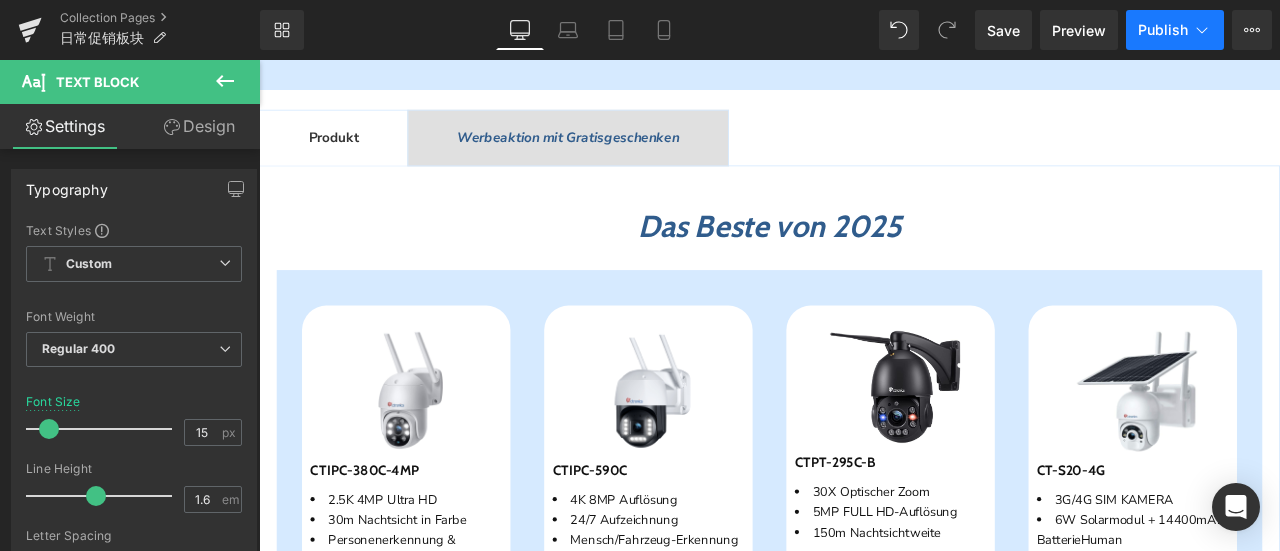 click on "Publish" at bounding box center [1175, 30] 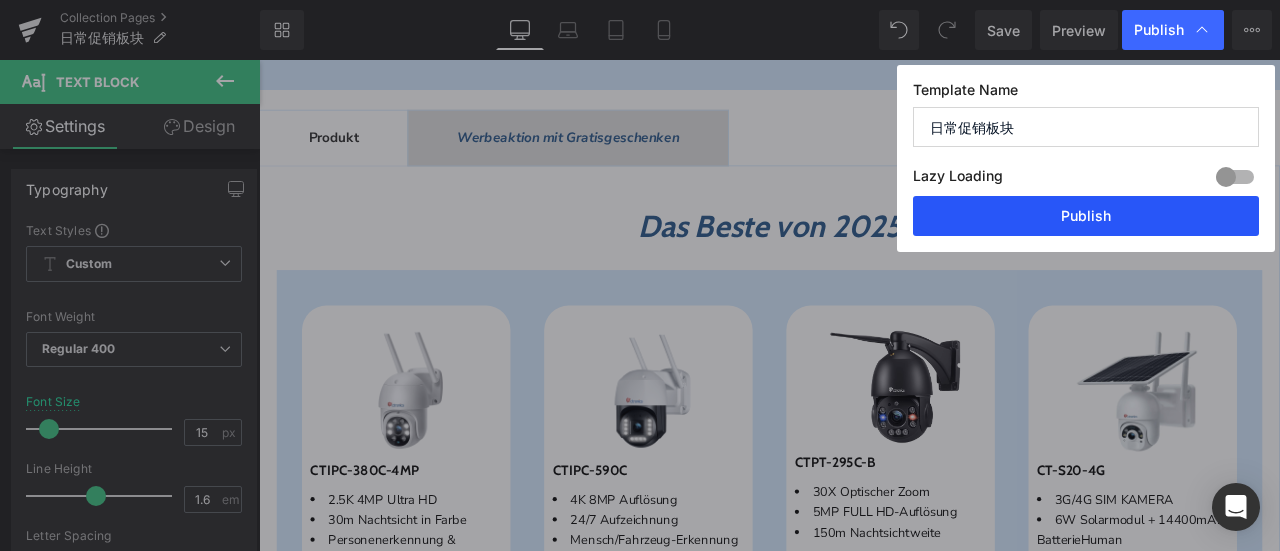click on "Publish" at bounding box center [1086, 216] 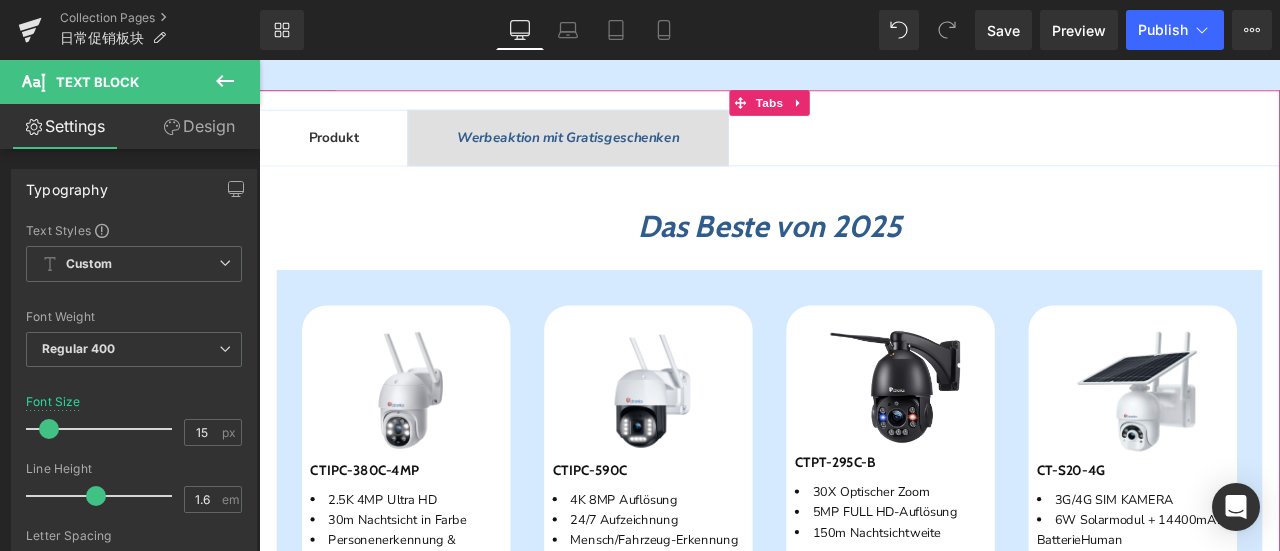 click on "Werbeaktion mit Gratisgeschenken" at bounding box center (625, 152) 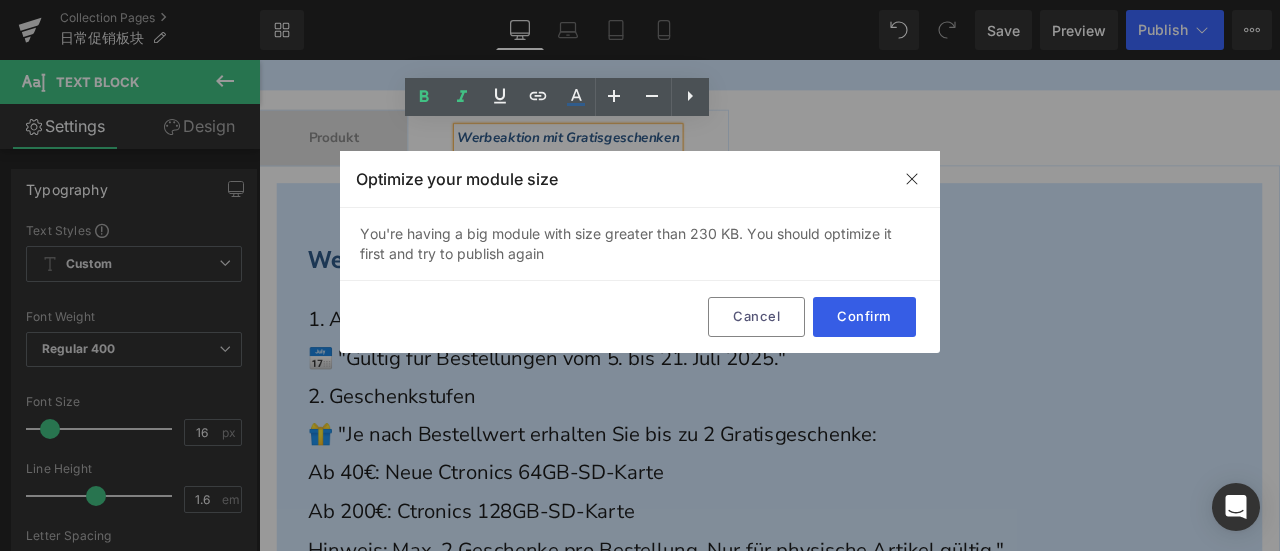 click on "Confirm" at bounding box center [864, 317] 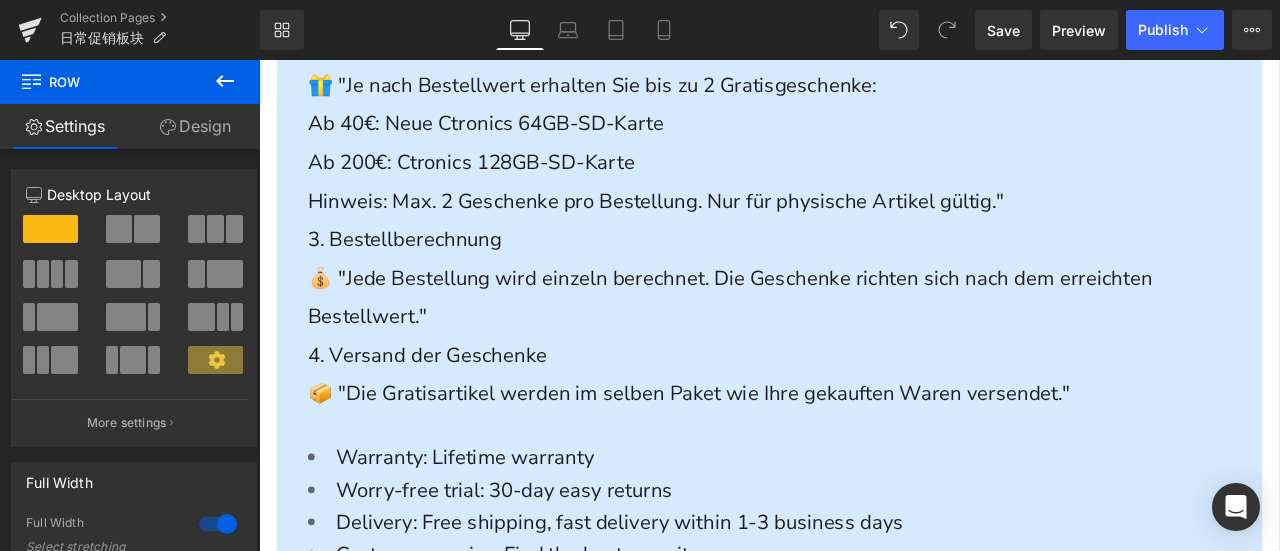 scroll, scrollTop: 1081, scrollLeft: 0, axis: vertical 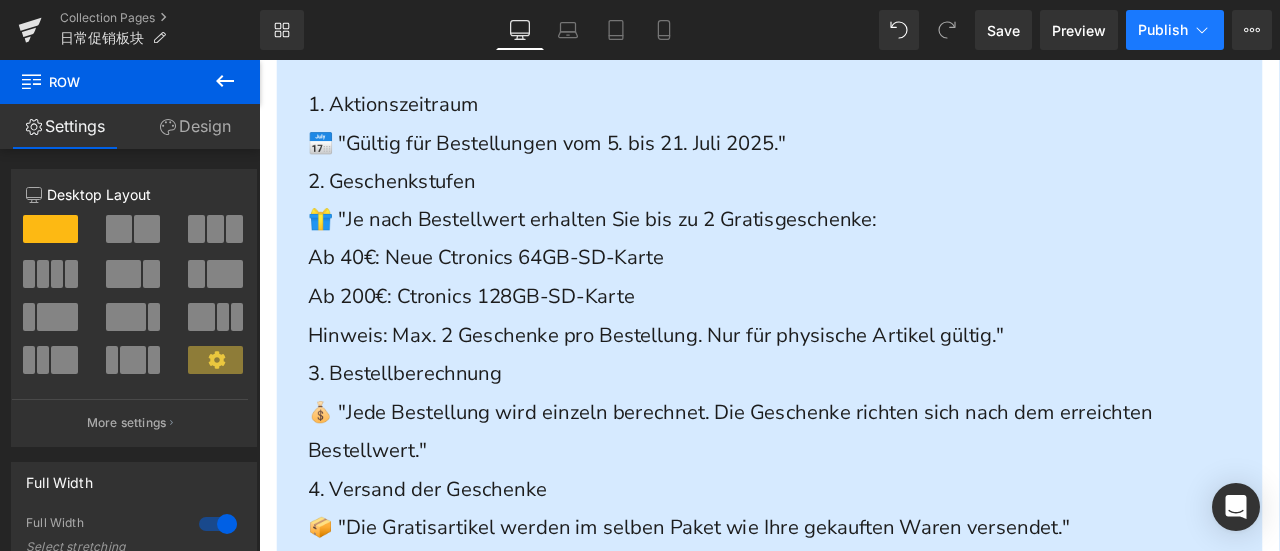 click on "Publish" at bounding box center (1163, 30) 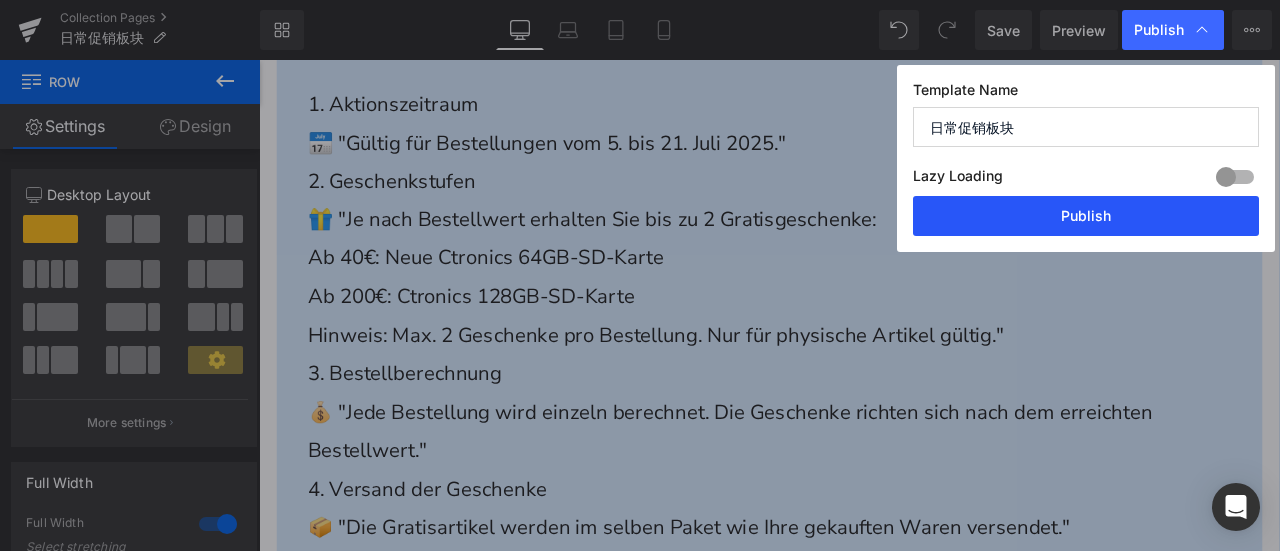 click on "Publish" at bounding box center (1086, 216) 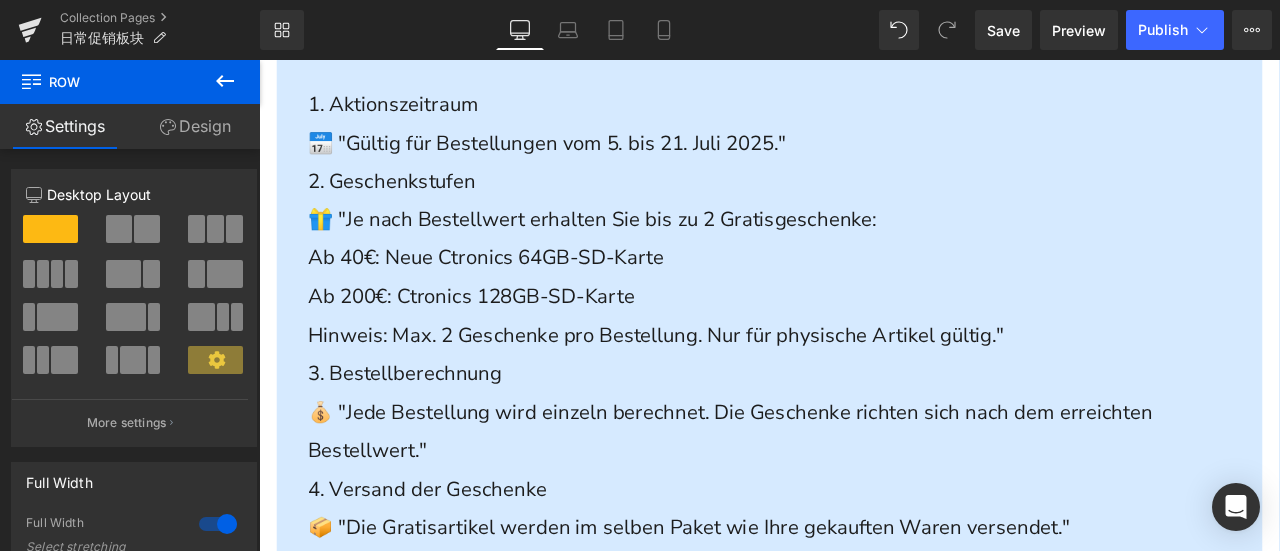 scroll, scrollTop: 581, scrollLeft: 0, axis: vertical 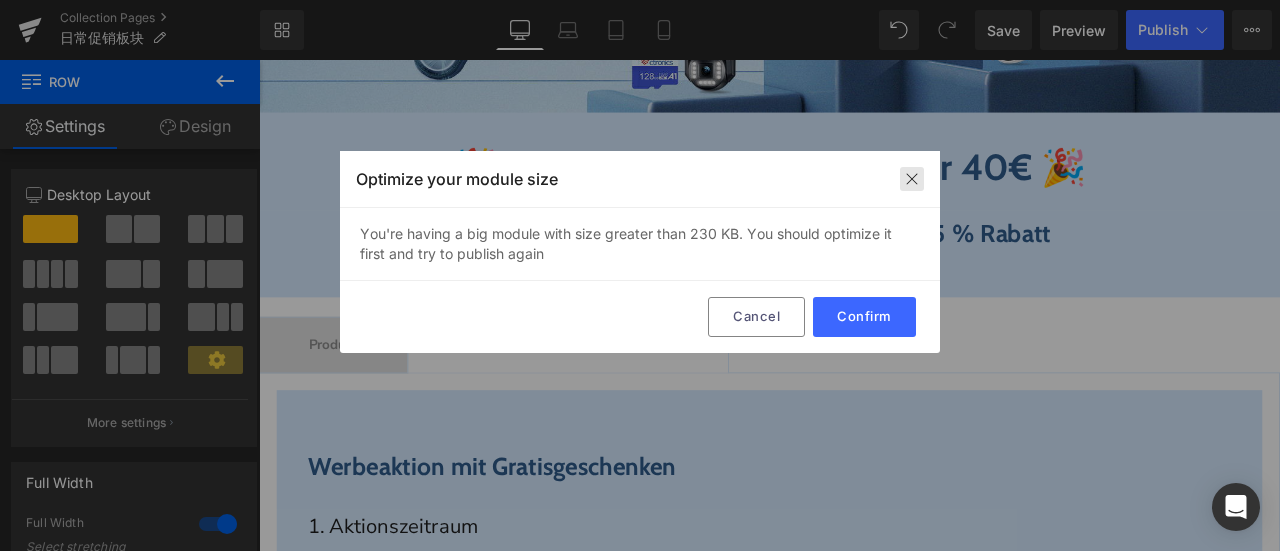 drag, startPoint x: 916, startPoint y: 179, endPoint x: 190, endPoint y: 290, distance: 734.4365 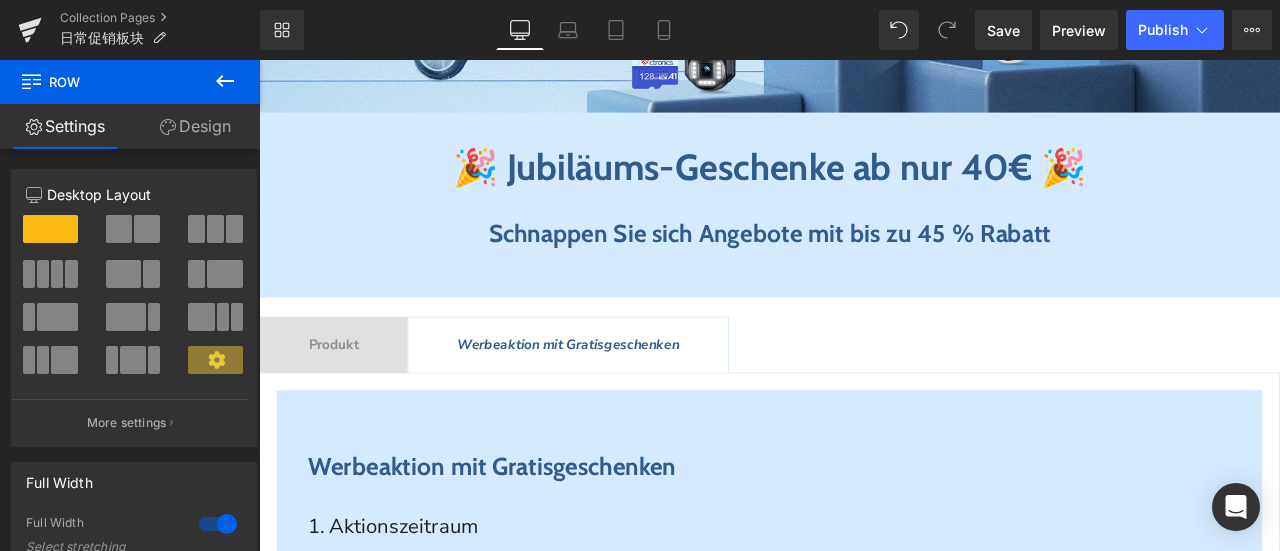 click on "Produkt" at bounding box center [347, 397] 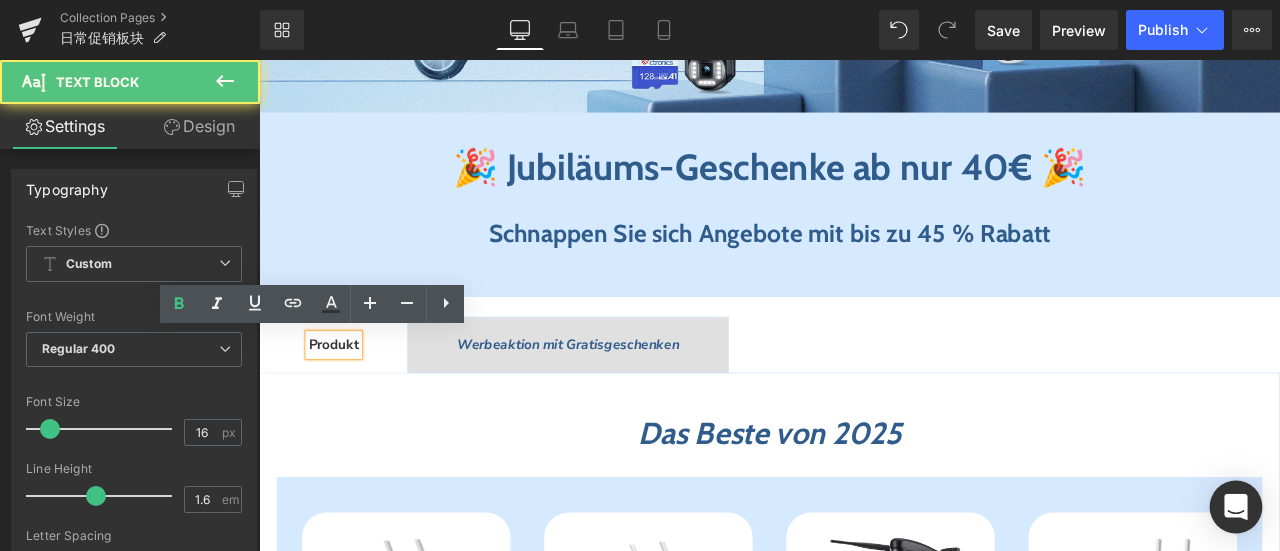 click at bounding box center [1236, 507] 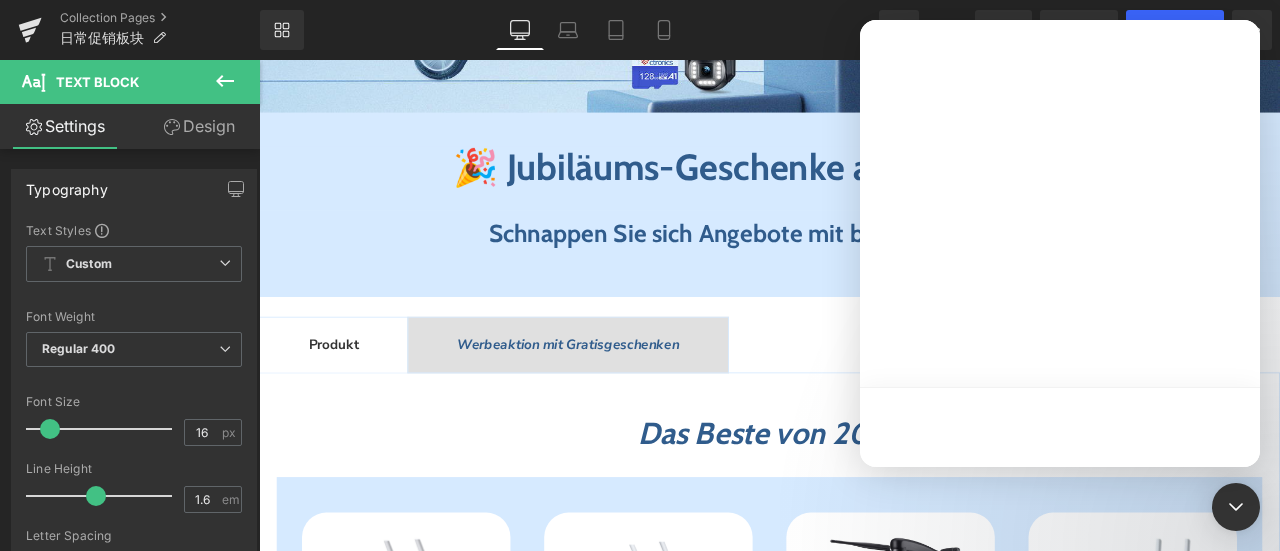 scroll, scrollTop: 1081, scrollLeft: 0, axis: vertical 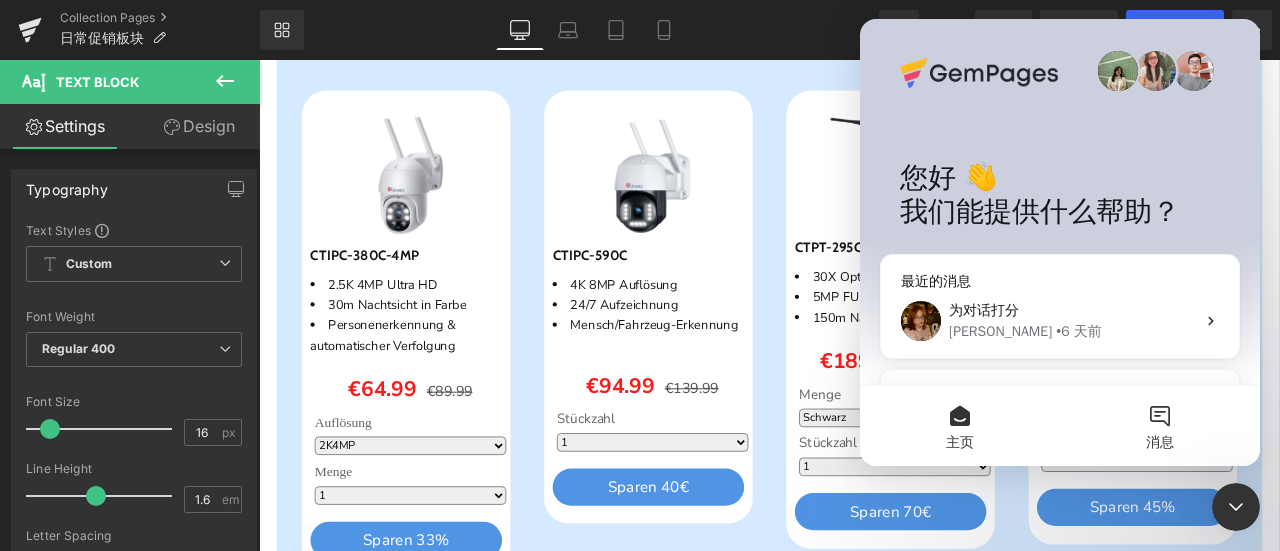 click on "消息" at bounding box center (1160, 426) 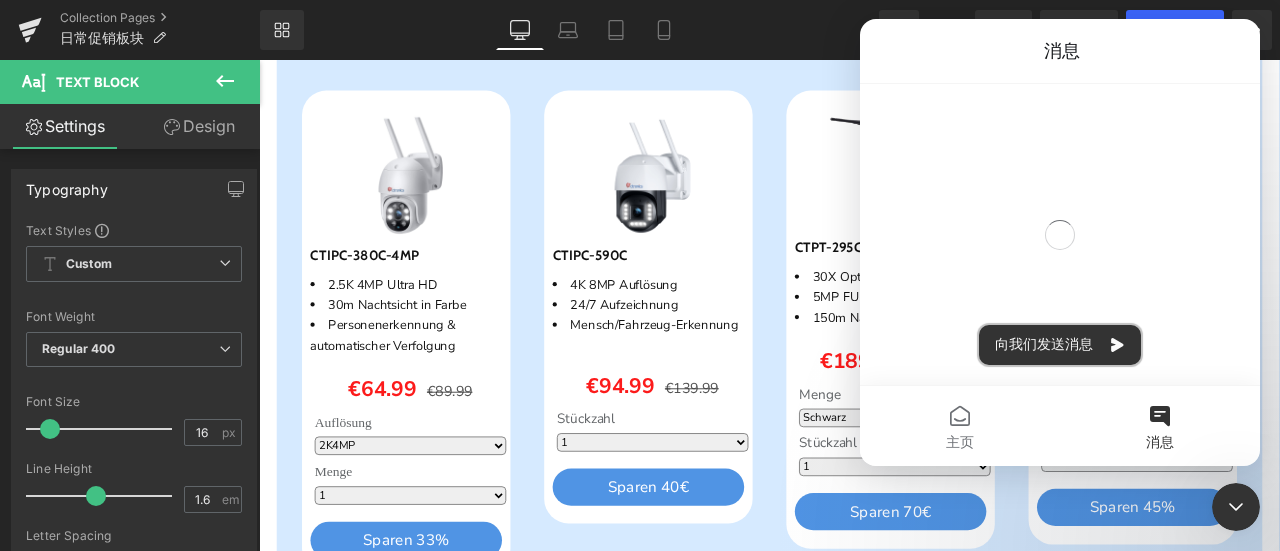 click on "向我们发送消息" at bounding box center (1060, 345) 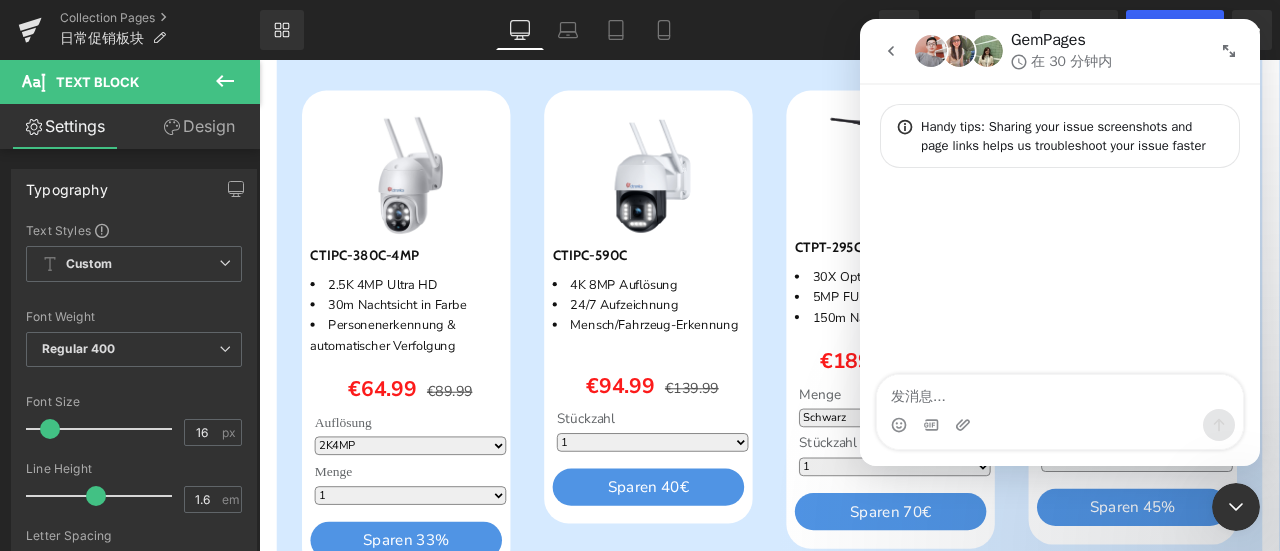 click at bounding box center (1060, 392) 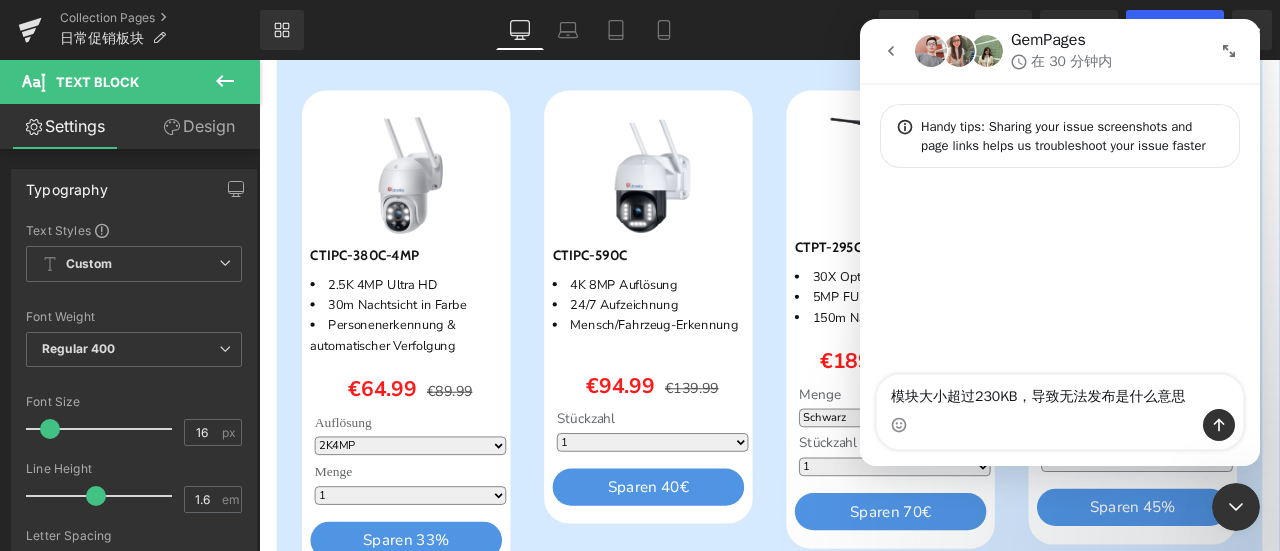 type on "模块大小超过230KB，导致无法发布是什么意思？" 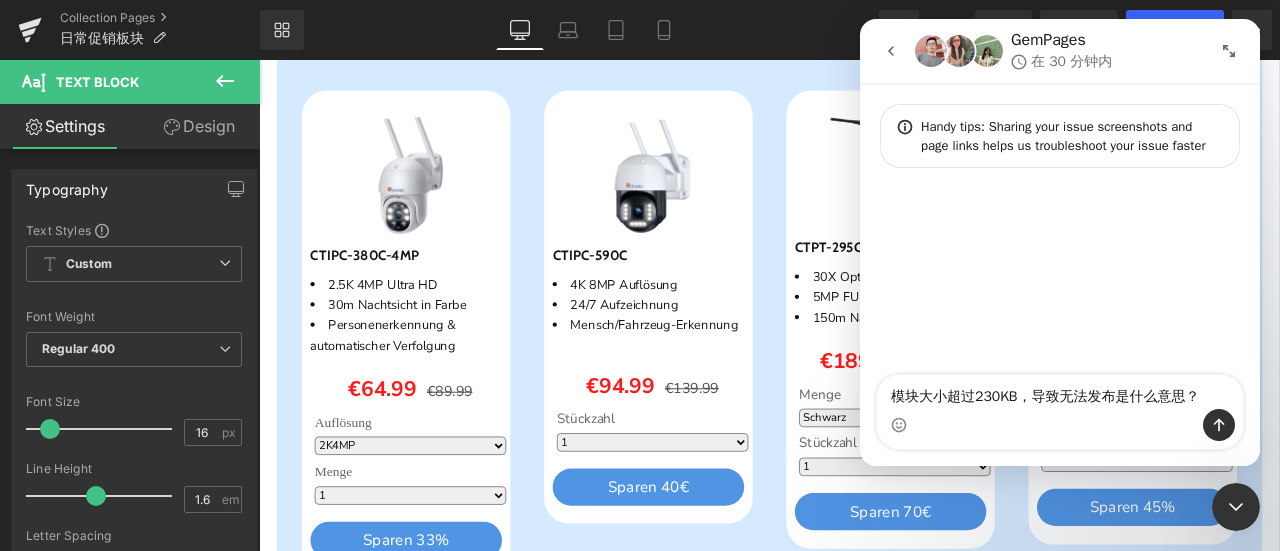type 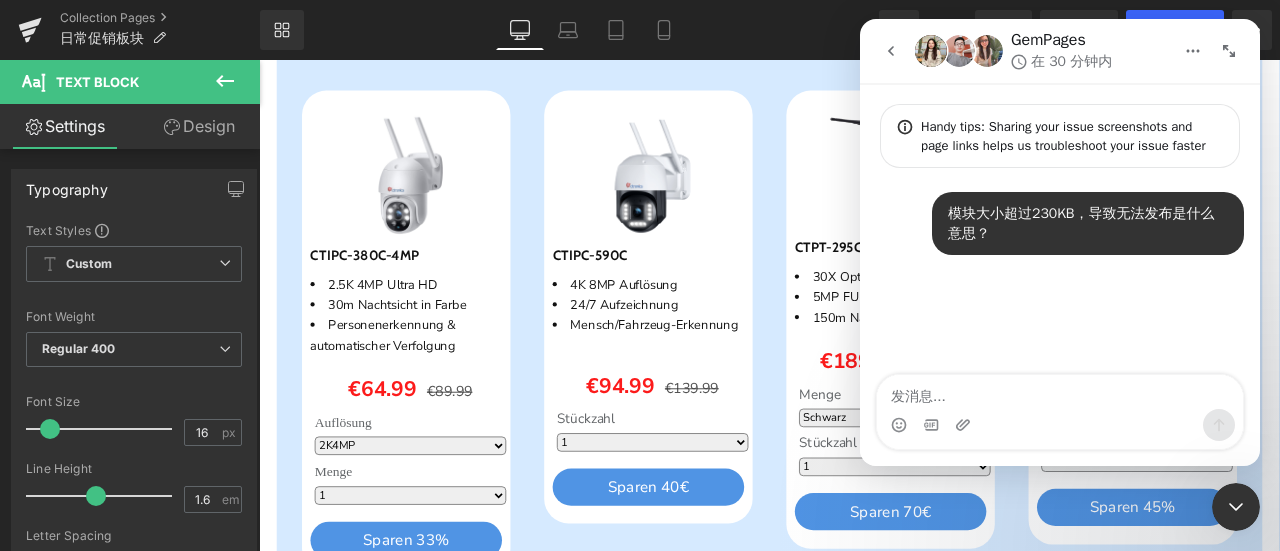 click 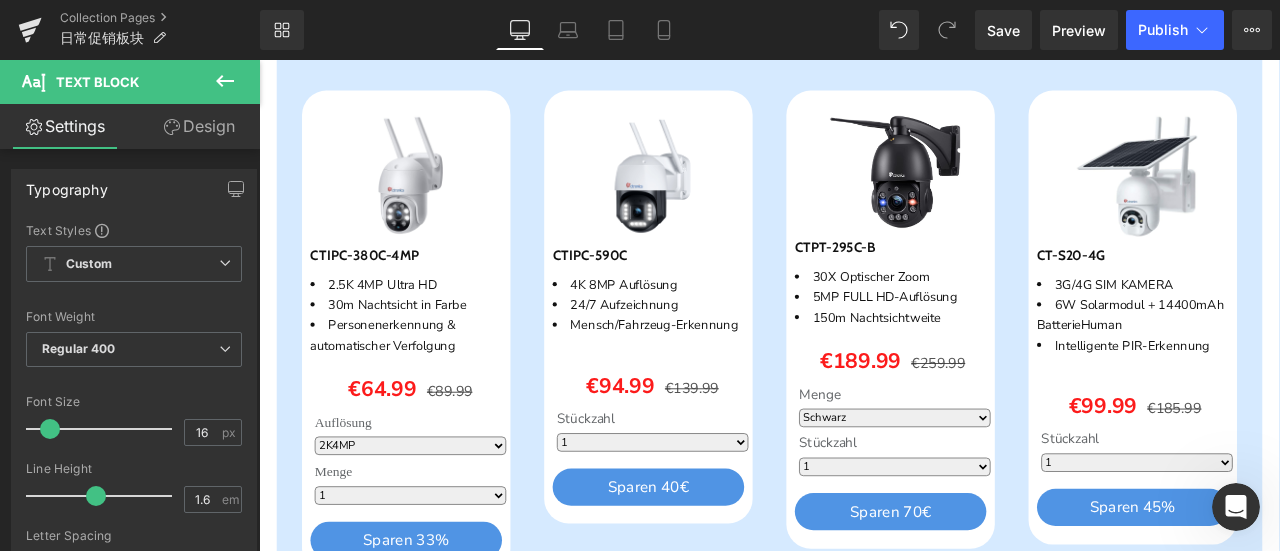 scroll, scrollTop: 0, scrollLeft: 0, axis: both 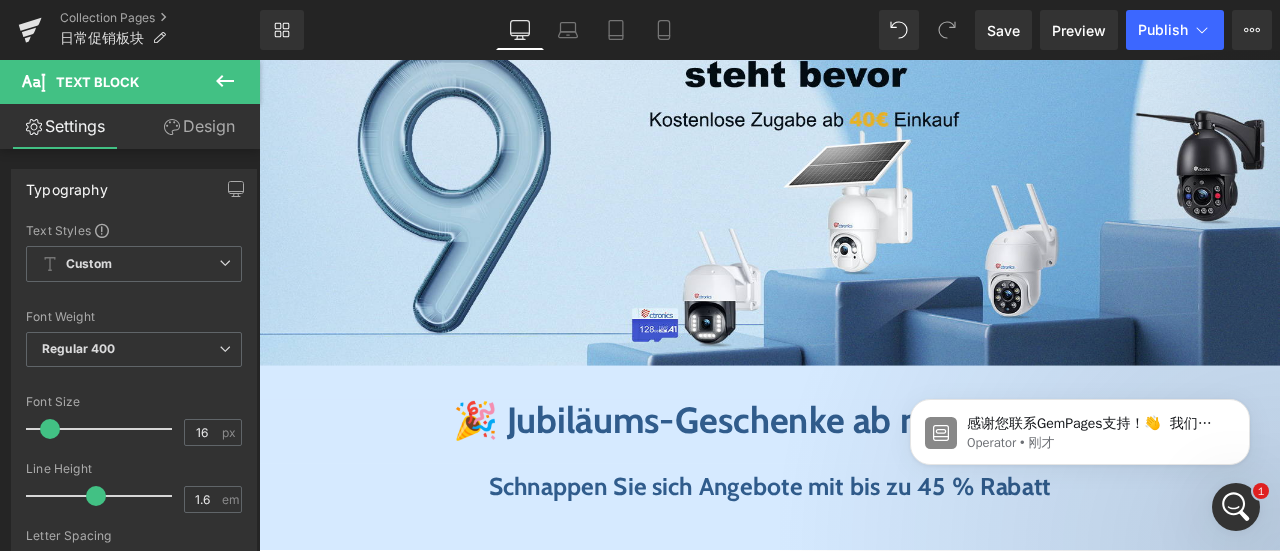 click 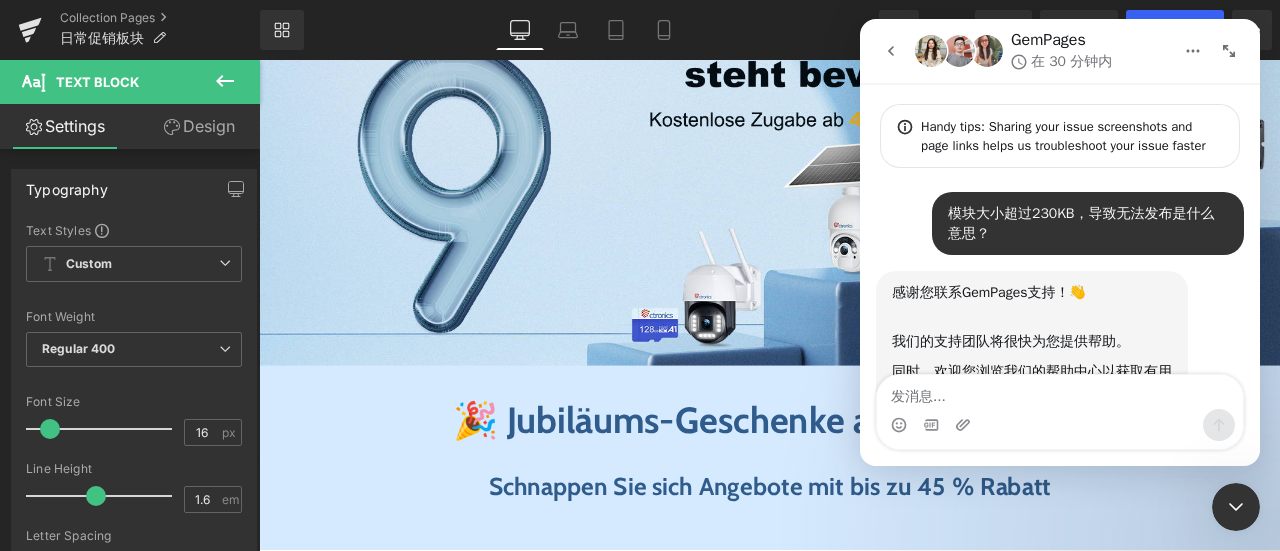 scroll, scrollTop: 126, scrollLeft: 0, axis: vertical 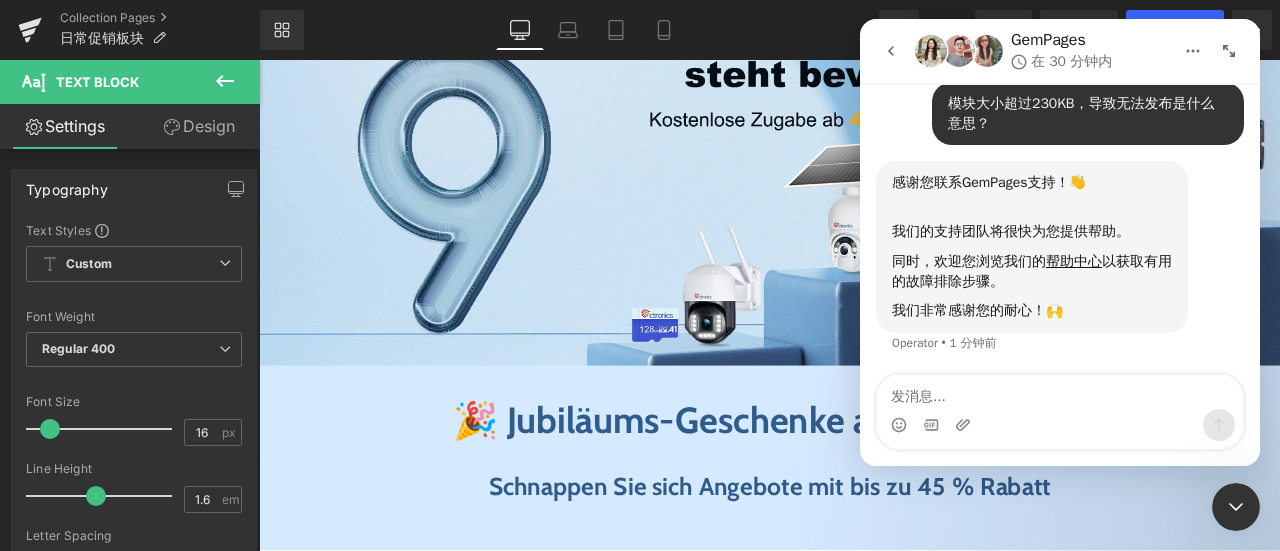 click at bounding box center (1060, 392) 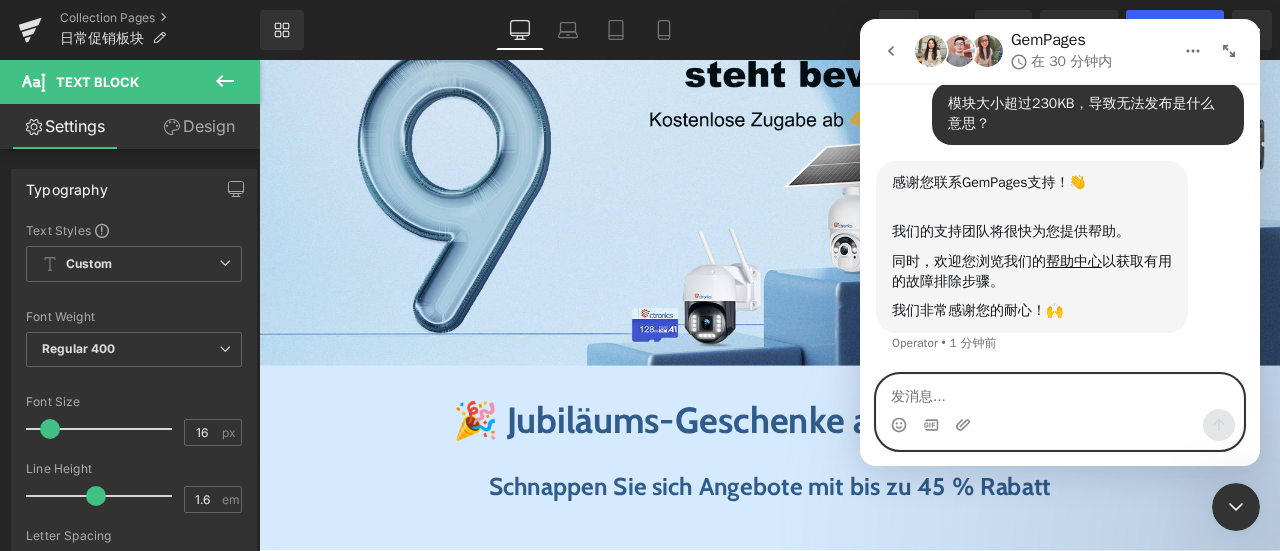 click at bounding box center [1060, 392] 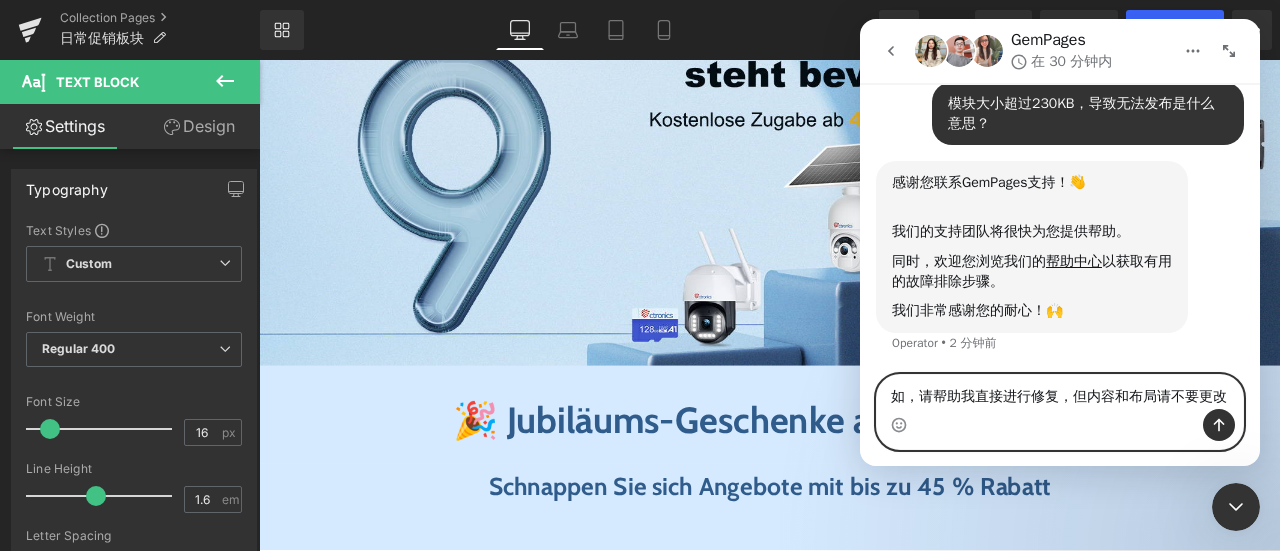 scroll, scrollTop: 126, scrollLeft: 0, axis: vertical 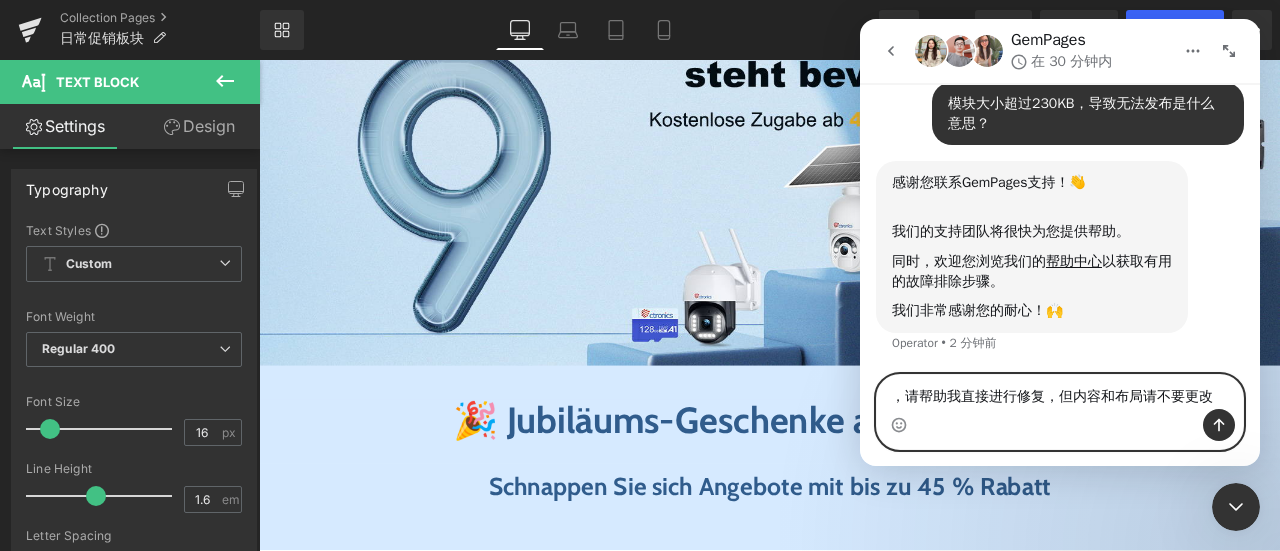 type on "请帮助我直接进行修复，但内容和布局请不要更改" 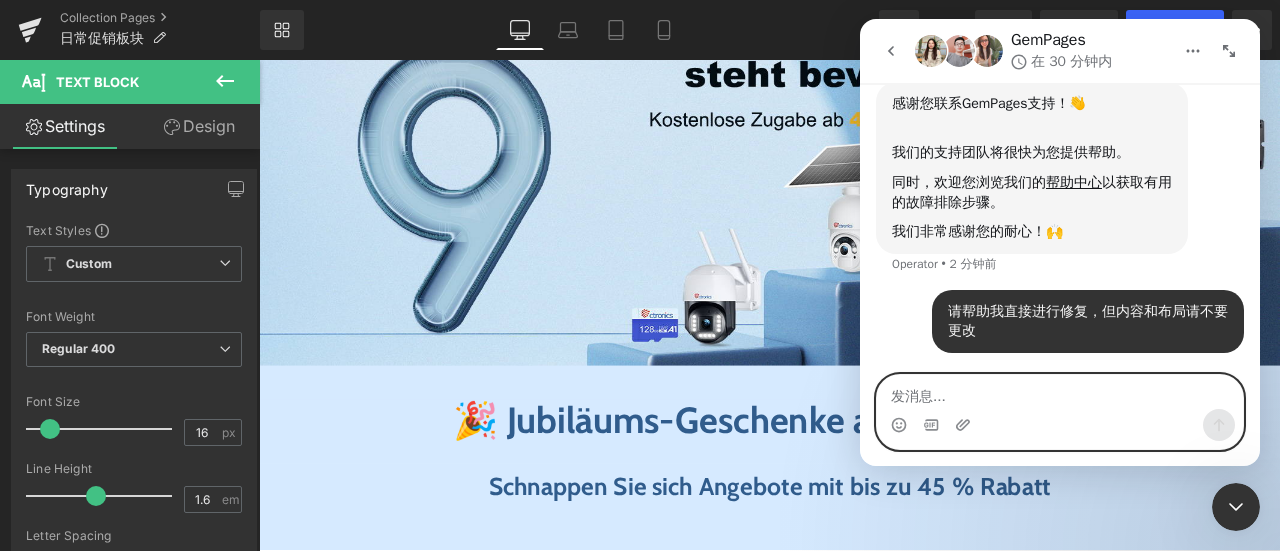 scroll, scrollTop: 206, scrollLeft: 0, axis: vertical 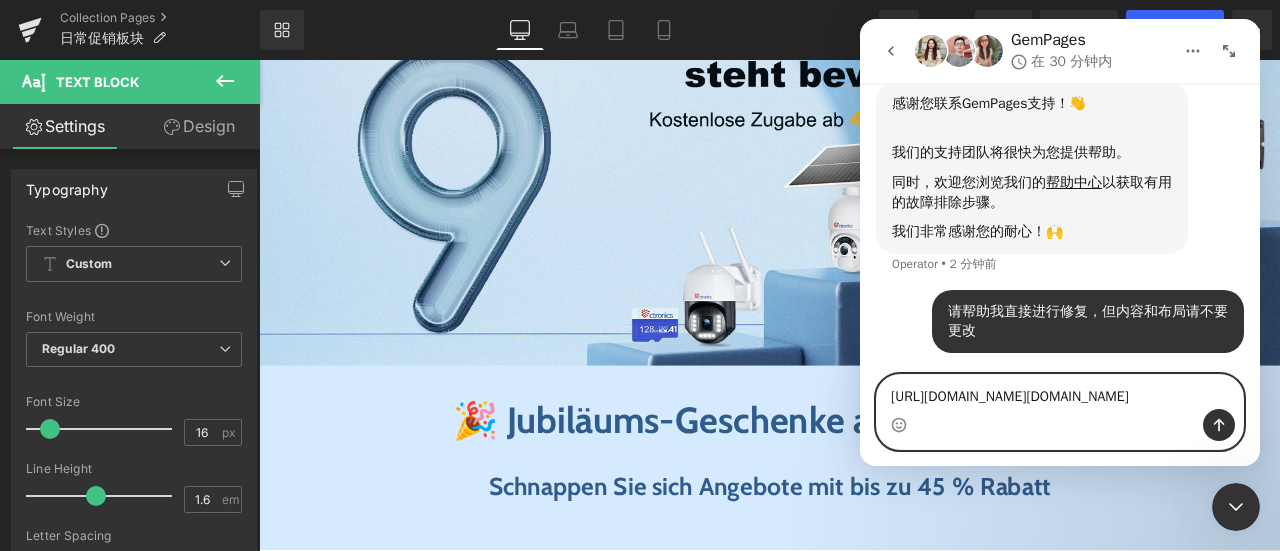 type on "[URL][DOMAIN_NAME][DOMAIN_NAME]" 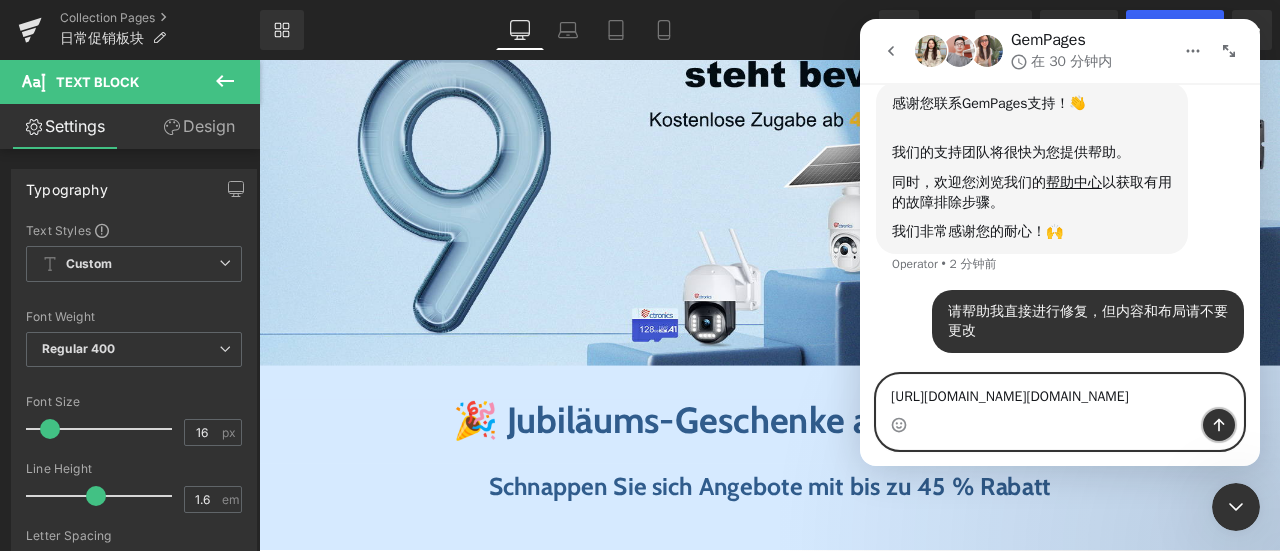 click 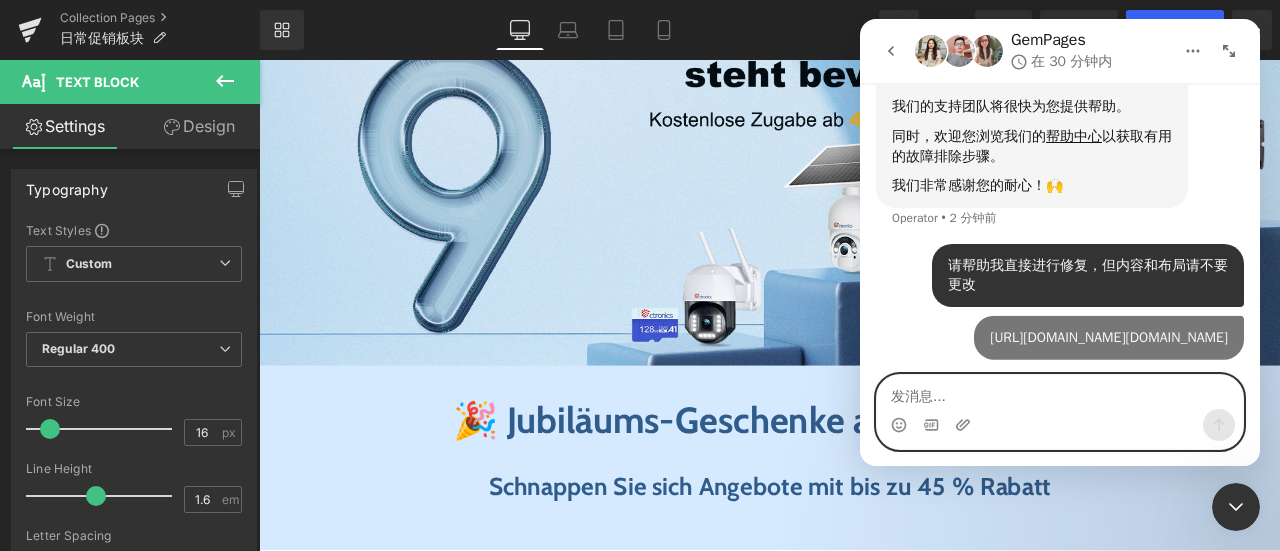 scroll, scrollTop: 310, scrollLeft: 0, axis: vertical 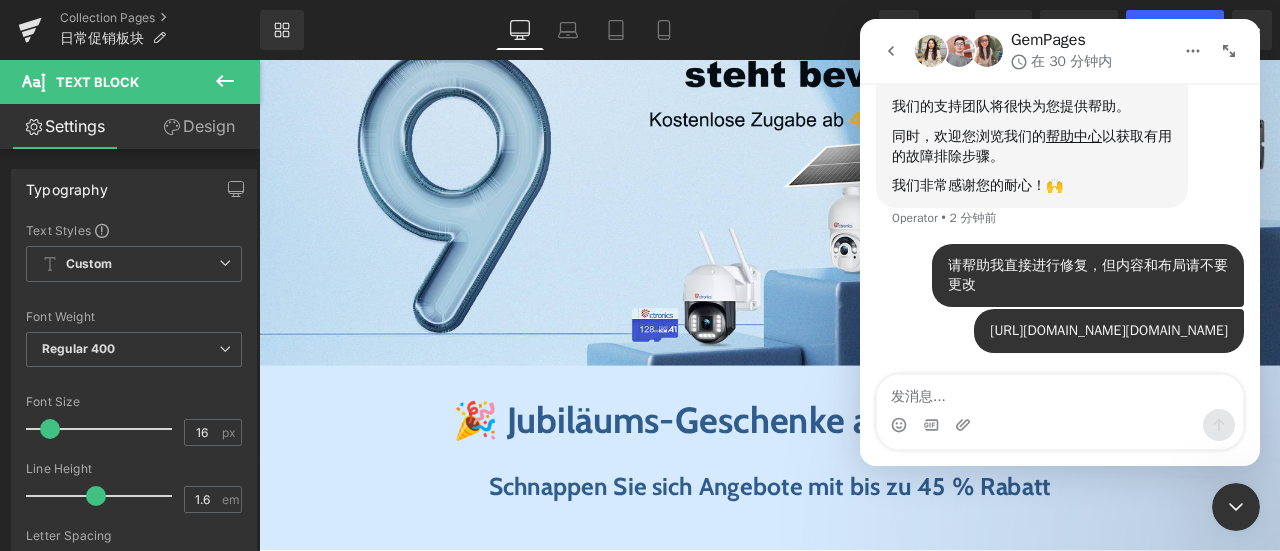 click on "https://app.gempages.net/editor?id=1670482768&type=template-collection&page=collection&shop=de-ctronics.myshopify.com#    •   刚才" at bounding box center (1060, 343) 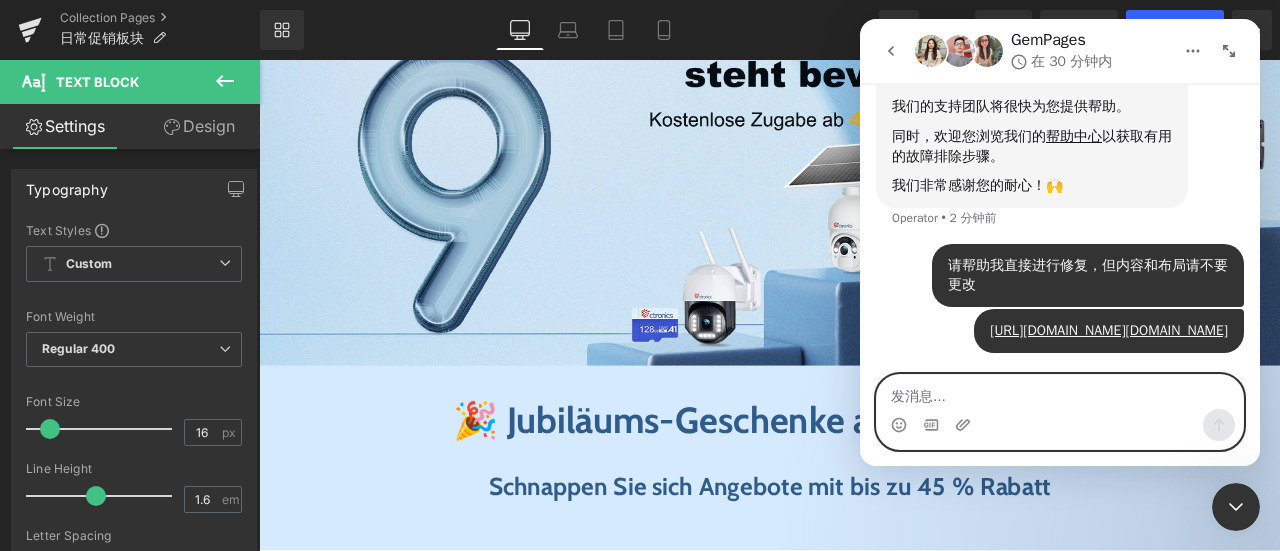 click at bounding box center [1060, 392] 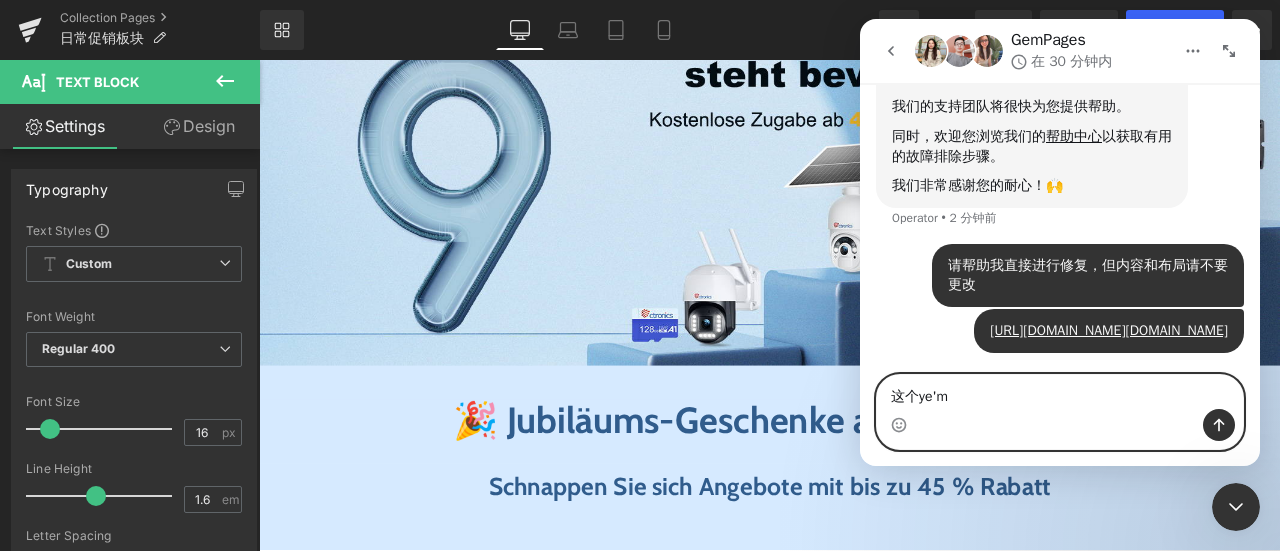 type on "这个页面" 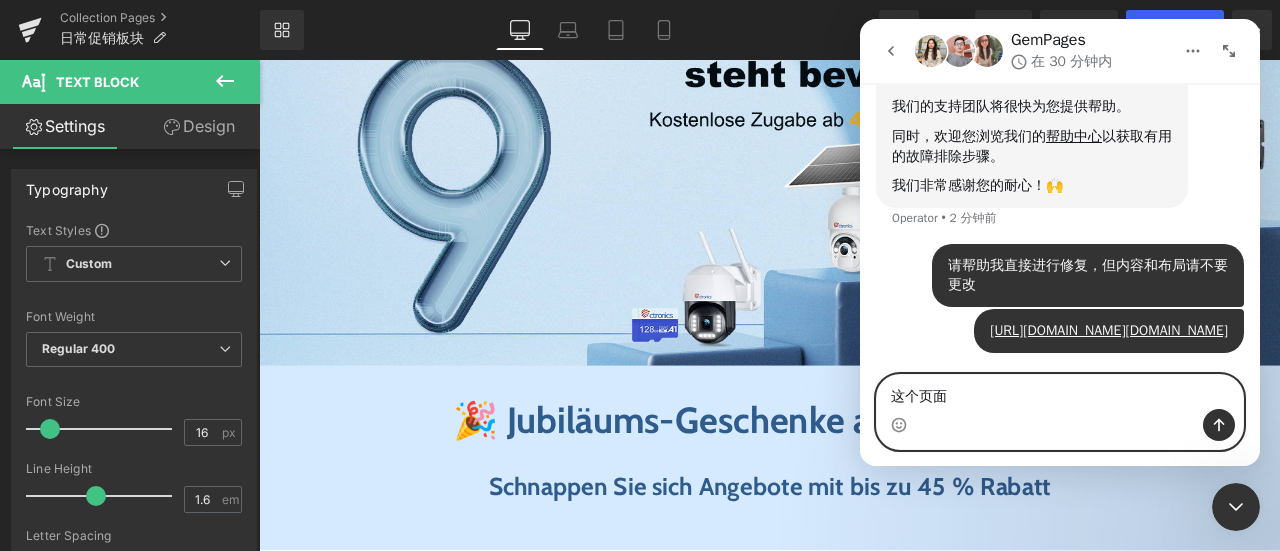type 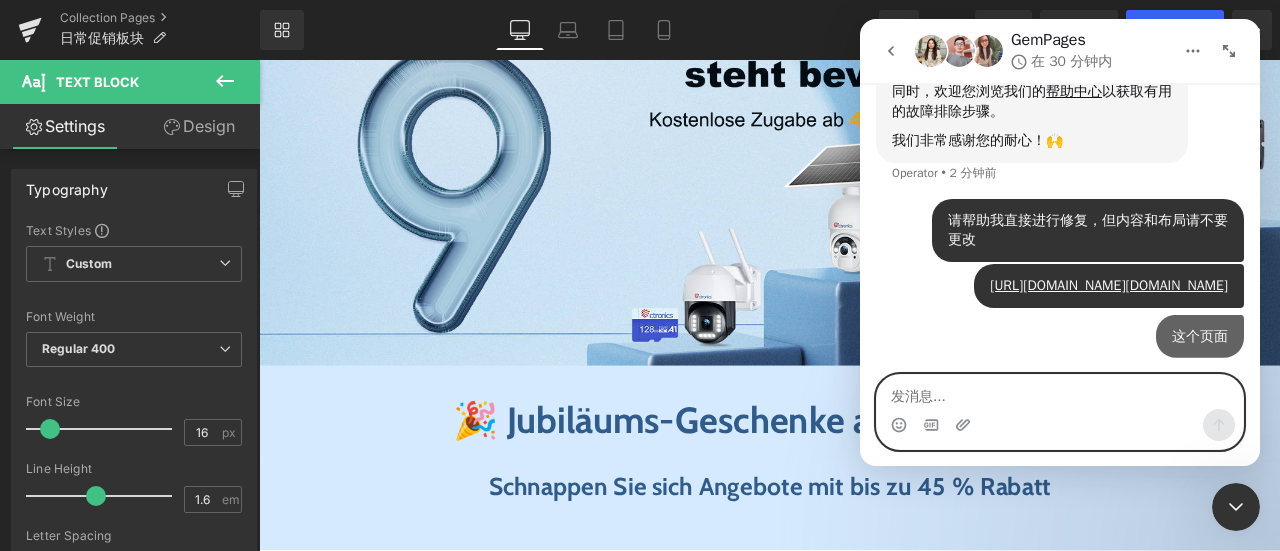 scroll, scrollTop: 356, scrollLeft: 0, axis: vertical 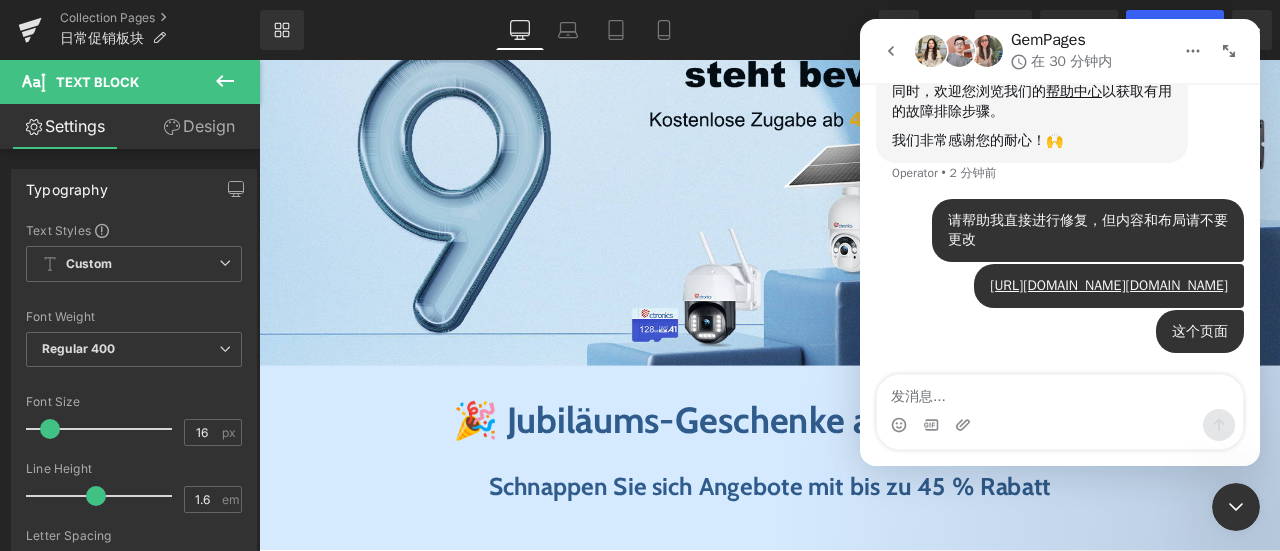 drag, startPoint x: 1247, startPoint y: 502, endPoint x: 2305, endPoint y: 815, distance: 1103.3281 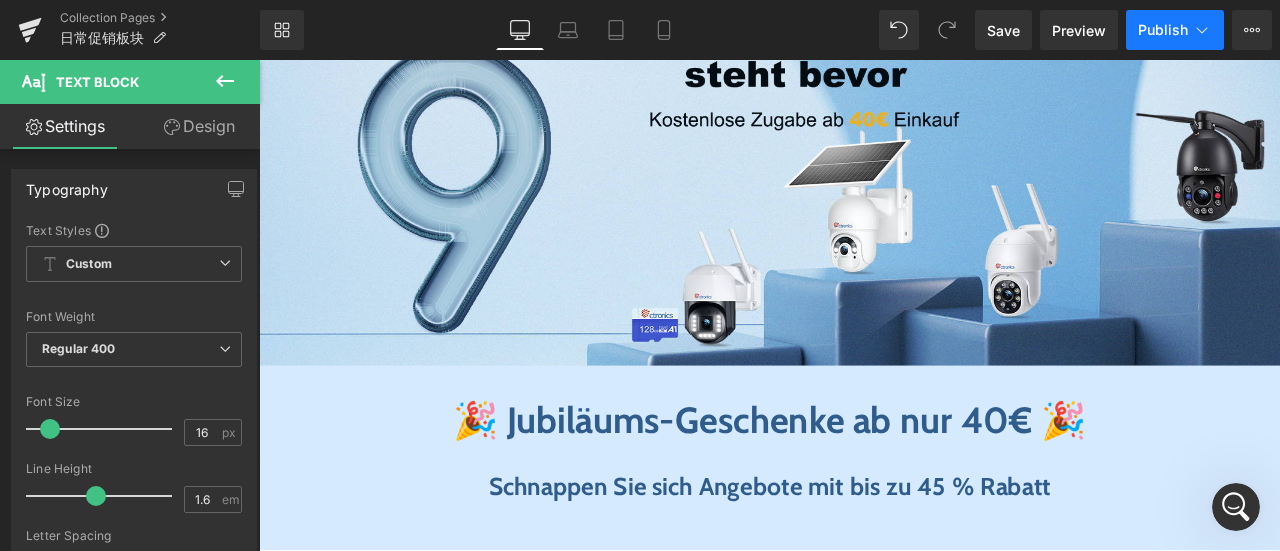 click on "Publish" at bounding box center [1163, 30] 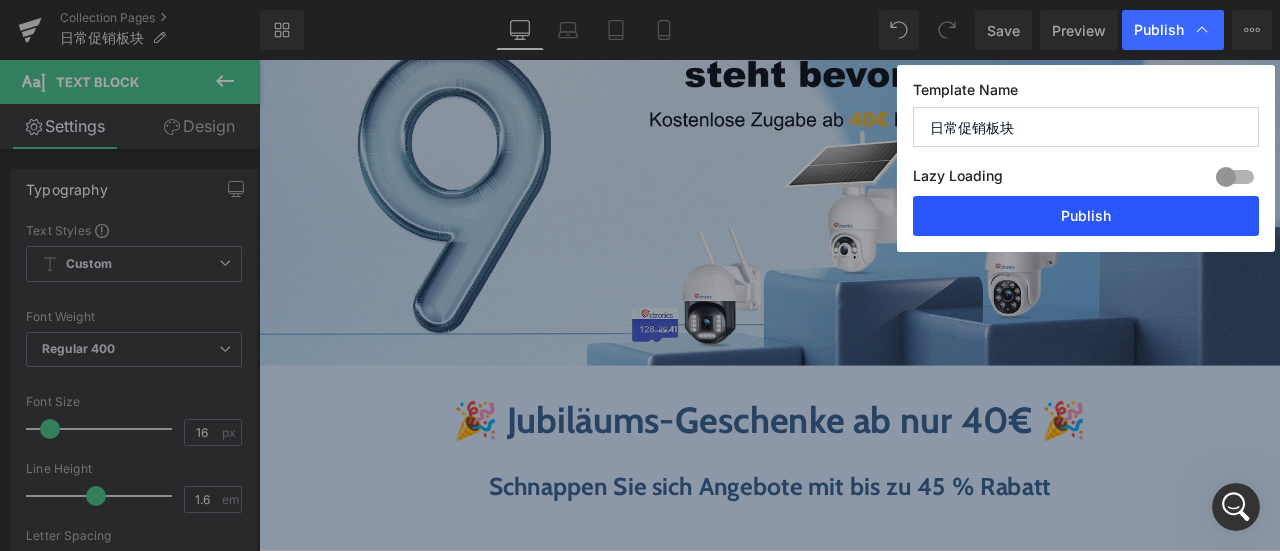 drag, startPoint x: 1103, startPoint y: 224, endPoint x: 1000, endPoint y: 191, distance: 108.157295 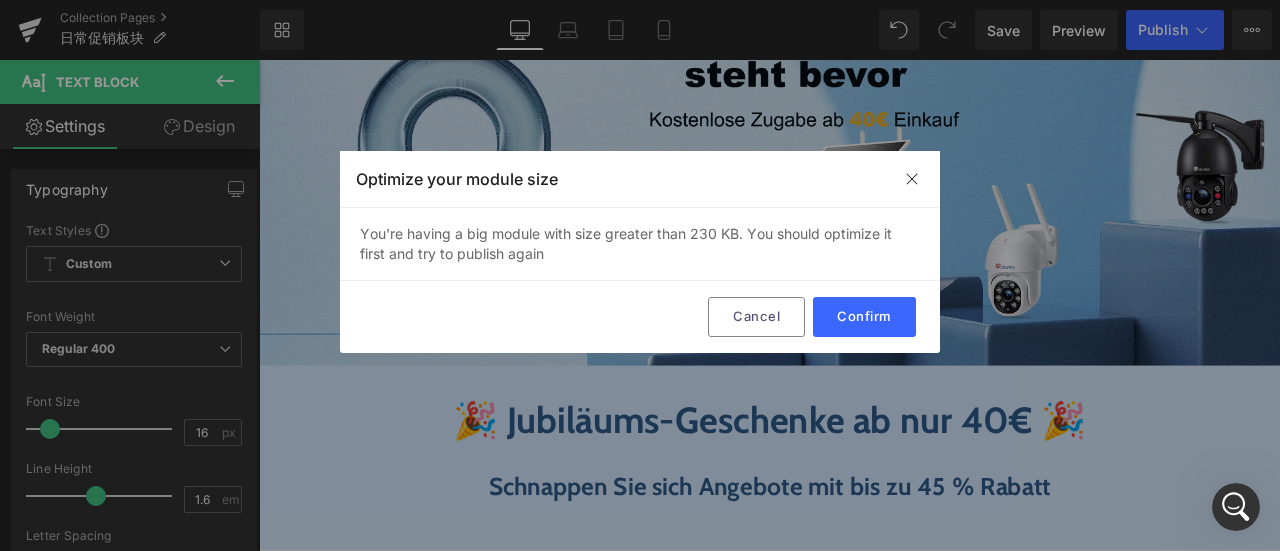 click 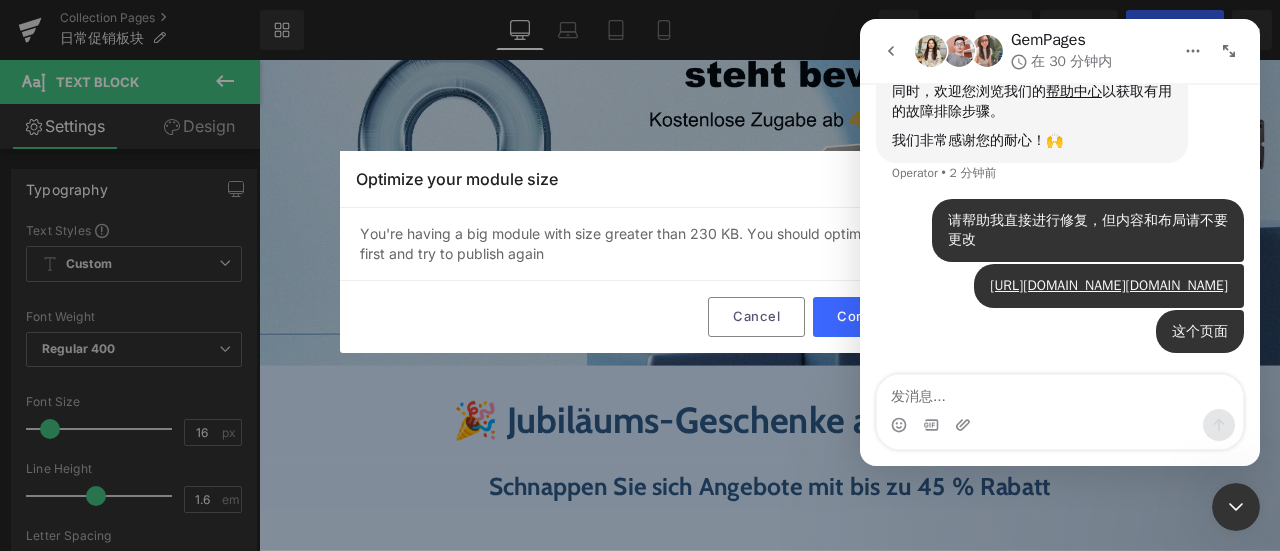 click at bounding box center [1060, 425] 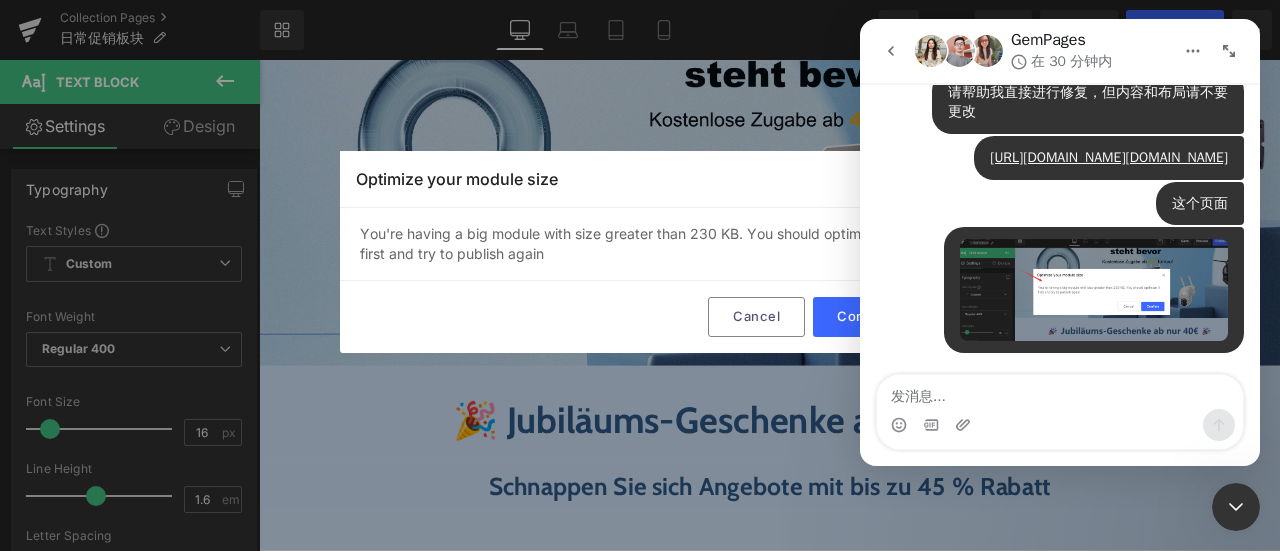 scroll, scrollTop: 483, scrollLeft: 0, axis: vertical 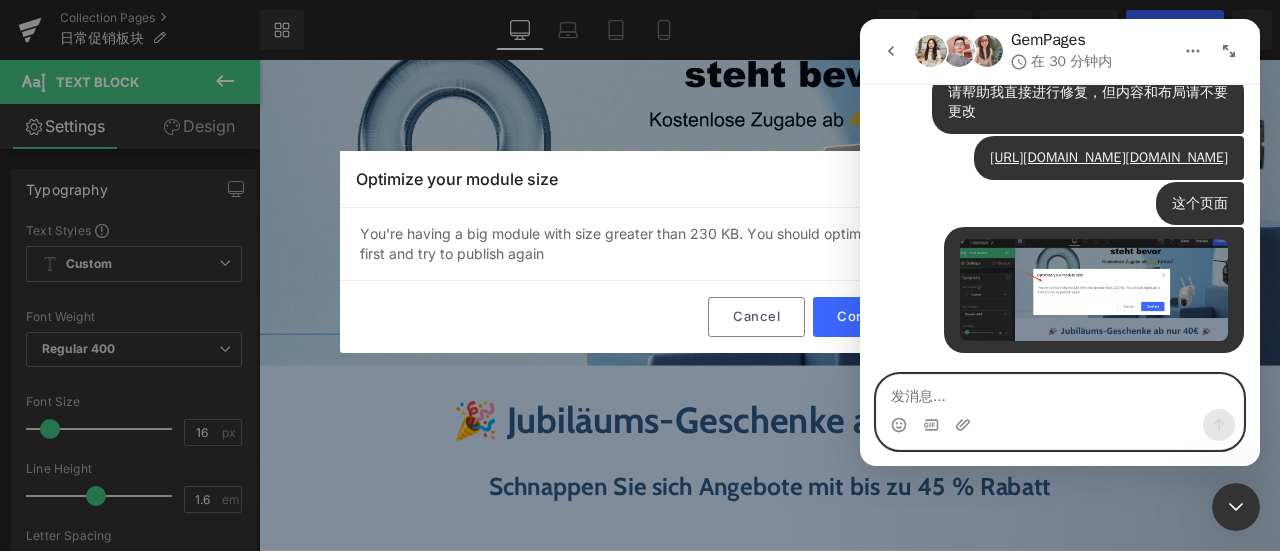 click at bounding box center [1060, 392] 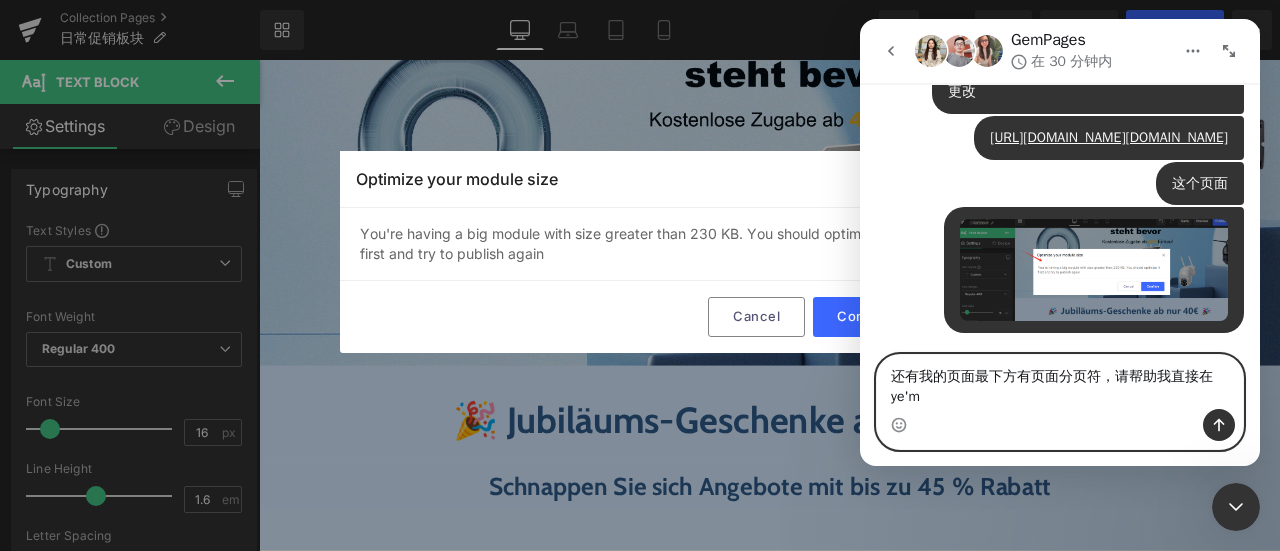 scroll, scrollTop: 503, scrollLeft: 0, axis: vertical 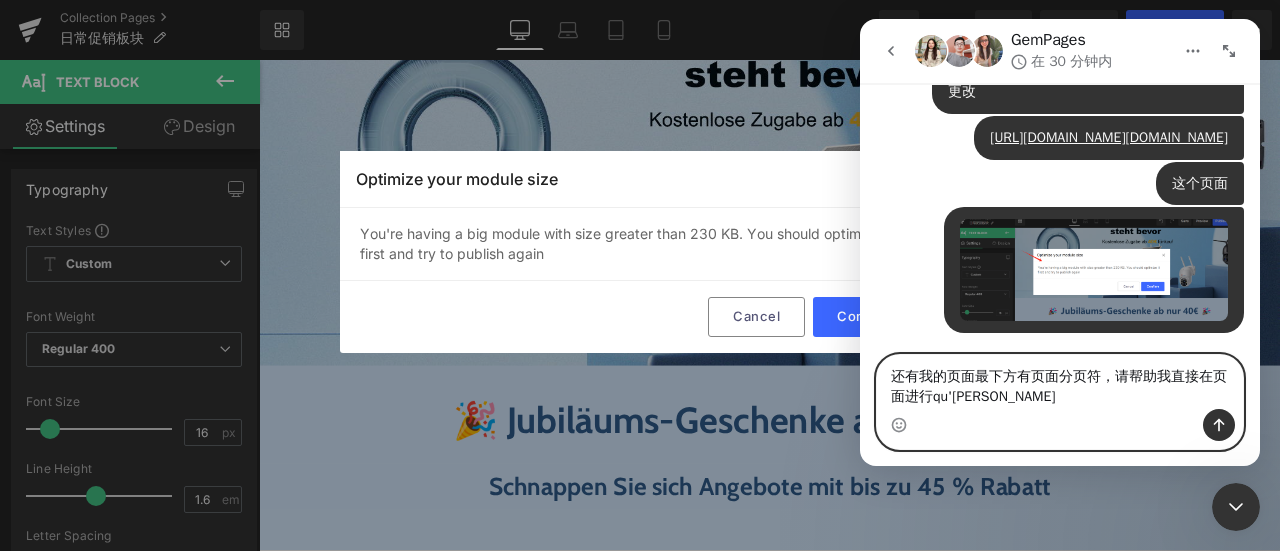 type on "还有我的页面最下方有页面分页符，请帮助我直接在页面进行去除" 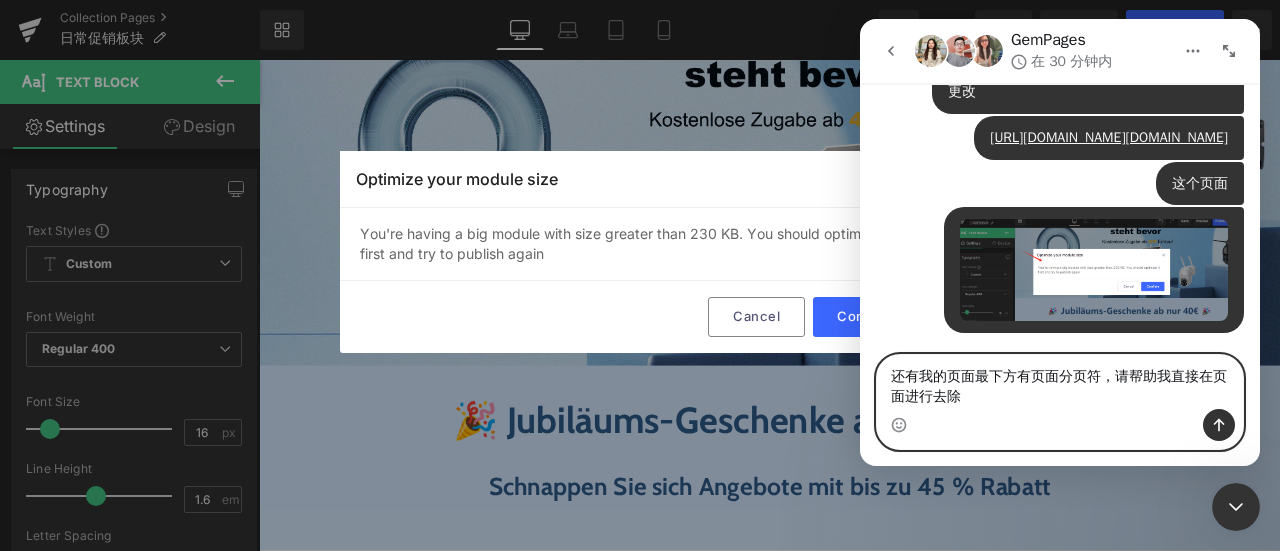 type 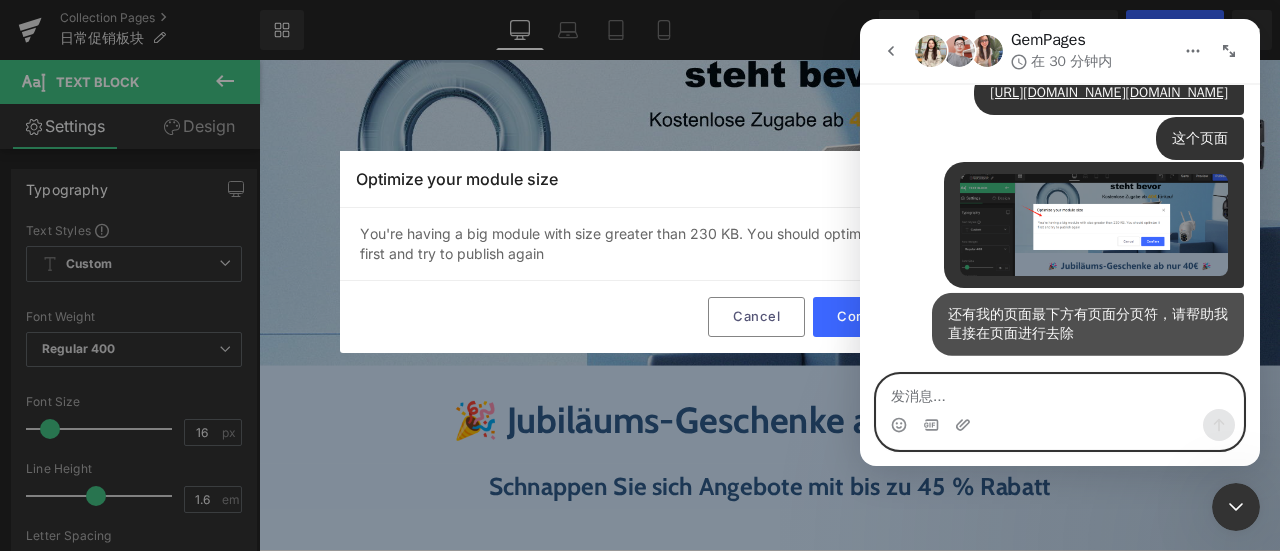 scroll, scrollTop: 548, scrollLeft: 0, axis: vertical 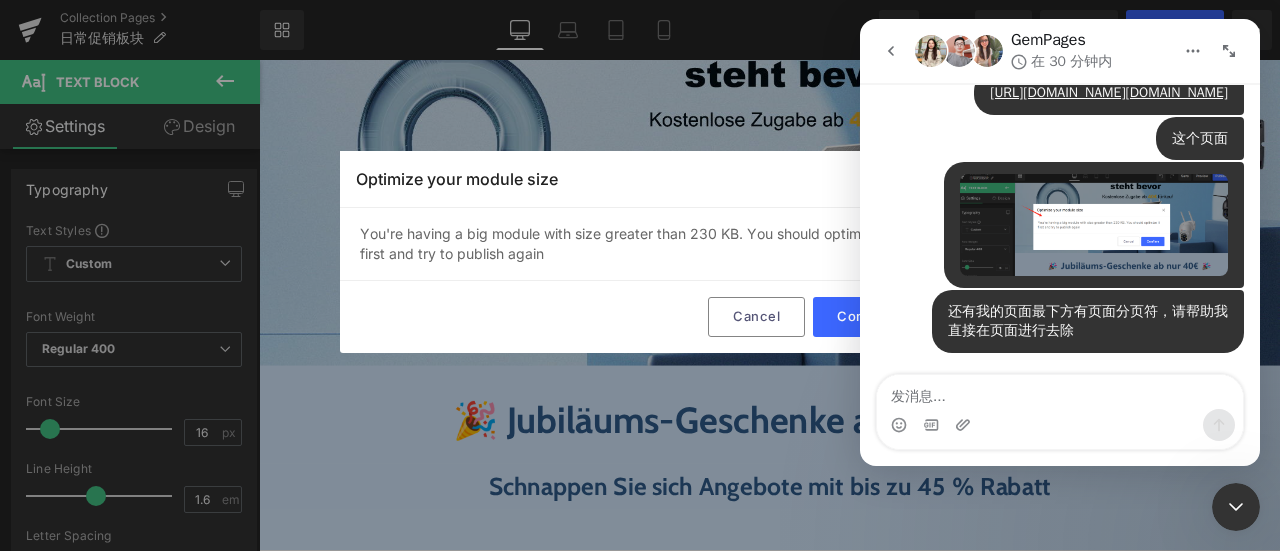 click 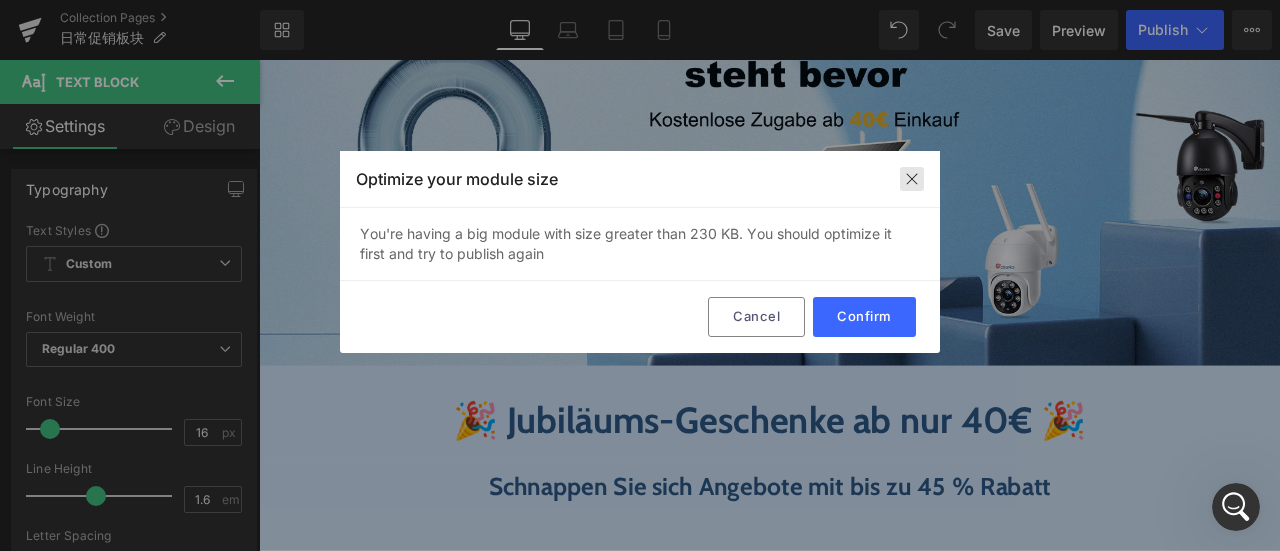 click at bounding box center [912, 179] 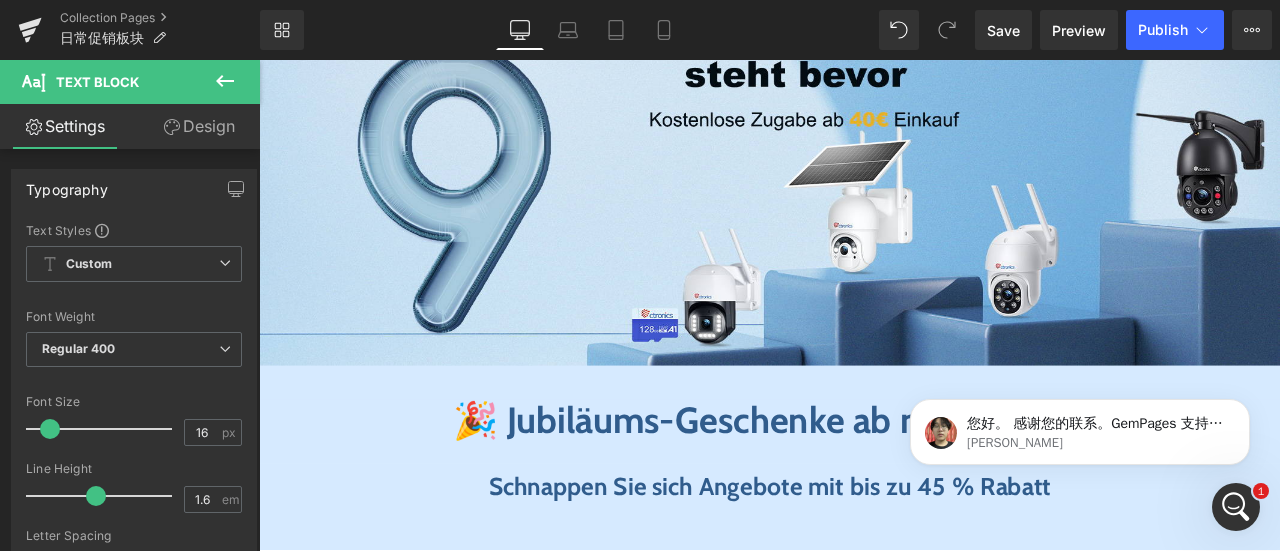 scroll, scrollTop: 658, scrollLeft: 0, axis: vertical 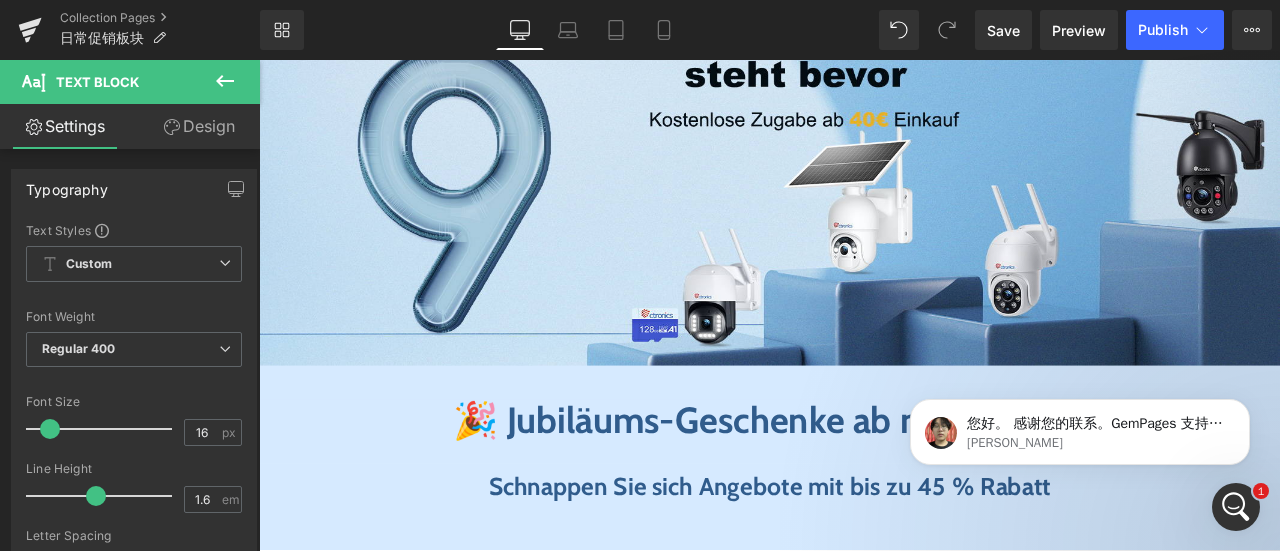 click 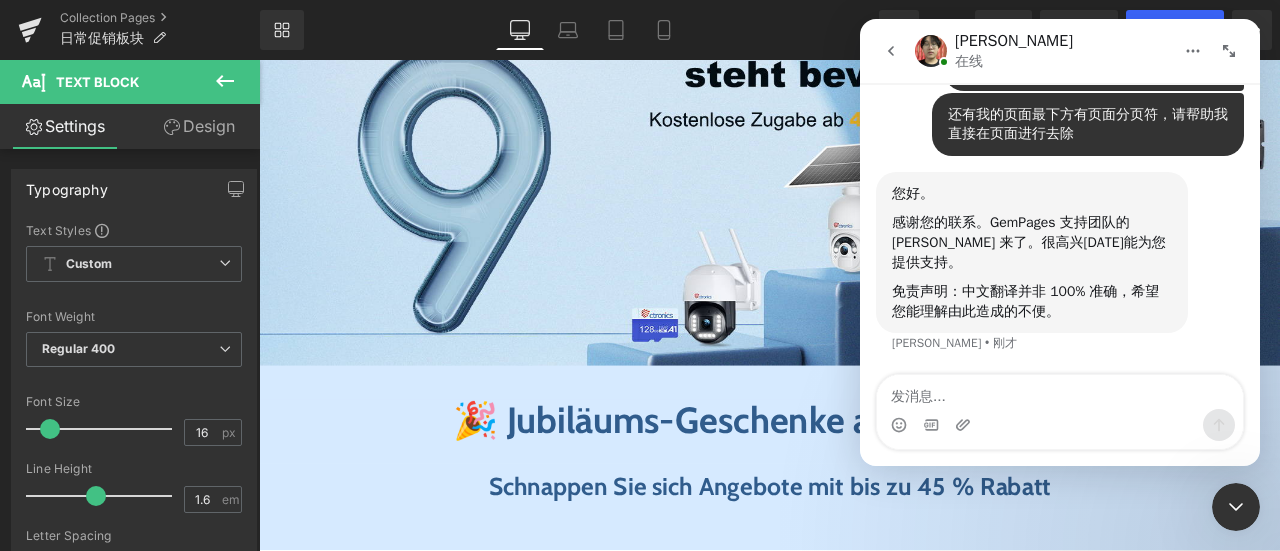scroll, scrollTop: 706, scrollLeft: 0, axis: vertical 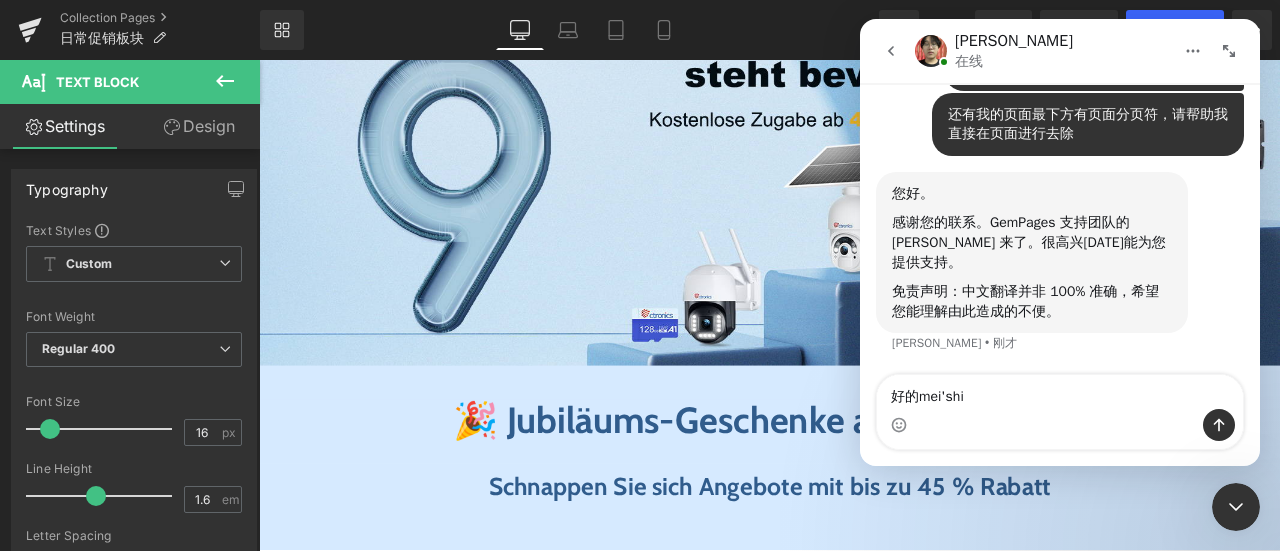 type on "好的没事" 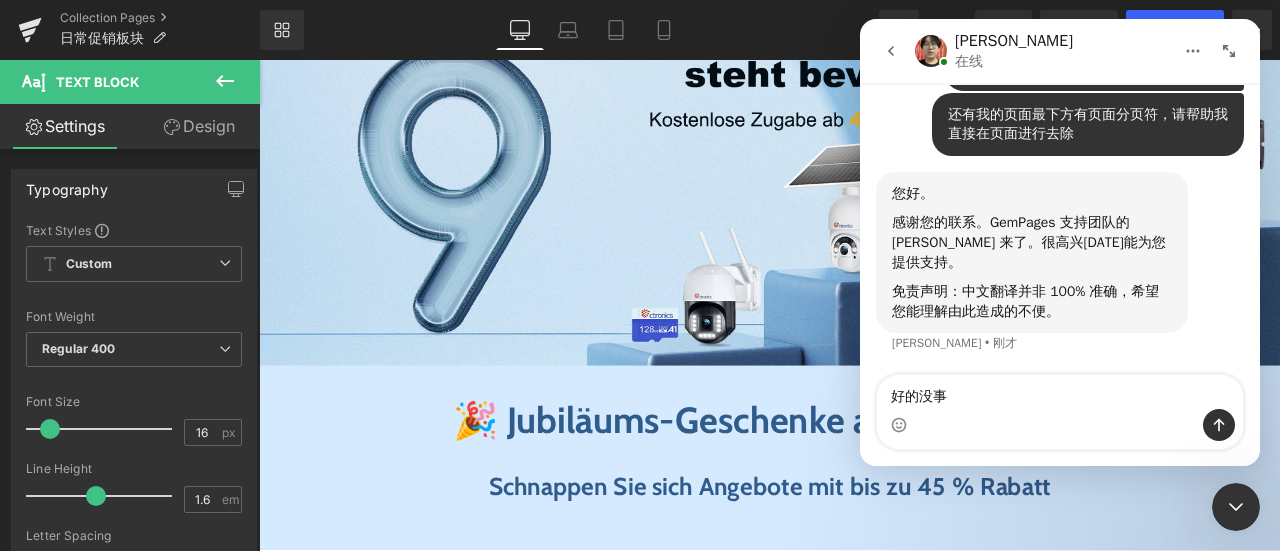 type 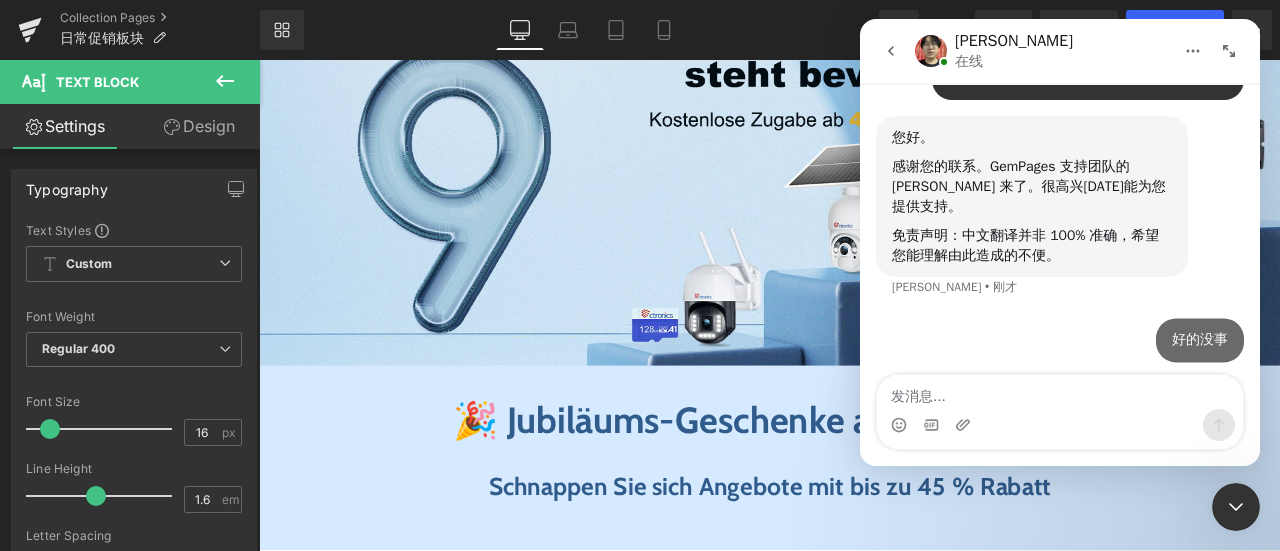 scroll, scrollTop: 766, scrollLeft: 0, axis: vertical 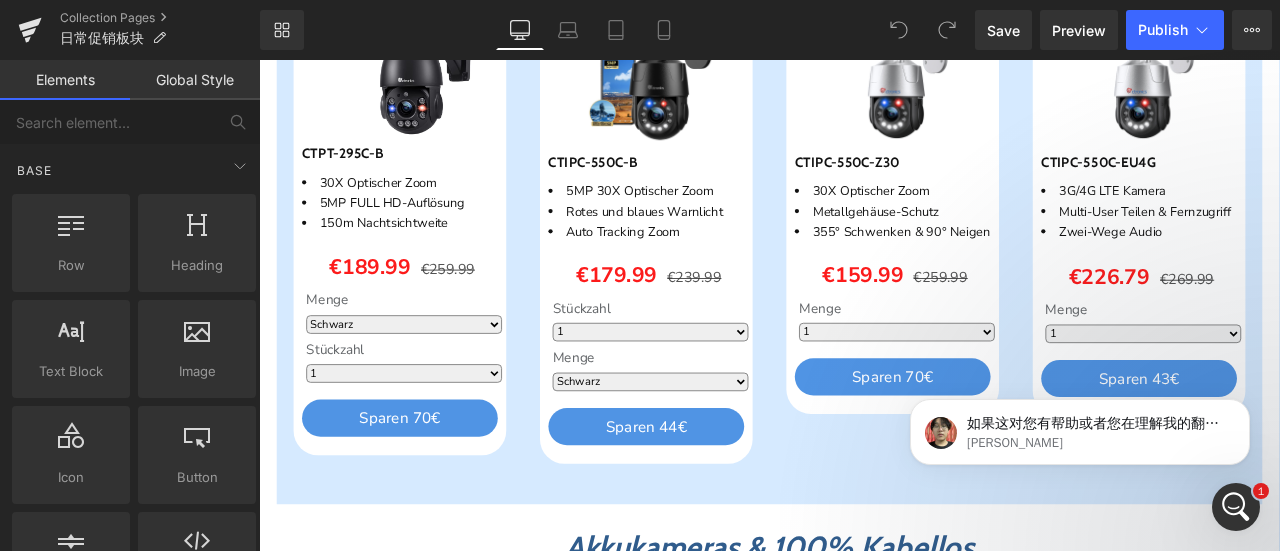 click 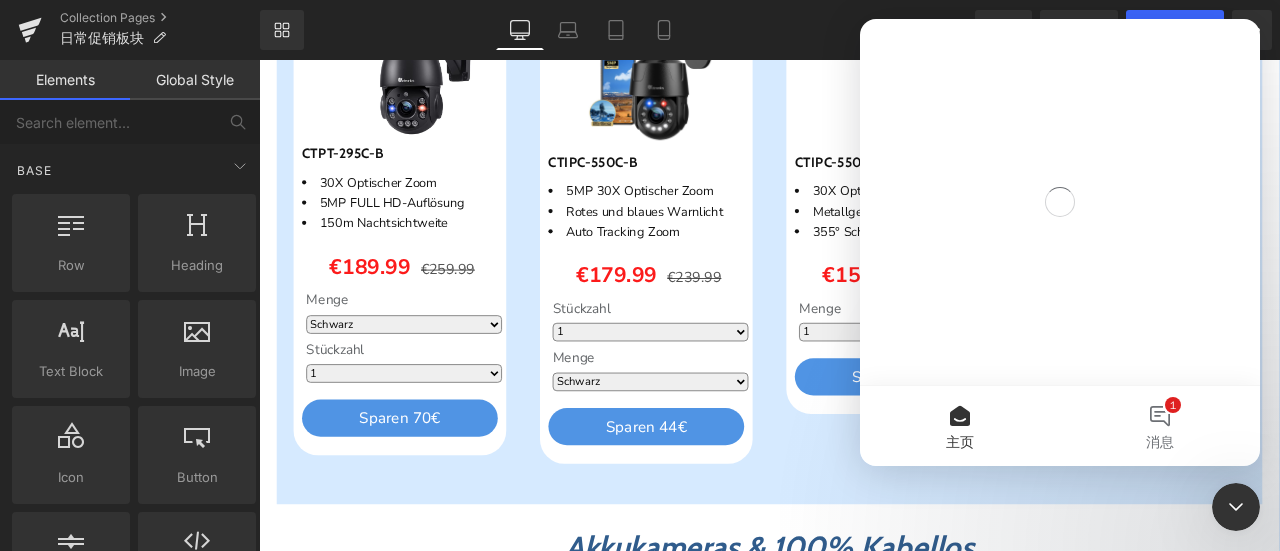 scroll, scrollTop: 0, scrollLeft: 0, axis: both 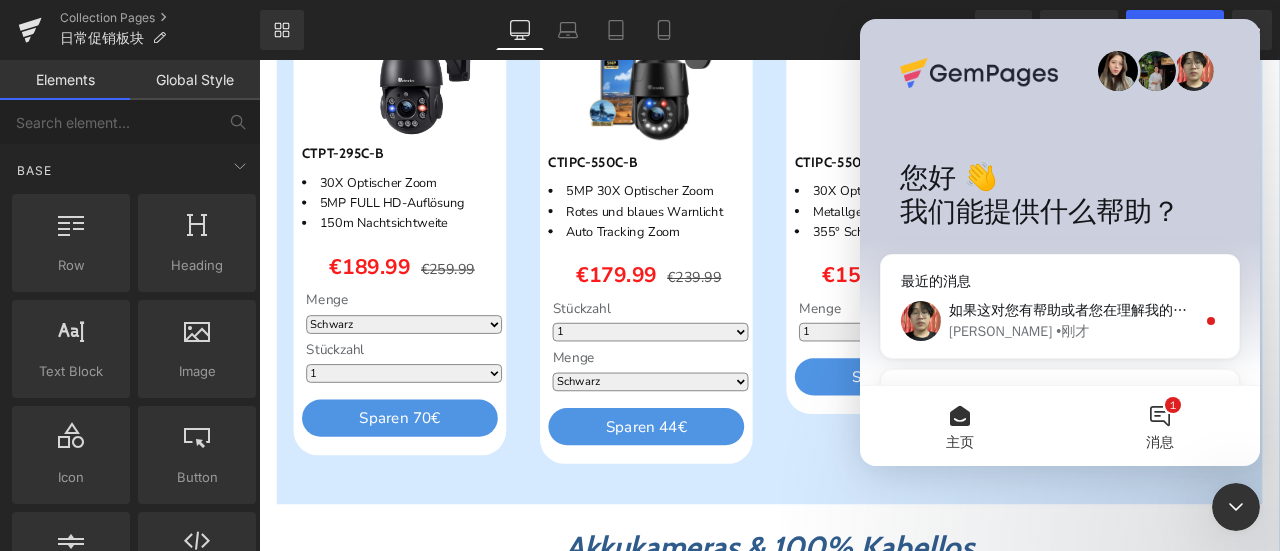 click on "1 消息" at bounding box center [1160, 426] 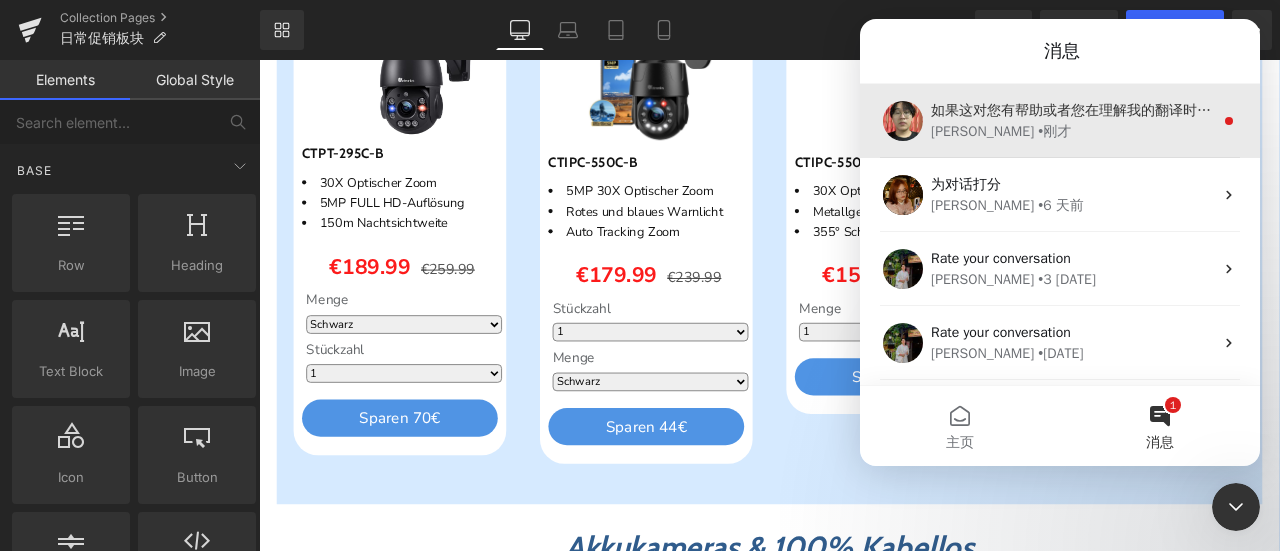click on "[PERSON_NAME]" at bounding box center (1072, 131) 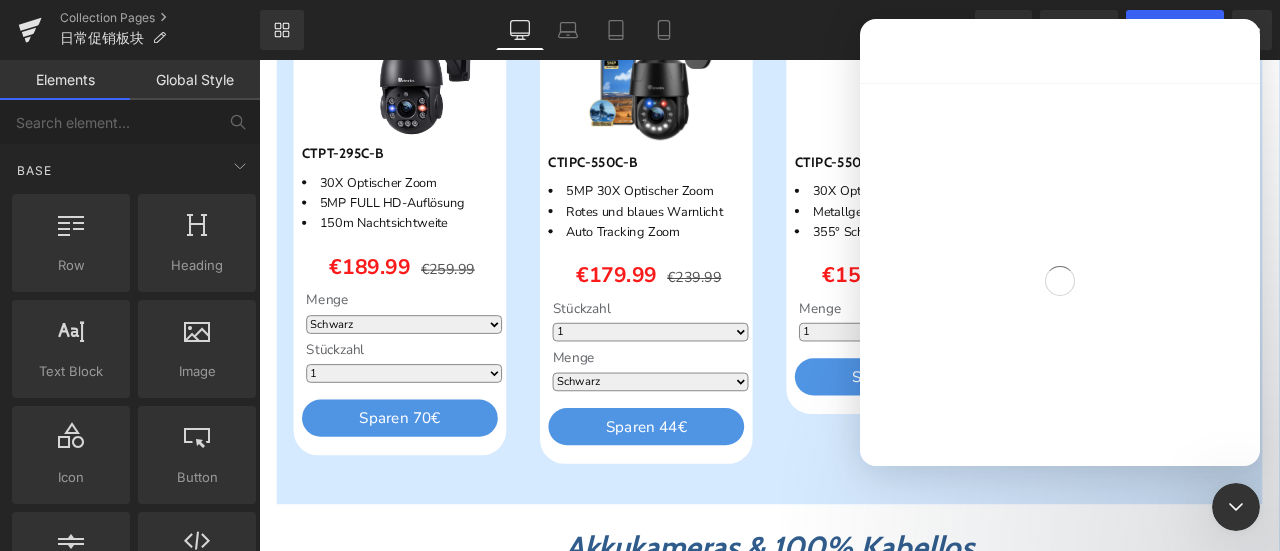 scroll, scrollTop: 125, scrollLeft: 0, axis: vertical 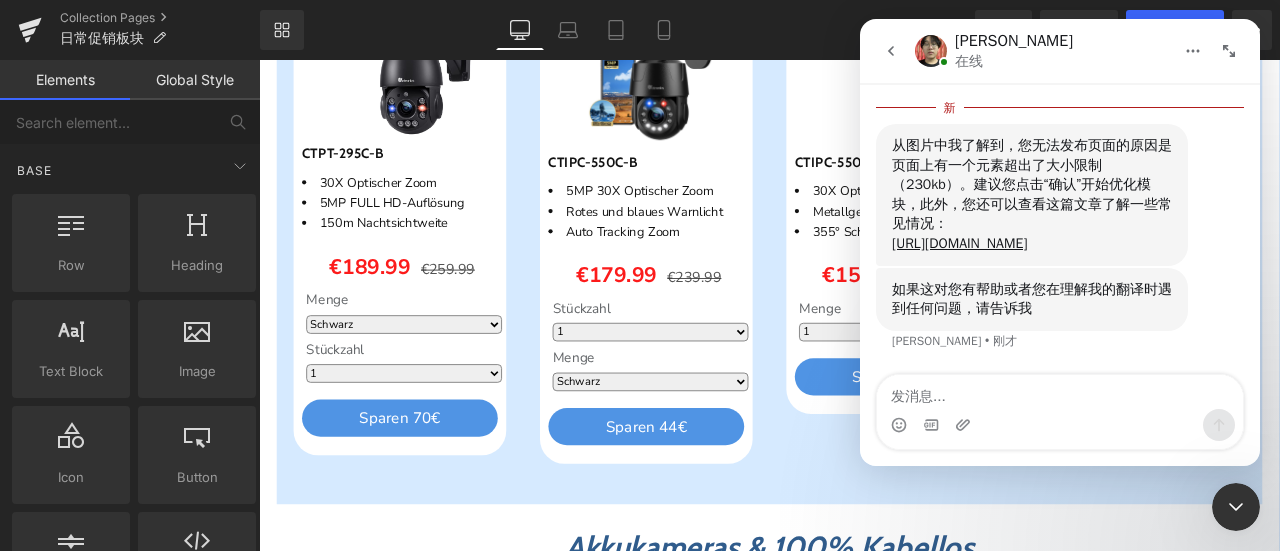 click at bounding box center (1060, 392) 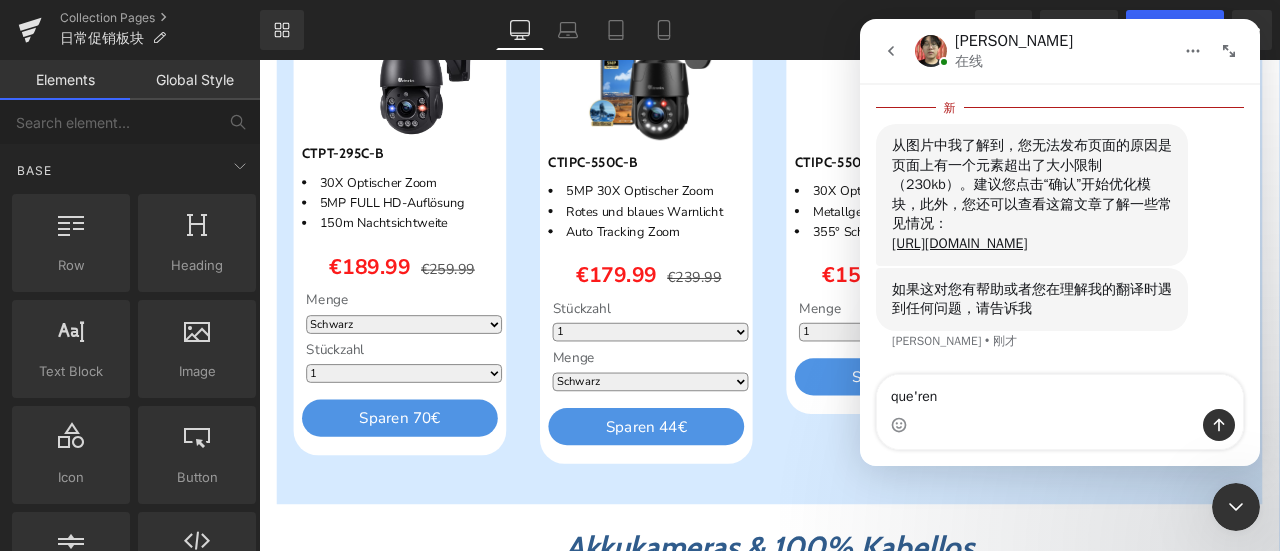type on "确认" 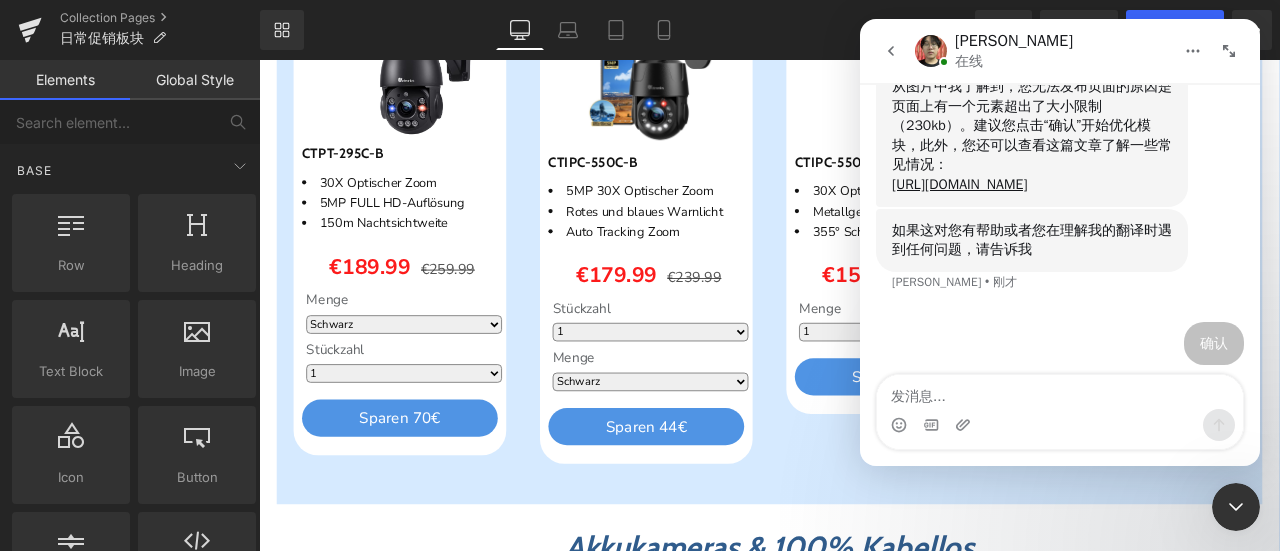 scroll, scrollTop: 1068, scrollLeft: 0, axis: vertical 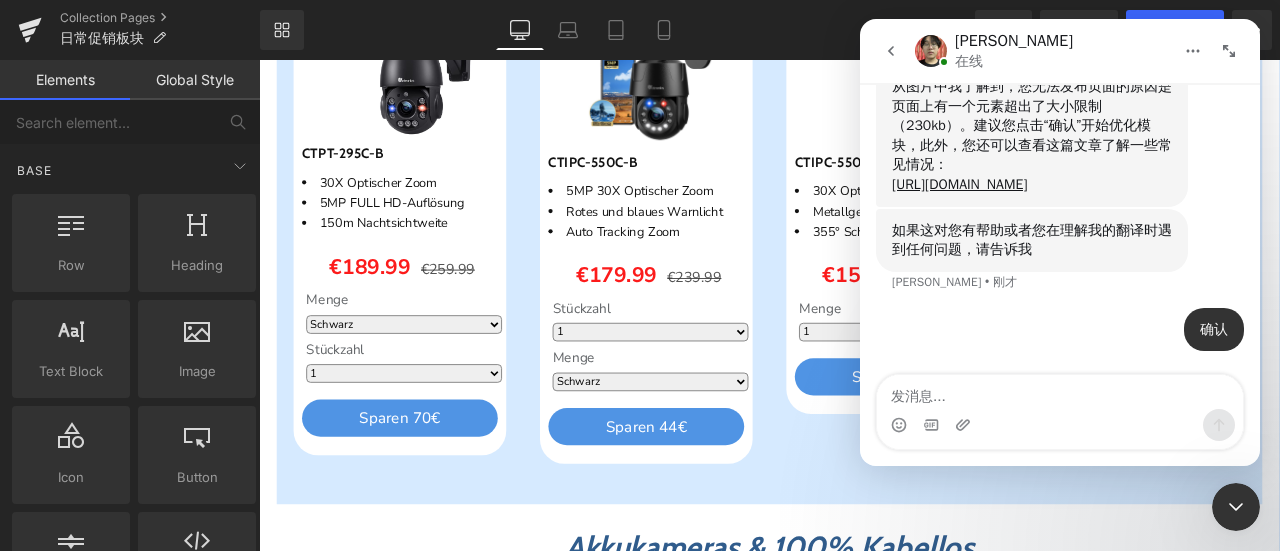 click at bounding box center (1060, 392) 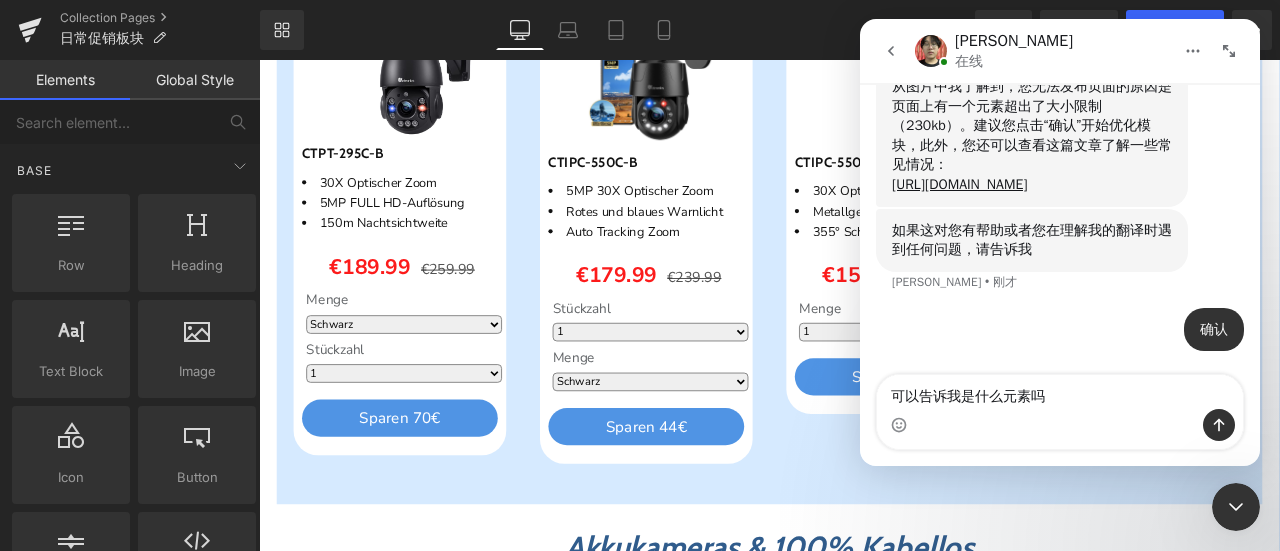 type on "可以告诉我是什么元素吗？" 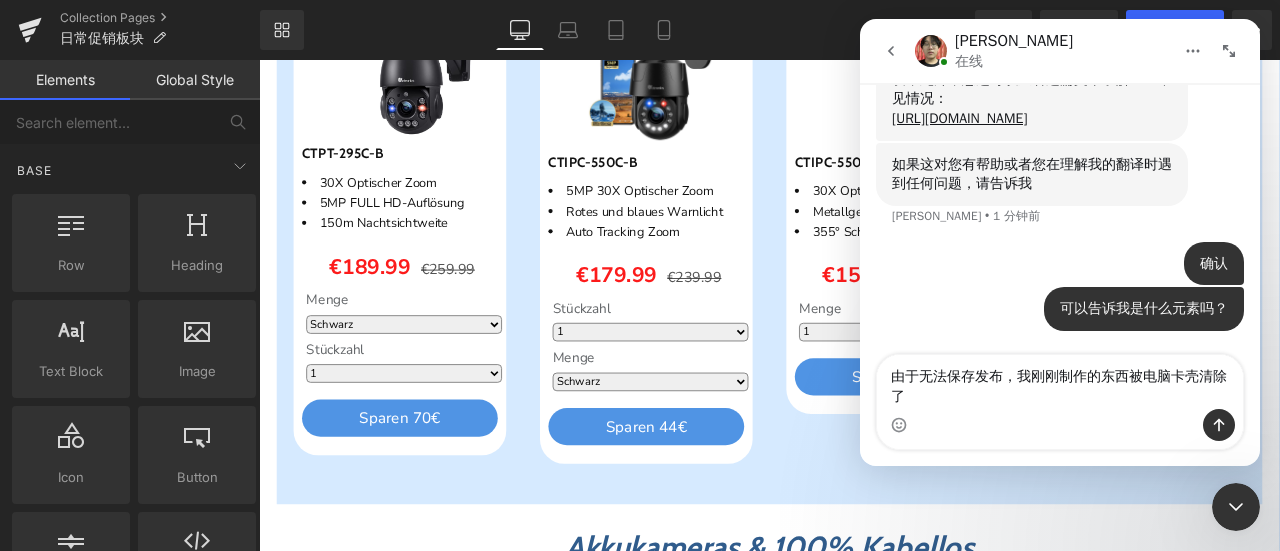 scroll, scrollTop: 1134, scrollLeft: 0, axis: vertical 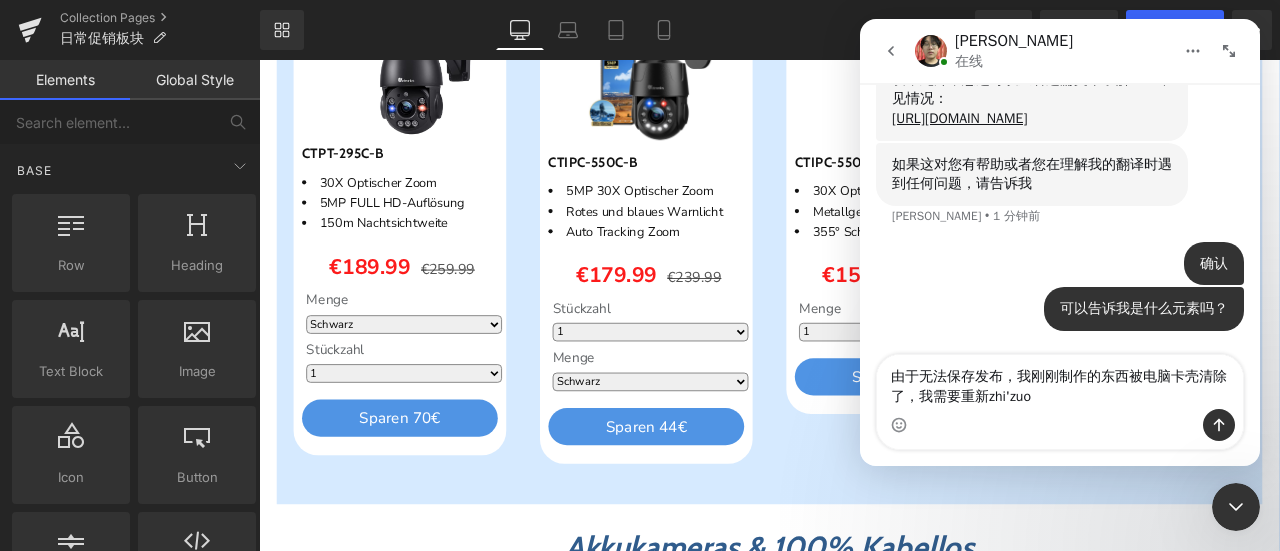 type on "由于无法保存发布，我刚刚制作的东西被电脑卡壳清除了，我需要重新制作" 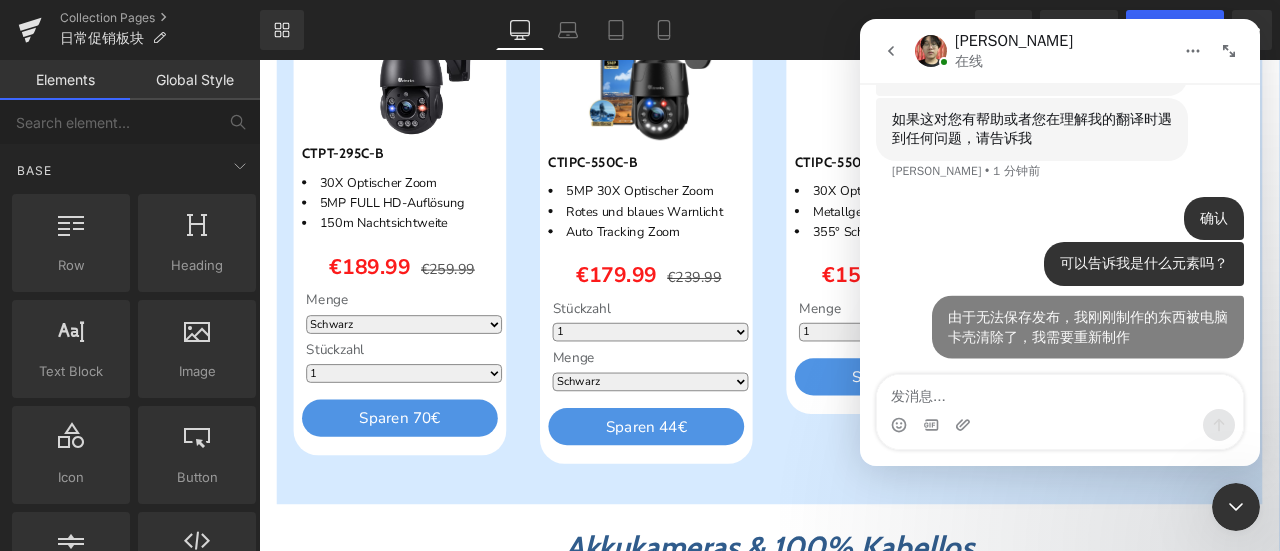 scroll, scrollTop: 1178, scrollLeft: 0, axis: vertical 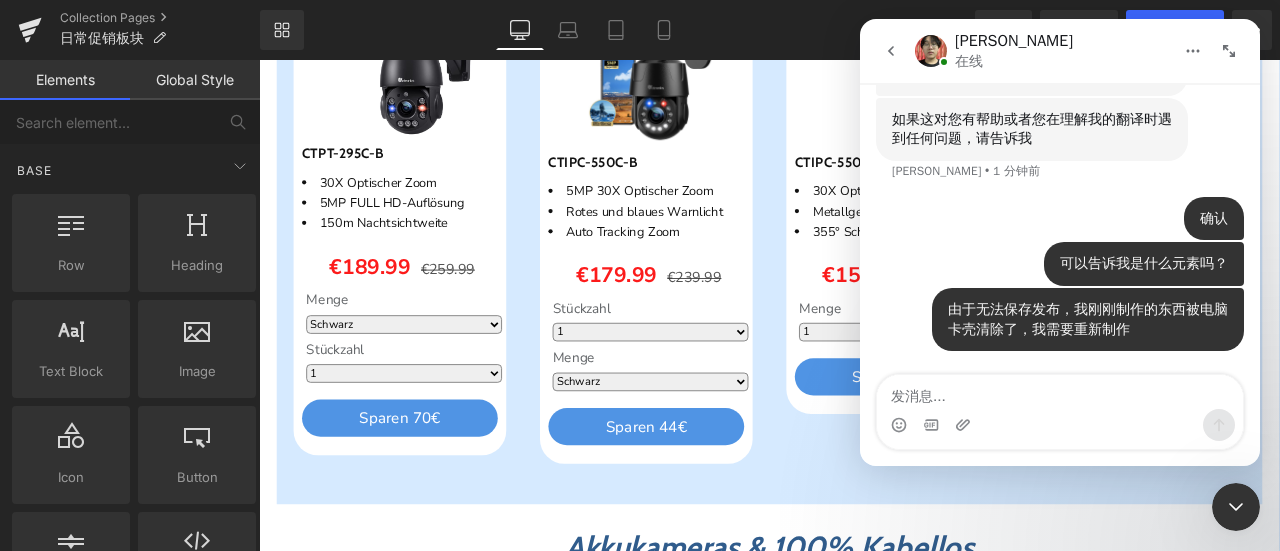 click at bounding box center (1060, 392) 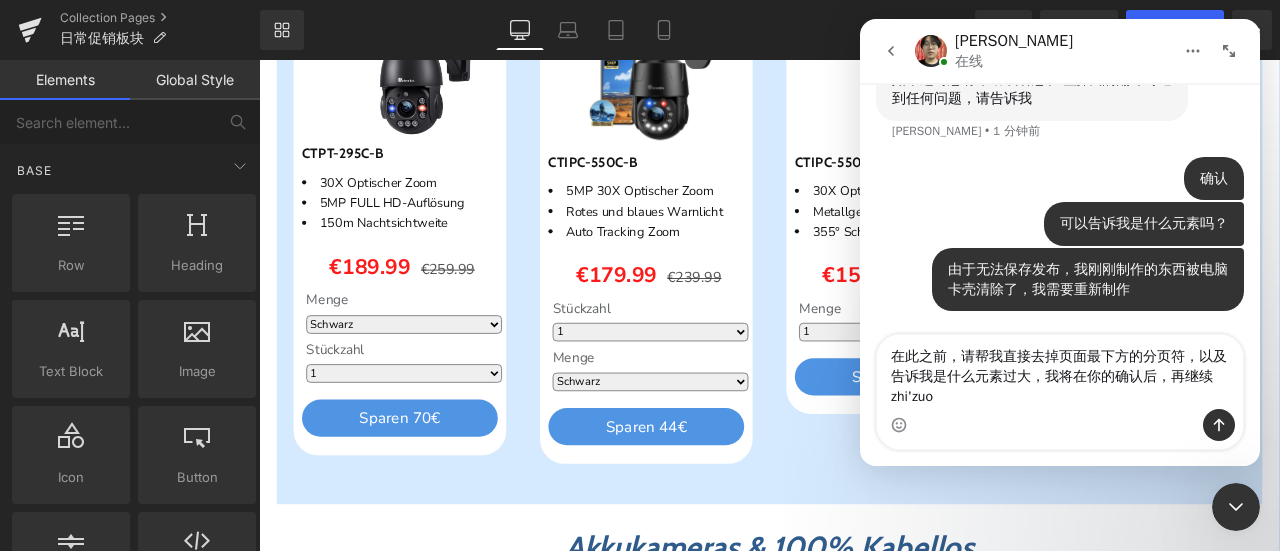 scroll, scrollTop: 1218, scrollLeft: 0, axis: vertical 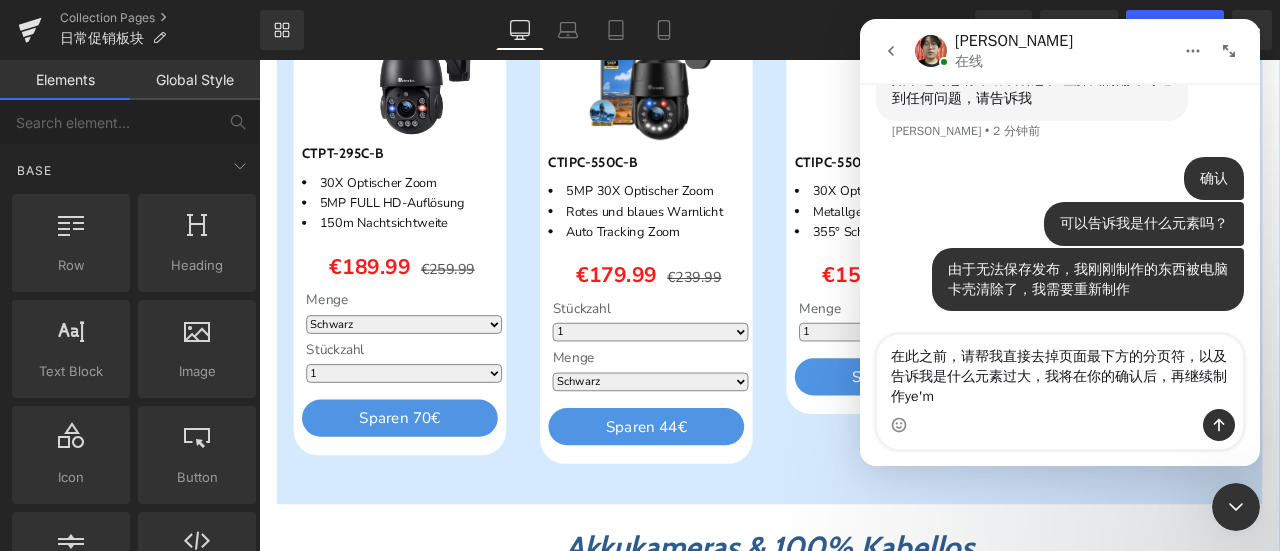 type on "在此之前，请帮我直接去掉页面最下方的分页符，以及告诉我是什么元素过大，我将在你的确认后，再继续制作页面" 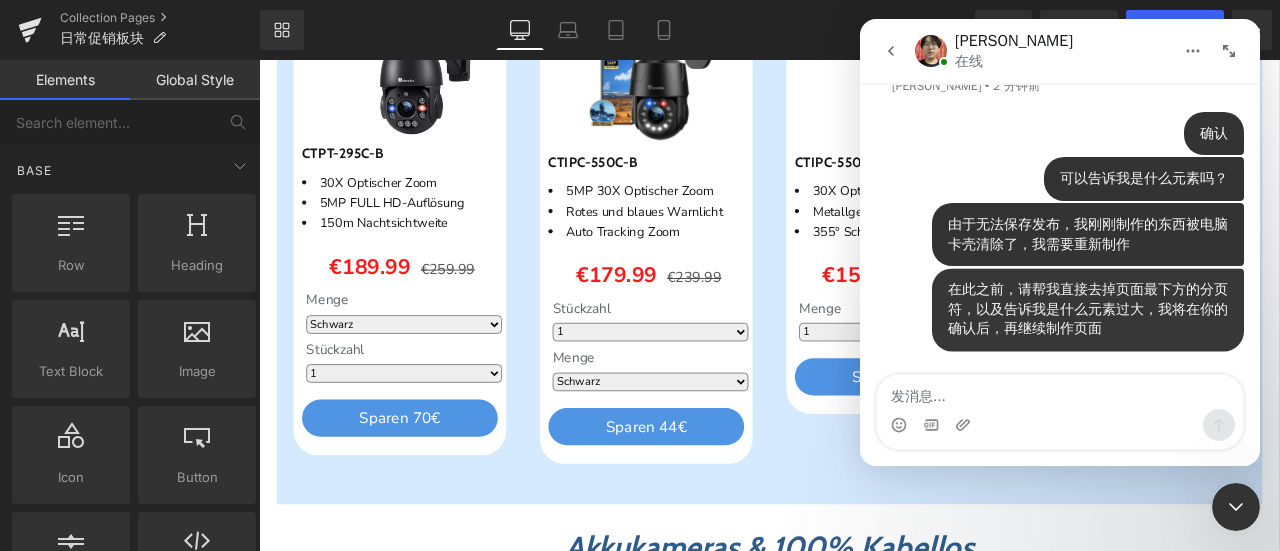scroll, scrollTop: 1264, scrollLeft: 0, axis: vertical 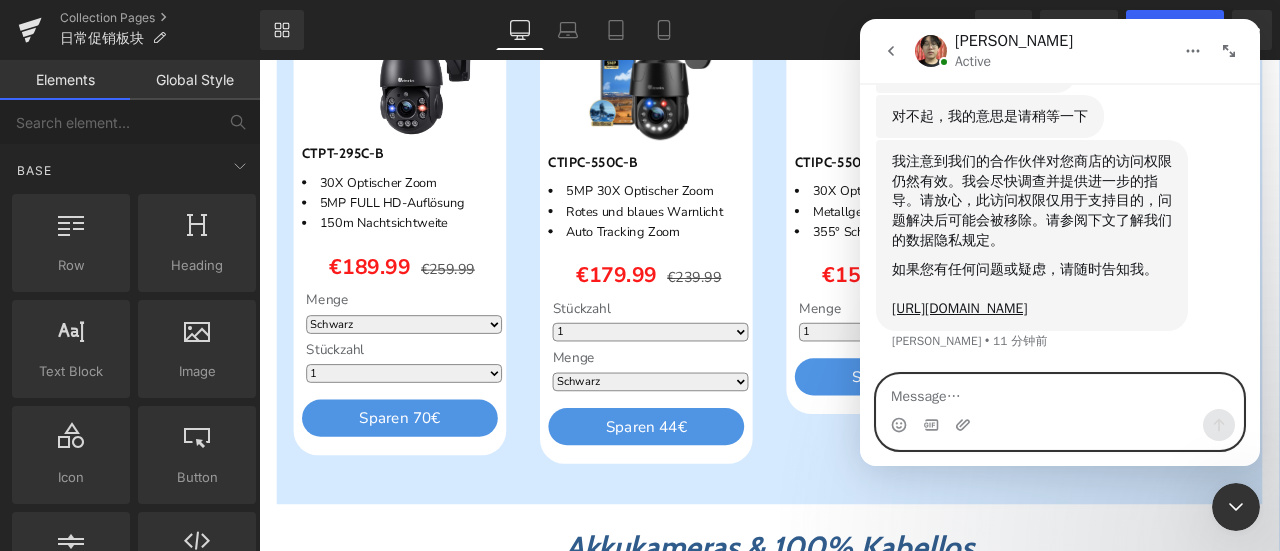 click at bounding box center (1060, 392) 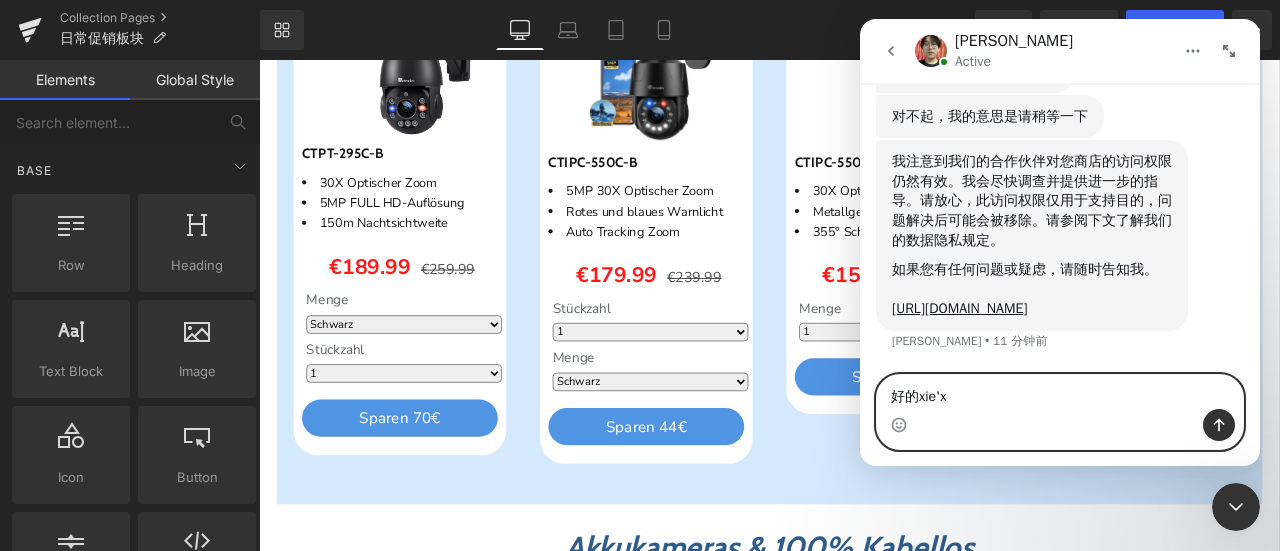 type on "好的谢谢" 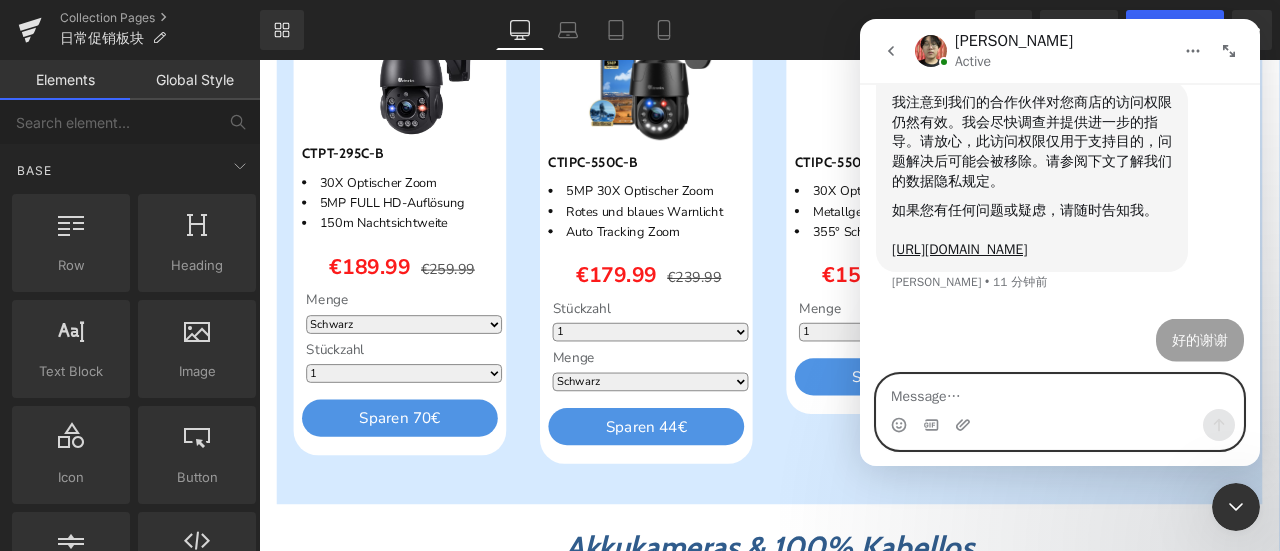 scroll, scrollTop: 1740, scrollLeft: 0, axis: vertical 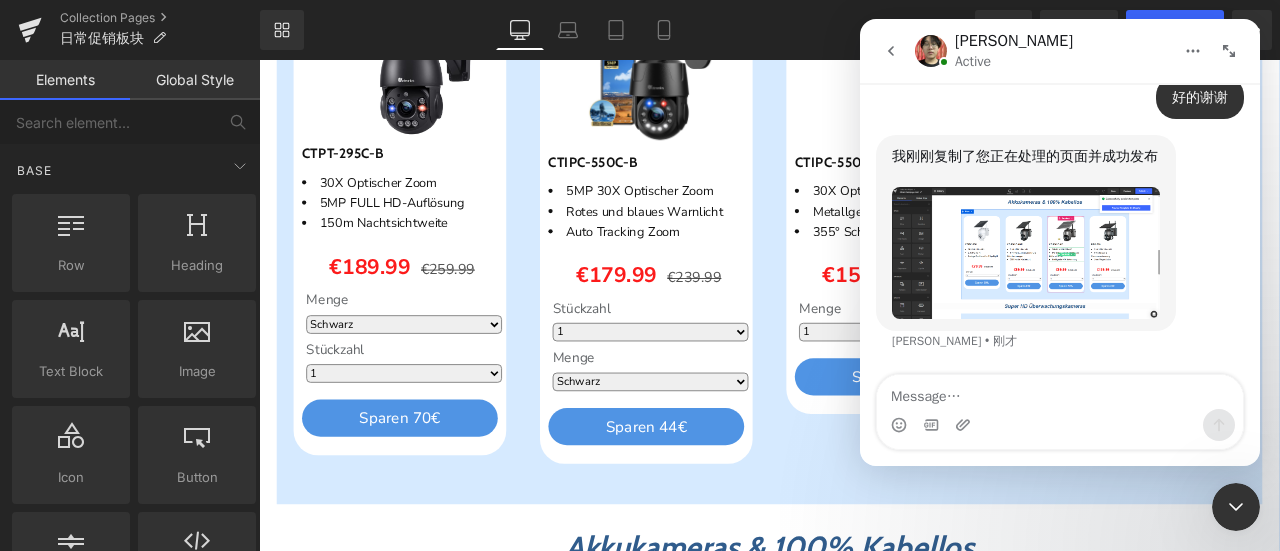 click at bounding box center (1026, 253) 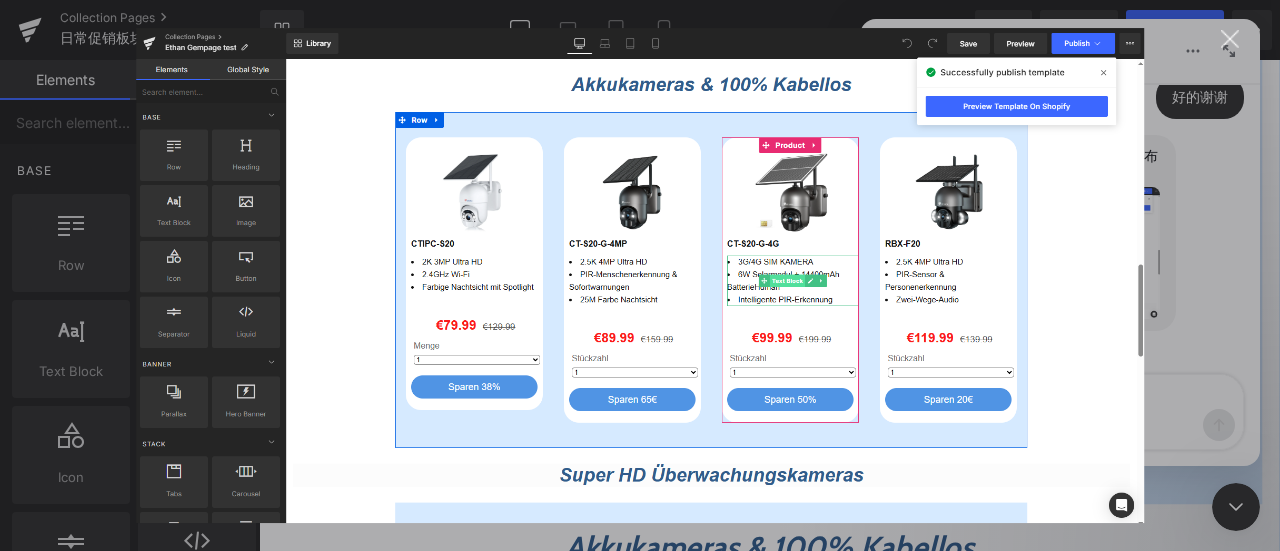 scroll, scrollTop: 0, scrollLeft: 0, axis: both 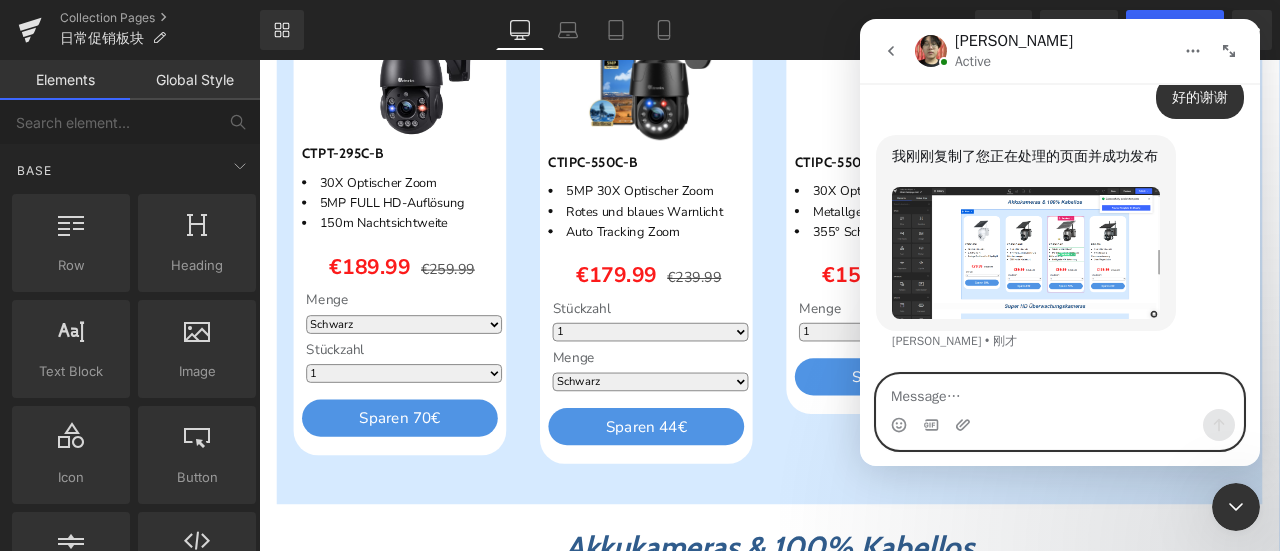 click at bounding box center (1060, 392) 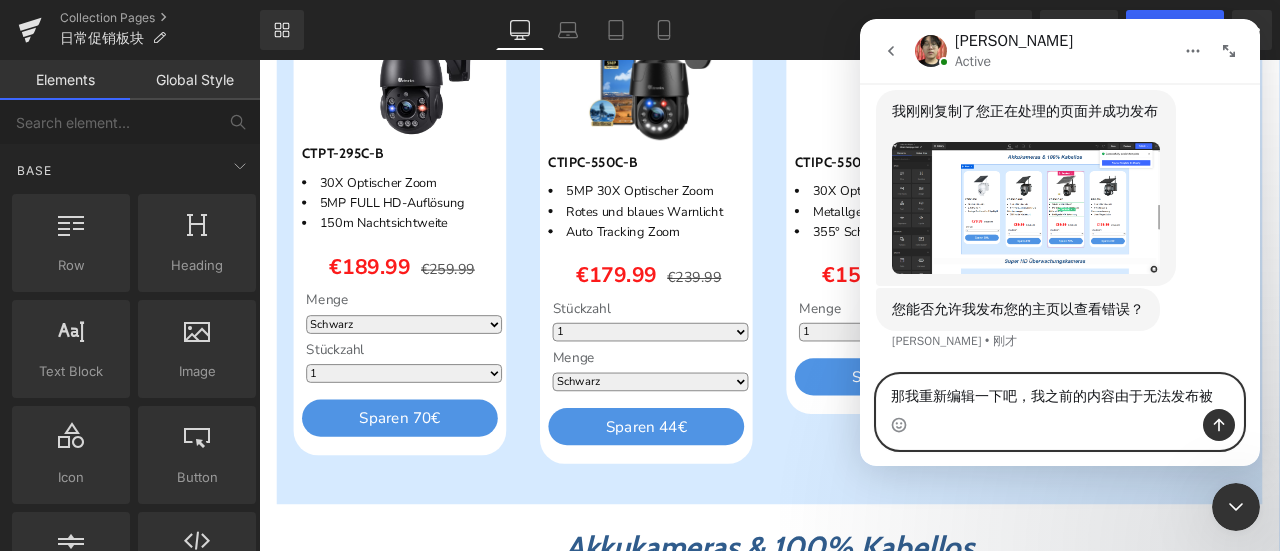 scroll, scrollTop: 2017, scrollLeft: 0, axis: vertical 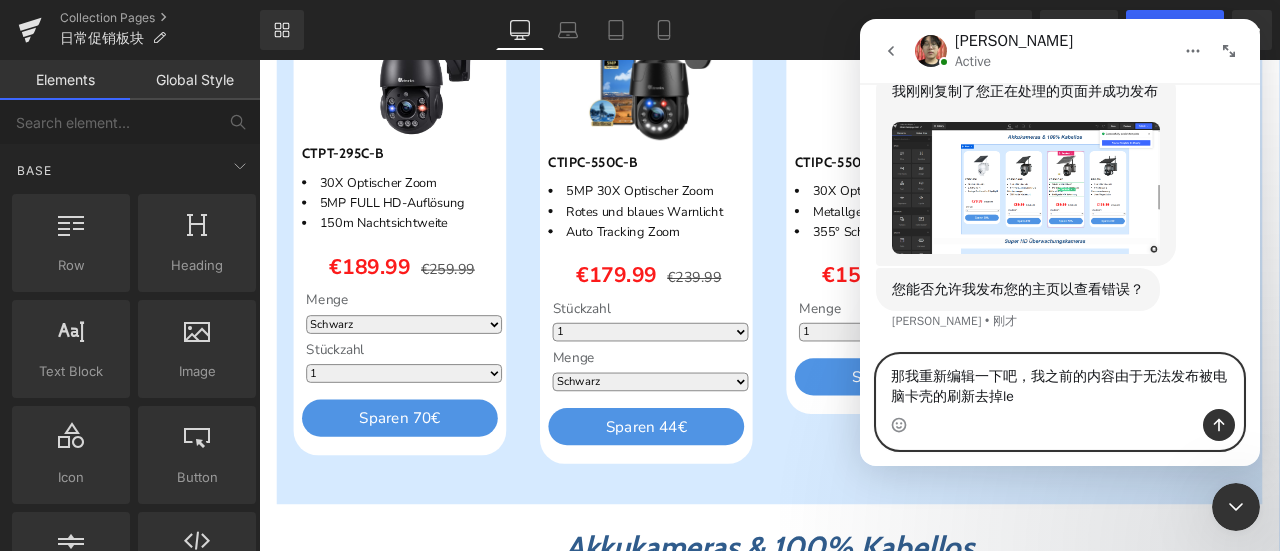 type on "那我重新编辑一下吧，我之前的内容由于无法发布被电脑卡壳的刷新去掉了" 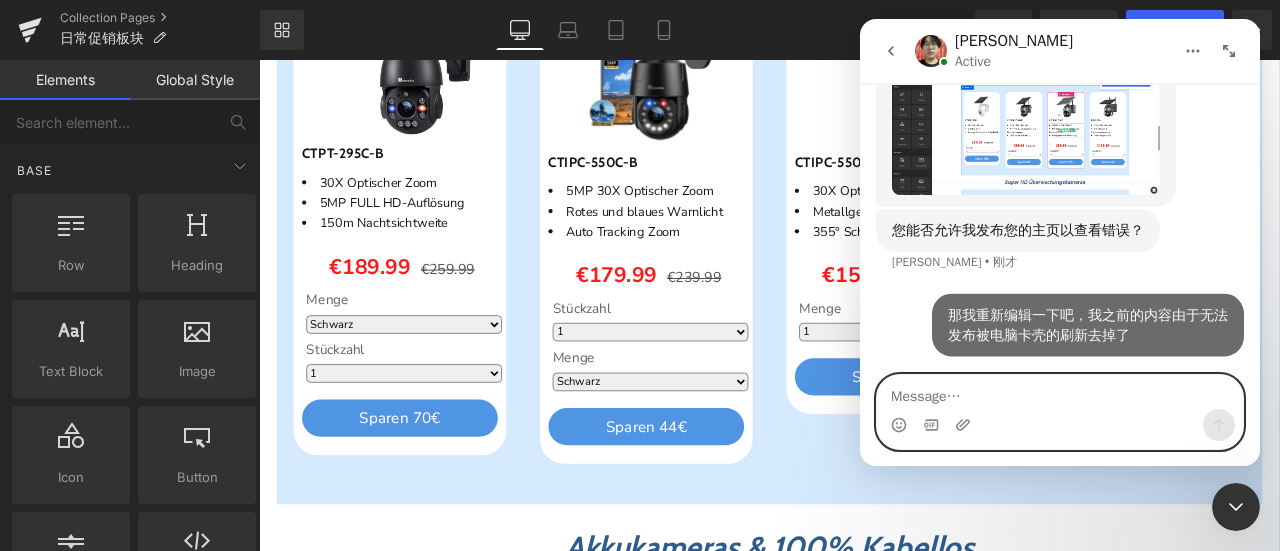 scroll, scrollTop: 2076, scrollLeft: 0, axis: vertical 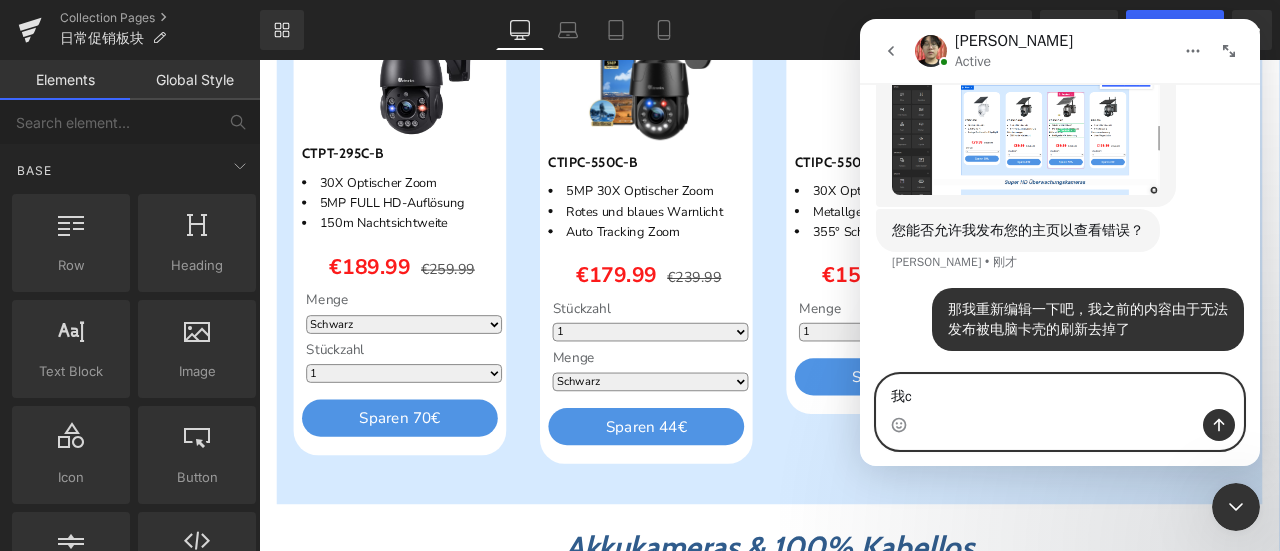type on "我" 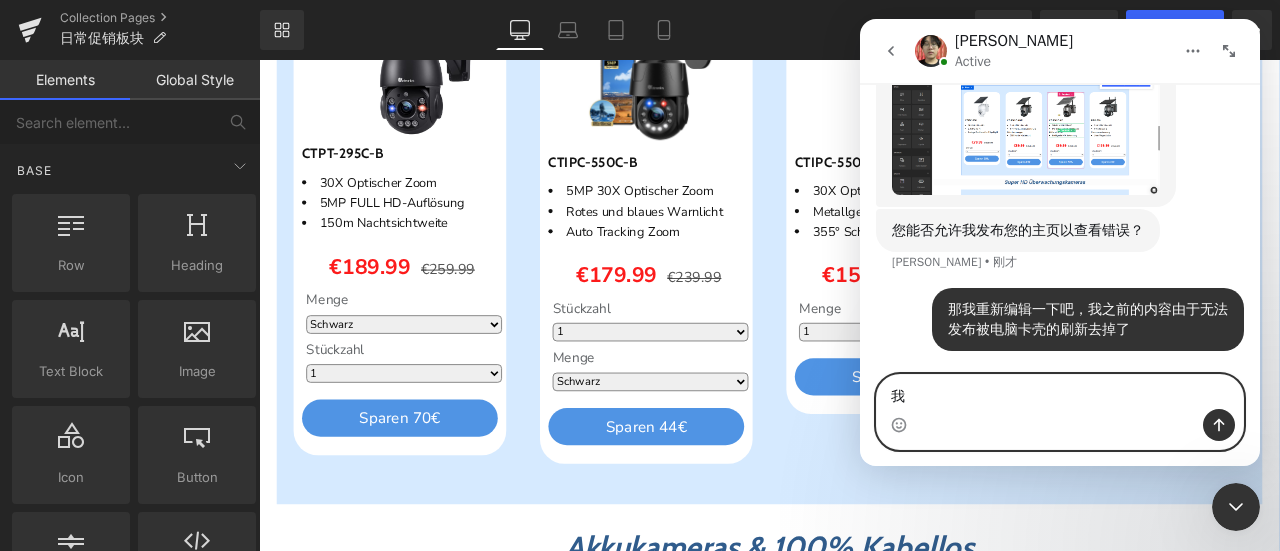 type 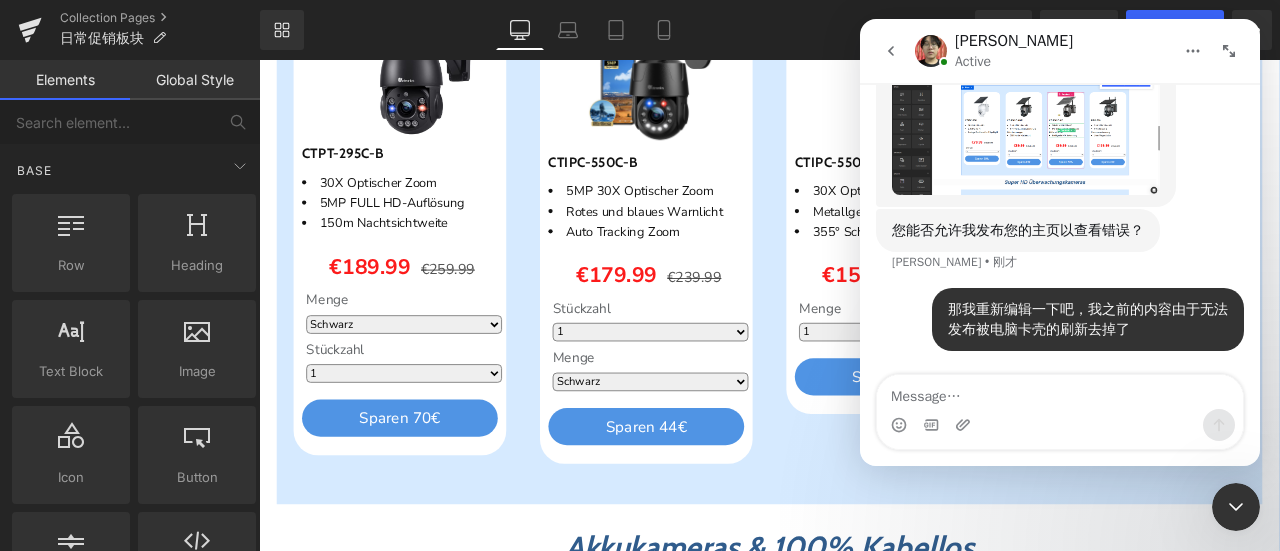 click 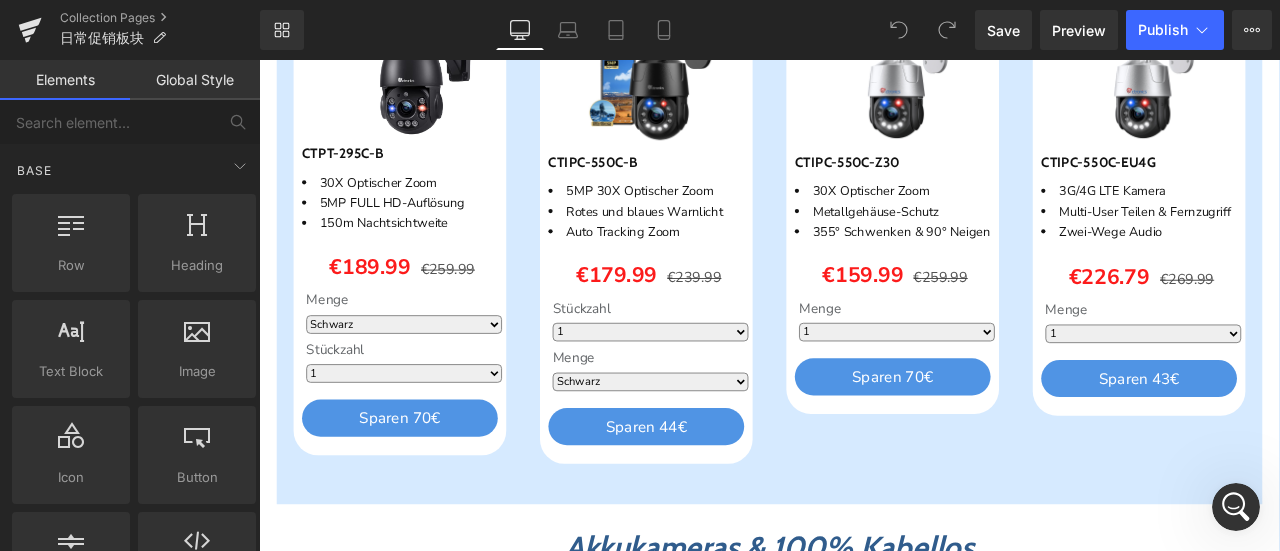 scroll, scrollTop: 0, scrollLeft: 0, axis: both 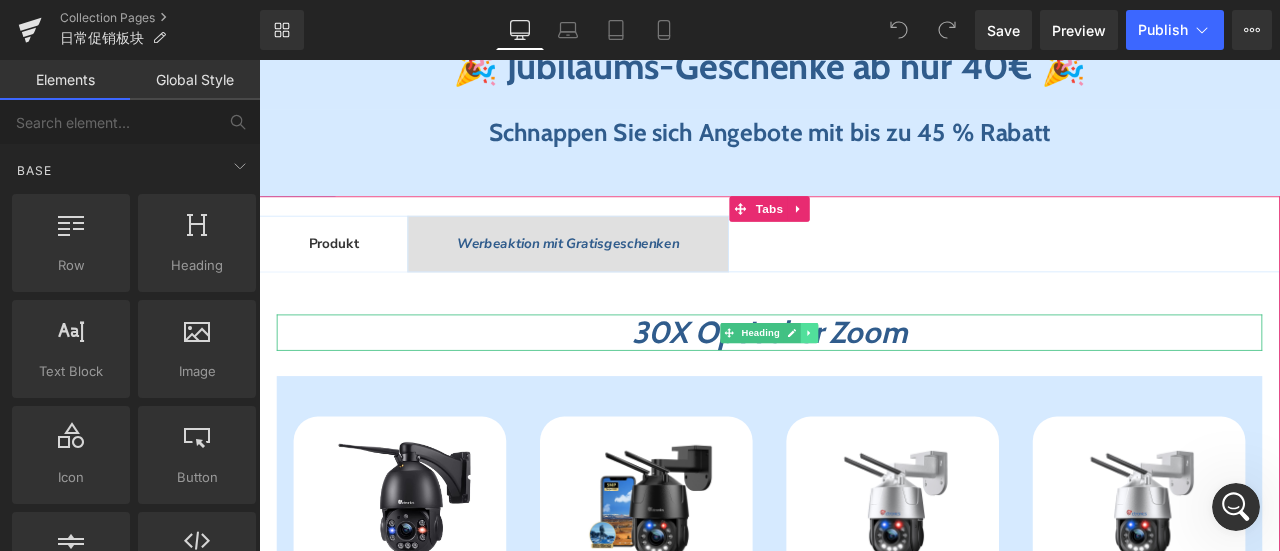 click 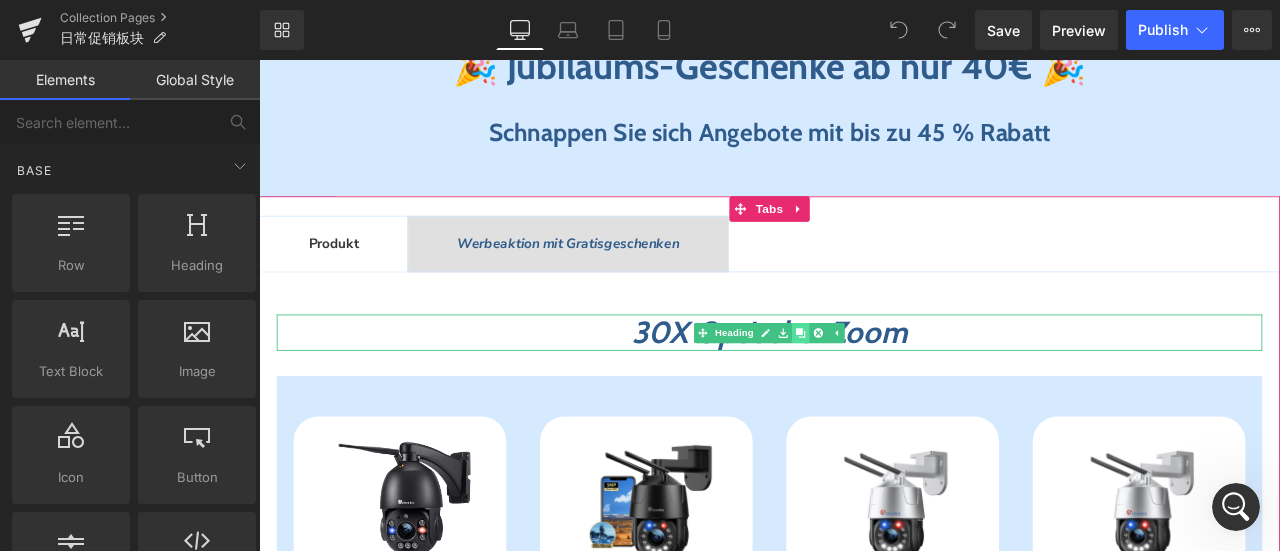 click 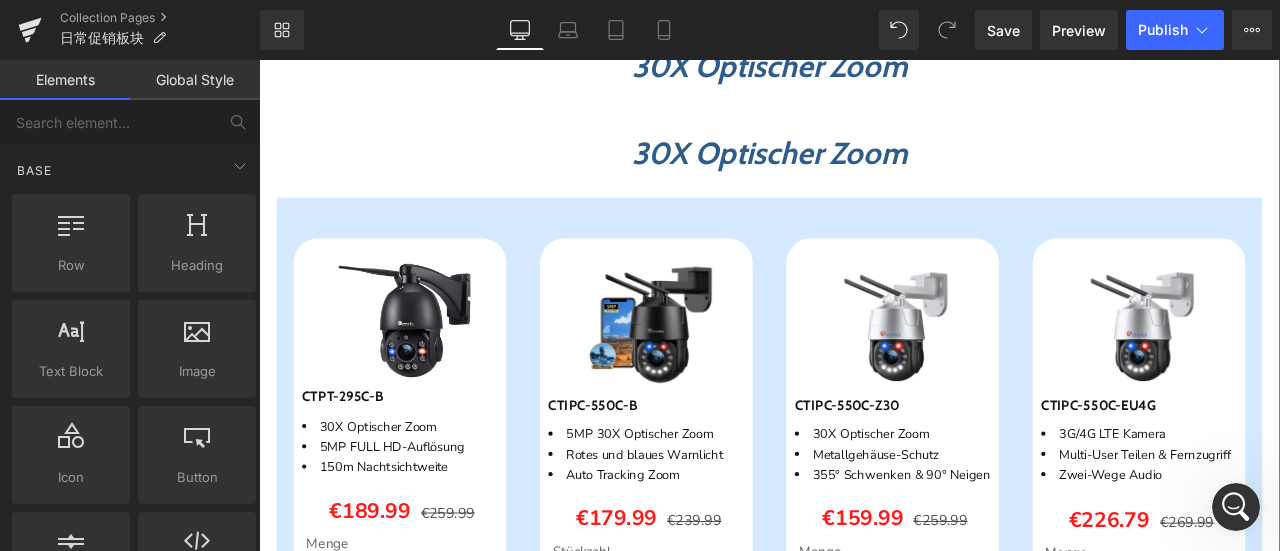 scroll, scrollTop: 1024, scrollLeft: 0, axis: vertical 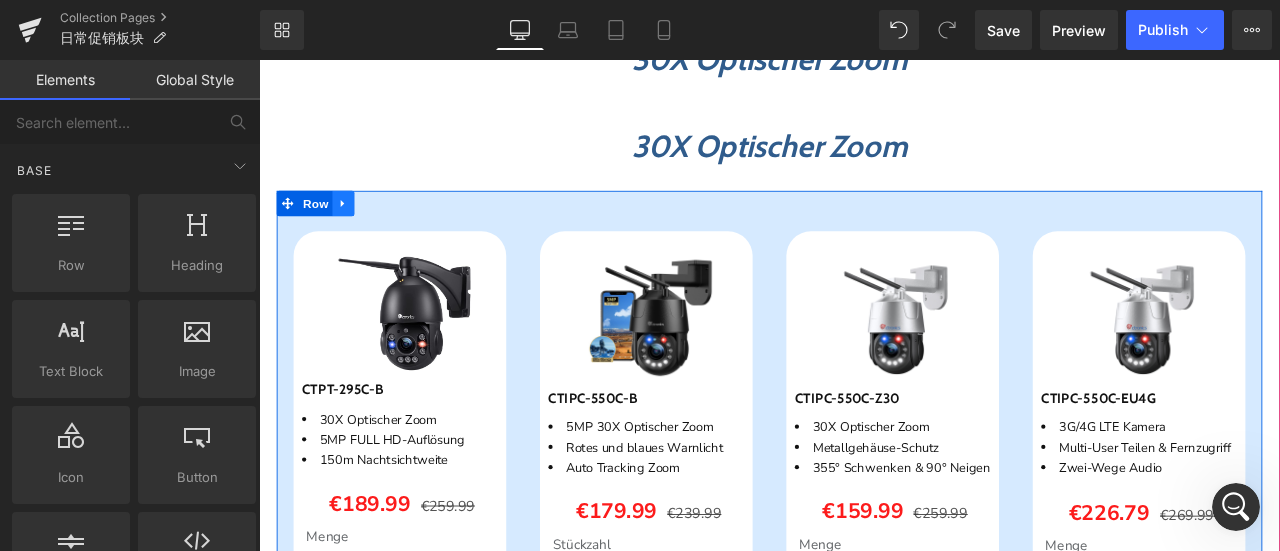 click at bounding box center (359, 230) 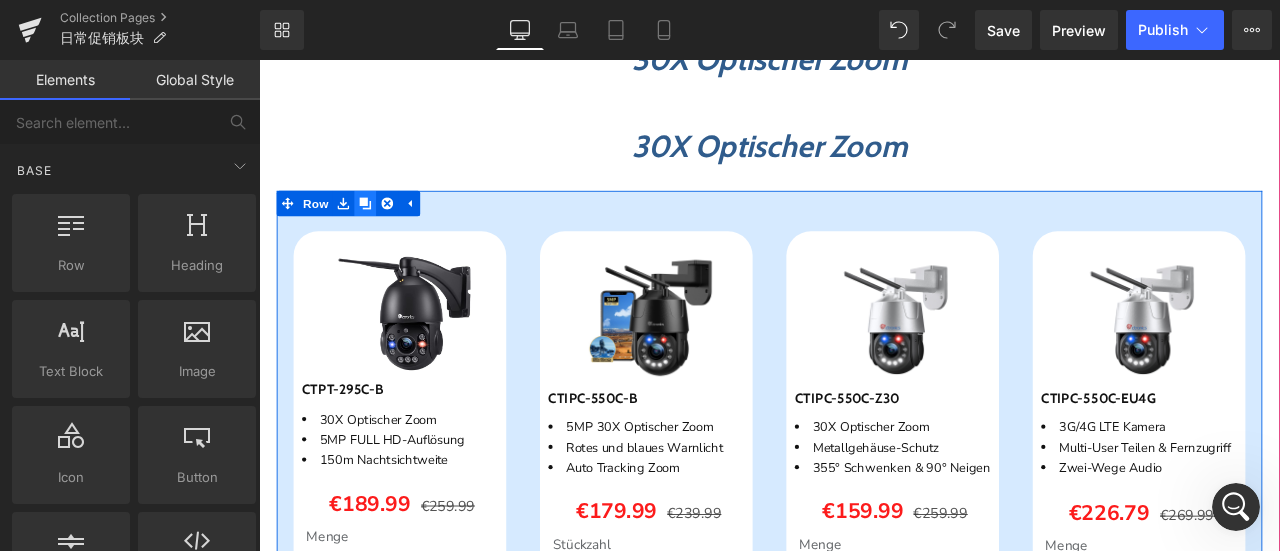 click 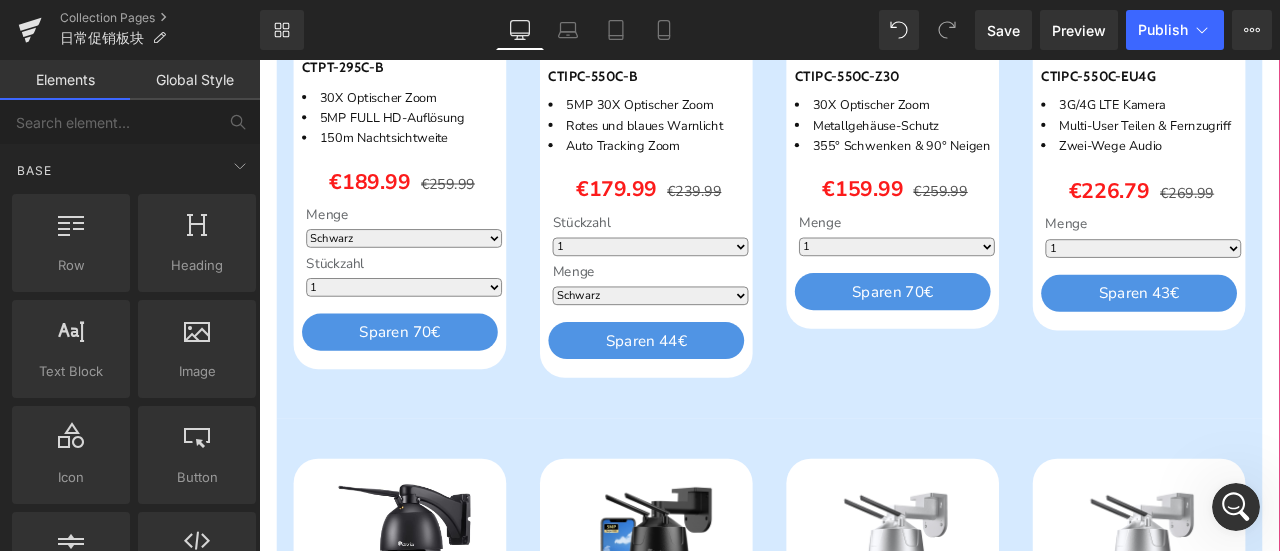 scroll, scrollTop: 1092, scrollLeft: 0, axis: vertical 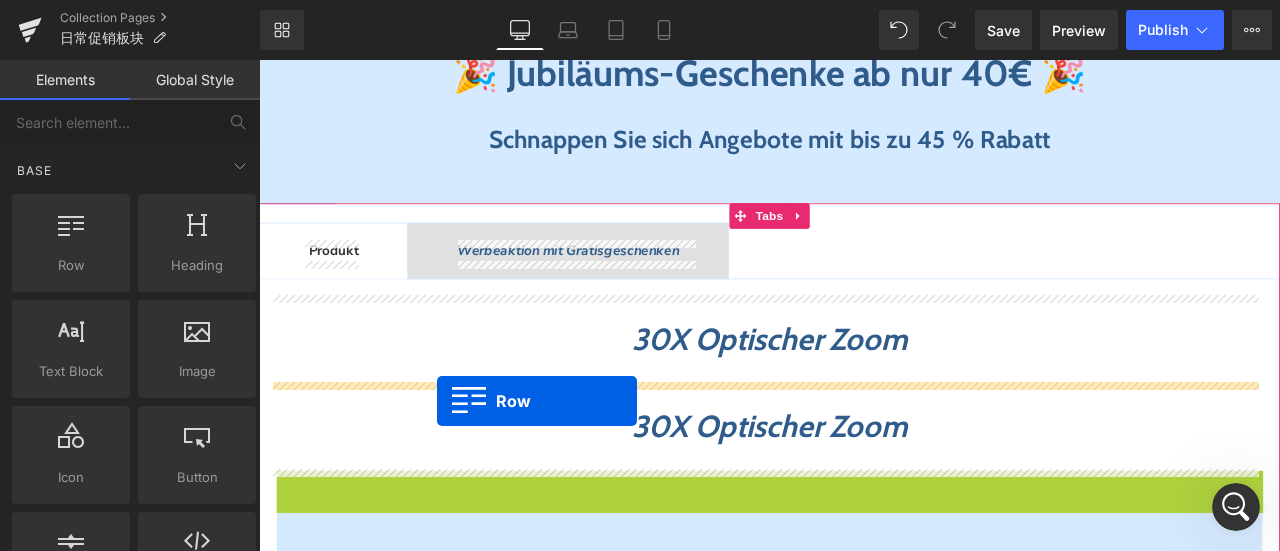 drag, startPoint x: 294, startPoint y: 161, endPoint x: 470, endPoint y: 464, distance: 350.40692 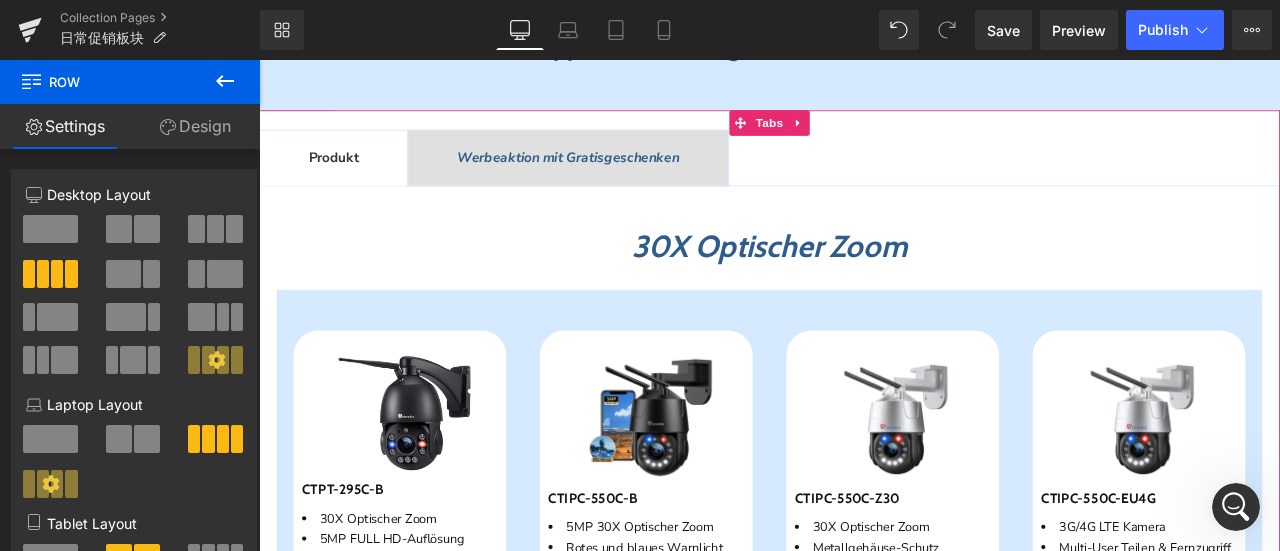 scroll, scrollTop: 892, scrollLeft: 0, axis: vertical 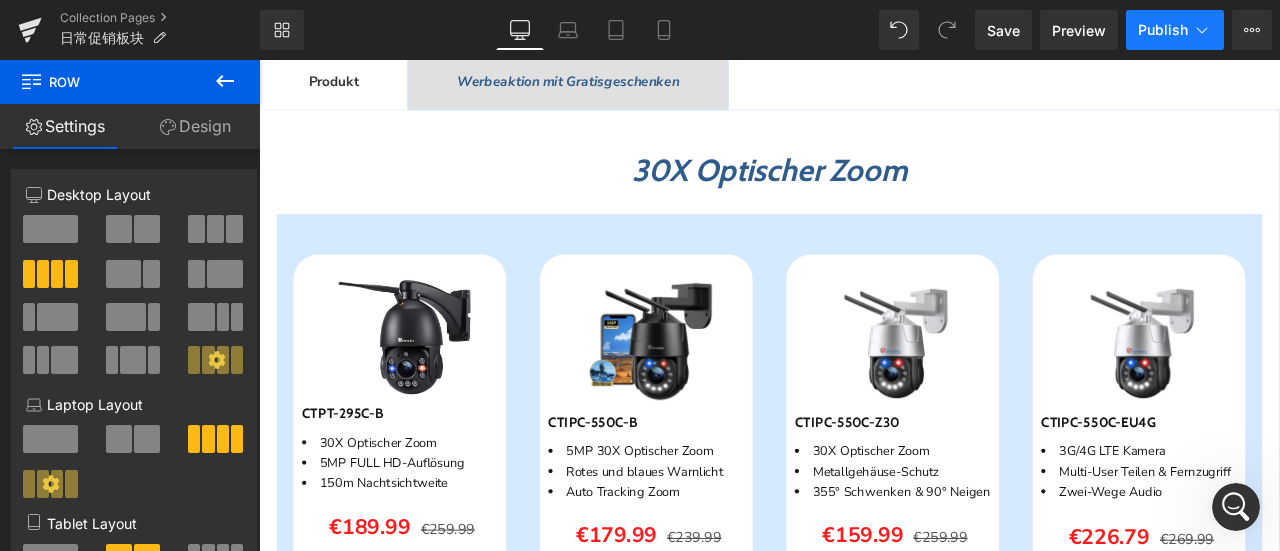 click on "Publish" at bounding box center [1163, 30] 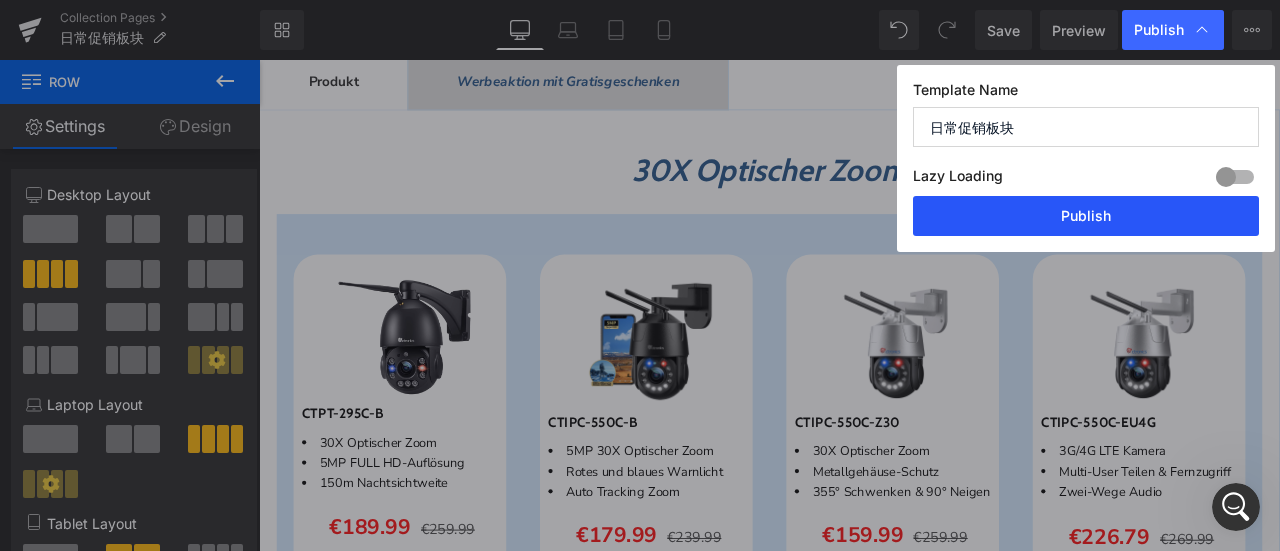 click on "Publish" at bounding box center (1086, 216) 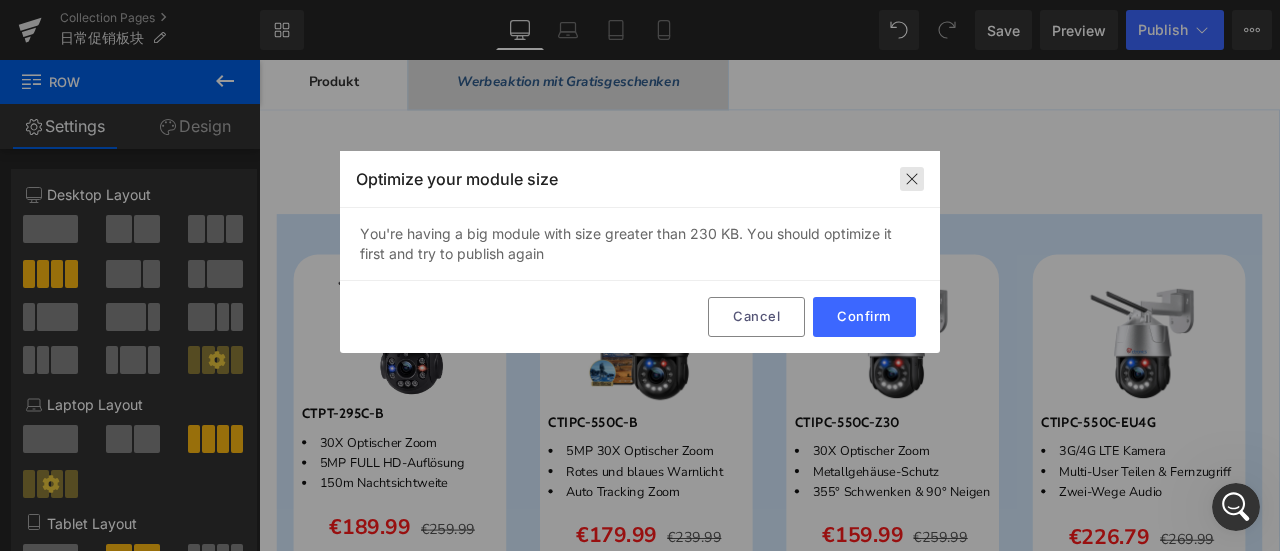 click at bounding box center (912, 179) 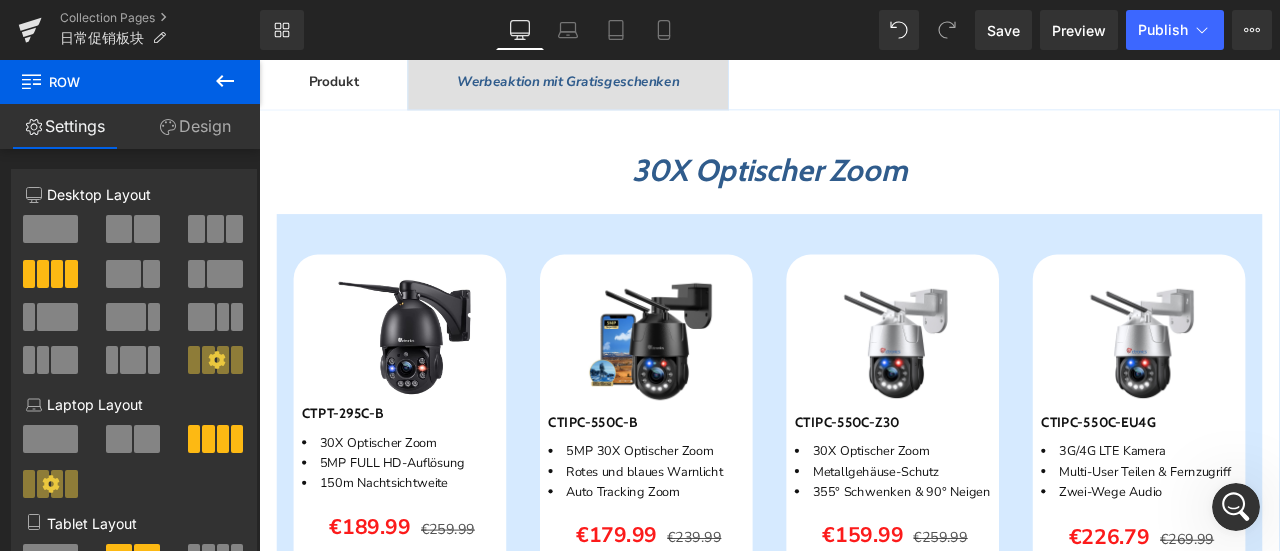 click at bounding box center [1236, 507] 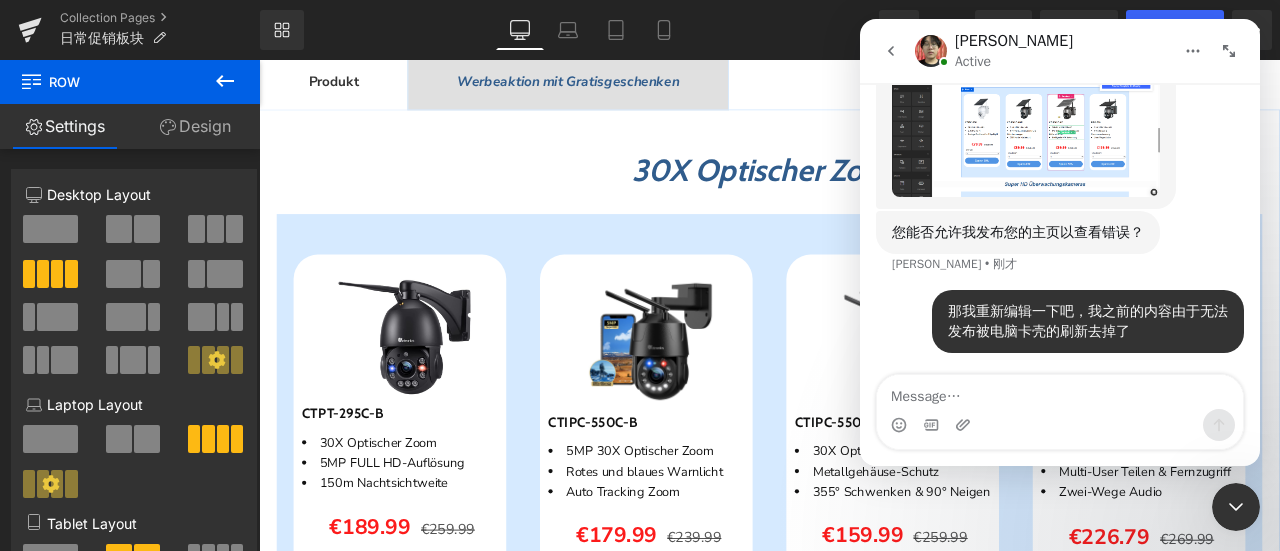 scroll, scrollTop: 2076, scrollLeft: 0, axis: vertical 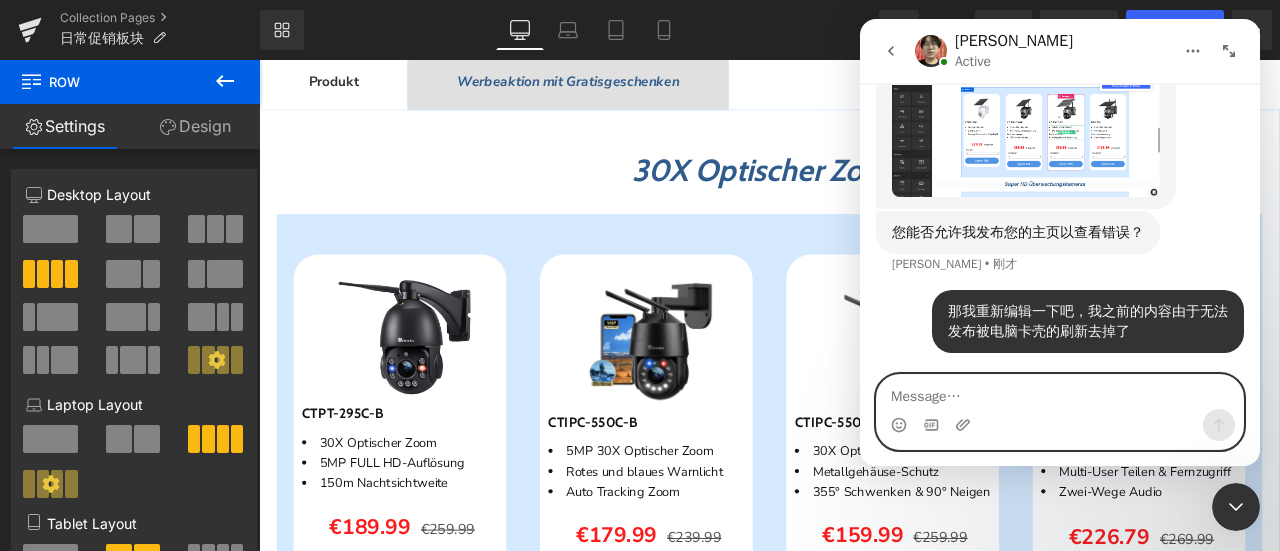 click at bounding box center [1060, 392] 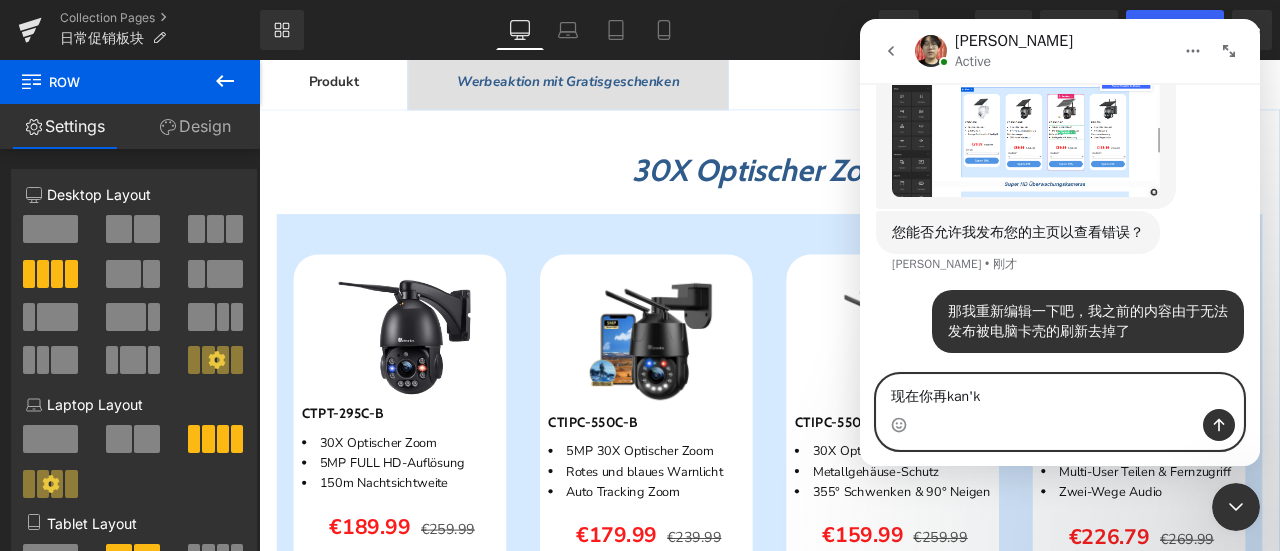 type on "现在你再看看" 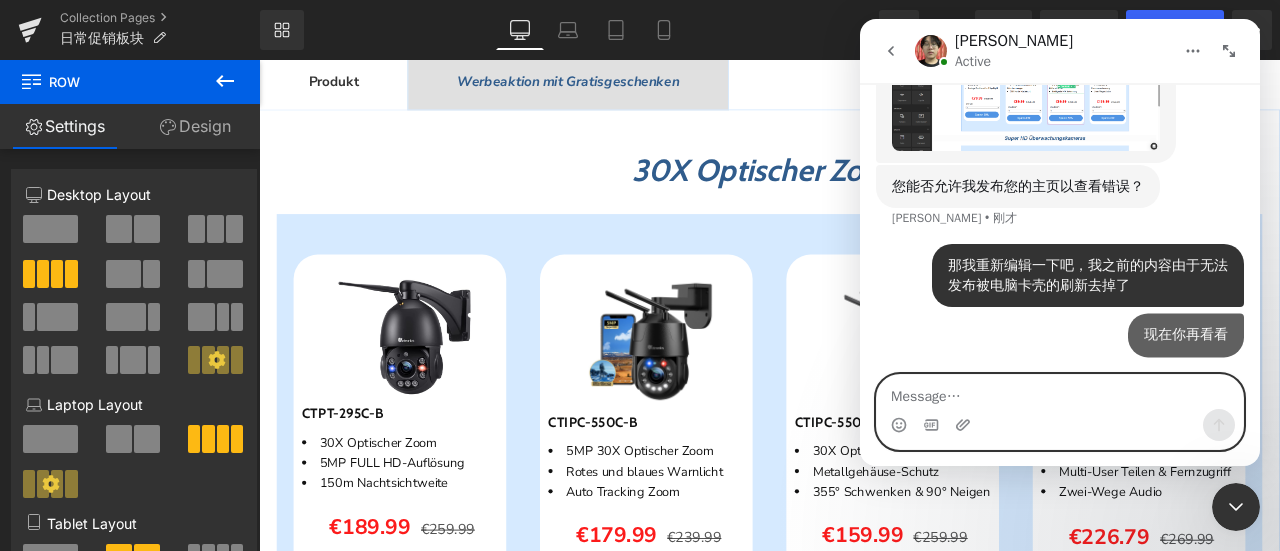 scroll, scrollTop: 2122, scrollLeft: 0, axis: vertical 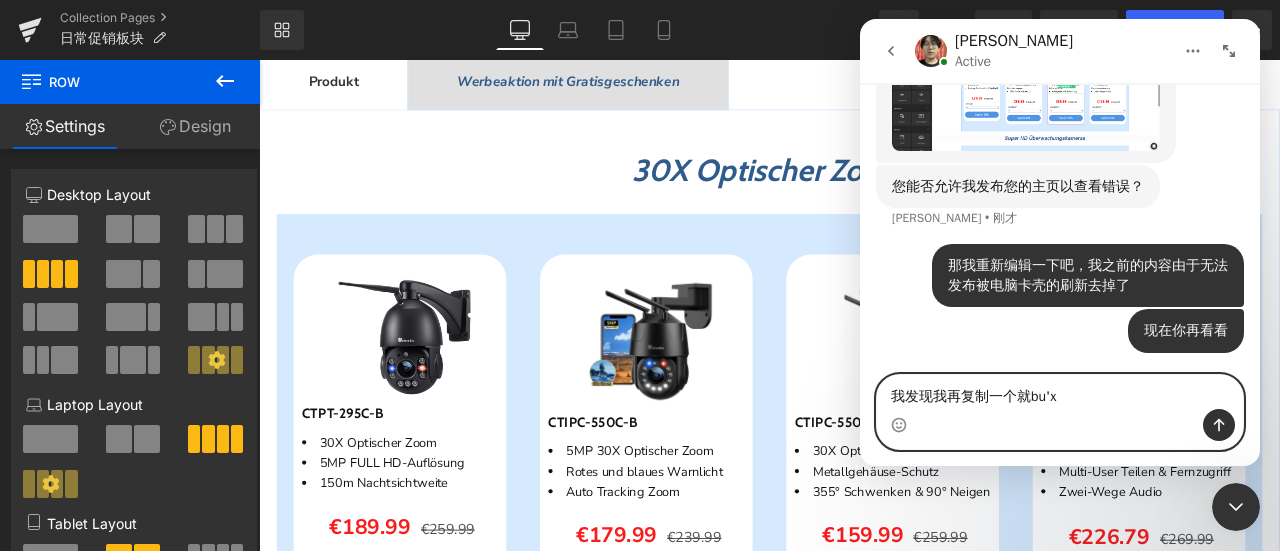 type on "我发现我再复制一个就不行" 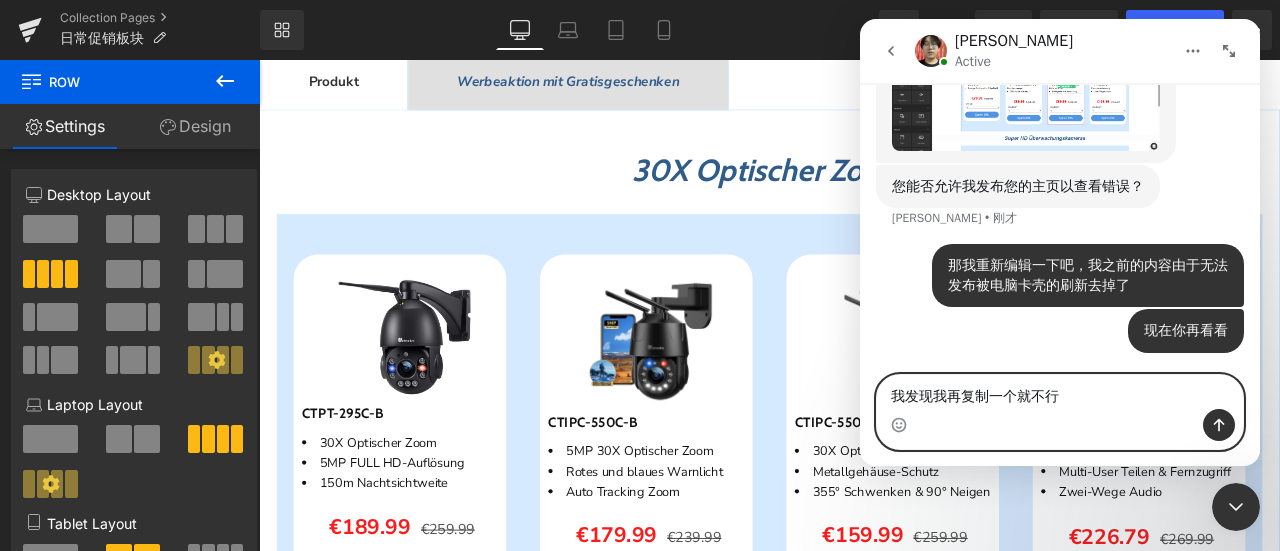 type 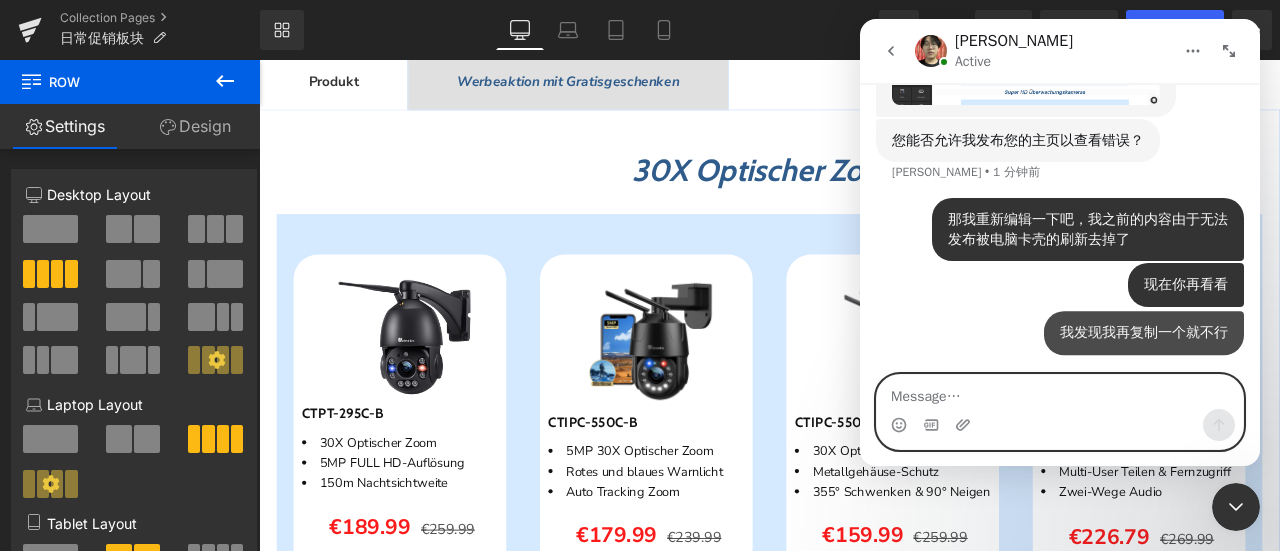scroll, scrollTop: 2168, scrollLeft: 0, axis: vertical 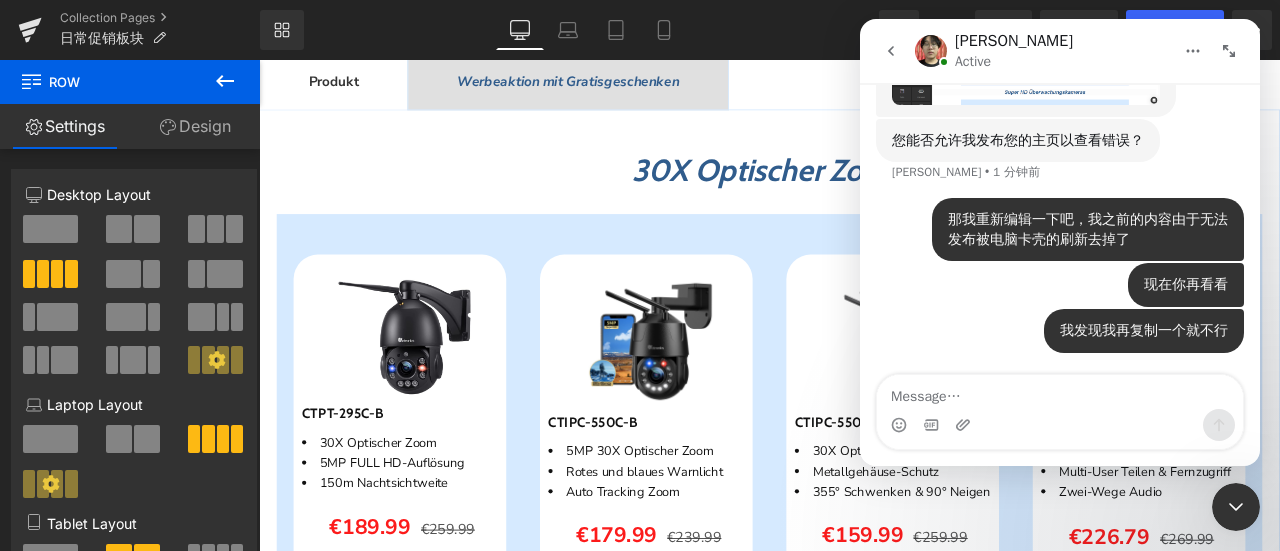 click at bounding box center (640, 245) 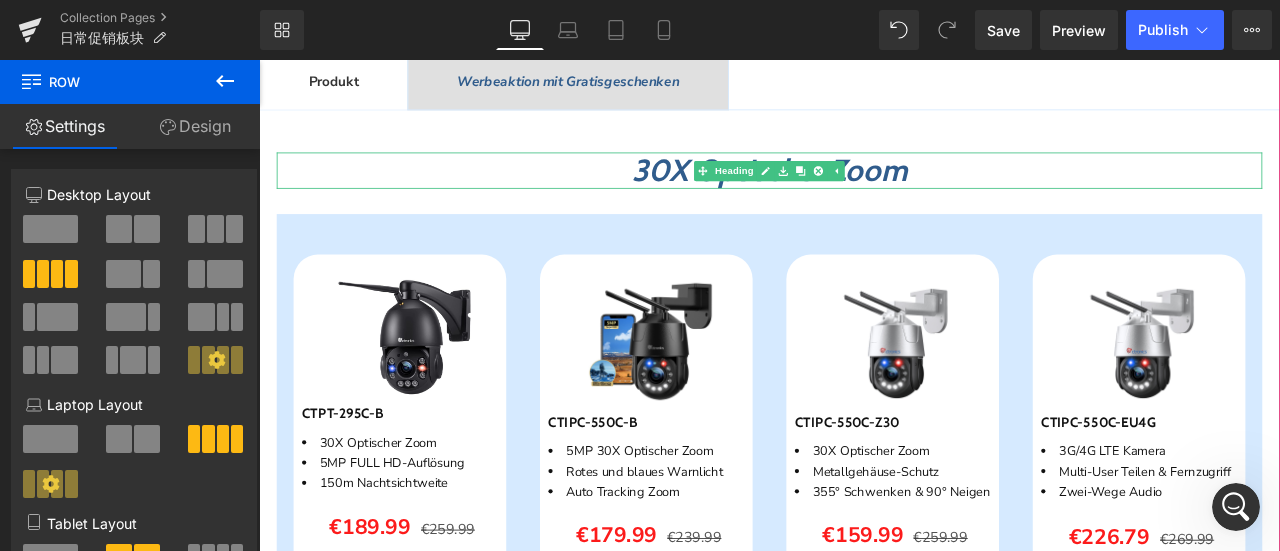 click on "30X Optischer Zoom" at bounding box center [864, 191] 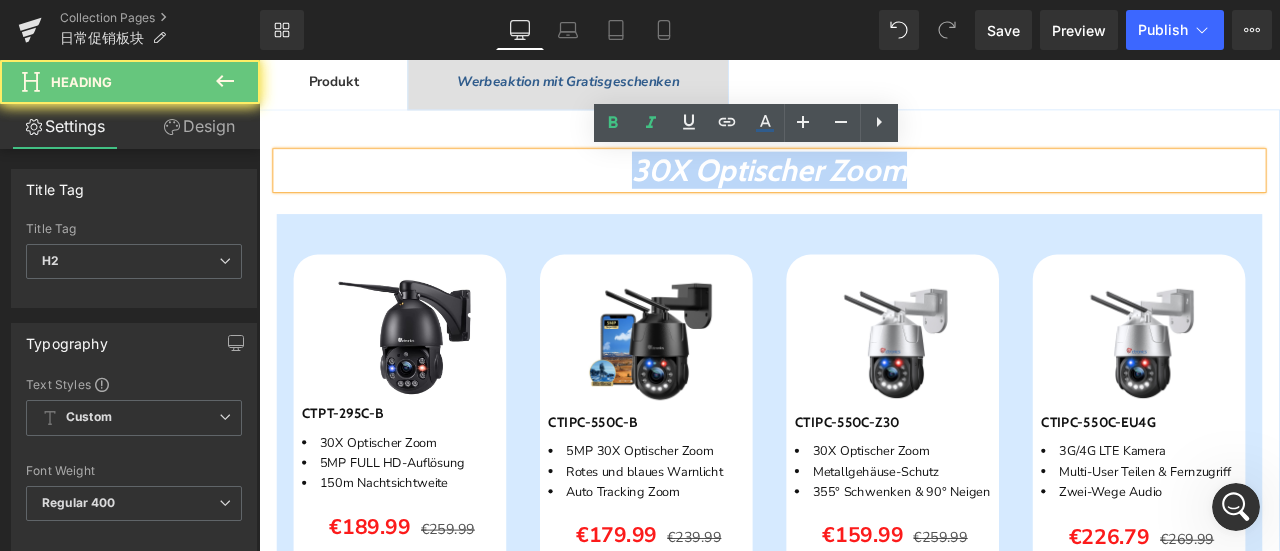 drag, startPoint x: 680, startPoint y: 191, endPoint x: 1070, endPoint y: 200, distance: 390.10382 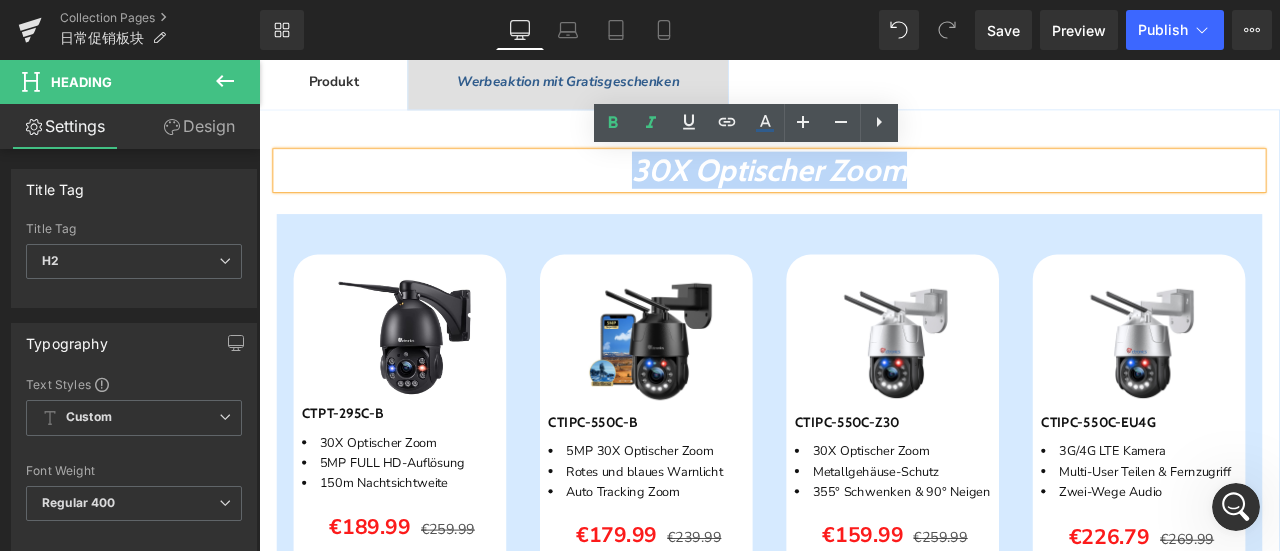 paste 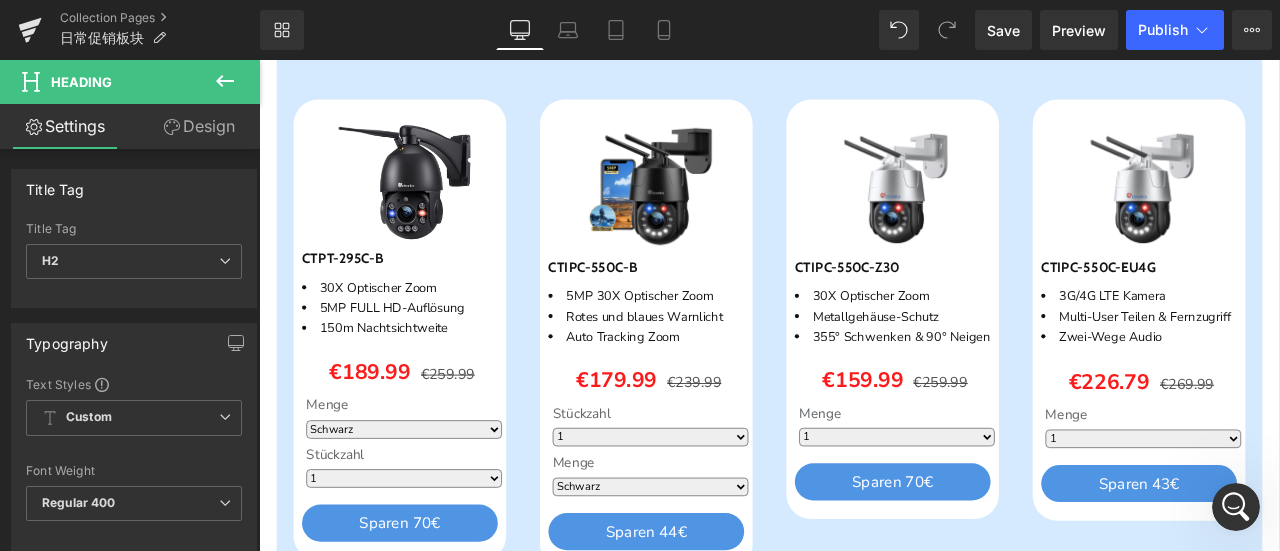 scroll, scrollTop: 892, scrollLeft: 0, axis: vertical 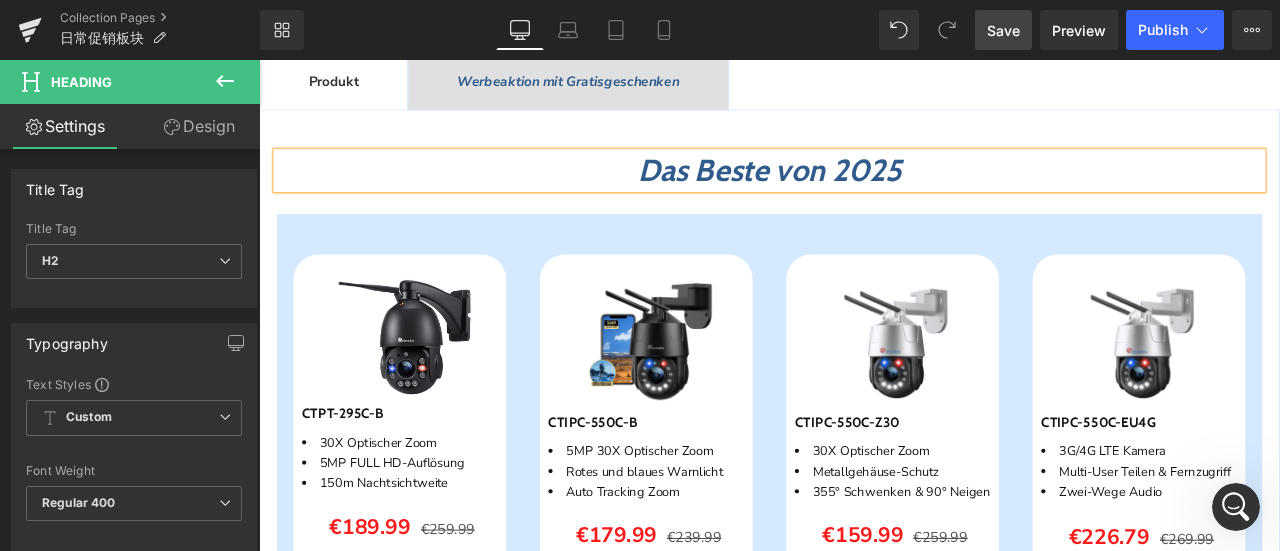 click on "Save" at bounding box center (1003, 30) 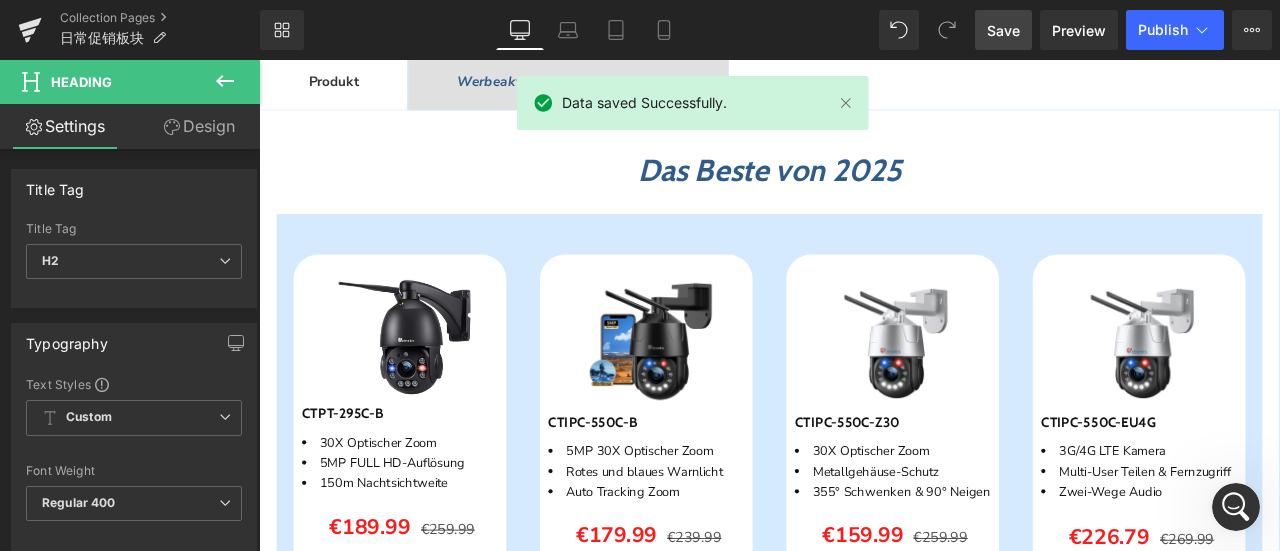 click at bounding box center [1236, 507] 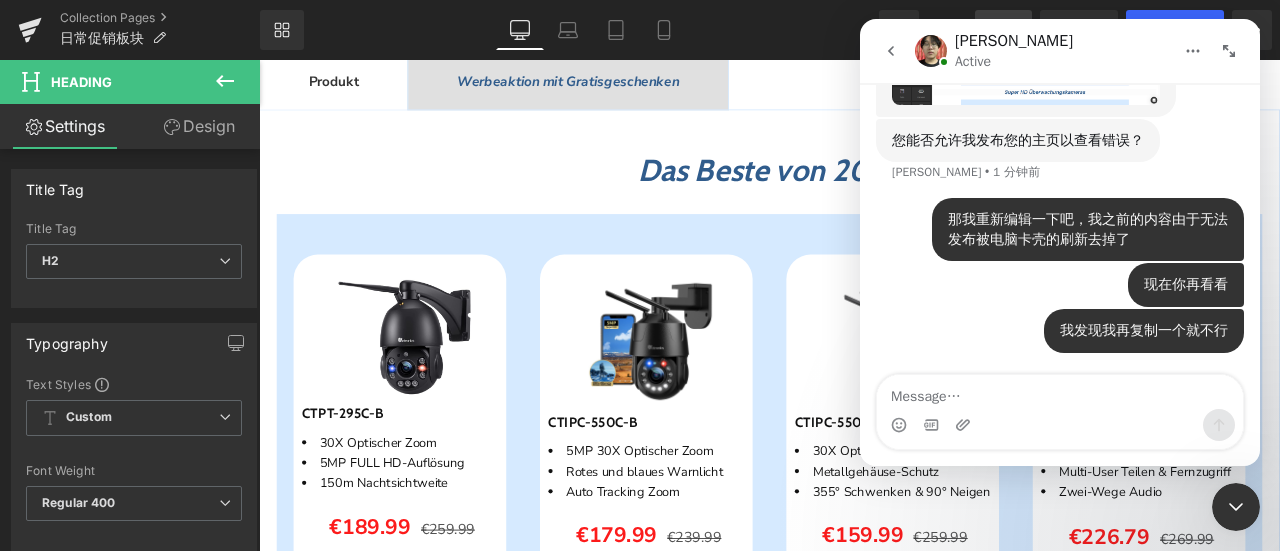 scroll, scrollTop: 2168, scrollLeft: 0, axis: vertical 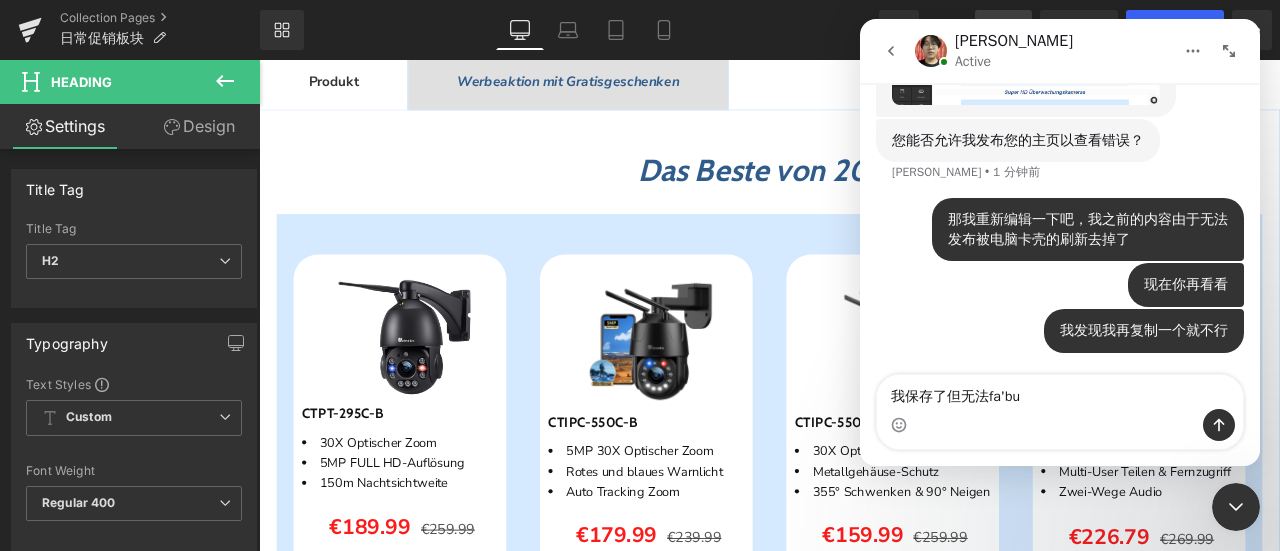 type on "我保存了但无法发布" 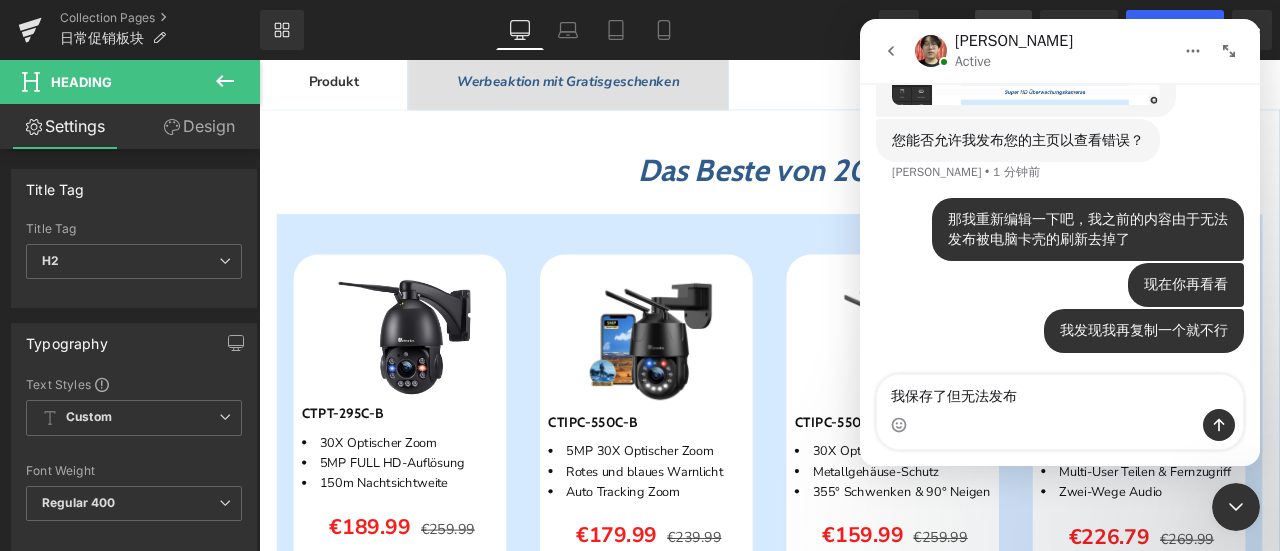 type 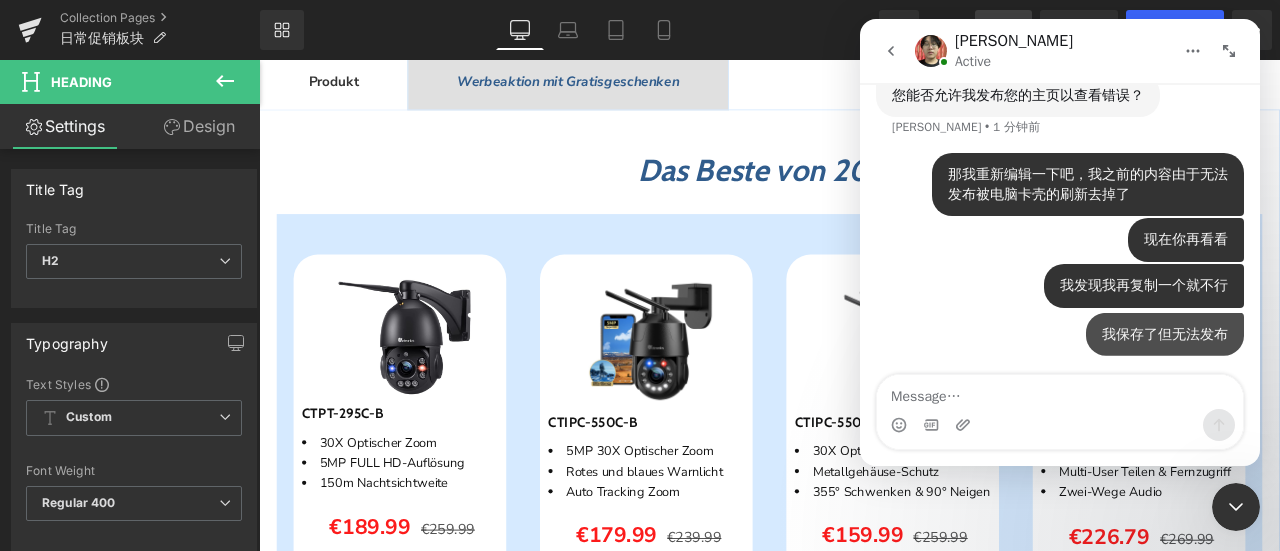 scroll, scrollTop: 2213, scrollLeft: 0, axis: vertical 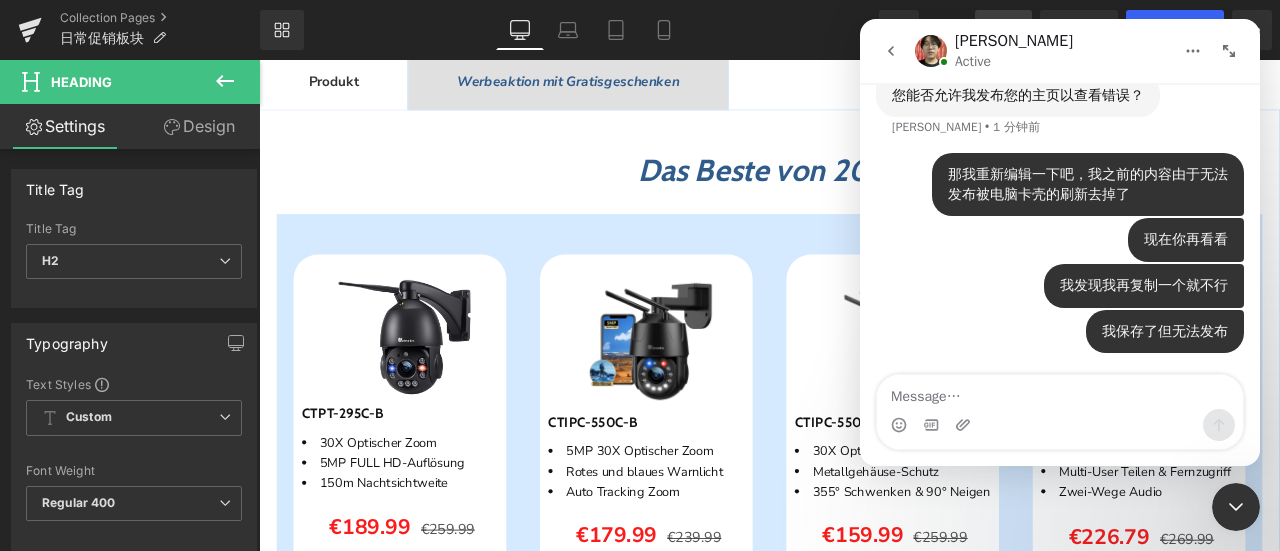 click at bounding box center [1236, 507] 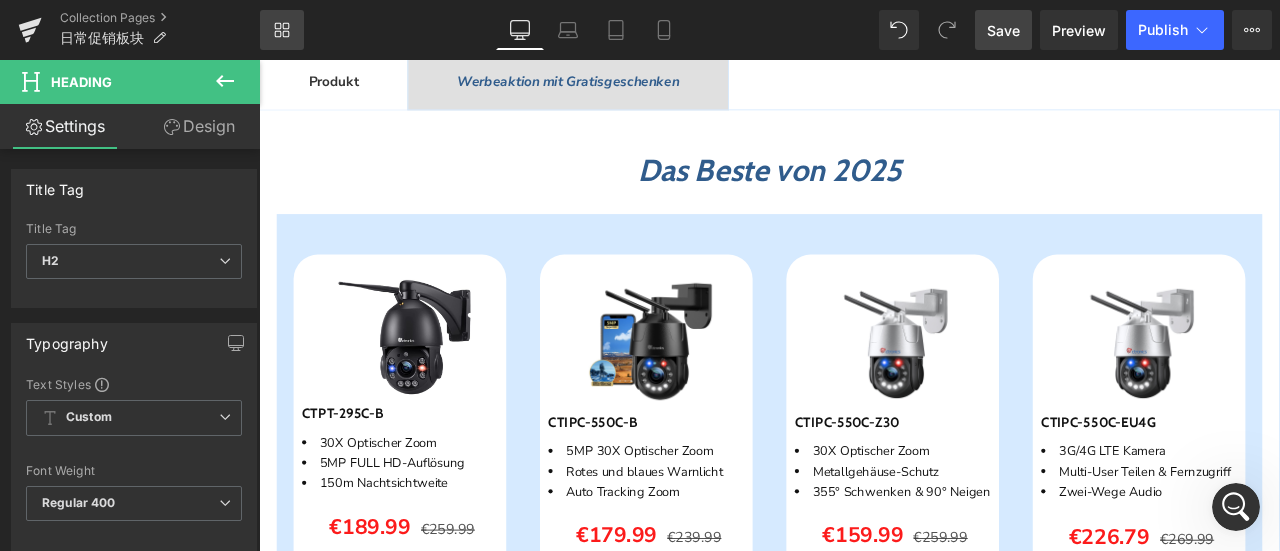 click 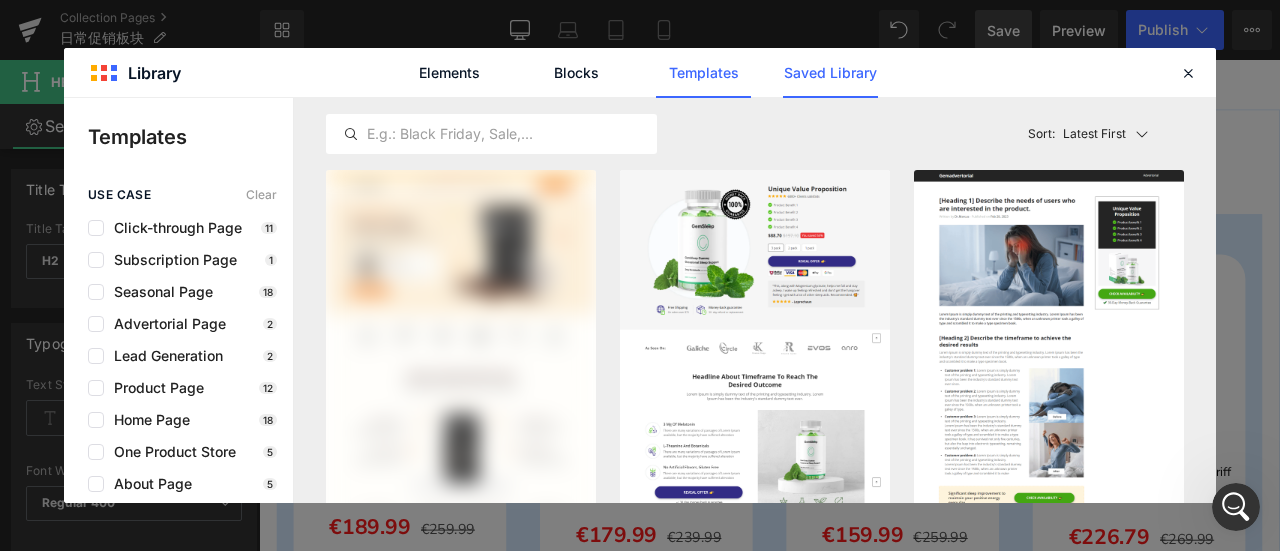 click on "Saved Library" 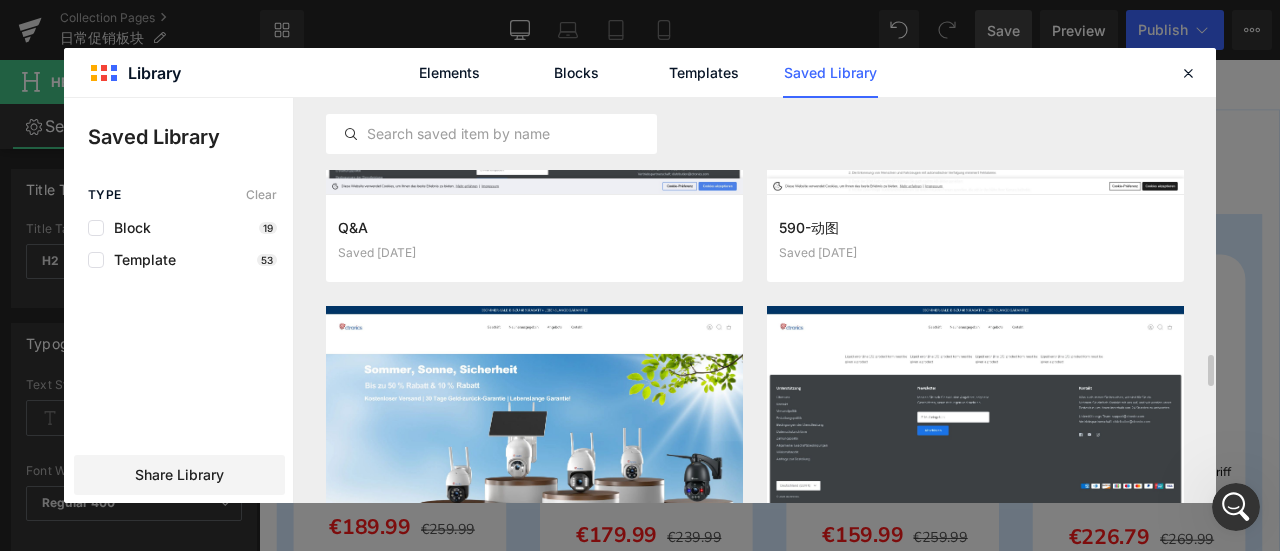 scroll, scrollTop: 1450, scrollLeft: 0, axis: vertical 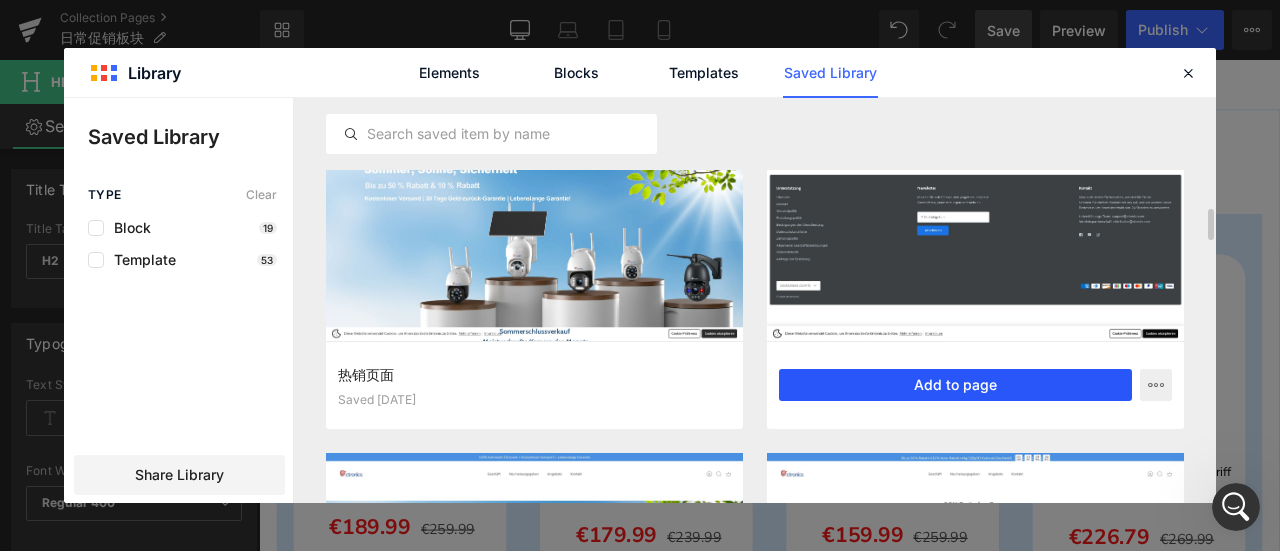 click on "Add to page" at bounding box center (955, 385) 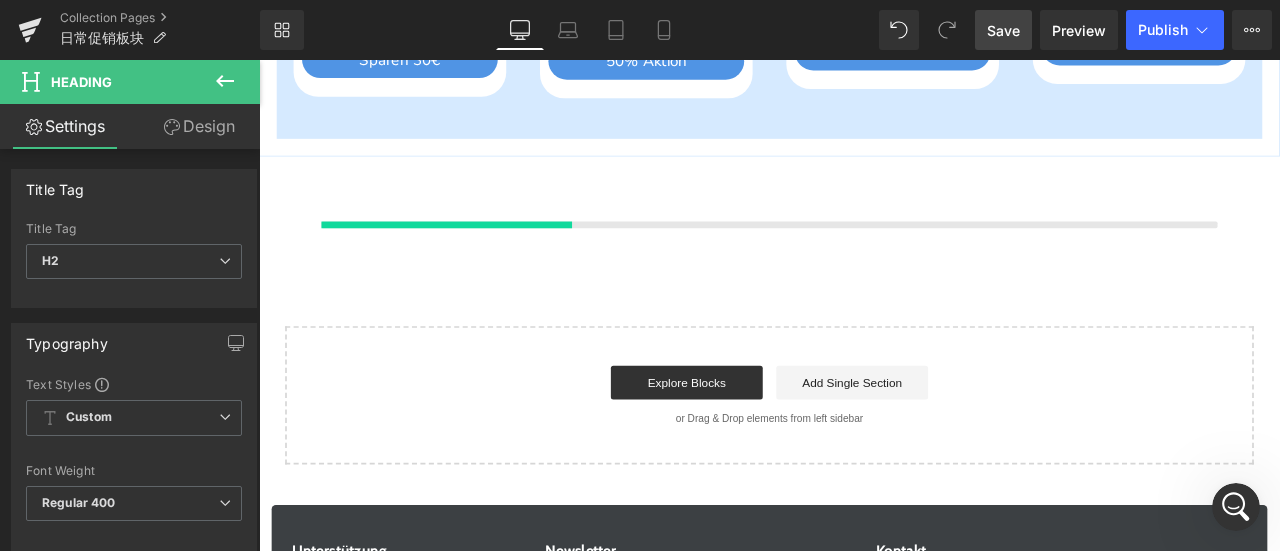 scroll, scrollTop: 3908, scrollLeft: 0, axis: vertical 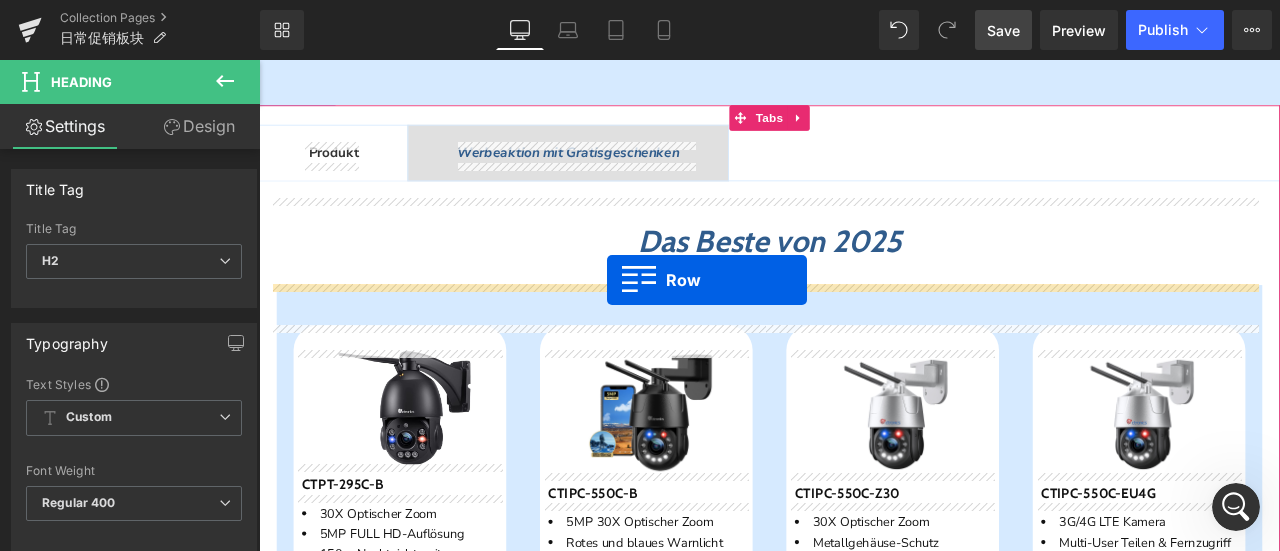 drag, startPoint x: 306, startPoint y: 175, endPoint x: 671, endPoint y: 321, distance: 393.11703 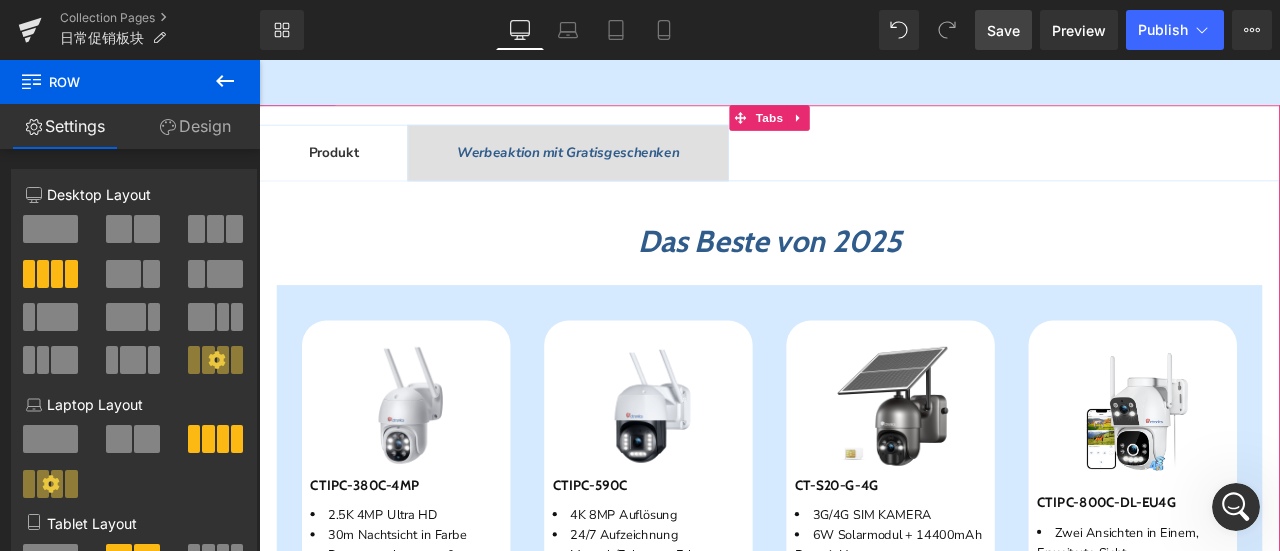 scroll, scrollTop: 1308, scrollLeft: 0, axis: vertical 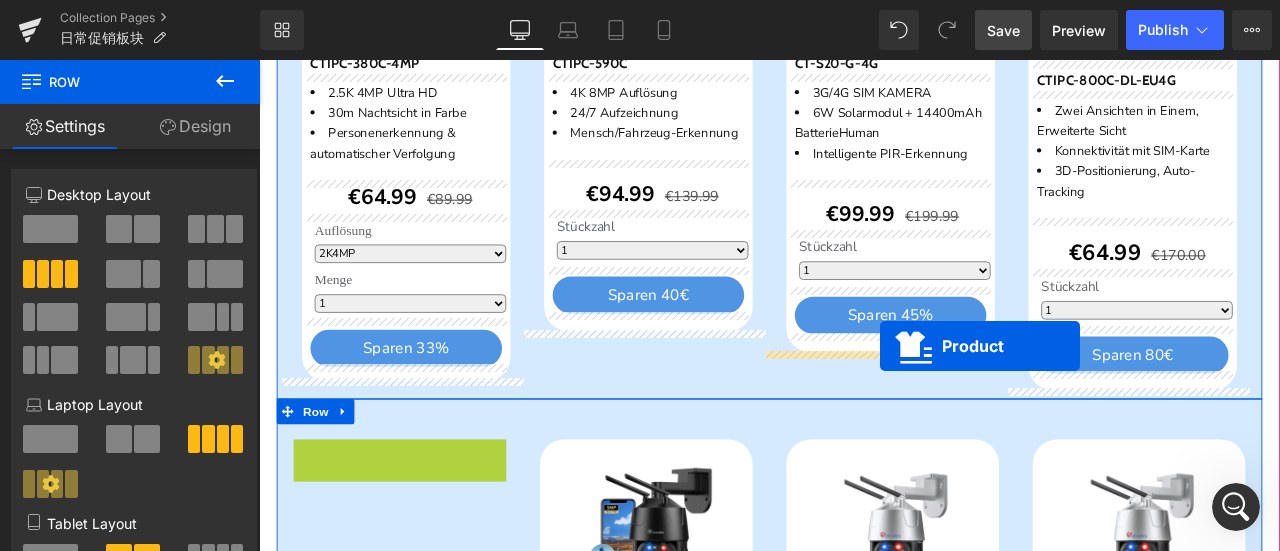 drag, startPoint x: 422, startPoint y: 513, endPoint x: 995, endPoint y: 399, distance: 584.2303 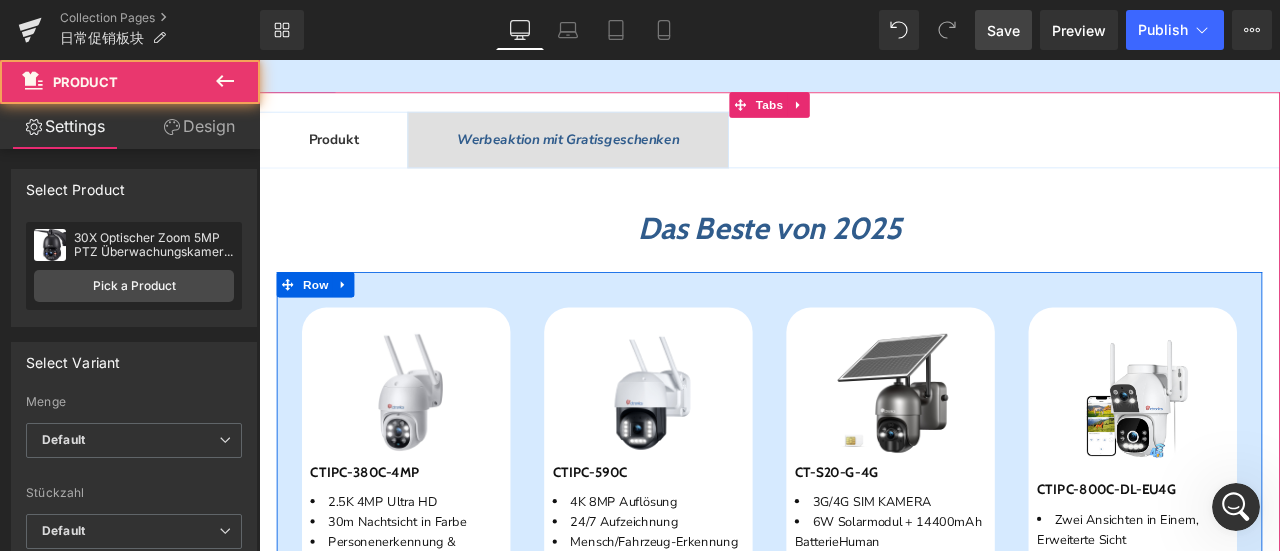 scroll, scrollTop: 808, scrollLeft: 0, axis: vertical 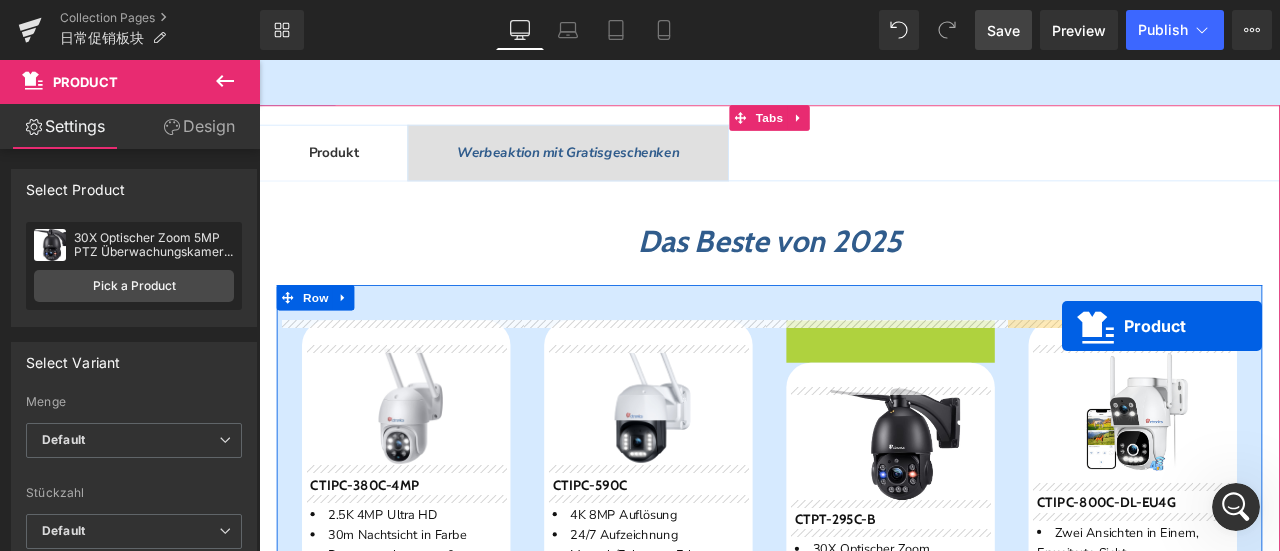 drag, startPoint x: 997, startPoint y: 384, endPoint x: 1211, endPoint y: 375, distance: 214.18916 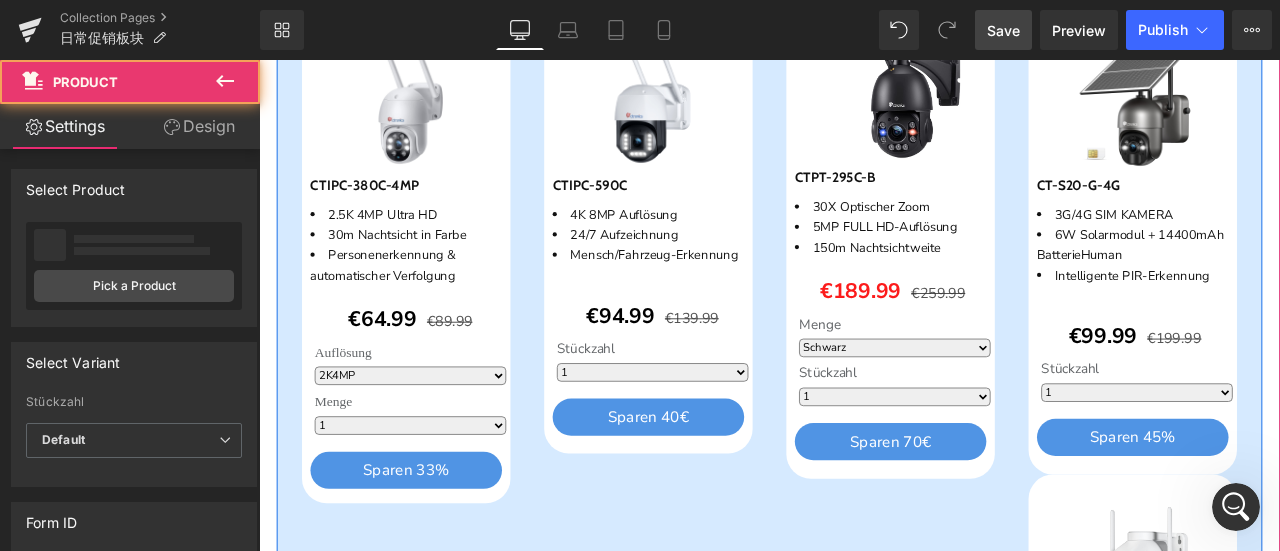 scroll, scrollTop: 1508, scrollLeft: 0, axis: vertical 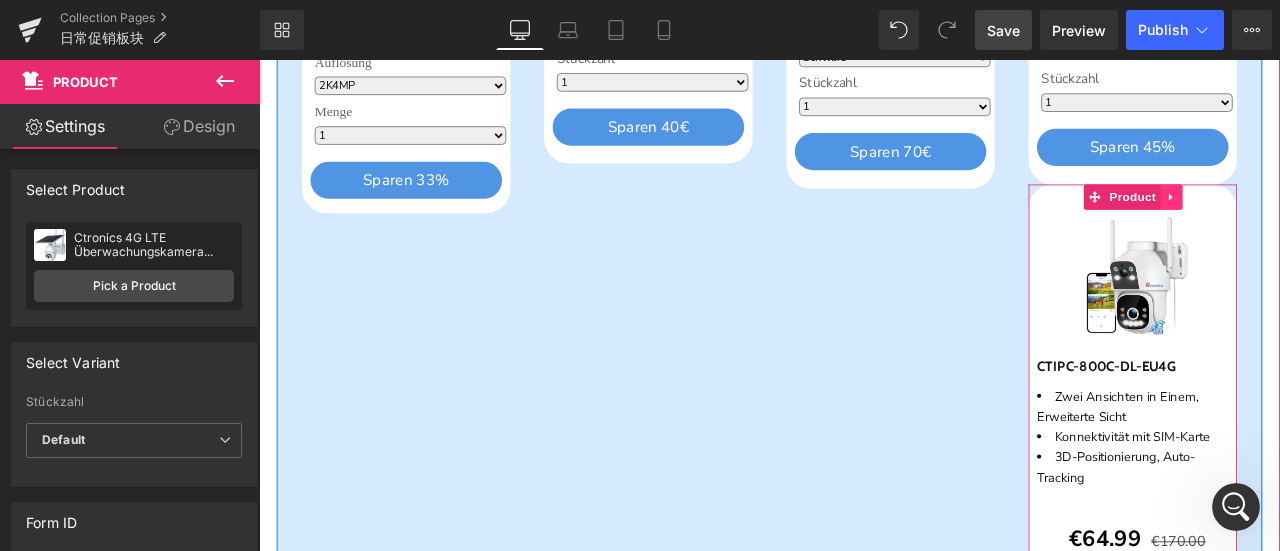 click 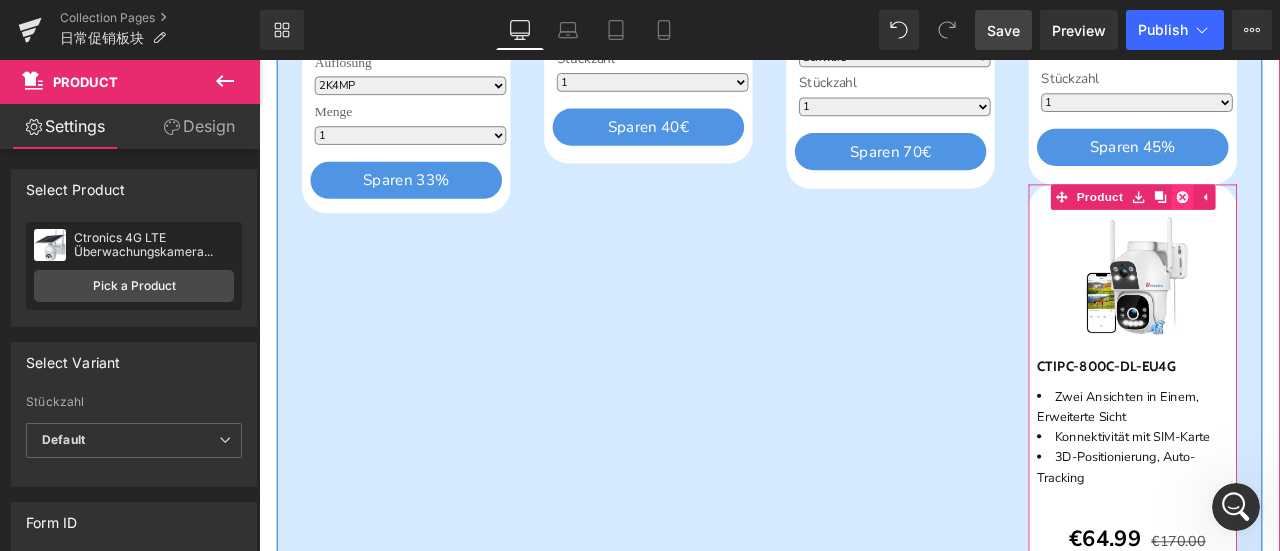 scroll, scrollTop: 2290, scrollLeft: 0, axis: vertical 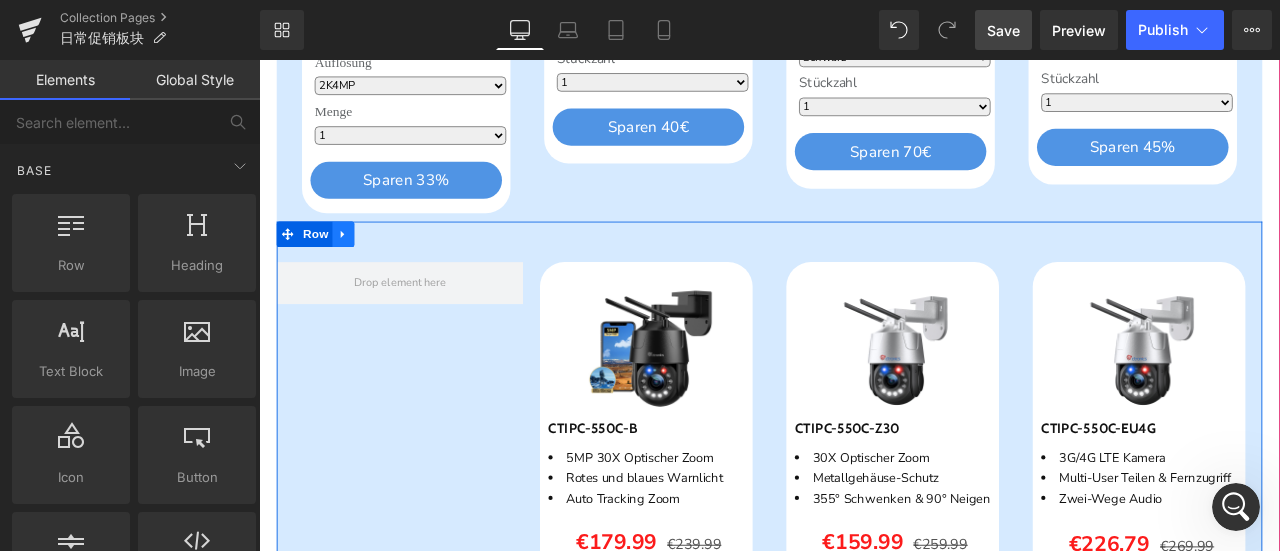 click 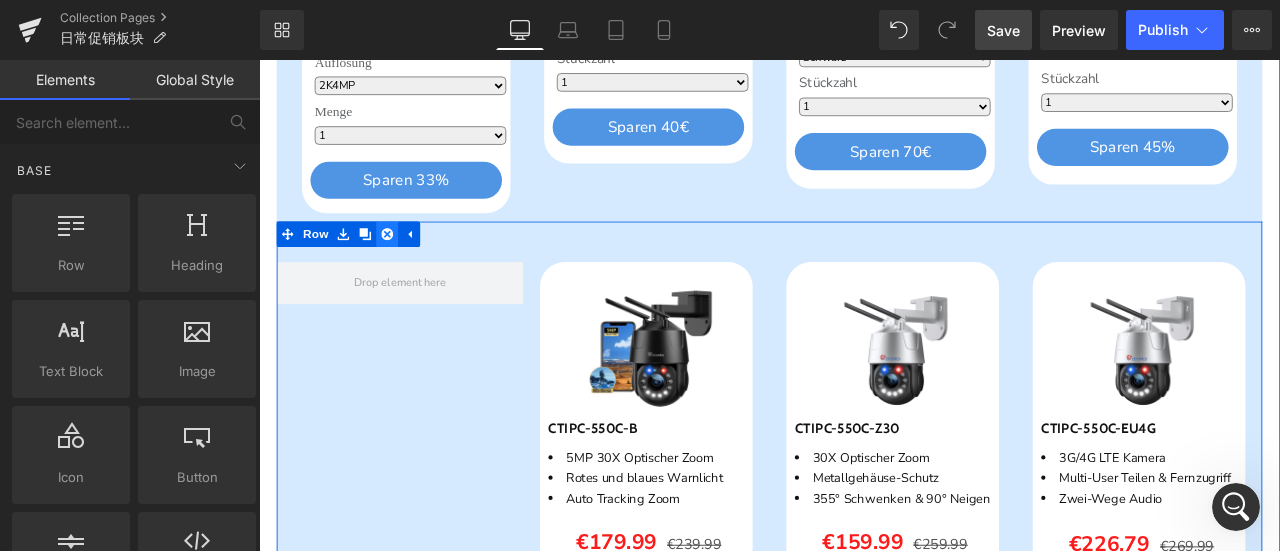 click 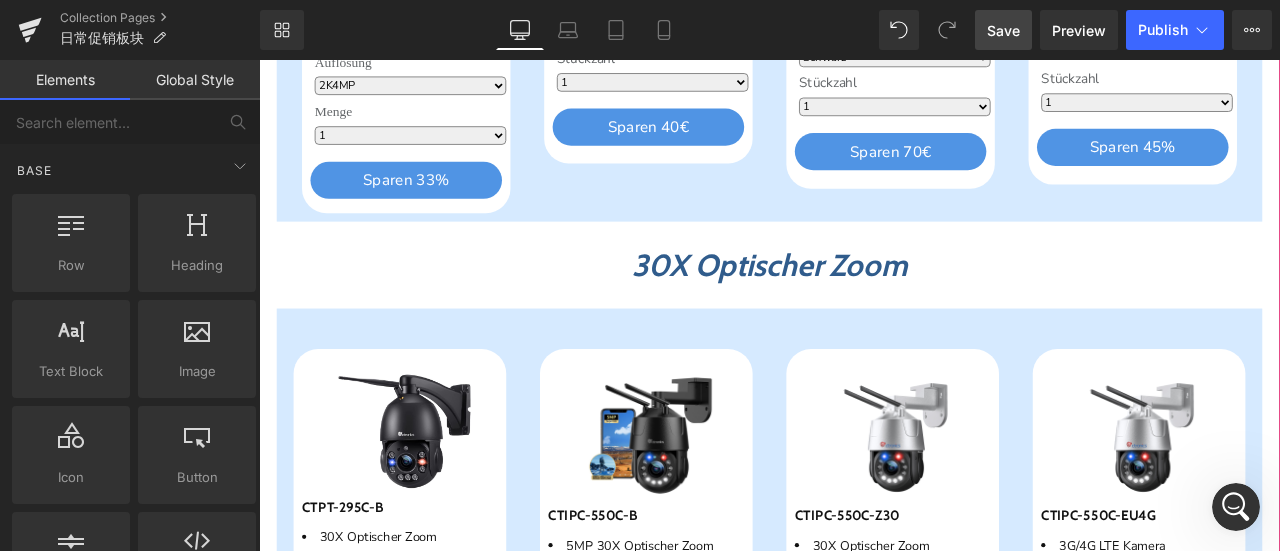 scroll, scrollTop: 2290, scrollLeft: 0, axis: vertical 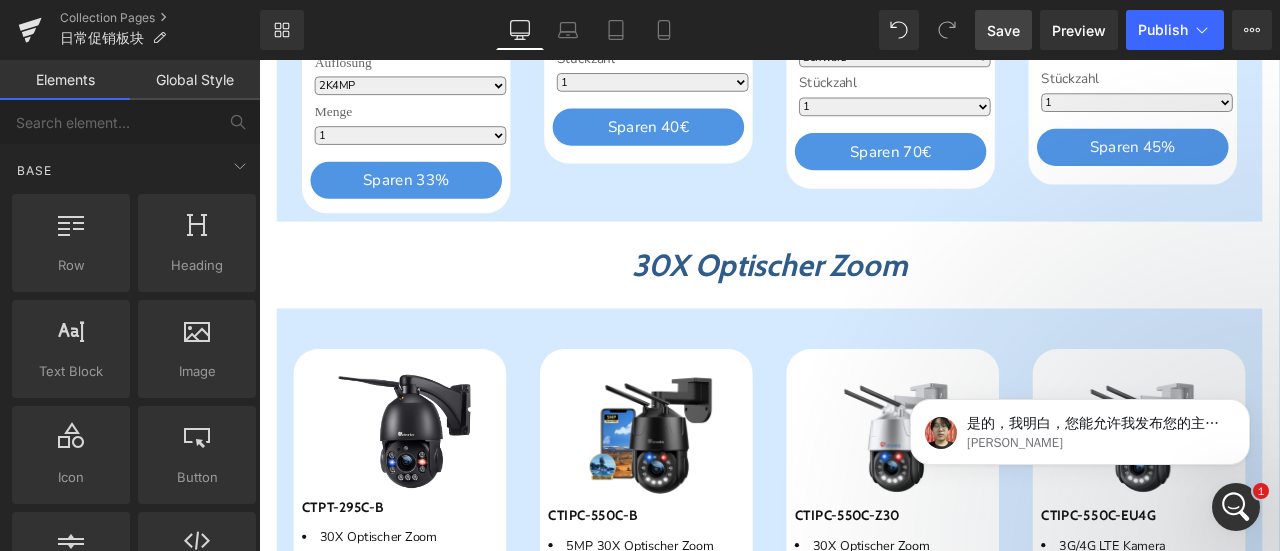 click on "Save" at bounding box center [1003, 30] 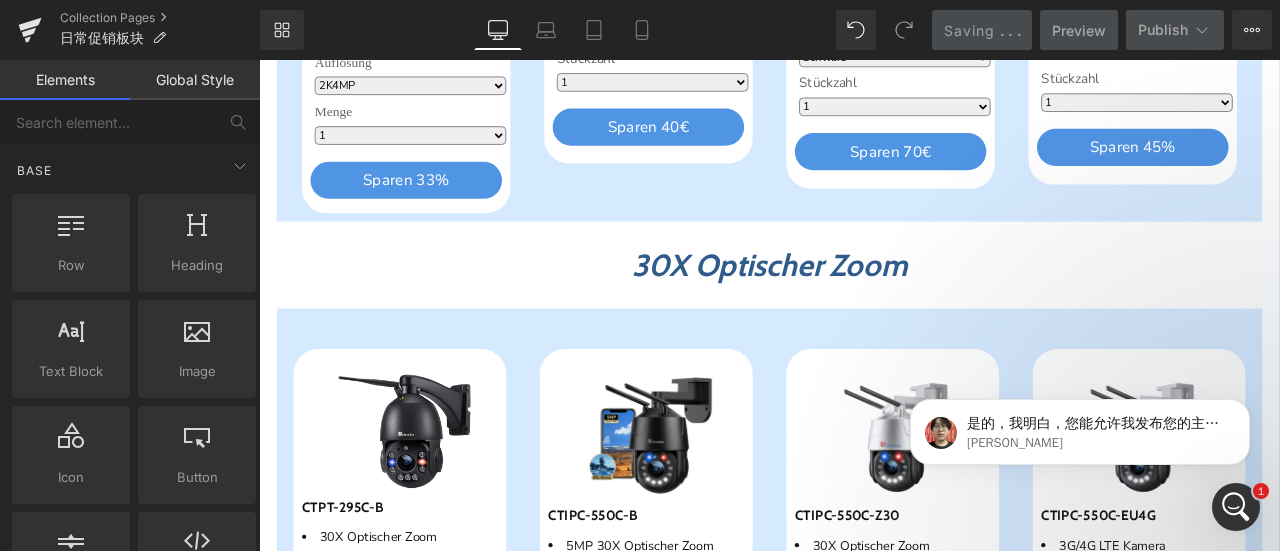 scroll, scrollTop: 1208, scrollLeft: 0, axis: vertical 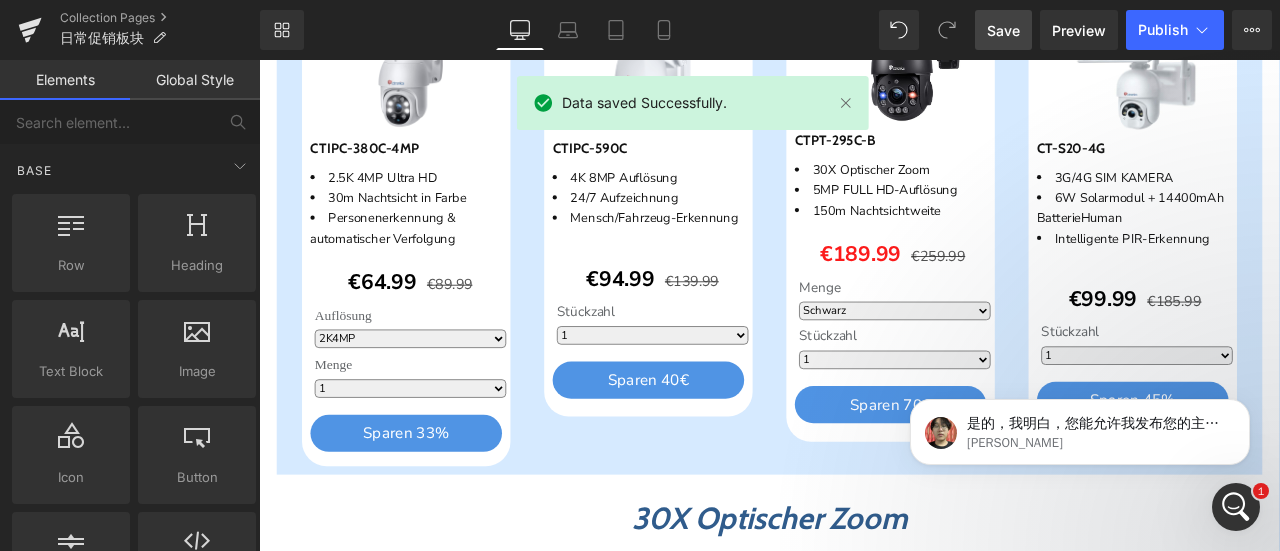 click 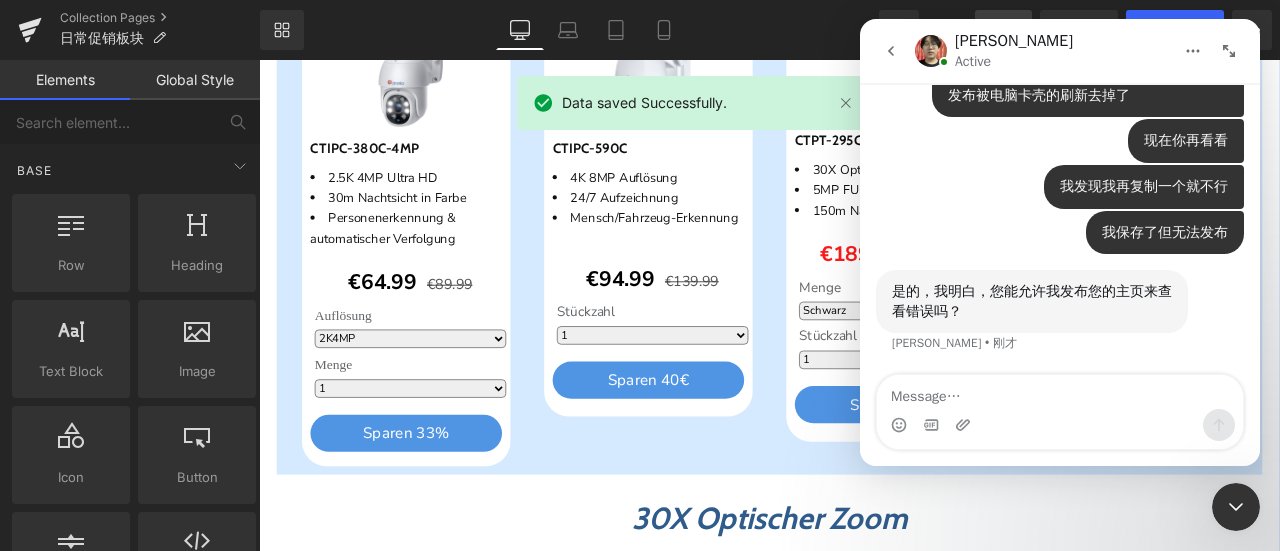 scroll, scrollTop: 2292, scrollLeft: 0, axis: vertical 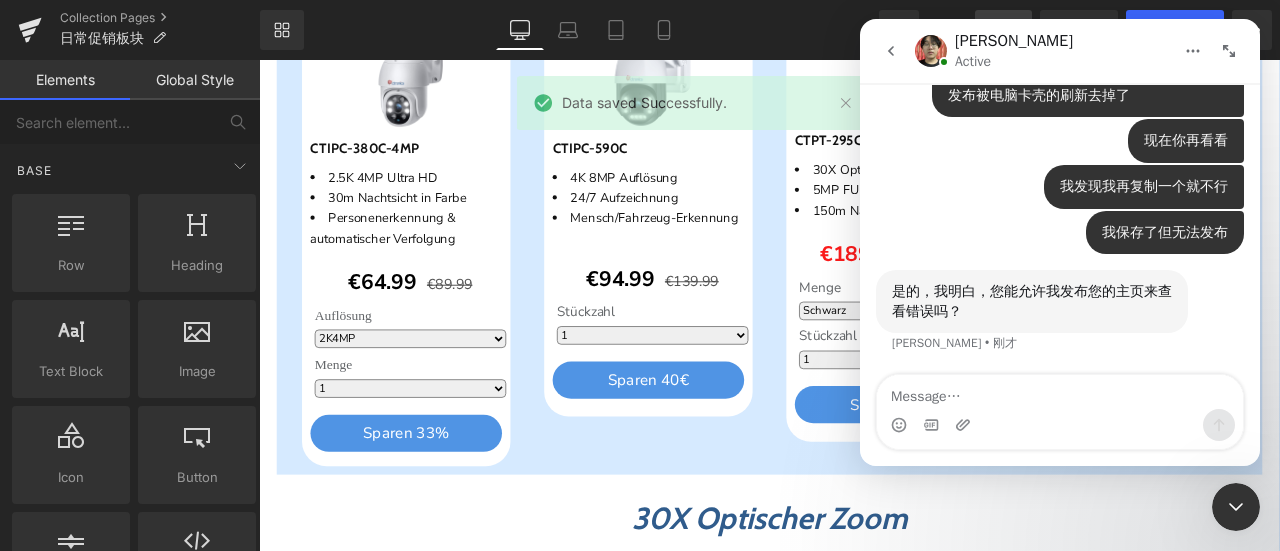 click at bounding box center [1060, 392] 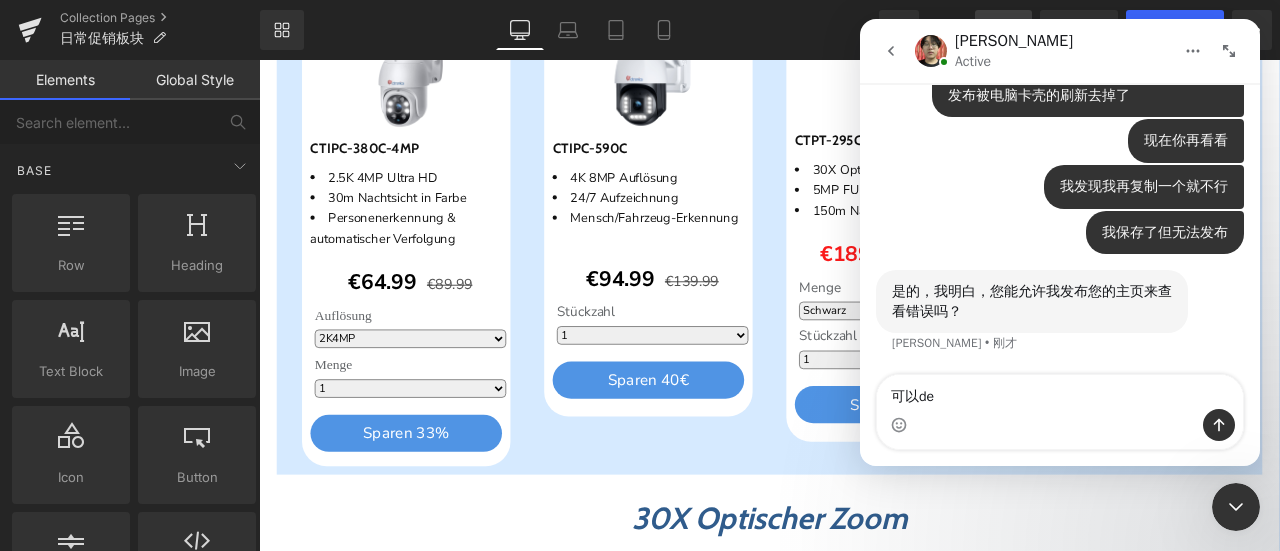 type on "可以的" 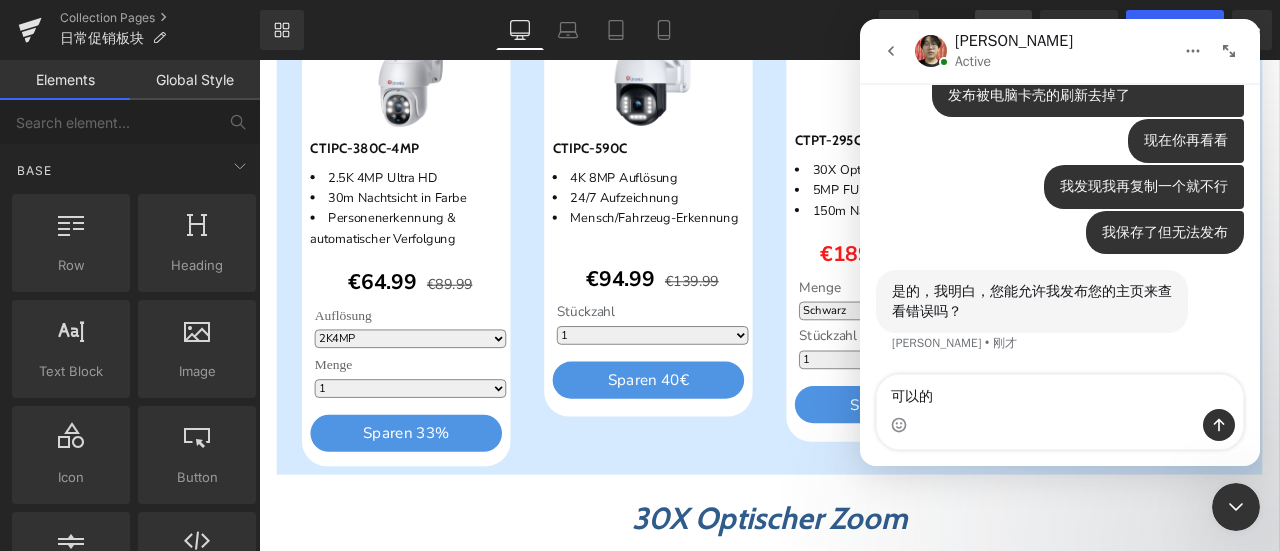 type 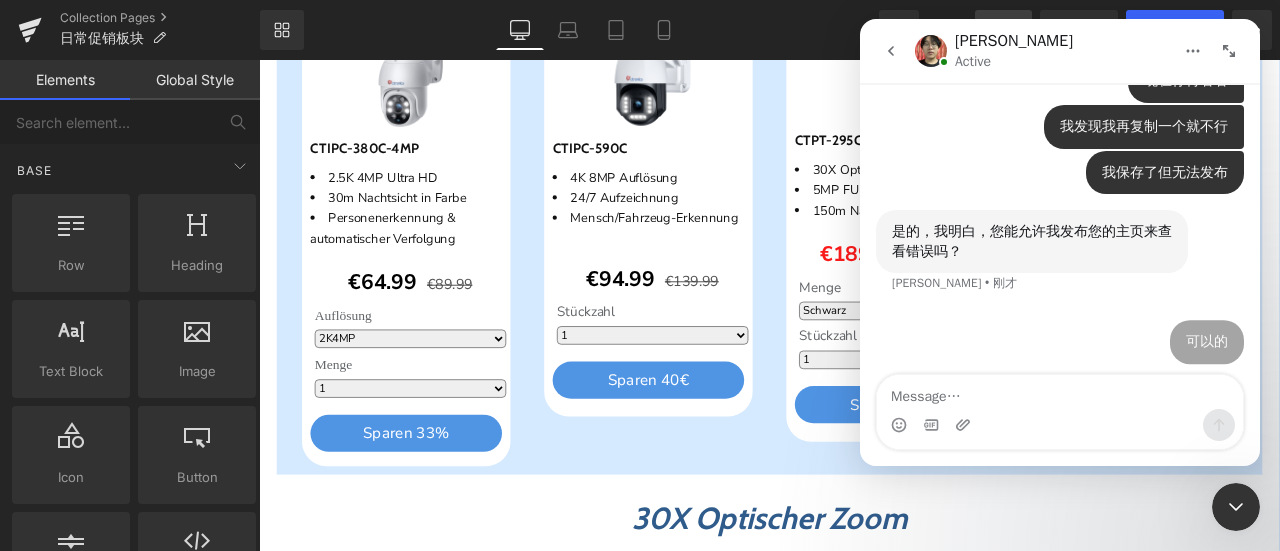 scroll, scrollTop: 2352, scrollLeft: 0, axis: vertical 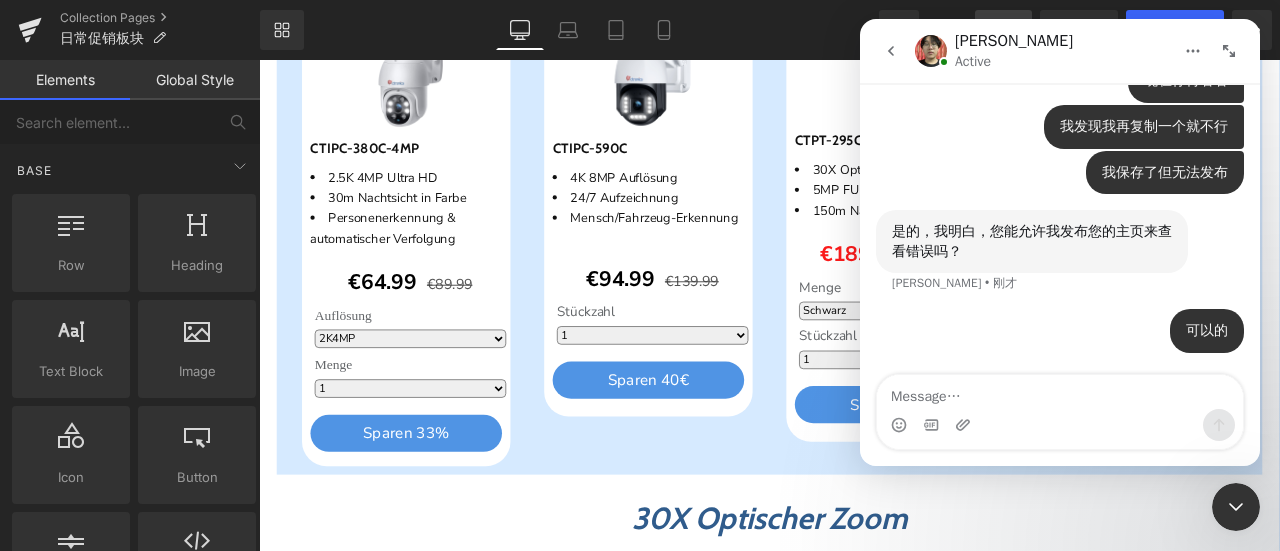 click 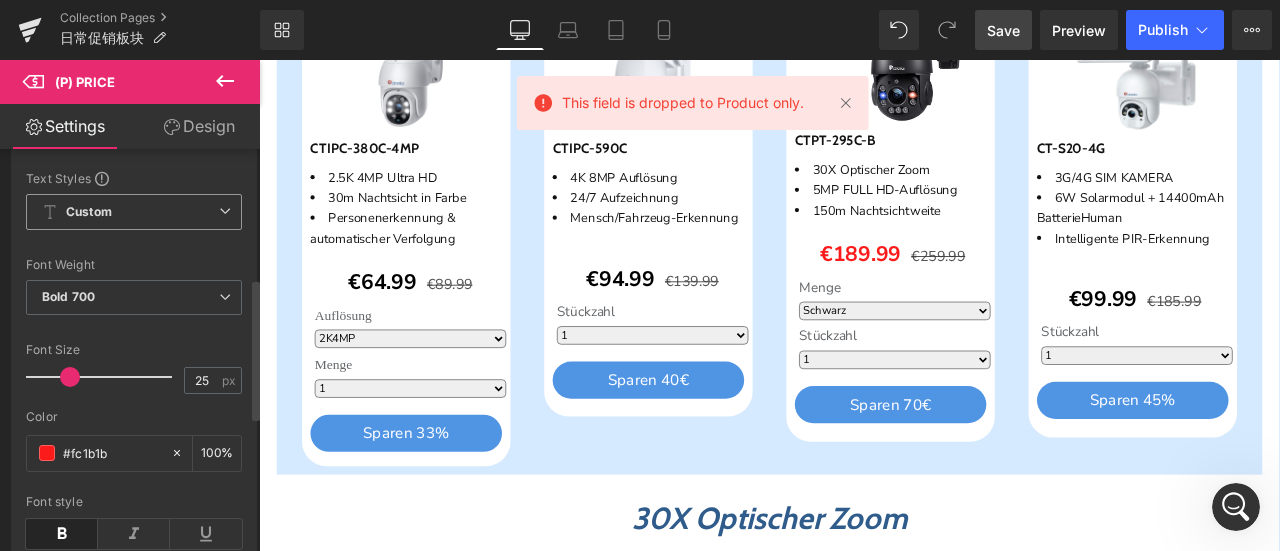 scroll, scrollTop: 400, scrollLeft: 0, axis: vertical 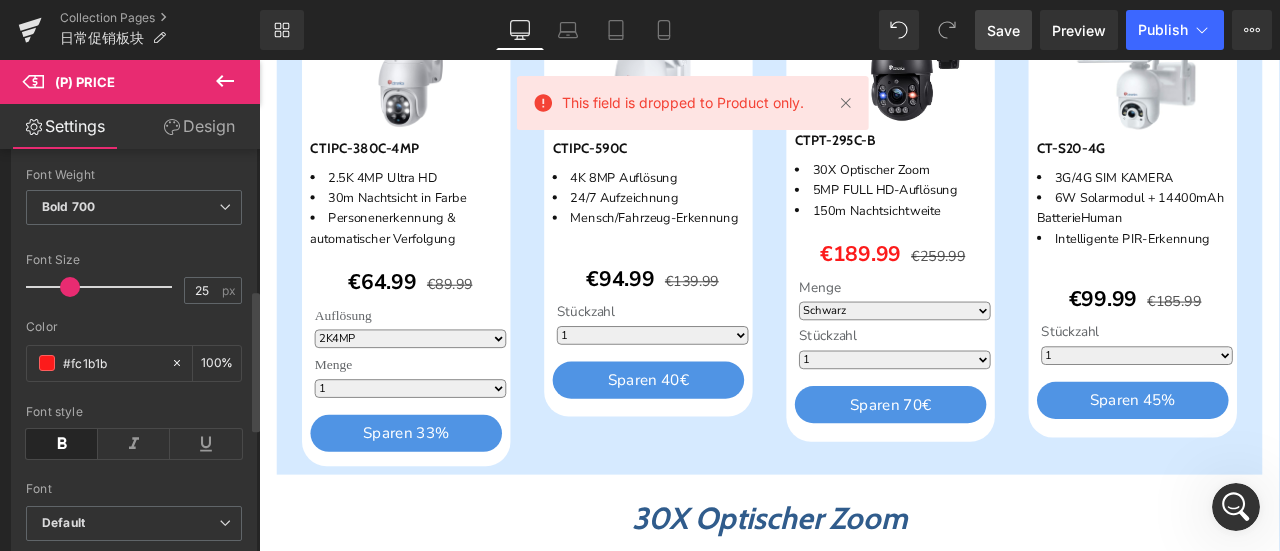drag, startPoint x: 123, startPoint y: 357, endPoint x: 16, endPoint y: 365, distance: 107.298645 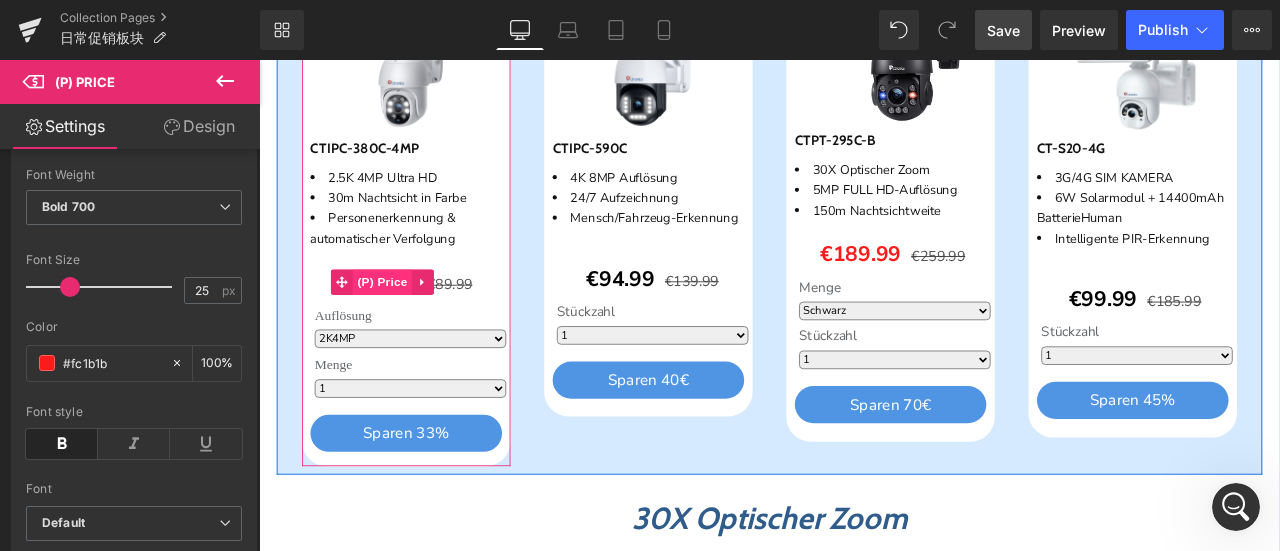 click on "(P) Price" at bounding box center [406, 323] 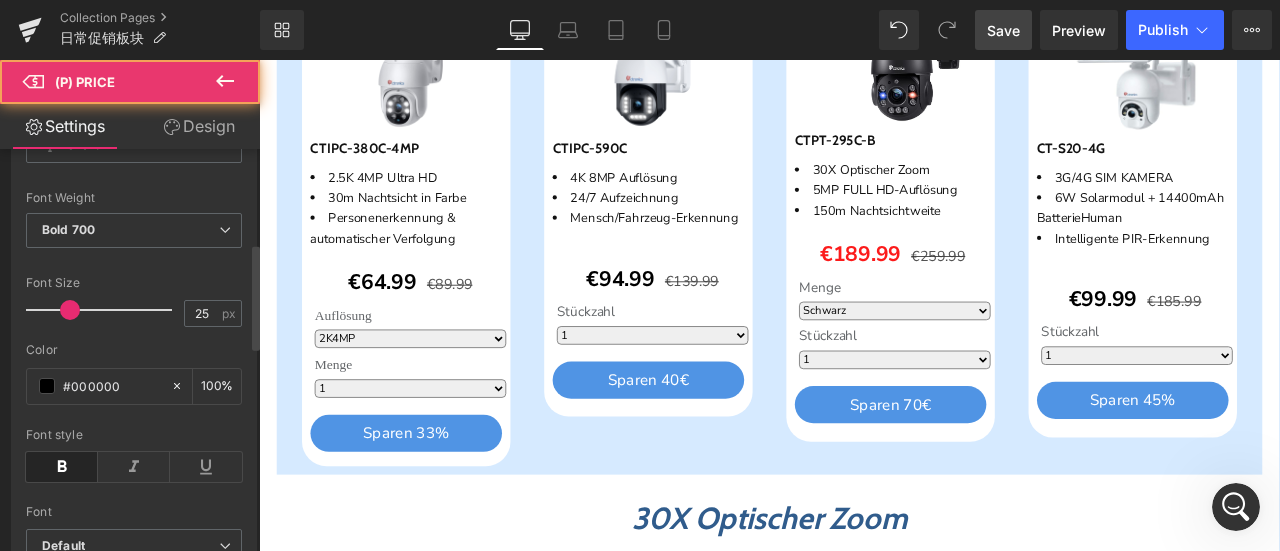 scroll, scrollTop: 400, scrollLeft: 0, axis: vertical 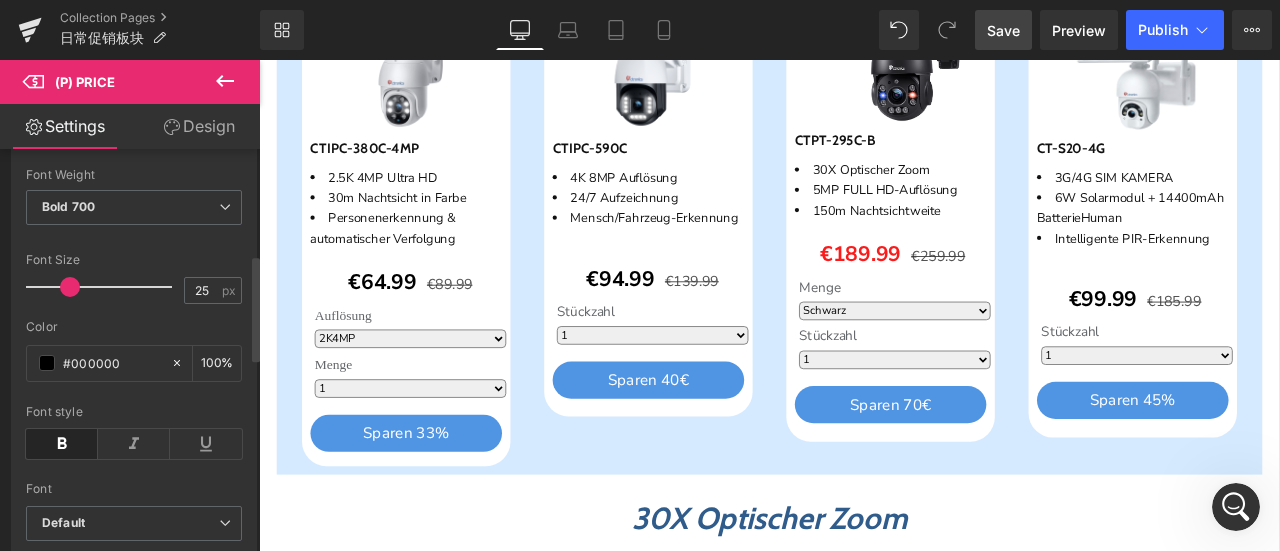 drag, startPoint x: 127, startPoint y: 353, endPoint x: 8, endPoint y: 355, distance: 119.01681 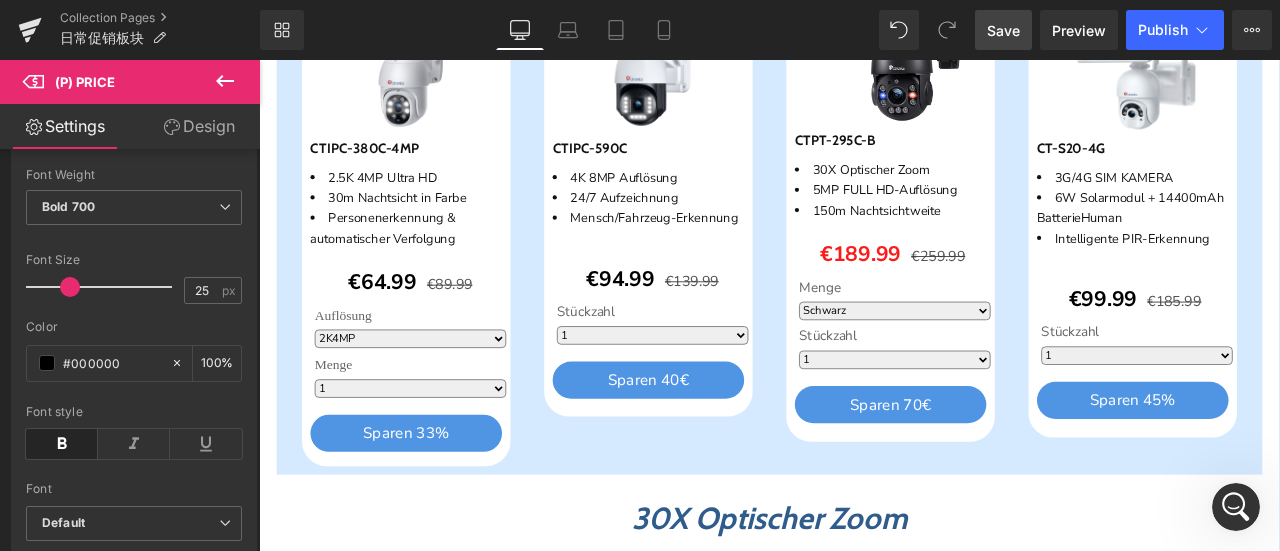 paste on "fc1b1b" 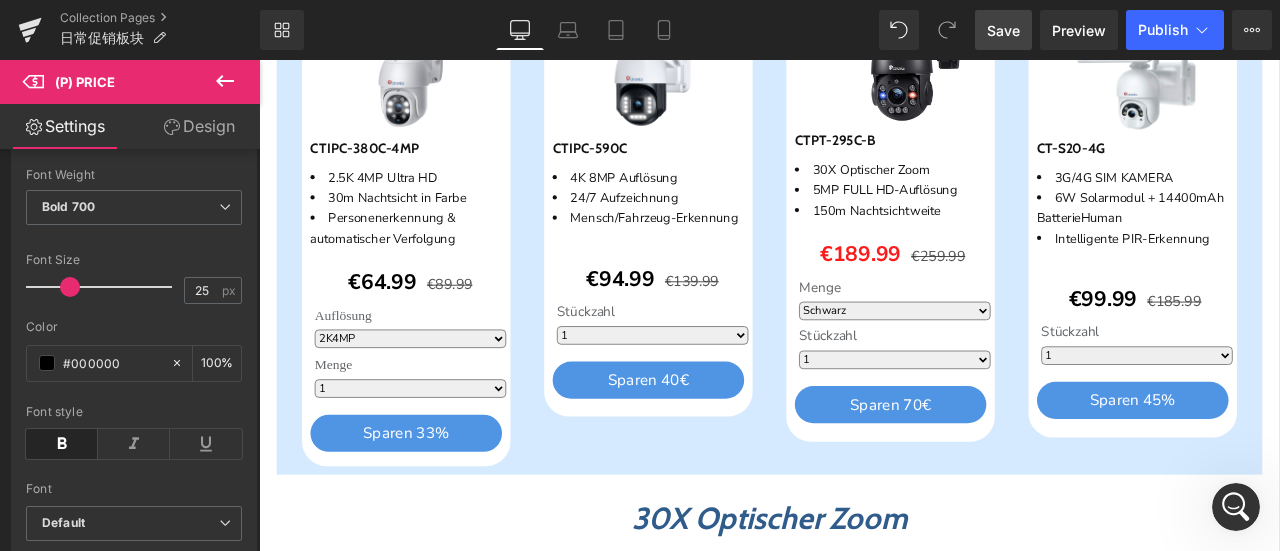 type on "#fc1b1b" 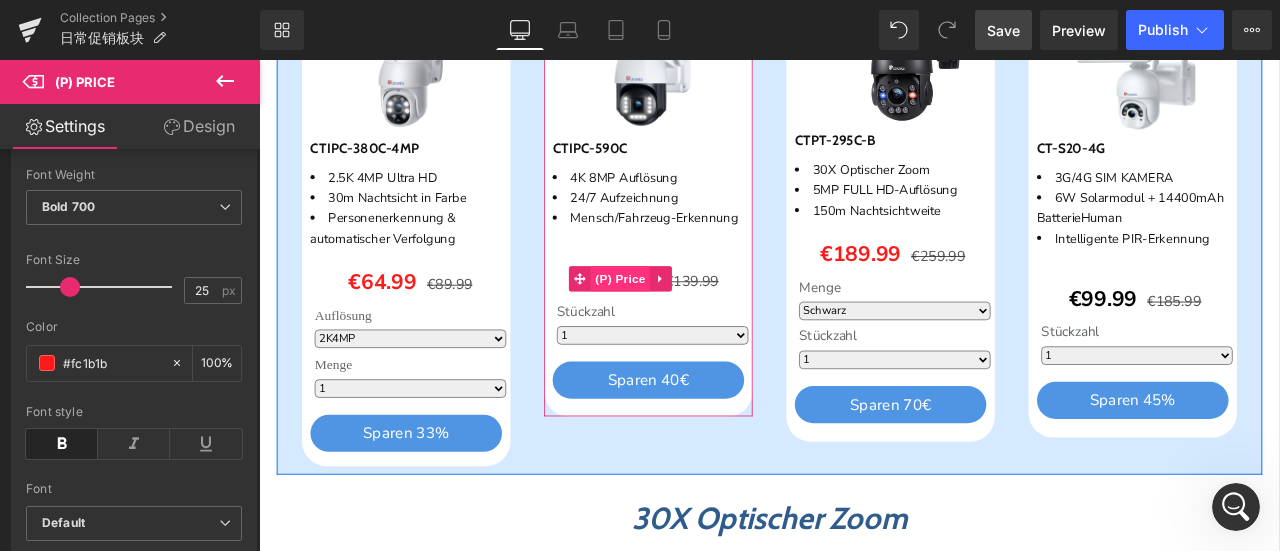 click on "(P) Price" at bounding box center [688, 319] 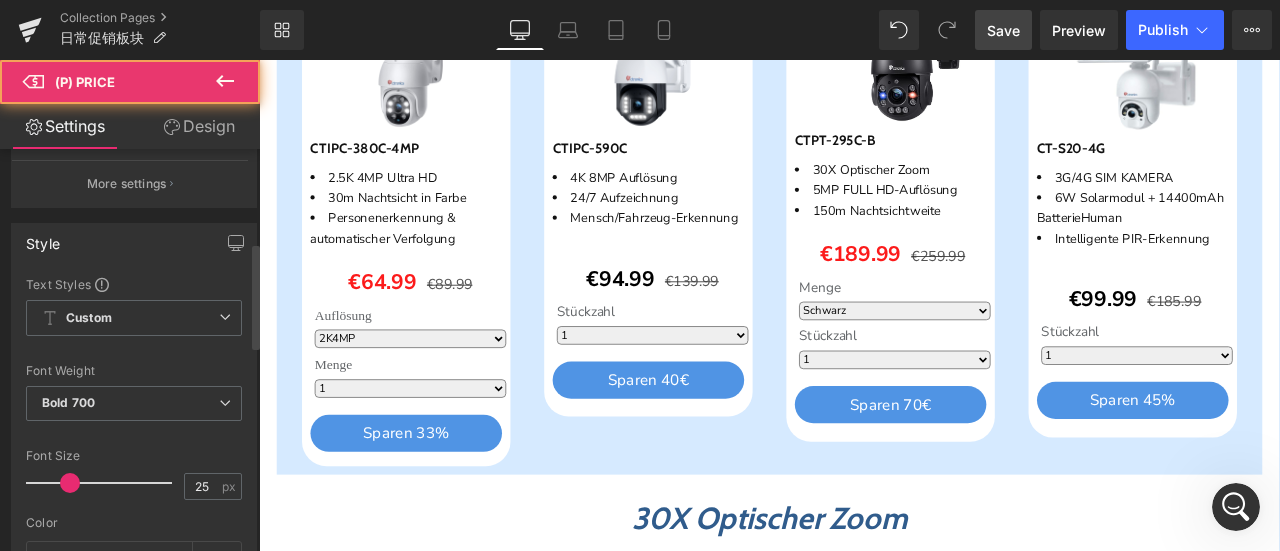 scroll, scrollTop: 400, scrollLeft: 0, axis: vertical 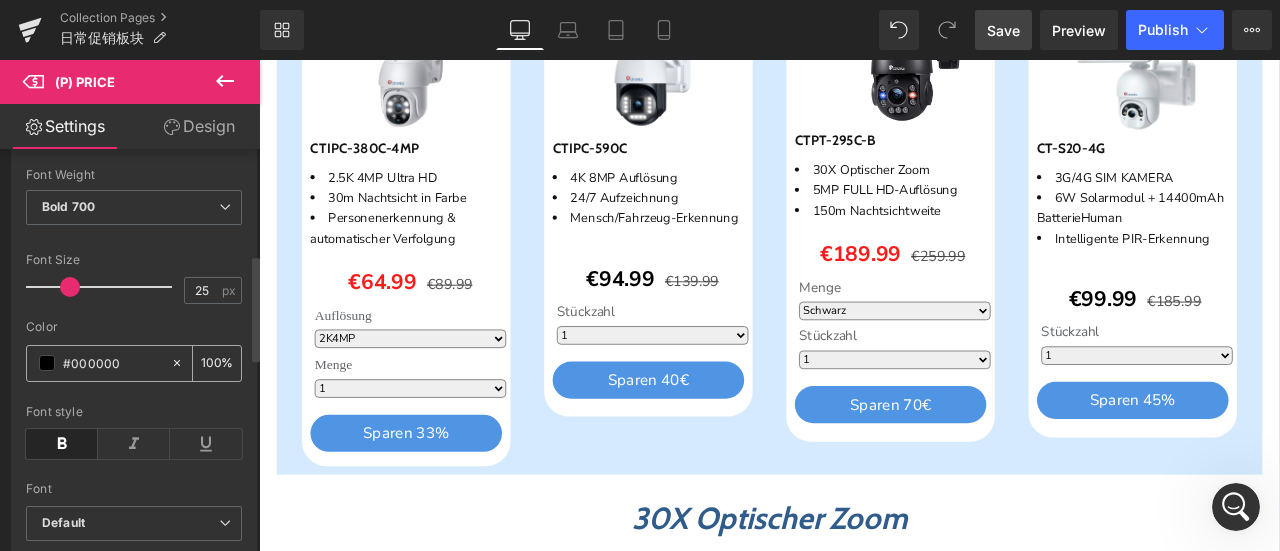 drag, startPoint x: 114, startPoint y: 357, endPoint x: 40, endPoint y: 359, distance: 74.02702 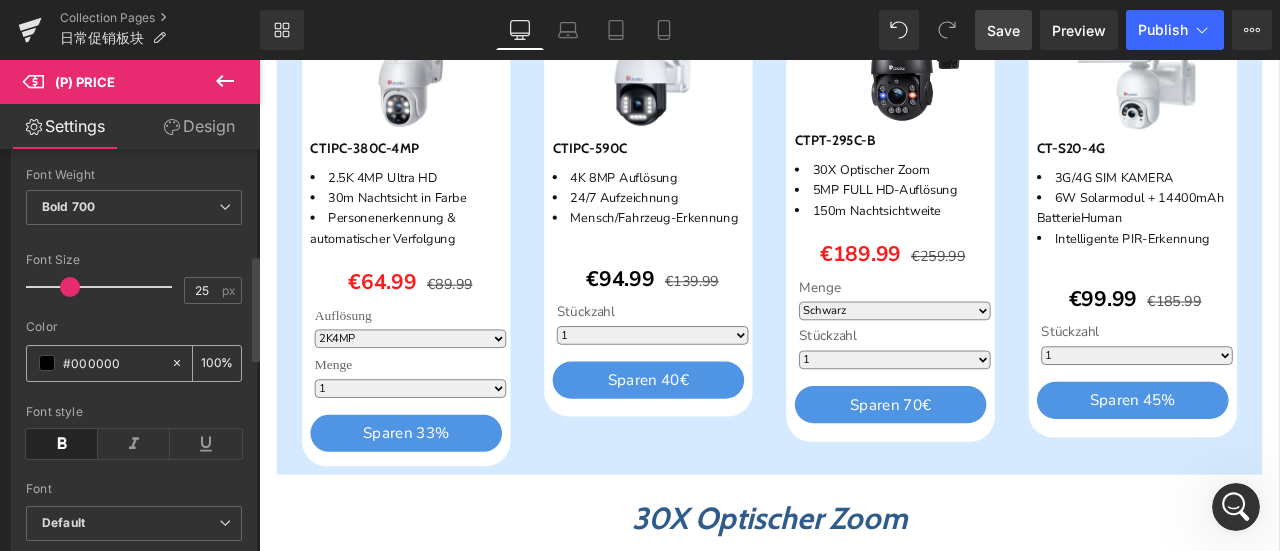 type on "#fc1b1b" 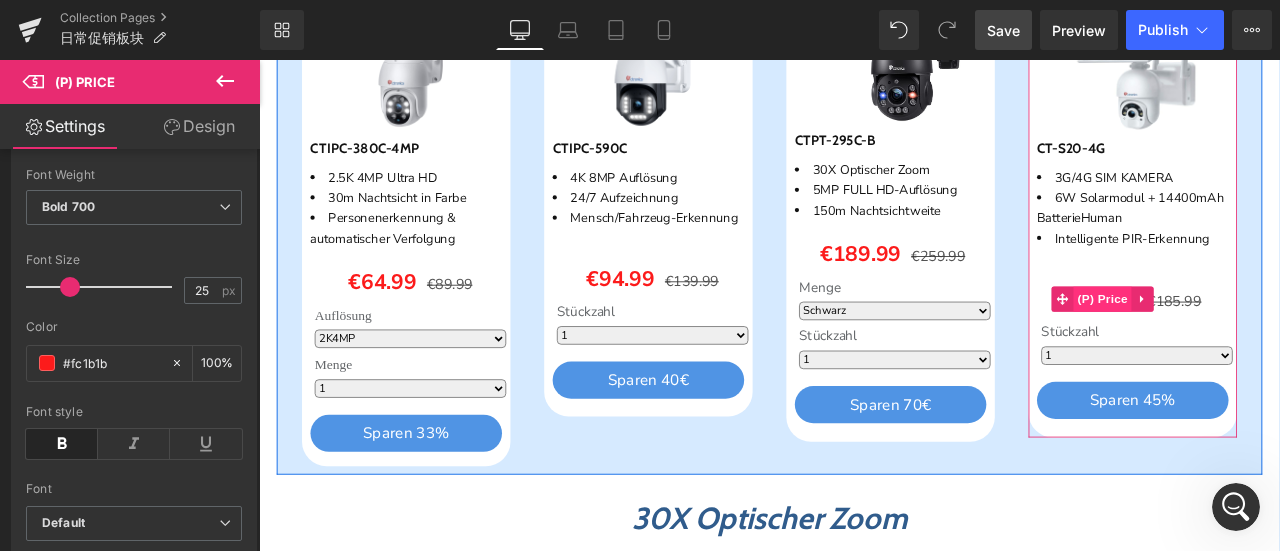 click on "(P) Price" at bounding box center (1259, 343) 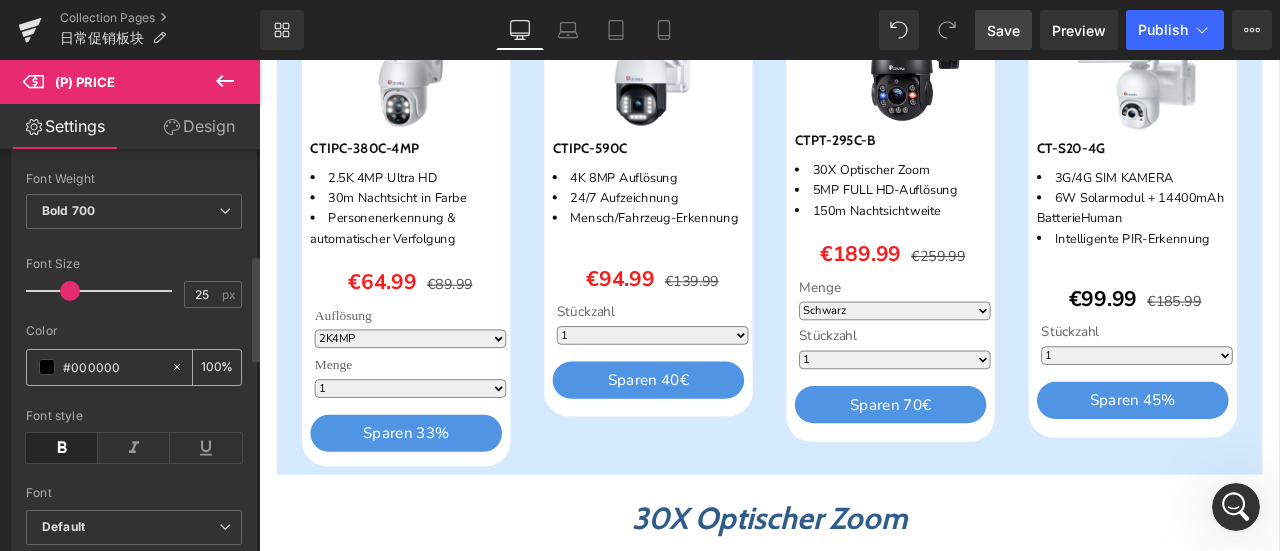 scroll, scrollTop: 400, scrollLeft: 0, axis: vertical 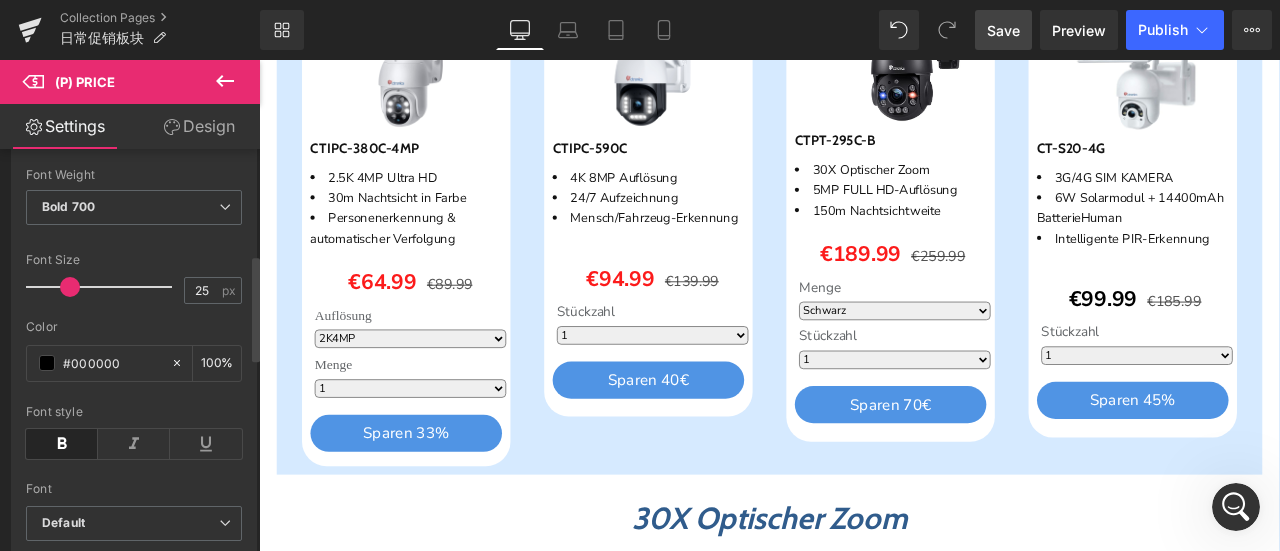 drag, startPoint x: 126, startPoint y: 360, endPoint x: 8, endPoint y: 350, distance: 118.42297 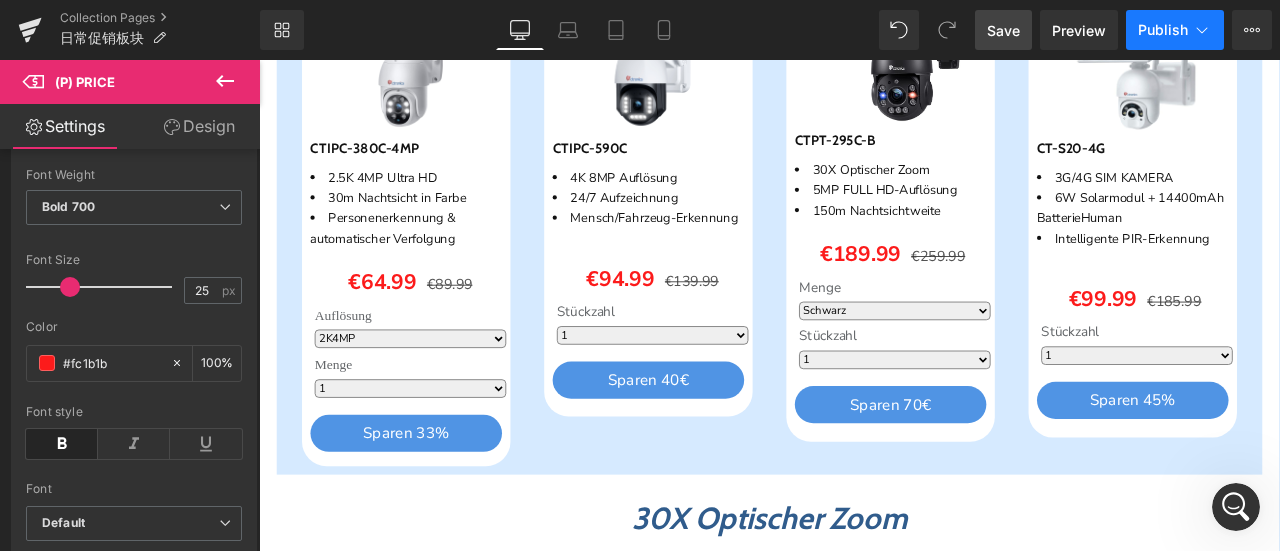 type on "#fc1b1b" 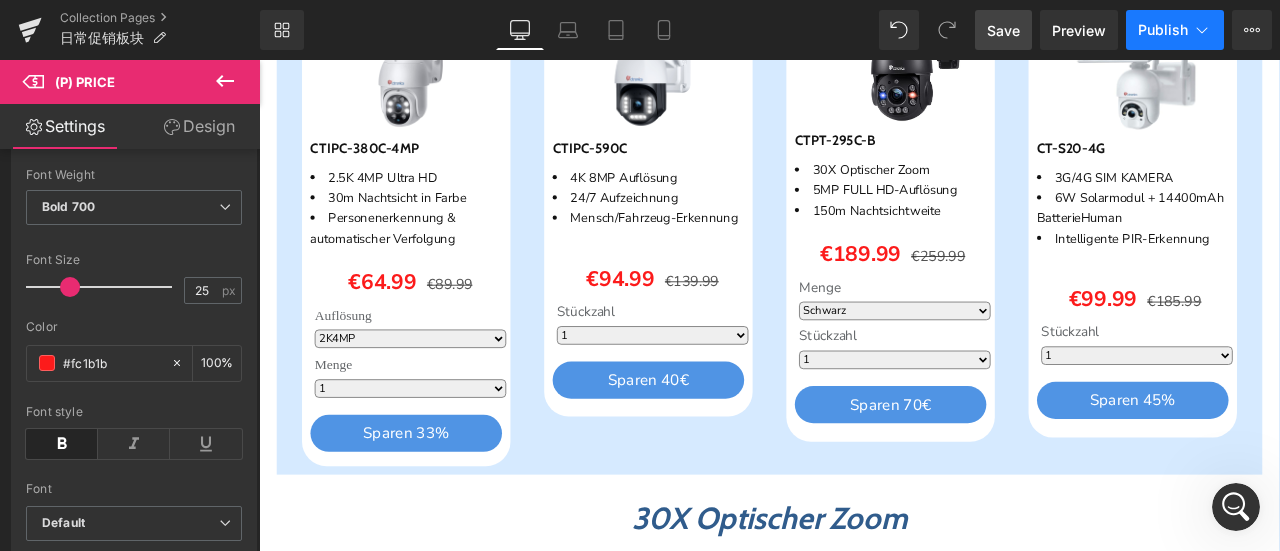 click on "Publish" at bounding box center [1163, 30] 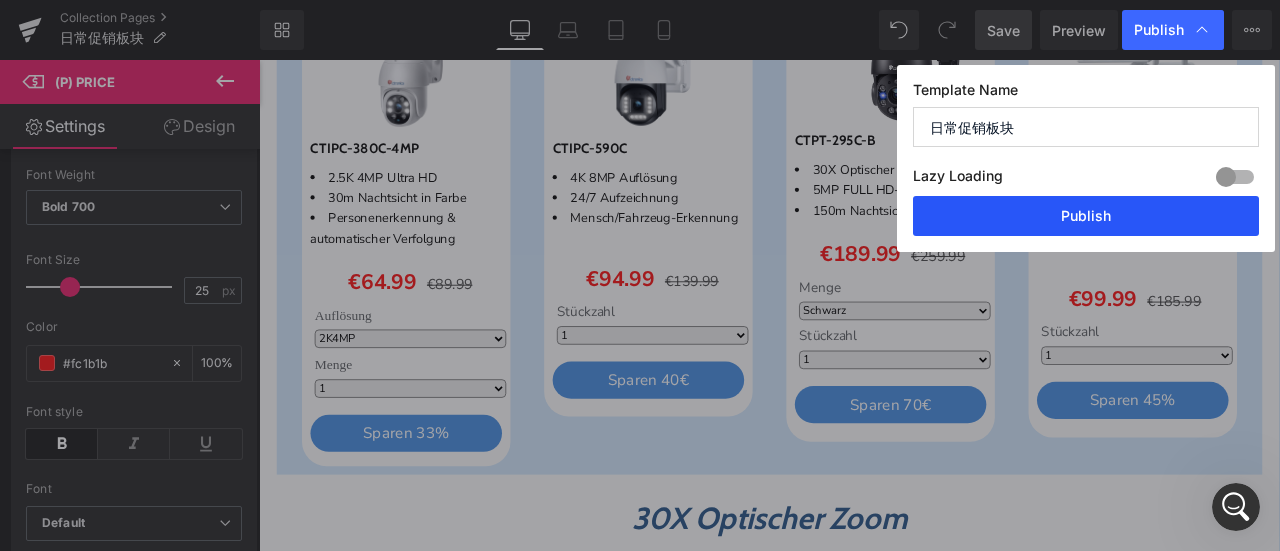 click on "Publish" at bounding box center (1086, 216) 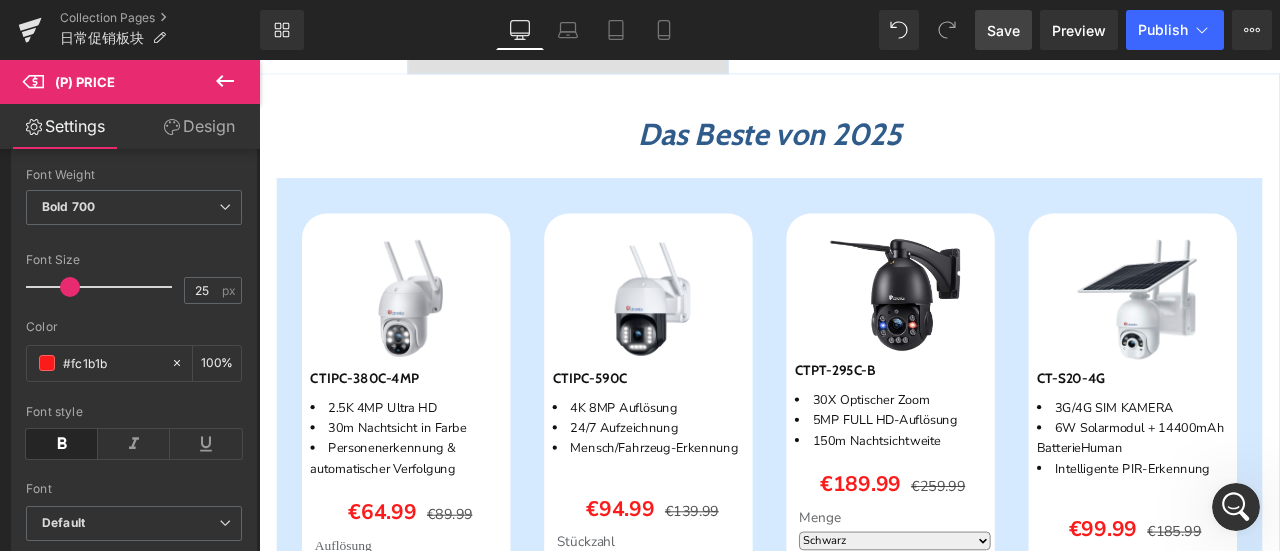 scroll, scrollTop: 908, scrollLeft: 0, axis: vertical 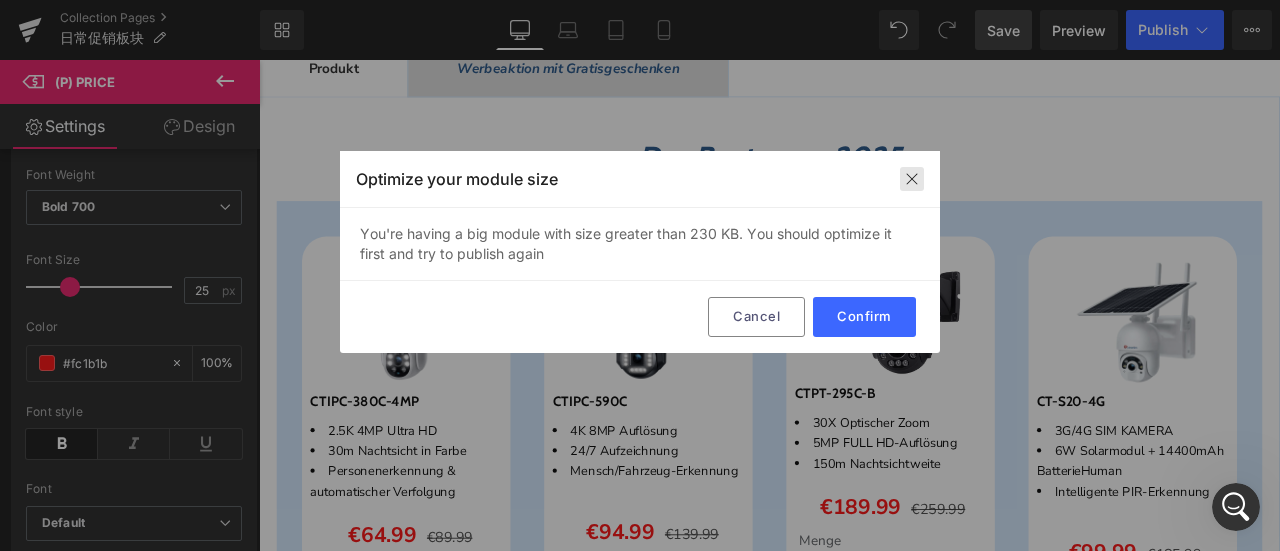 click at bounding box center (912, 179) 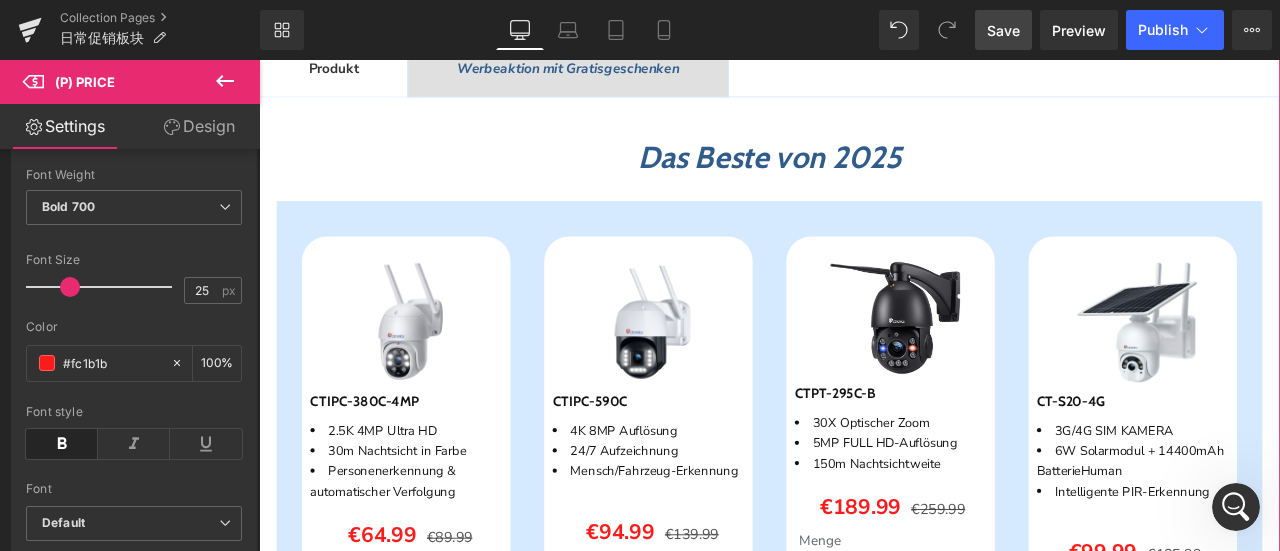 scroll, scrollTop: 2429, scrollLeft: 0, axis: vertical 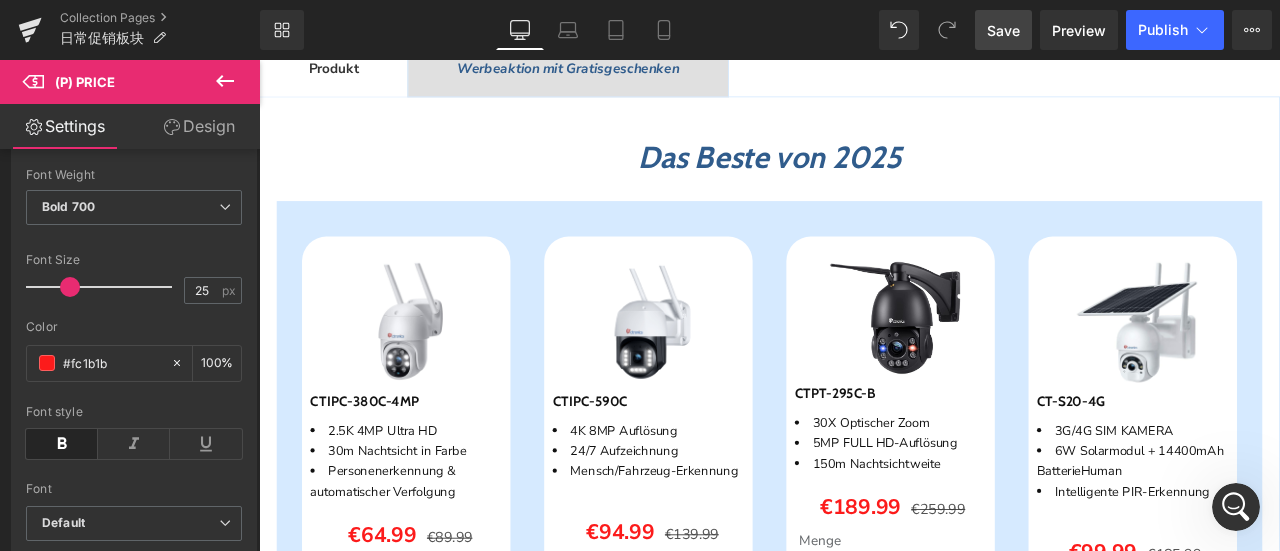 click on "Save" at bounding box center (1003, 30) 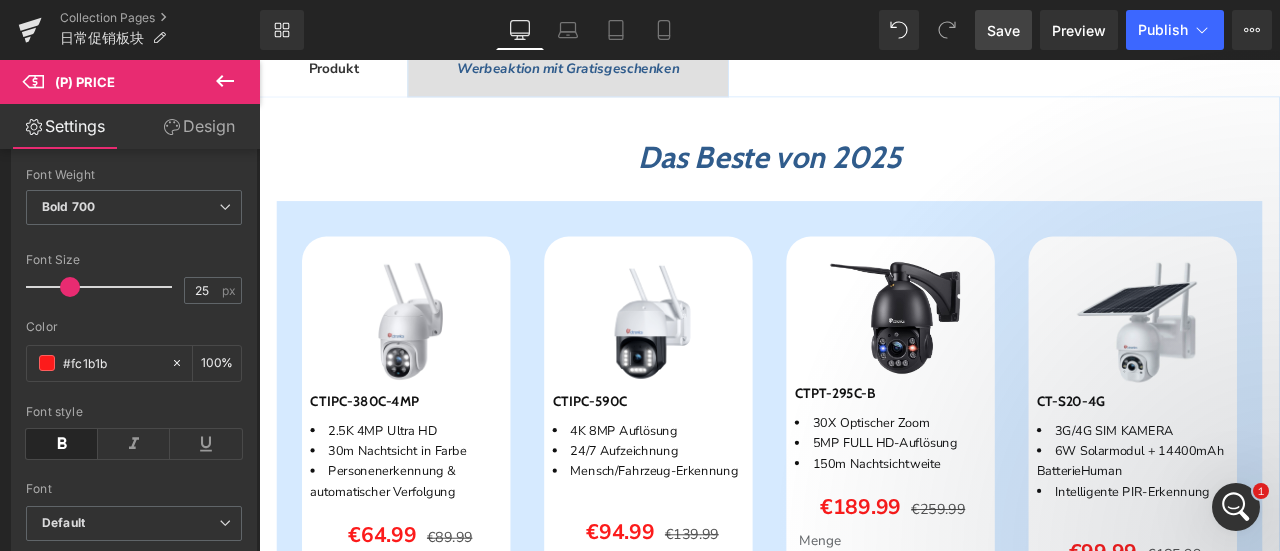 scroll, scrollTop: 2412, scrollLeft: 0, axis: vertical 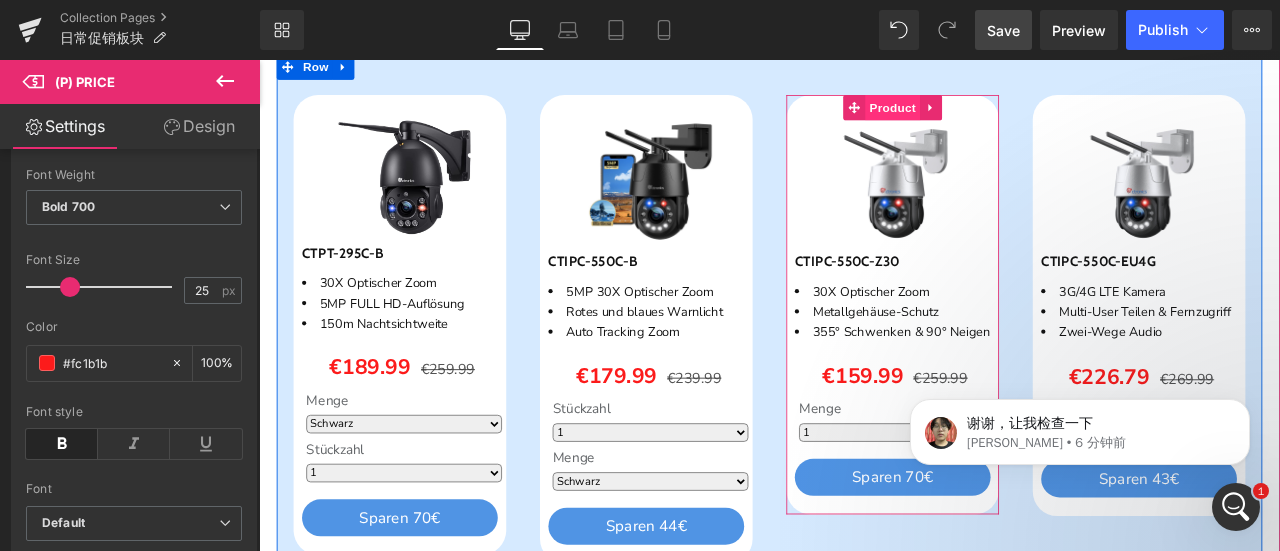 click on "Product" at bounding box center (1010, 117) 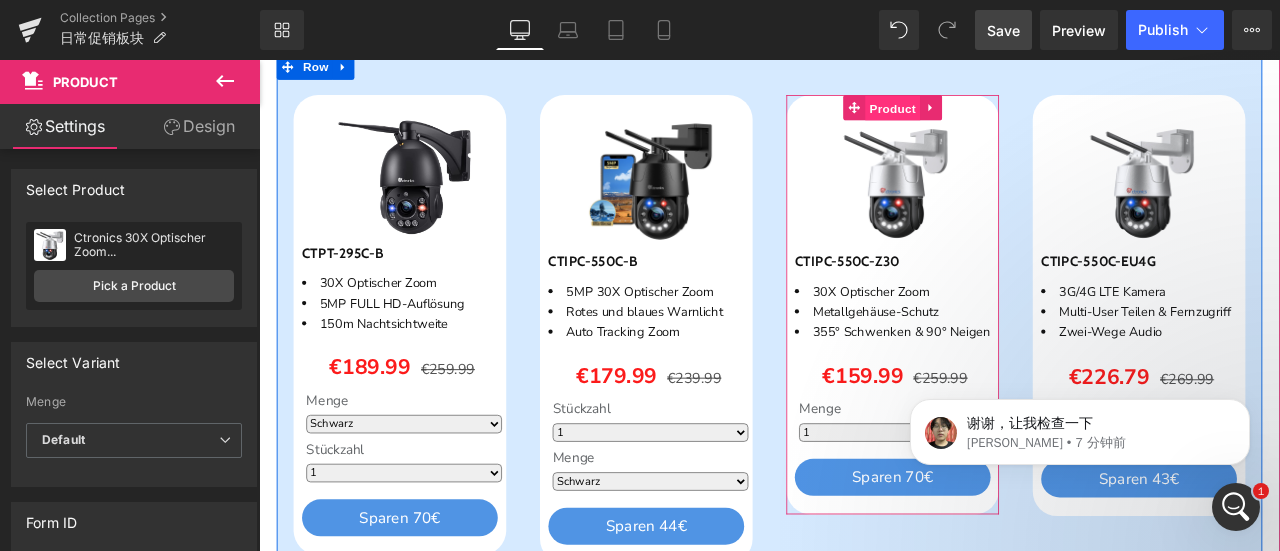 click on "Product" at bounding box center [1010, 118] 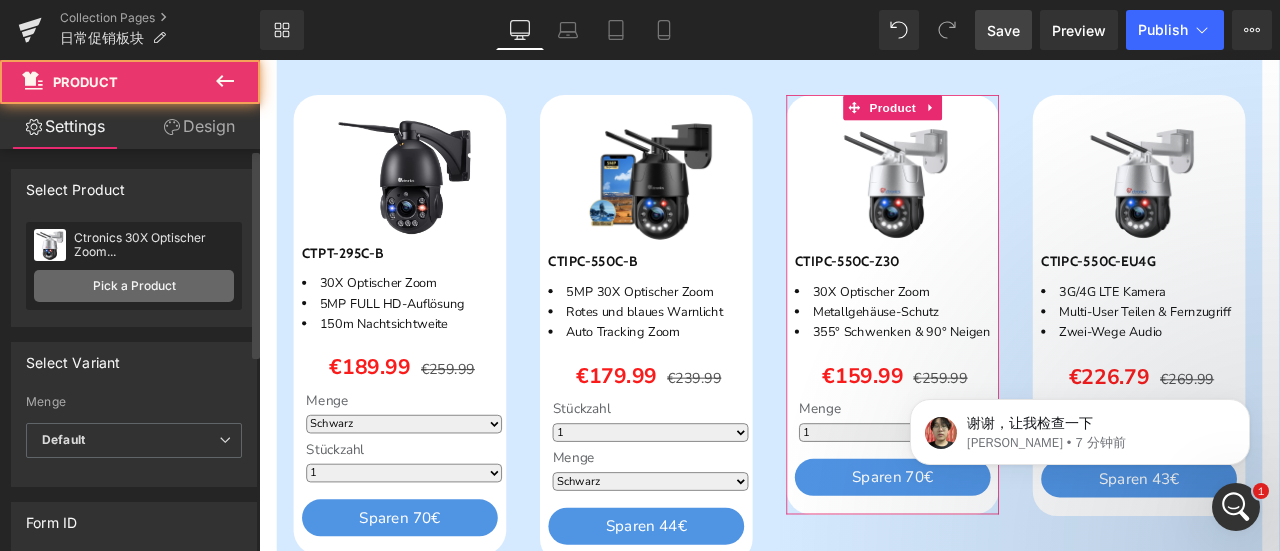click on "Pick a Product" at bounding box center (134, 286) 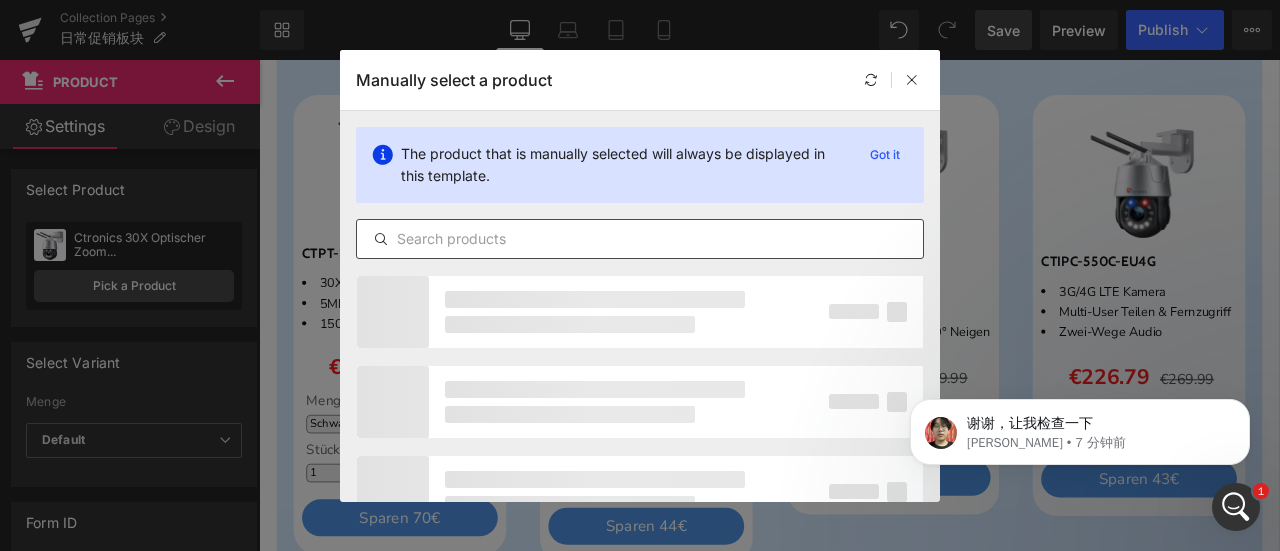 click at bounding box center (640, 239) 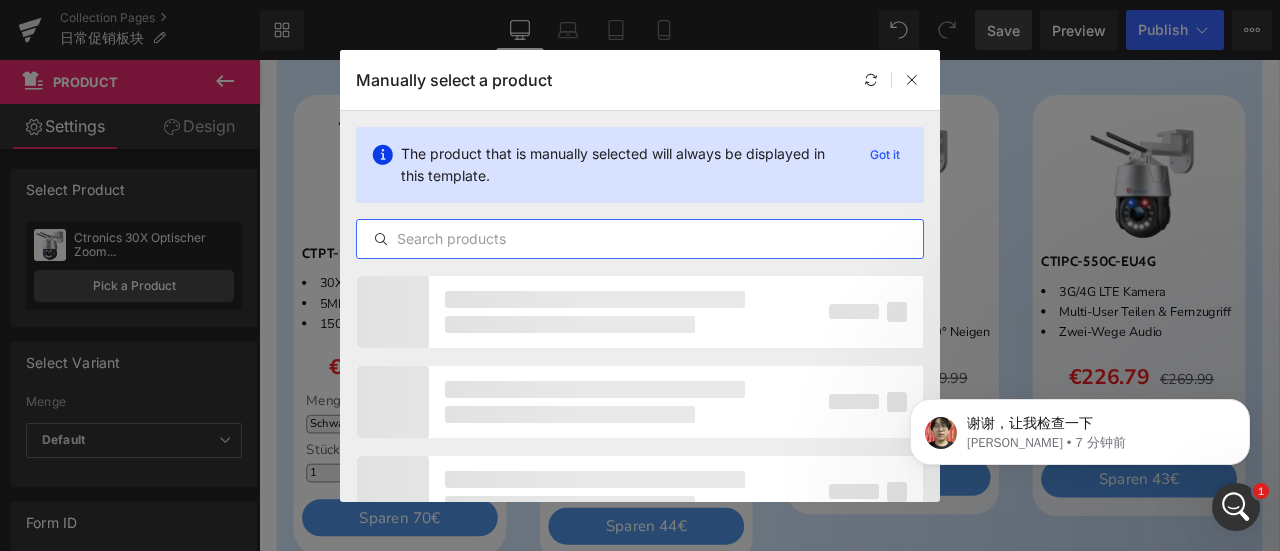 paste on "Ctronics 4K 30X 3D Optischer Zoom Überwachungskamera Aussen, 180m Nachtsicht, Personen-/Fahrzeug-/Tier-Erkennung" 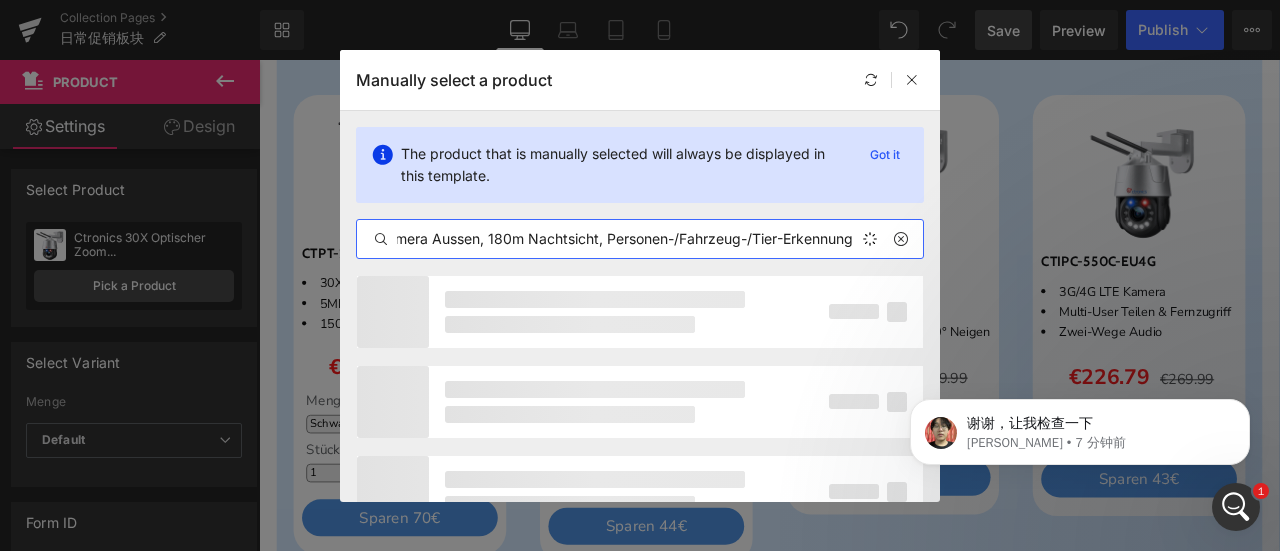 scroll, scrollTop: 0, scrollLeft: 368, axis: horizontal 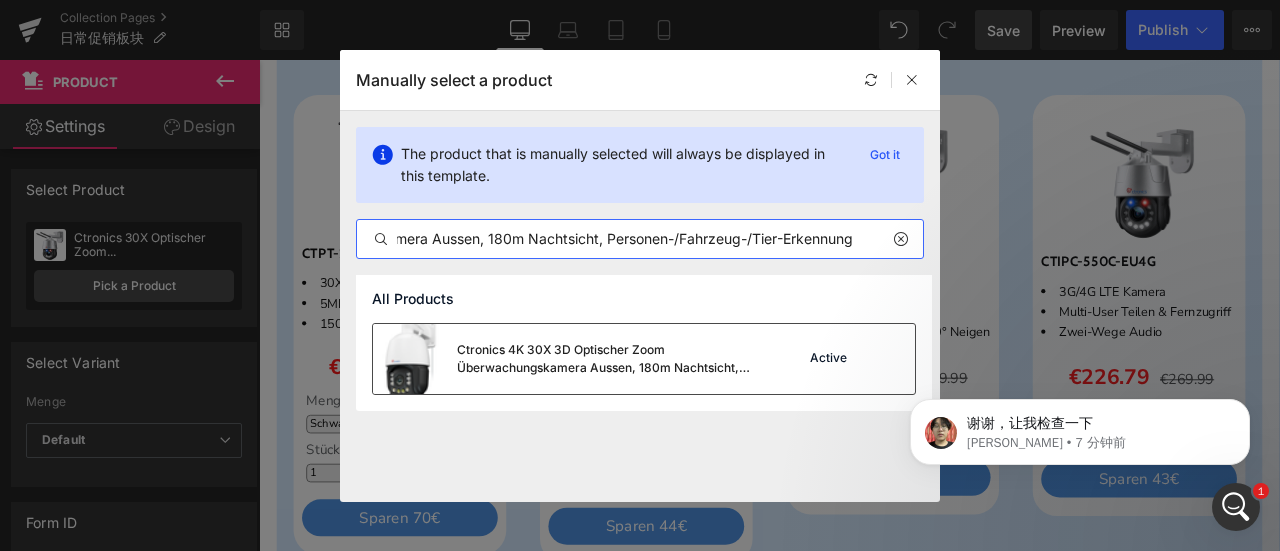 type on "Ctronics 4K 30X 3D Optischer Zoom Überwachungskamera Aussen, 180m Nachtsicht, Personen-/Fahrzeug-/Tier-Erkennung" 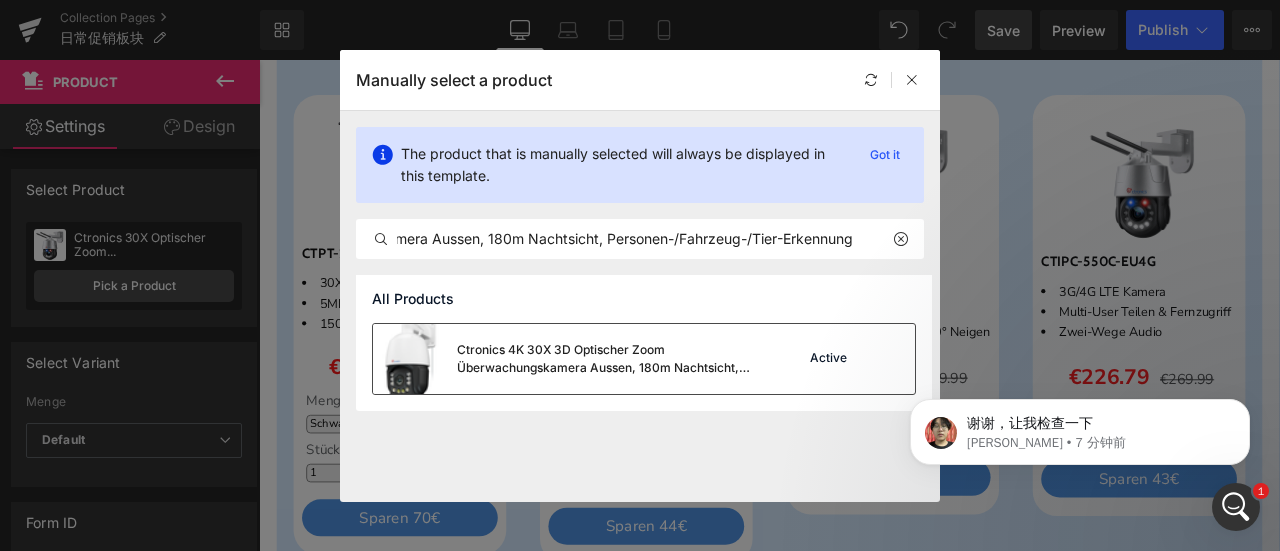 click on "Ctronics 4K 30X 3D Optischer Zoom Überwachungskamera Aussen, 180m Nachtsicht, Personen-/Fahrzeug-/Tier-Erkennung" at bounding box center [607, 359] 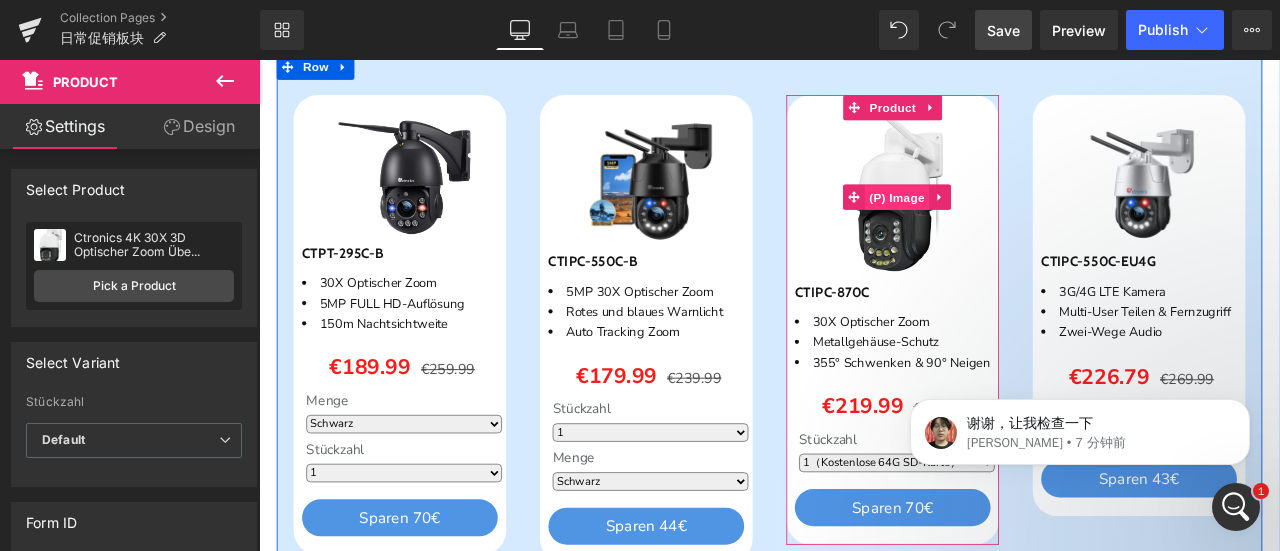 click on "(P) Image" at bounding box center [1015, 224] 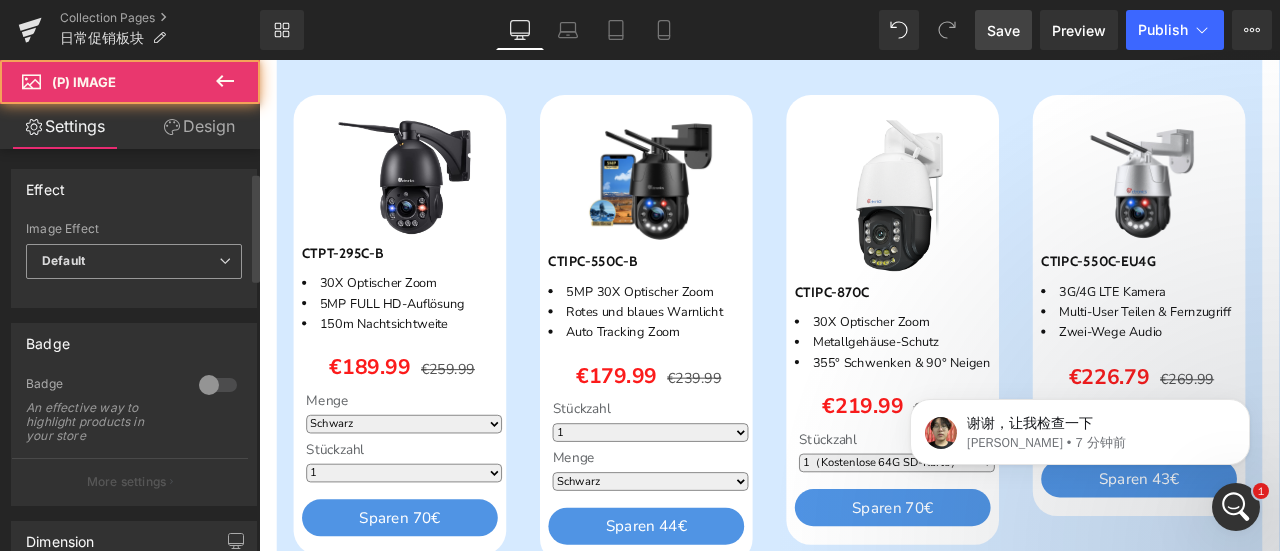 scroll, scrollTop: 200, scrollLeft: 0, axis: vertical 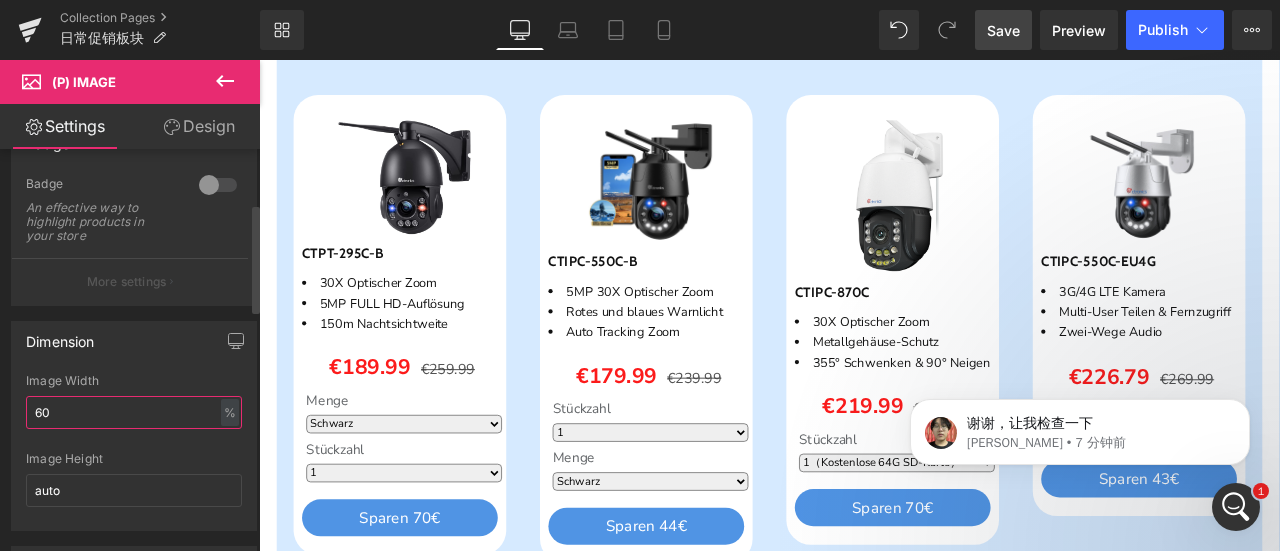drag, startPoint x: 62, startPoint y: 403, endPoint x: 0, endPoint y: 402, distance: 62.008064 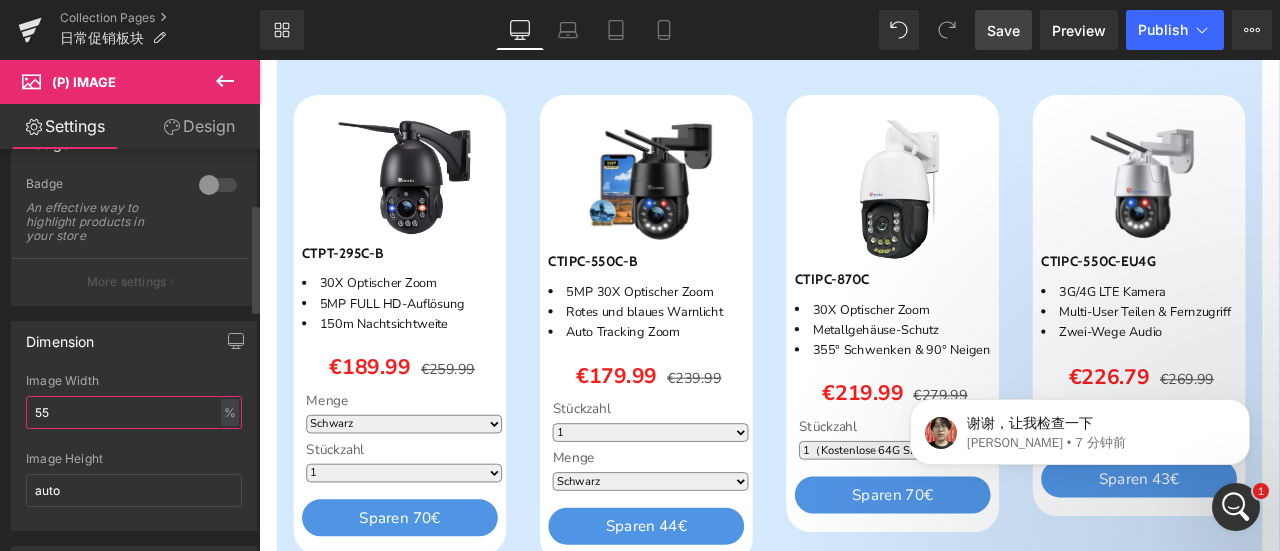 drag, startPoint x: 42, startPoint y: 409, endPoint x: 64, endPoint y: 409, distance: 22 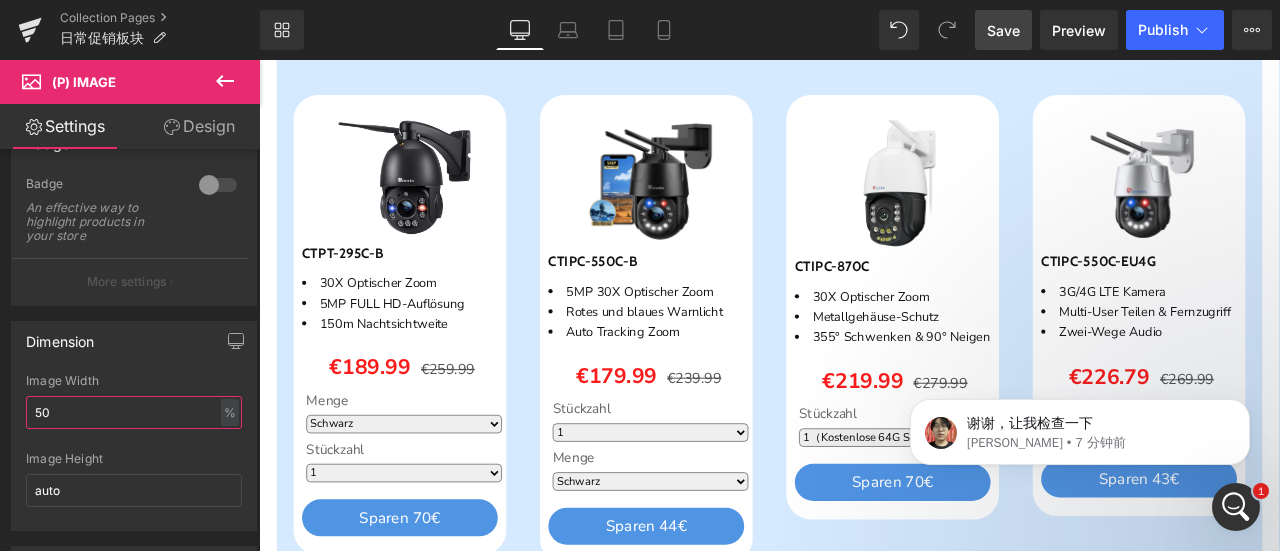 type on "50" 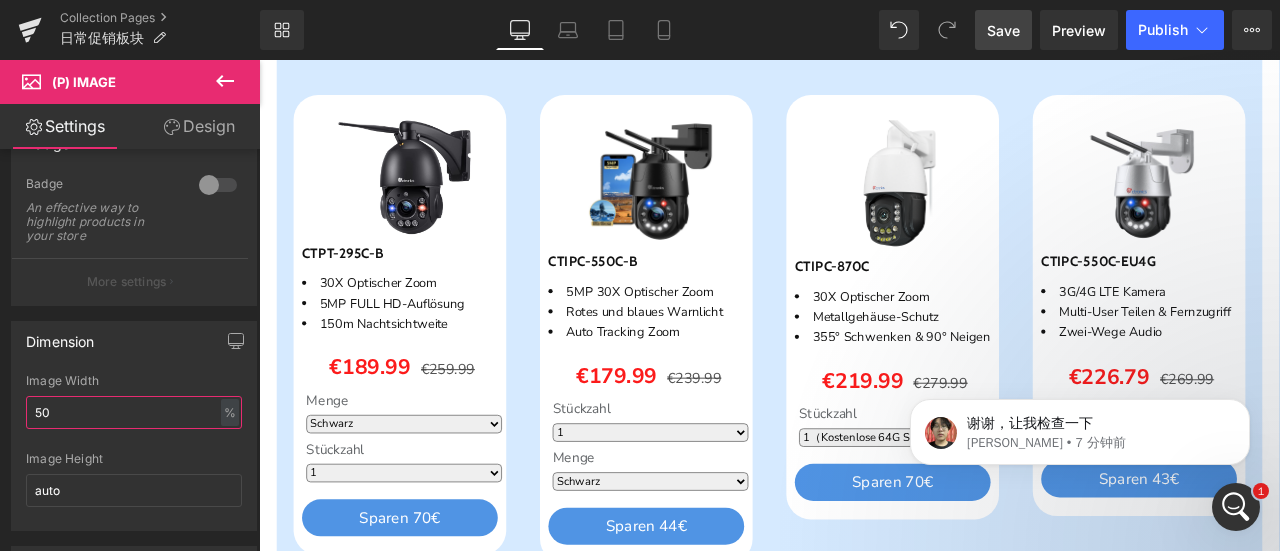scroll, scrollTop: 2488, scrollLeft: 0, axis: vertical 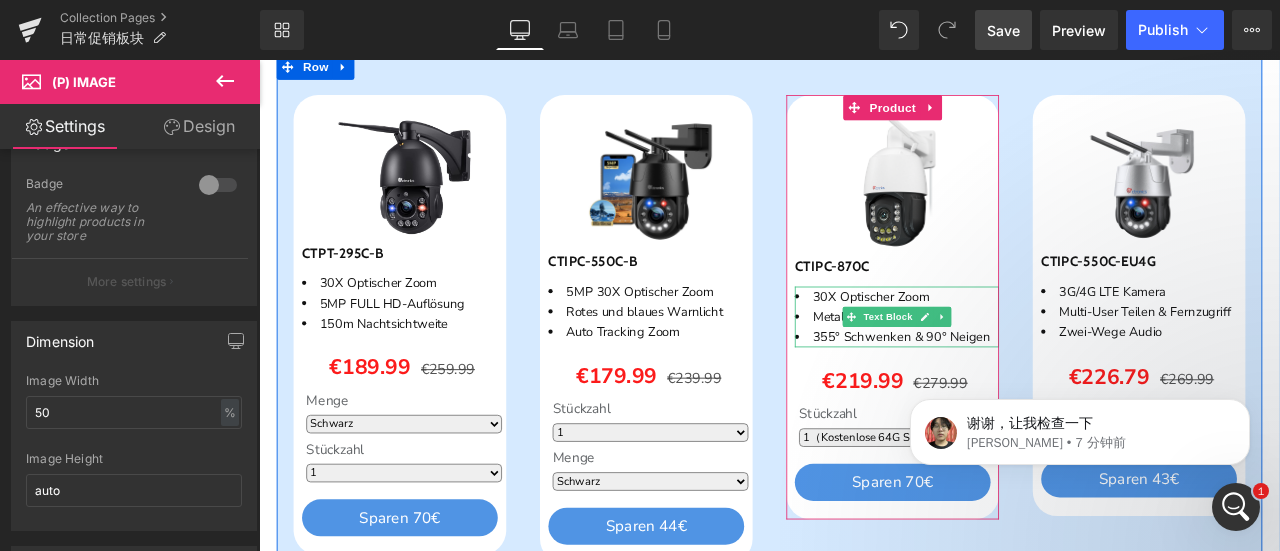 click on "30X Optischer Zoom" at bounding box center [1015, 341] 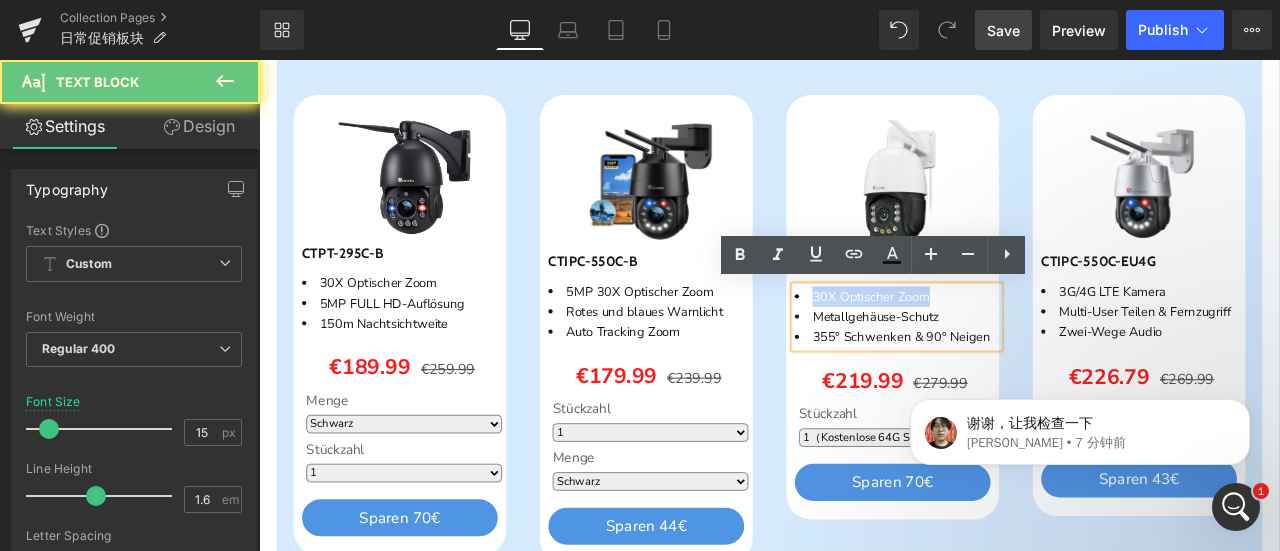 drag, startPoint x: 956, startPoint y: 332, endPoint x: 1069, endPoint y: 343, distance: 113.534134 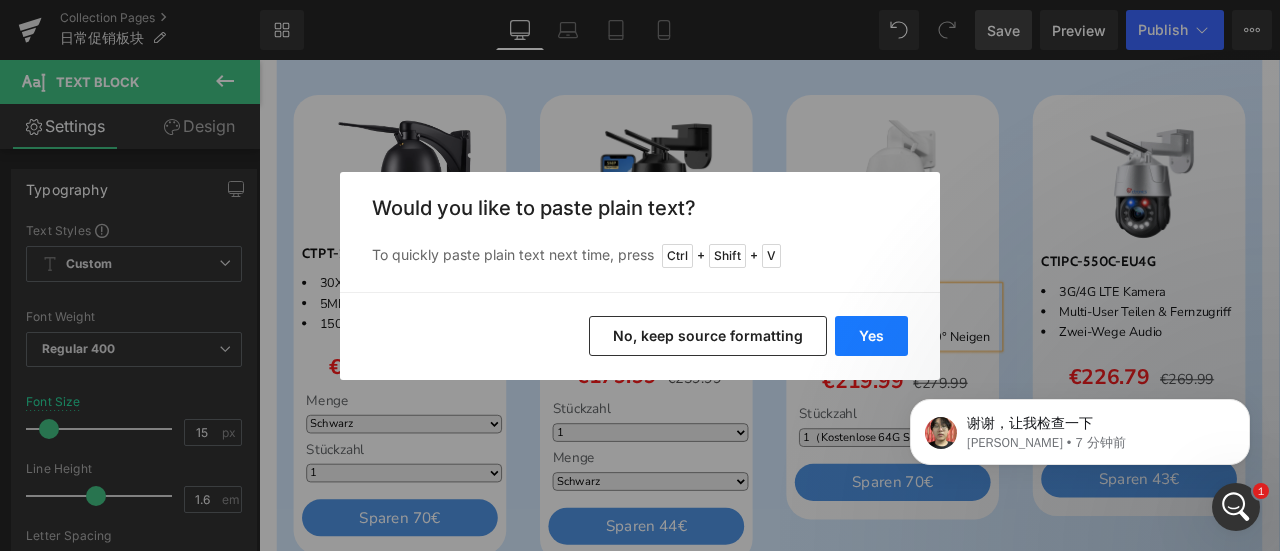 click on "Yes" at bounding box center [871, 336] 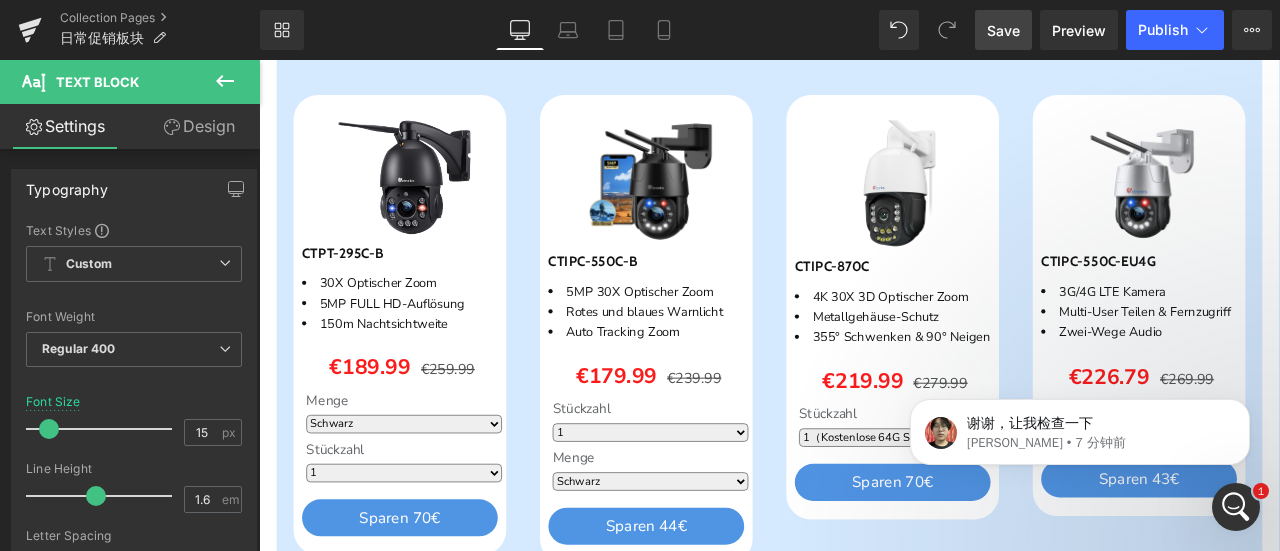 scroll, scrollTop: 2412, scrollLeft: 0, axis: vertical 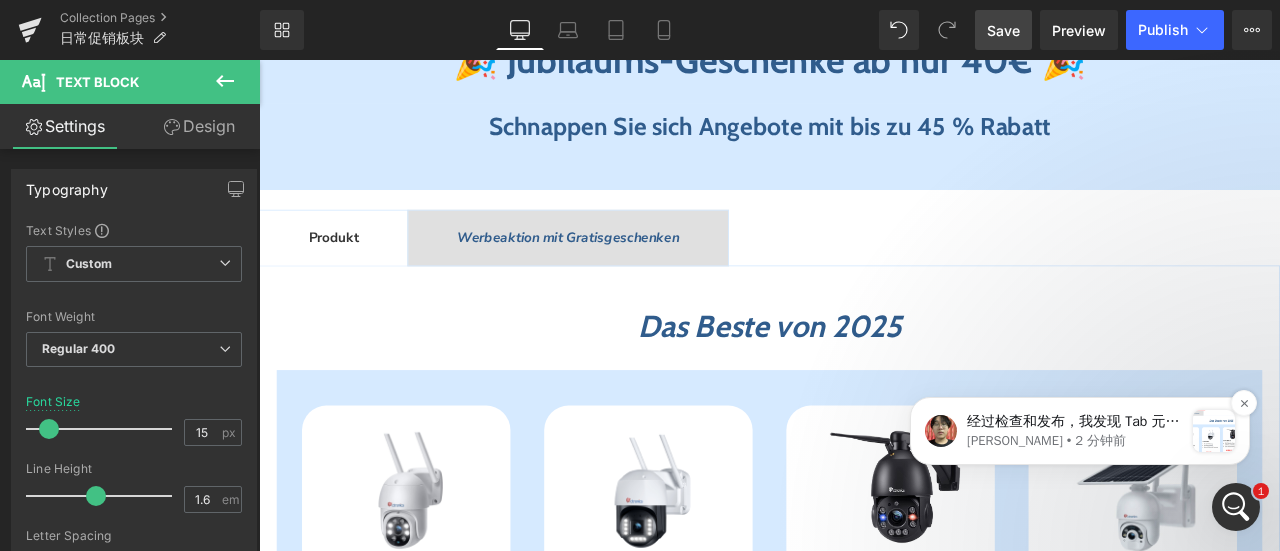 click at bounding box center [1214, 431] 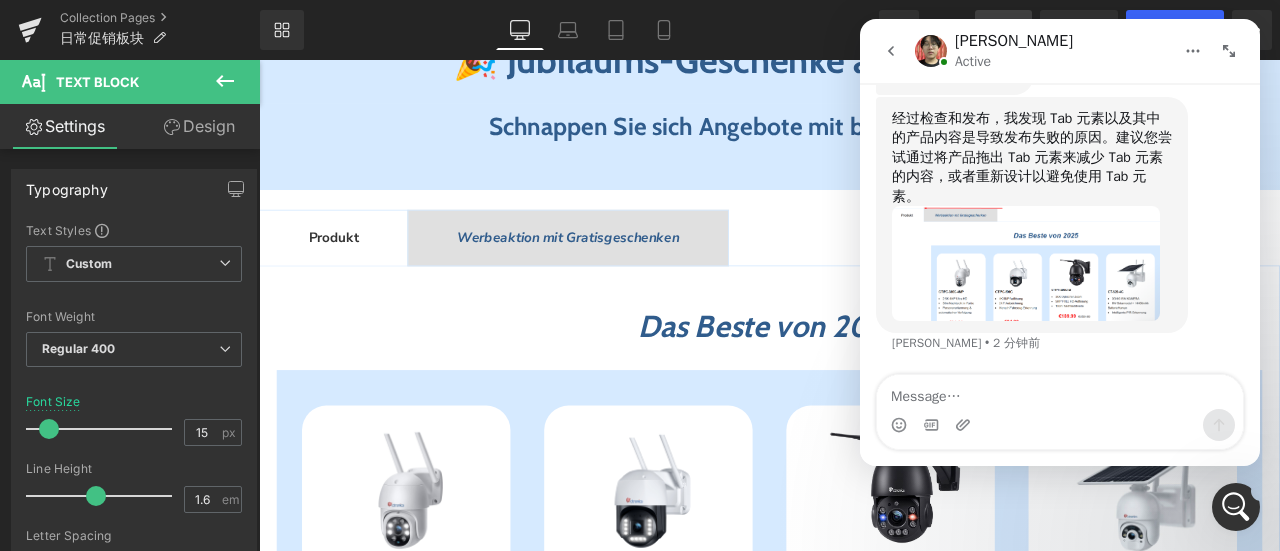 scroll, scrollTop: 0, scrollLeft: 0, axis: both 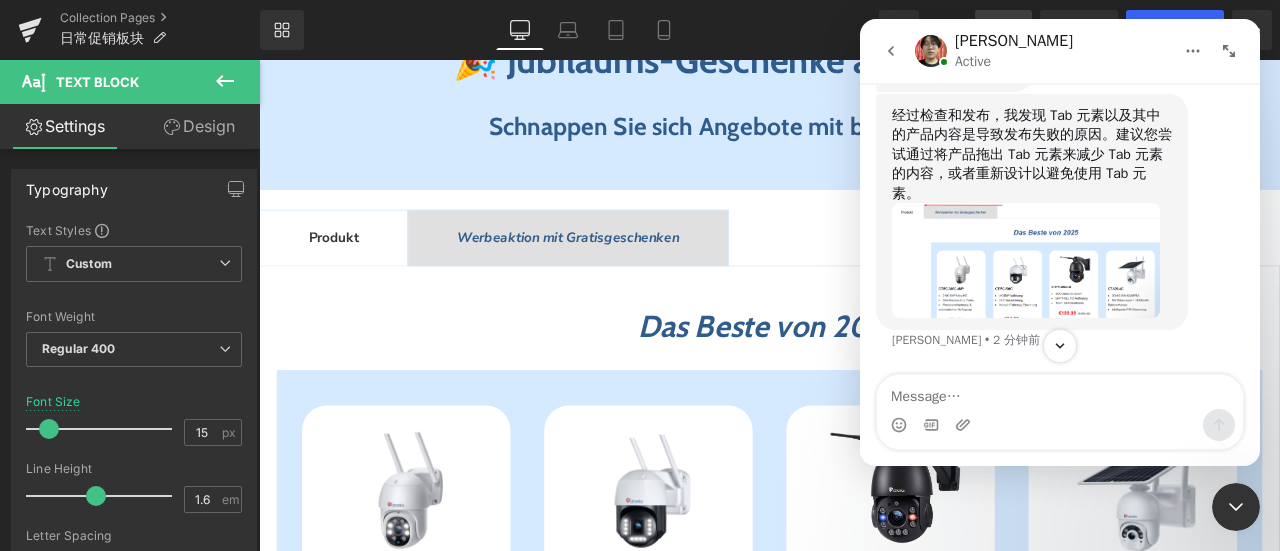 click at bounding box center (1026, 260) 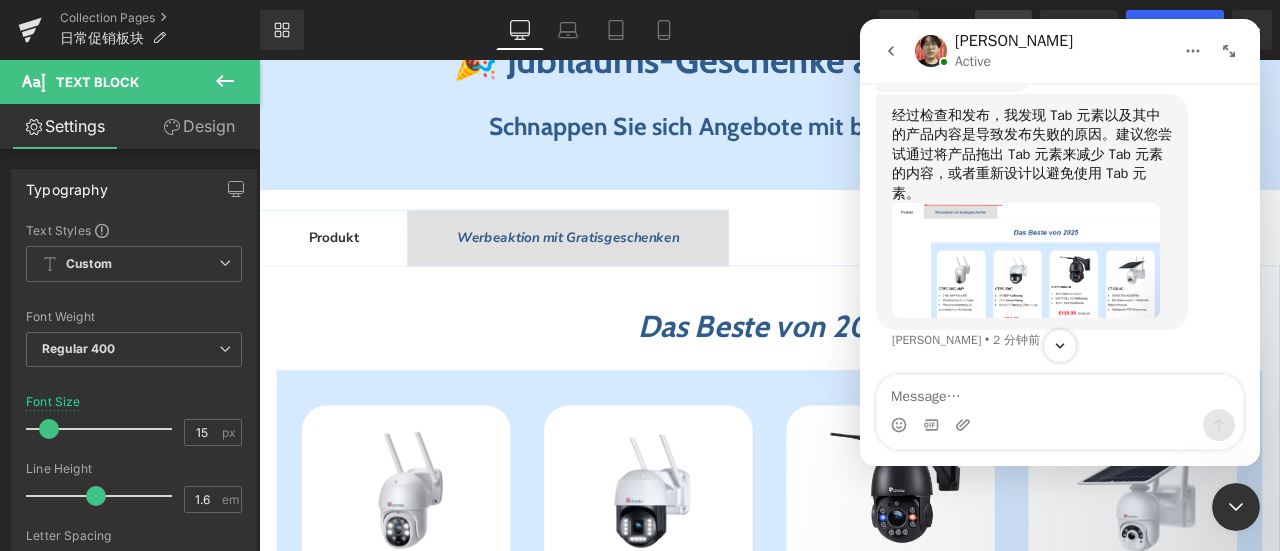scroll, scrollTop: 0, scrollLeft: 0, axis: both 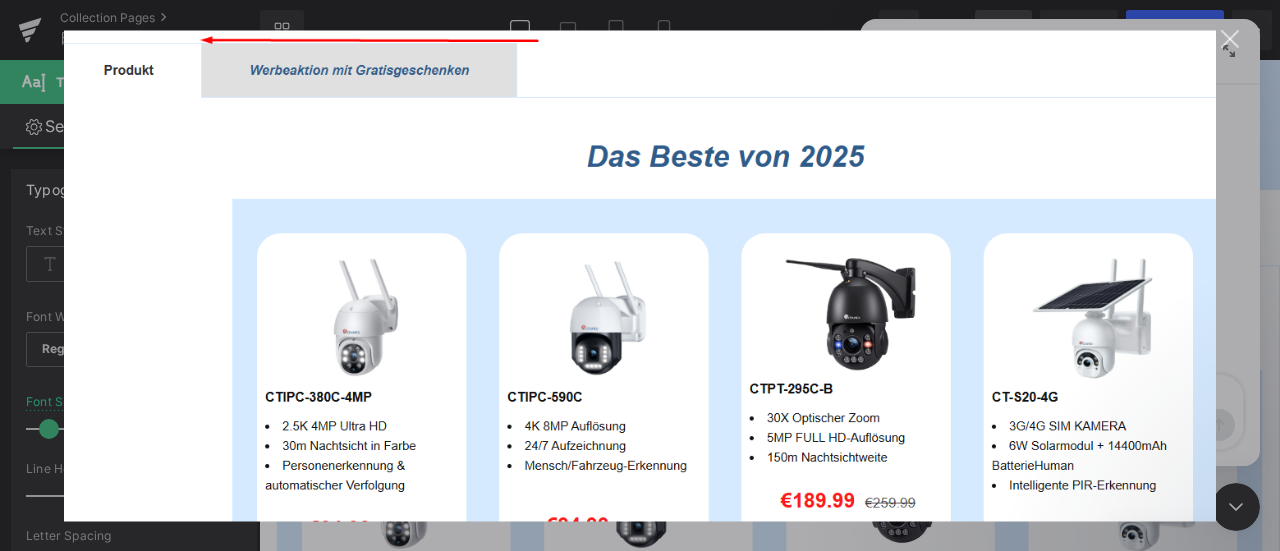 click at bounding box center (1230, 39) 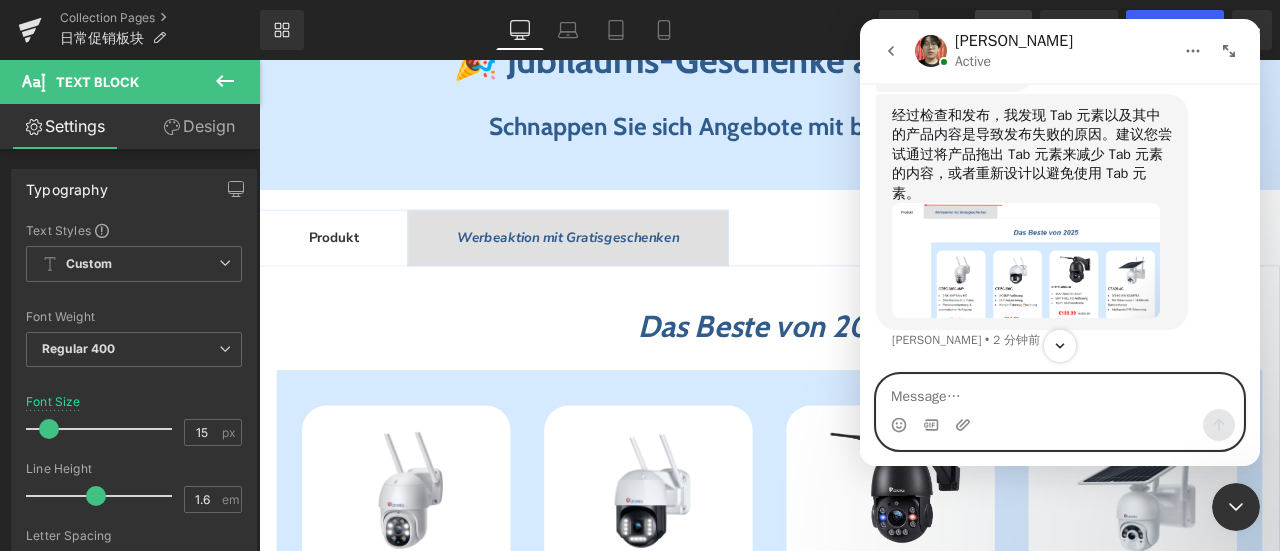 click at bounding box center (1060, 392) 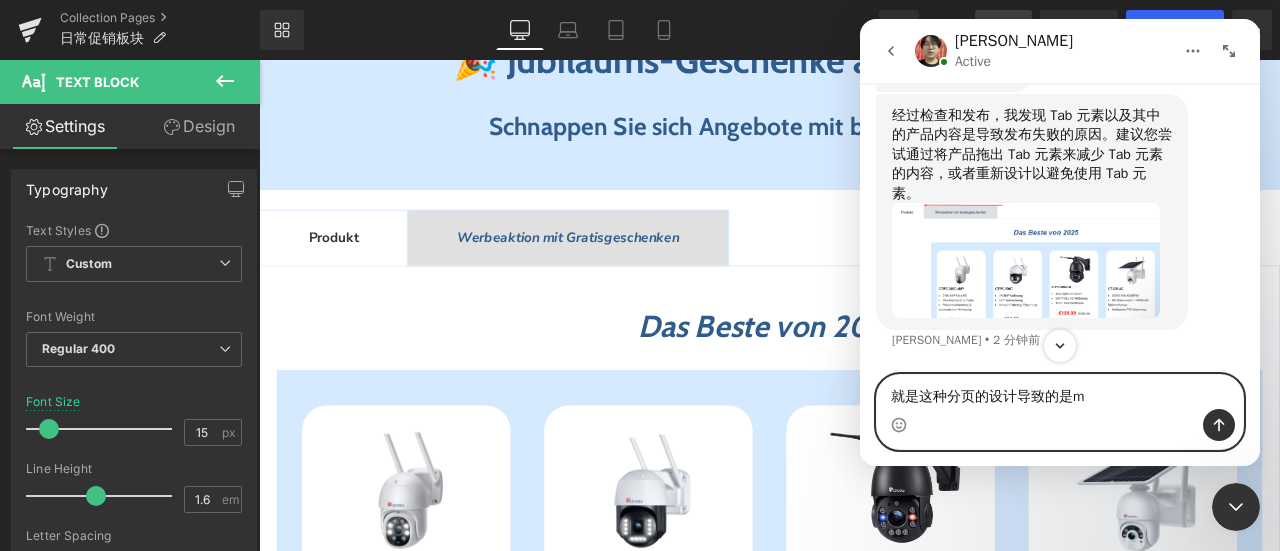 type on "就是这种分页的设计导致的是吗" 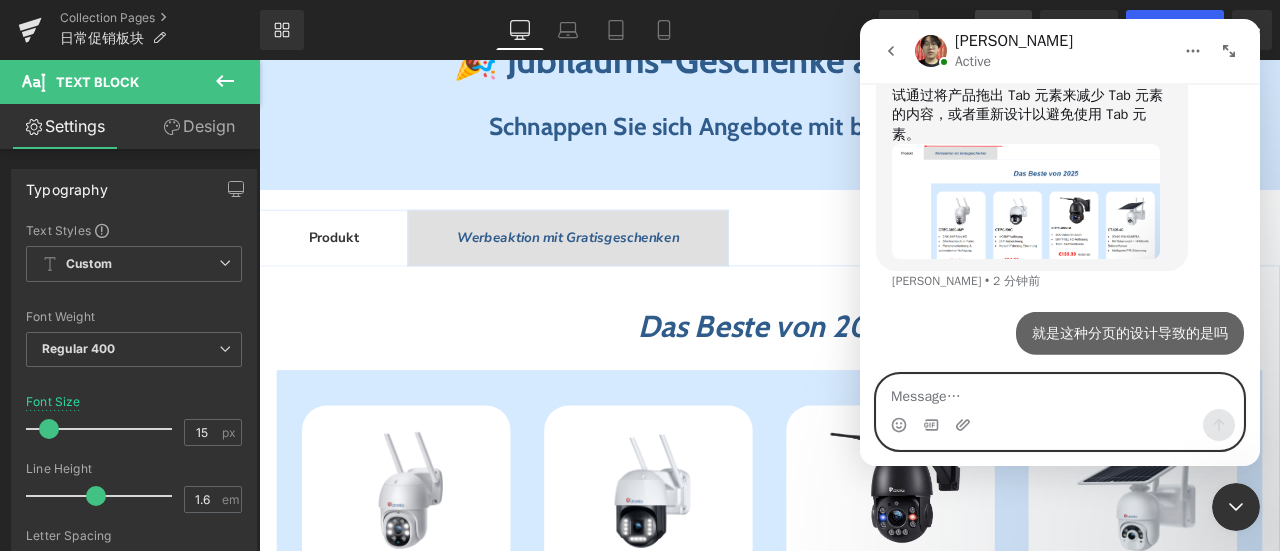 scroll, scrollTop: 2, scrollLeft: 0, axis: vertical 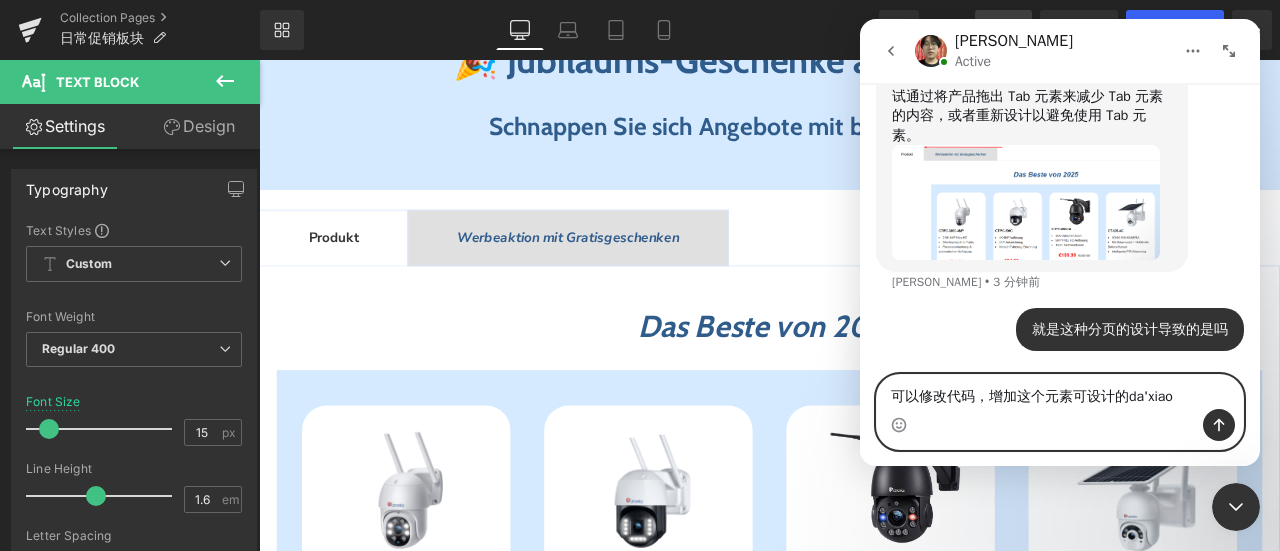 type on "可以修改代码，增加这个元素可设计的大小" 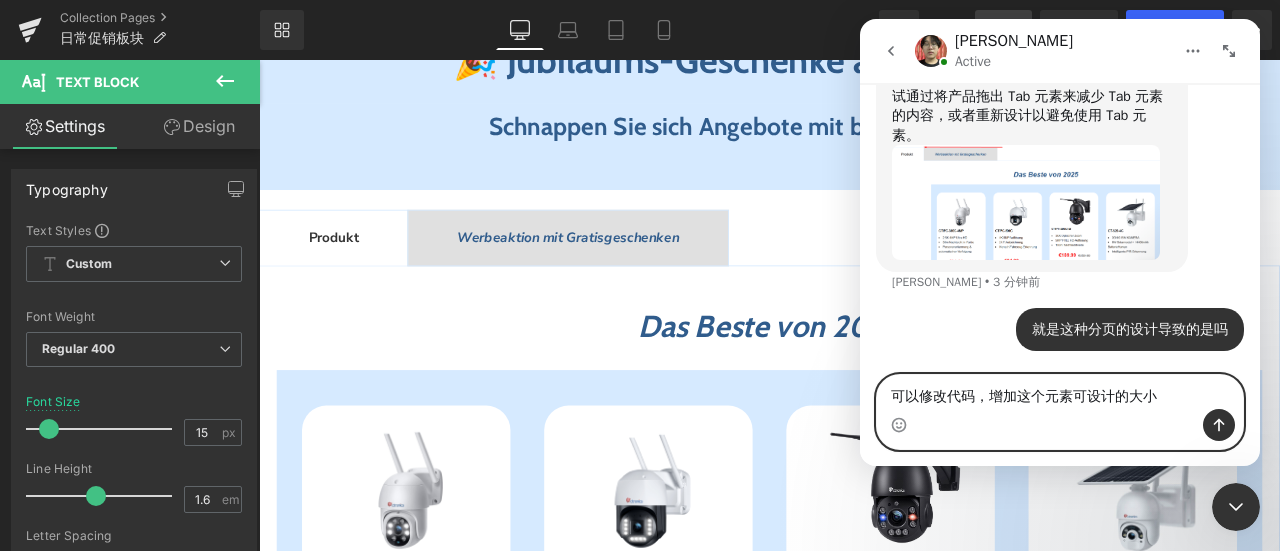 type 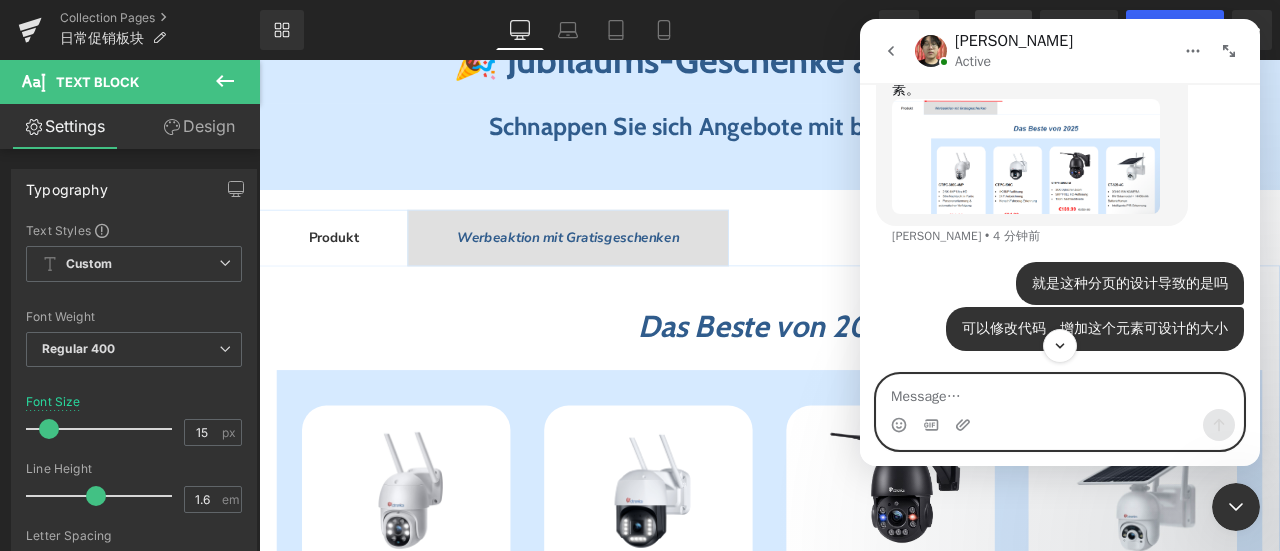 scroll, scrollTop: 2755, scrollLeft: 0, axis: vertical 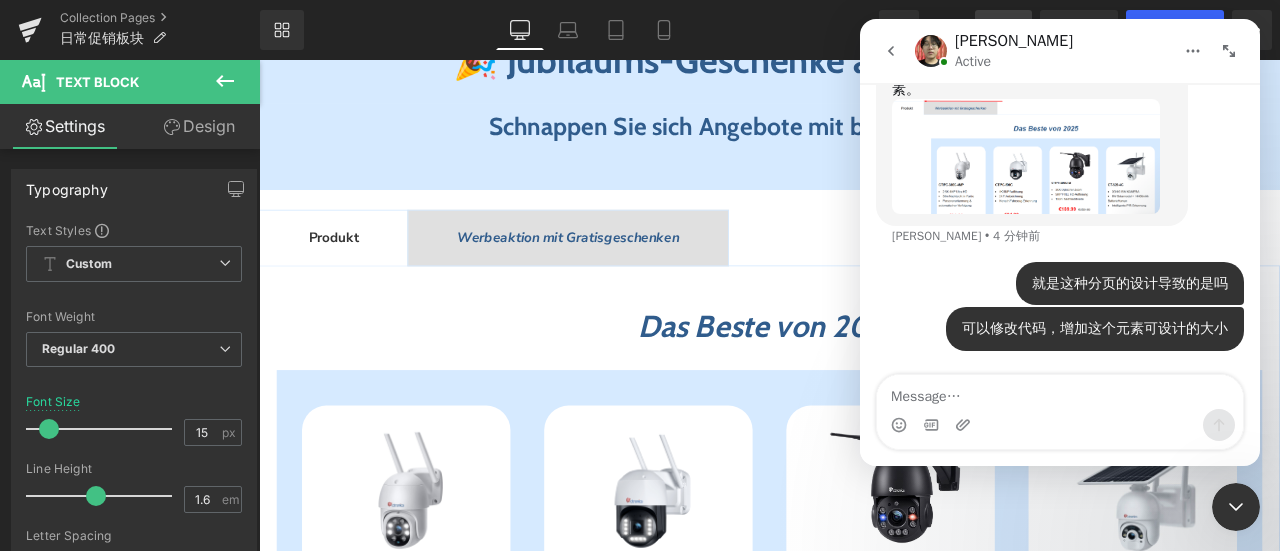 click at bounding box center [1236, 507] 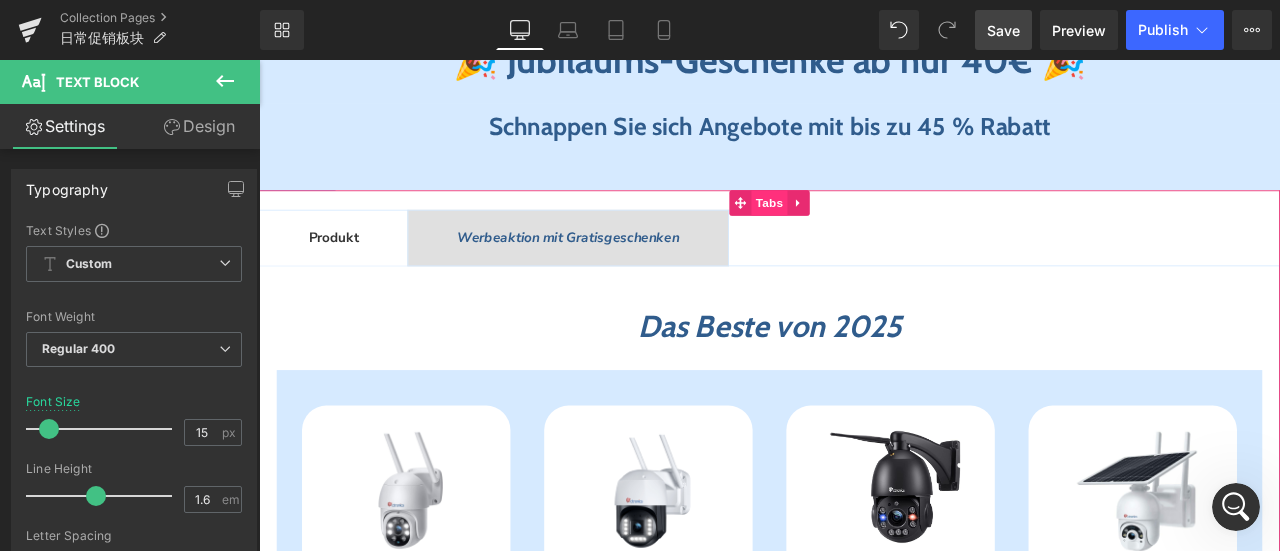 click on "Tabs" at bounding box center [864, 229] 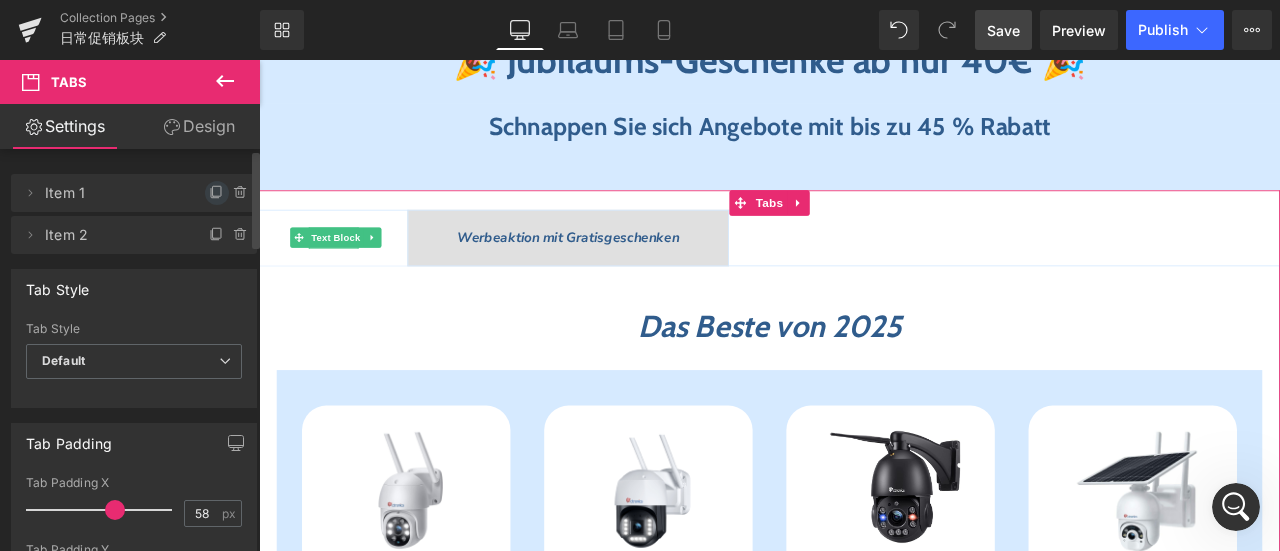 click 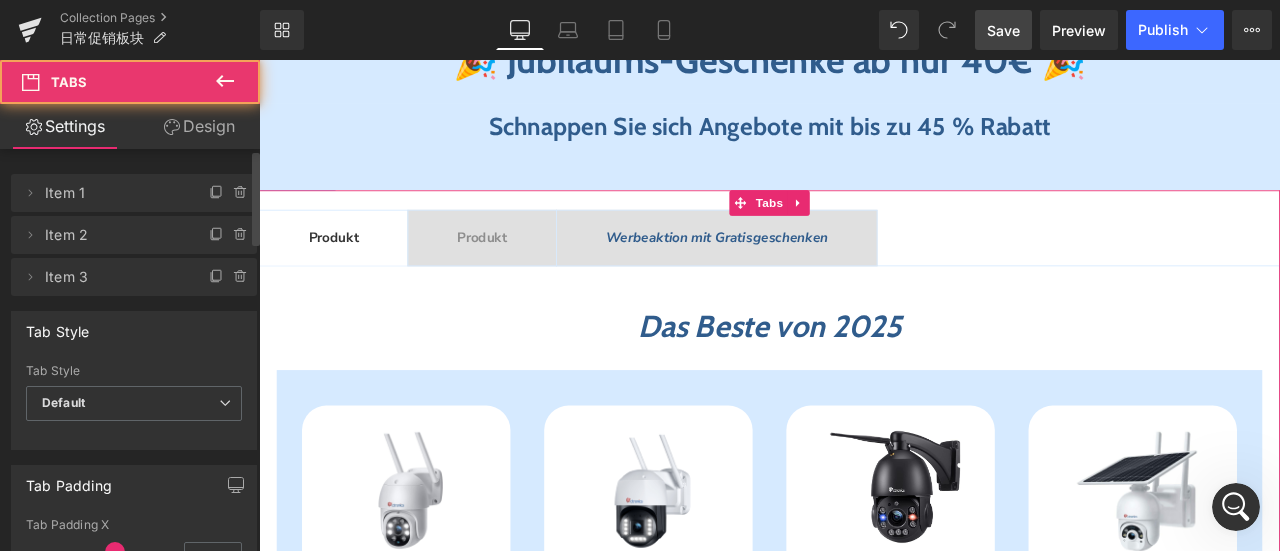 click on "Das Beste von 2025 Heading
Sparen
28
%
(P) Image
CTIPC-380C-4MP
(P) SKU
2.5K 4MP Ultra HD 30m Nachtsicht in Farbe Personenerkennung & automatischer Verfolgung
Text Block
€64.99 €89.99
2K4MP 1" at bounding box center [864, 1821] 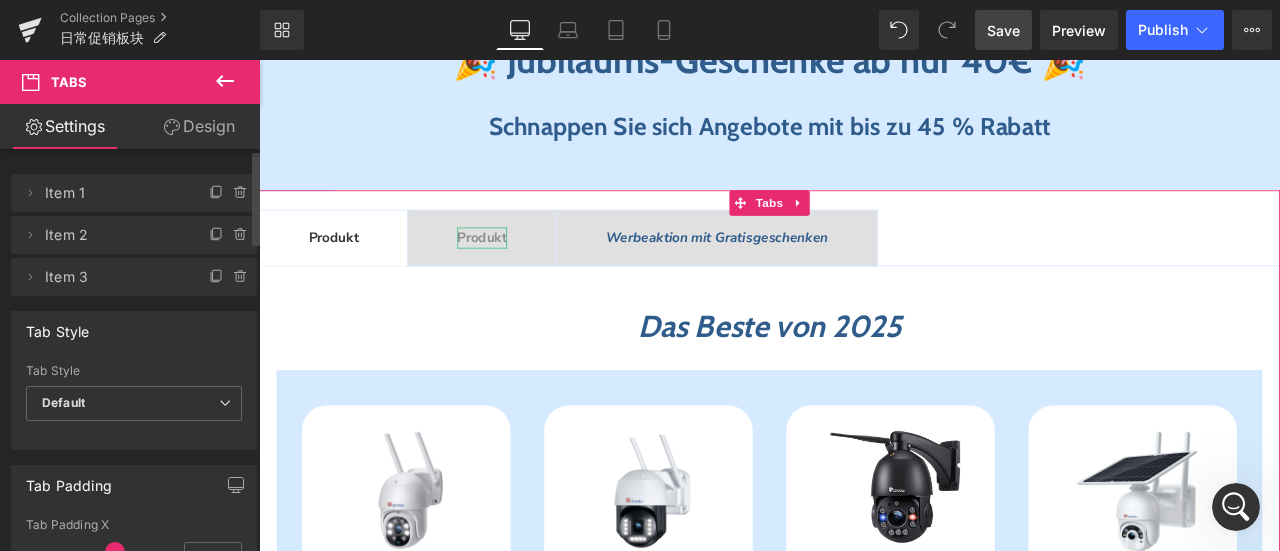 click on "Produkt" at bounding box center [523, 270] 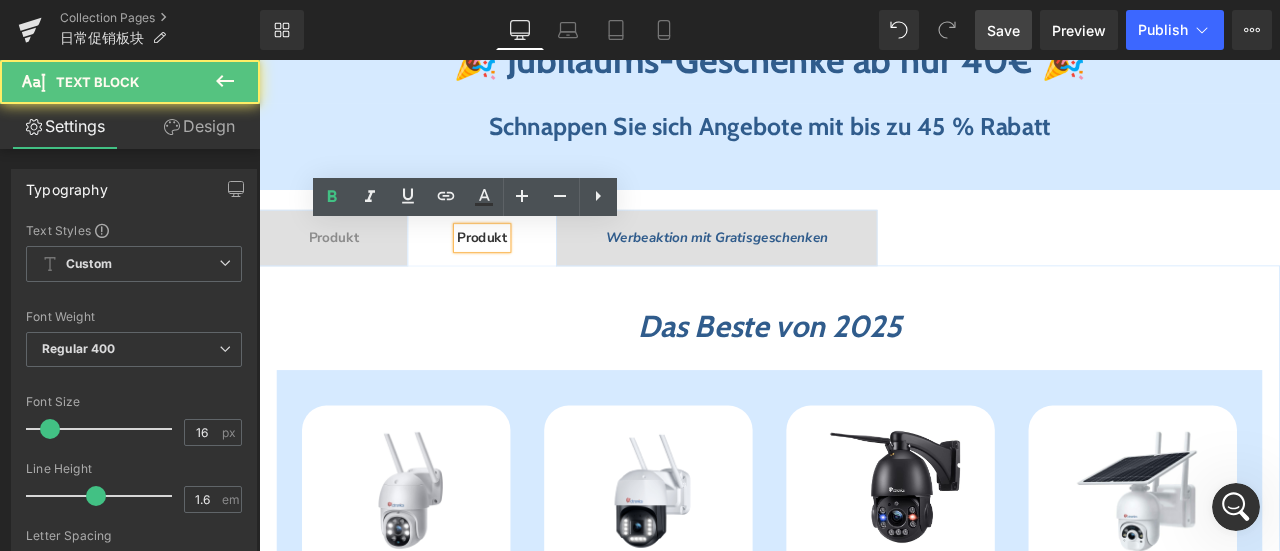 click on "Das Beste von 2025" at bounding box center [864, 375] 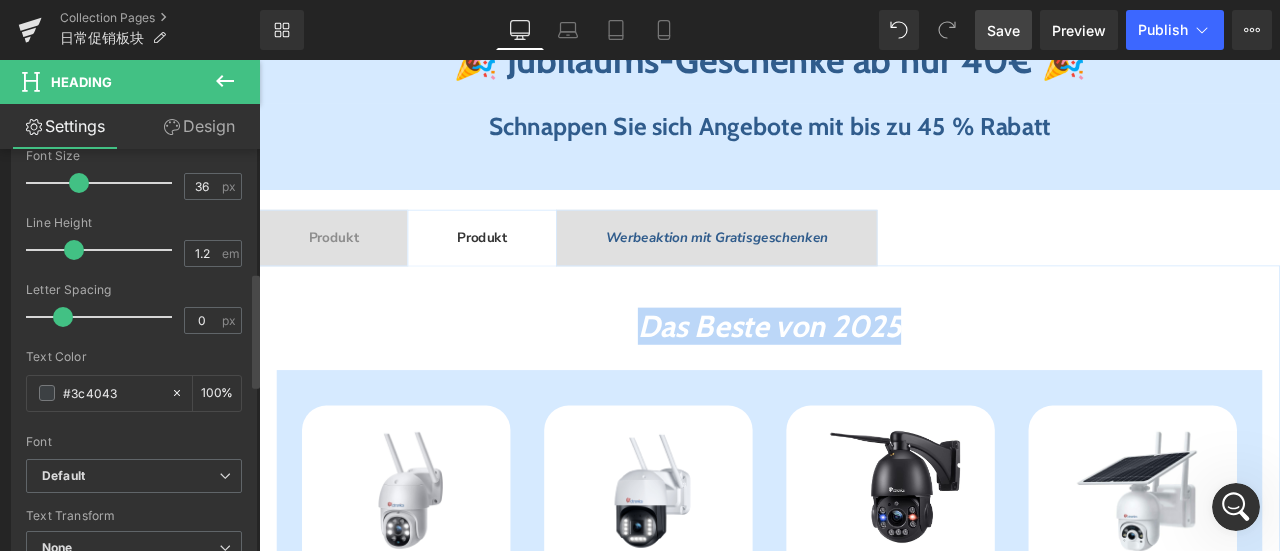 scroll, scrollTop: 700, scrollLeft: 0, axis: vertical 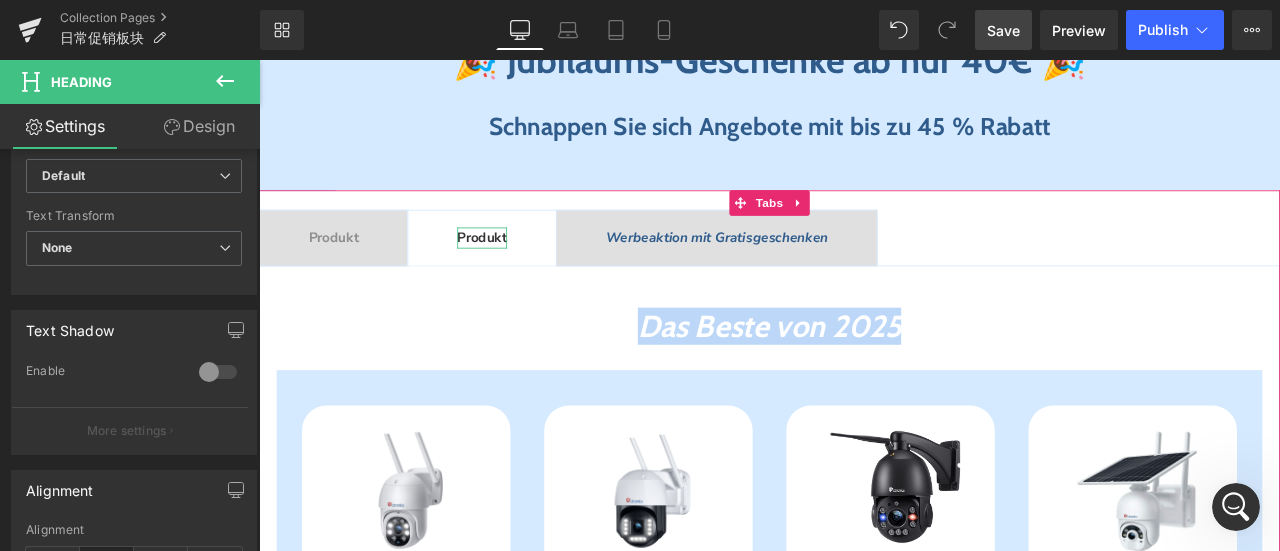 click on "Produkt" at bounding box center (523, 270) 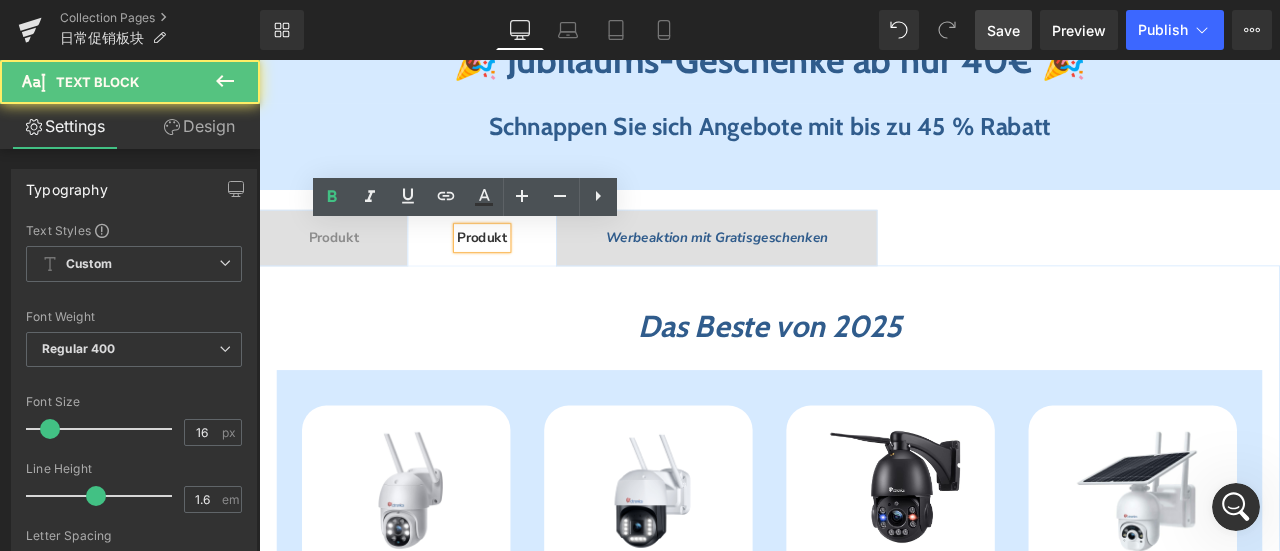 click on "Produkt" at bounding box center [523, 271] 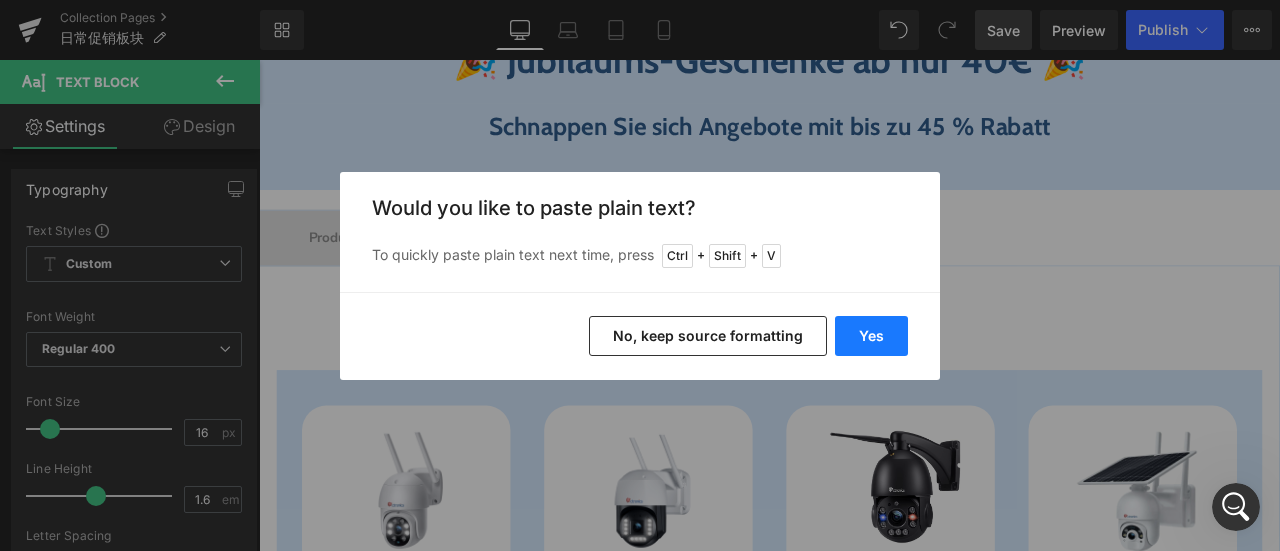 click on "Yes" at bounding box center [871, 336] 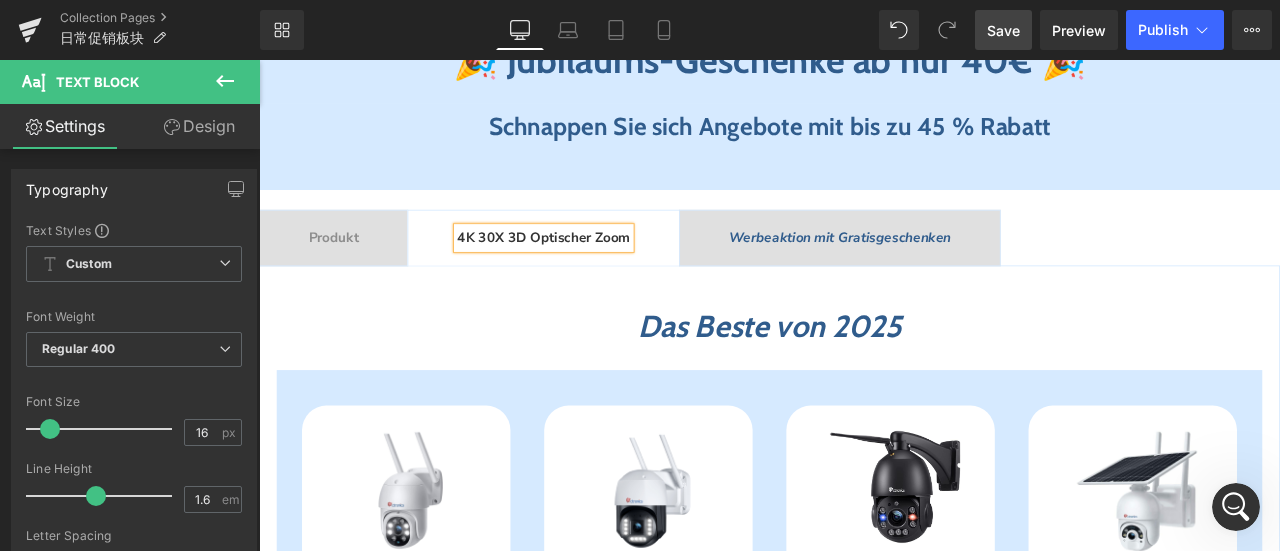 type 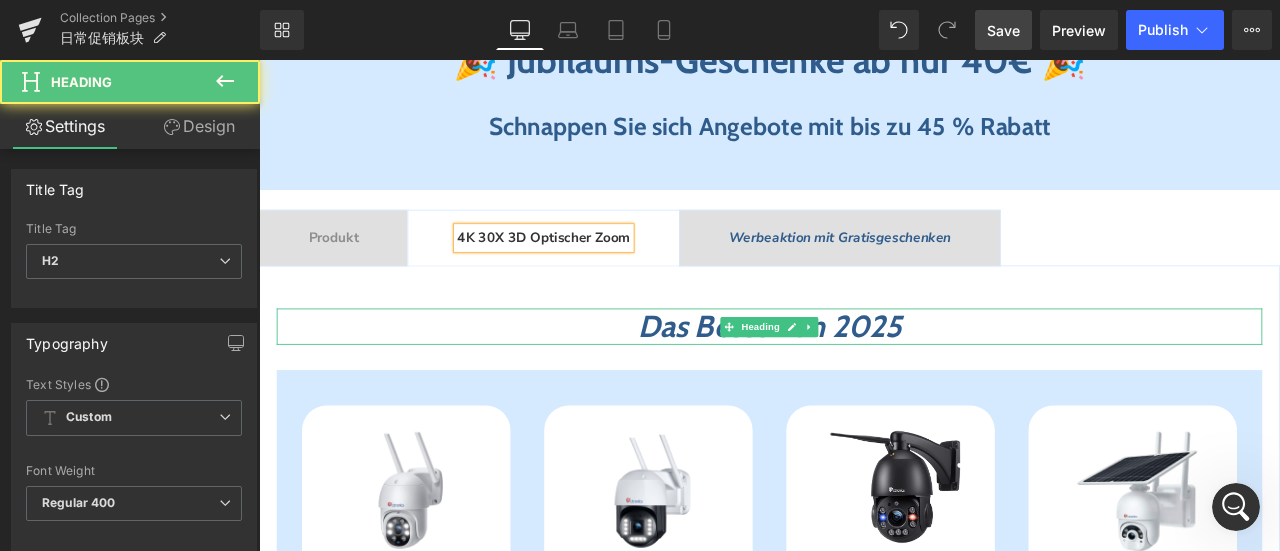 drag, startPoint x: 687, startPoint y: 371, endPoint x: 1038, endPoint y: 364, distance: 351.0698 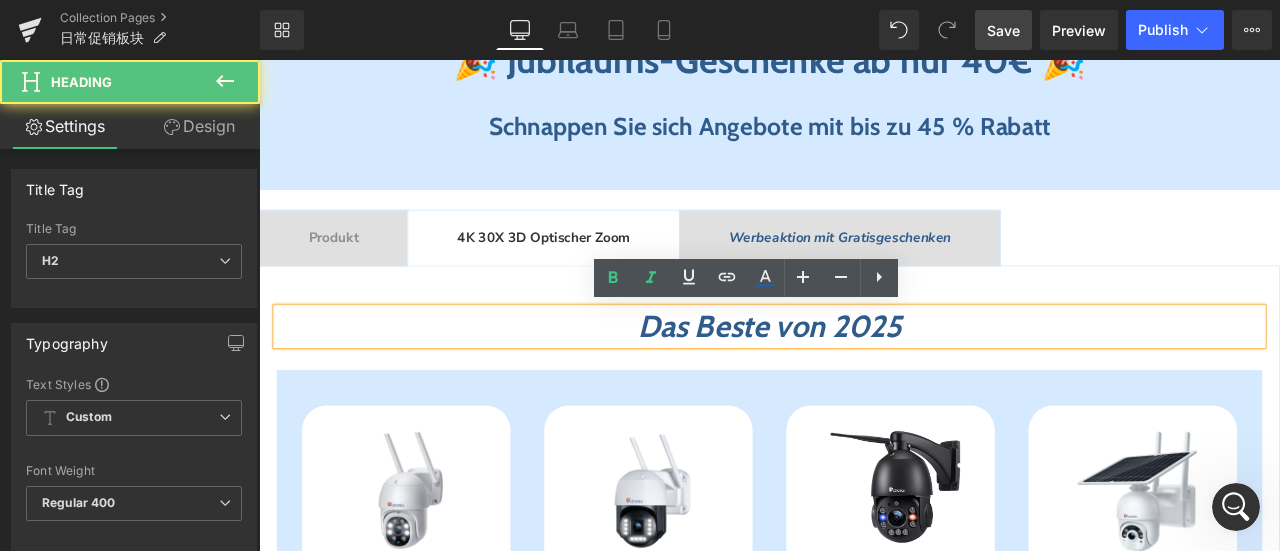 copy on "Produkt" 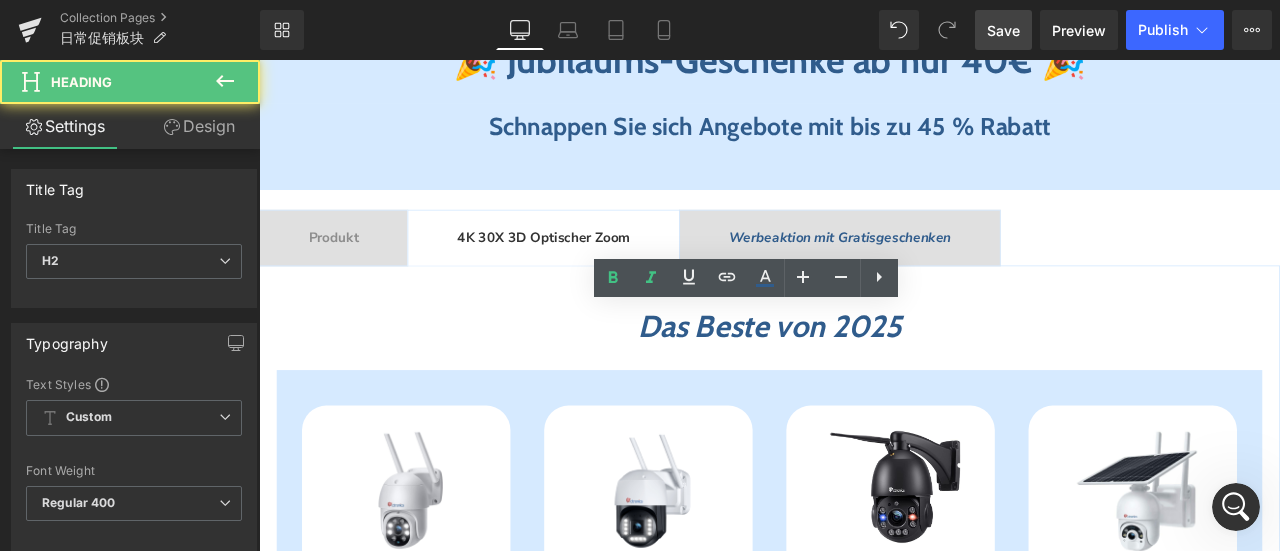 click on "4K 30X 3D Optischer Zoom" at bounding box center (596, 270) 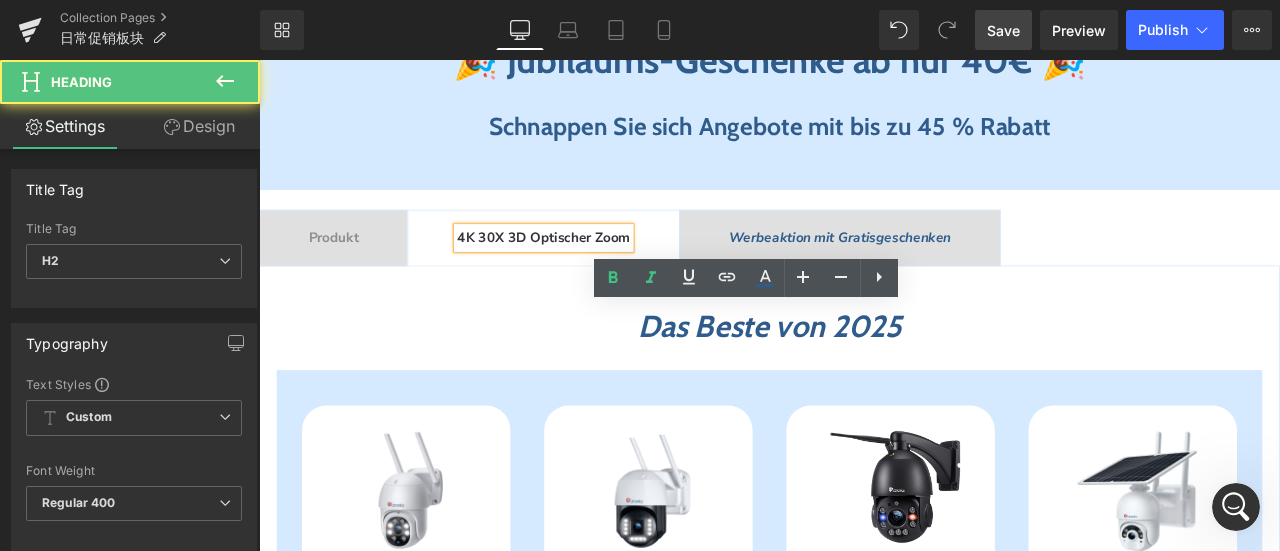 drag, startPoint x: 493, startPoint y: 270, endPoint x: 712, endPoint y: 268, distance: 219.00912 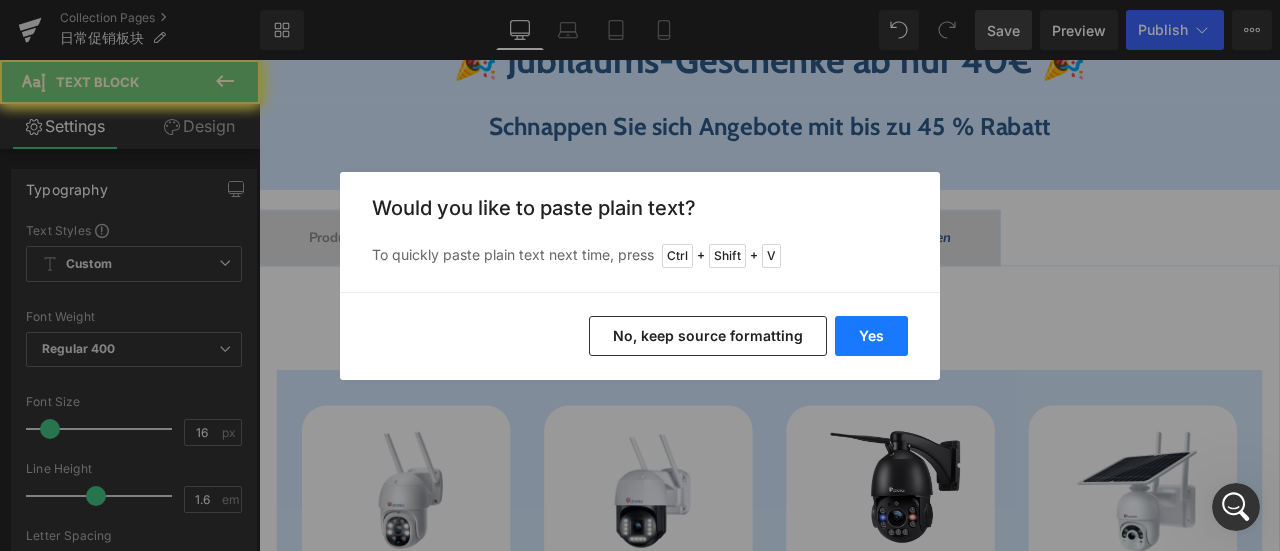 click on "Yes" at bounding box center [871, 336] 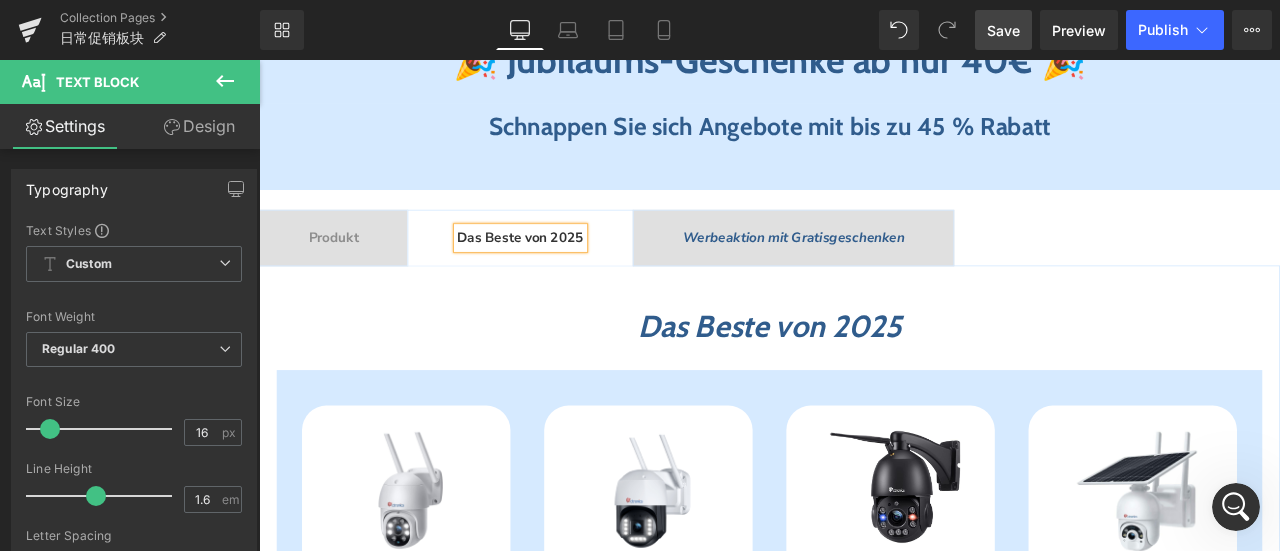 click on "Das Beste von 2025 Heading
Sparen
28
%
(P) Image
CTIPC-380C-4MP
(P) SKU
2.5K 4MP Ultra HD 30m Nachtsicht in Farbe Personenerkennung & automatischer Verfolgung
Text Block
€64.99
€89.99
(P) Price Auflösung" at bounding box center [864, 1821] 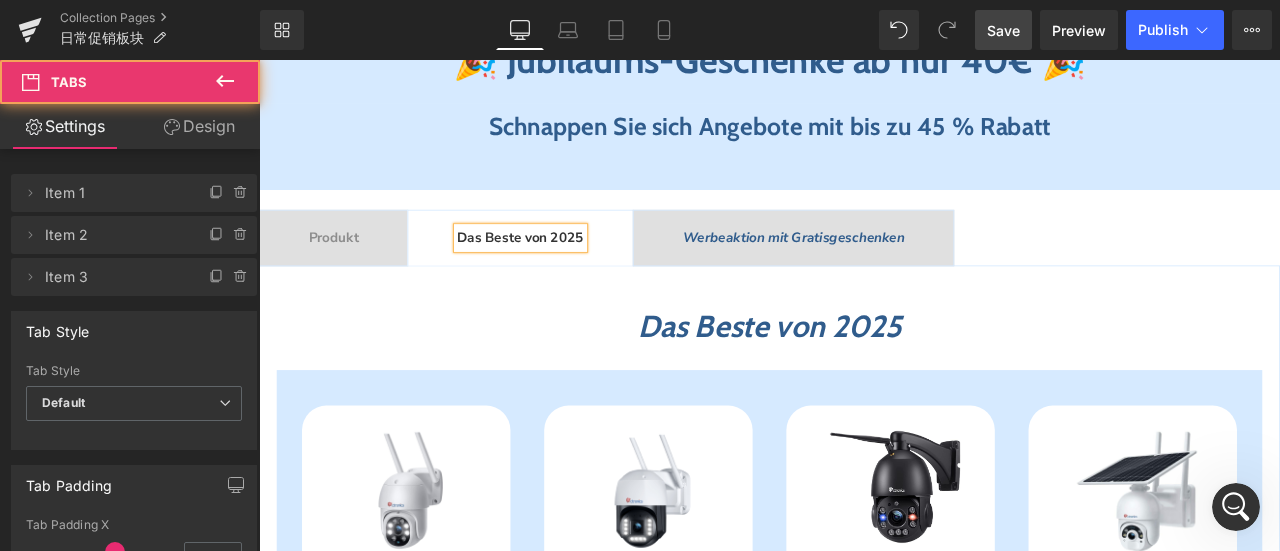 click on "30X Optischer Zoom Heading" at bounding box center (864, 1102) 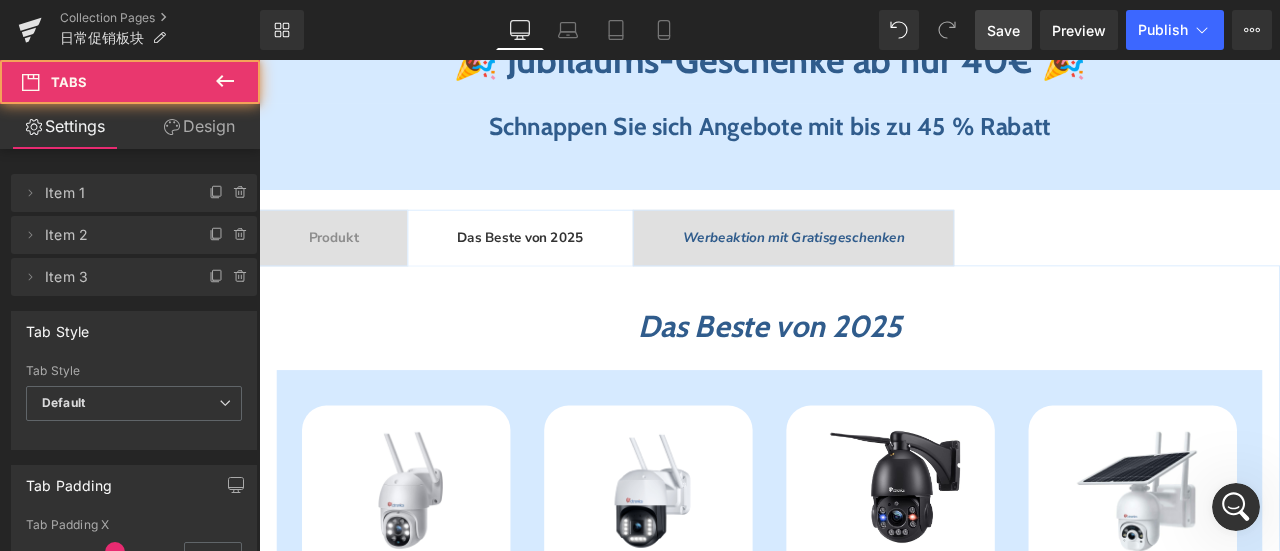 scroll, scrollTop: 1508, scrollLeft: 0, axis: vertical 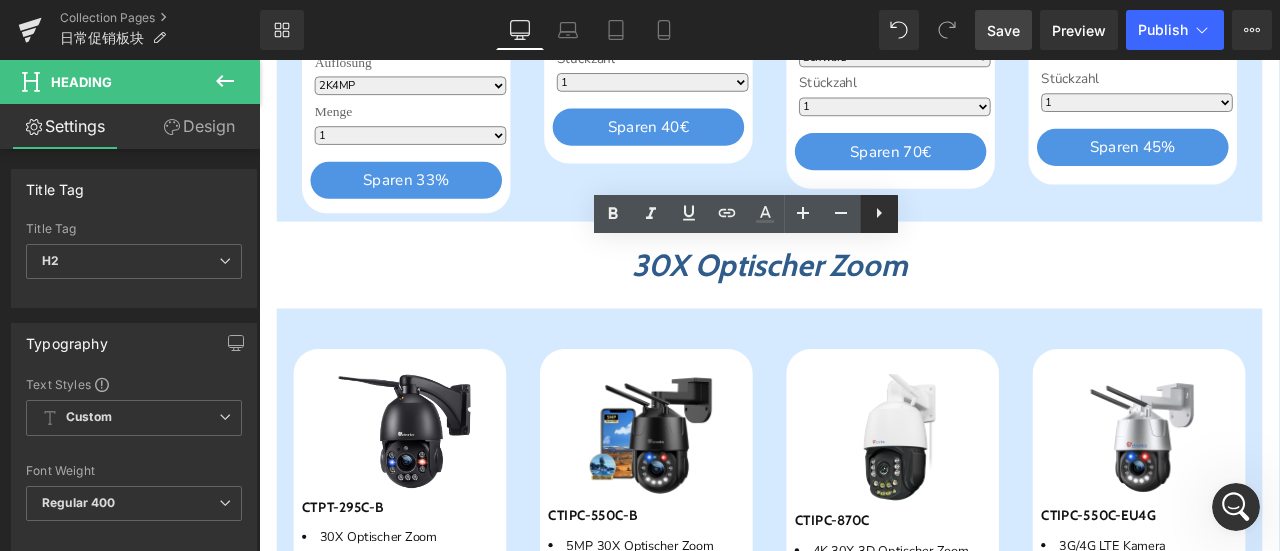 drag, startPoint x: 883, startPoint y: 212, endPoint x: 780, endPoint y: 208, distance: 103.077644 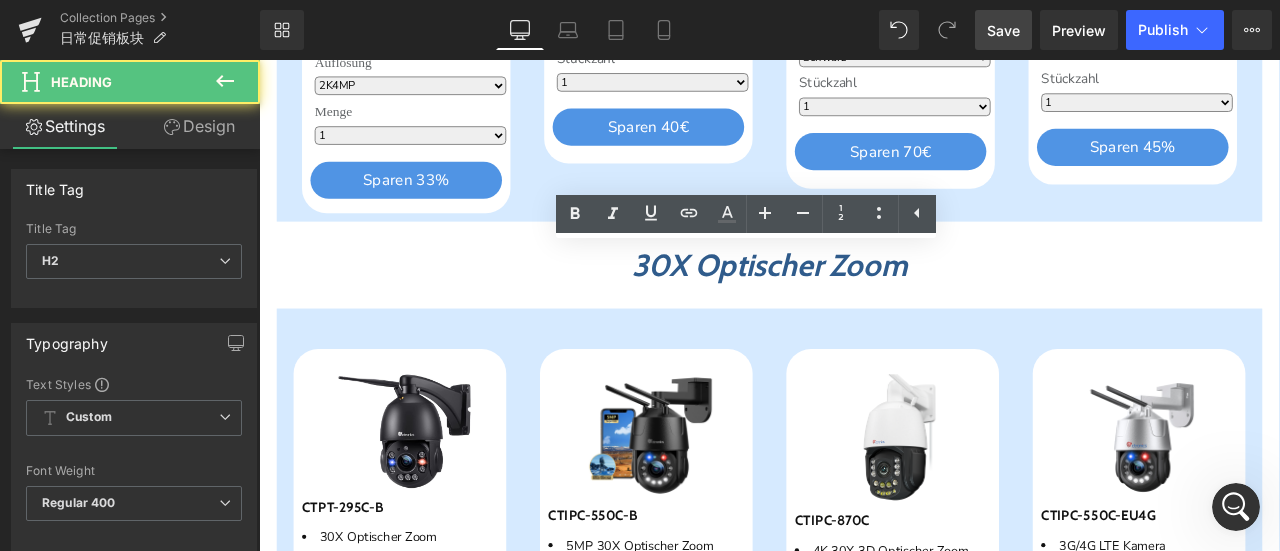 click on "30X Optischer Zoom" at bounding box center [864, 302] 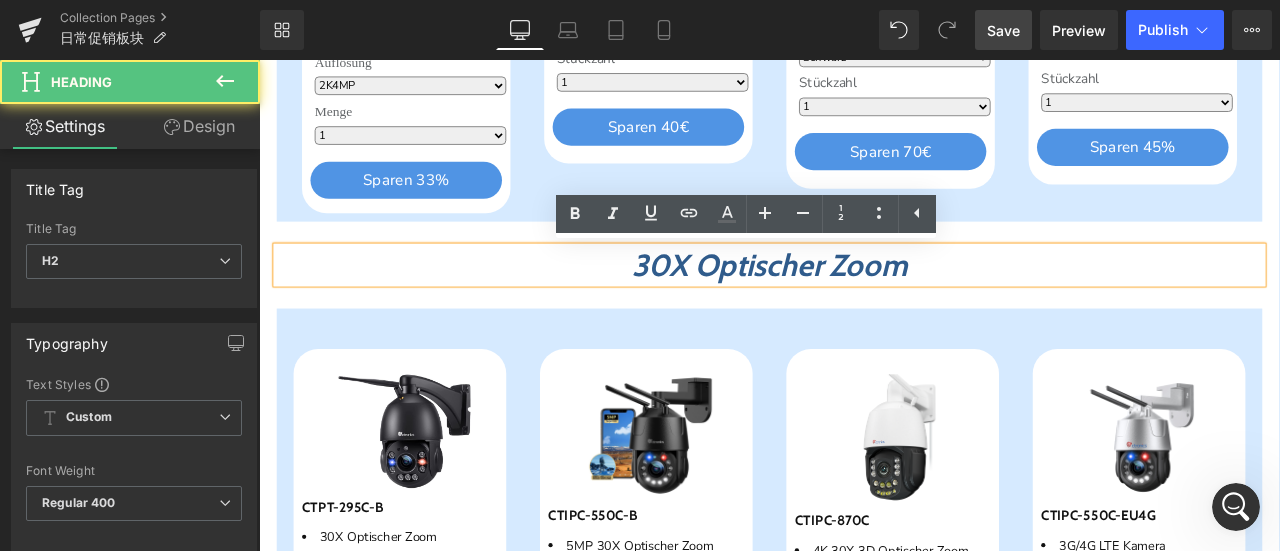 click on "Das Beste von 2025 Heading
Sparen
28
%
(P) Image
CTIPC-380C-4MP
(P) SKU
2.5K 4MP Ultra HD 30m Nachtsicht in Farbe Personenerkennung & automatischer Verfolgung
Text Block
€64.99
€89.99
(P) Price Auflösung" at bounding box center (864, 1021) 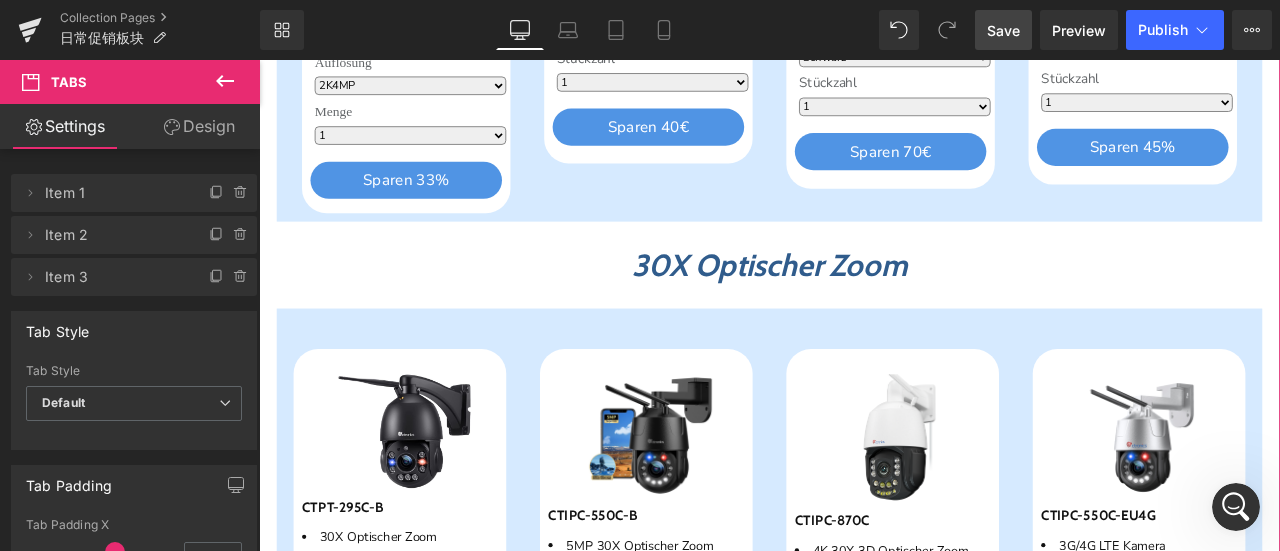 scroll, scrollTop: 2832, scrollLeft: 0, axis: vertical 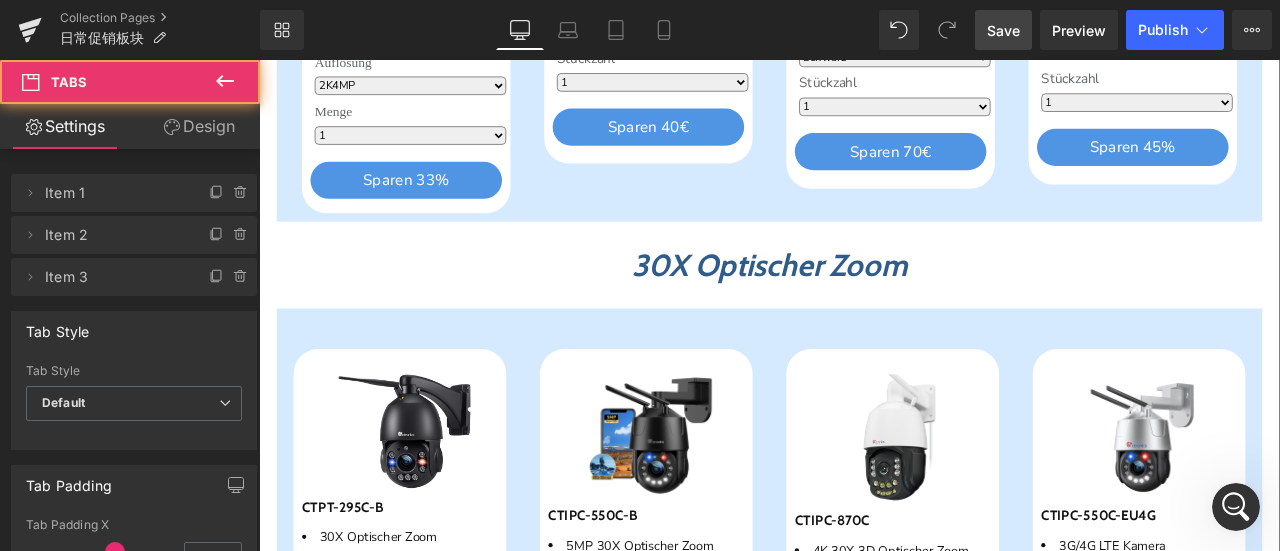 click on "Das Beste von 2025 Heading
Sparen
28
%
(P) Image
CTIPC-380C-4MP
(P) SKU
2.5K 4MP Ultra HD 30m Nachtsicht in Farbe Personenerkennung & automatischer Verfolgung
Text Block
€64.99
€89.99
(P) Price Auflösung" at bounding box center [864, 1021] 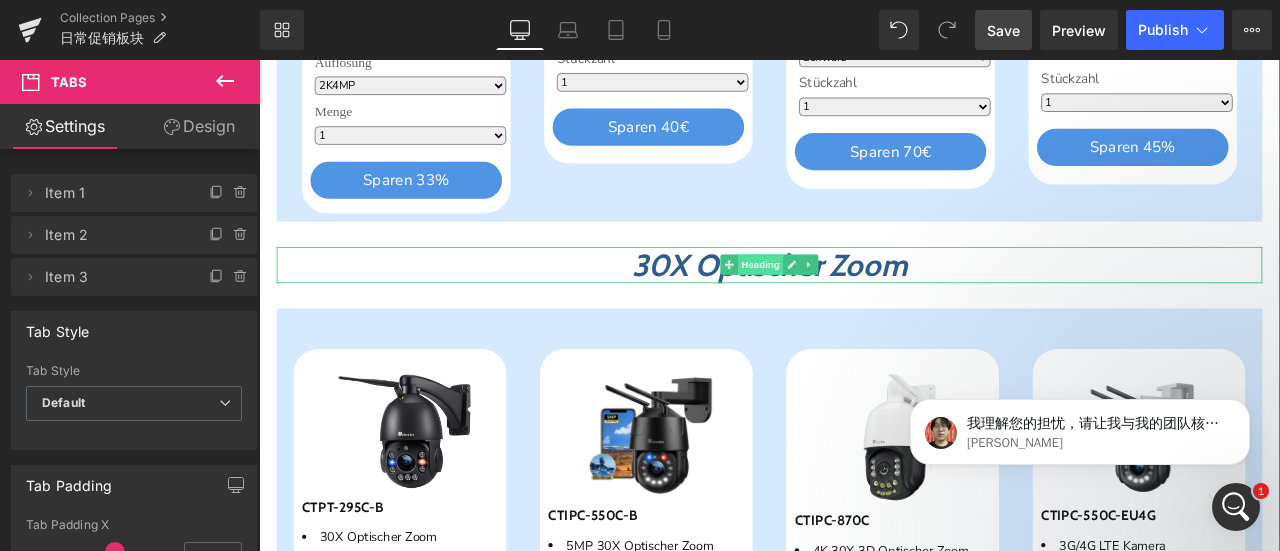 scroll, scrollTop: 2911, scrollLeft: 0, axis: vertical 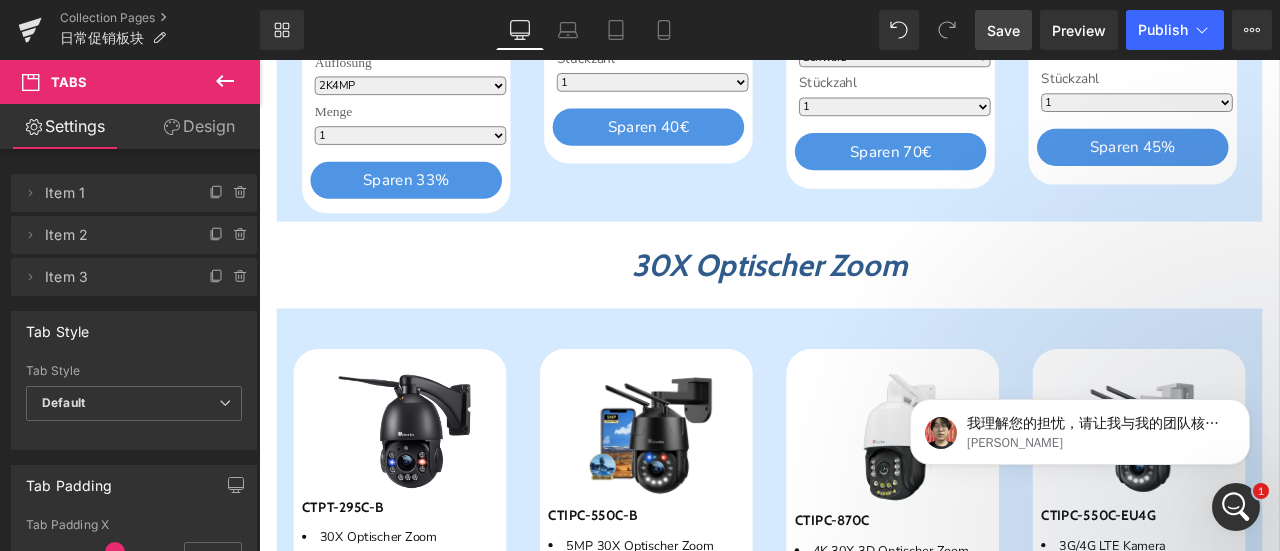 click at bounding box center (1236, 507) 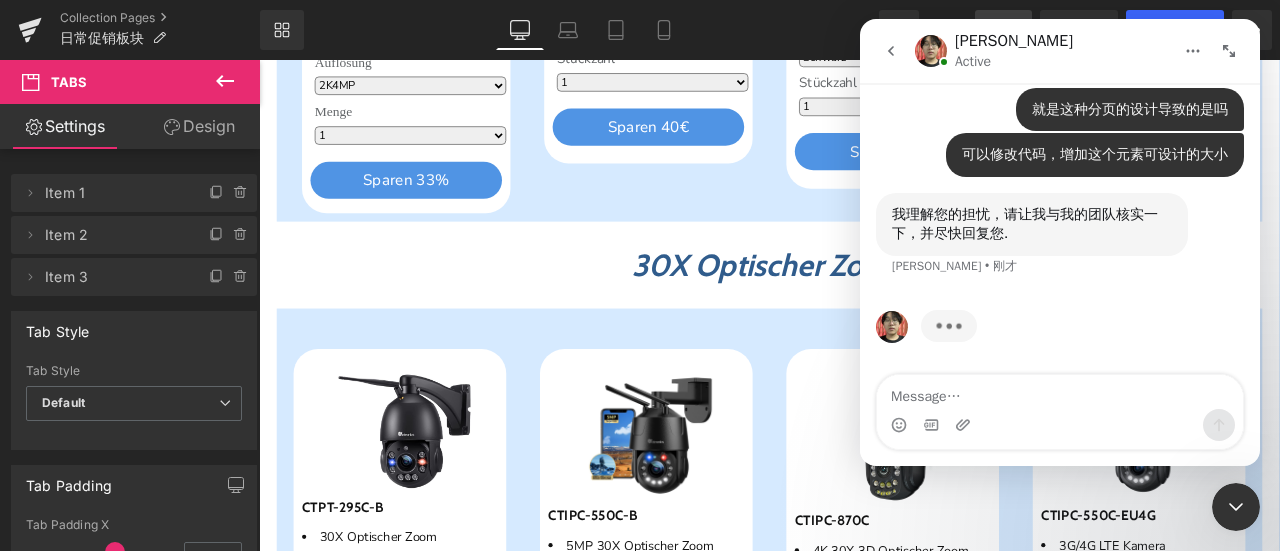 scroll, scrollTop: 2911, scrollLeft: 0, axis: vertical 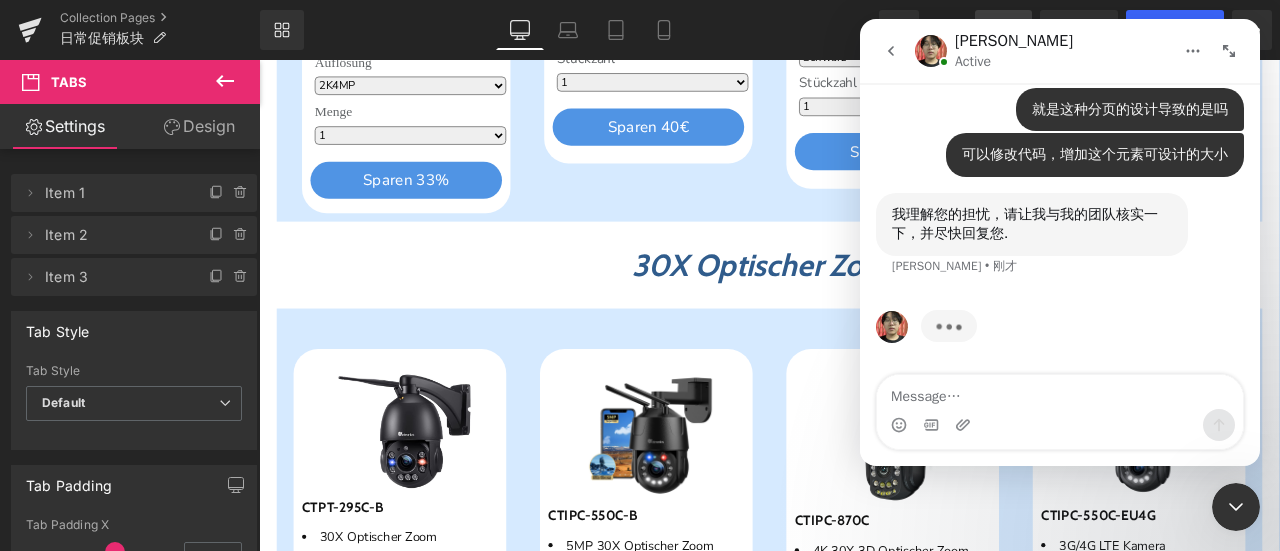 click at bounding box center (1060, 392) 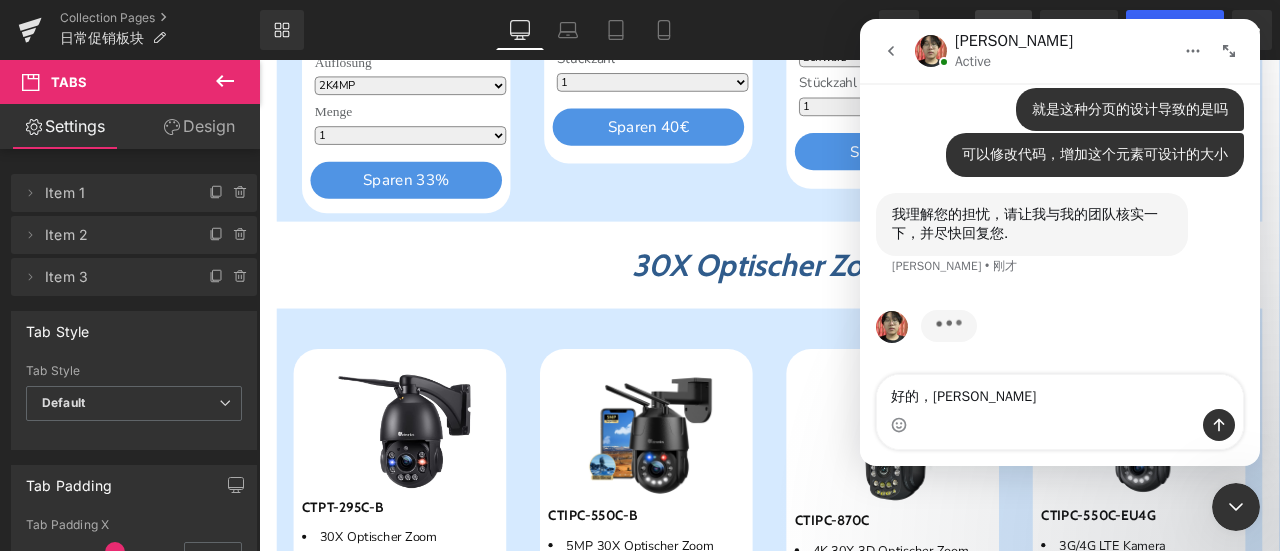 scroll, scrollTop: 2834, scrollLeft: 0, axis: vertical 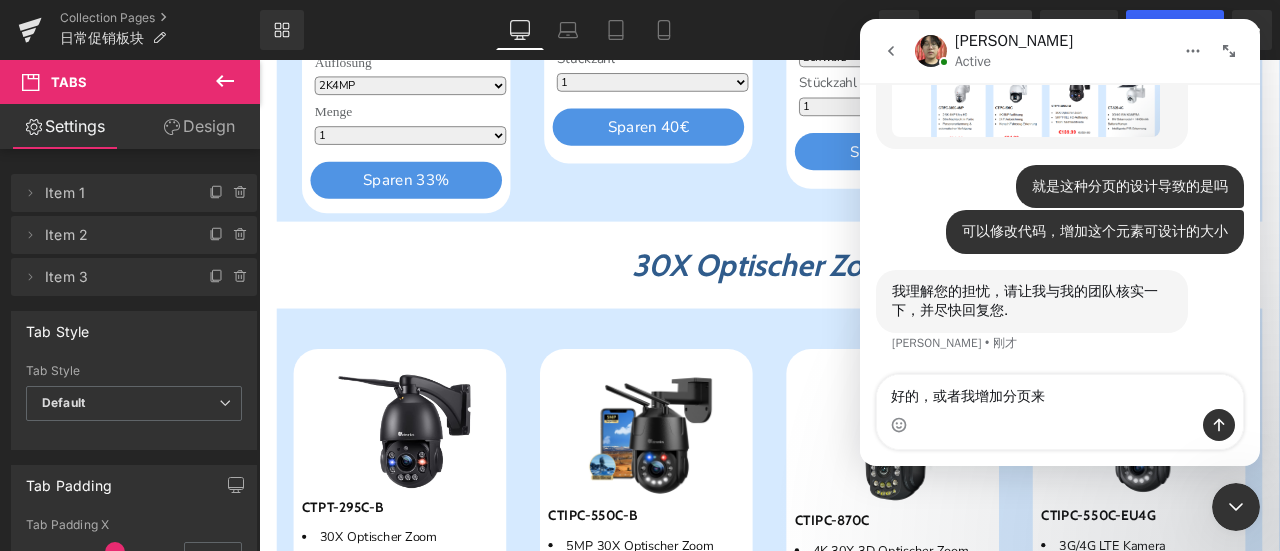 type on "好的，或者我增加分页来" 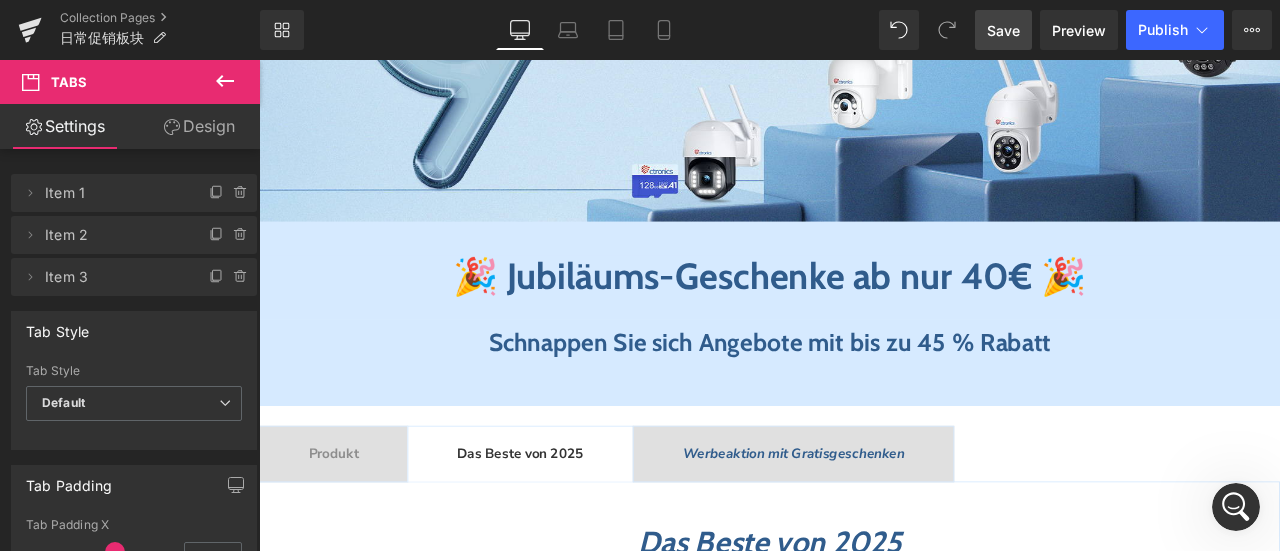 scroll, scrollTop: 608, scrollLeft: 0, axis: vertical 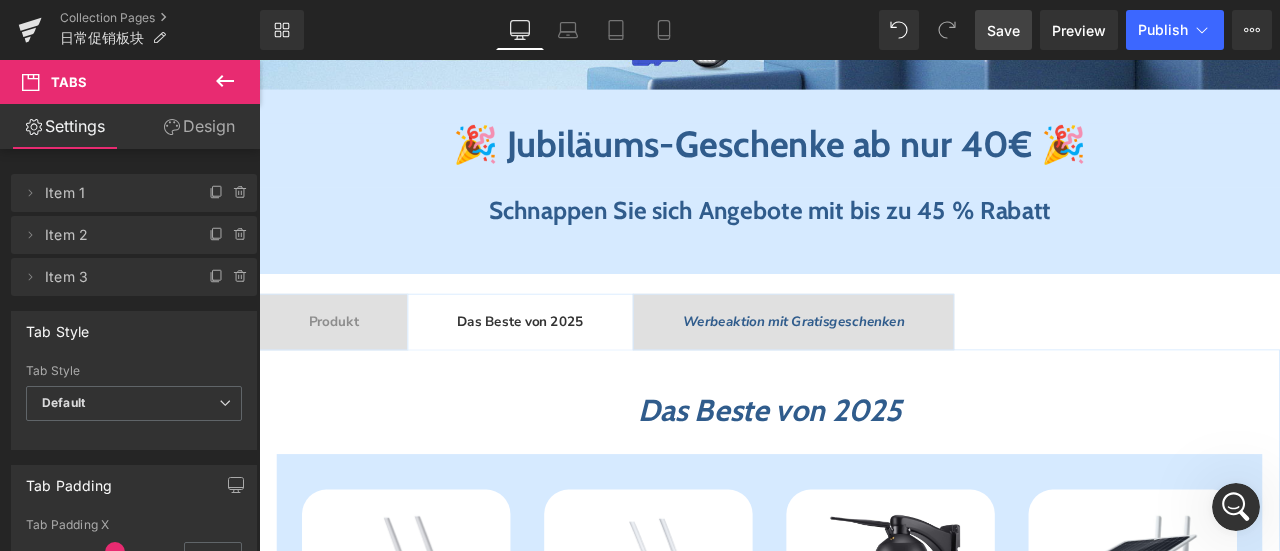 click 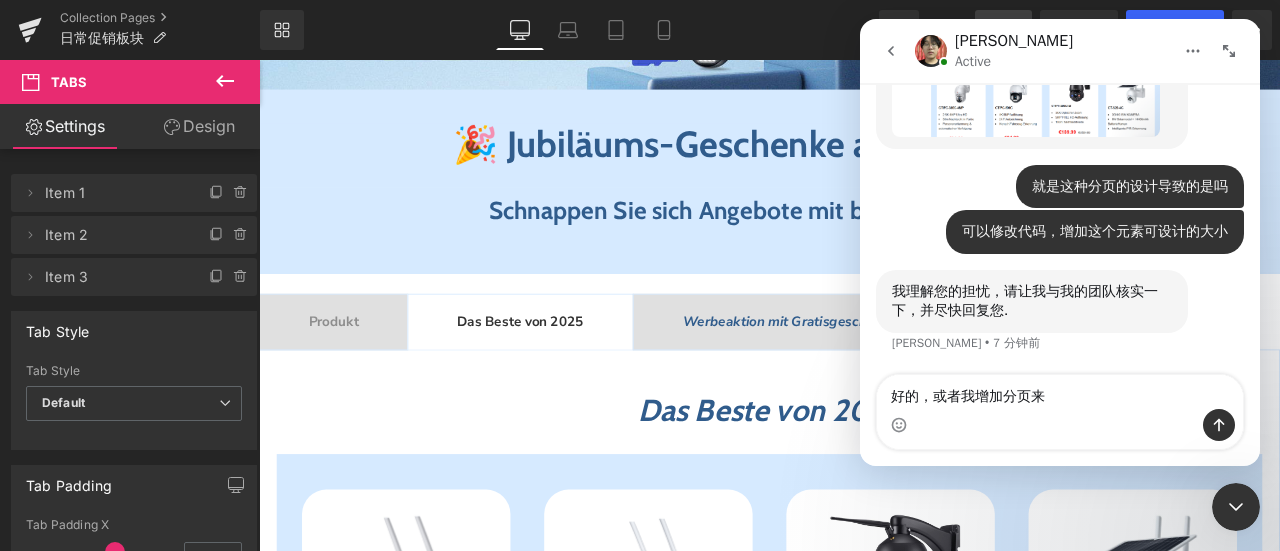 scroll, scrollTop: 2834, scrollLeft: 0, axis: vertical 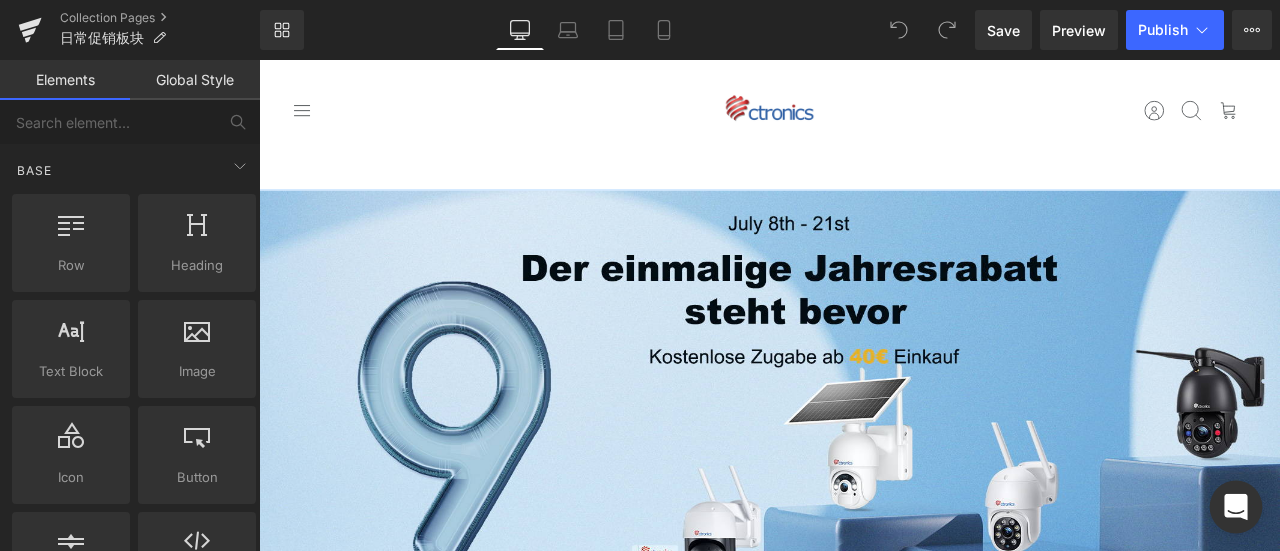 click 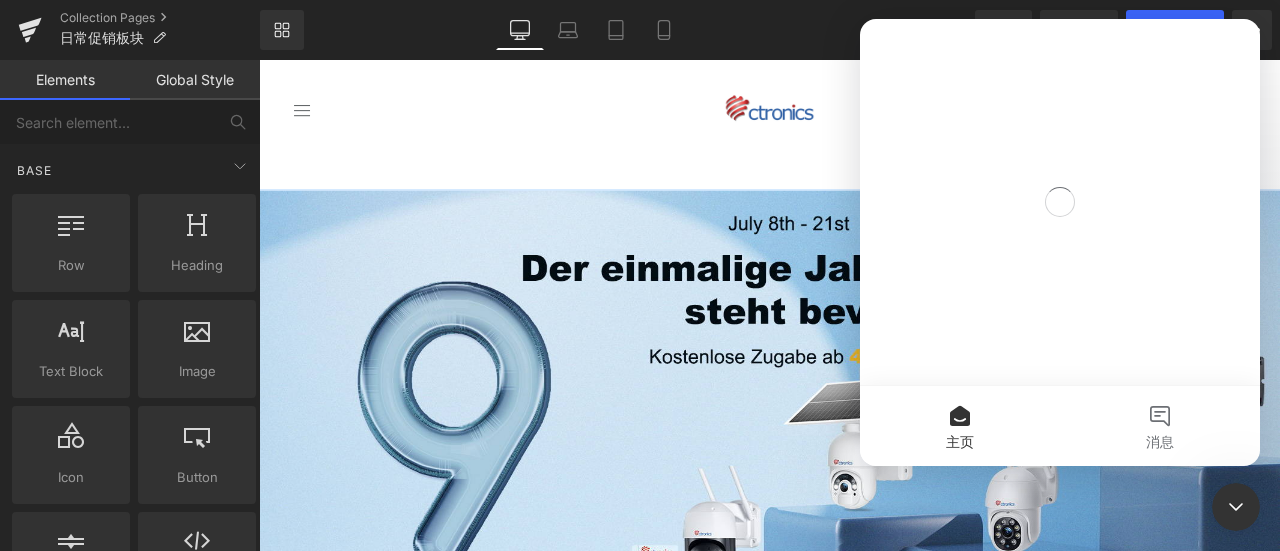 scroll, scrollTop: 0, scrollLeft: 0, axis: both 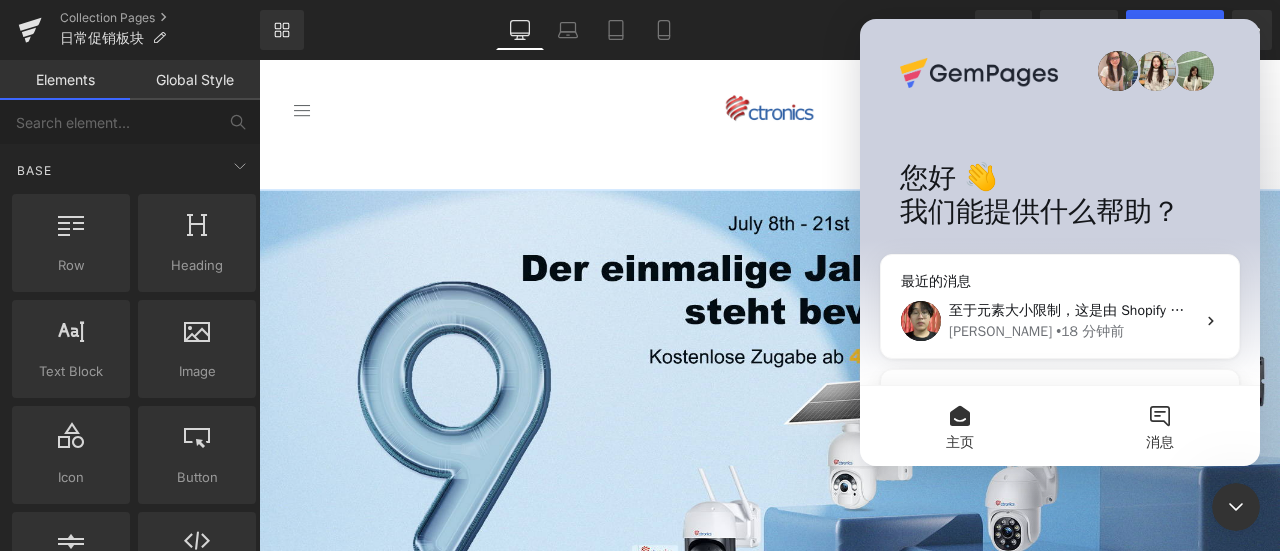 click on "消息" at bounding box center [1160, 426] 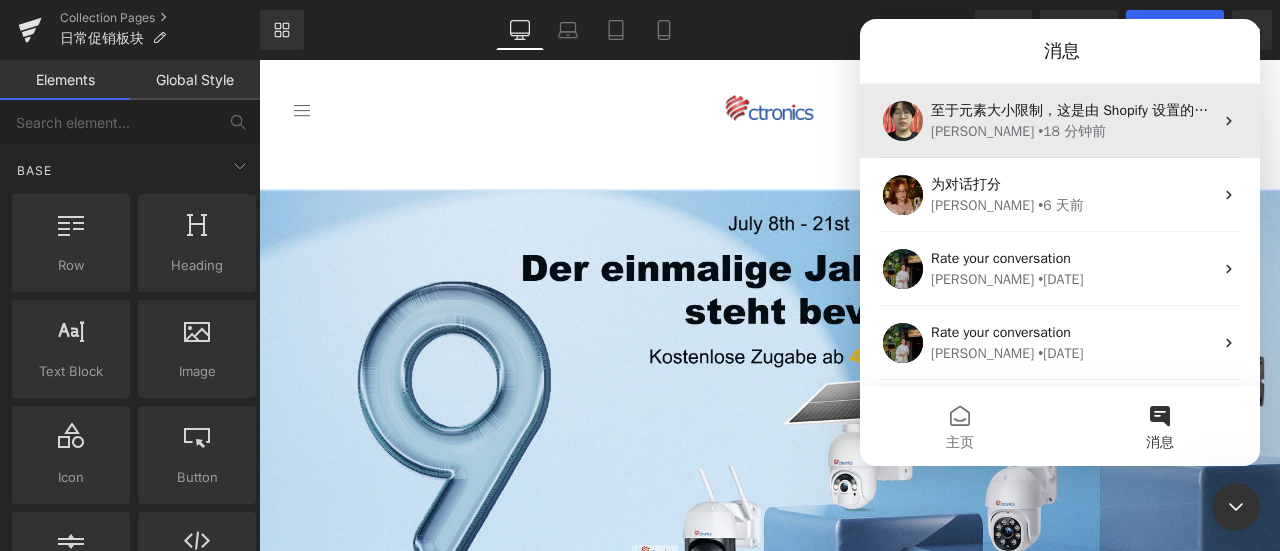 click on "至于元素大小限制，这是由 Shopify 设置的，我们必须遵守 Shopify 规定  我会将此问题转发给我们的技术团队，看看是否有办法在保持原有设计的同时优化您的页面。此过程预计在几个小时内完成，但最迟不会超过 24 小时（具体取决于问题的复杂程度）。   请放心，这只是一个最长时间的预估，我们将尽最大努力尽快解决问题，并随时向您通报任何更新。   感谢您的耐心等待。" at bounding box center [2095, 110] 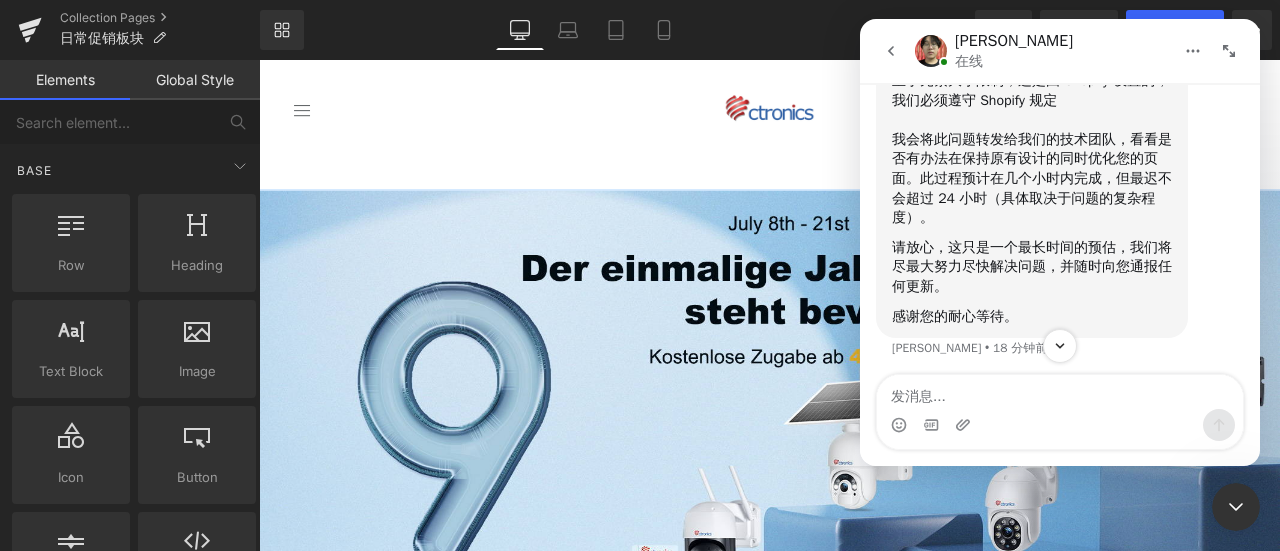 scroll, scrollTop: 3015, scrollLeft: 0, axis: vertical 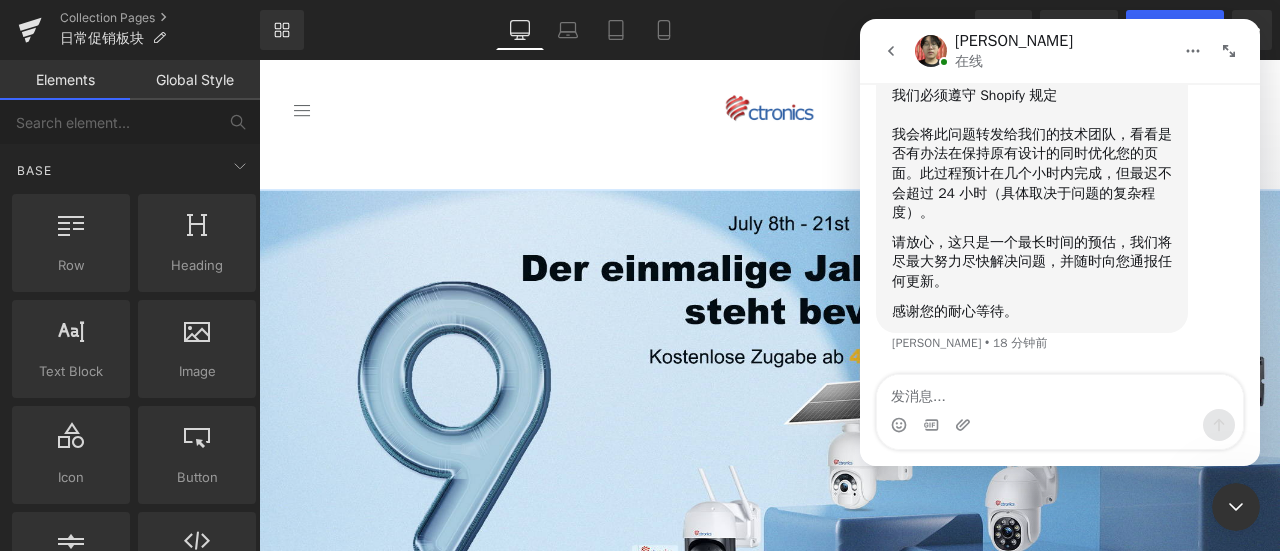 click 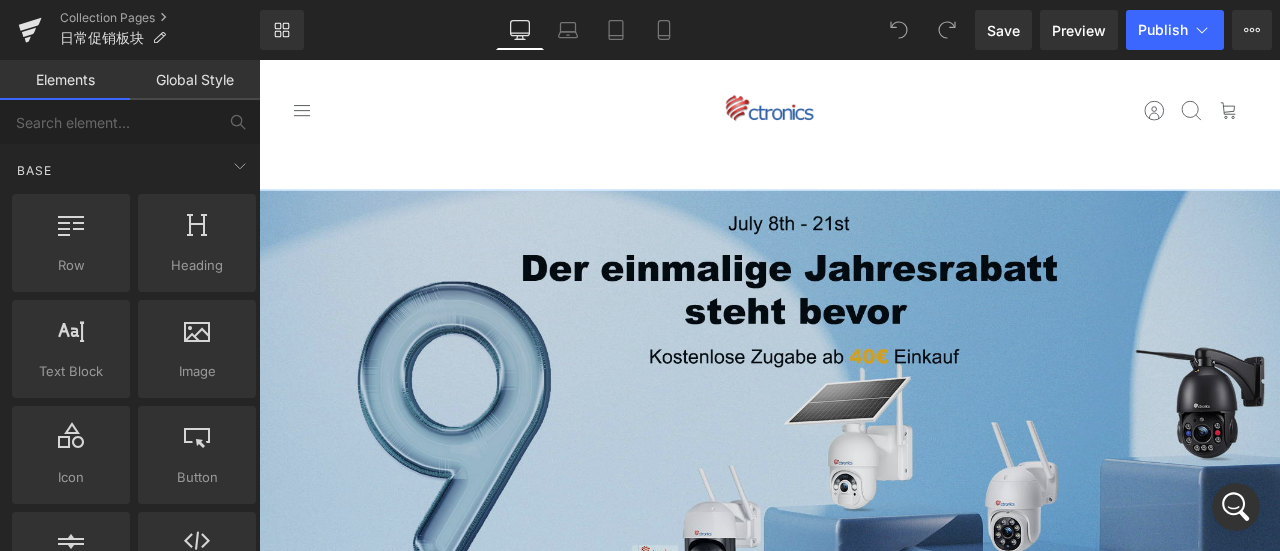 scroll, scrollTop: 0, scrollLeft: 0, axis: both 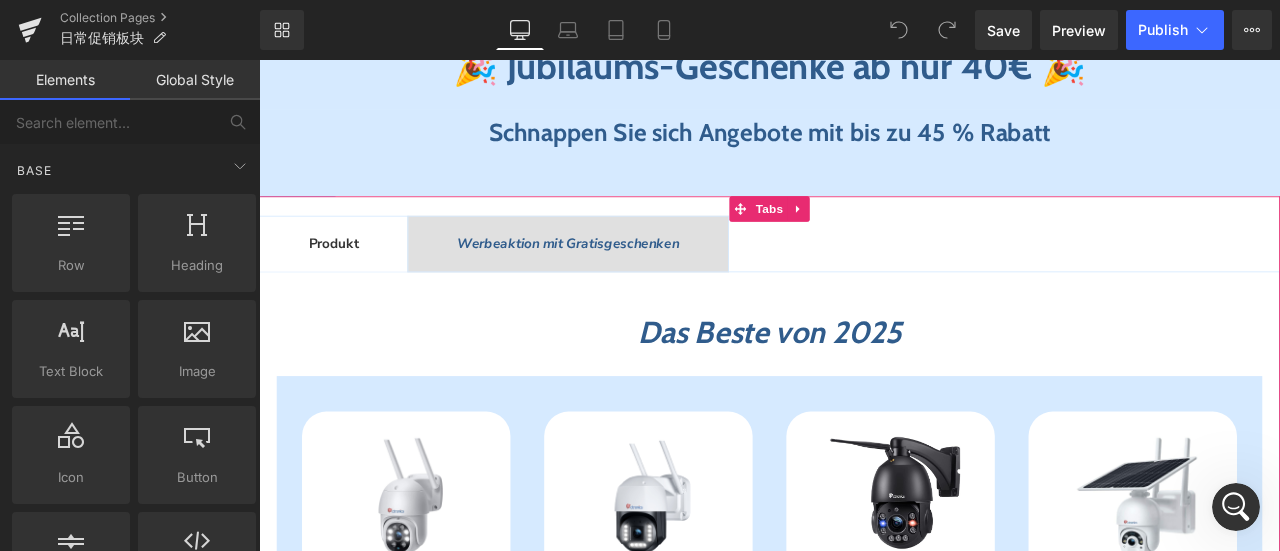 click on "Produkt
Text Block" at bounding box center [347, 279] 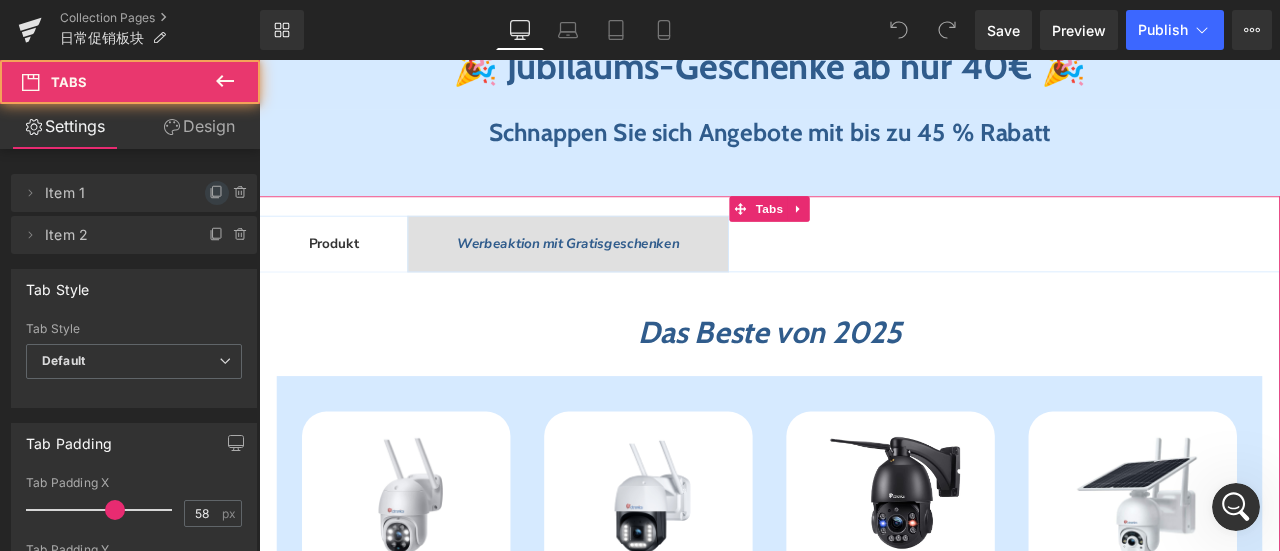 click 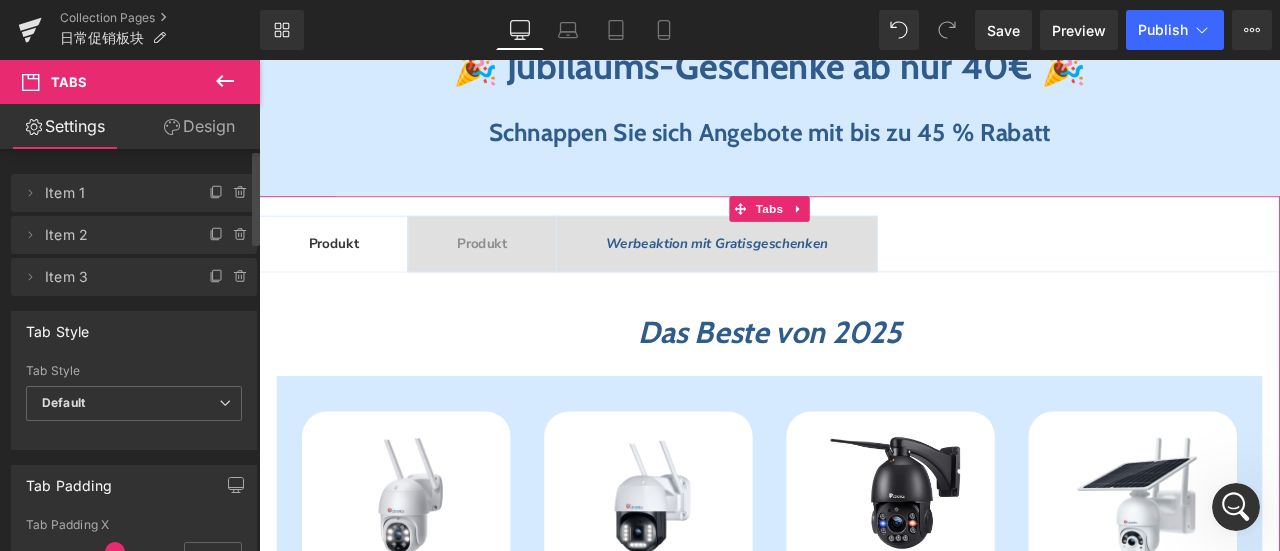 click on "Produkt" at bounding box center [523, 278] 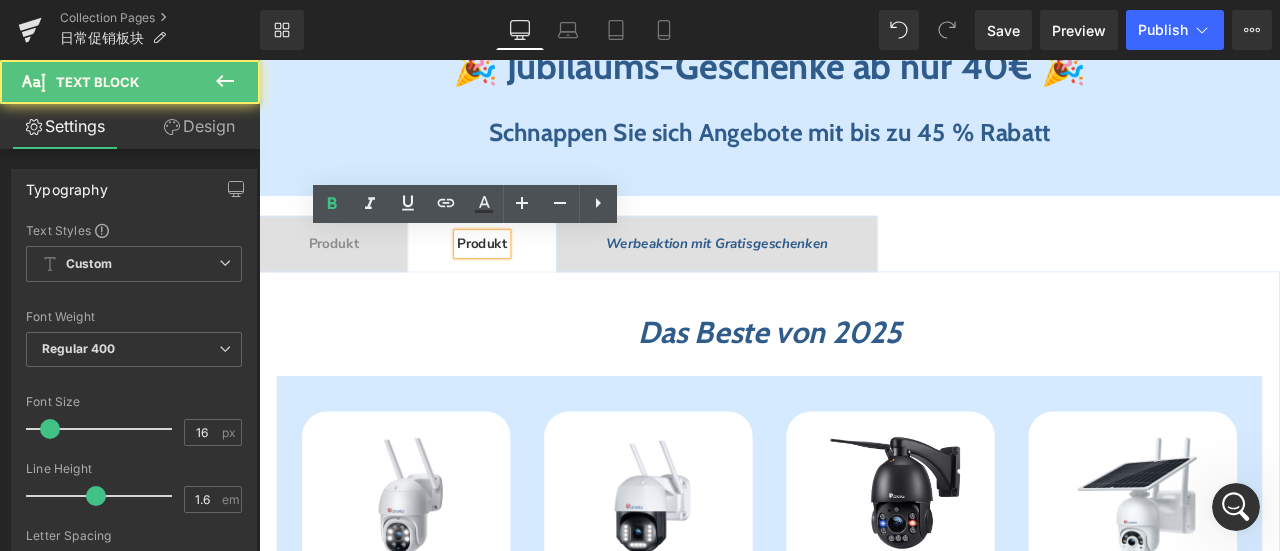 click on "Das Beste von 2025" at bounding box center [864, 383] 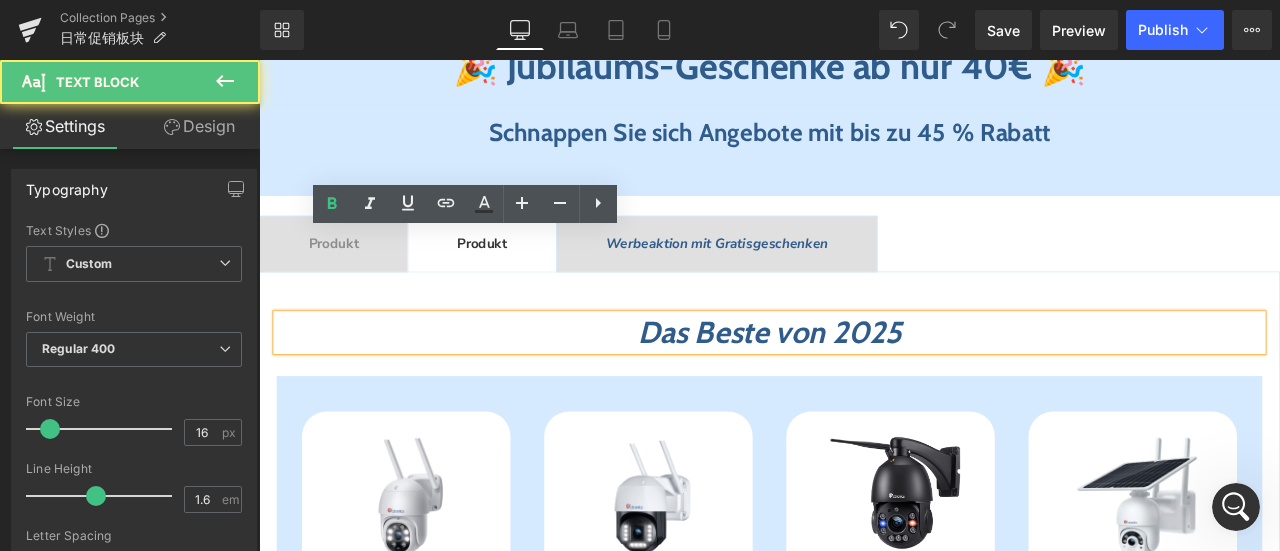 click on "Das Beste von 2025" at bounding box center [864, 383] 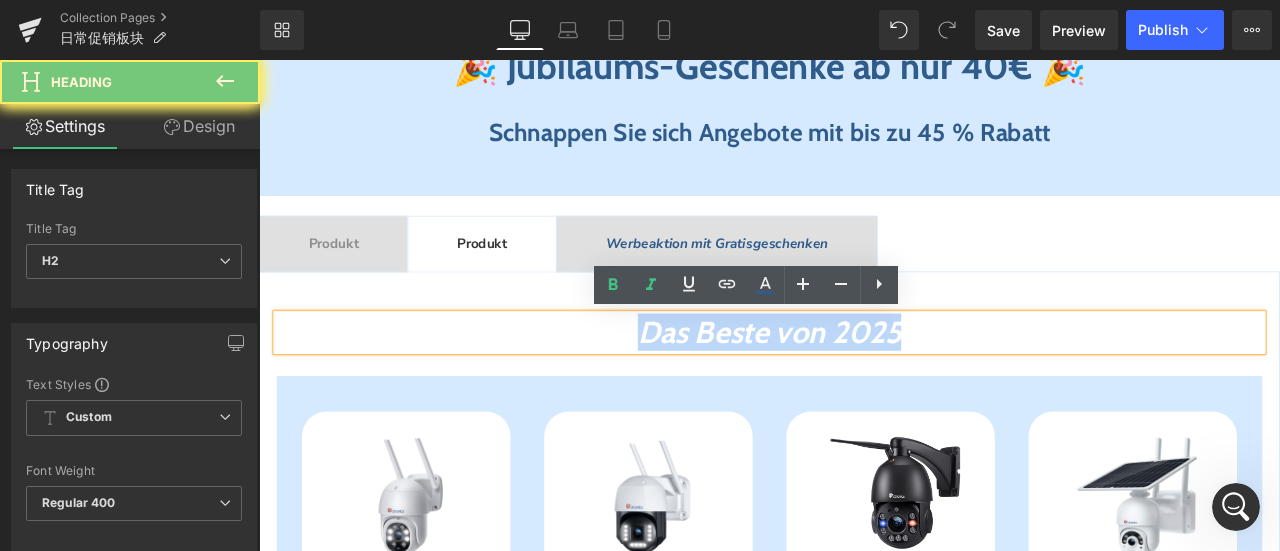copy on "Das Beste von 2025" 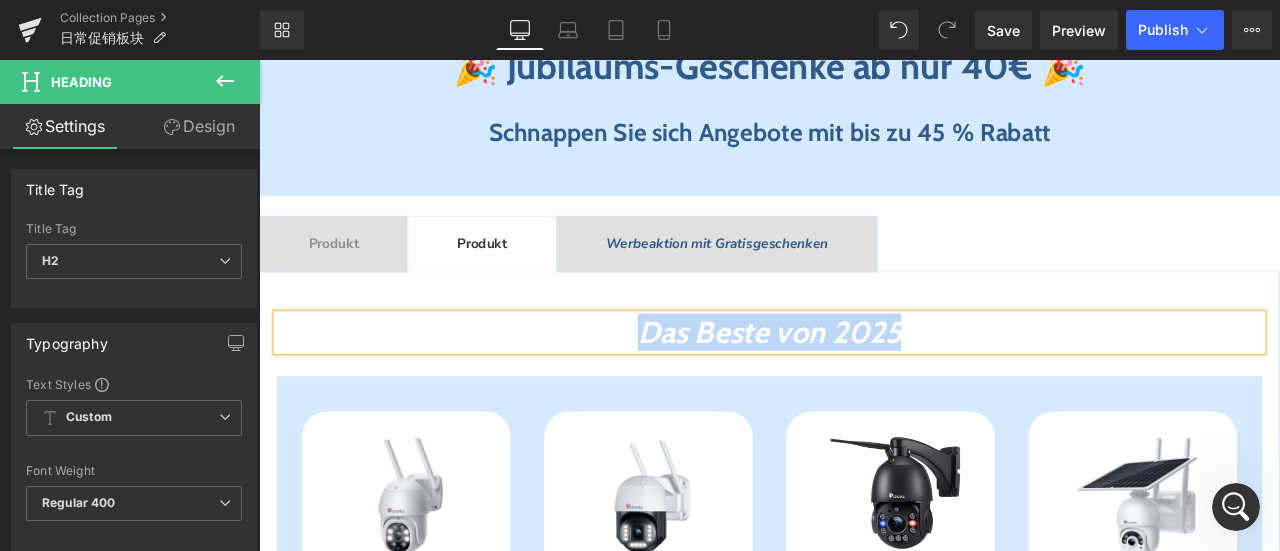 click on "Produkt" at bounding box center [523, 278] 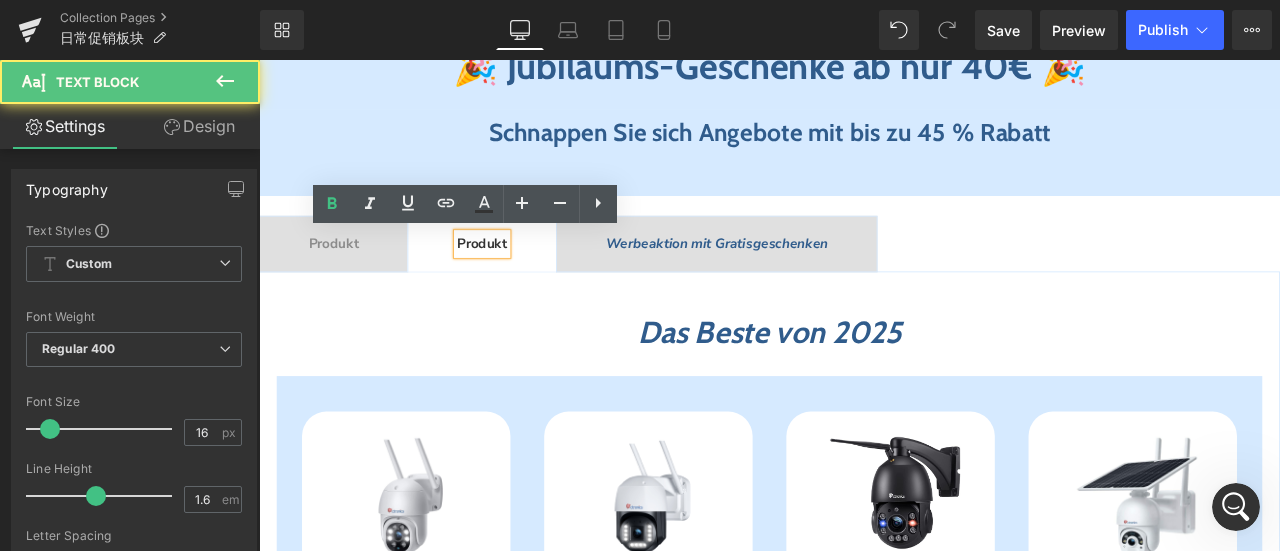 click on "Produkt" at bounding box center [523, 278] 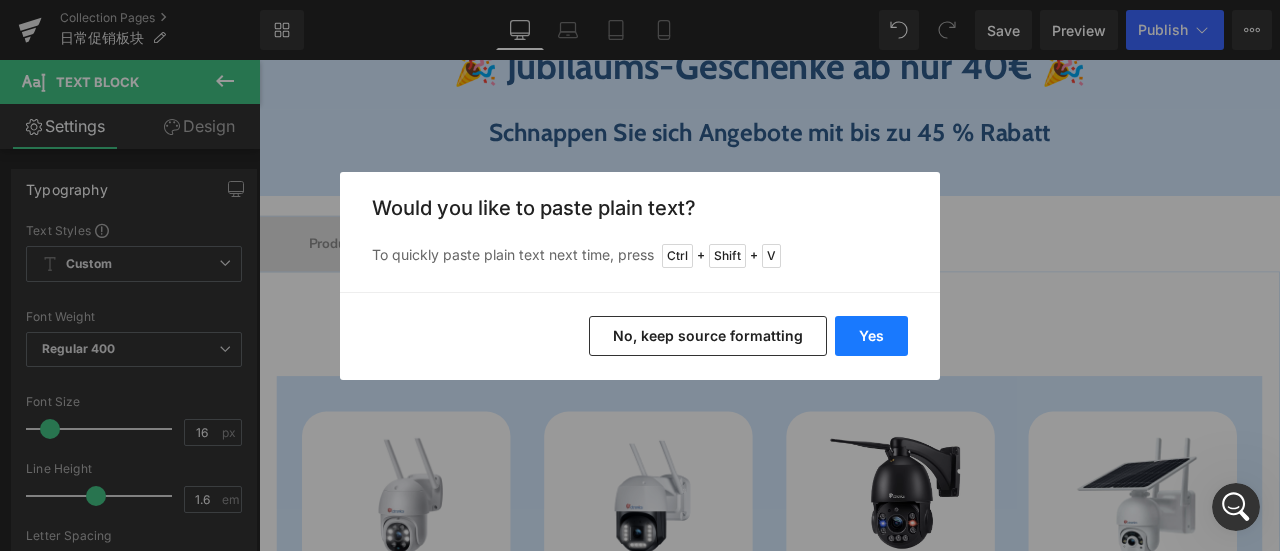 click on "Yes" at bounding box center [871, 336] 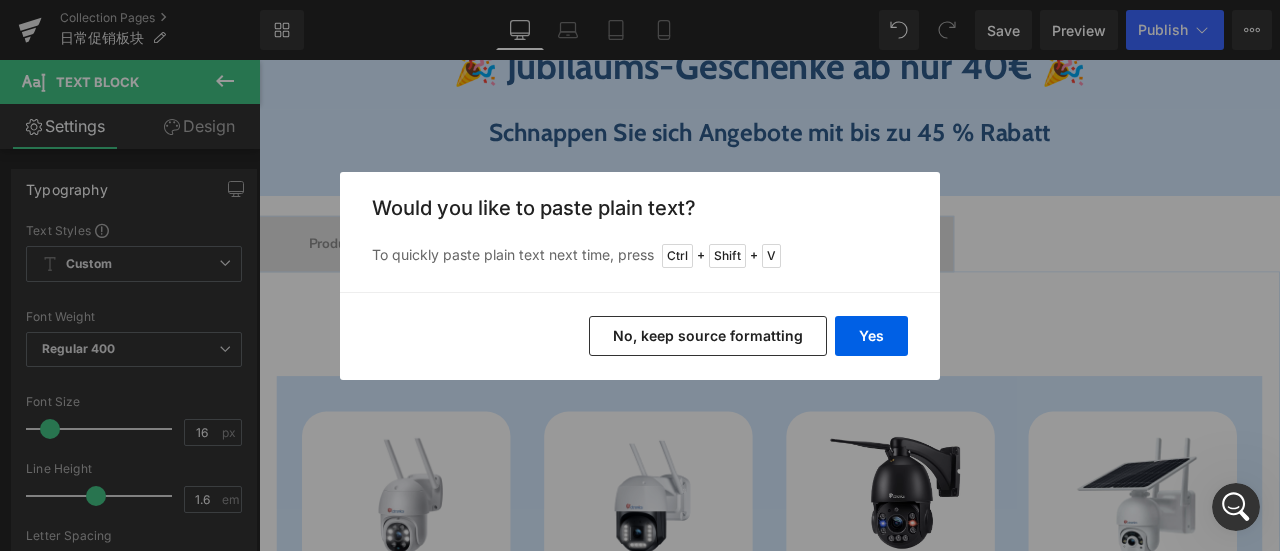 type 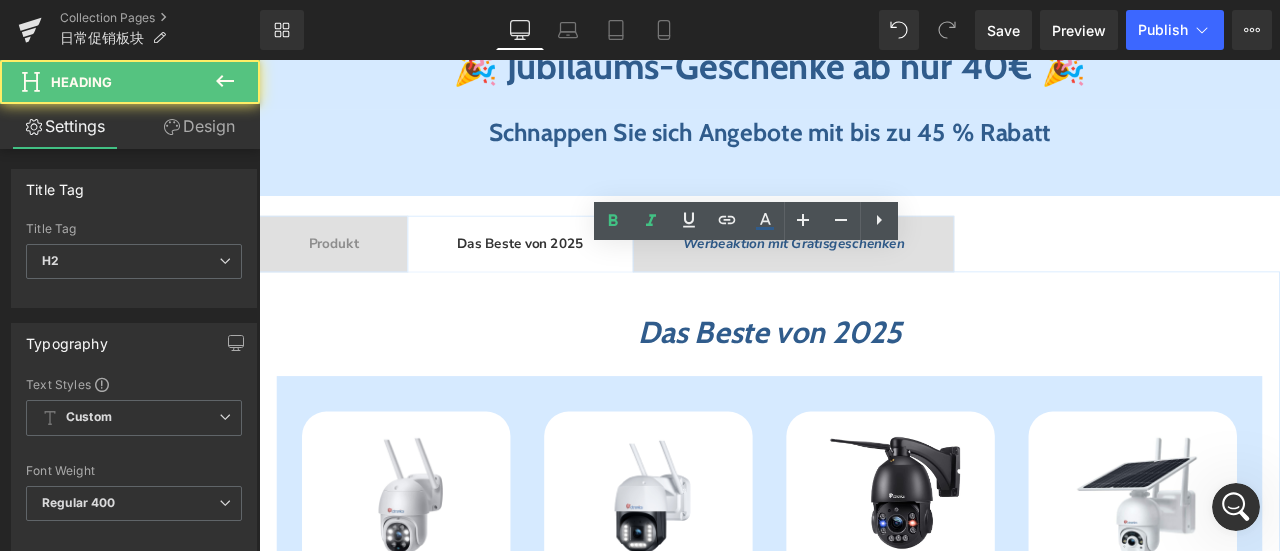 click on "Das Beste von 2025 Heading
Sparen
28
%
(P) Image
CTIPC-380C-4MP
(P) SKU
2.5K 4MP Ultra HD 30m Nachtsicht in Farbe Personenerkennung & automatischer Verfolgung
Text Block
€64.99
€89.99
(P) Price Auflösung" at bounding box center (864, 1829) 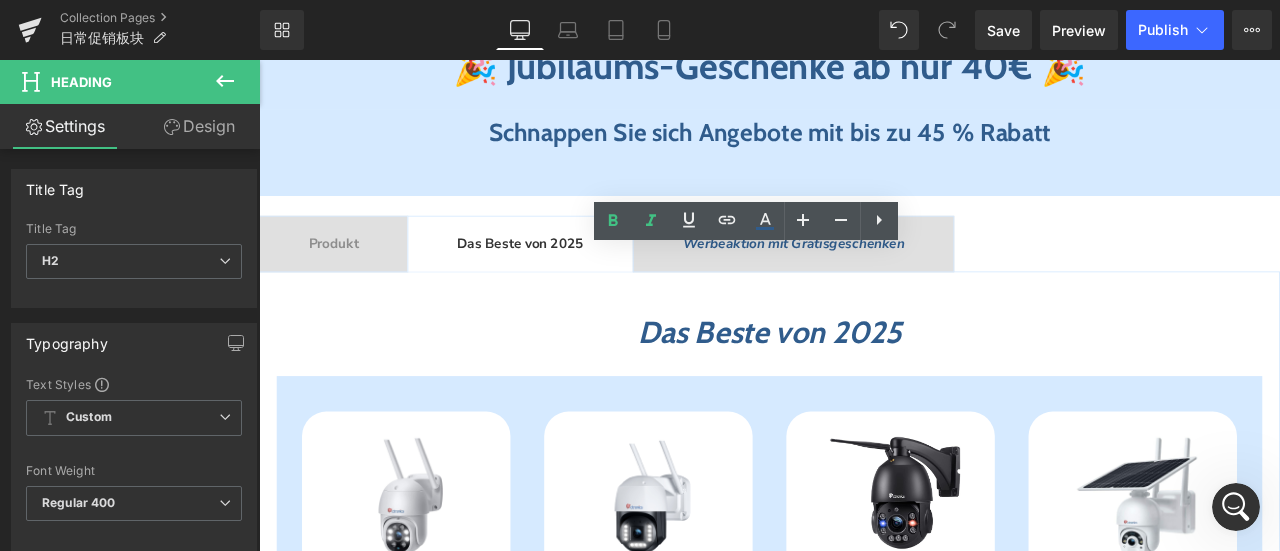 click on "Das Beste von 2025 Heading
Sparen
28
%
(P) Image
CTIPC-380C-4MP
(P) SKU
2.5K 4MP Ultra HD 30m Nachtsicht in Farbe Personenerkennung & automatischer Verfolgung
Text Block
€64.99
€89.99
(P) Price Auflösung" at bounding box center (864, 1829) 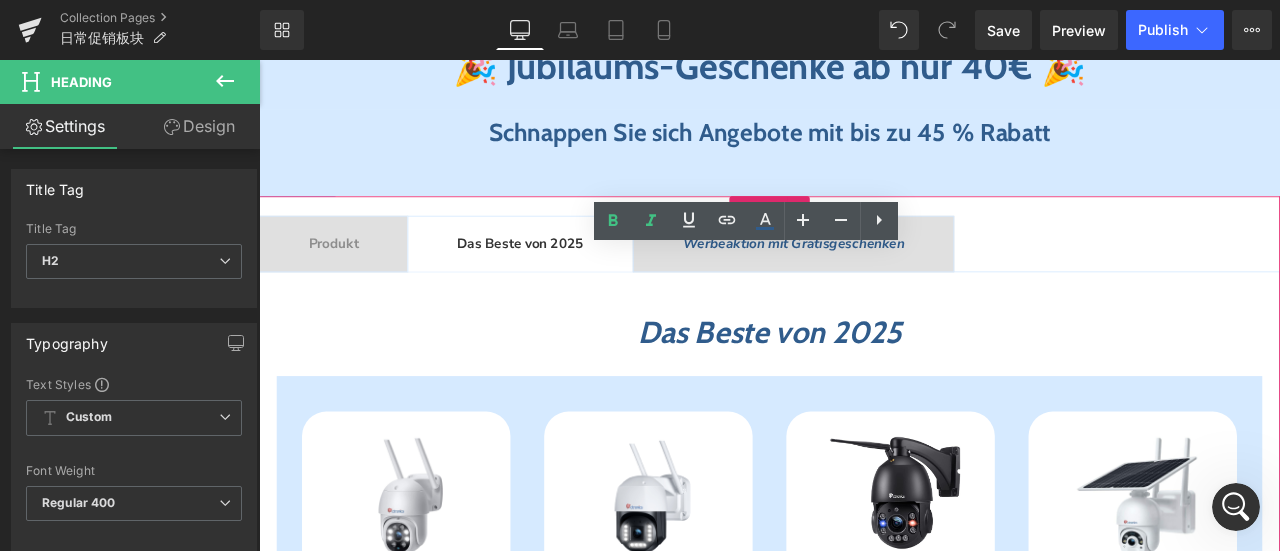click on "Das Beste von 2025 Heading
Sparen
28
%
(P) Image
CTIPC-380C-4MP
(P) SKU
2.5K 4MP Ultra HD 30m Nachtsicht in Farbe Personenerkennung & automatischer Verfolgung
Text Block
€64.99
€89.99
(P) Price Auflösung" at bounding box center [864, 1829] 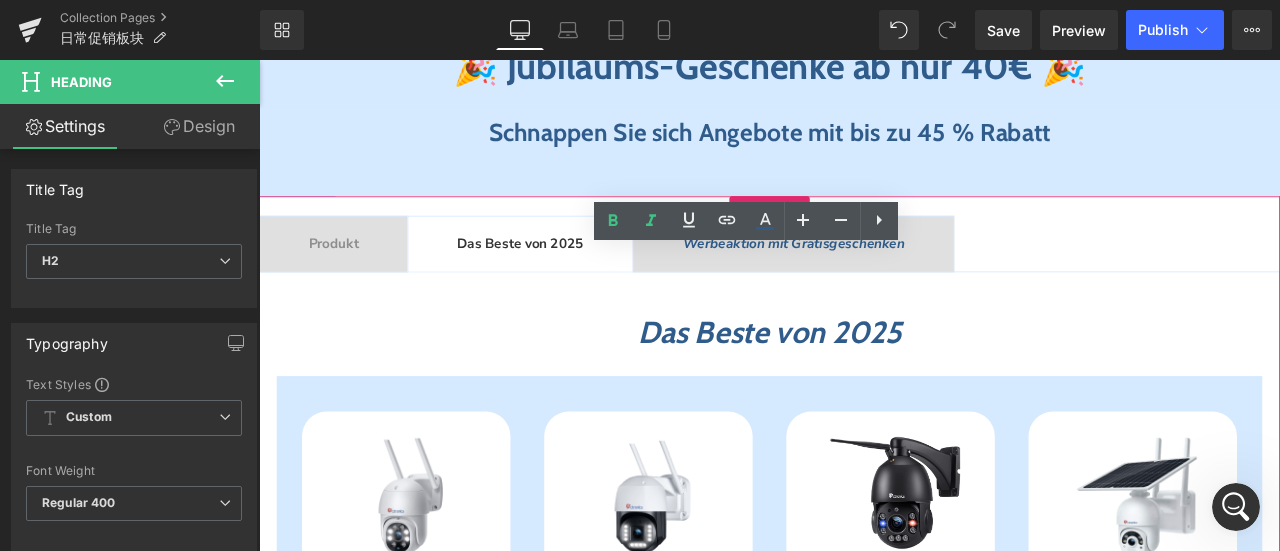click on "Sparen
27
%
(P) Image
CTPT-295C-B
(P) SKU
30X Optischer Zoom
5MP FULL HD-Auflösung
150m Nachtsichtweite
Text Block
€189.99
€259.99
(P) Price
Menge Schwarz 1" at bounding box center (864, 1487) 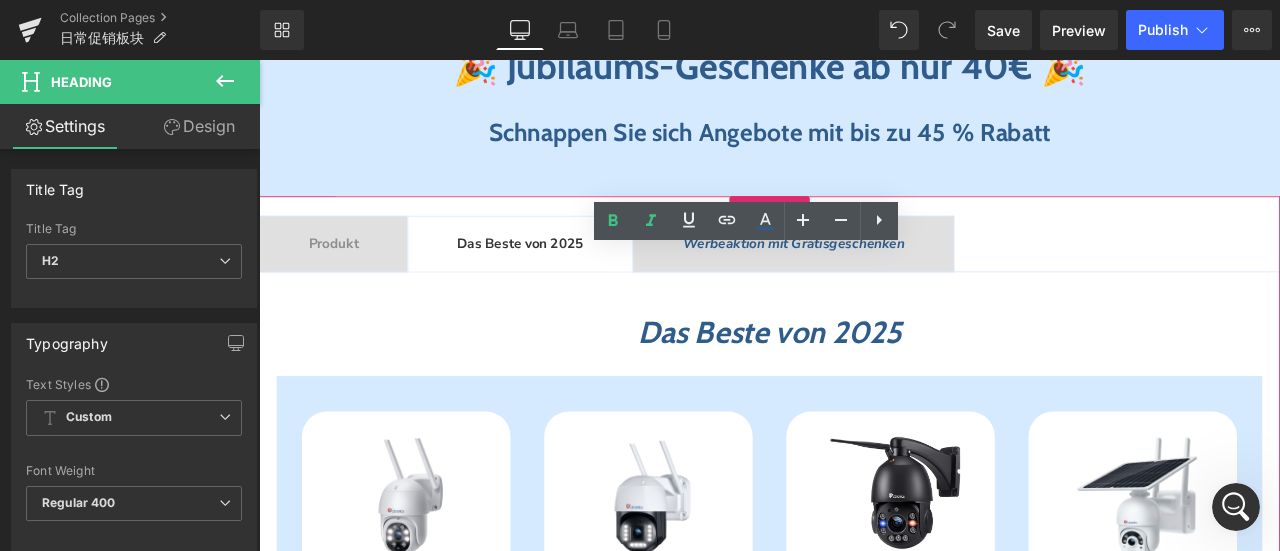 click on "30X Optischer Zoom Heading" at bounding box center (864, 1110) 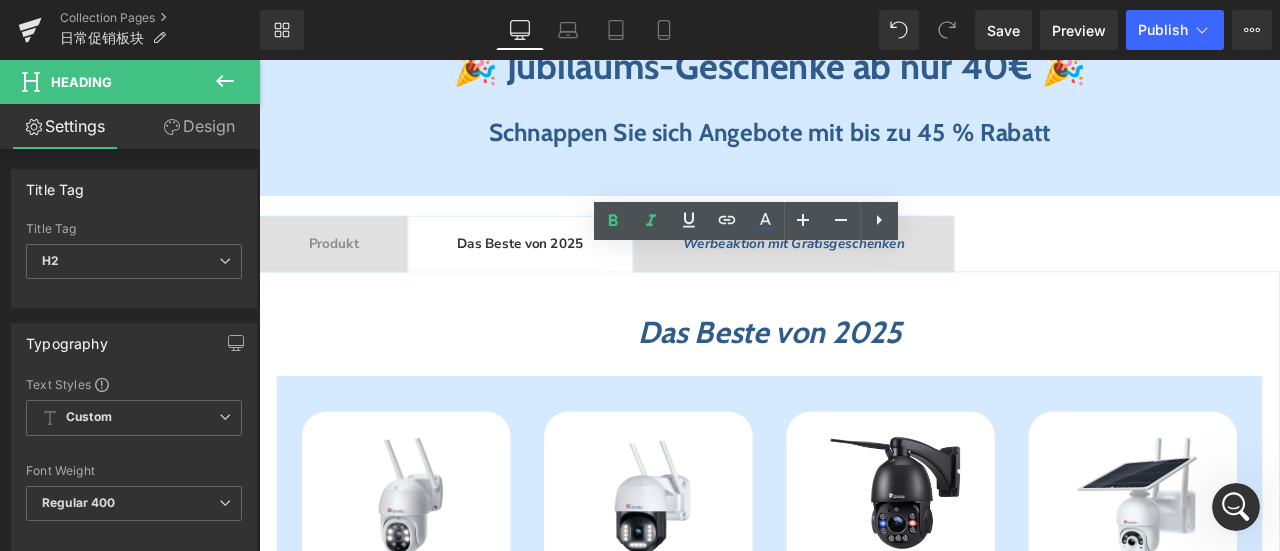 drag, startPoint x: 719, startPoint y: 498, endPoint x: 1113, endPoint y: 520, distance: 394.61374 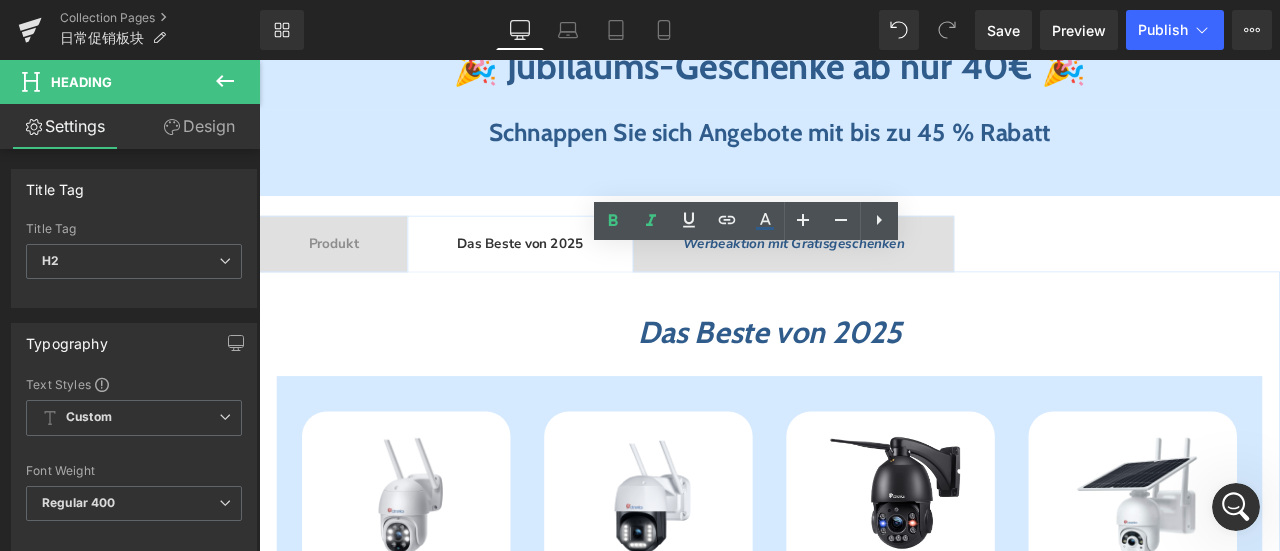 type 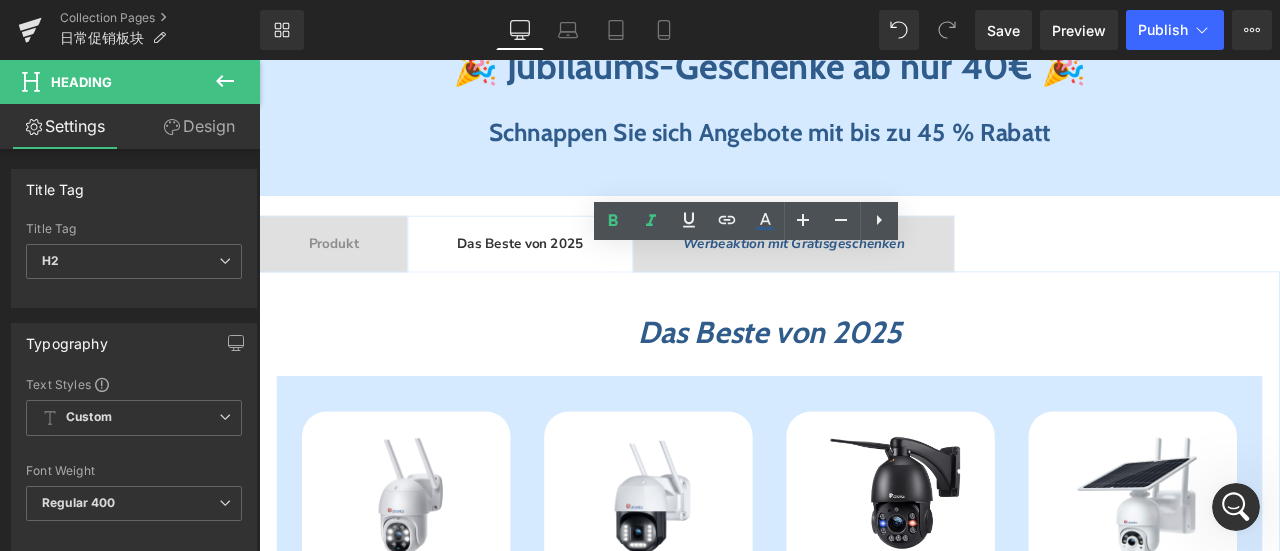 click on "Akkukameras & 100% Kabellos" at bounding box center (864, 1213) 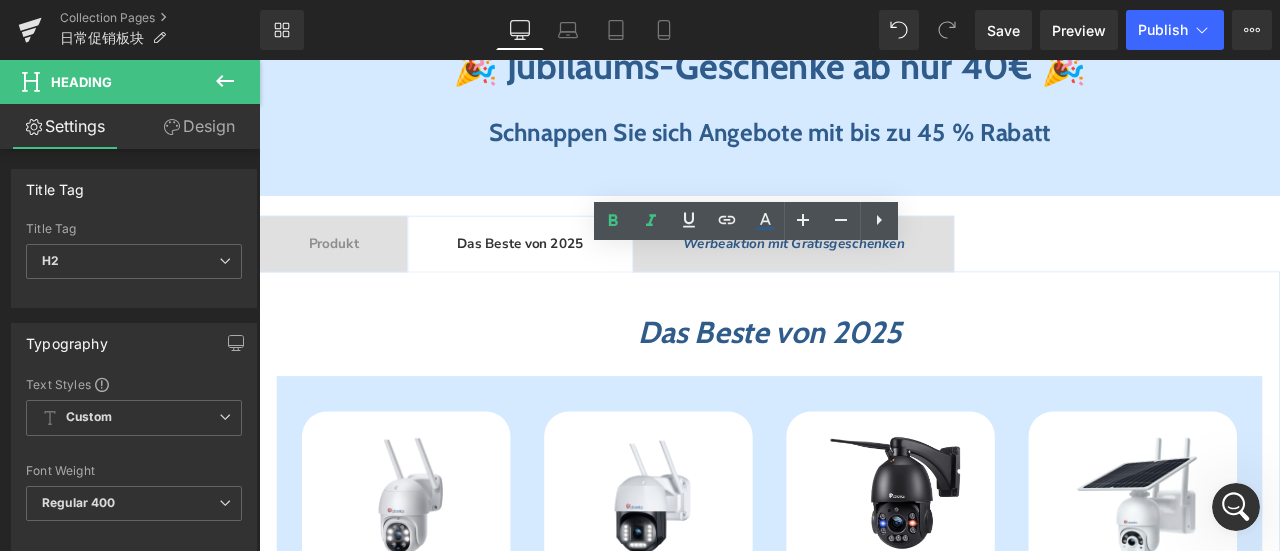 type 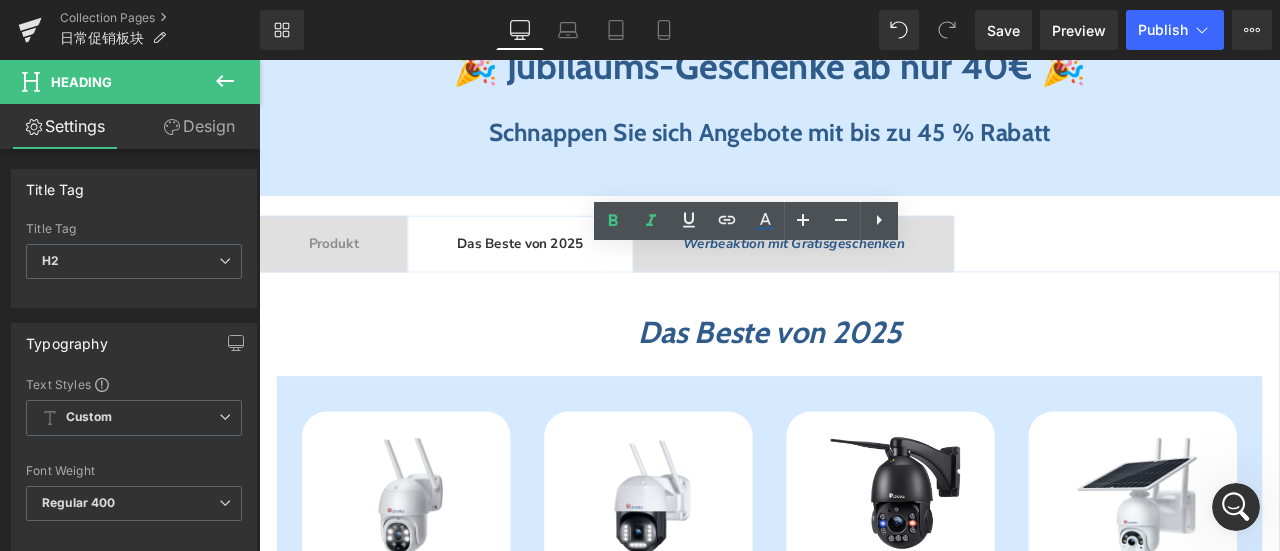 click on "Das Beste von 2025 Heading
Sparen
28
%
(P) Image
CTIPC-380C-4MP
(P) SKU
2.5K 4MP Ultra HD 30m Nachtsicht in Farbe Personenerkennung & automatischer Verfolgung
Text Block
€64.99
€89.99
(P) Price Auflösung" at bounding box center (864, 1504) 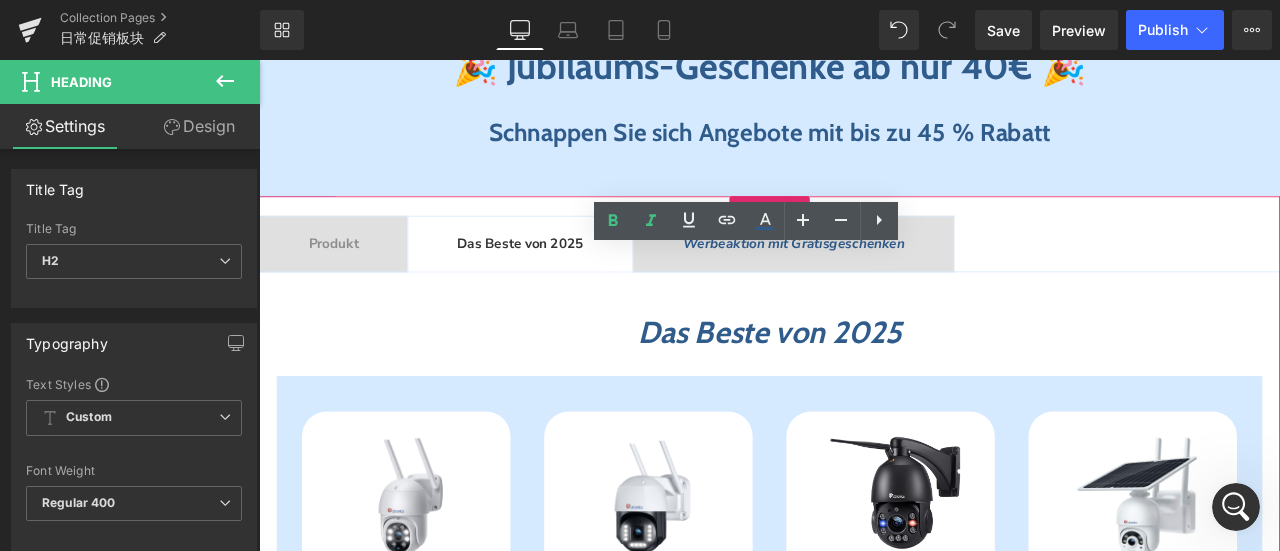 click on "Sparen
38
%
(P) Image
CTIPC-S20
(P) SKU
2K 3MP Ultra HD 2.4GHz Wi-Fi Farbige Nachtsicht mit Spotlight
Text Block
€79.99
€129.99
(P) Price
Menge 1 2 3 4
0" at bounding box center (864, 1583) 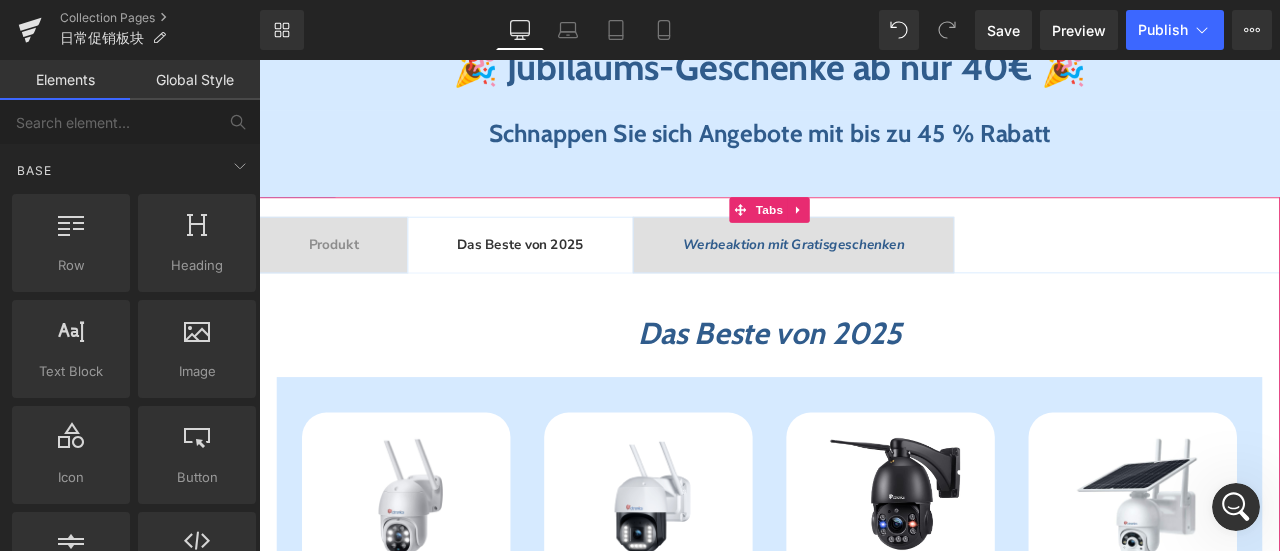 scroll, scrollTop: 1500, scrollLeft: 0, axis: vertical 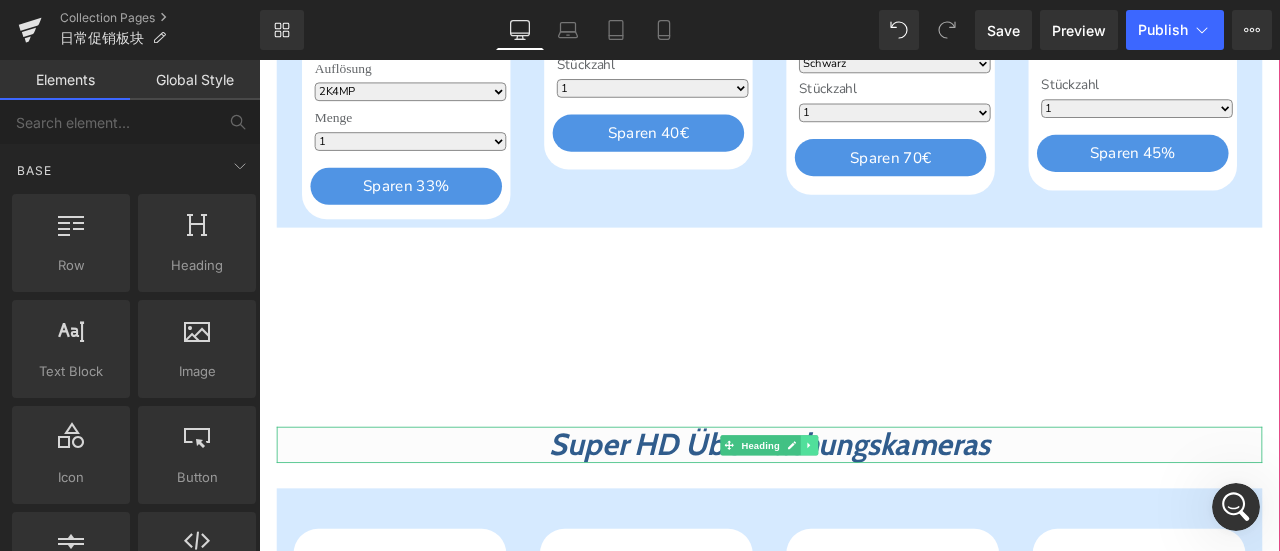 click 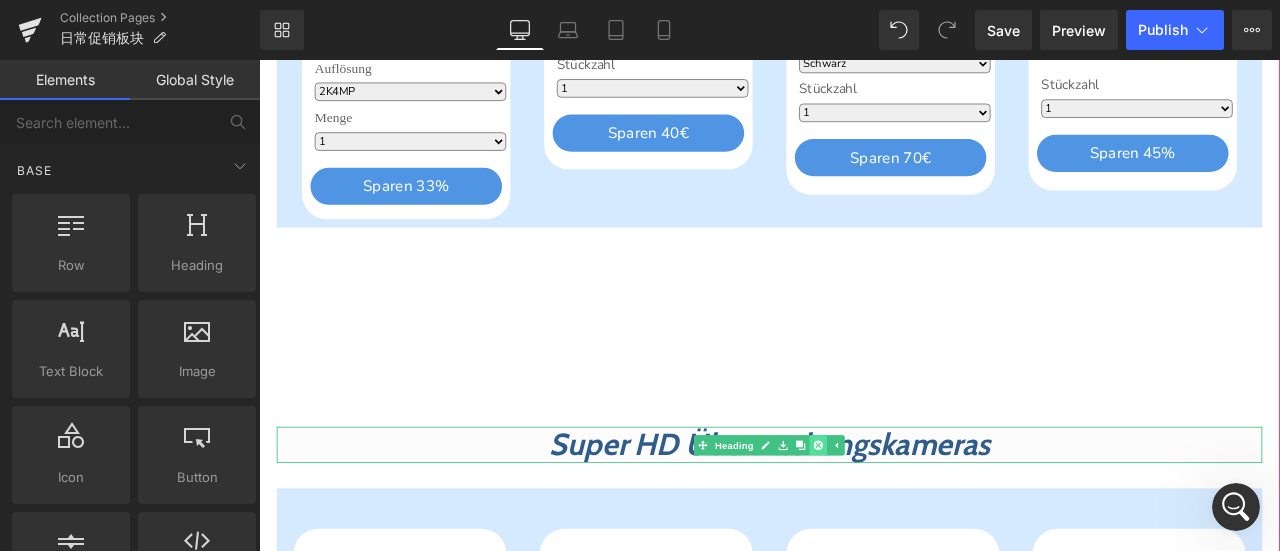 click 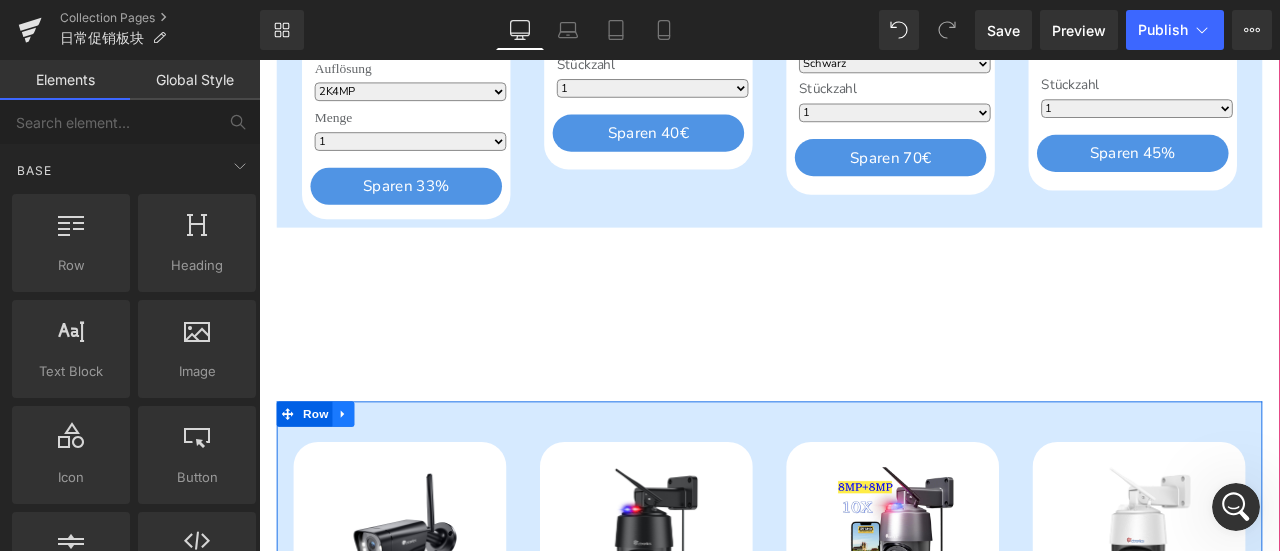 click 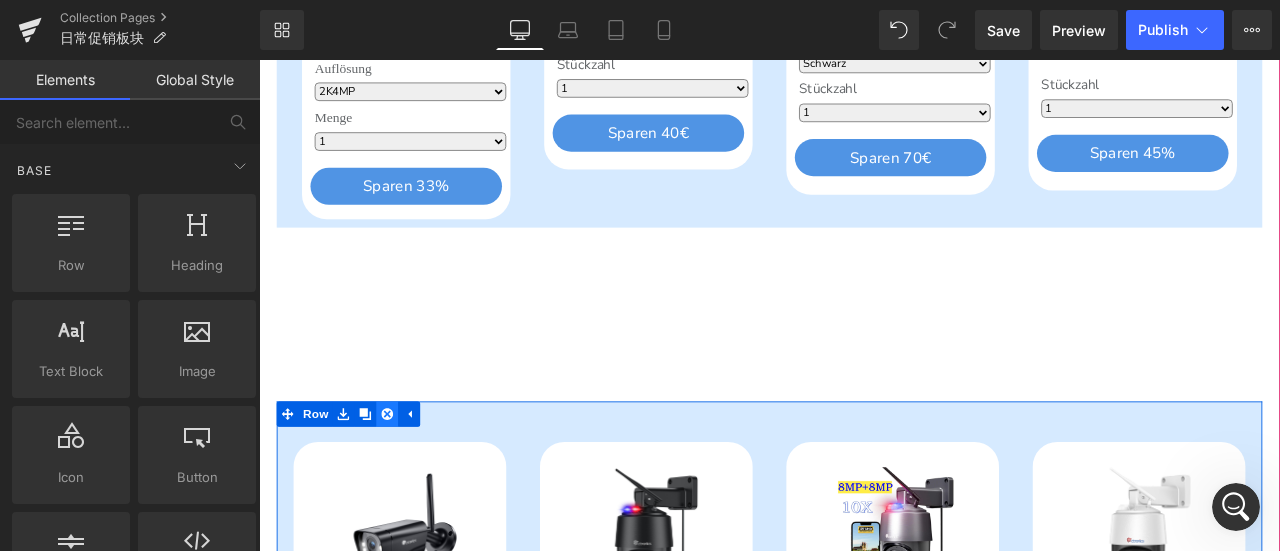 click 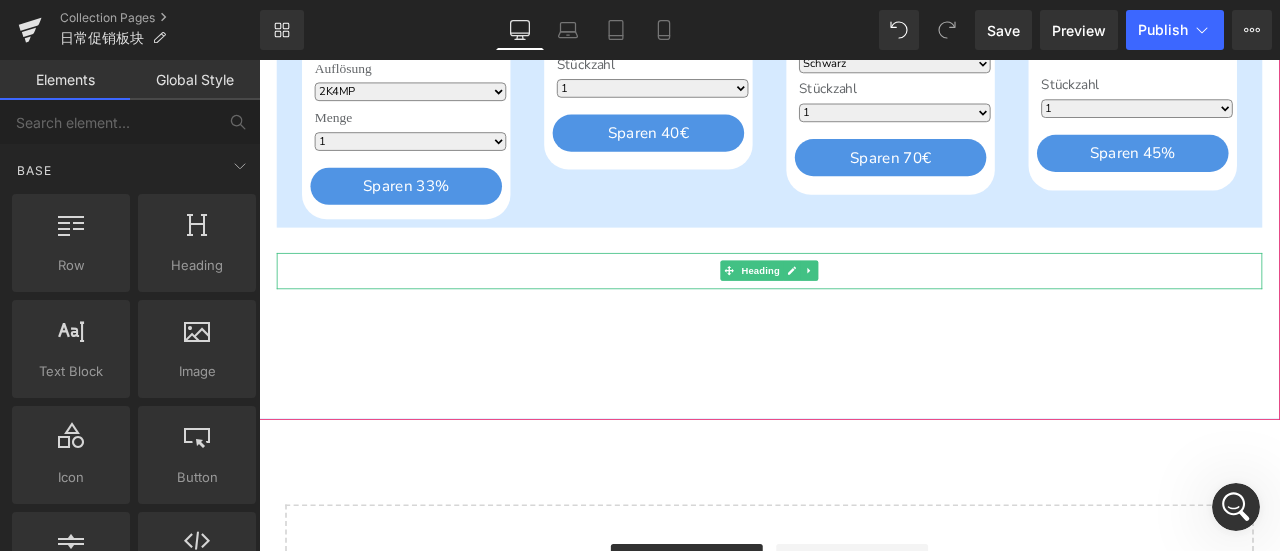 click at bounding box center [912, 310] 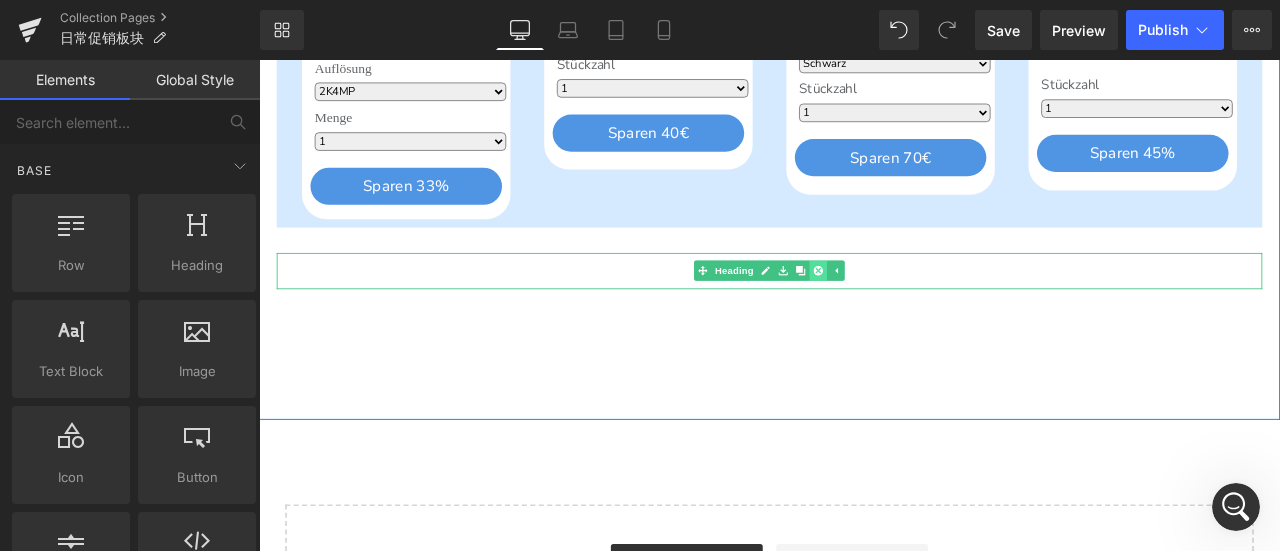 click 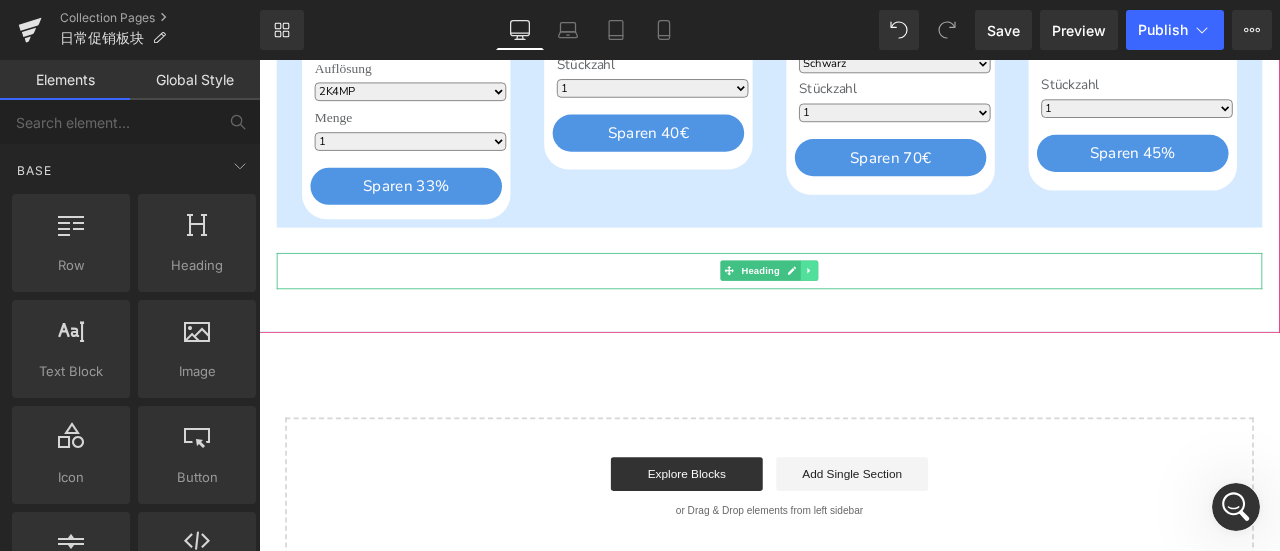 click 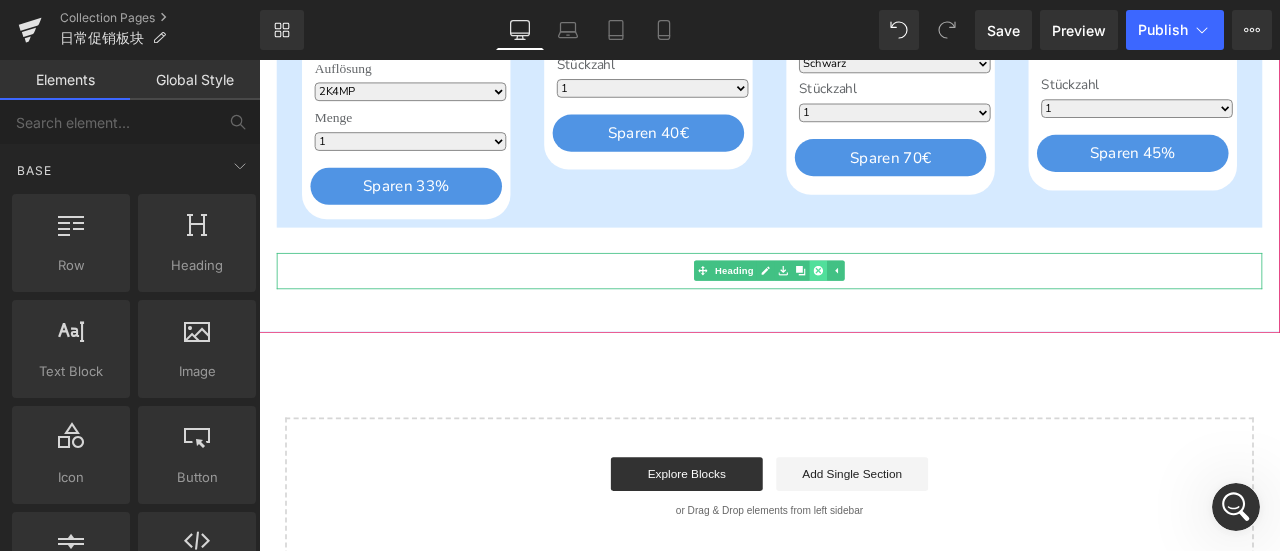 click 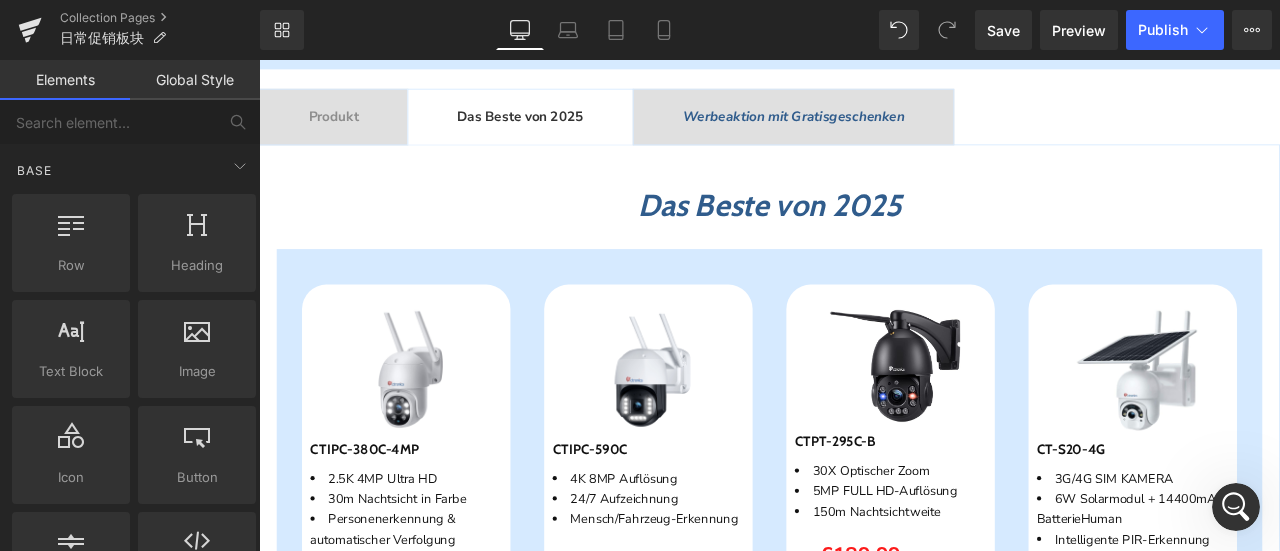 scroll, scrollTop: 700, scrollLeft: 0, axis: vertical 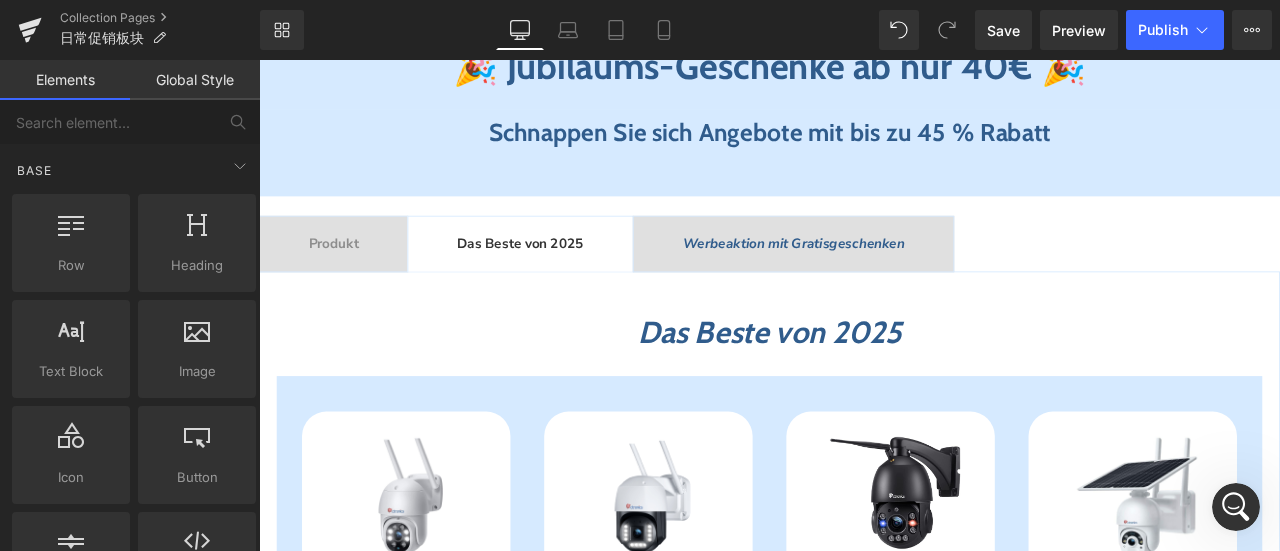 click on "Produkt" at bounding box center [347, 278] 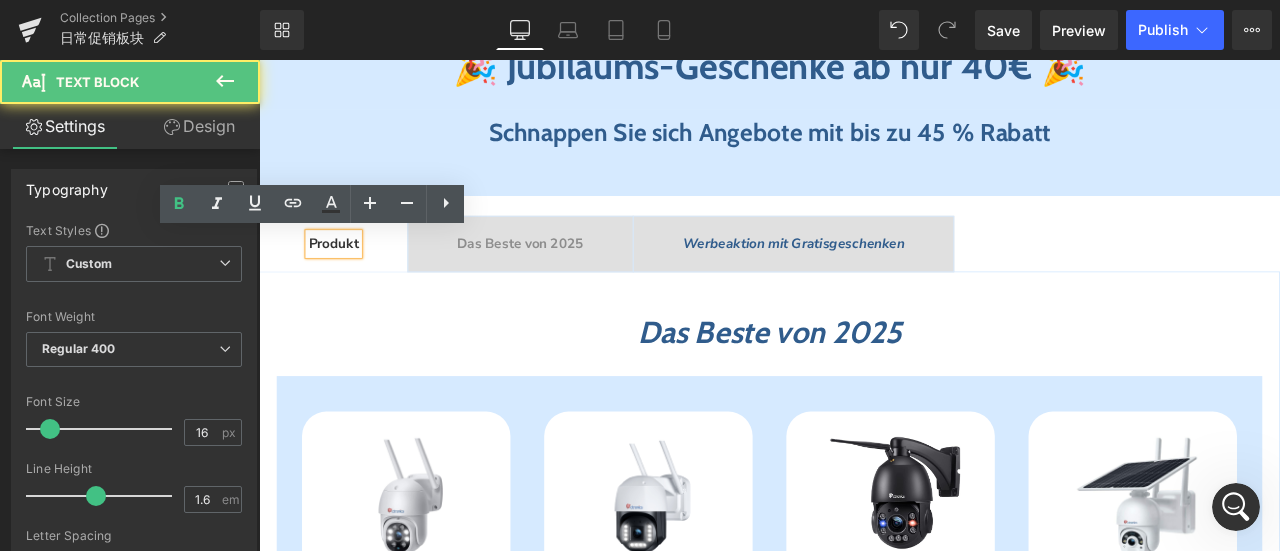 click on "Das Beste von 2025" at bounding box center [864, 383] 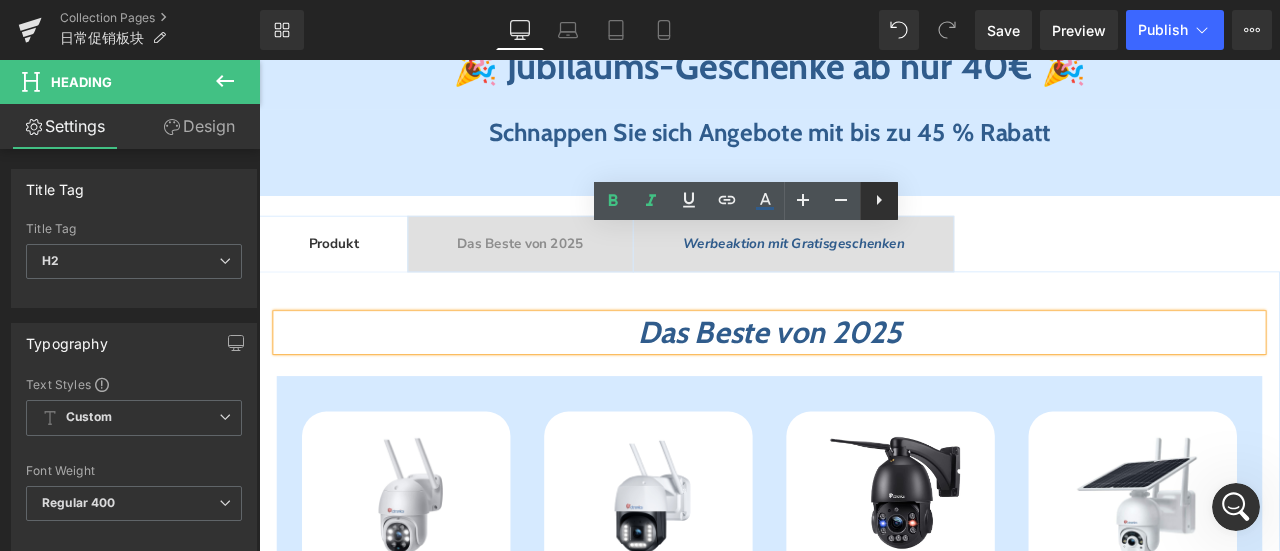 drag, startPoint x: 876, startPoint y: 201, endPoint x: 734, endPoint y: 204, distance: 142.0317 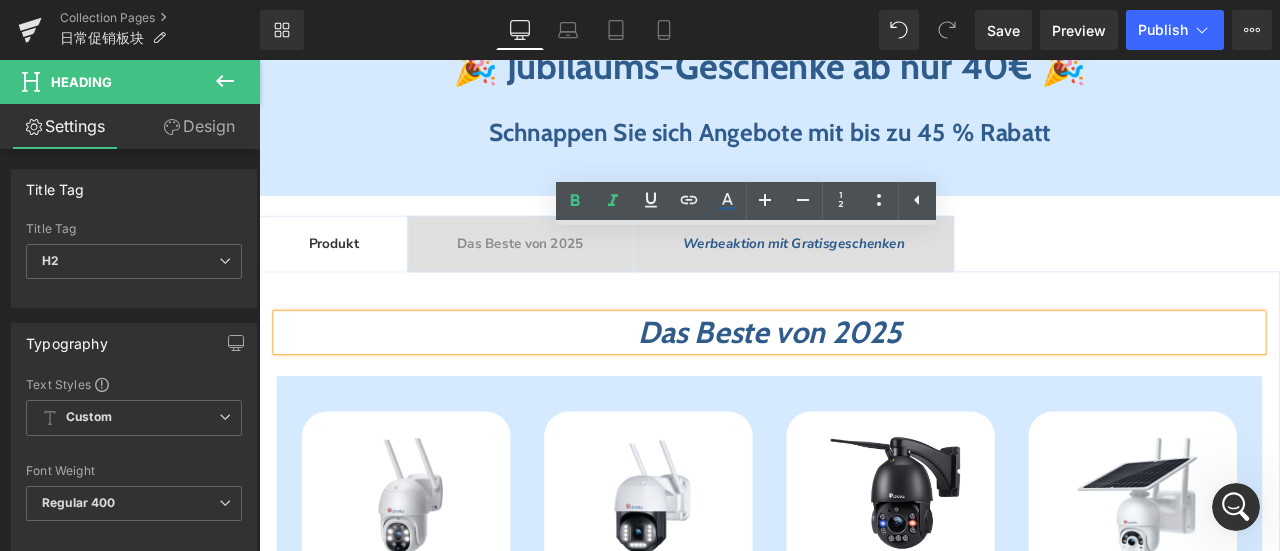 scroll, scrollTop: 800, scrollLeft: 0, axis: vertical 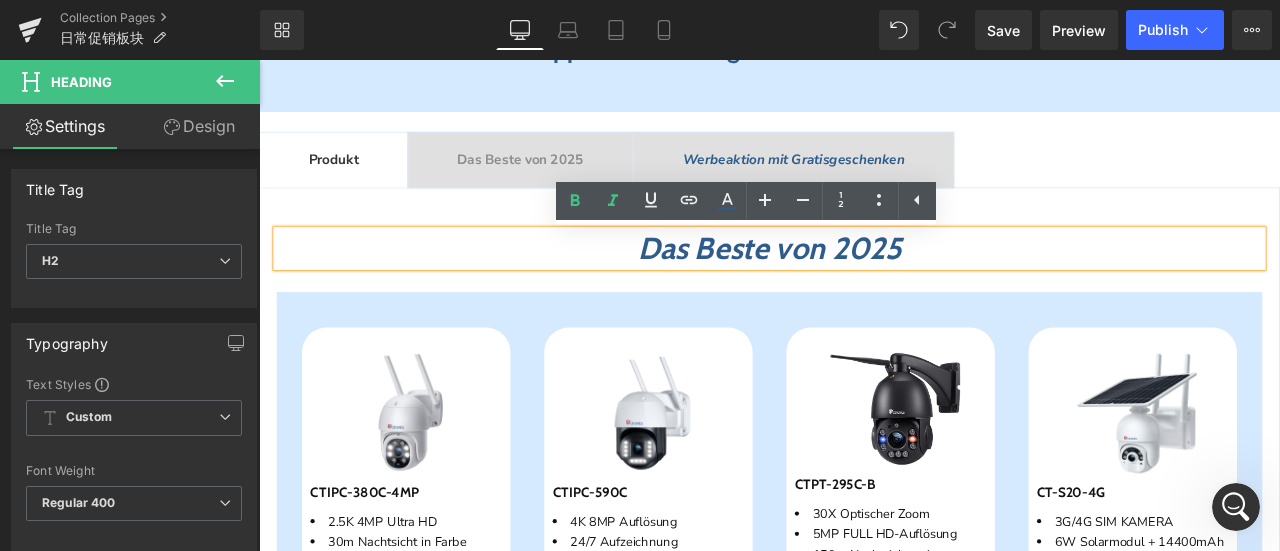 click on "Das Beste von 2025 Heading
Sparen
28
%
(P) Image
CTIPC-380C-4MP
(P) SKU
2.5K 4MP Ultra HD 30m Nachtsicht in Farbe Personenerkennung & automatischer Verfolgung
Text Block
€64.99 €89.99
1" at bounding box center [864, 1729] 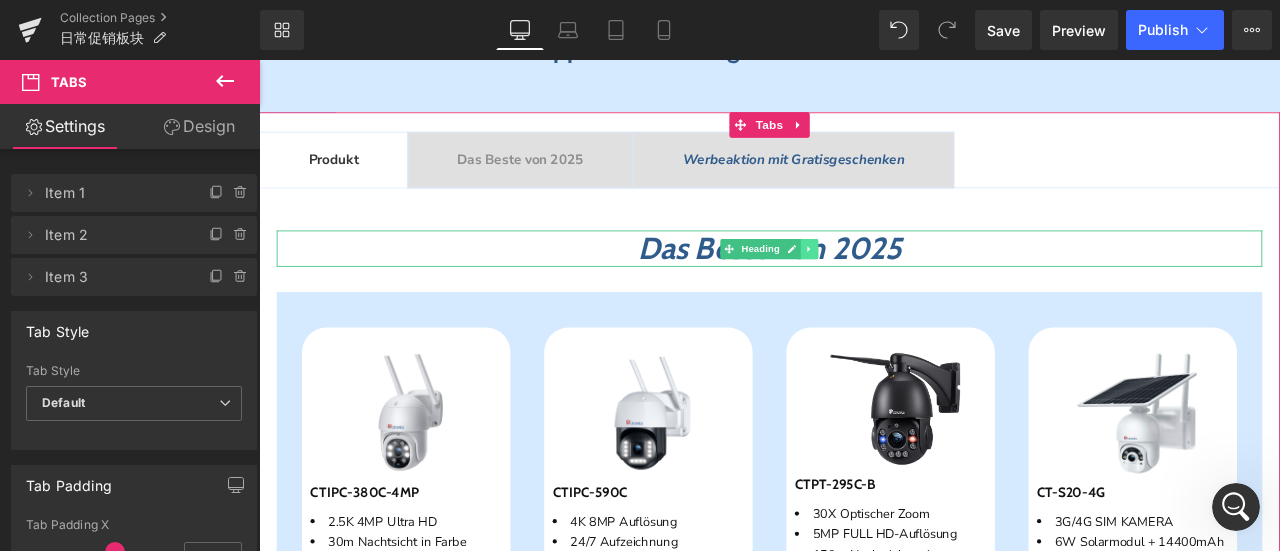 click 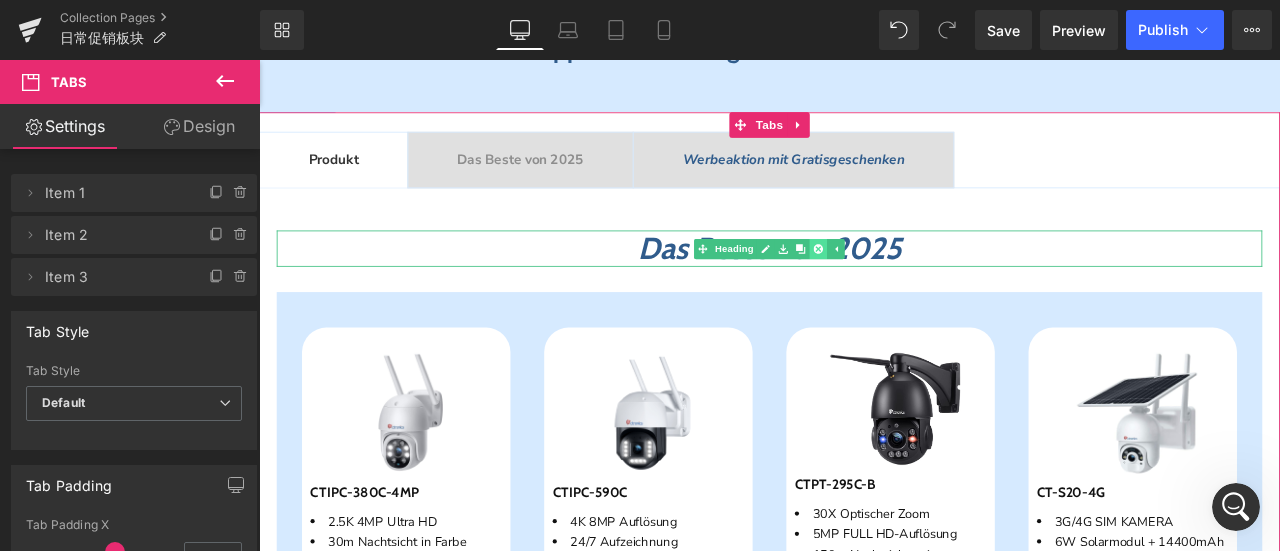 click 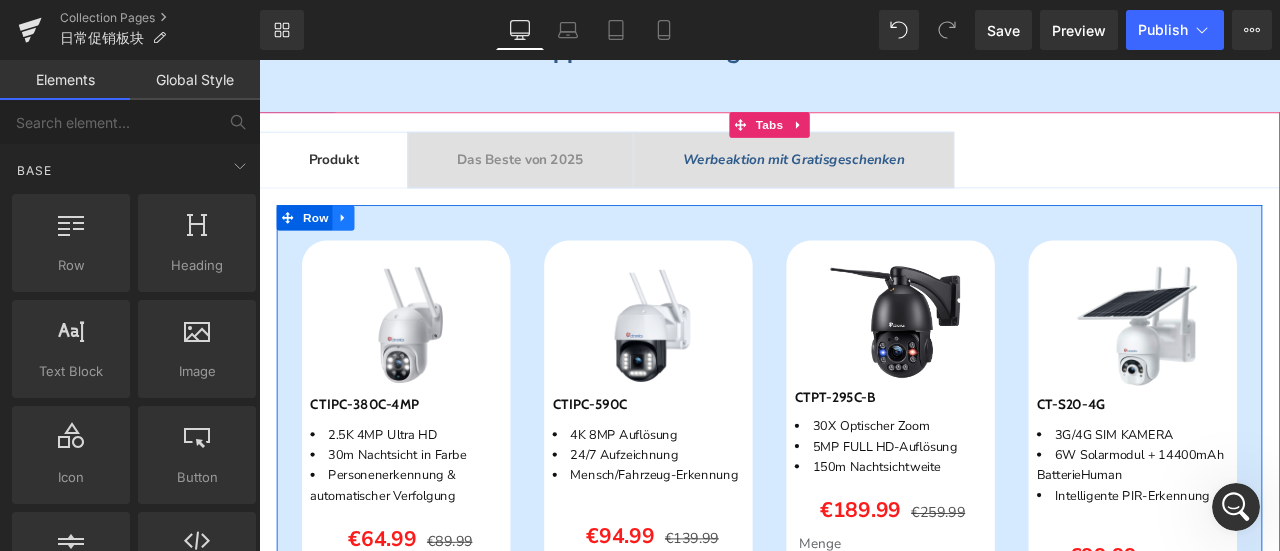 click 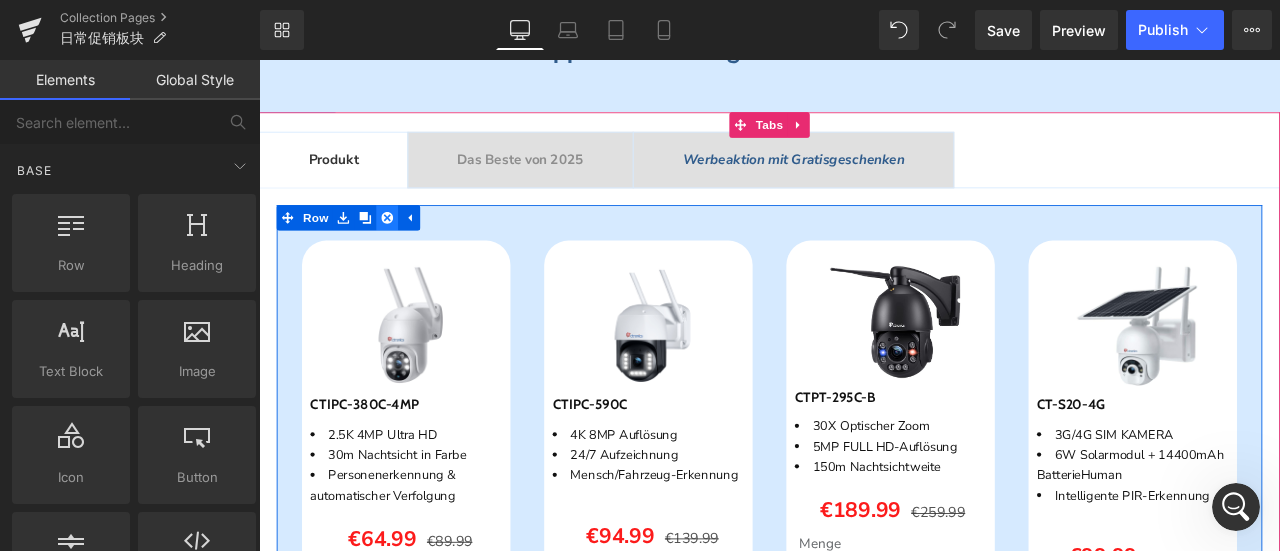 click 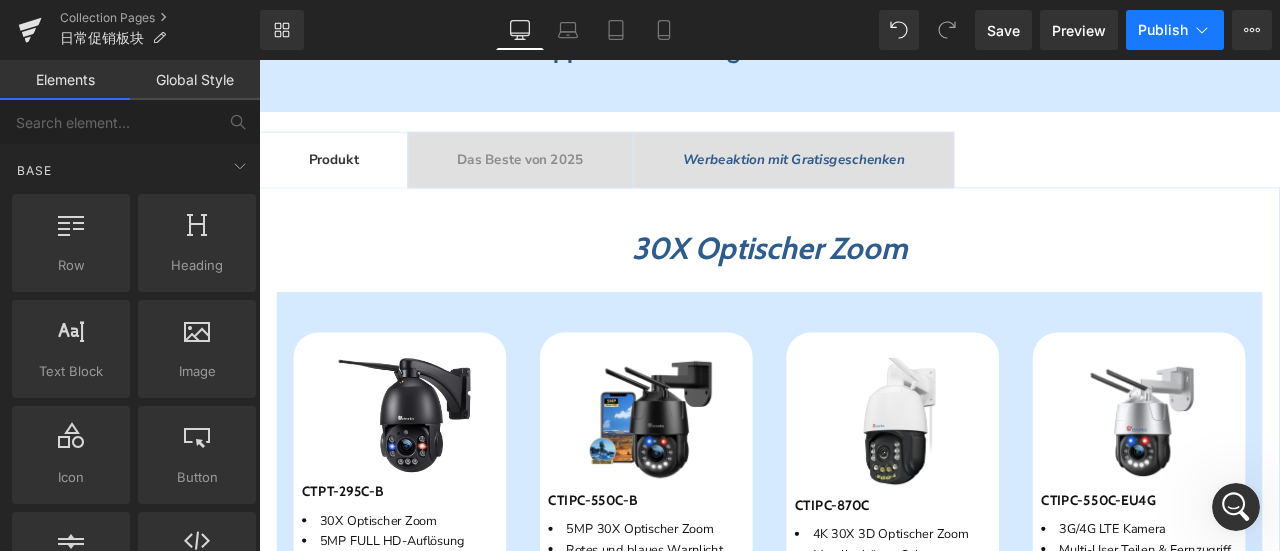 click on "Publish" at bounding box center [1163, 30] 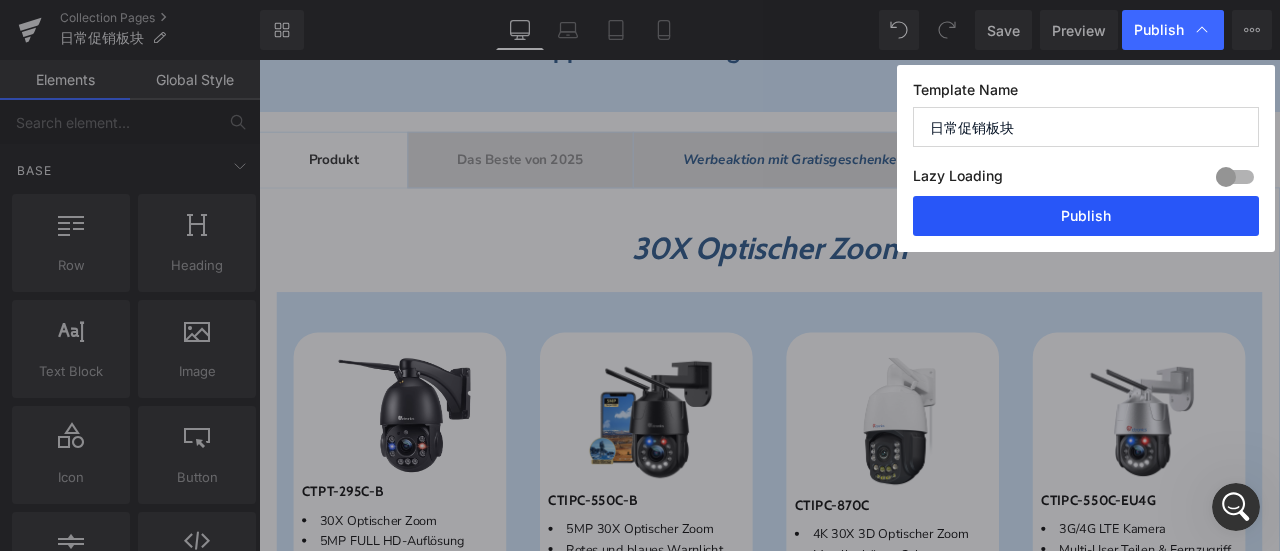 click on "Publish" at bounding box center [1086, 216] 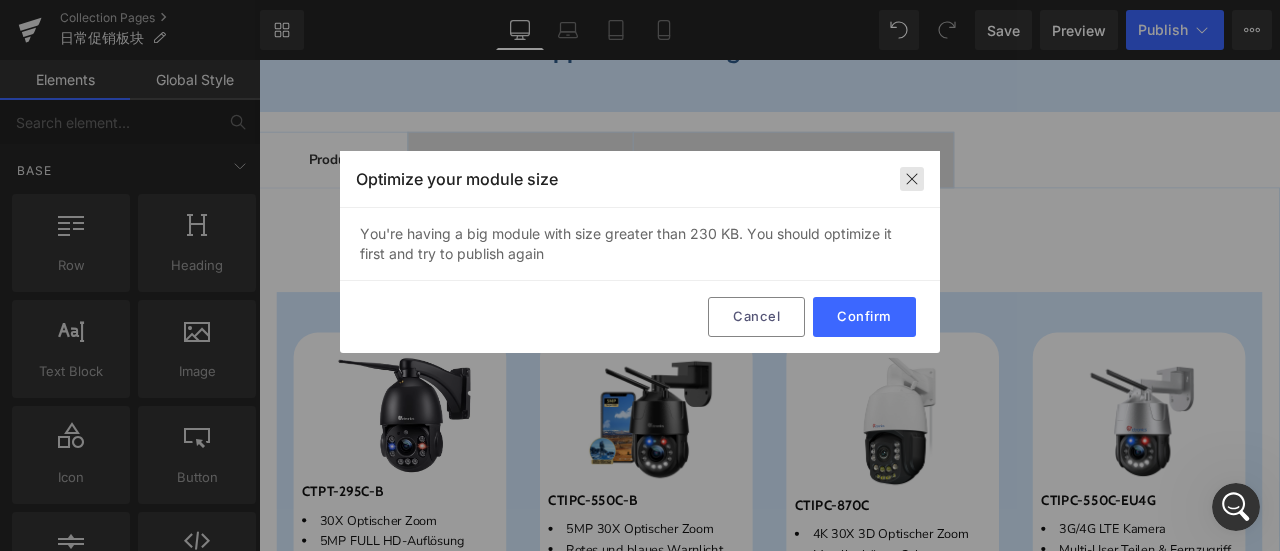 drag, startPoint x: 916, startPoint y: 175, endPoint x: 780, endPoint y: 134, distance: 142.04576 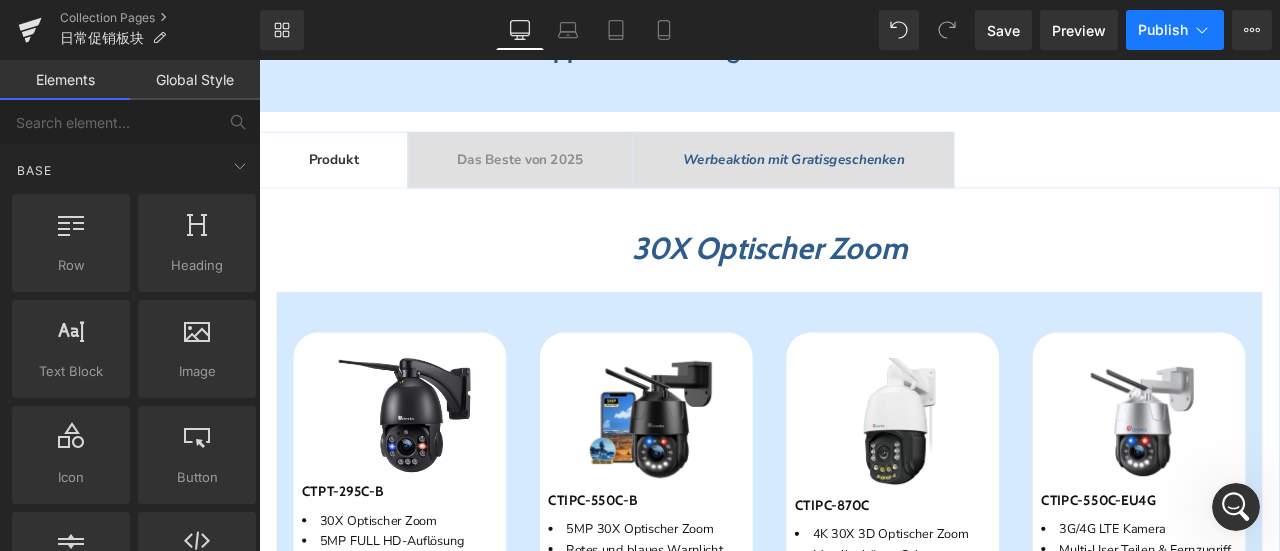 click on "Publish" at bounding box center [1163, 30] 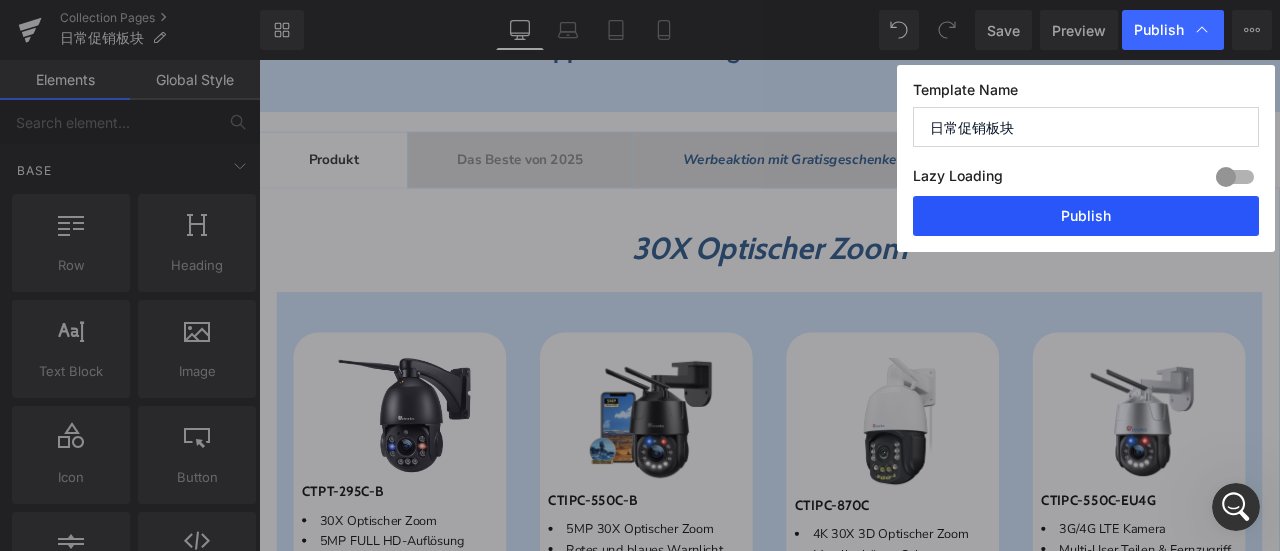 click on "Publish" at bounding box center (1086, 216) 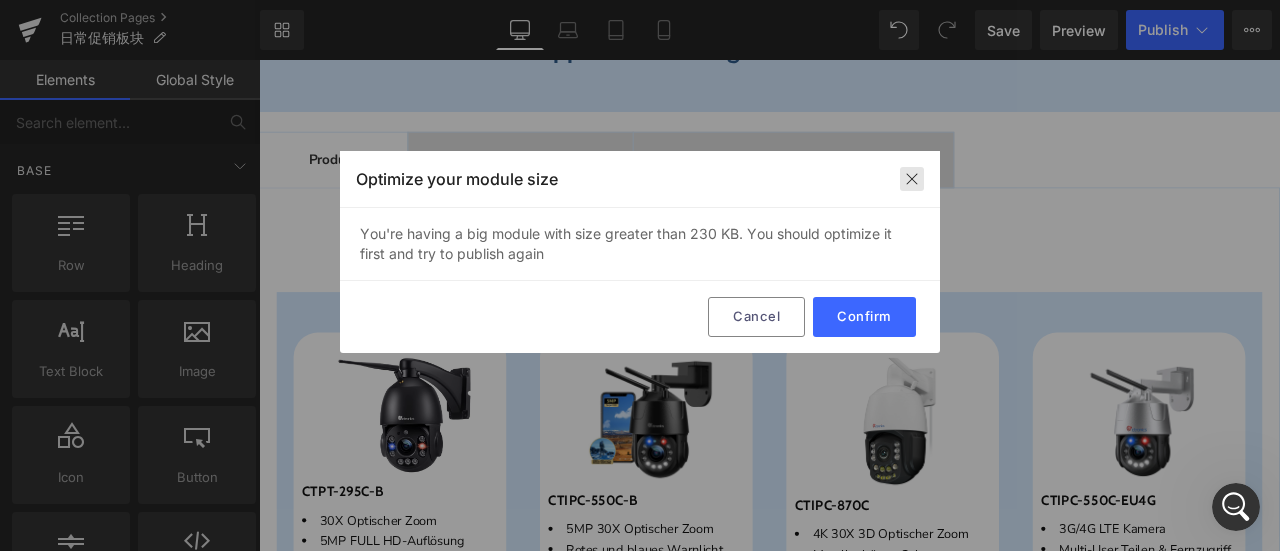 click at bounding box center (912, 179) 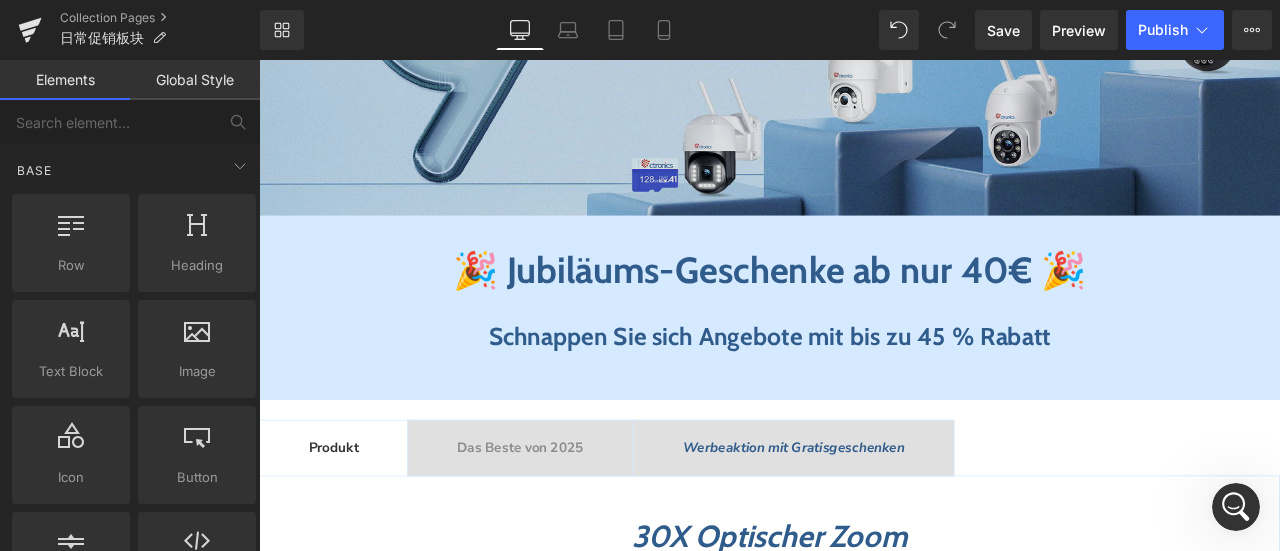 scroll, scrollTop: 400, scrollLeft: 0, axis: vertical 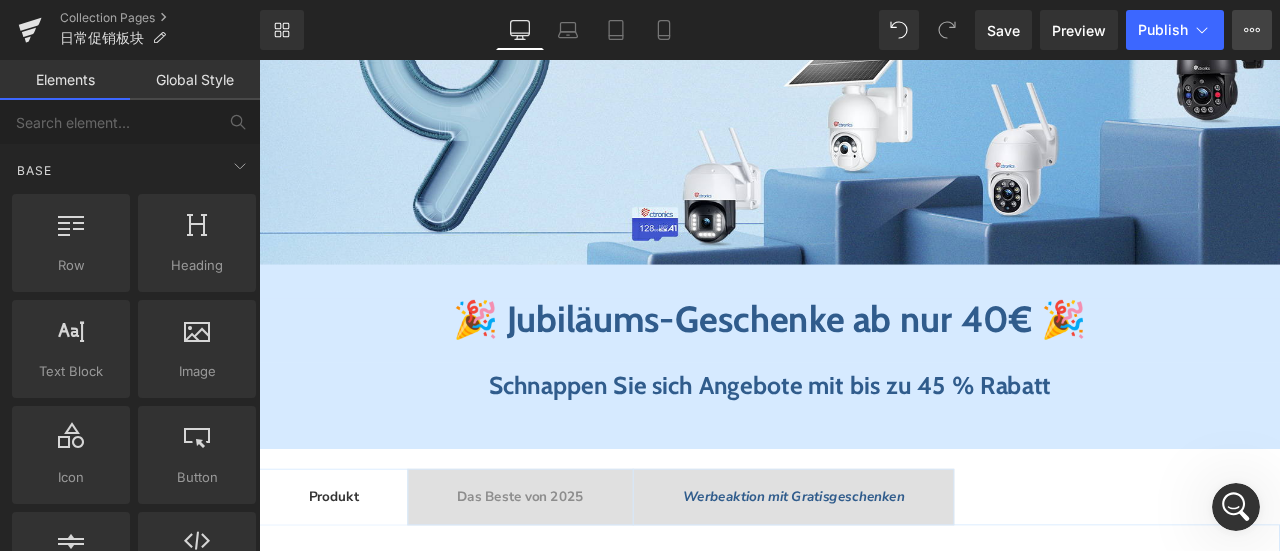 click 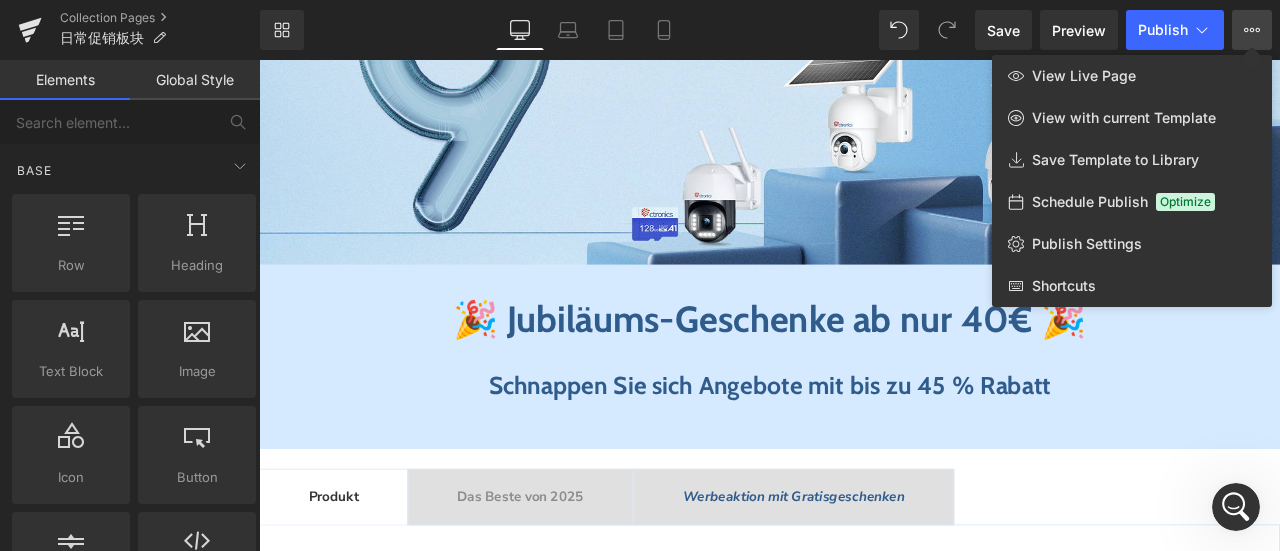 click 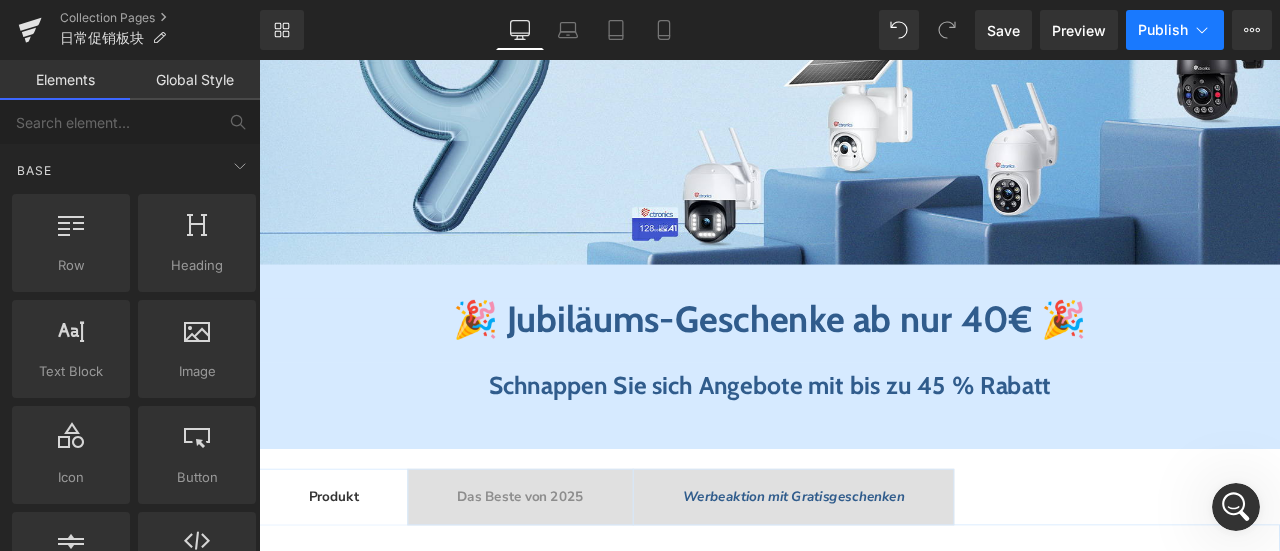 click 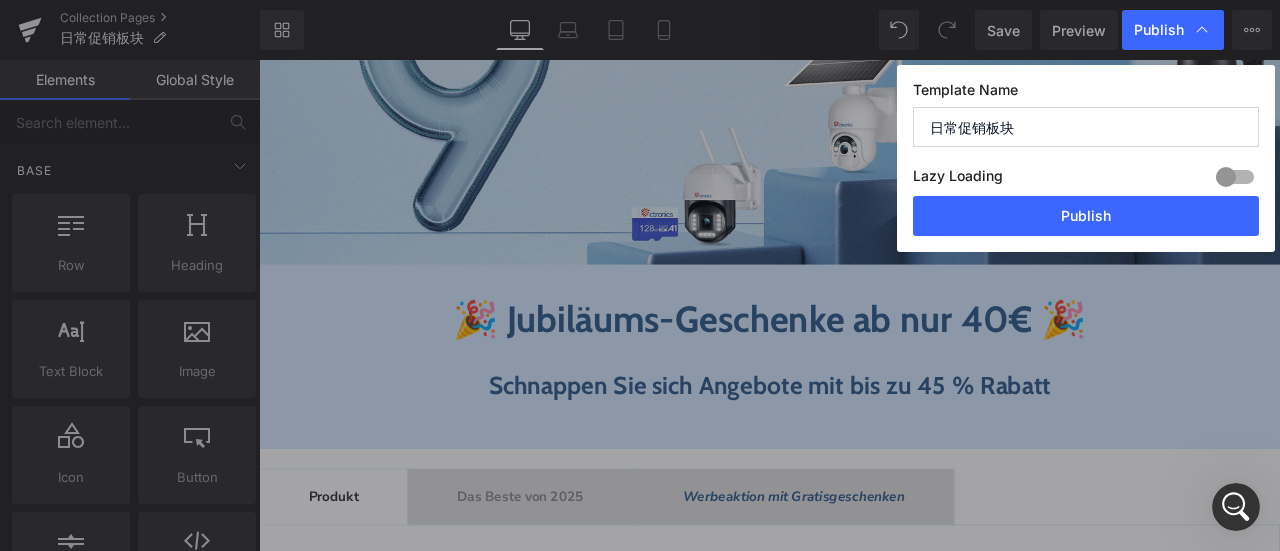click 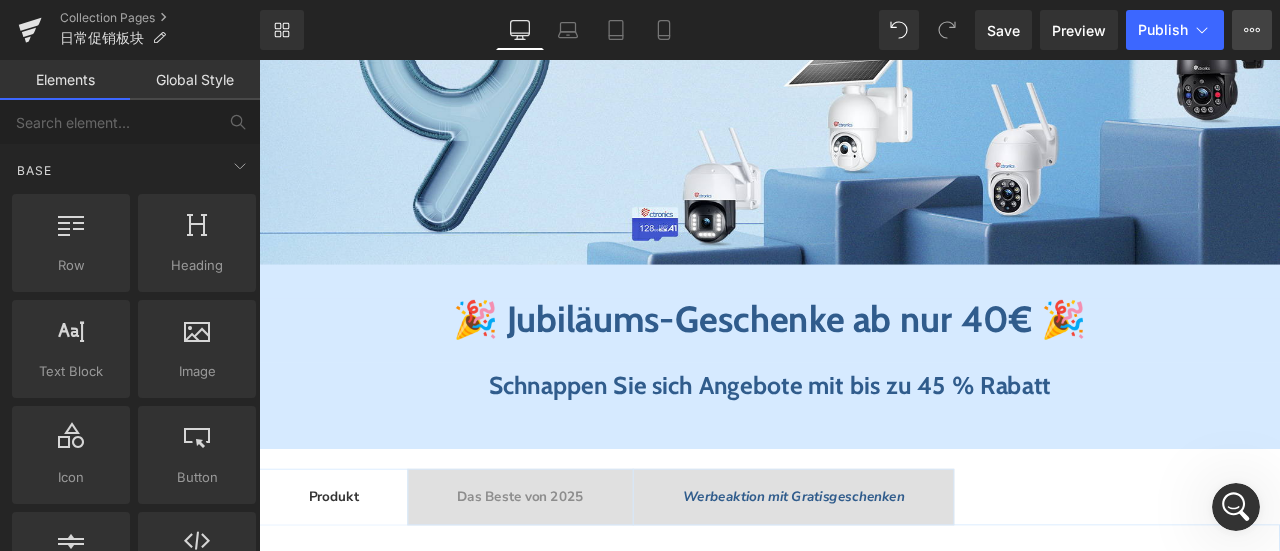 click on "View Live Page View with current Template Save Template to Library Schedule Publish  Optimize  Publish Settings Shortcuts" at bounding box center (1252, 30) 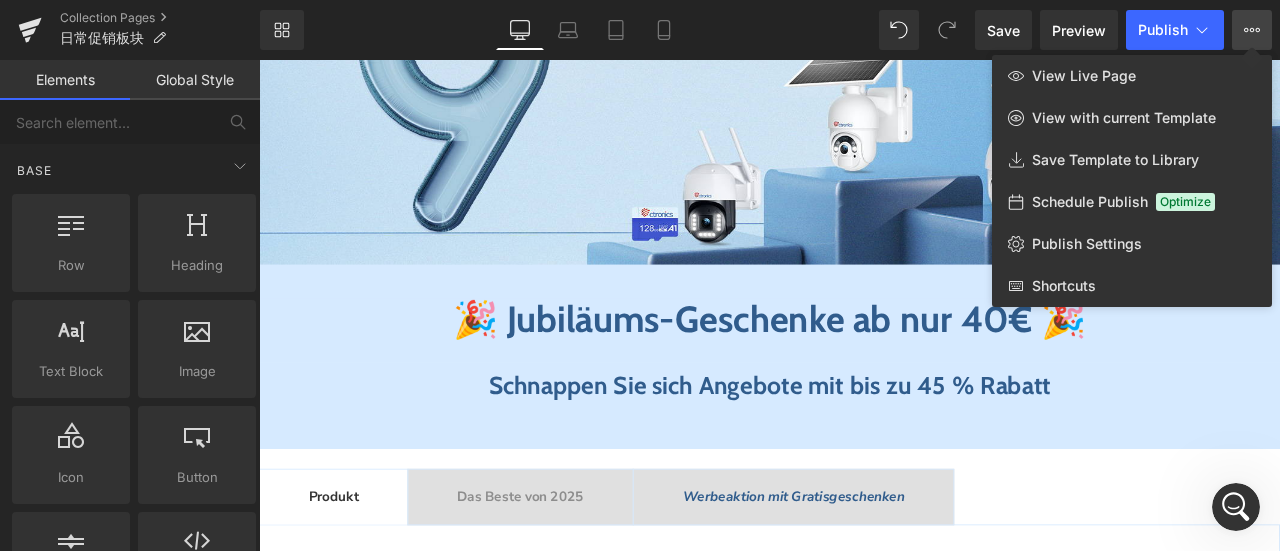 click on "View Live Page View with current Template Save Template to Library Schedule Publish  Optimize  Publish Settings Shortcuts" at bounding box center [1252, 30] 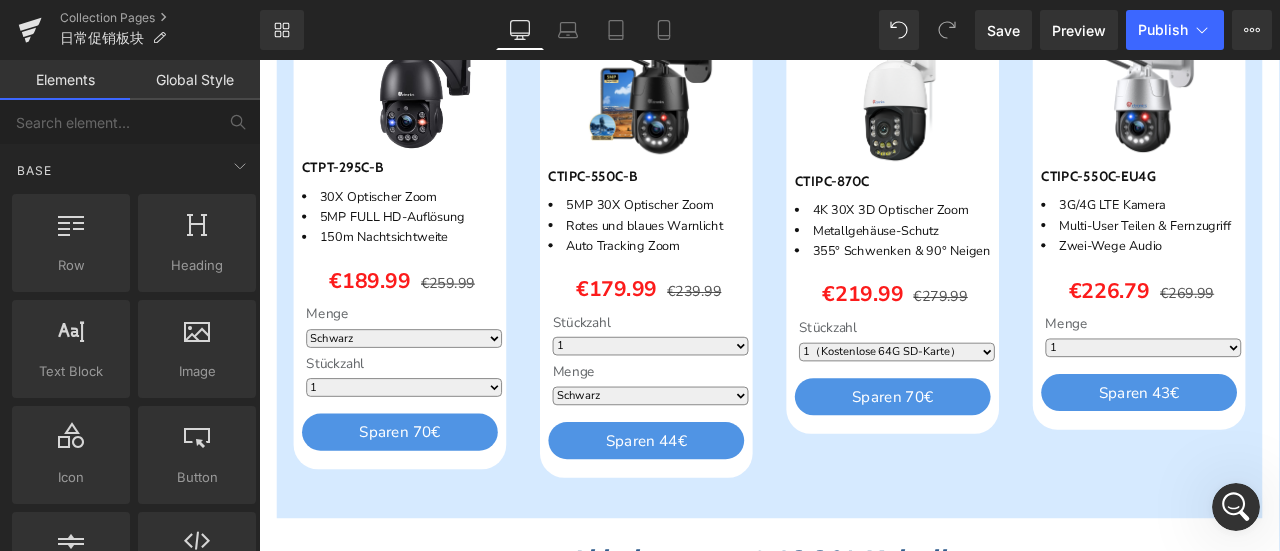 scroll, scrollTop: 800, scrollLeft: 0, axis: vertical 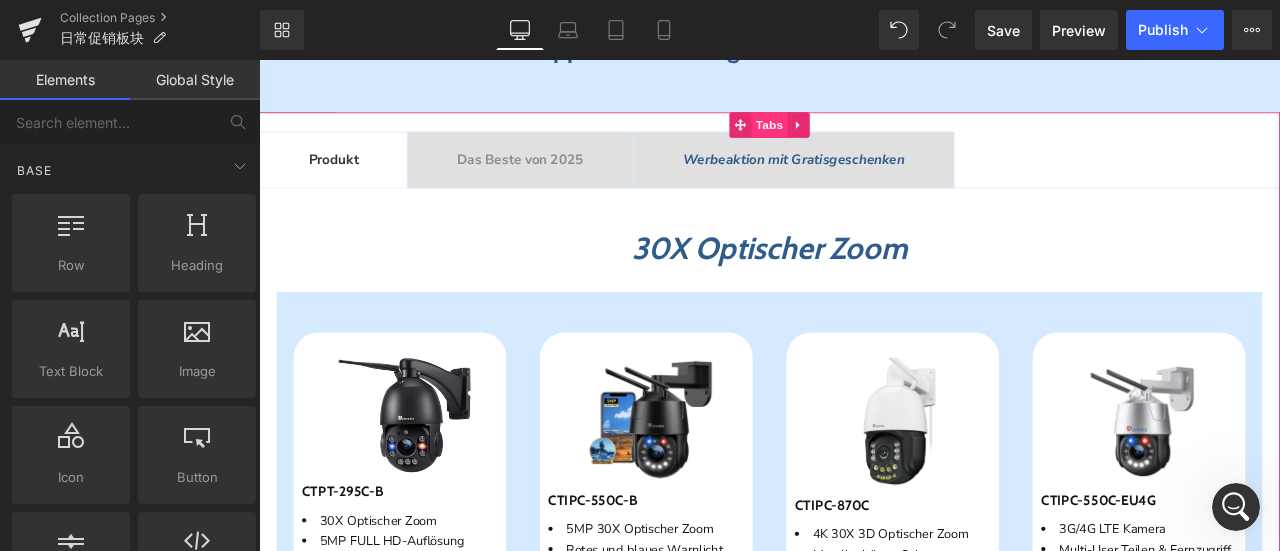 click on "Tabs" at bounding box center (864, 137) 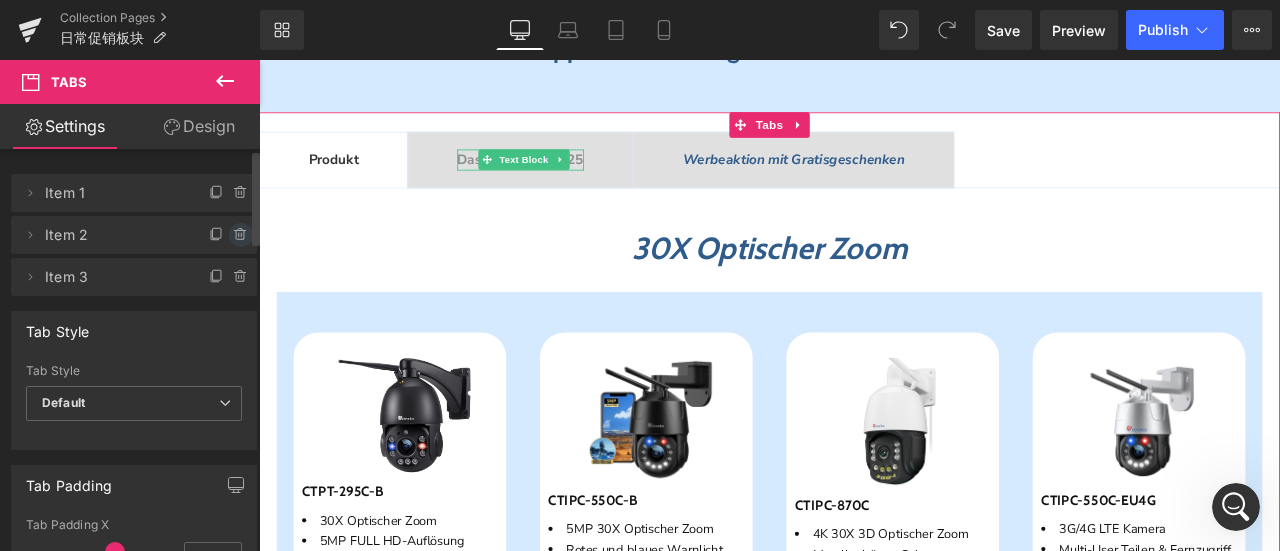 click 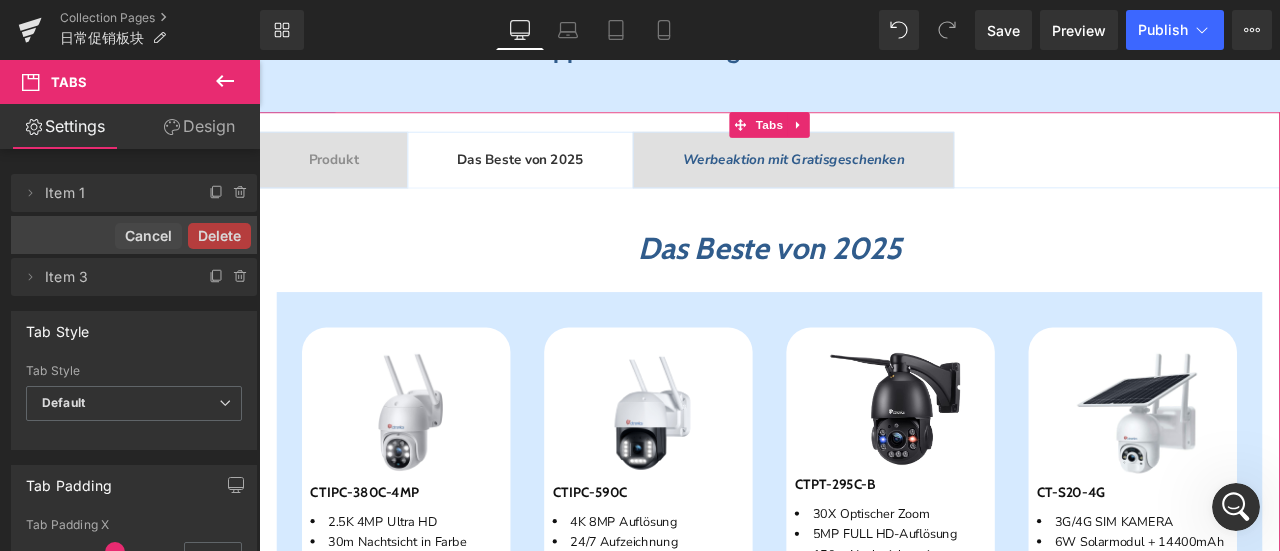 click on "Das Beste von 2025 Text Block" at bounding box center [569, 179] 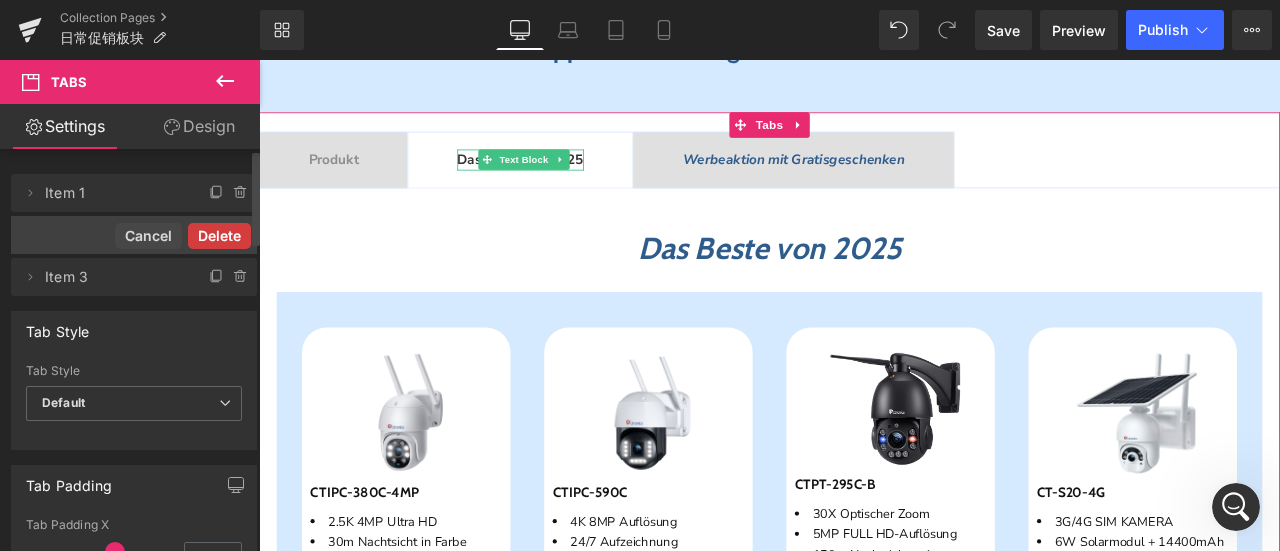 click on "Delete" at bounding box center [219, 236] 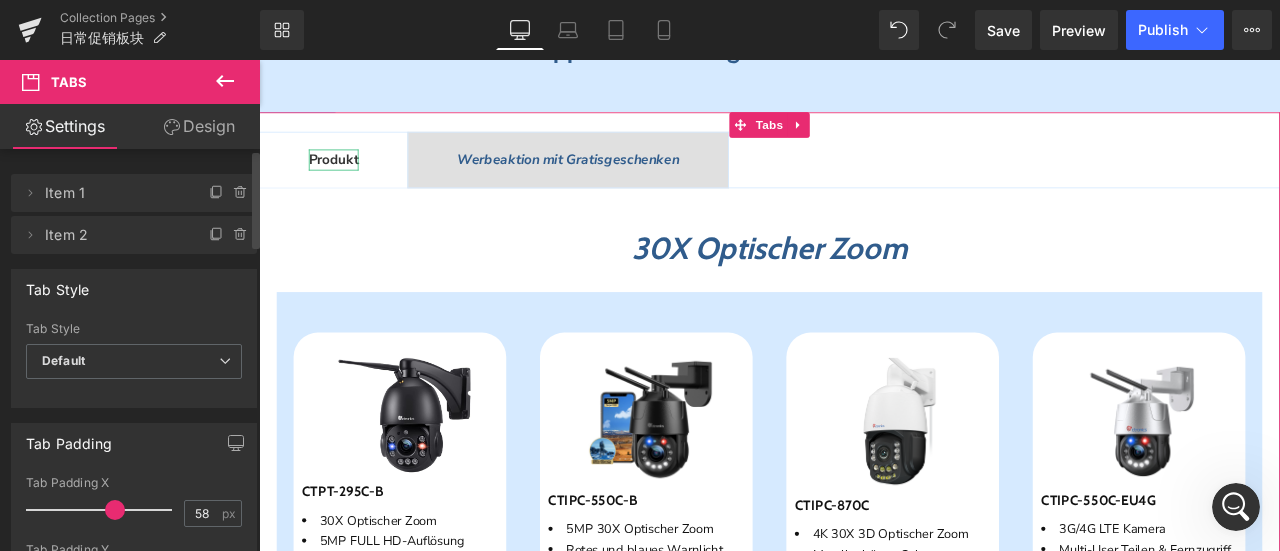 click on "Produkt" at bounding box center (347, 178) 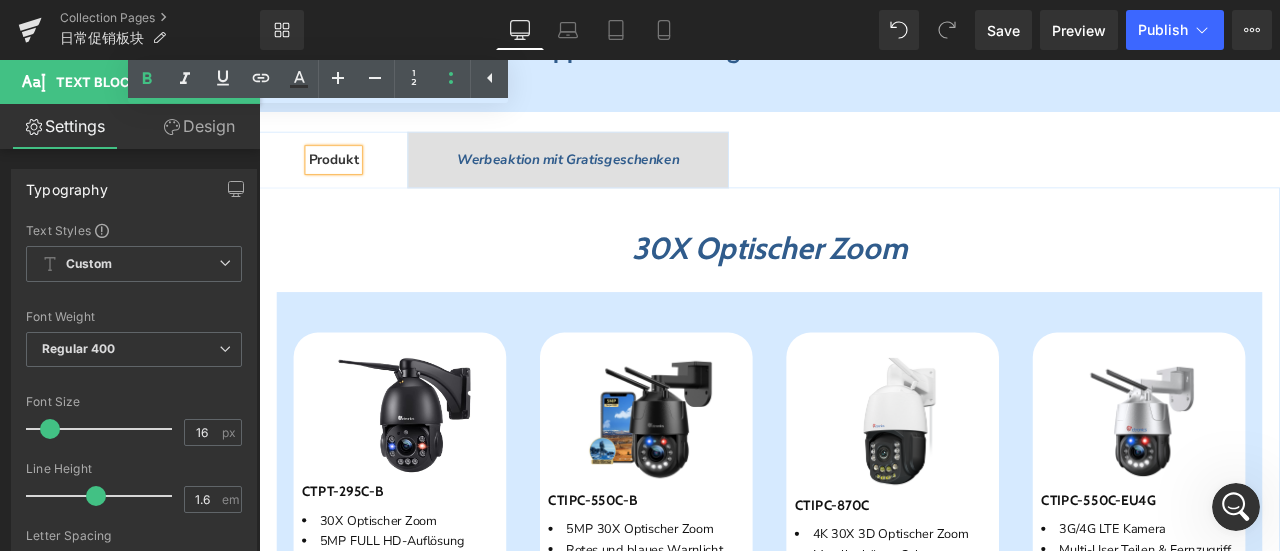 scroll, scrollTop: 1000, scrollLeft: 0, axis: vertical 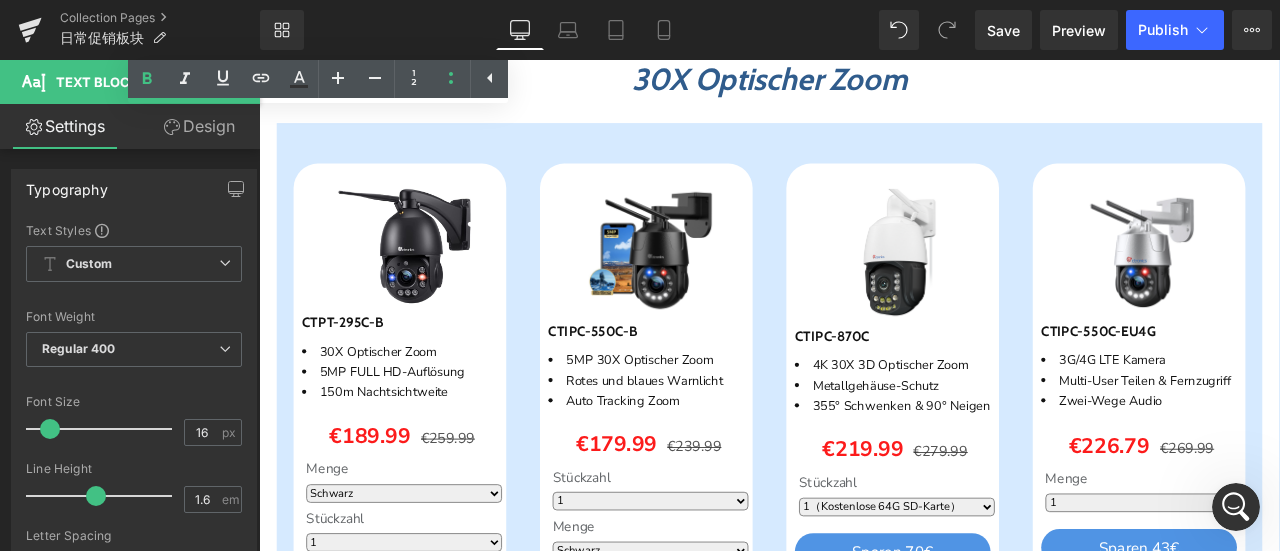 click on "4K 30X 3D Optischer Zoom Metallgehäuse-Schutz 355° Schwenken & 90° Neigen
Text Block" at bounding box center [1015, 446] 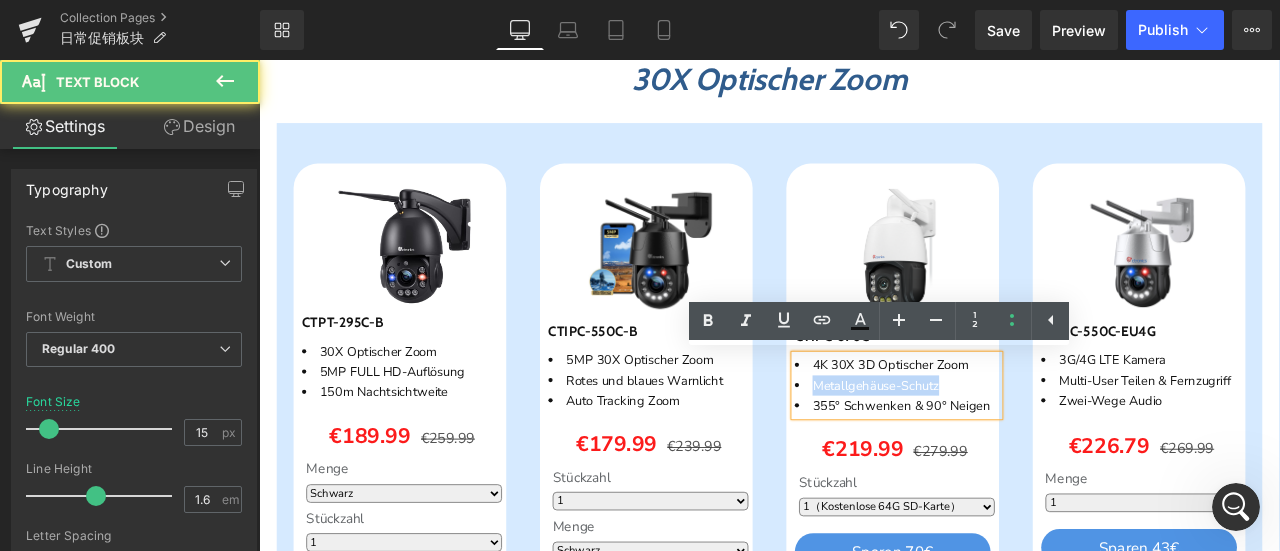 drag, startPoint x: 908, startPoint y: 441, endPoint x: 1105, endPoint y: 450, distance: 197.20547 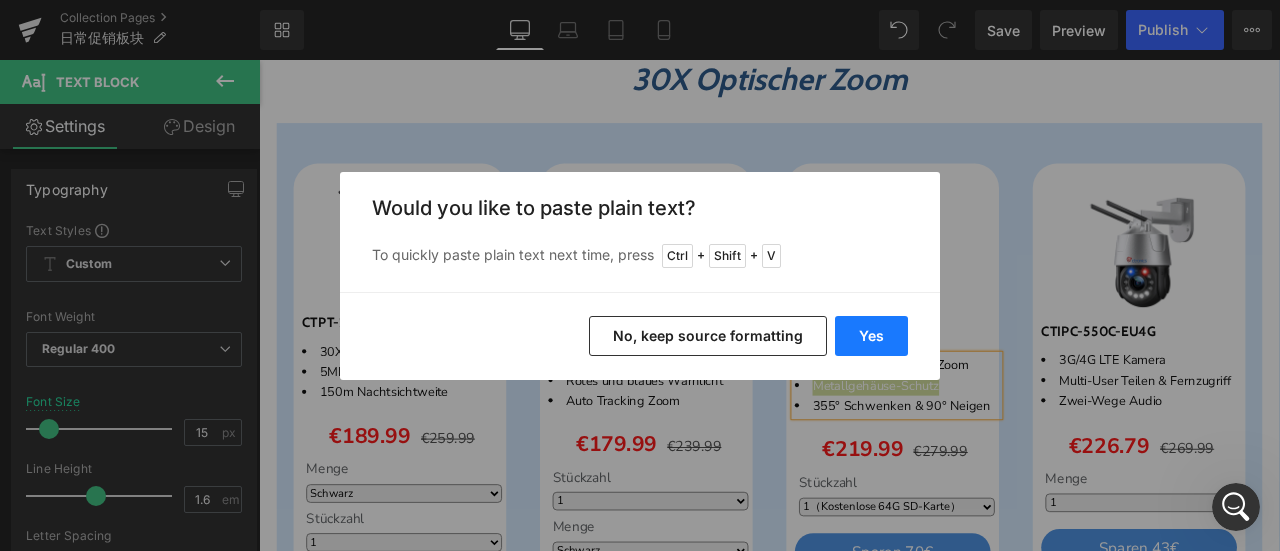 click on "Yes" at bounding box center [871, 336] 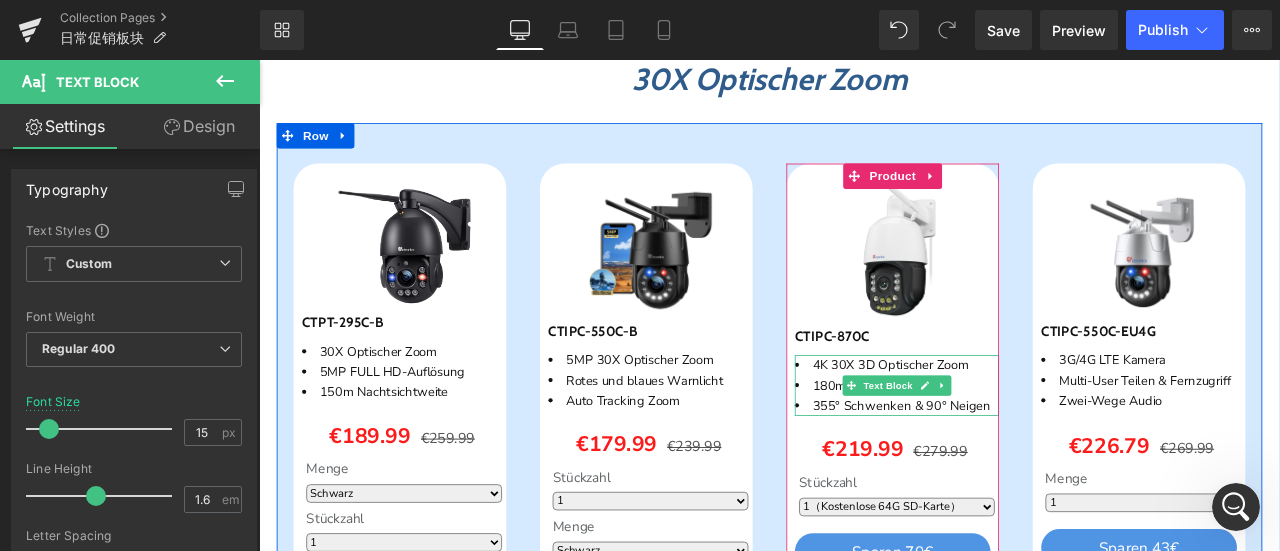 click on "355° Schwenken & 90° Neigen" at bounding box center (1015, 470) 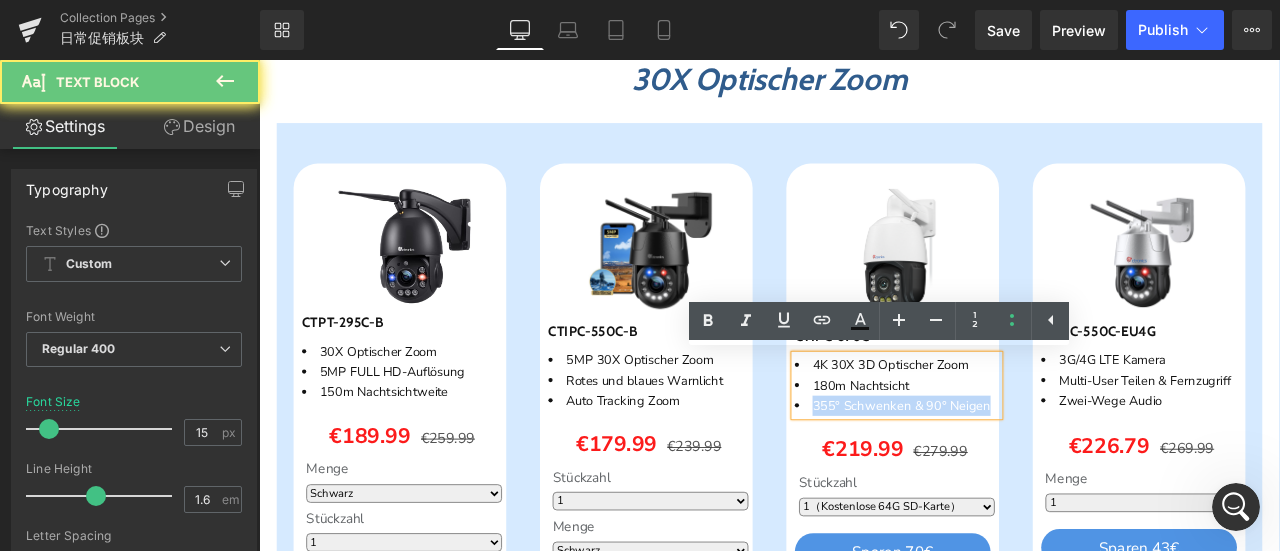 drag, startPoint x: 907, startPoint y: 470, endPoint x: 1144, endPoint y: 474, distance: 237.03375 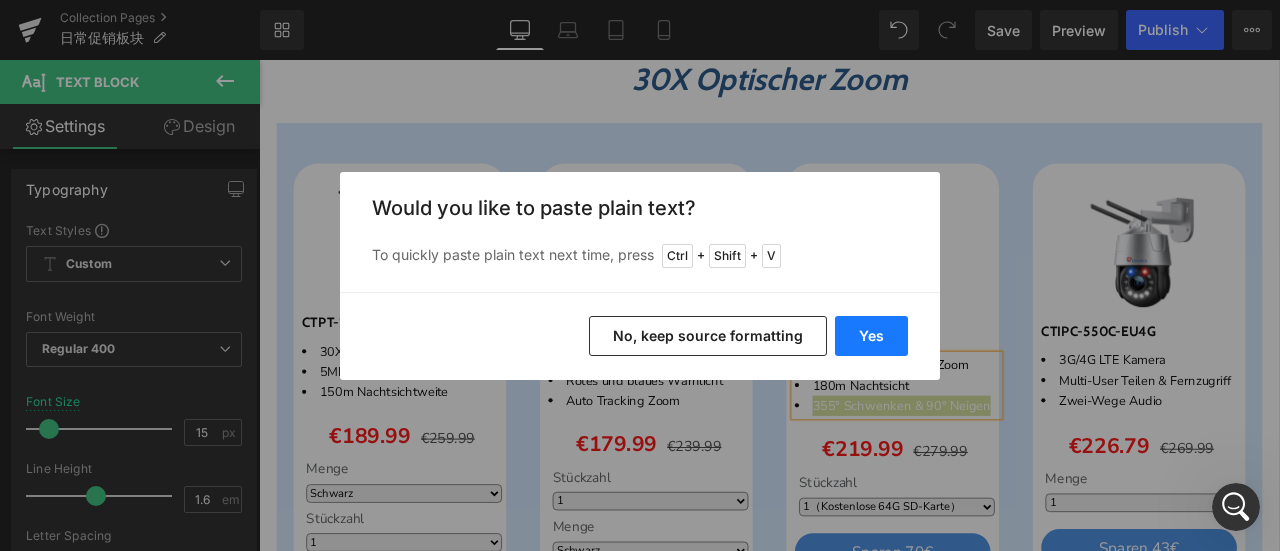 click on "Yes" at bounding box center (871, 336) 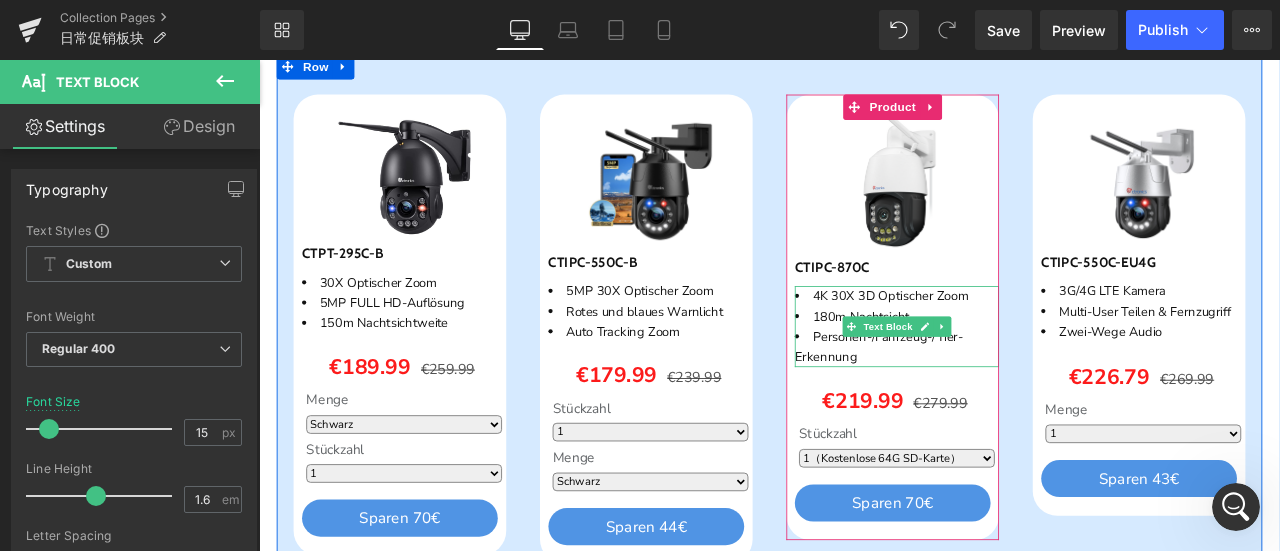 scroll, scrollTop: 1200, scrollLeft: 0, axis: vertical 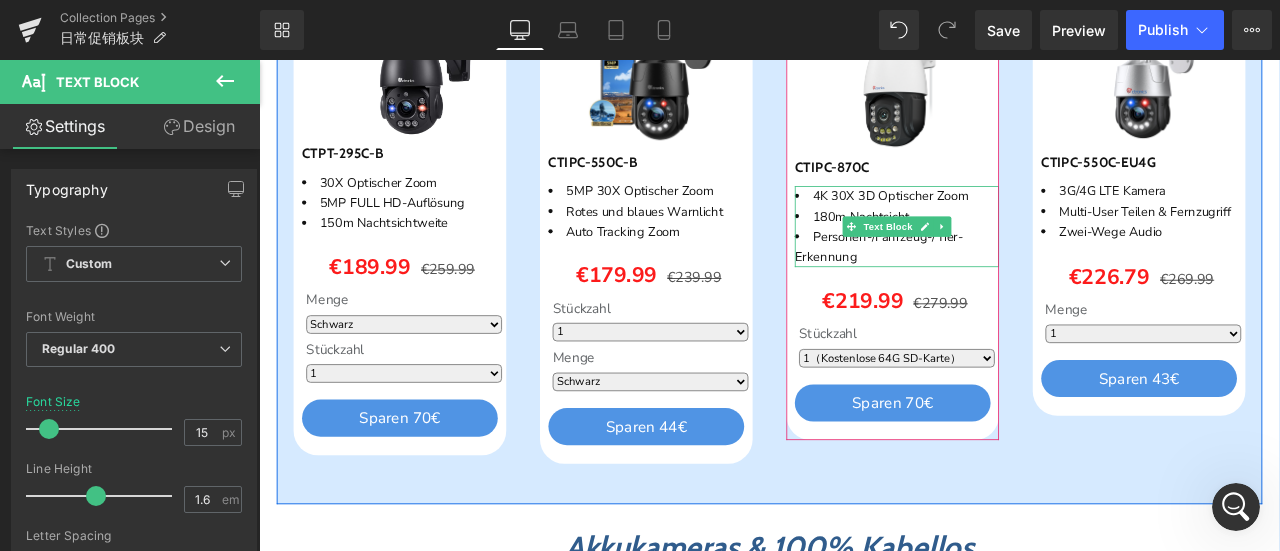 click on "Personen-/Fahrzeug-/Tier-Erkennung" at bounding box center [1015, 282] 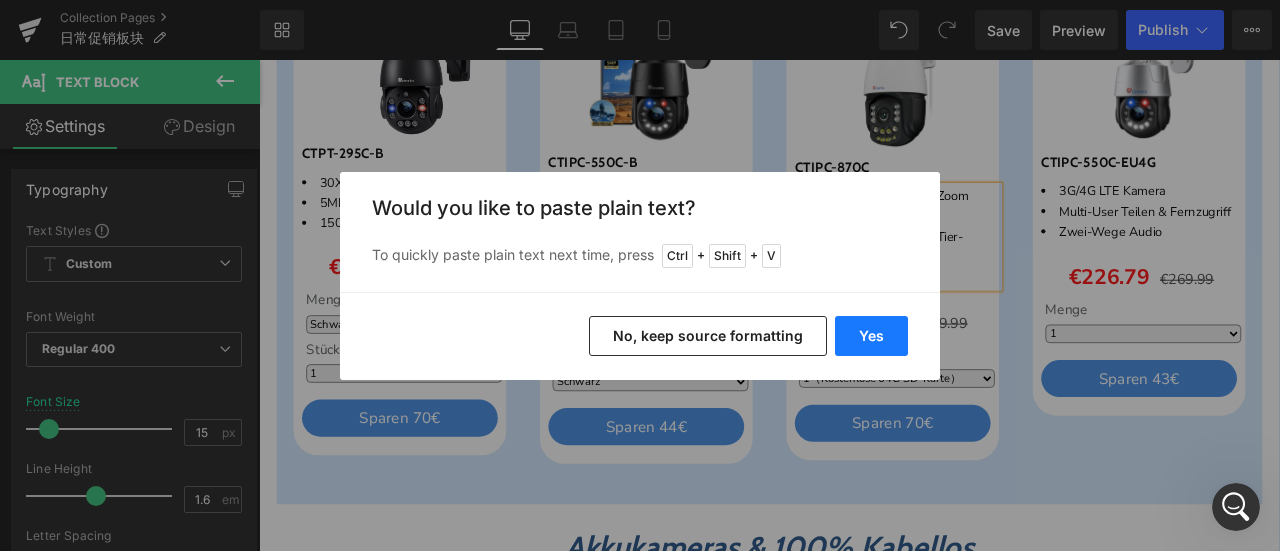 click on "Yes" at bounding box center [871, 336] 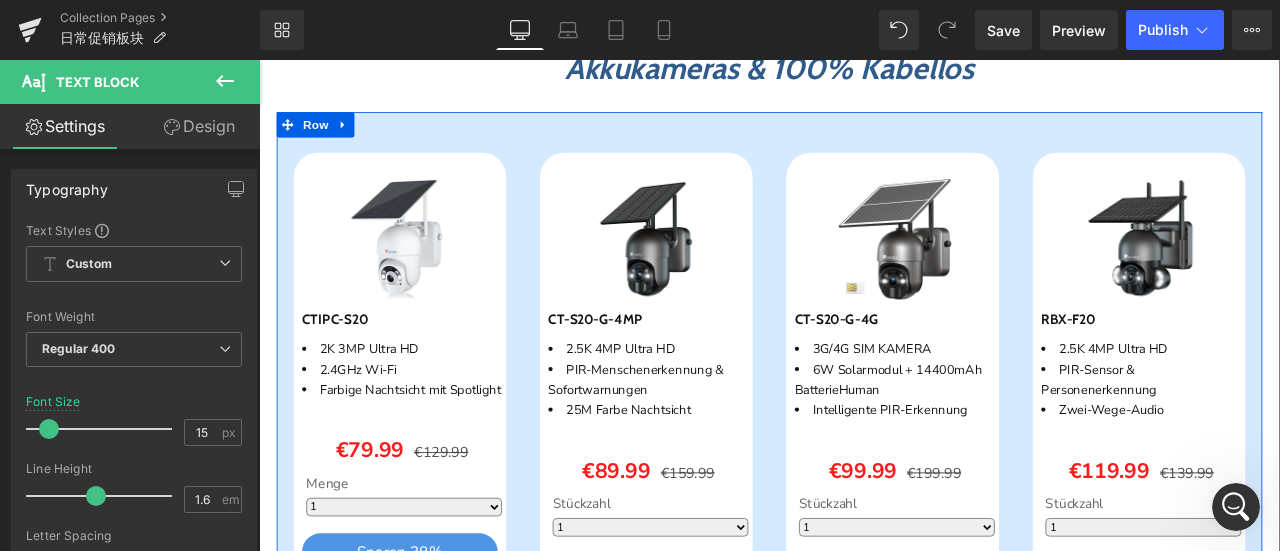 scroll, scrollTop: 1800, scrollLeft: 0, axis: vertical 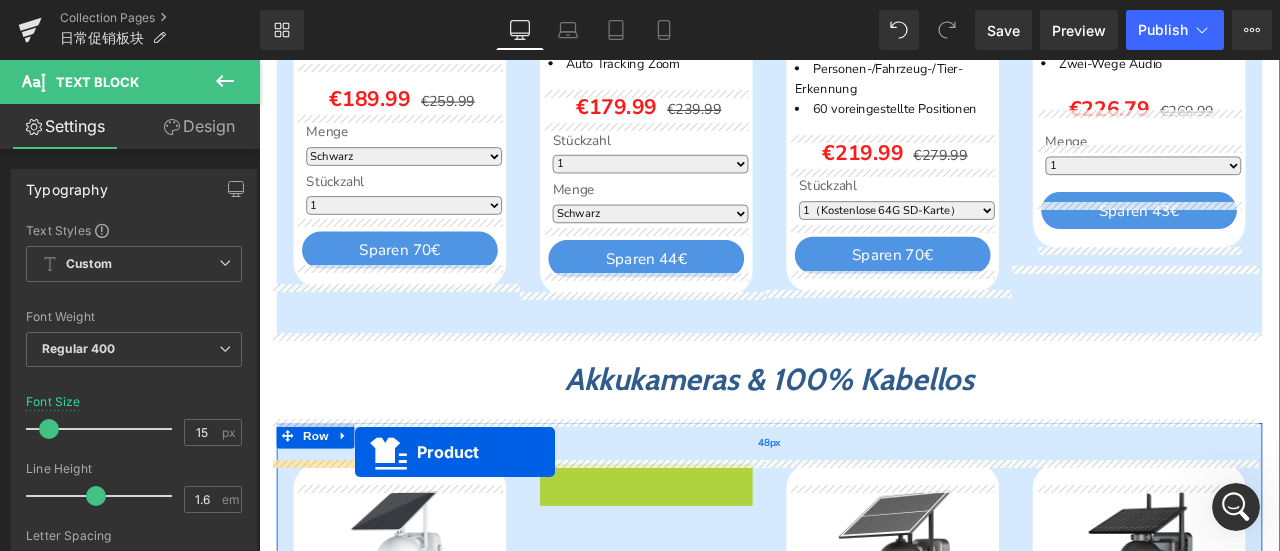 drag, startPoint x: 717, startPoint y: 144, endPoint x: 373, endPoint y: 524, distance: 512.5778 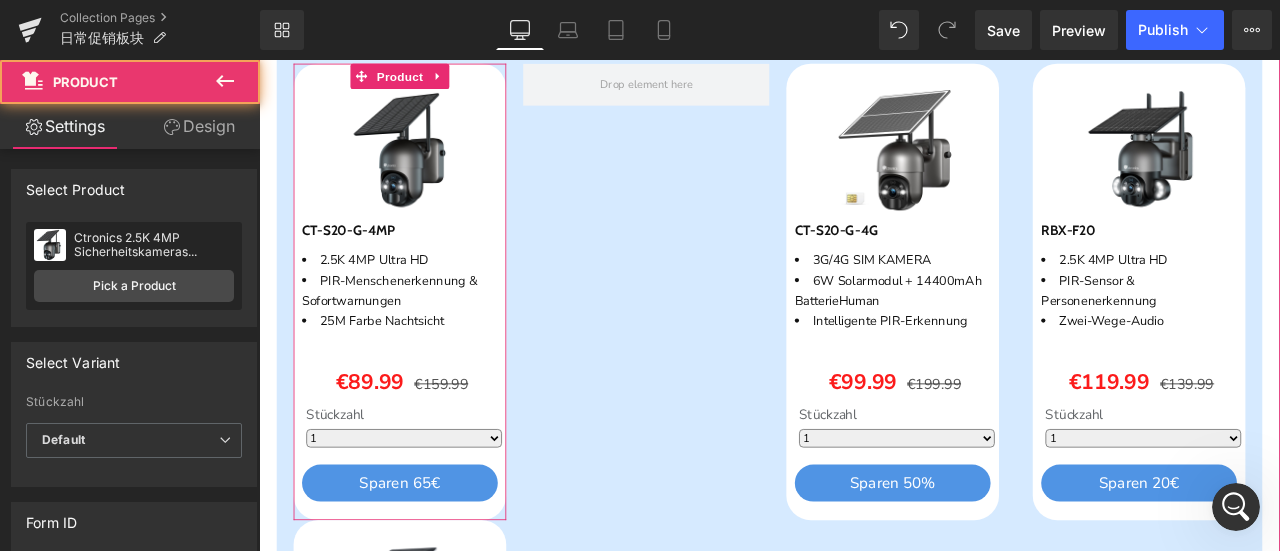 scroll, scrollTop: 1900, scrollLeft: 0, axis: vertical 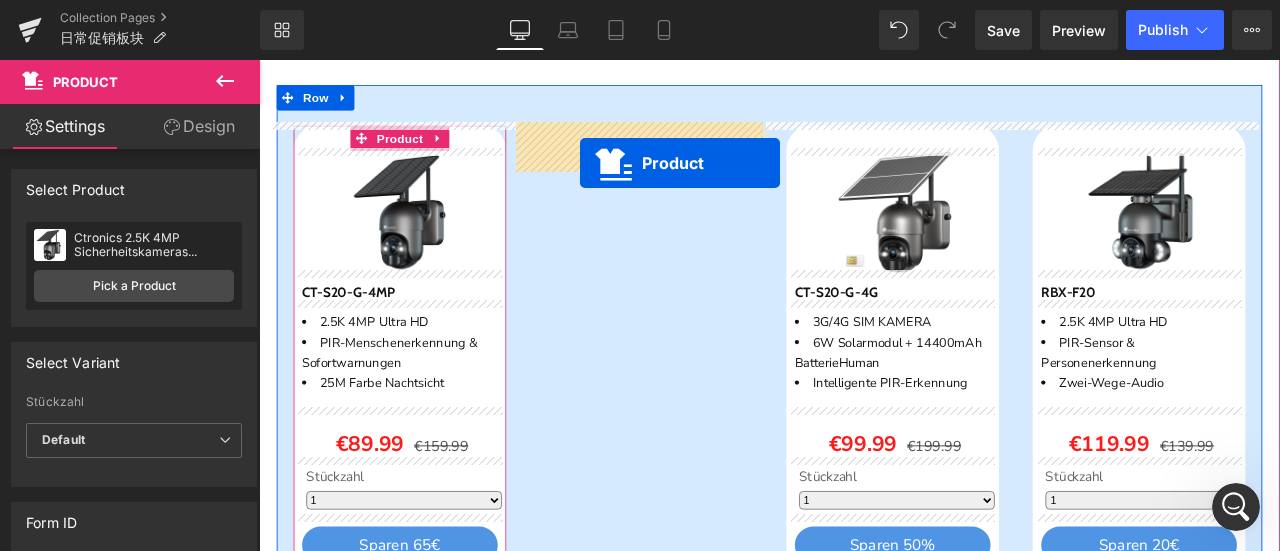 drag, startPoint x: 412, startPoint y: 587, endPoint x: 639, endPoint y: 182, distance: 464.27792 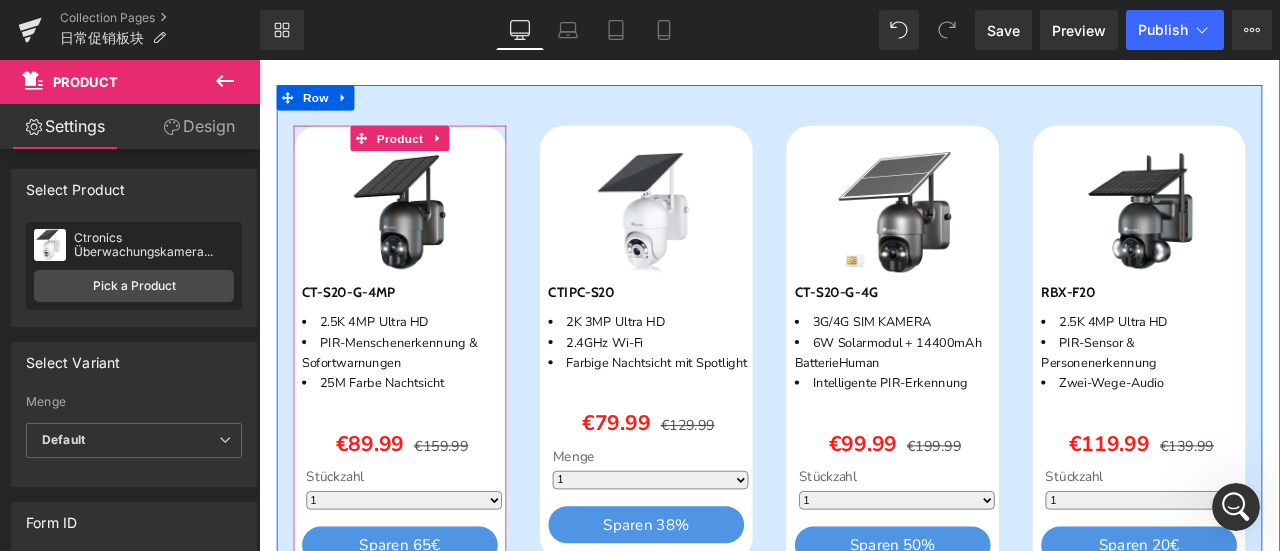 click on "Sparen
50
%
(P) Image
CT-S20-G-4G
(P) SKU
3G/4G SIM KAMERA 6W Solarmodul + 14400mAh BatterieHuman Intelligente PIR-Erkennung
Text Block
€99.99
€199.99
(P) Price
Stückzahl 1 2 3 4 0" at bounding box center (1010, 408) 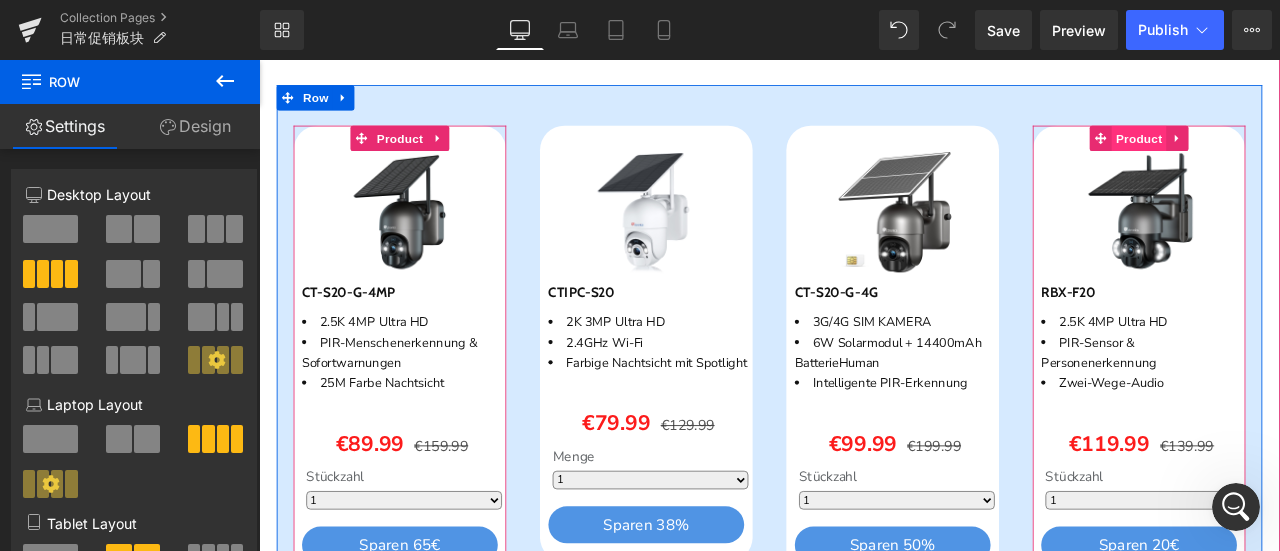 click on "Product" at bounding box center (1302, 153) 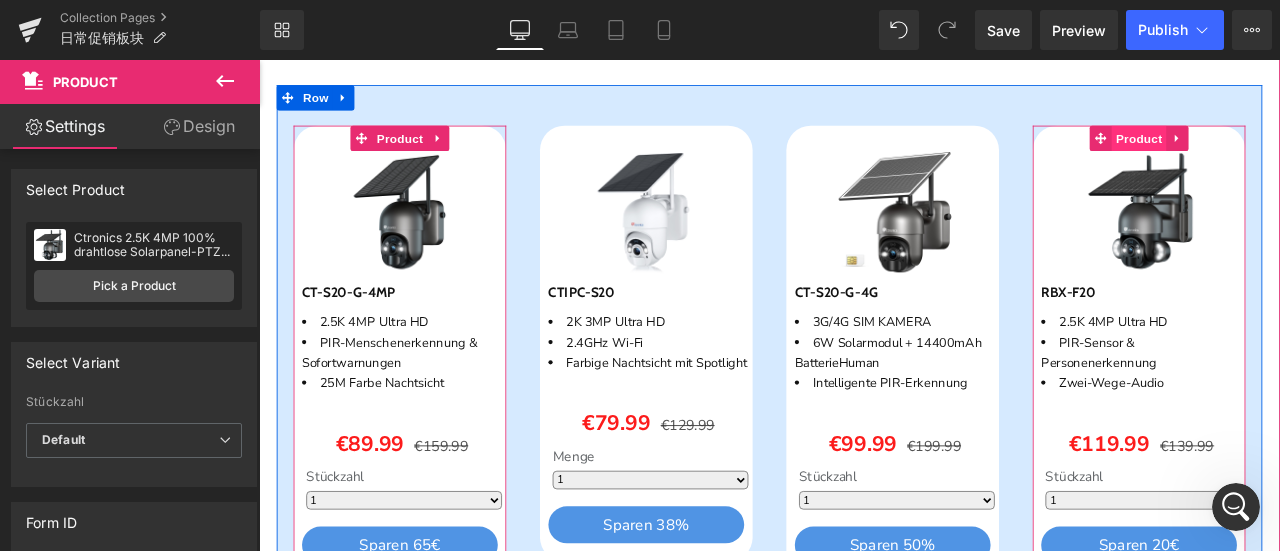 click on "Product" at bounding box center (1302, 153) 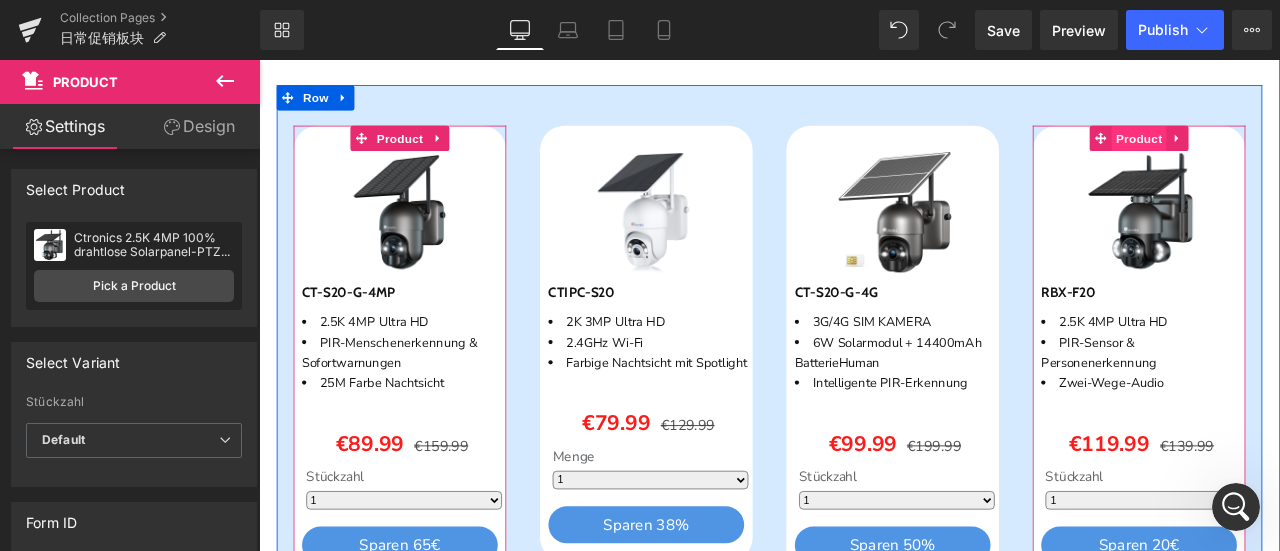 click on "Product" at bounding box center (1302, 154) 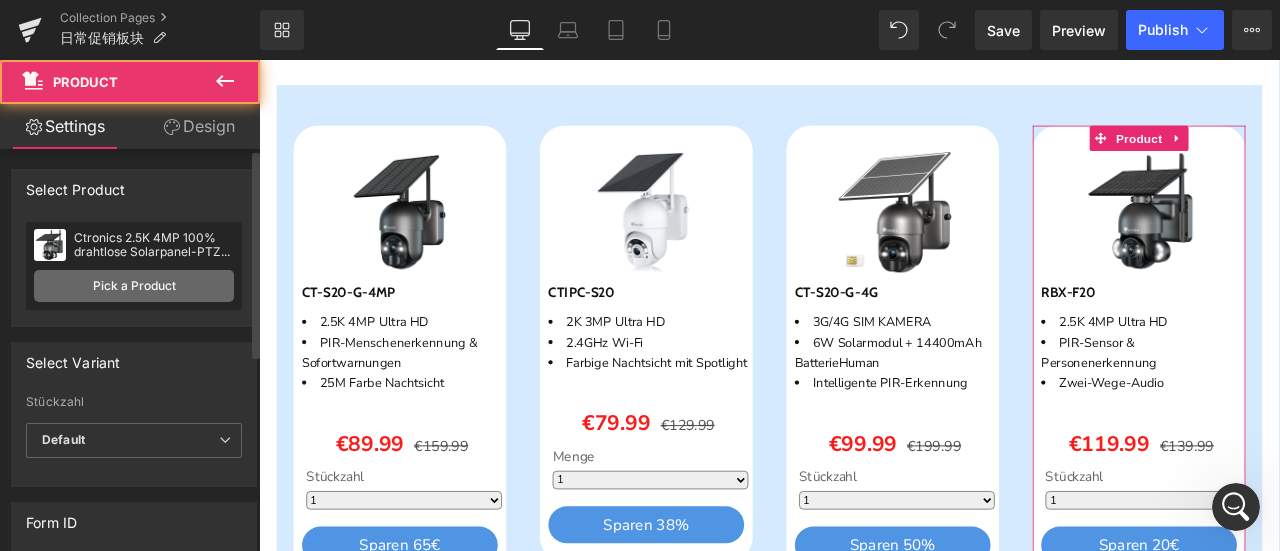 click on "Pick a Product" at bounding box center [134, 286] 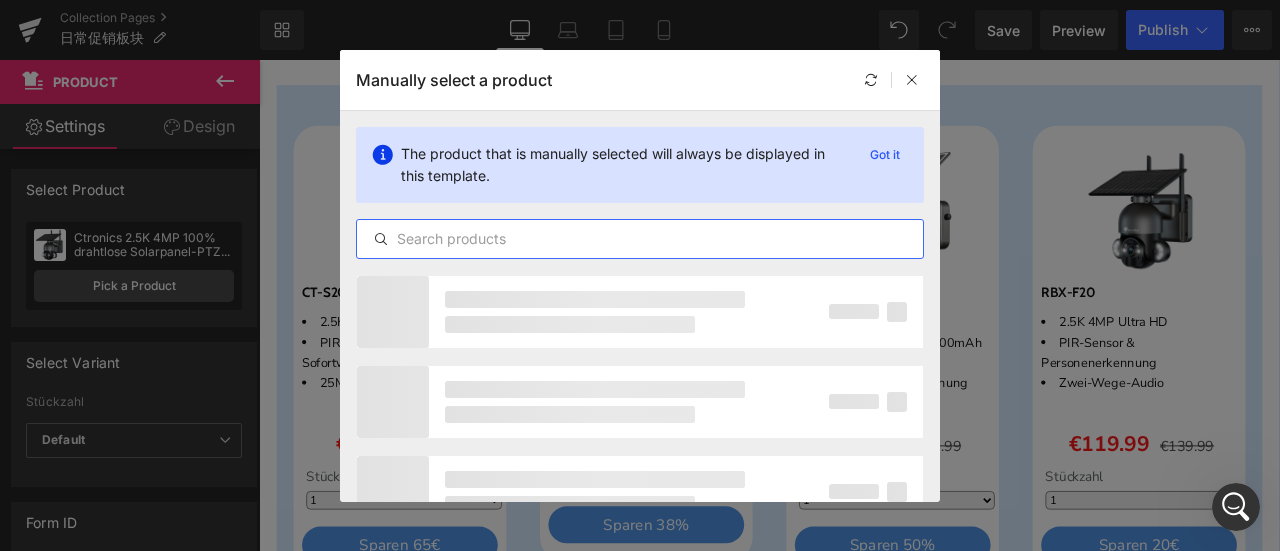 click at bounding box center (640, 239) 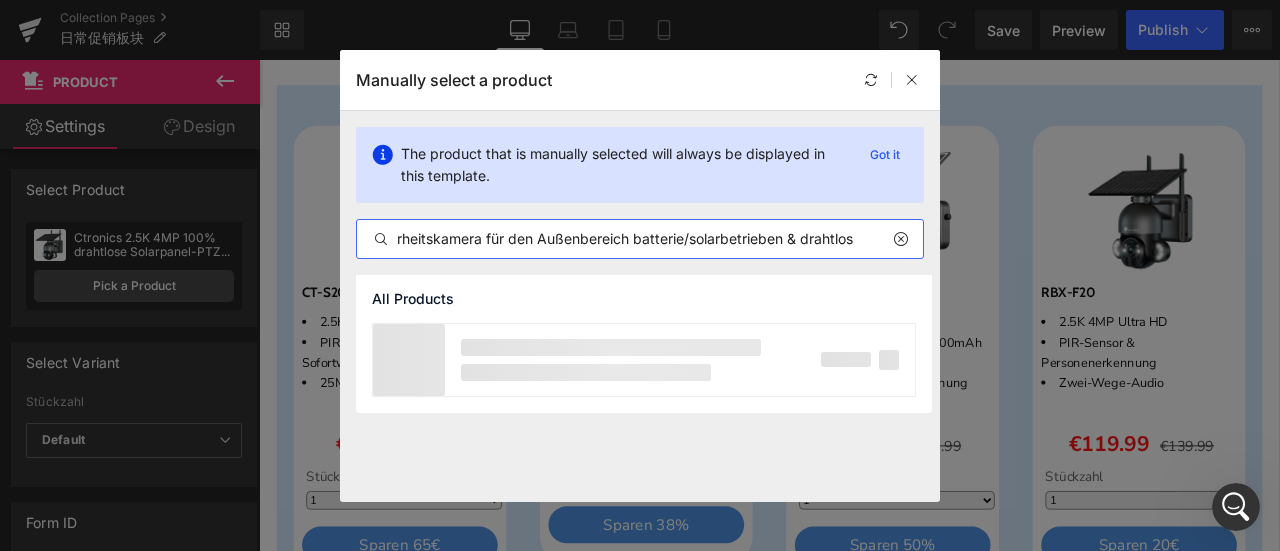 scroll, scrollTop: 0, scrollLeft: 209, axis: horizontal 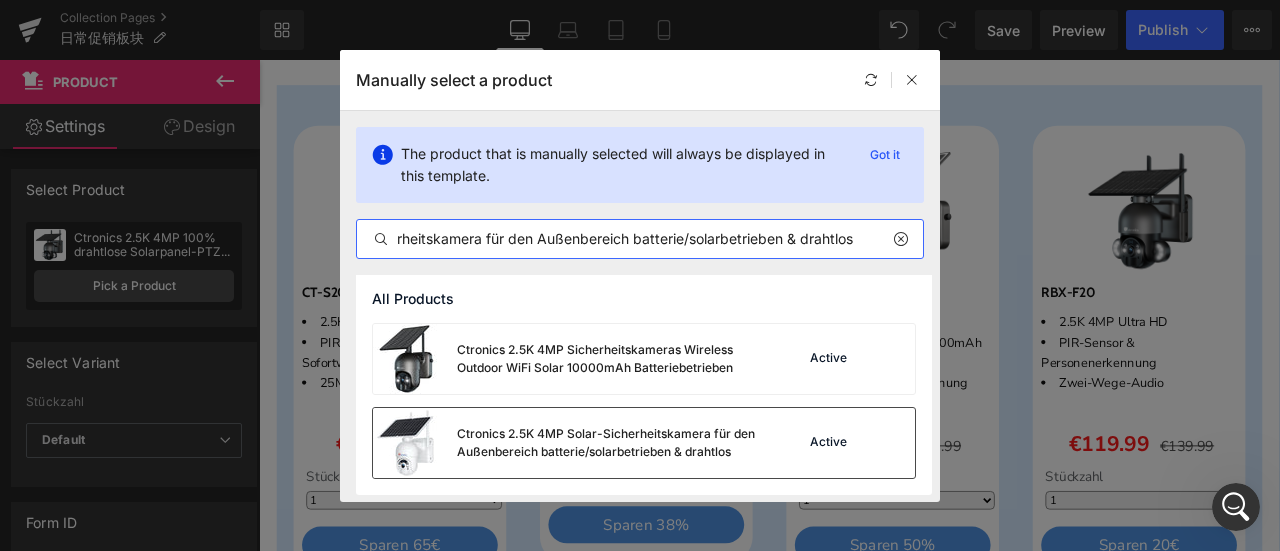 type on "Ctronics 2.5K 4MP Solar-Sicherheitskamera für den Außenbereich batterie/solarbetrieben & drahtlos" 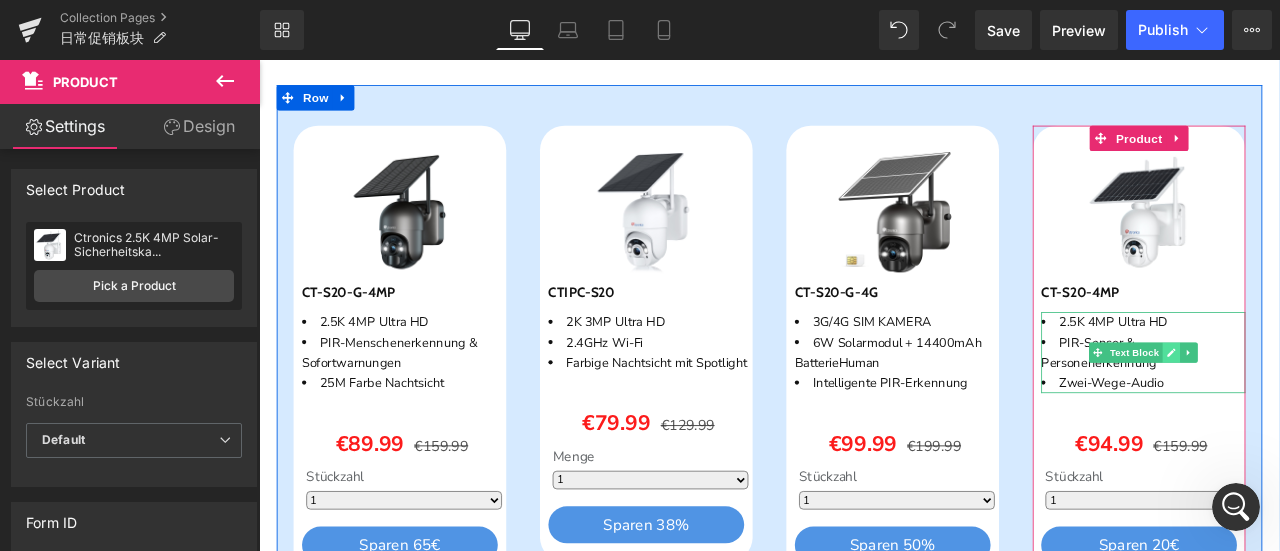 click 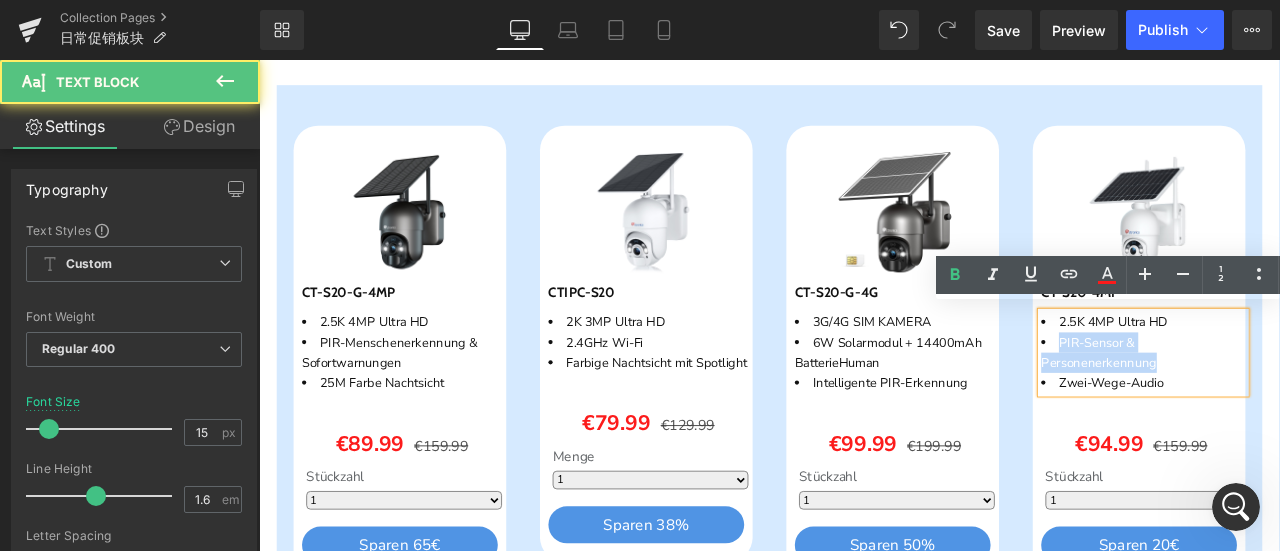drag, startPoint x: 1204, startPoint y: 392, endPoint x: 1356, endPoint y: 411, distance: 153.18289 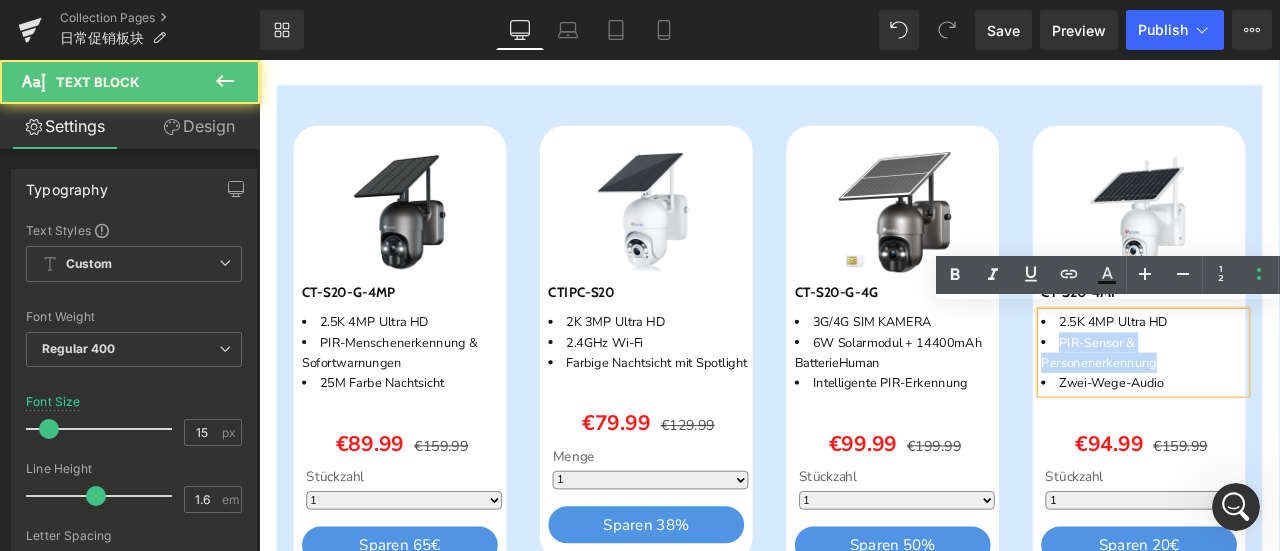 paste 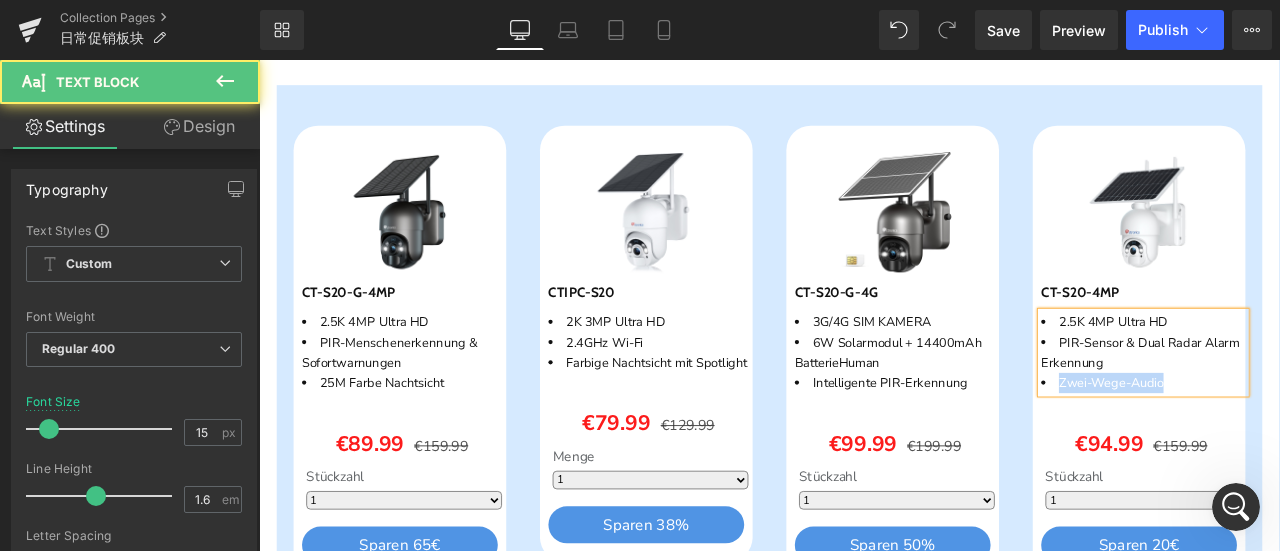 drag, startPoint x: 1197, startPoint y: 443, endPoint x: 1371, endPoint y: 436, distance: 174.14075 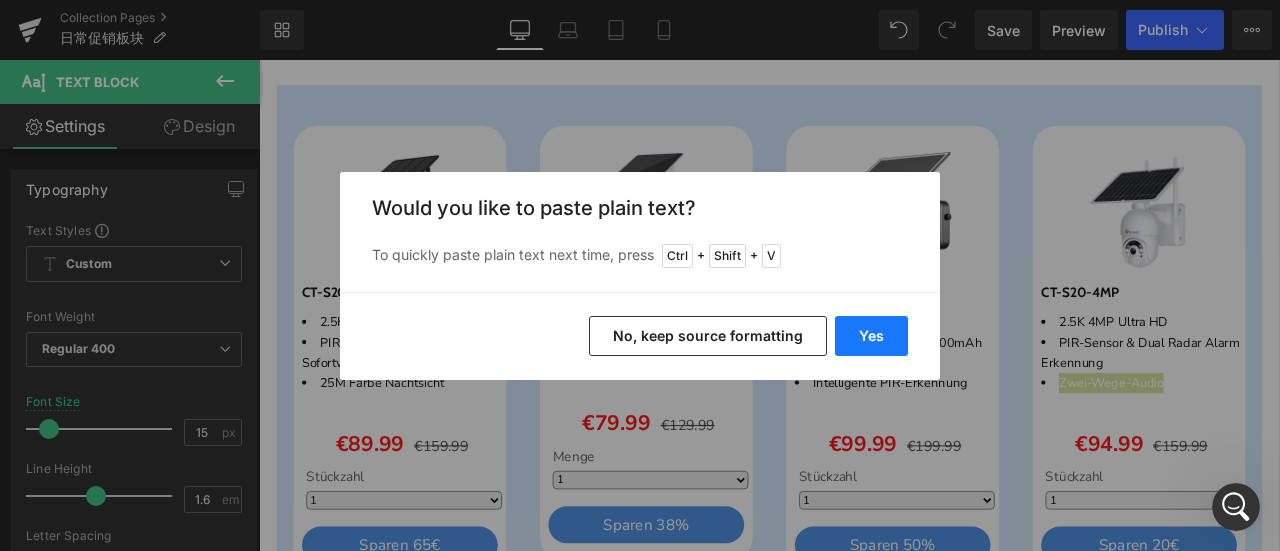 click on "Yes" at bounding box center (871, 336) 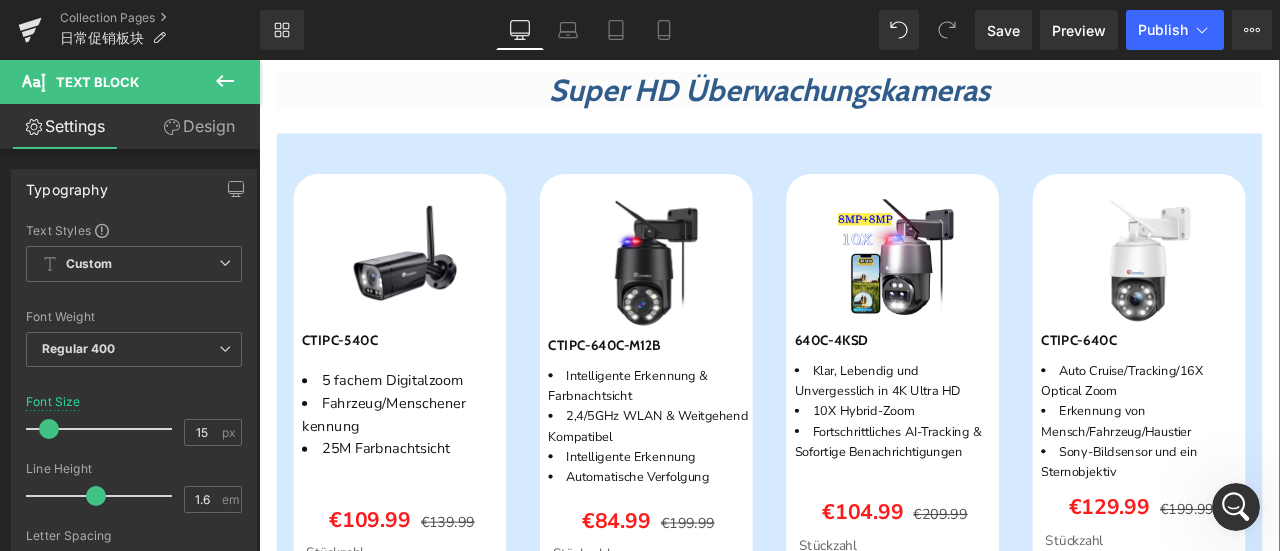 scroll, scrollTop: 2500, scrollLeft: 0, axis: vertical 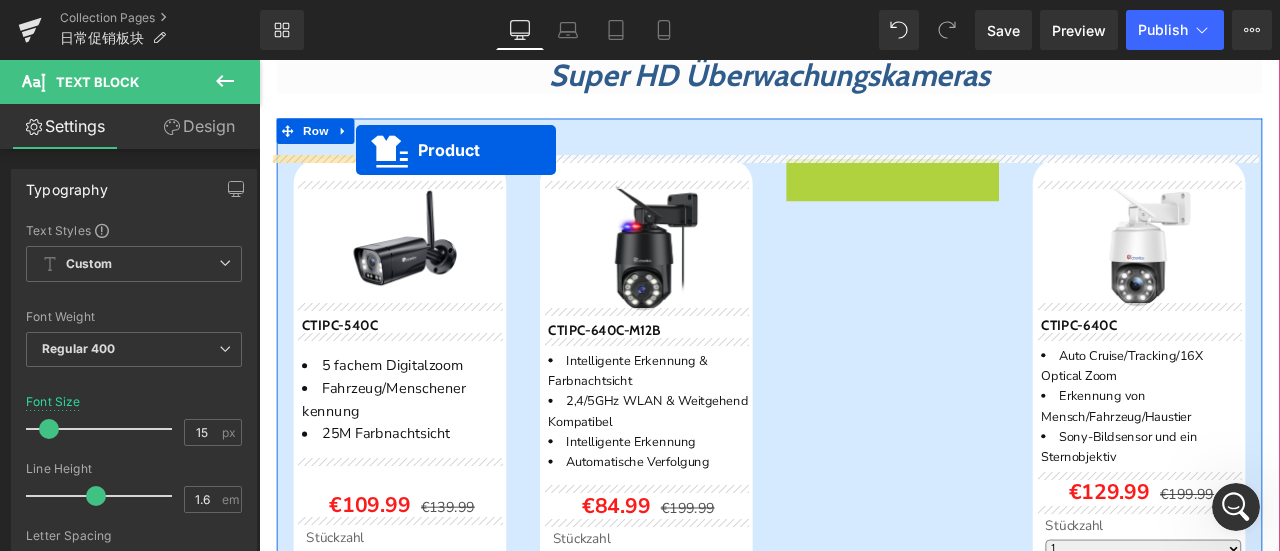 drag, startPoint x: 996, startPoint y: 183, endPoint x: 374, endPoint y: 167, distance: 622.20575 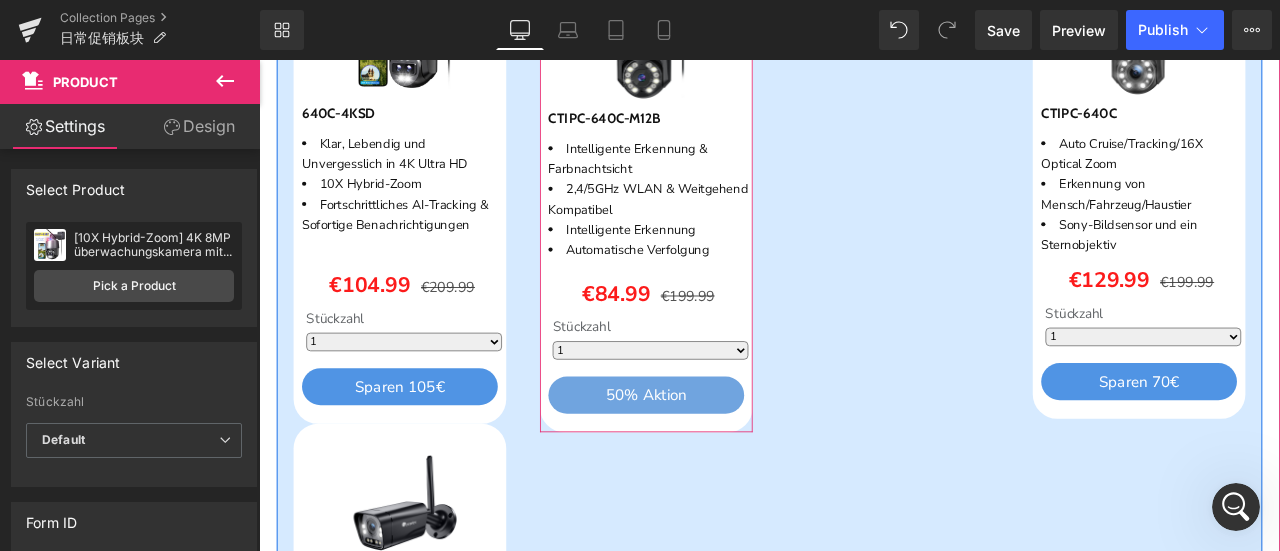 scroll, scrollTop: 2900, scrollLeft: 0, axis: vertical 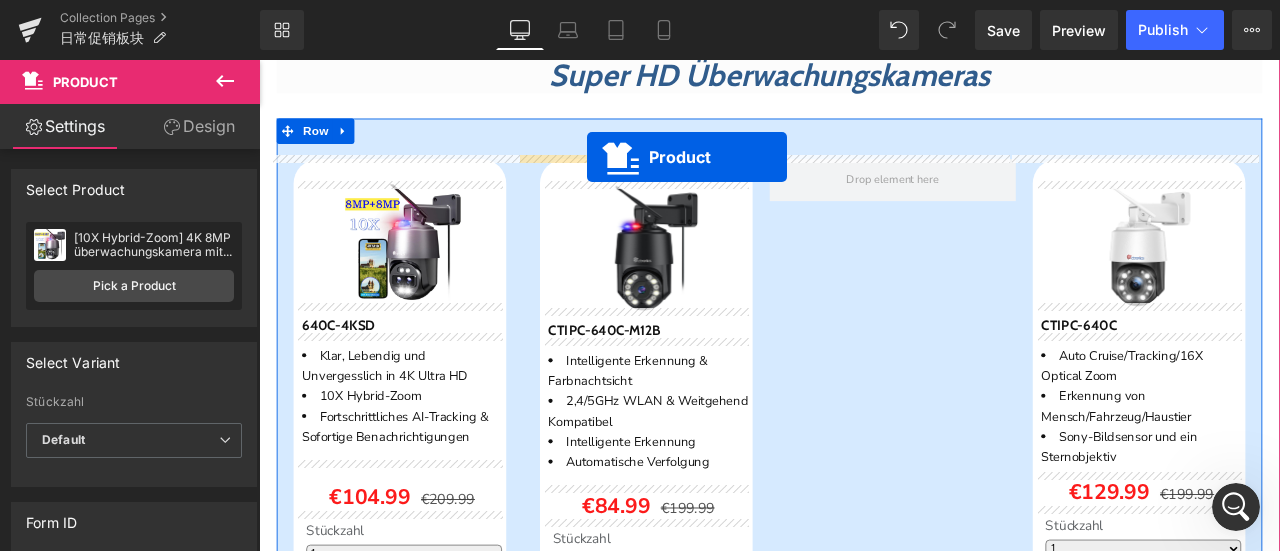 drag, startPoint x: 452, startPoint y: 345, endPoint x: 648, endPoint y: 175, distance: 259.45328 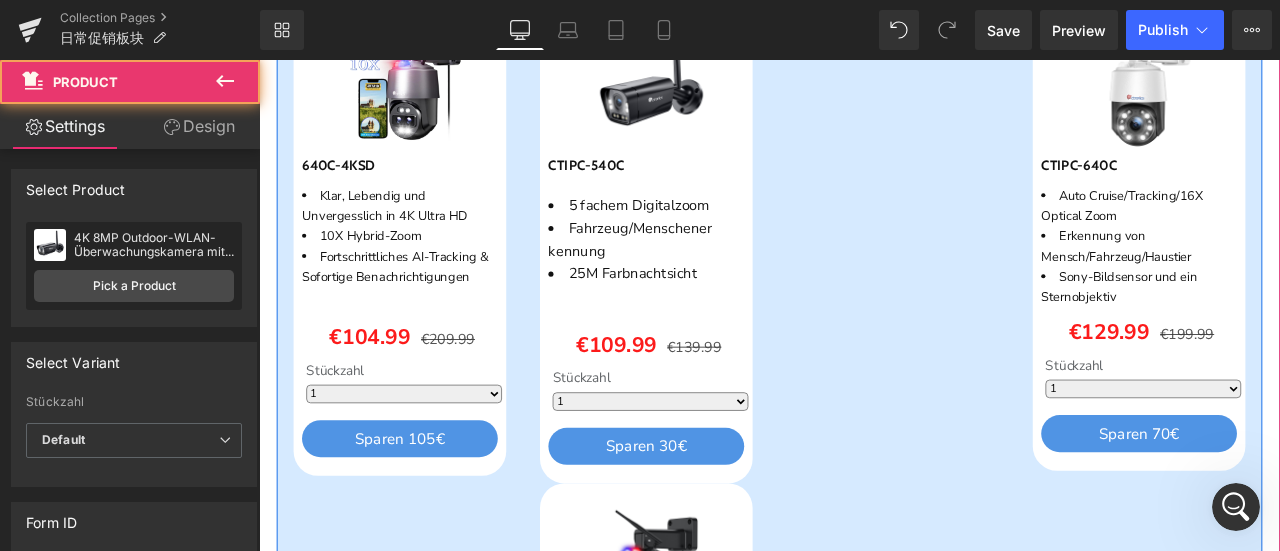 scroll, scrollTop: 2900, scrollLeft: 0, axis: vertical 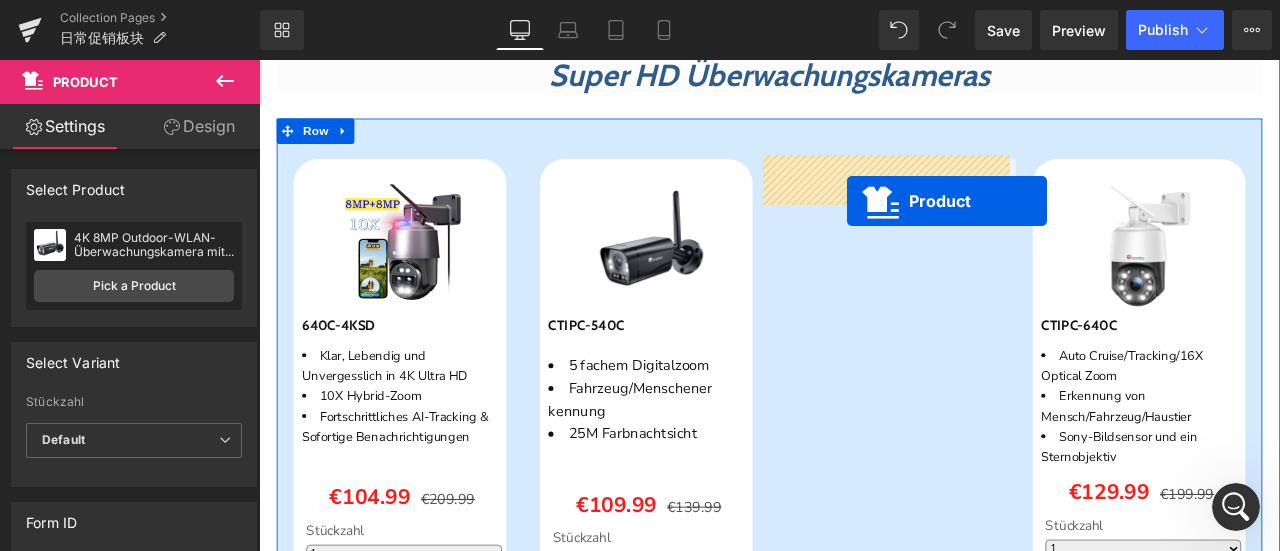 drag, startPoint x: 702, startPoint y: 357, endPoint x: 956, endPoint y: 227, distance: 285.3349 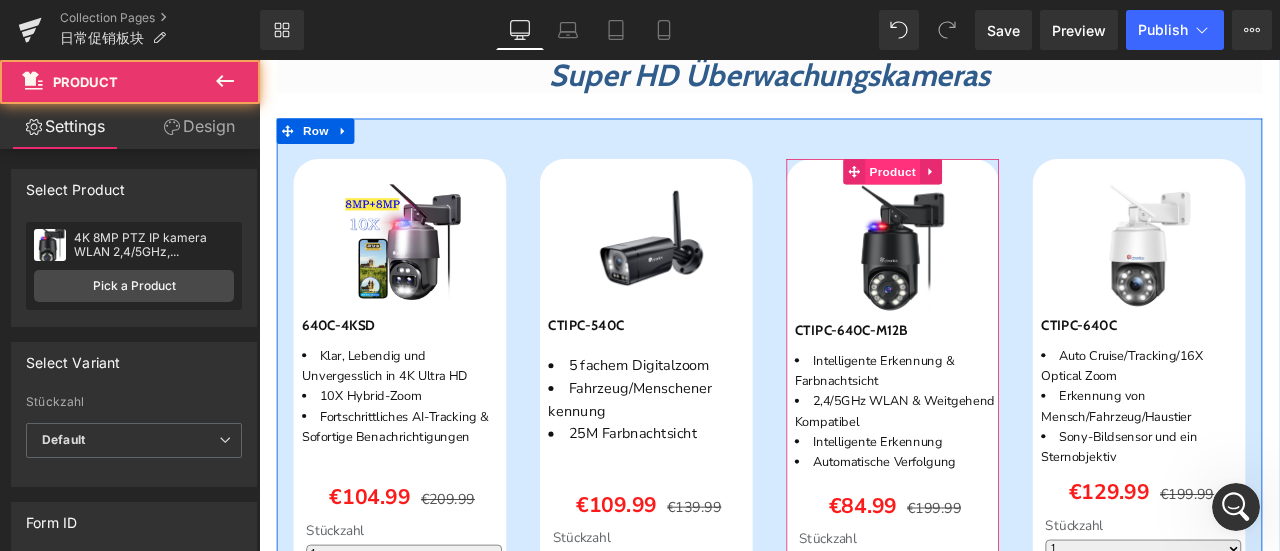 click on "Product" at bounding box center (1010, 193) 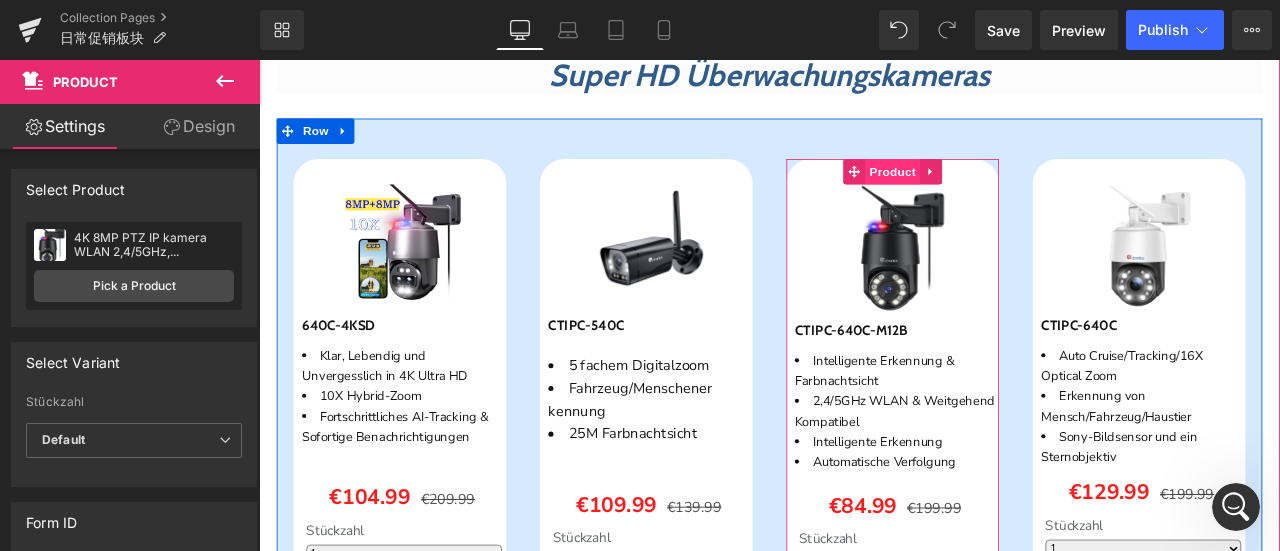 click on "Product" at bounding box center [1010, 193] 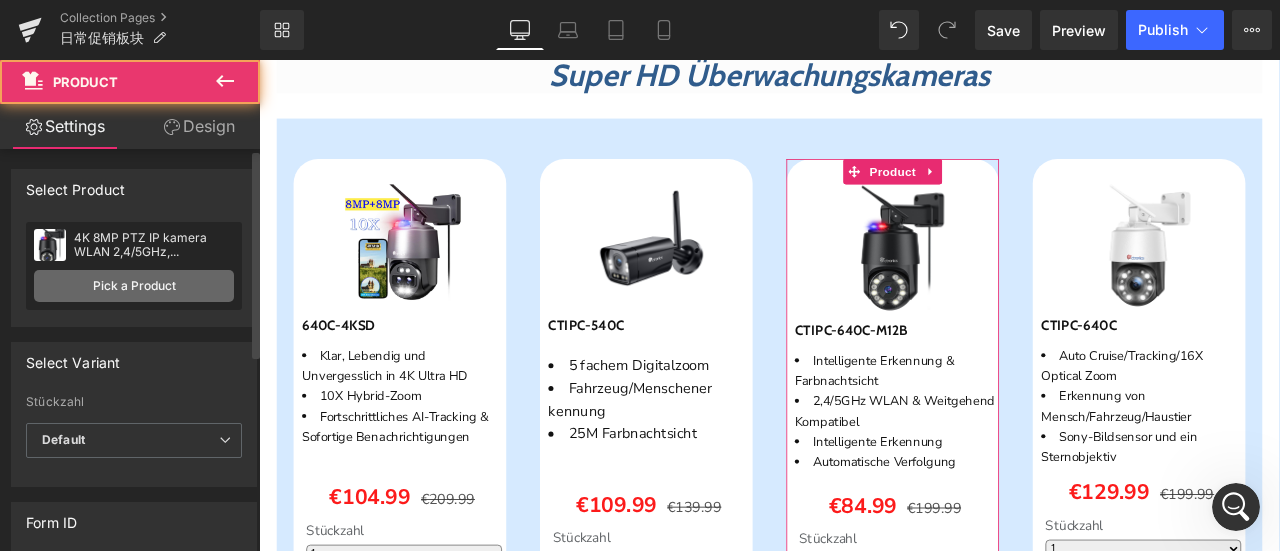 click on "Pick a Product" at bounding box center (134, 286) 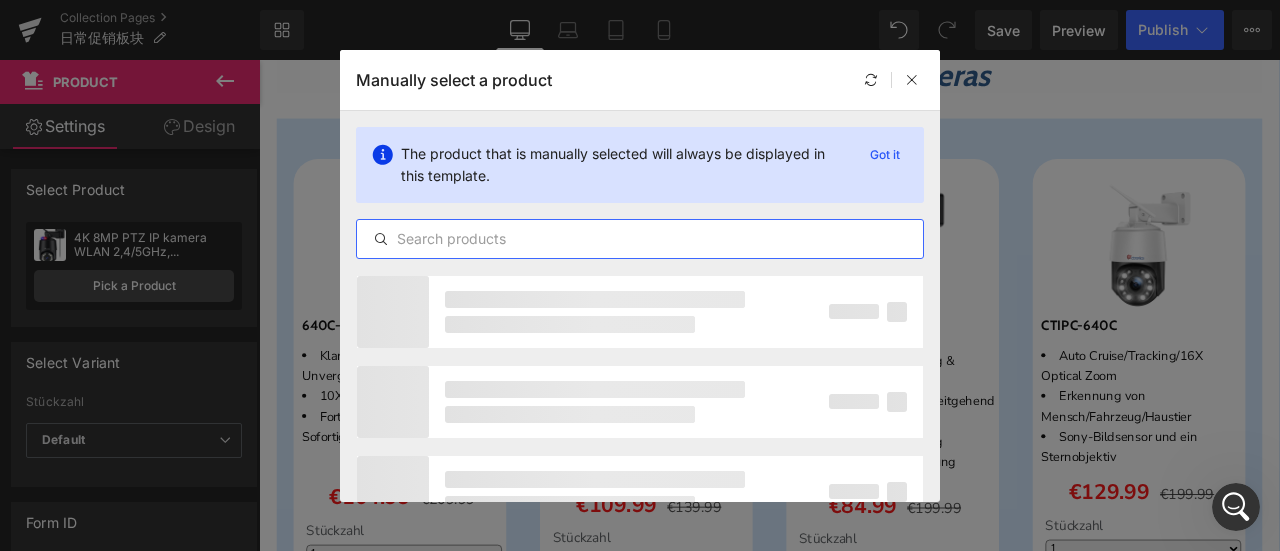 click at bounding box center [640, 239] 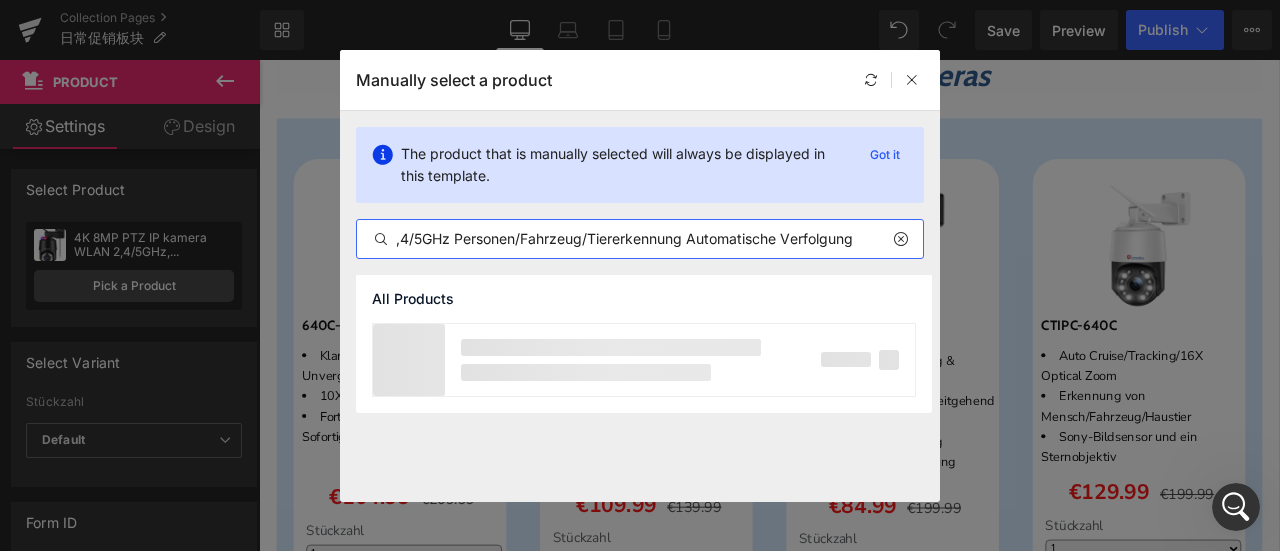 scroll, scrollTop: 0, scrollLeft: 506, axis: horizontal 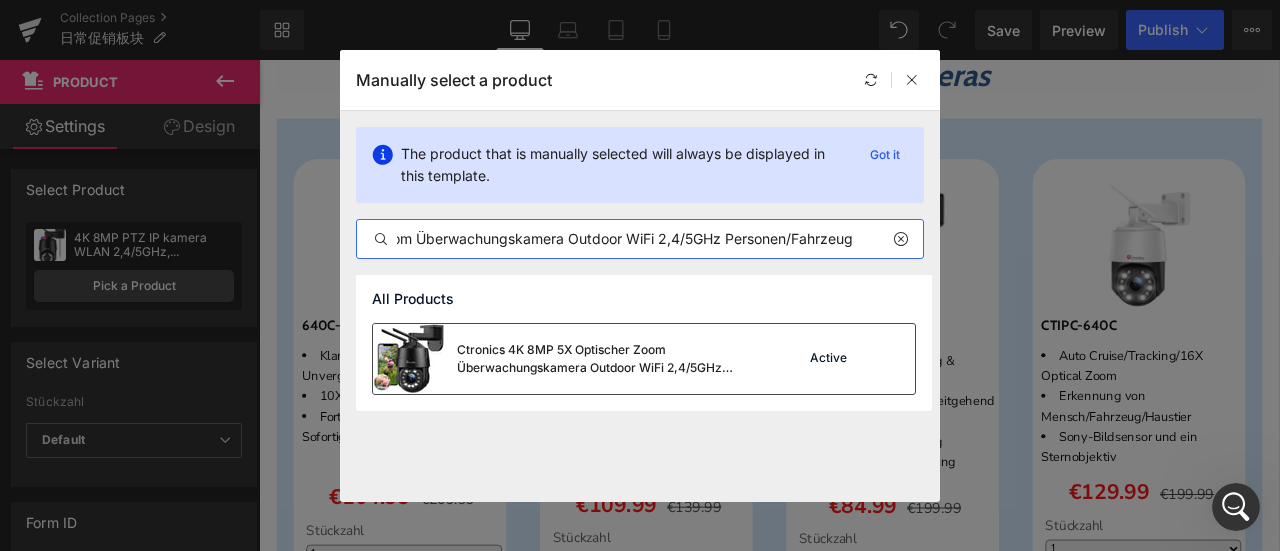 type on "Ctronics 4K 8MP 5X Optischer Zoom Überwachungskamera Outdoor WiFi 2,4/5GHz Personen/Fahrzeug" 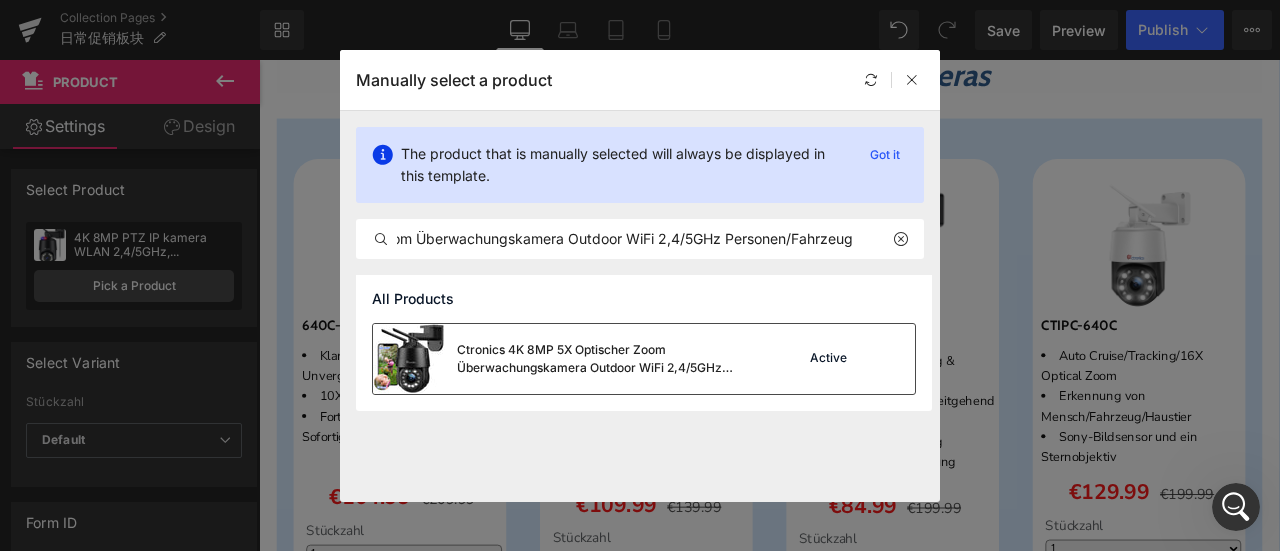 click on "Ctronics 4K 8MP 5X Optischer Zoom Überwachungskamera Outdoor WiFi 2,4/5GHz Personen/Fahrzeug/Tiererkennung Automatische Verfolgung" at bounding box center [607, 359] 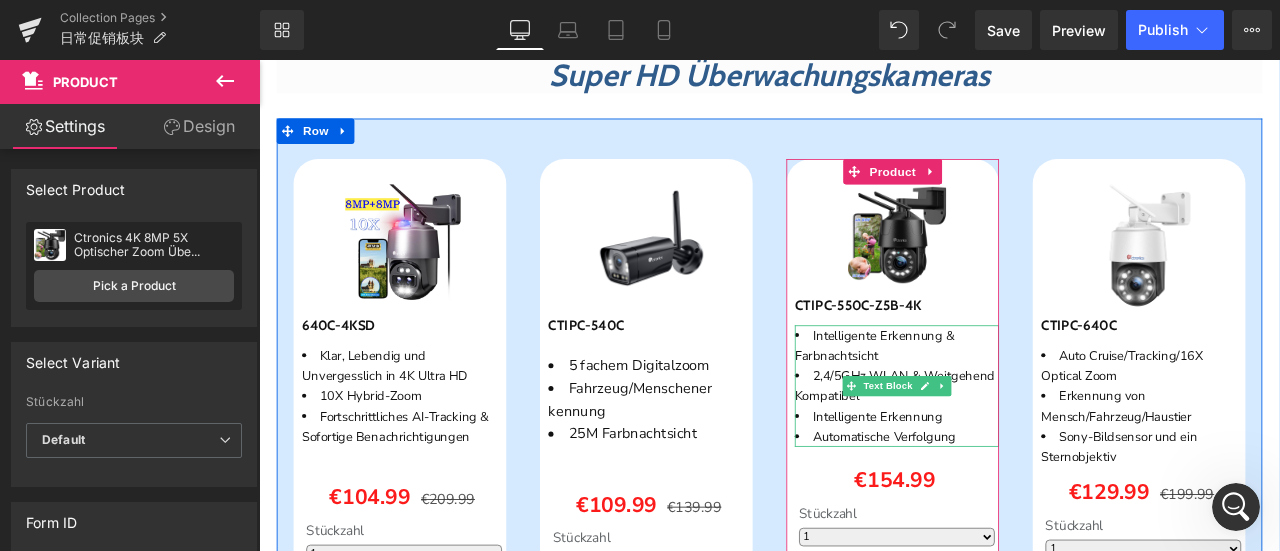 click on "2,4/5GHz WLAN & Weitgehend Kompatibel" at bounding box center [1015, 447] 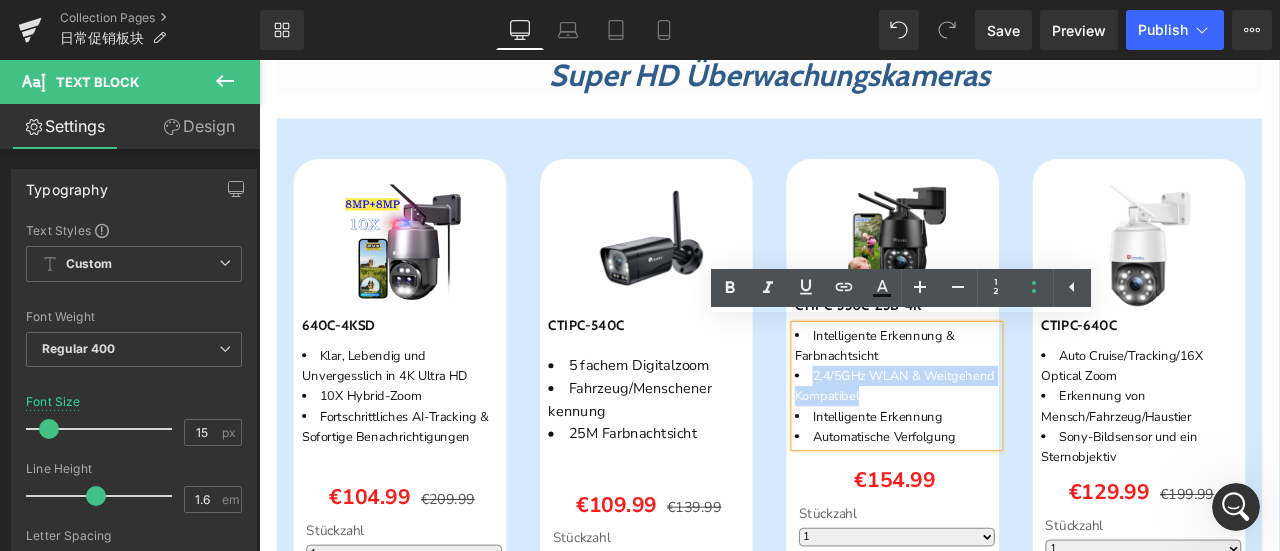 drag, startPoint x: 908, startPoint y: 430, endPoint x: 1118, endPoint y: 457, distance: 211.7286 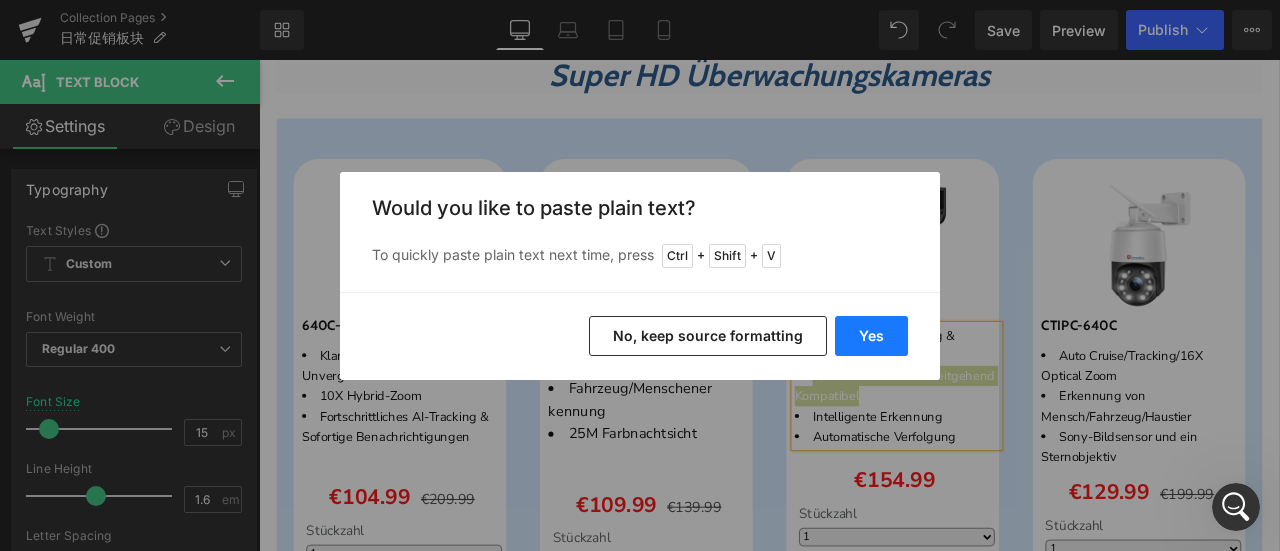 click on "Yes" at bounding box center [871, 336] 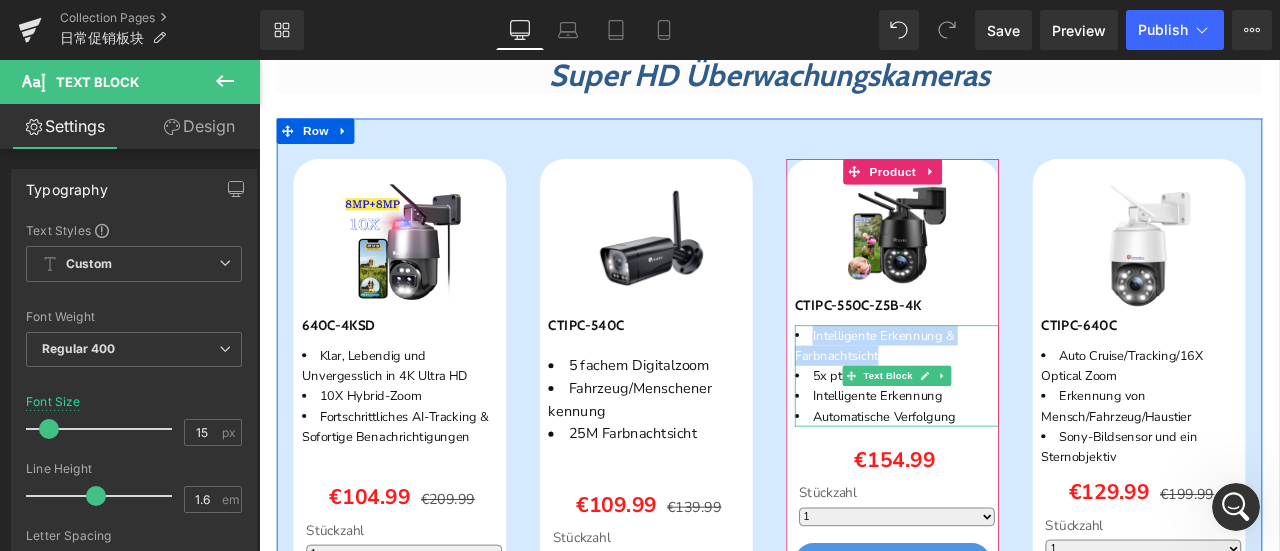 drag, startPoint x: 908, startPoint y: 386, endPoint x: 1009, endPoint y: 410, distance: 103.81233 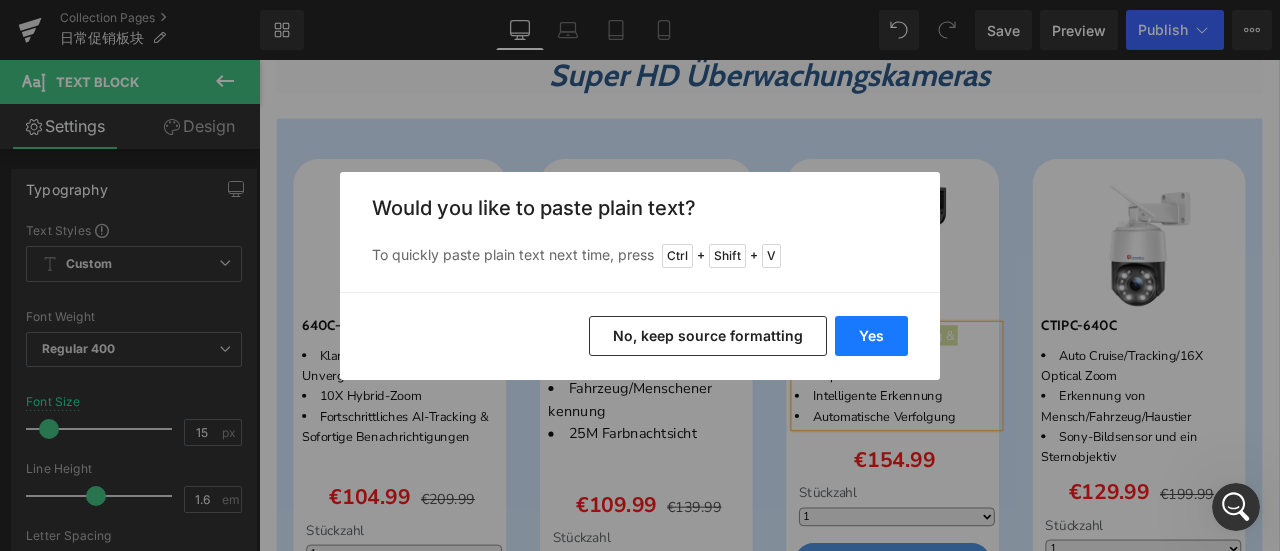 click on "Yes" at bounding box center [871, 336] 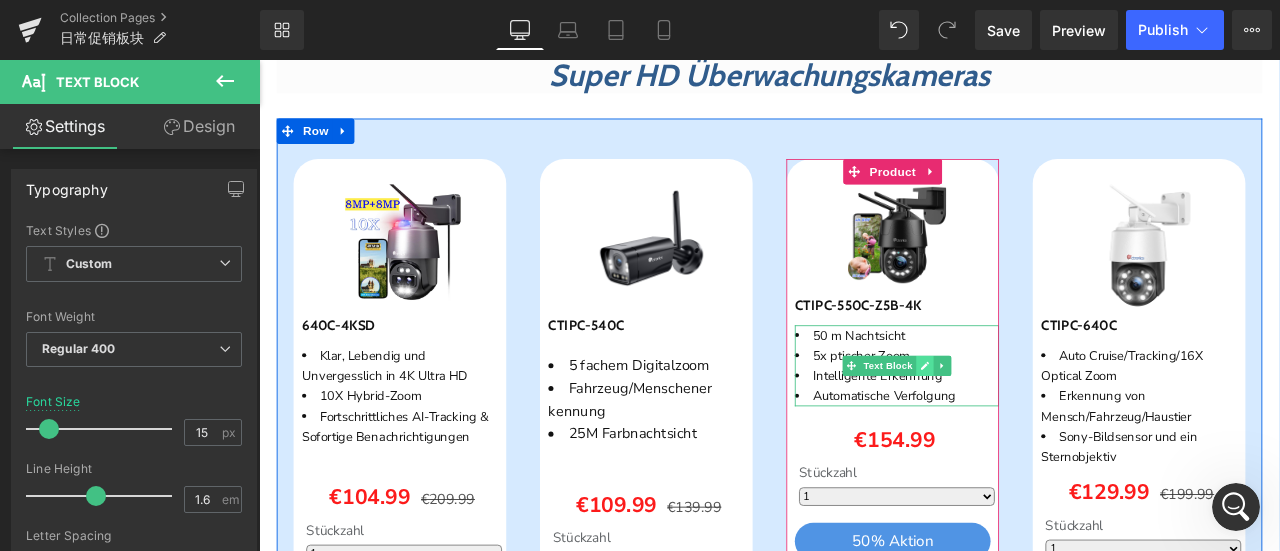 click 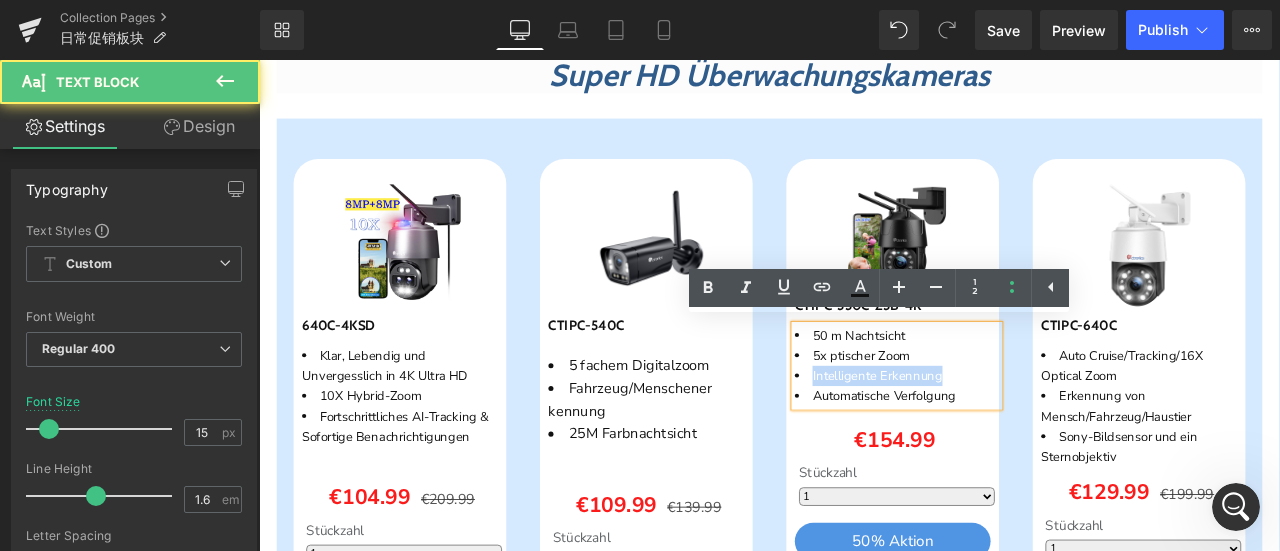 drag, startPoint x: 905, startPoint y: 423, endPoint x: 1082, endPoint y: 420, distance: 177.02542 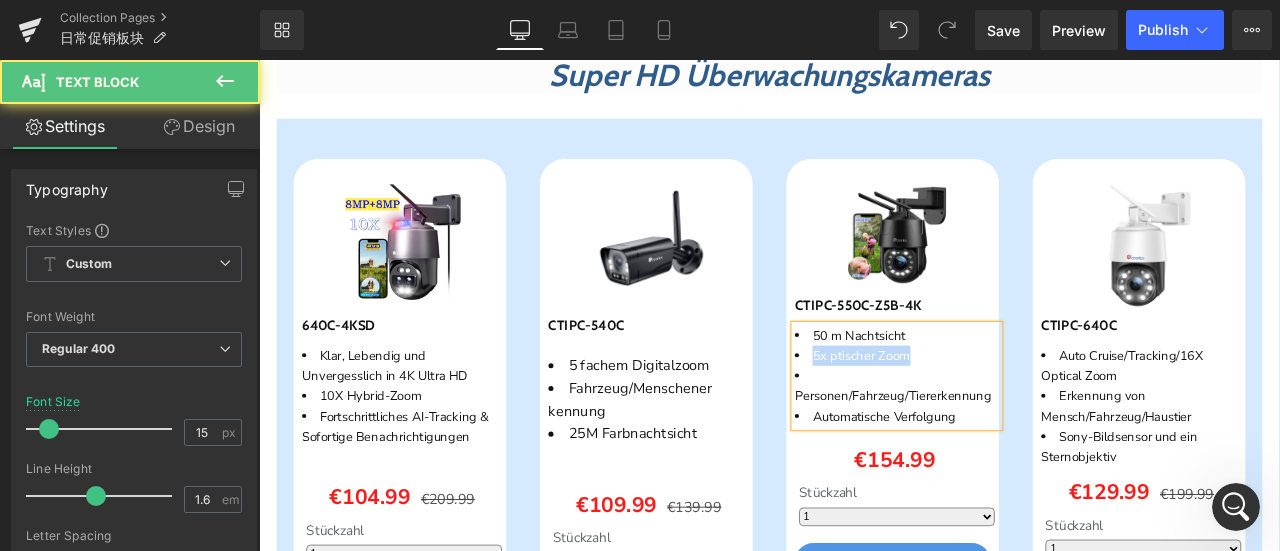 drag, startPoint x: 905, startPoint y: 412, endPoint x: 1039, endPoint y: 409, distance: 134.03358 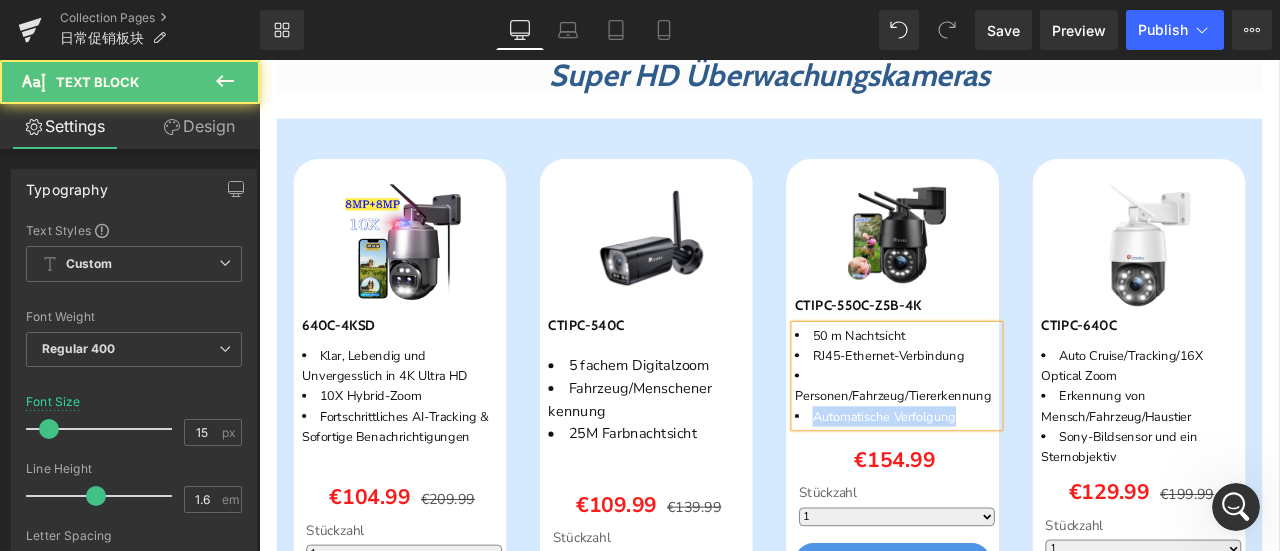 drag, startPoint x: 908, startPoint y: 498, endPoint x: 1092, endPoint y: 498, distance: 184 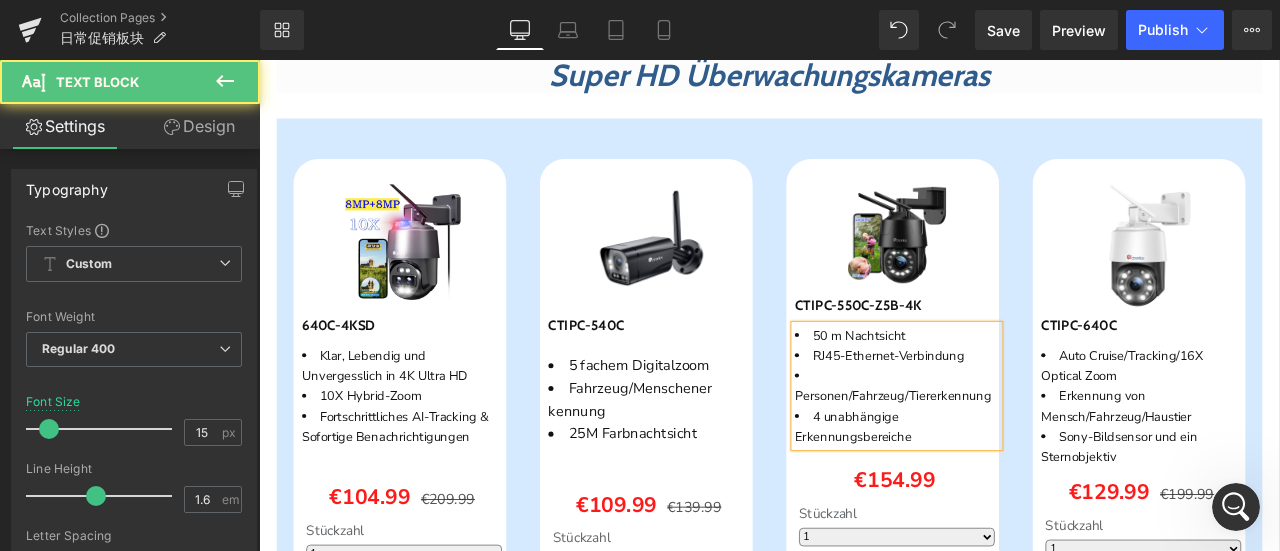 click on "Personen/Fahrzeug/Tiererkennung" at bounding box center [1015, 447] 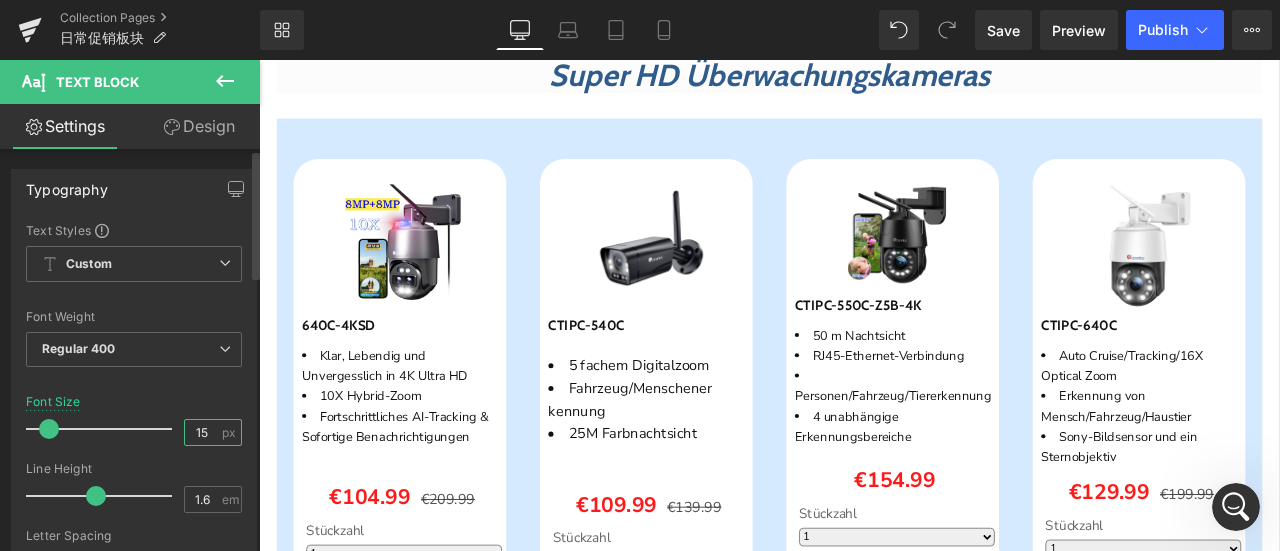 drag, startPoint x: 196, startPoint y: 430, endPoint x: 207, endPoint y: 431, distance: 11.045361 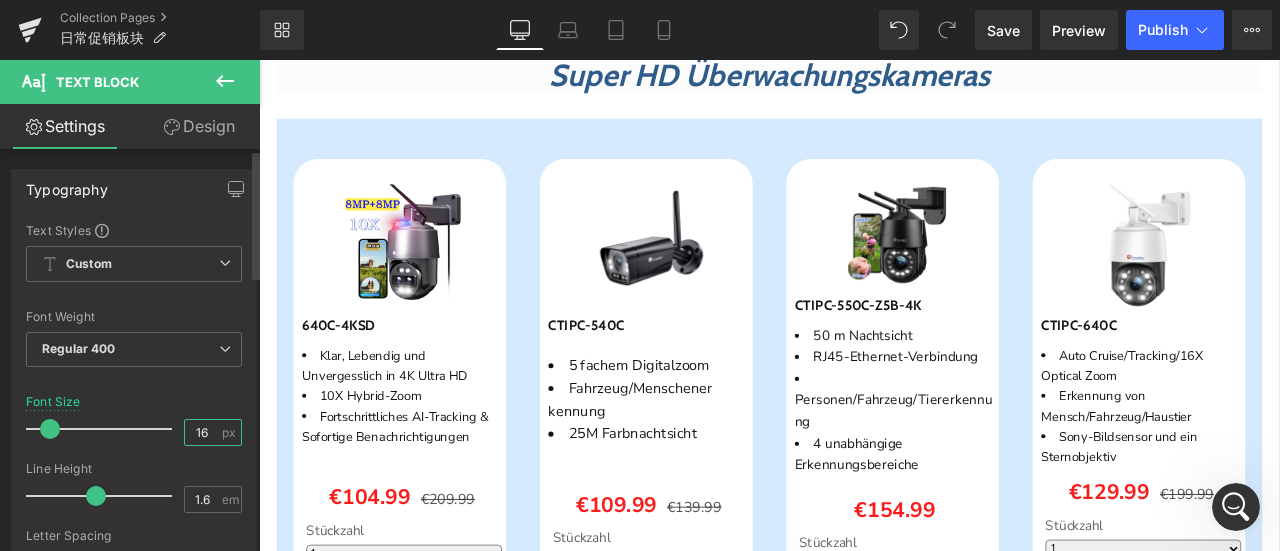 type on "16" 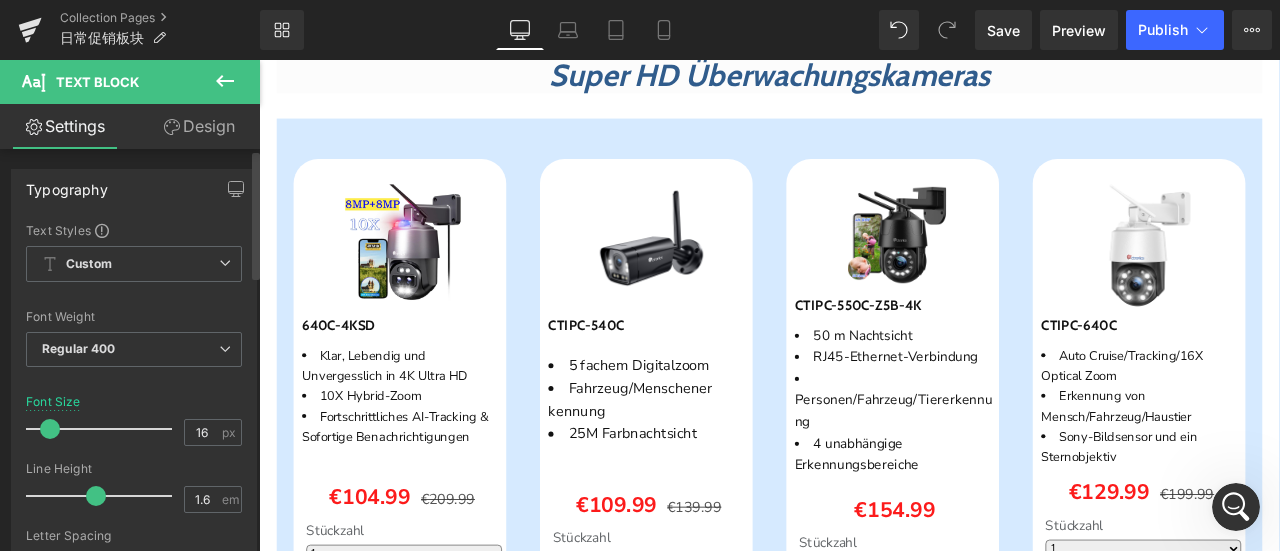 click on "Font Size 16 px" at bounding box center (134, 428) 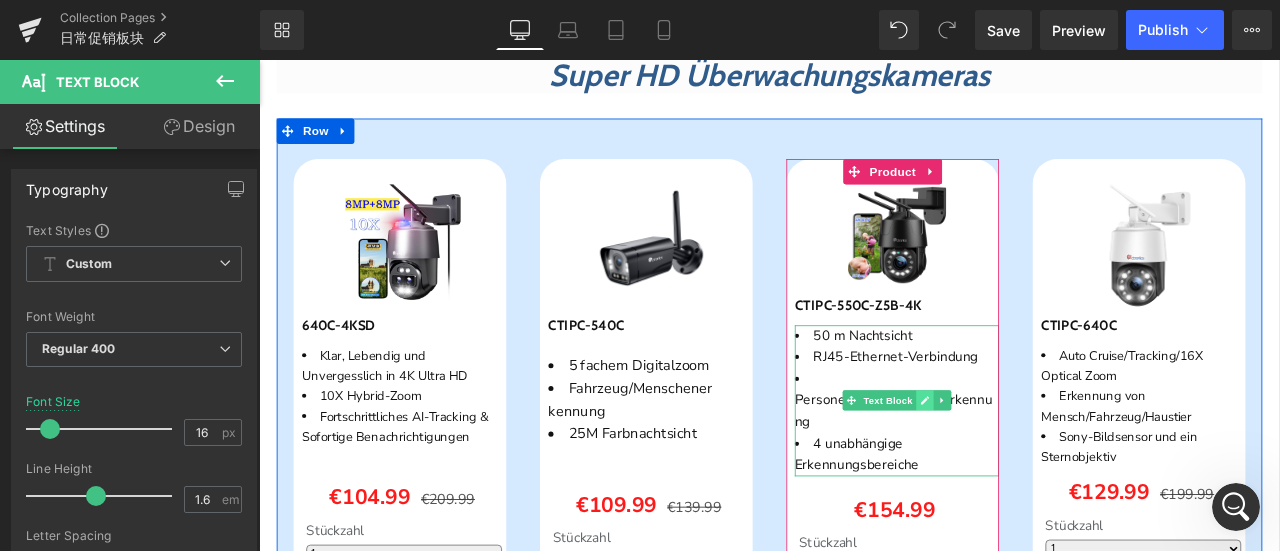 click 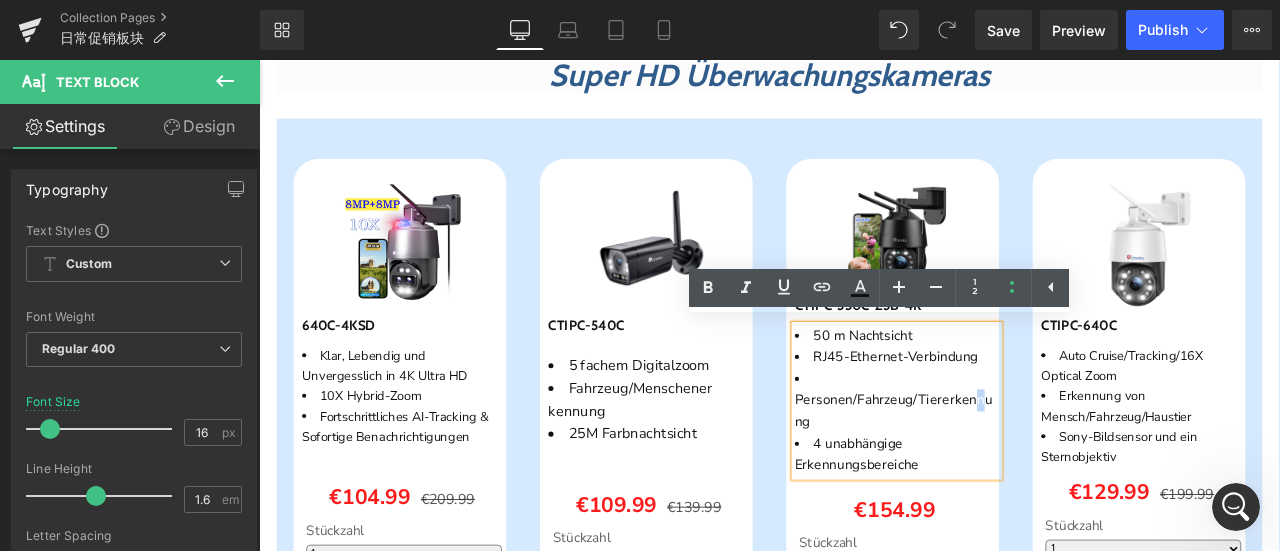 click on "Personen/Fahrzeug/Tiererkennung" at bounding box center [1015, 464] 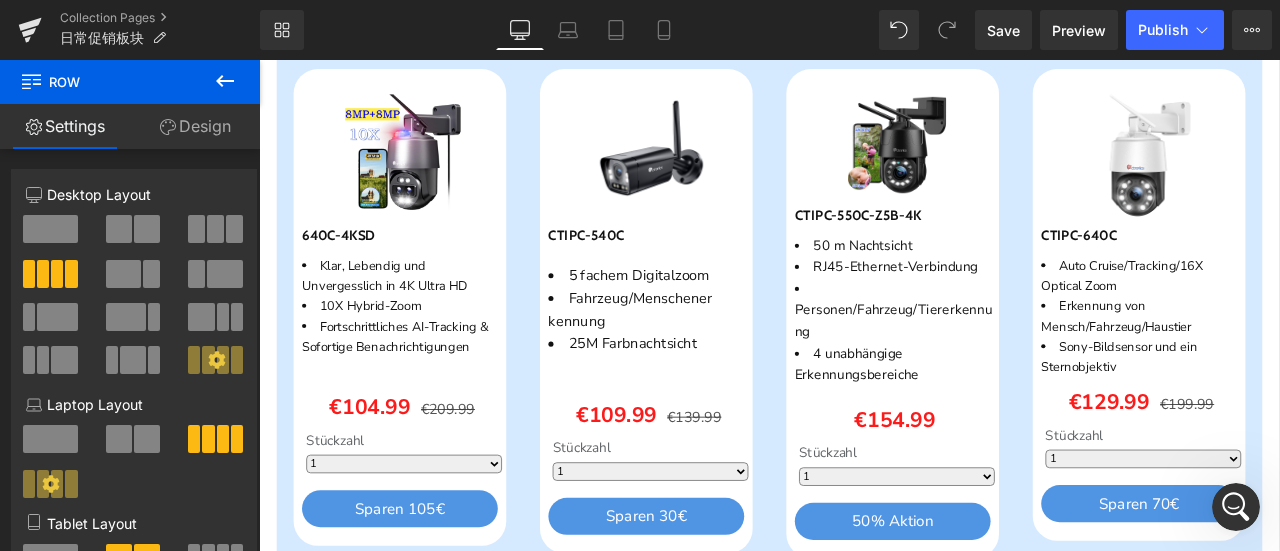 scroll, scrollTop: 2500, scrollLeft: 0, axis: vertical 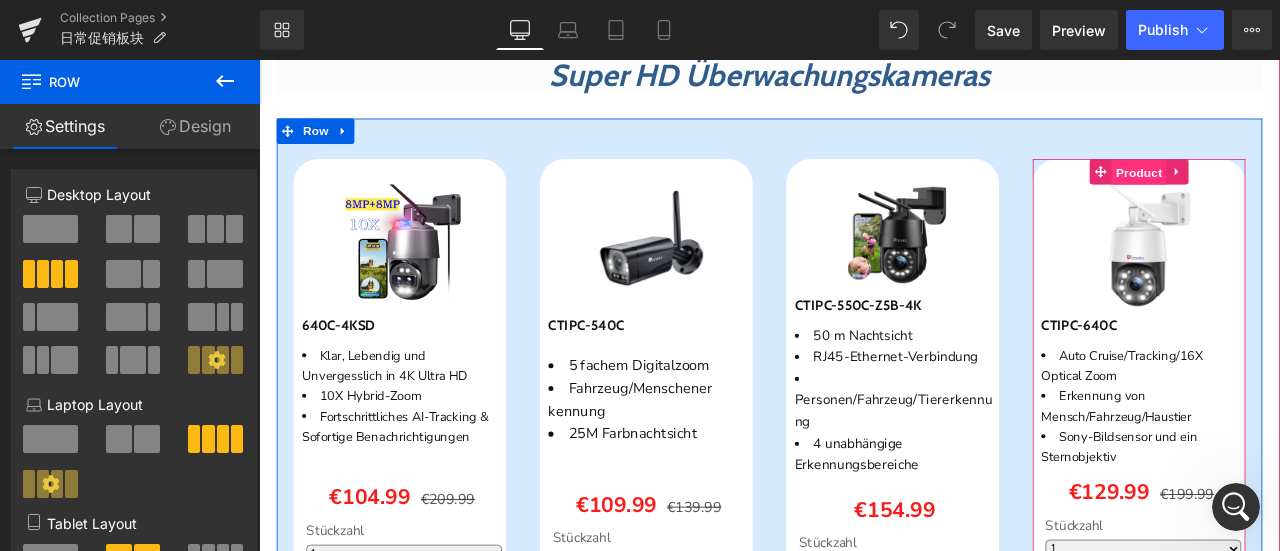 click on "Product" at bounding box center (1302, 194) 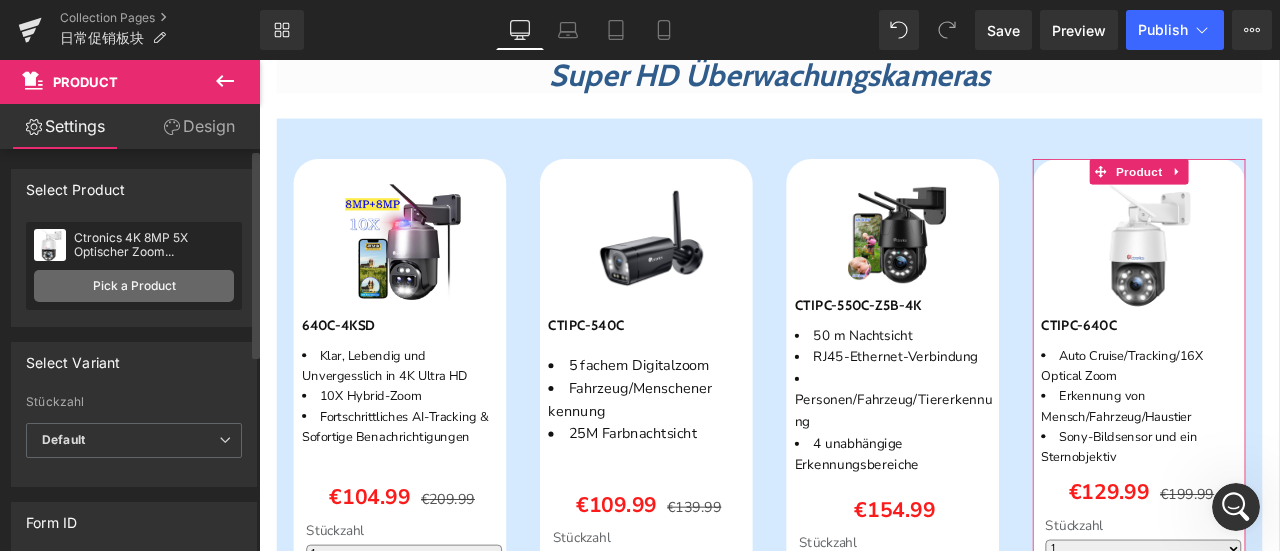 click on "Pick a Product" at bounding box center [134, 286] 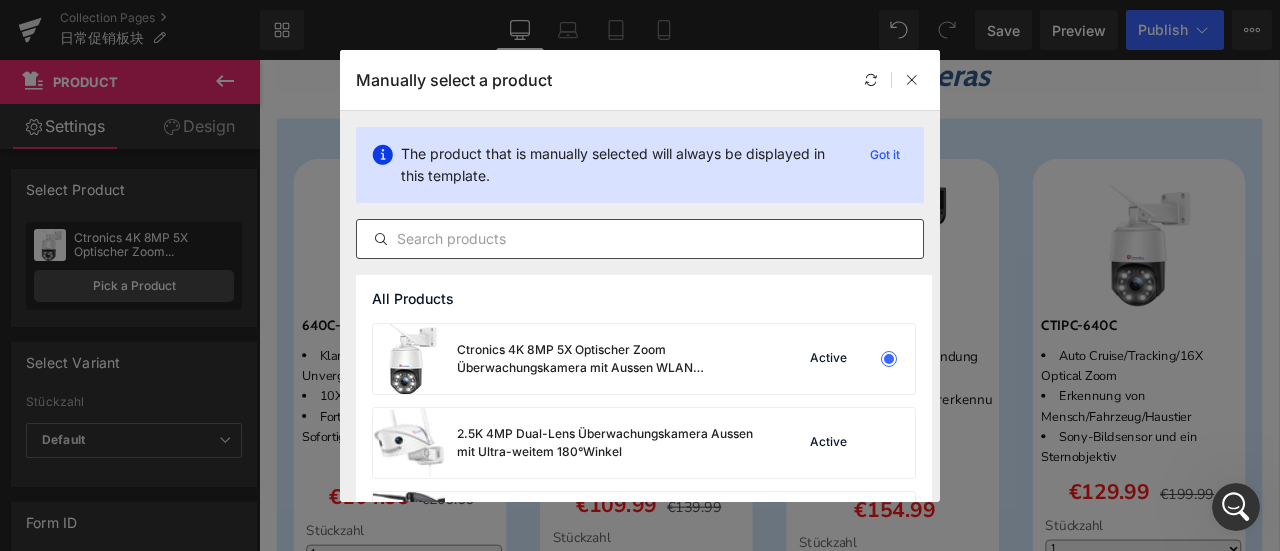 click at bounding box center (640, 239) 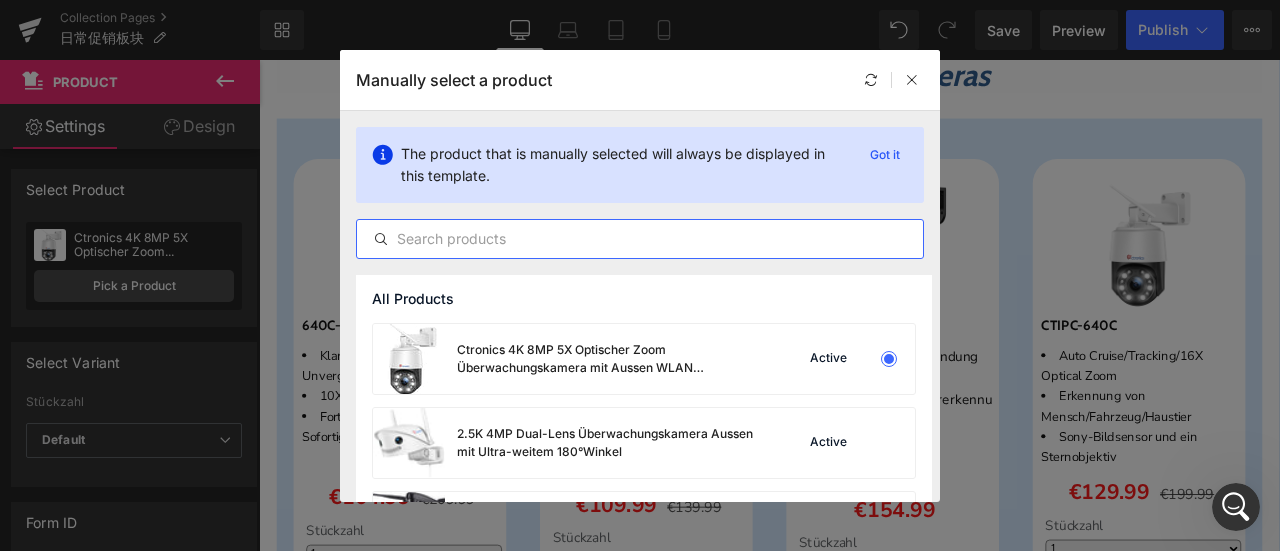 paste on "Ctronics 4K 8MP 16X Optical Zoom Outdoor WiFi Surveillance Camera mit Auto Cruise/Tracking/Zoom" 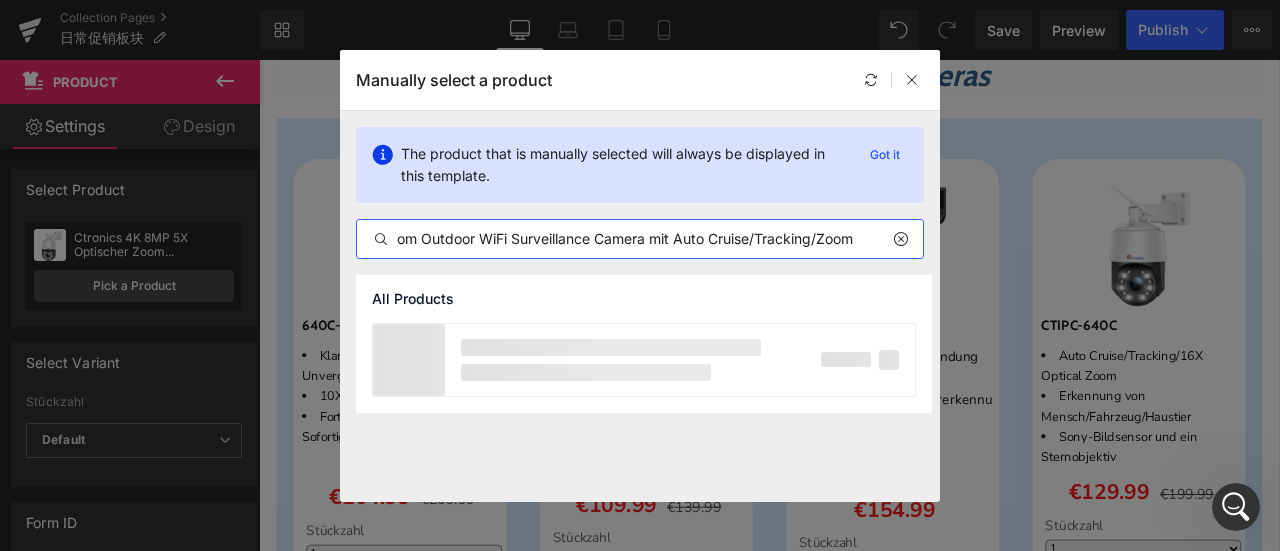 scroll, scrollTop: 0, scrollLeft: 217, axis: horizontal 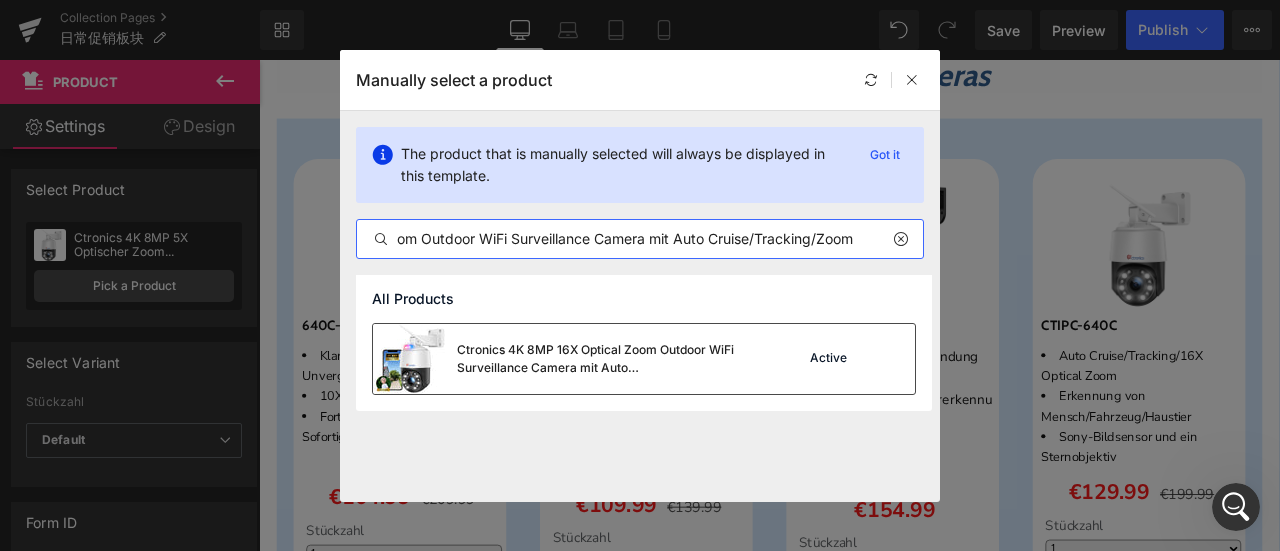 type on "Ctronics 4K 8MP 16X Optical Zoom Outdoor WiFi Surveillance Camera mit Auto Cruise/Tracking/Zoom" 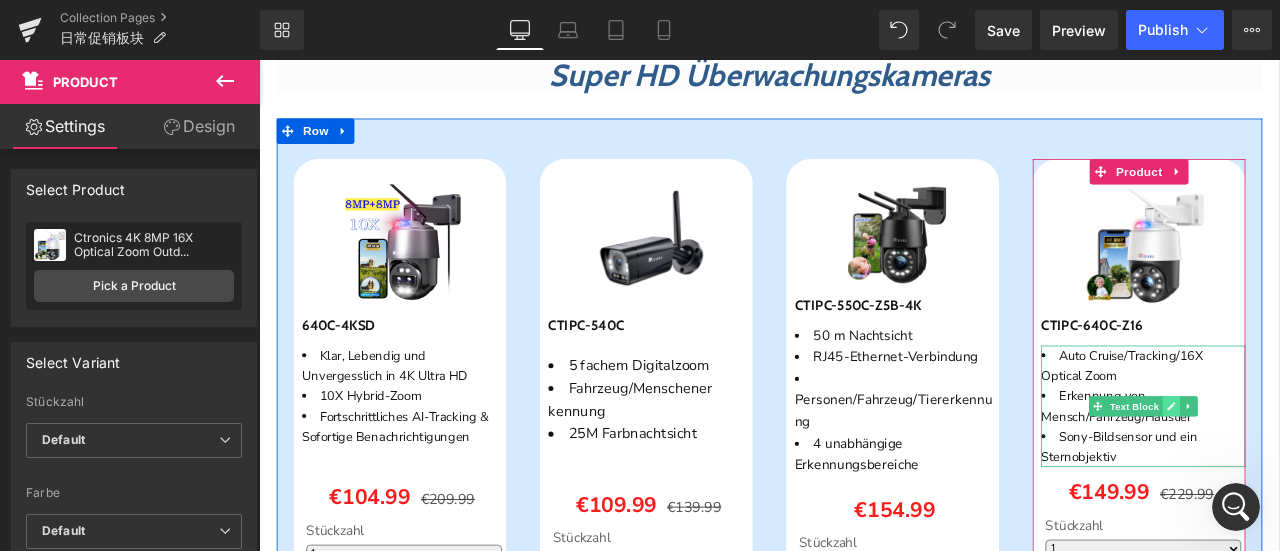 click 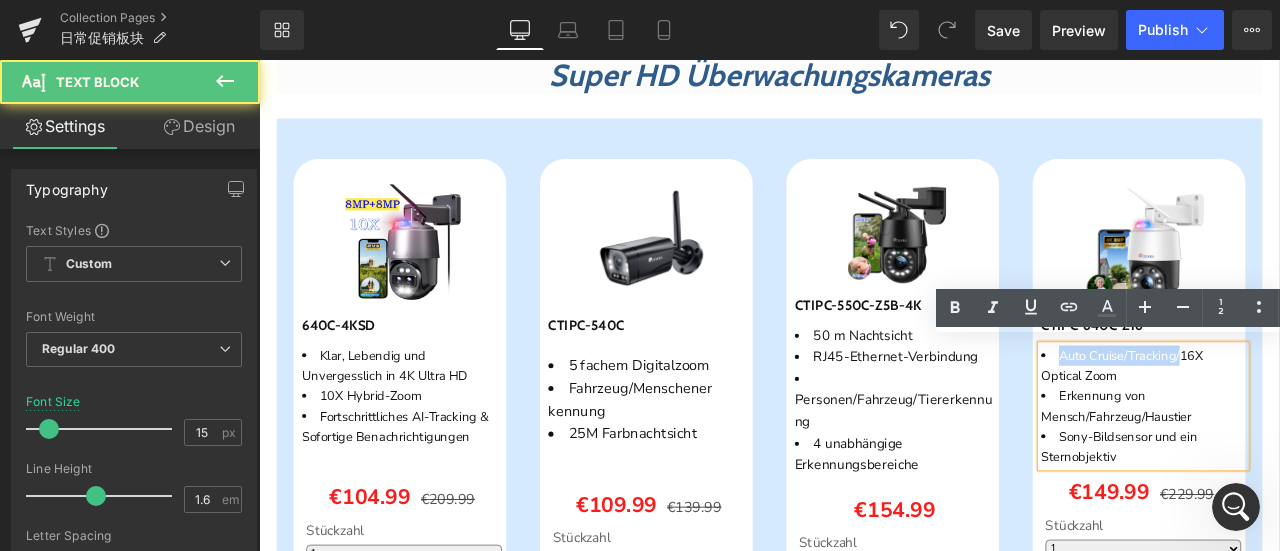 drag, startPoint x: 1354, startPoint y: 409, endPoint x: 1224, endPoint y: 389, distance: 131.52946 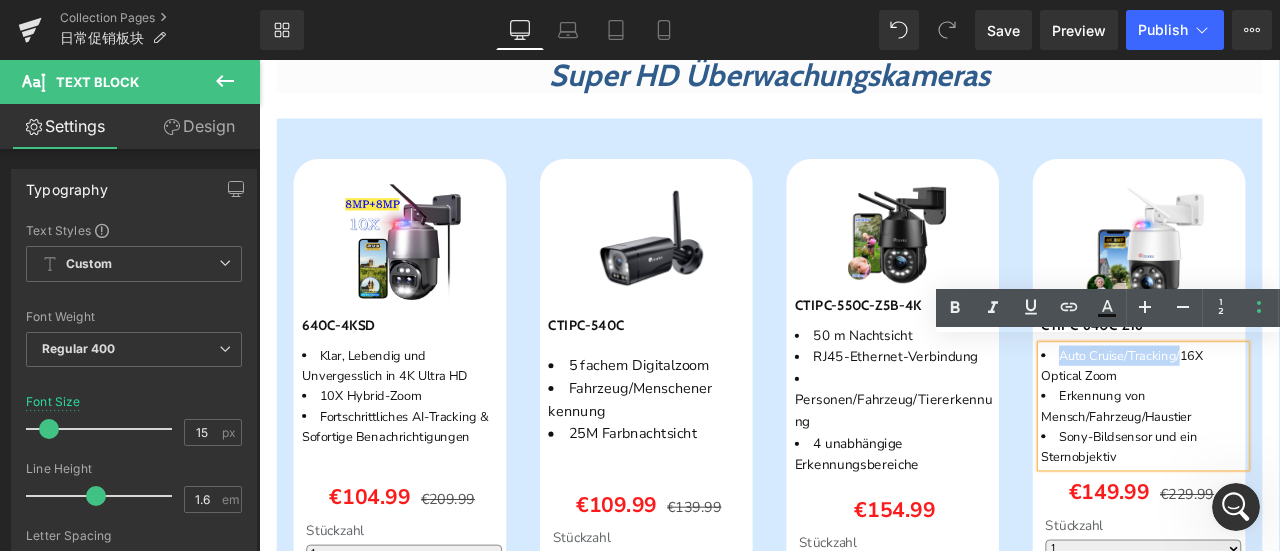 type 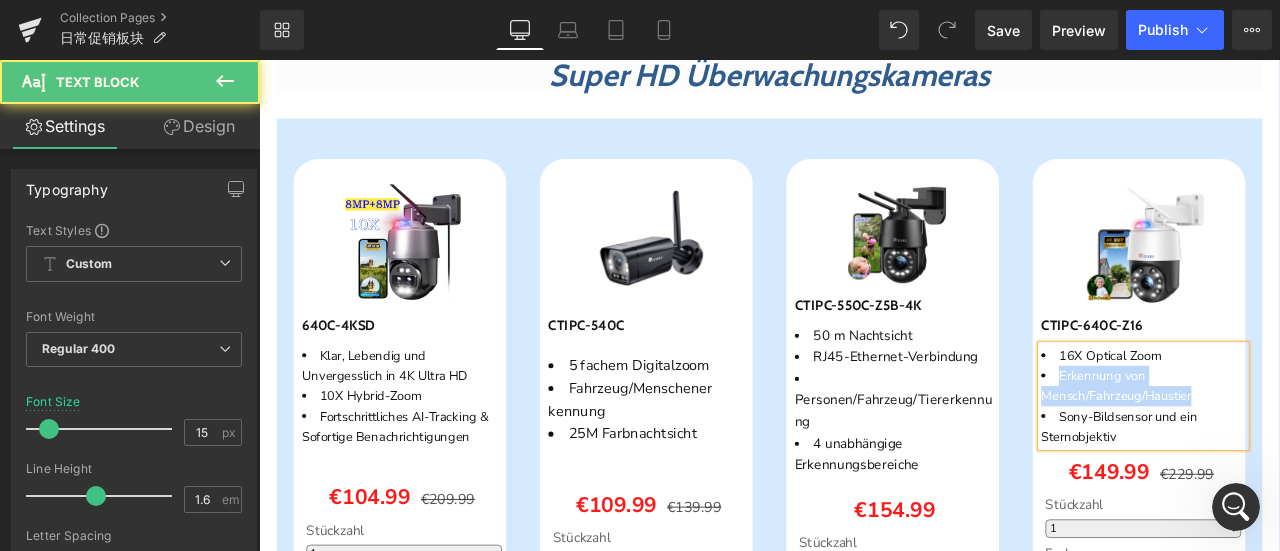 drag, startPoint x: 1201, startPoint y: 426, endPoint x: 1411, endPoint y: 452, distance: 211.60341 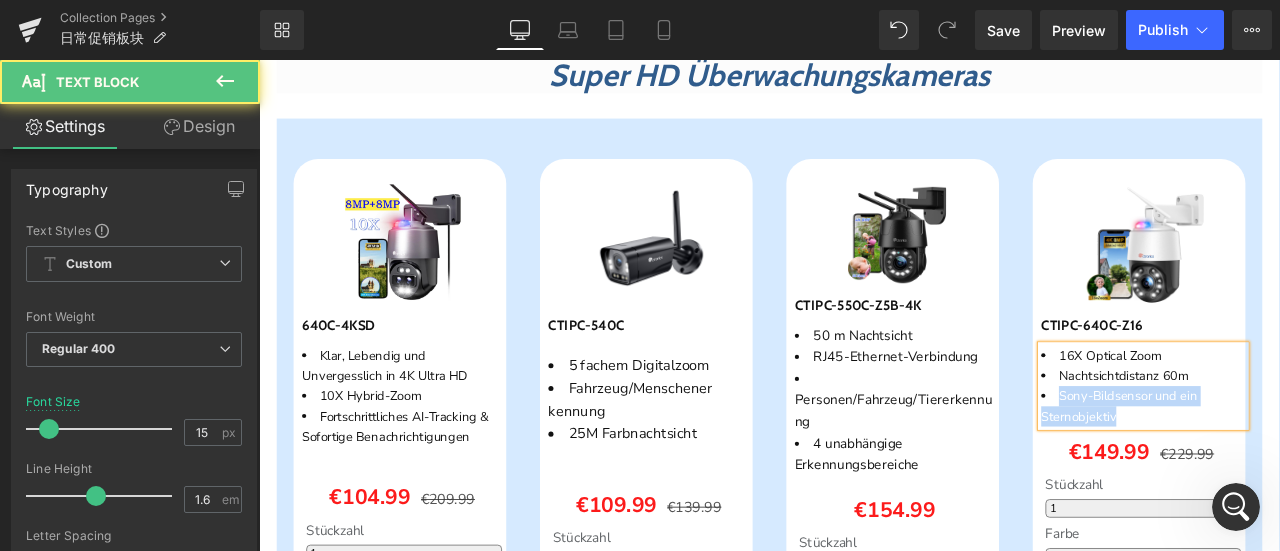 drag, startPoint x: 1280, startPoint y: 479, endPoint x: 1197, endPoint y: 458, distance: 85.61542 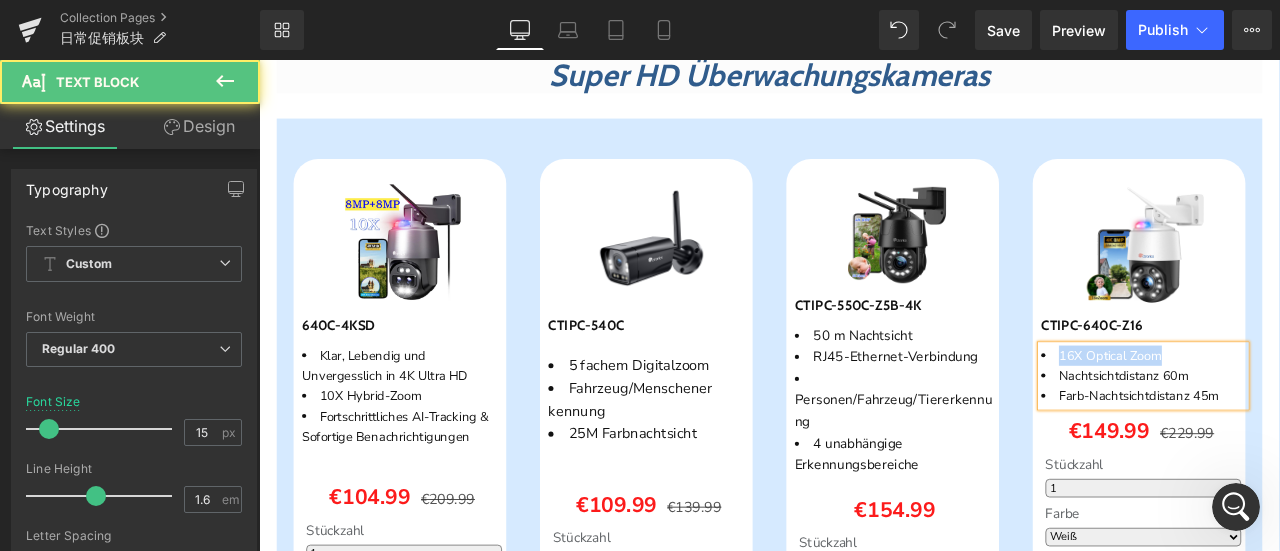 drag, startPoint x: 1202, startPoint y: 405, endPoint x: 1369, endPoint y: 406, distance: 167.00299 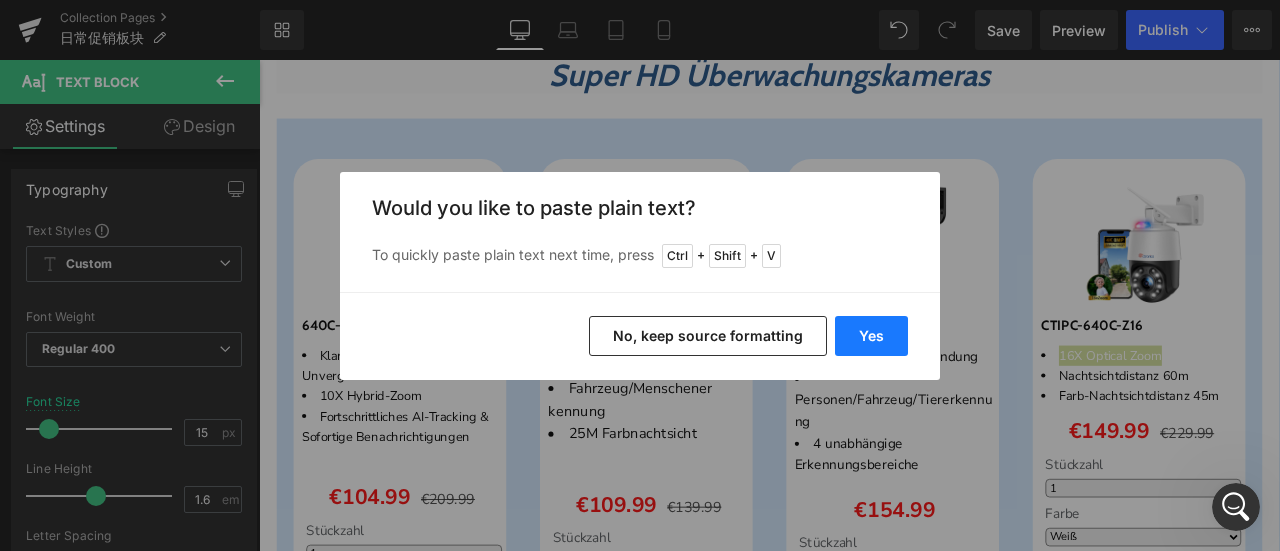 click on "Yes" at bounding box center (871, 336) 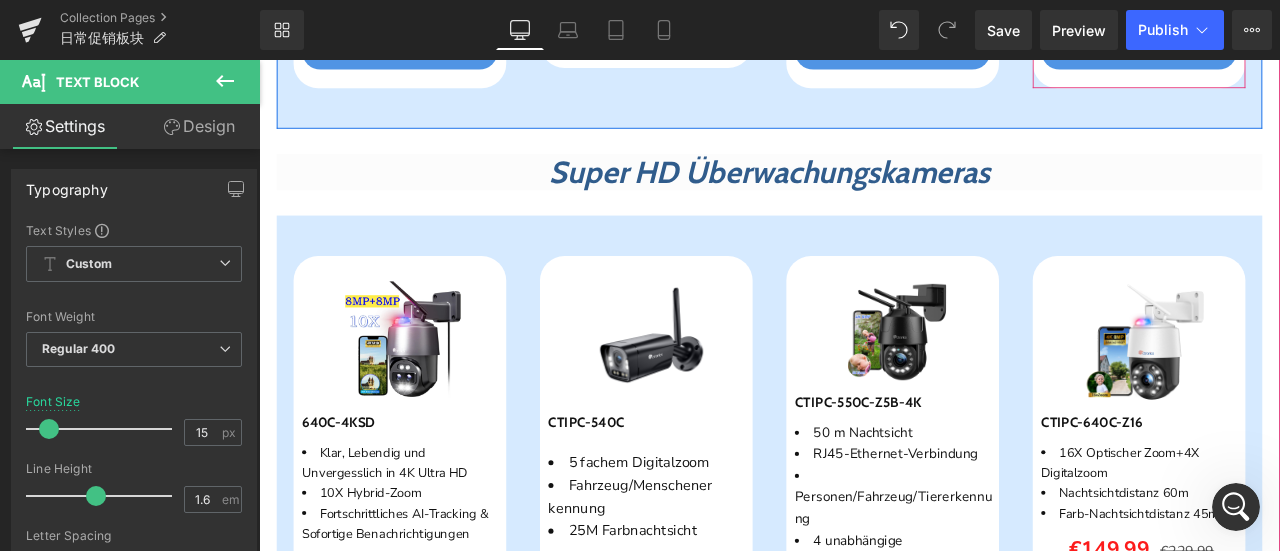 scroll, scrollTop: 2400, scrollLeft: 0, axis: vertical 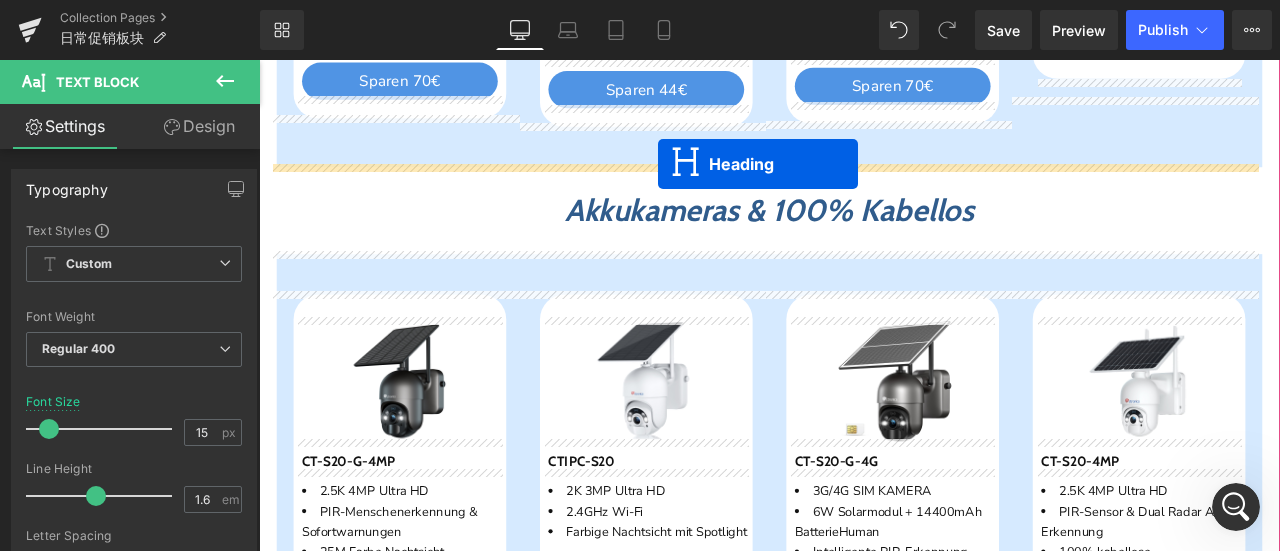 drag, startPoint x: 806, startPoint y: 177, endPoint x: 732, endPoint y: 183, distance: 74.24284 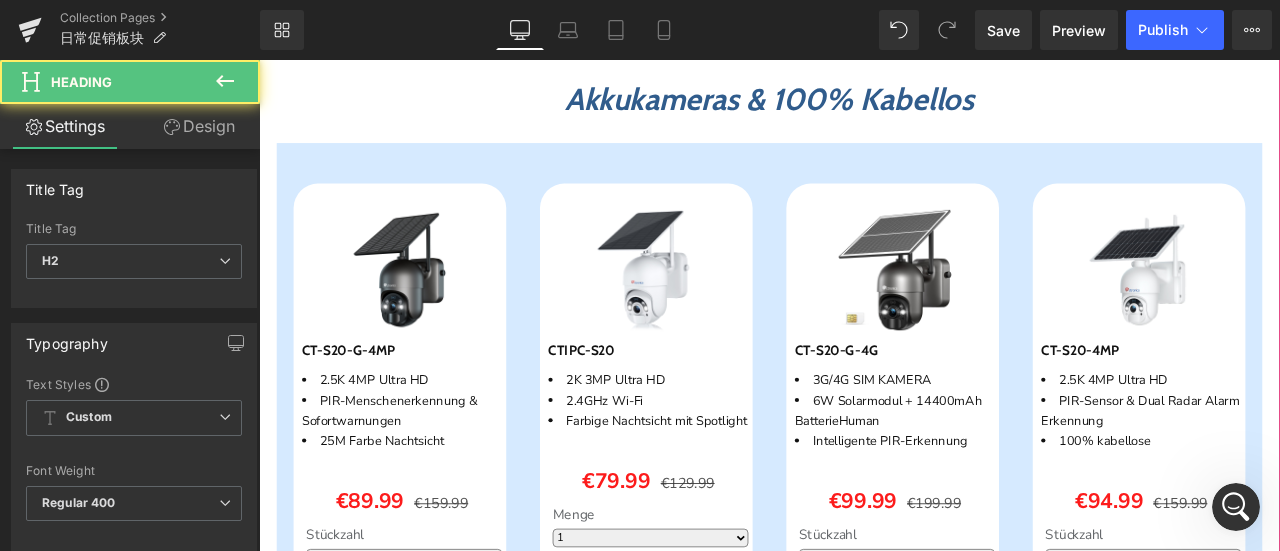 scroll, scrollTop: 2300, scrollLeft: 0, axis: vertical 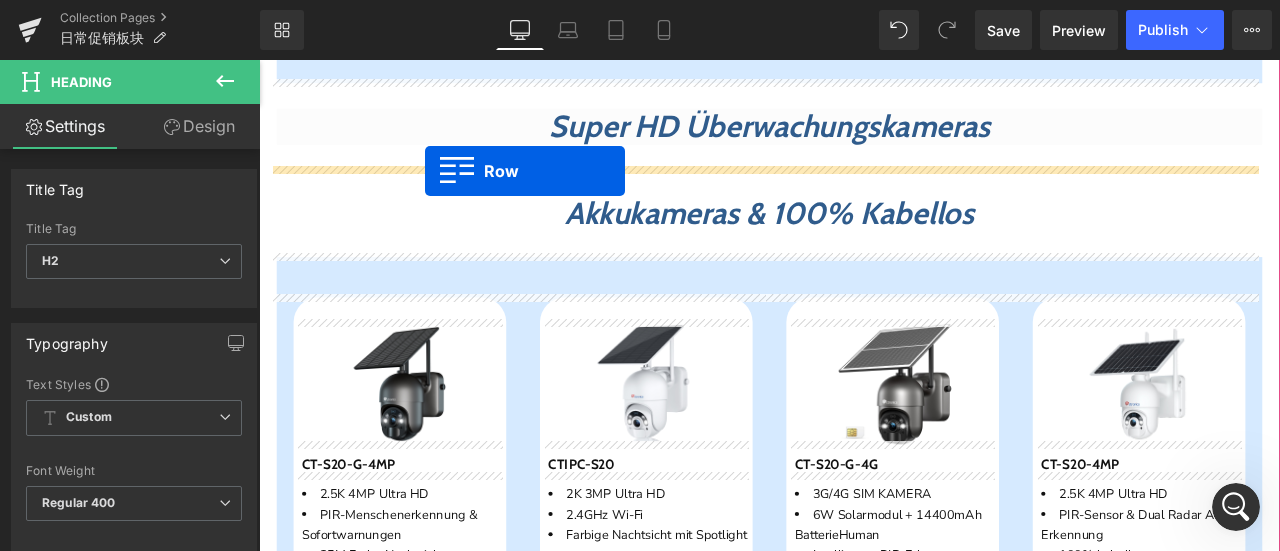 drag, startPoint x: 306, startPoint y: 342, endPoint x: 456, endPoint y: 191, distance: 212.84032 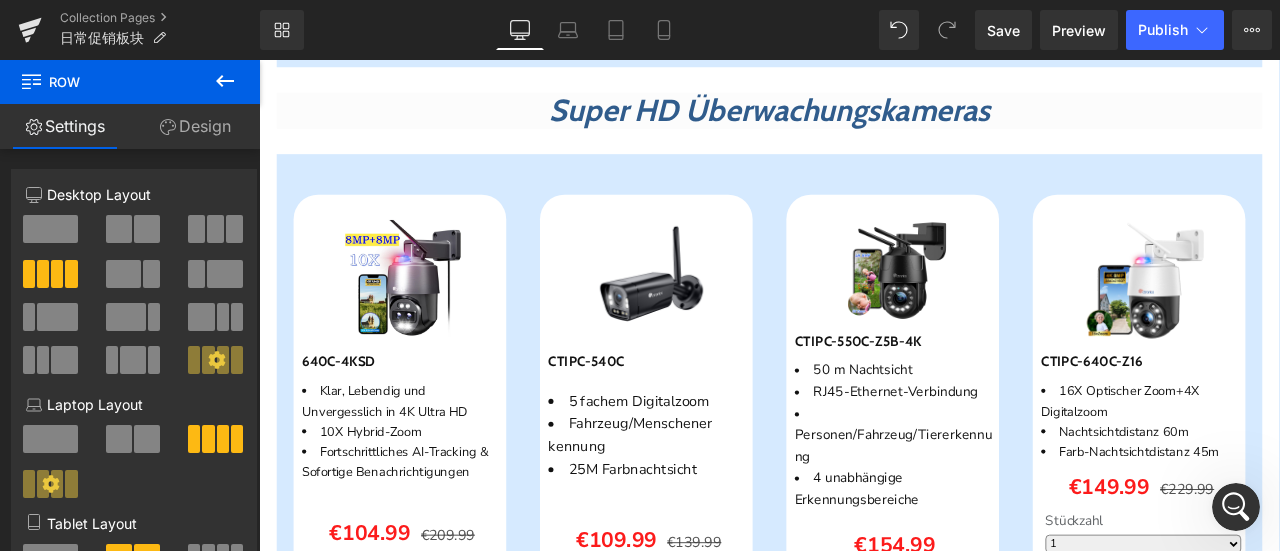 scroll, scrollTop: 1600, scrollLeft: 0, axis: vertical 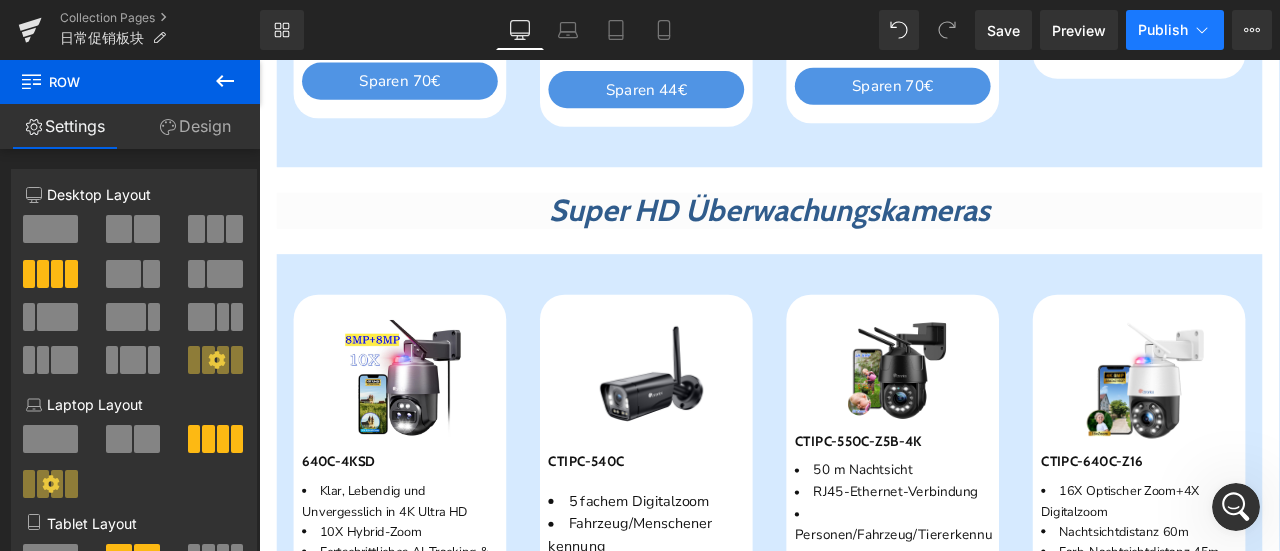 click on "Publish" at bounding box center [1163, 30] 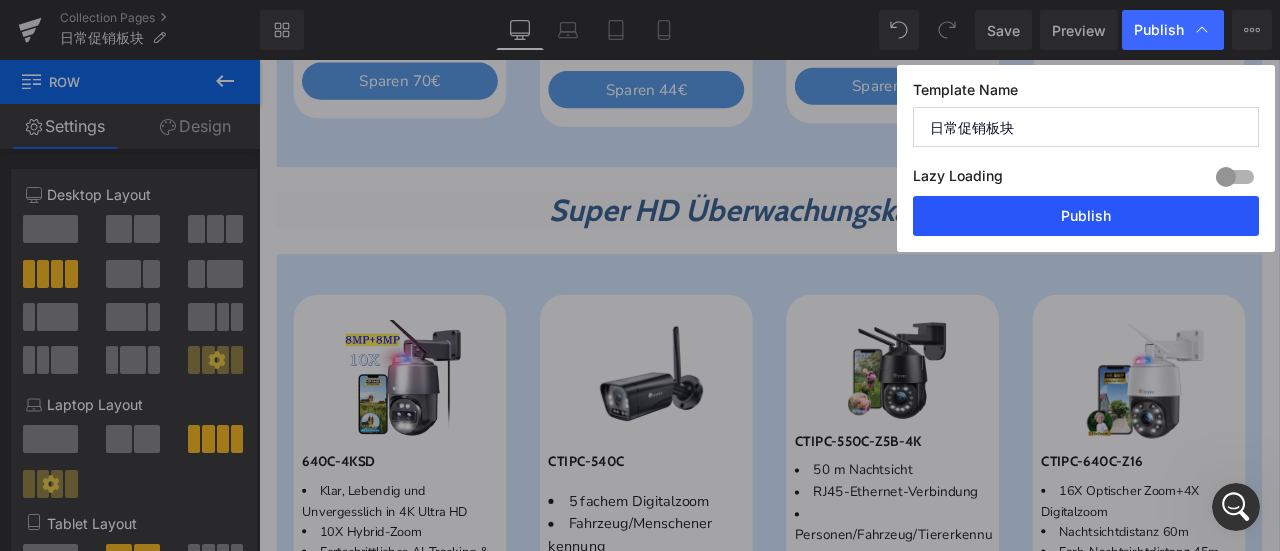 drag, startPoint x: 1161, startPoint y: 218, endPoint x: 944, endPoint y: 415, distance: 293.08362 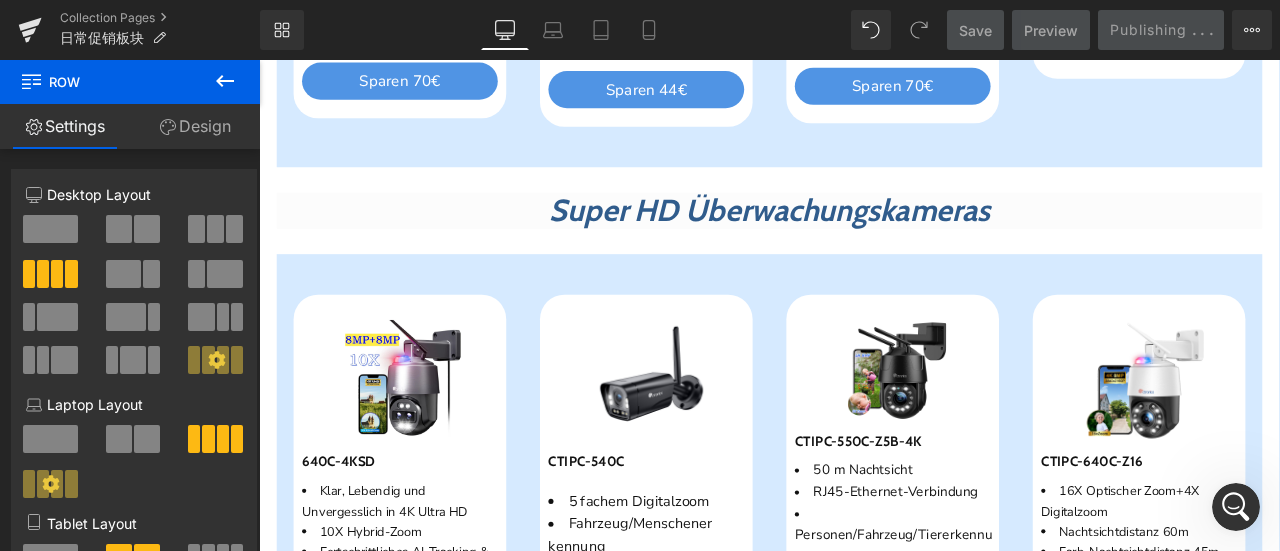 scroll, scrollTop: 700, scrollLeft: 0, axis: vertical 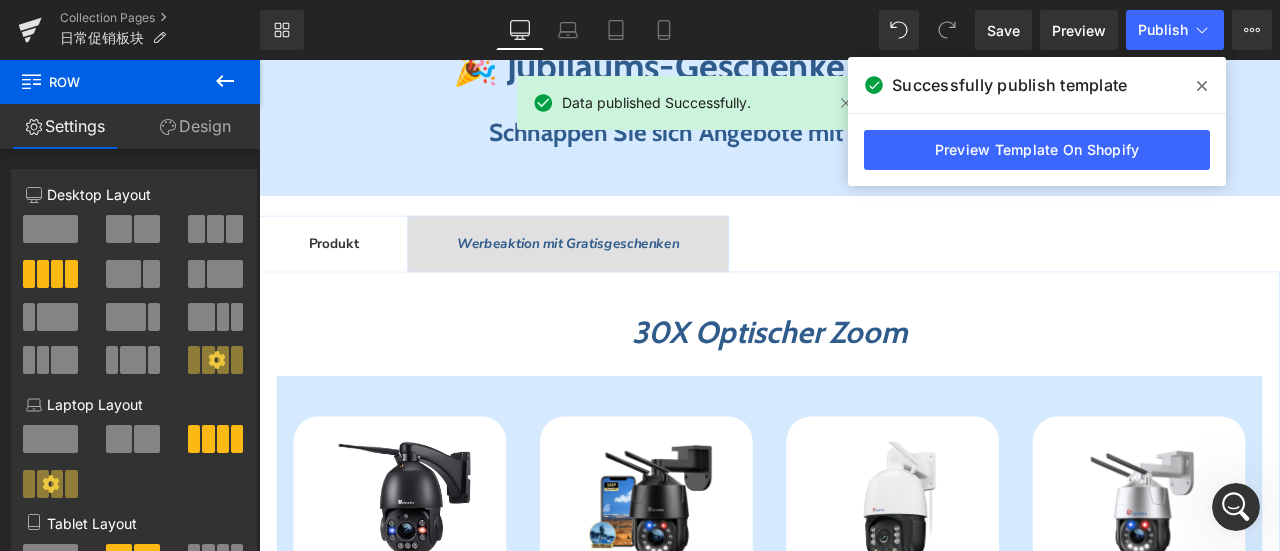 click at bounding box center (1202, 86) 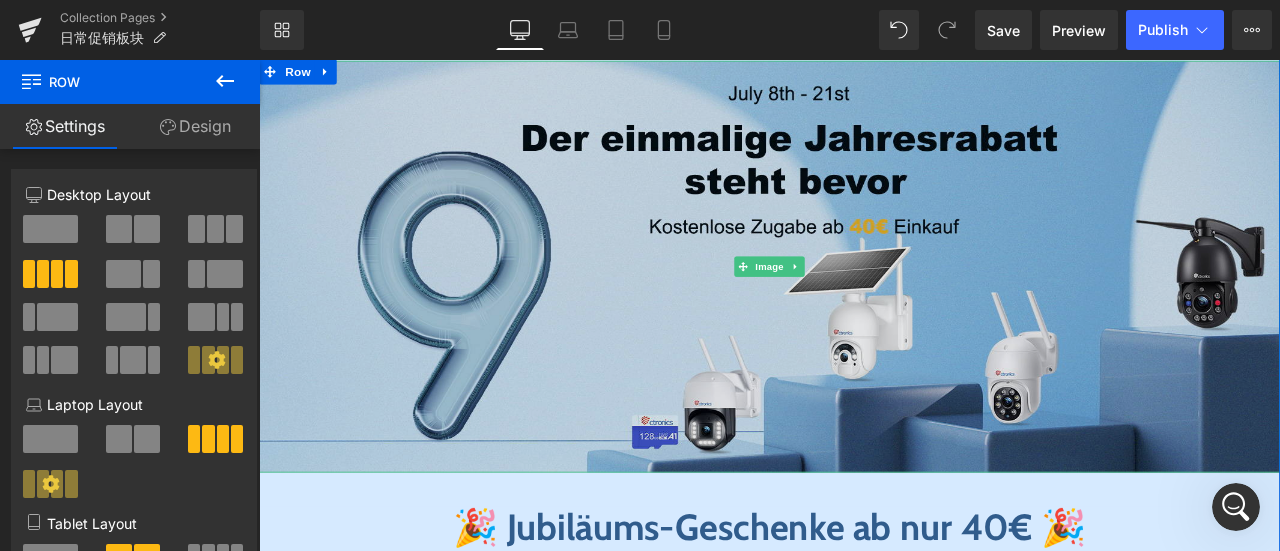 scroll, scrollTop: 0, scrollLeft: 0, axis: both 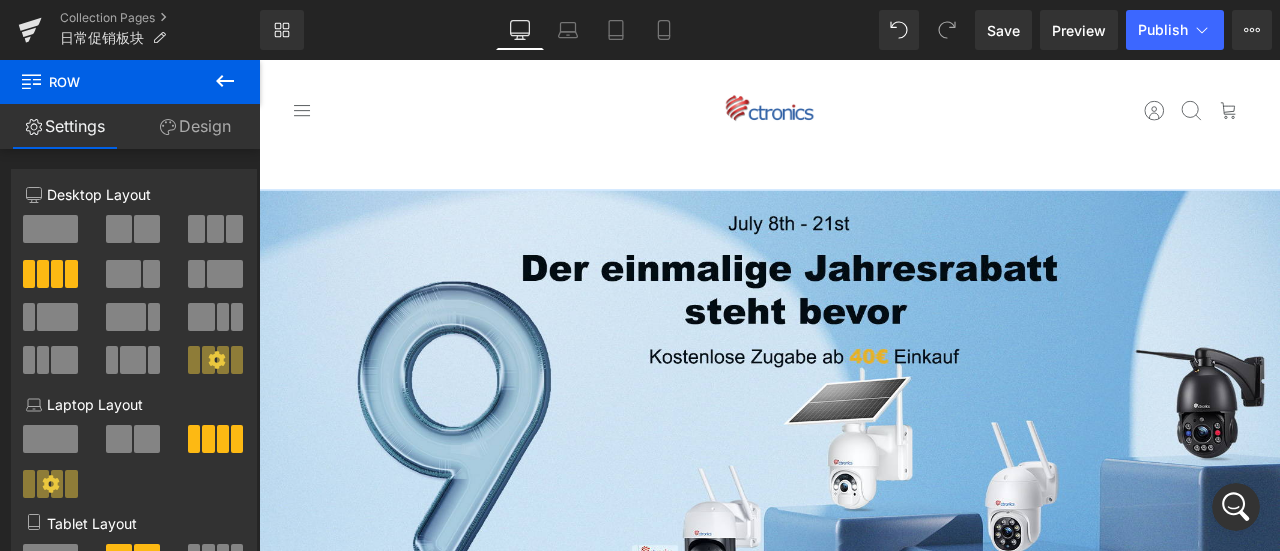 click 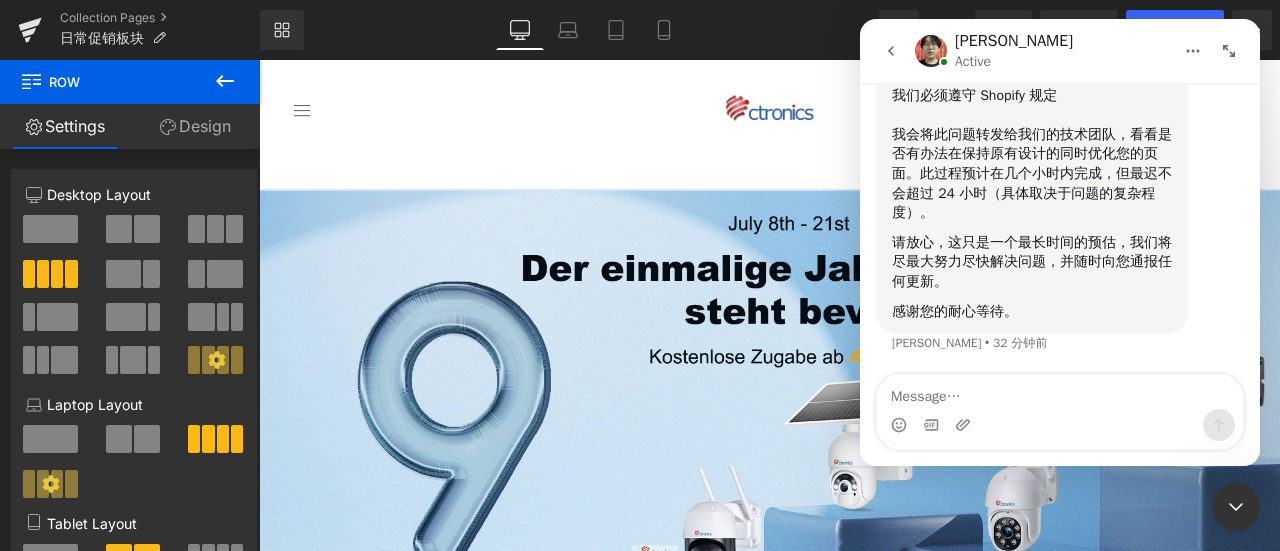 scroll, scrollTop: 3115, scrollLeft: 0, axis: vertical 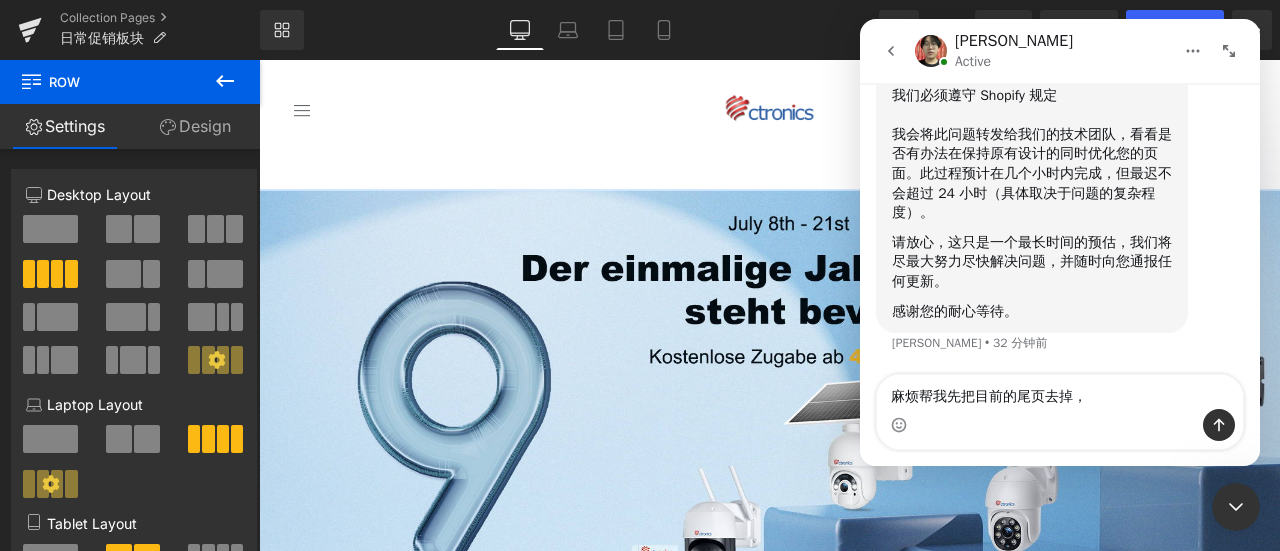 type on "麻烦帮我先把目前的尾页去掉" 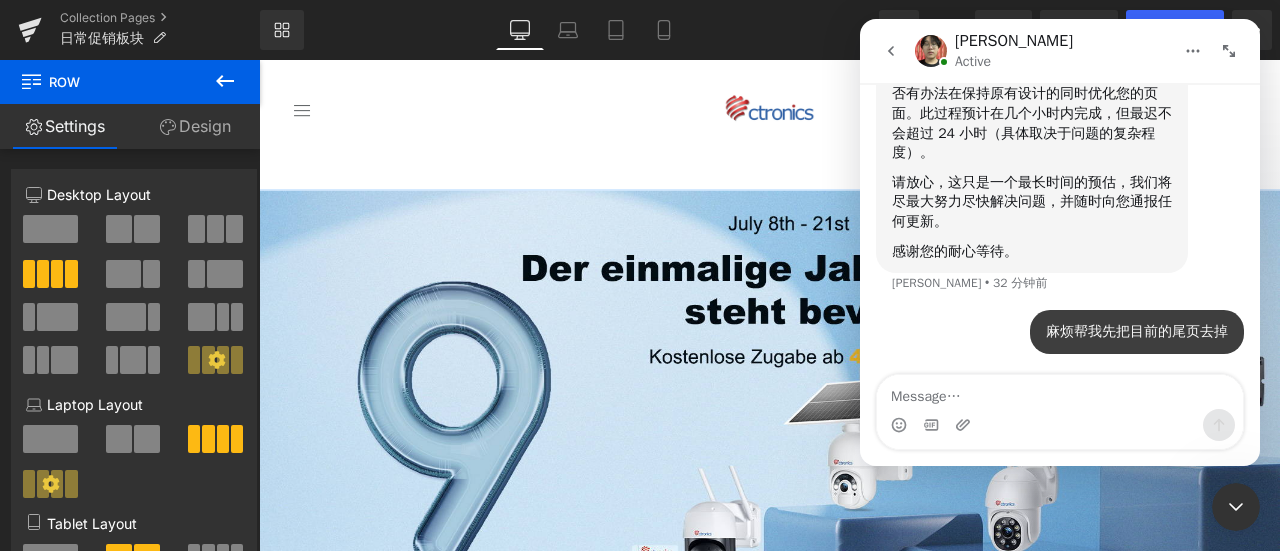 scroll, scrollTop: 3175, scrollLeft: 0, axis: vertical 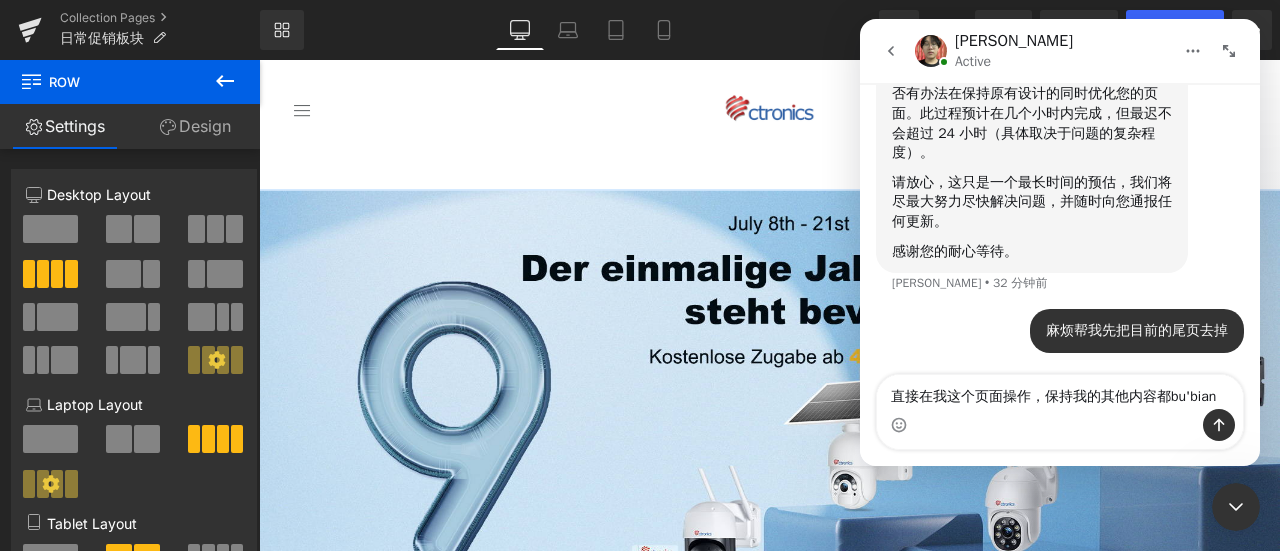 type on "直接在我这个页面操作，保持我的其他内容都不变" 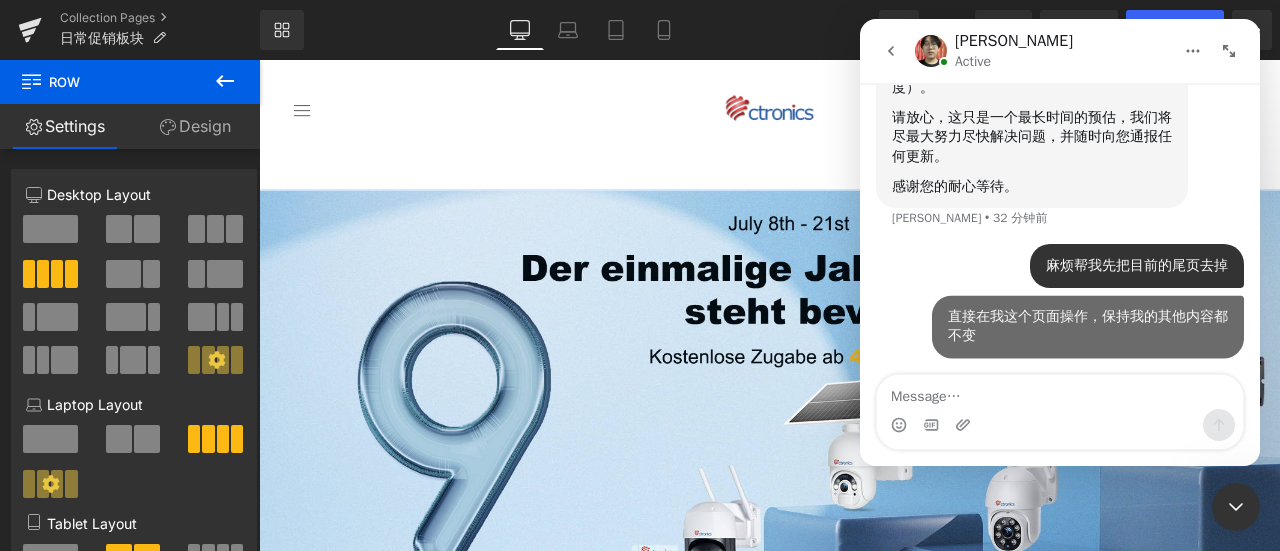 scroll, scrollTop: 3240, scrollLeft: 0, axis: vertical 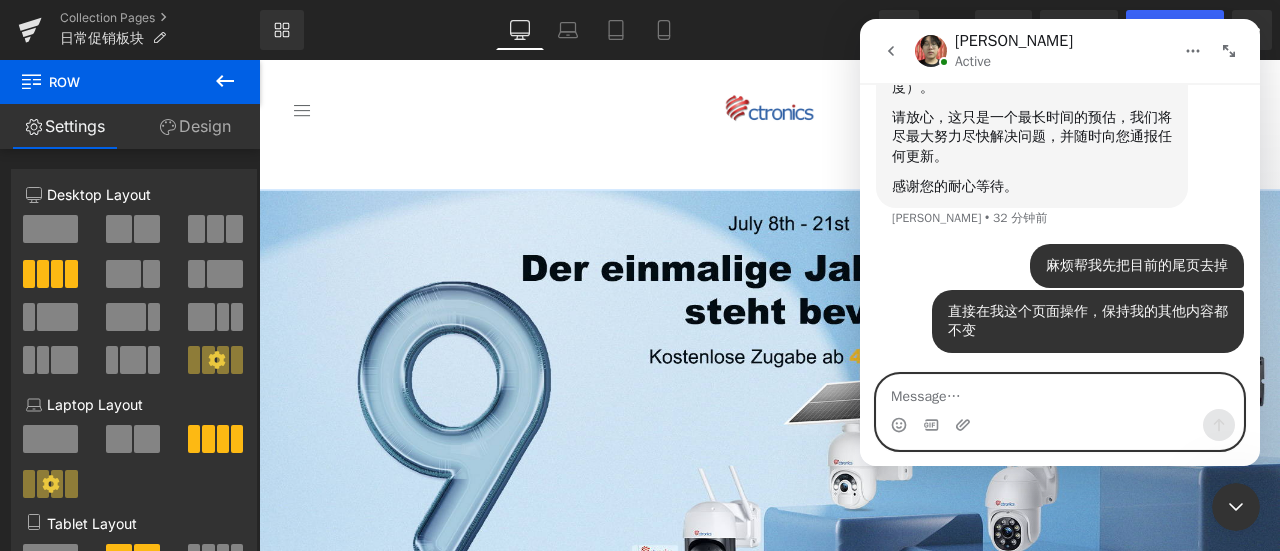 click at bounding box center (1060, 392) 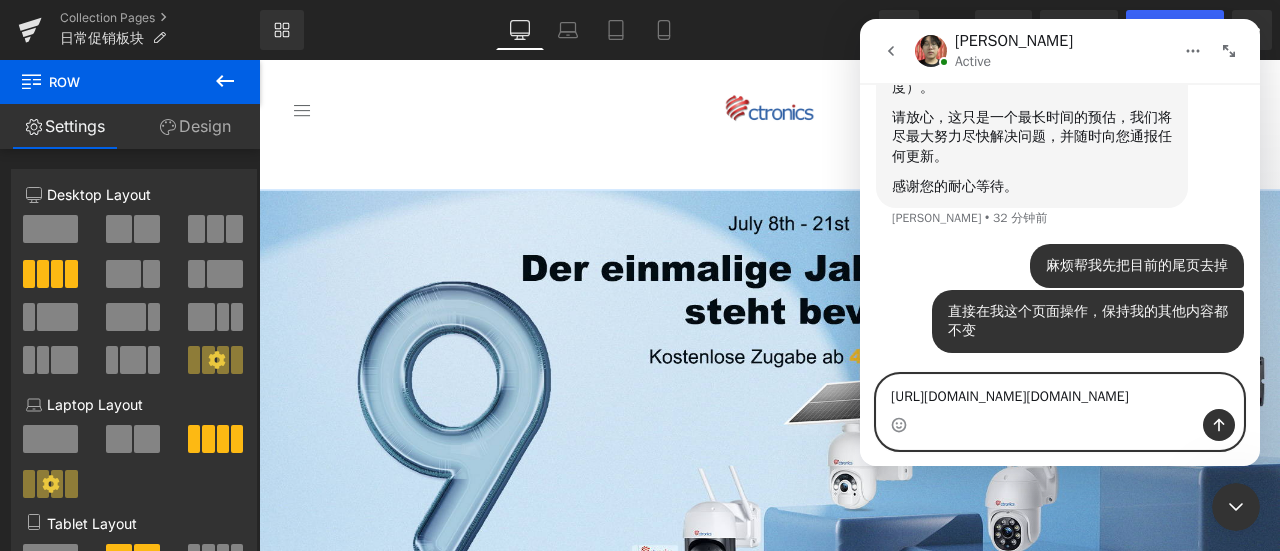type 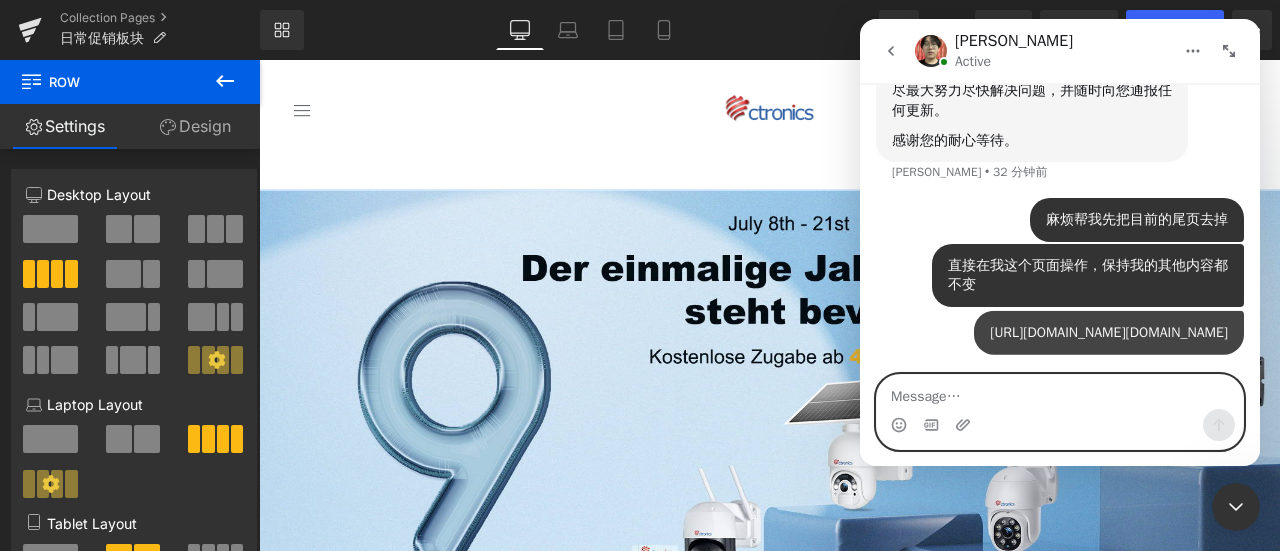 scroll, scrollTop: 3344, scrollLeft: 0, axis: vertical 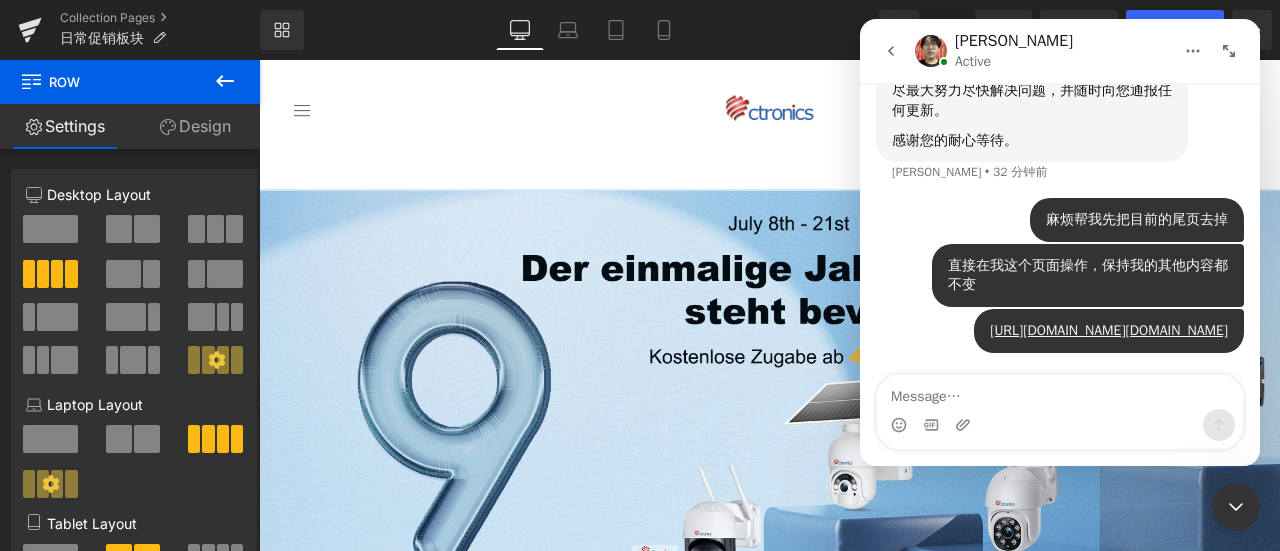 drag, startPoint x: 1247, startPoint y: 506, endPoint x: 1242, endPoint y: 490, distance: 16.763054 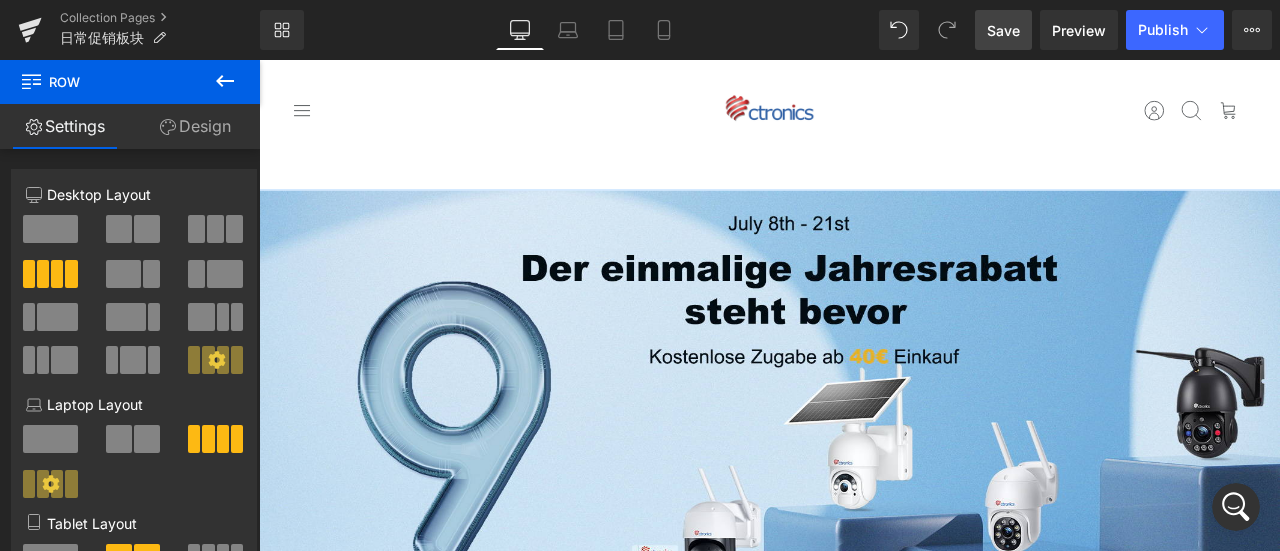click on "Save" at bounding box center (1003, 30) 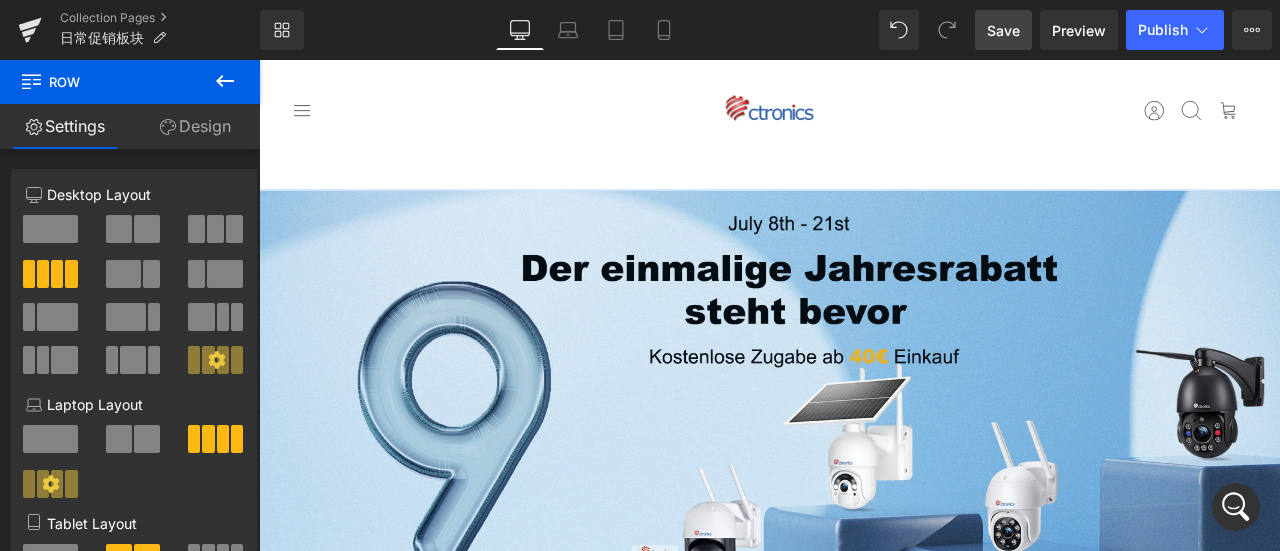 click 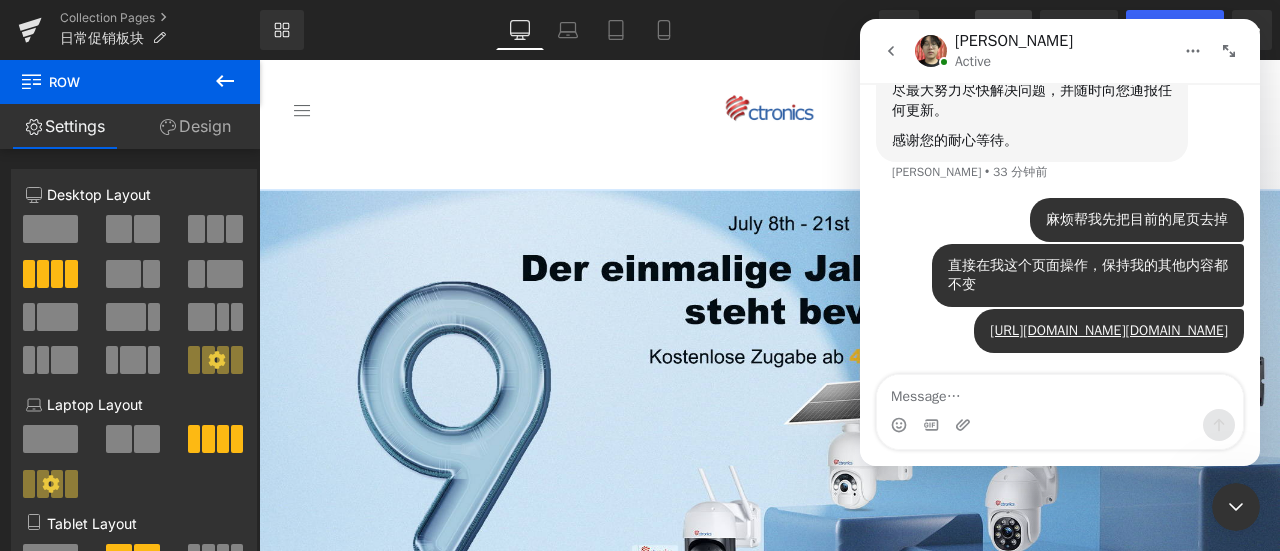 click at bounding box center [1060, 392] 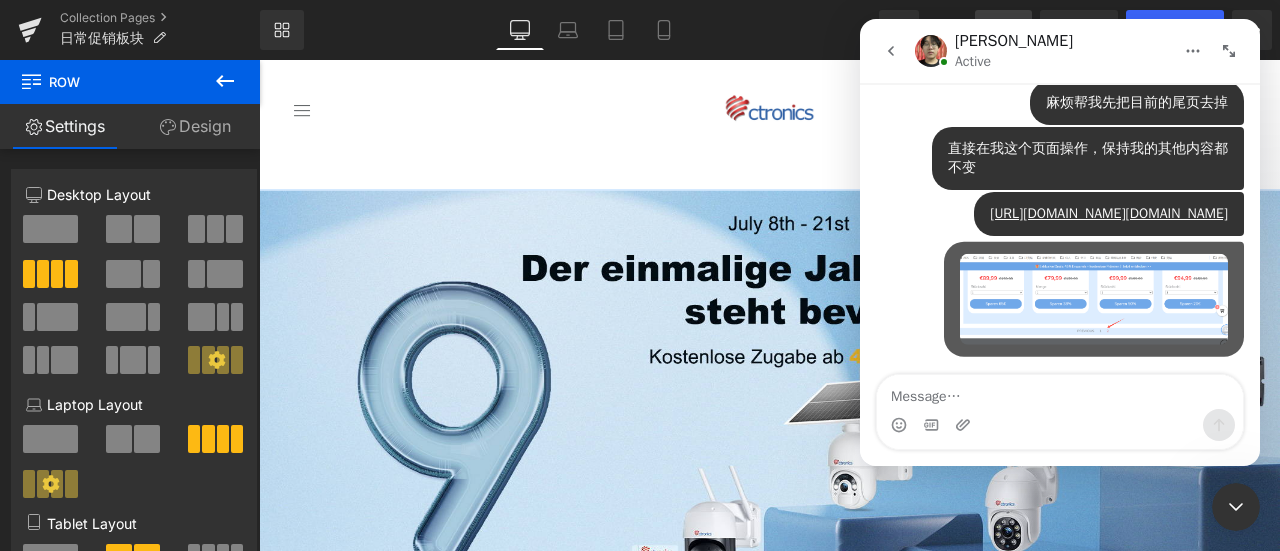 scroll, scrollTop: 3462, scrollLeft: 0, axis: vertical 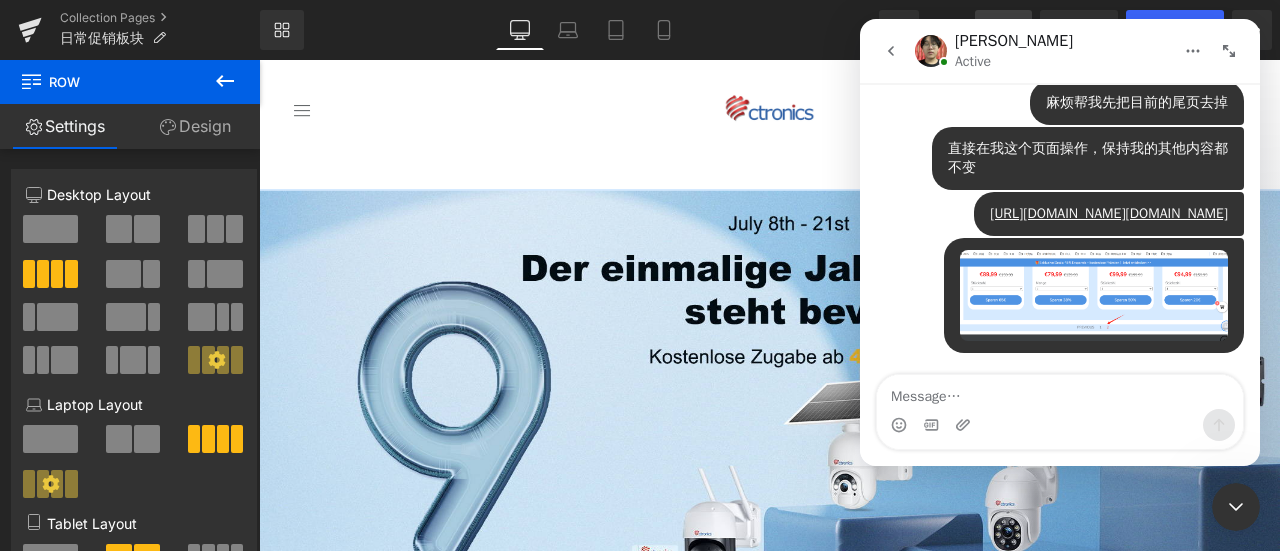 click at bounding box center (640, 245) 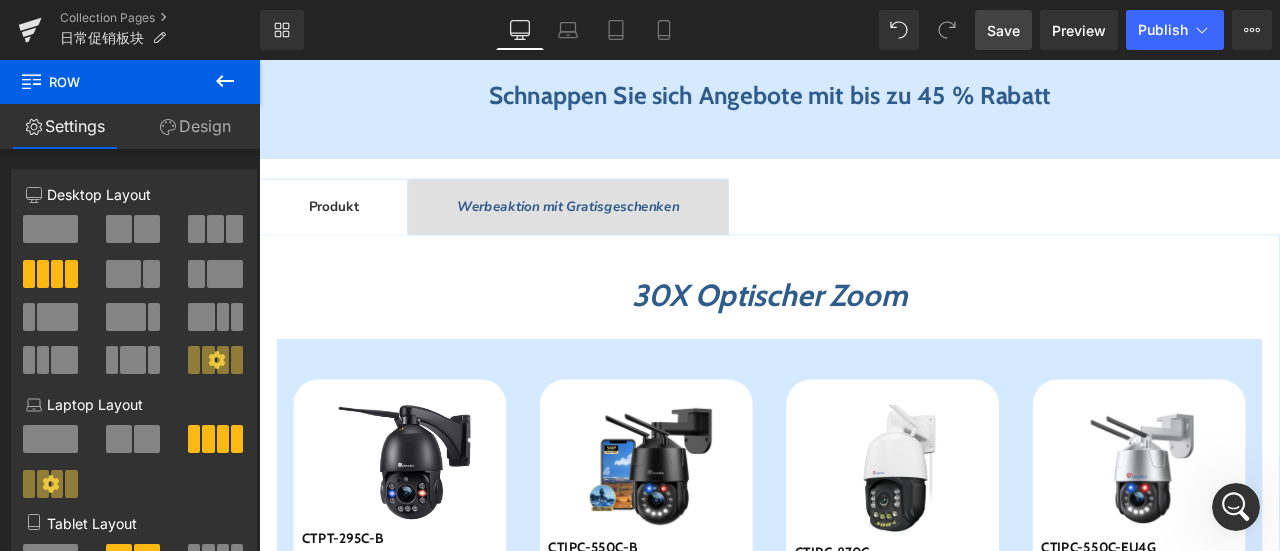 scroll, scrollTop: 900, scrollLeft: 0, axis: vertical 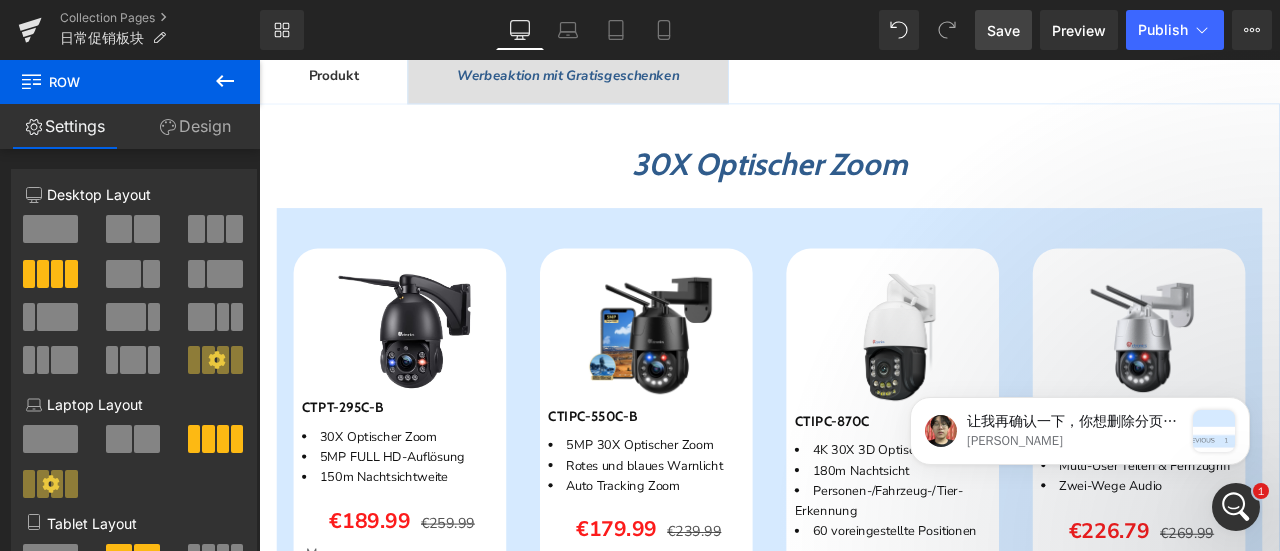click on "Werbeaktion mit Gratisgeschenken" at bounding box center [625, 78] 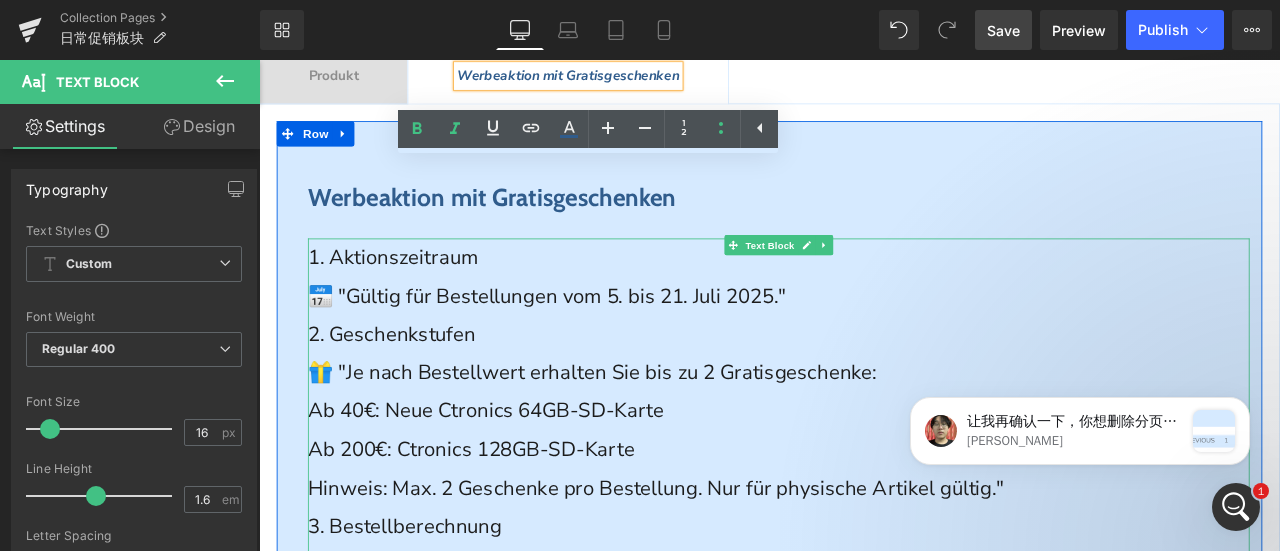 click on "Ab 200€: Ctronics 128GB-SD-Karte" at bounding box center [510, 521] 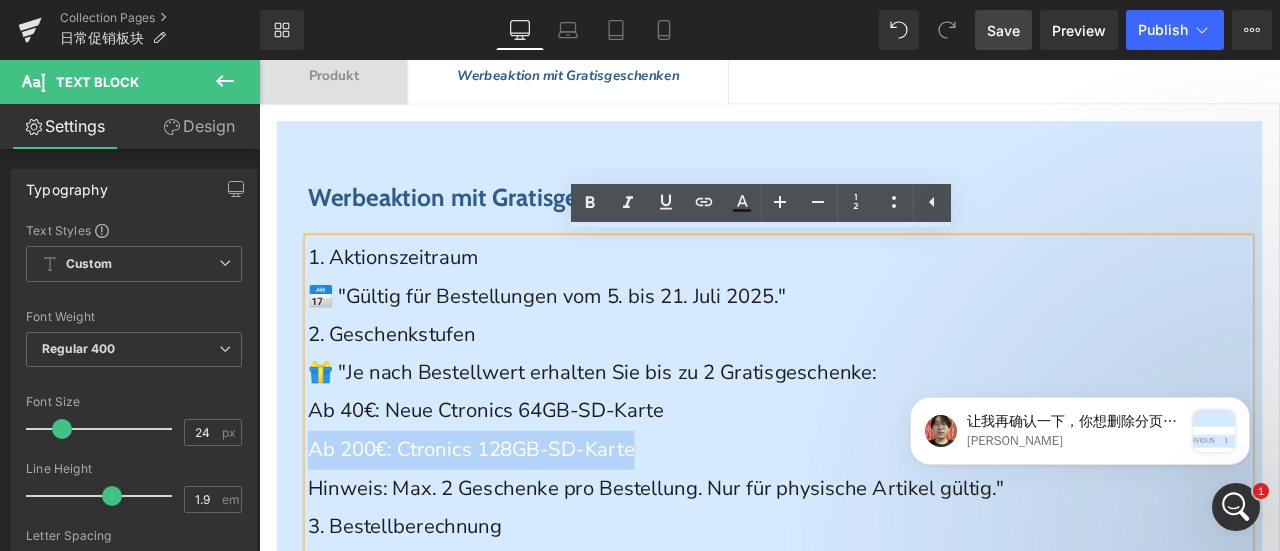 drag, startPoint x: 313, startPoint y: 520, endPoint x: 708, endPoint y: 525, distance: 395.03165 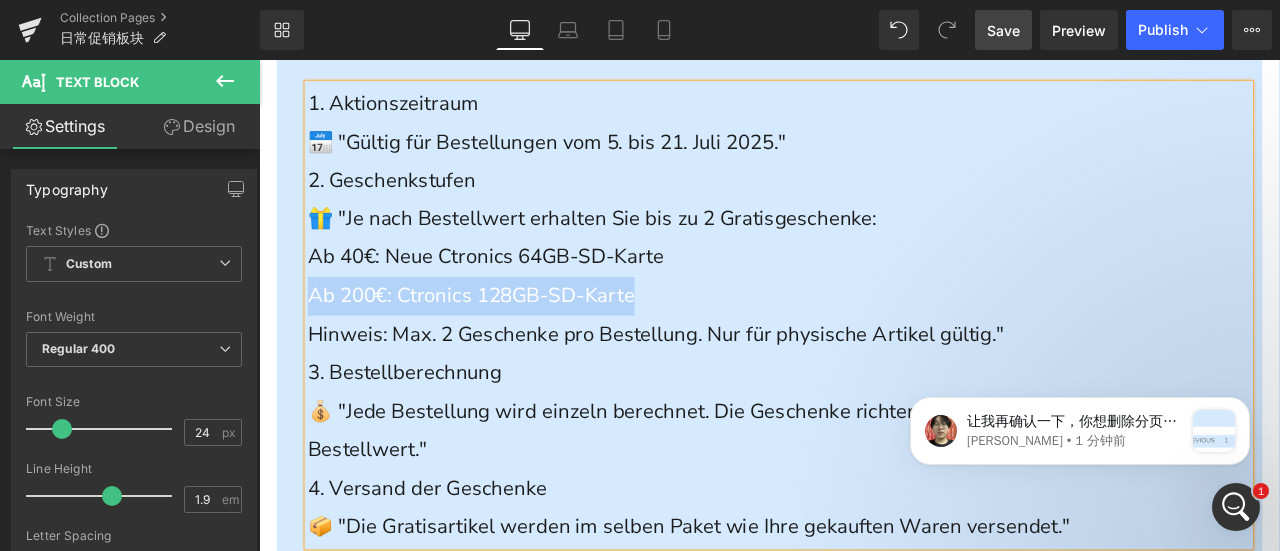 scroll, scrollTop: 1200, scrollLeft: 0, axis: vertical 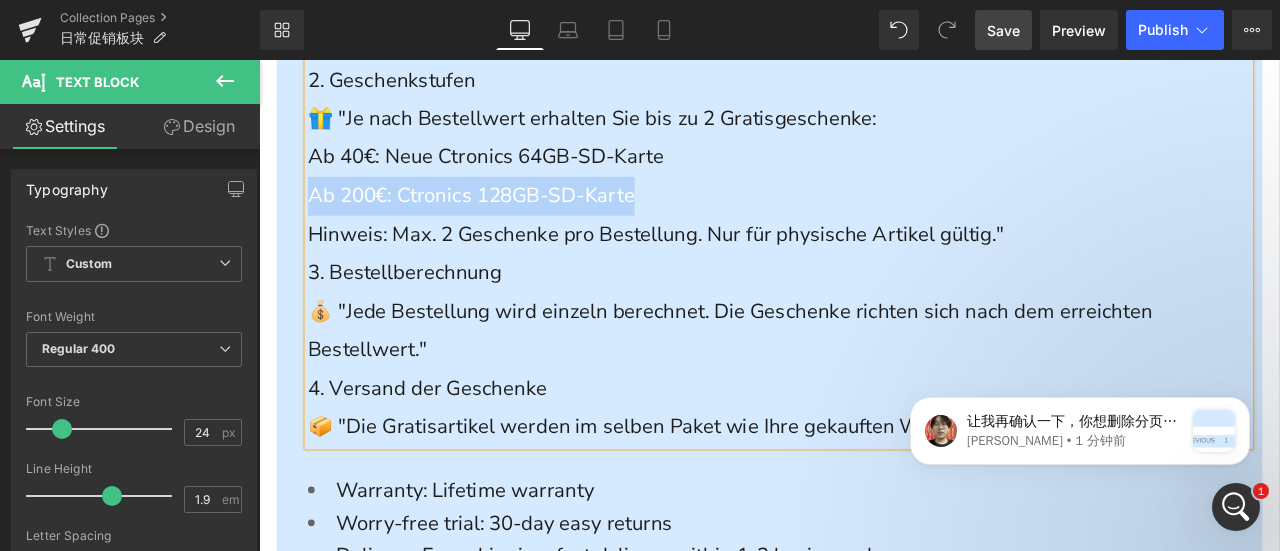 click on "Werbeaktion mit Gratisgeschenken Heading         1. Aktionszeitraum 📅 "Gültig für Bestellungen vom 5. bis 21. Juli 2025."
2. Geschenkstufen
🎁 "Je nach Bestellwert erhalten Sie bis zu 2 Gratisgeschenke:
Ab 40€: Neue Ctronics 64GB-SD-Karte
Ab 200€: Ctronics 128GB-SD-Karte
Hinweis: Max. 2 Geschenke pro Bestellung. Nur für physische Artikel gültig."
3. Bestellberechnung
💰 "Jede Bestellung wird einzeln berechnet. Die Geschenke richten sich nach dem erreichten Bestellwert."
4. Versand der Geschenke
📦 "Die Gratisartikel werden im selben Paket wie Ihre gekauften Waren versendet."
Text Block         Warranty: Lifetime warranty Worry-free trial: 30-day easy returns Delivery: Free shipping, fast delivery within 1-3 business days Customer service: Find the best security camera Text Block         Row" at bounding box center (864, 291) 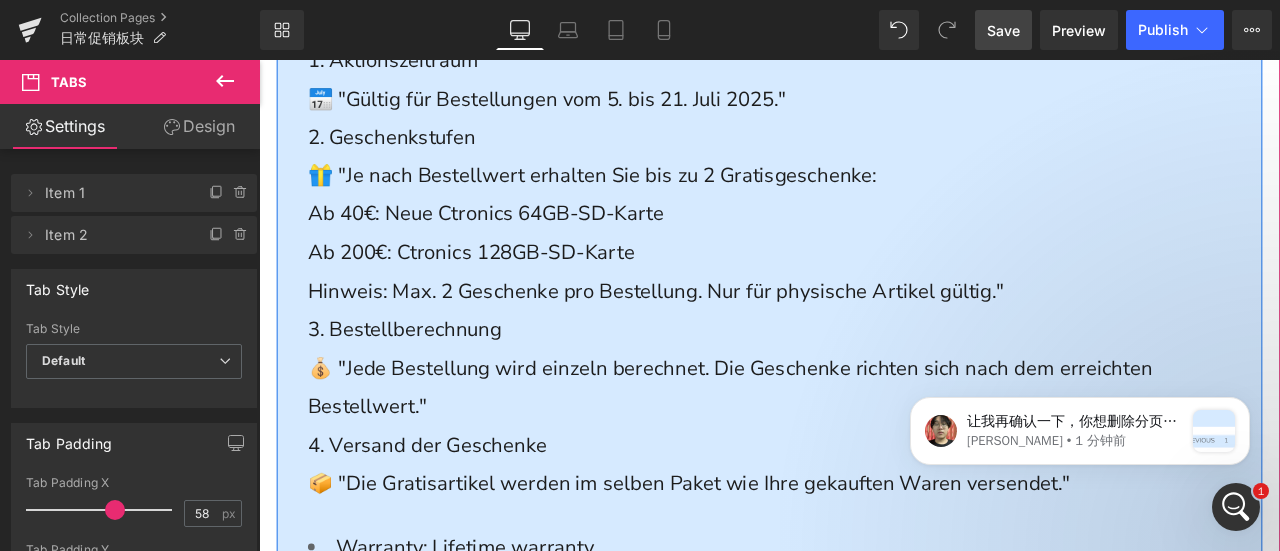 scroll, scrollTop: 1000, scrollLeft: 0, axis: vertical 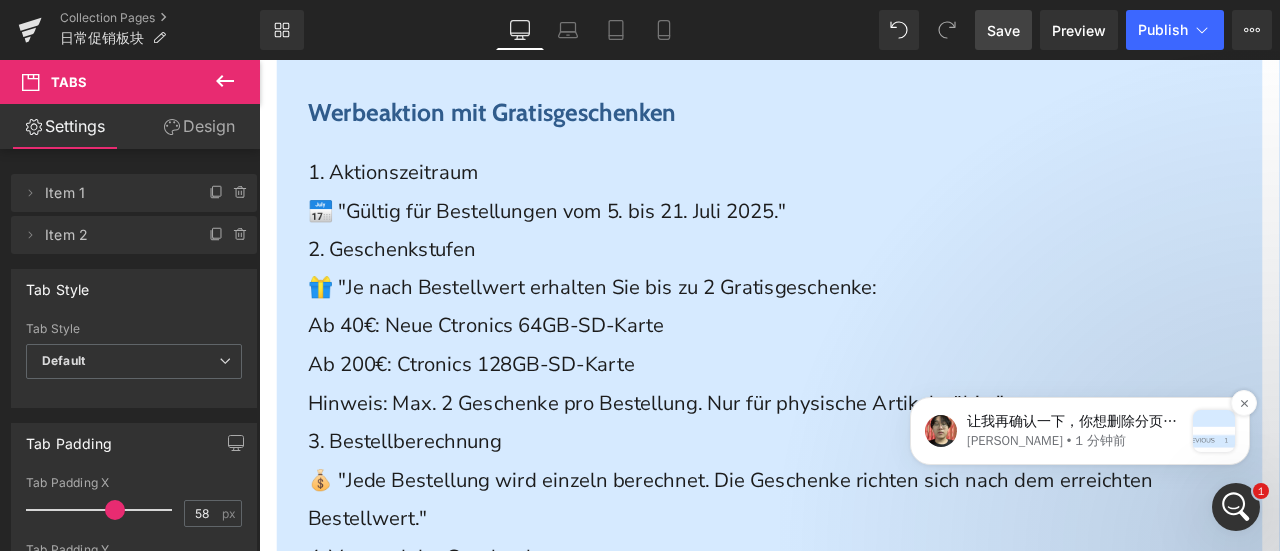 click on "Ethan • 1 分钟前" at bounding box center (1075, 441) 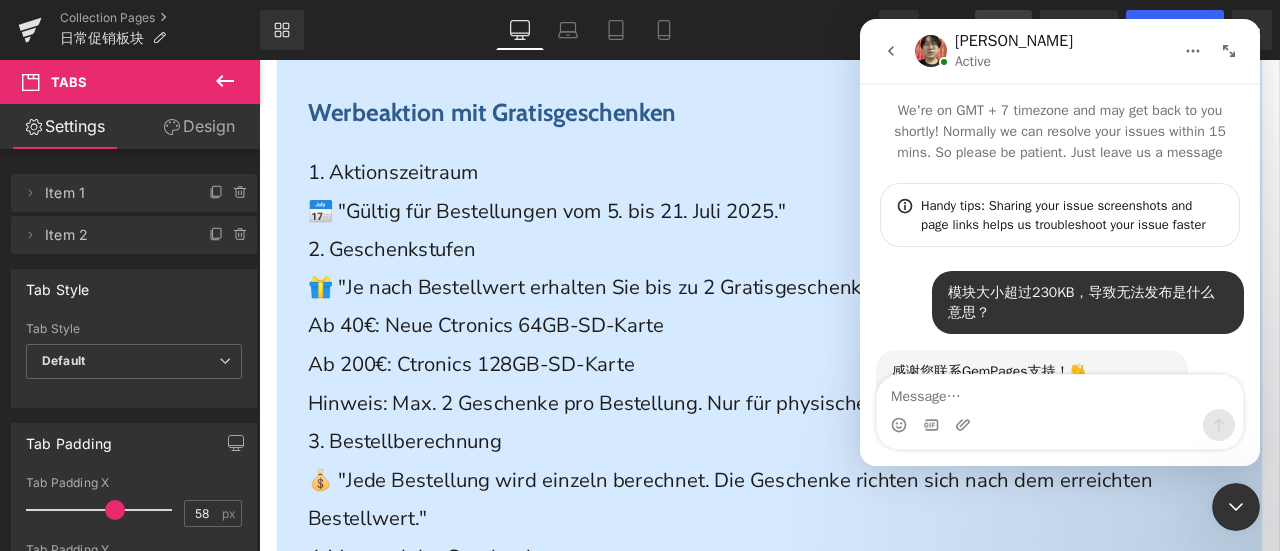 scroll, scrollTop: 229, scrollLeft: 0, axis: vertical 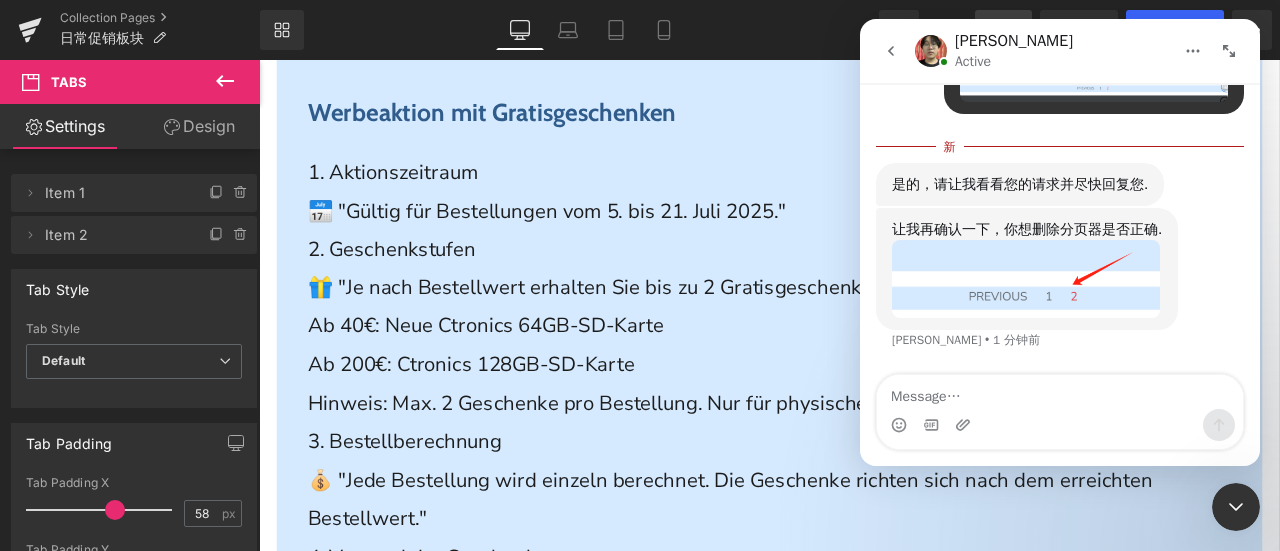 click at bounding box center [1060, 392] 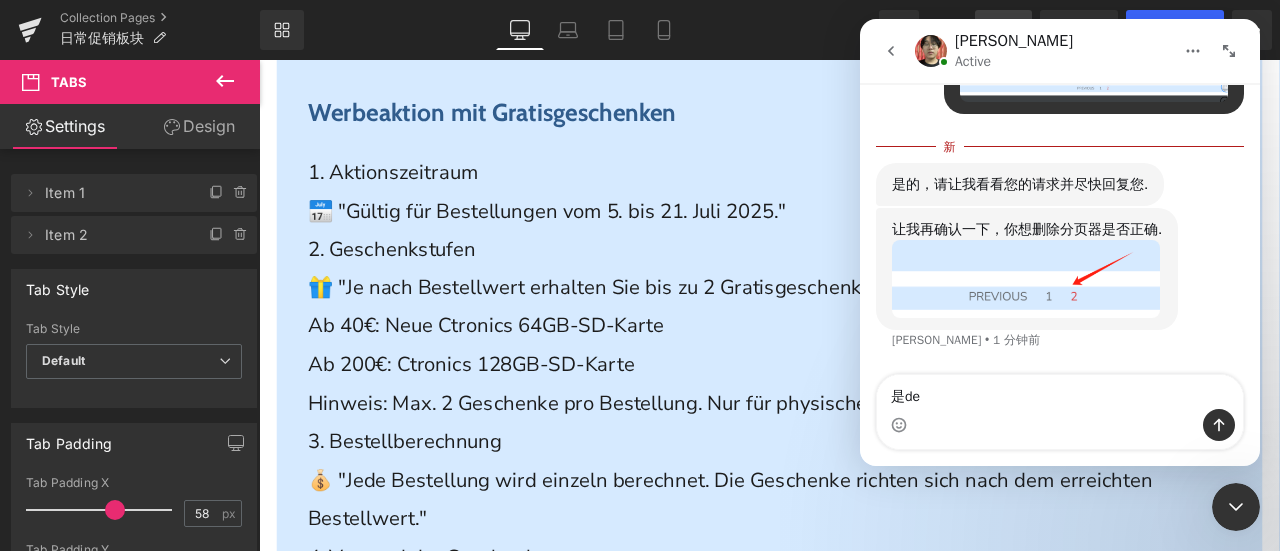 type on "是的" 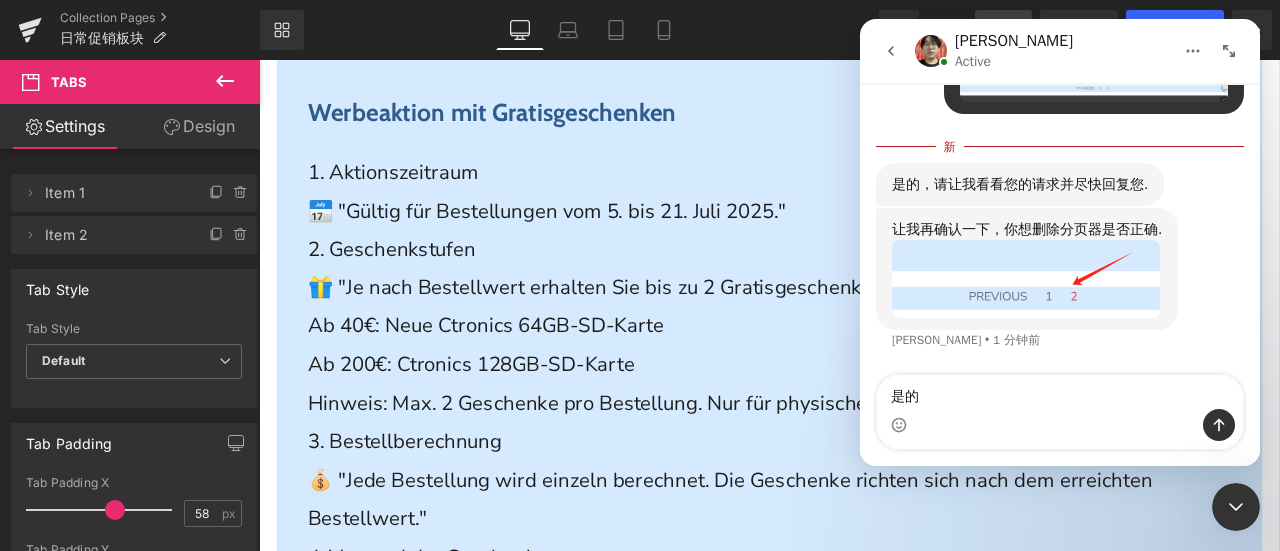 type 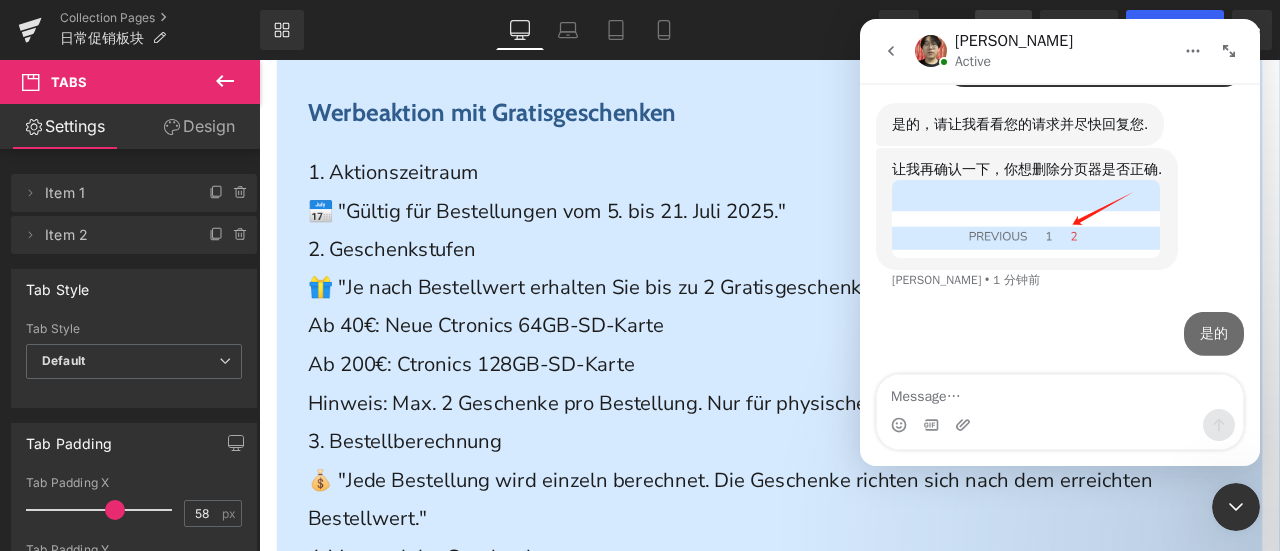 scroll, scrollTop: 2, scrollLeft: 0, axis: vertical 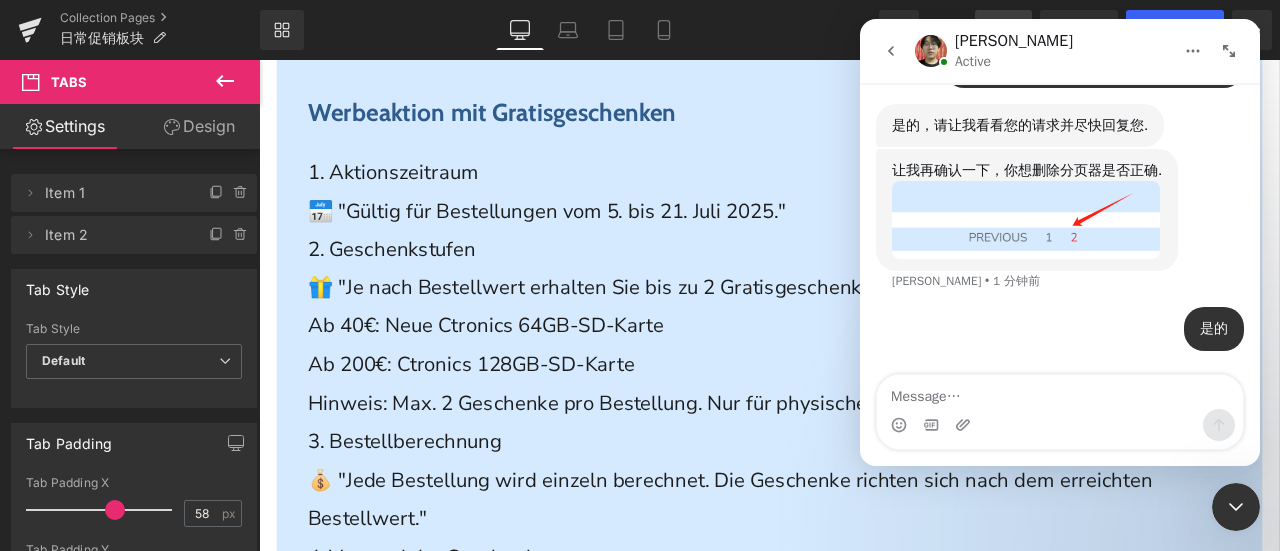 click 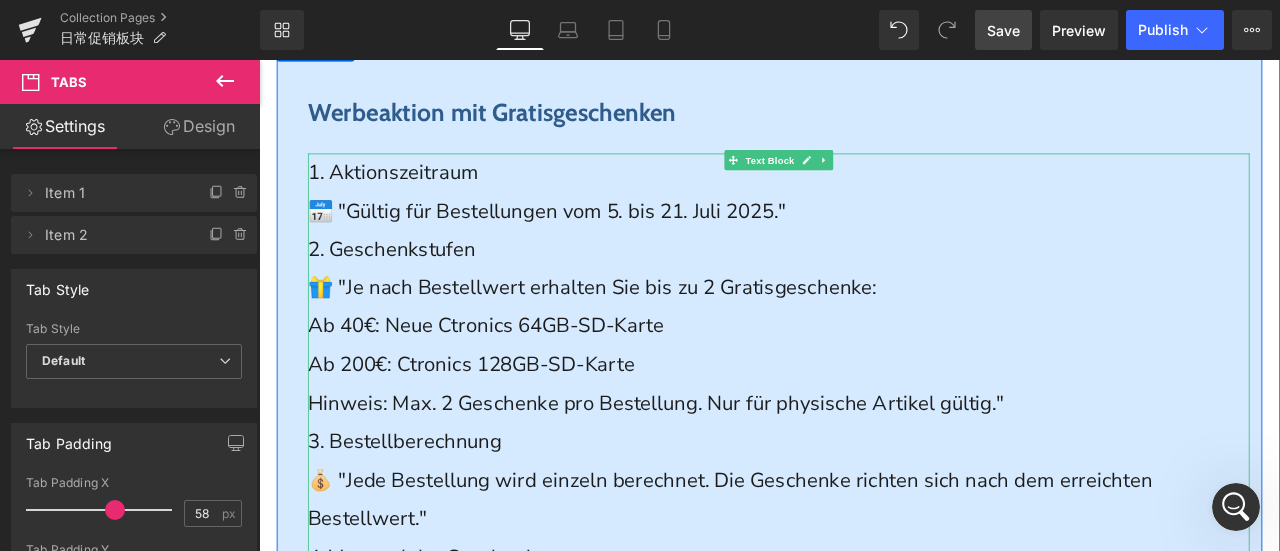 click on "Ab 40€: Neue Ctronics 64GB-SD-Karte" at bounding box center [528, 375] 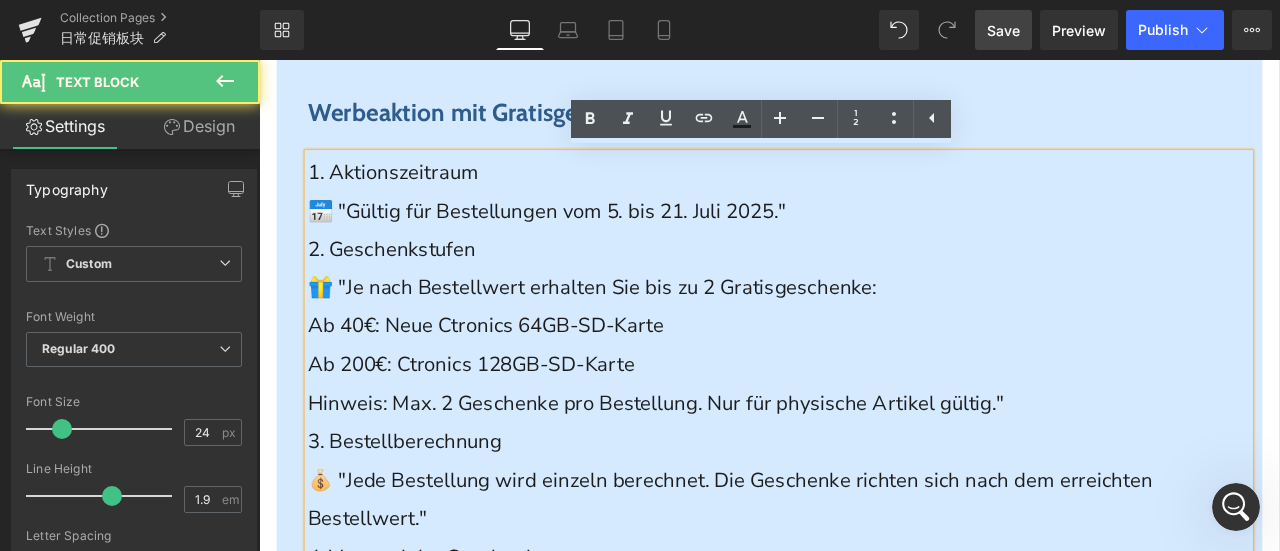 click on "Ab 200€: Ctronics 128GB-SD-Karte" at bounding box center [510, 421] 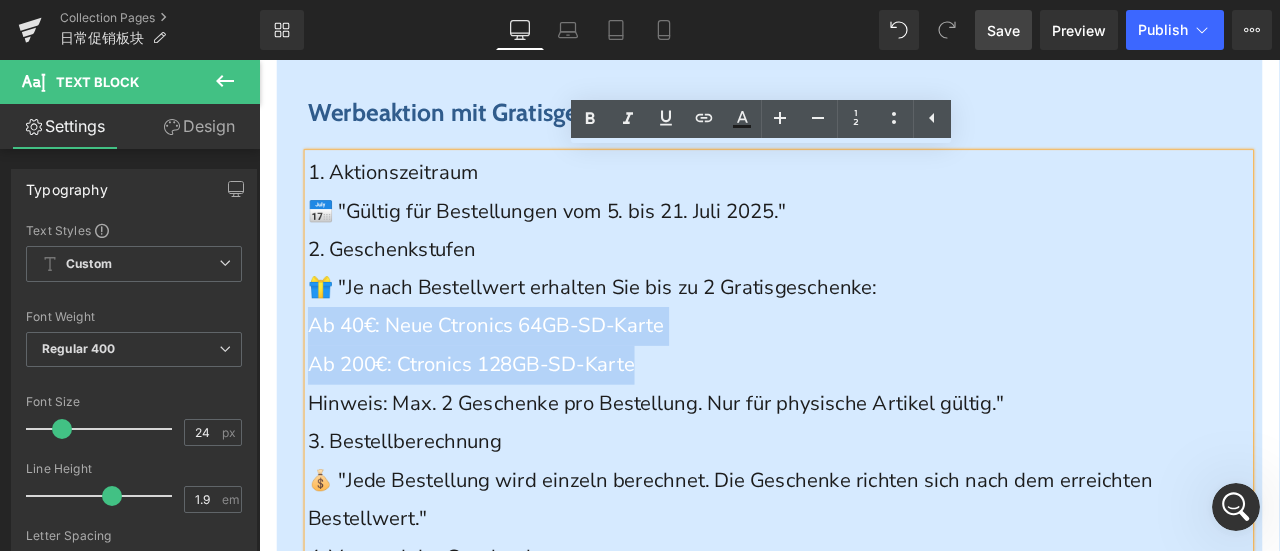 drag, startPoint x: 714, startPoint y: 423, endPoint x: 309, endPoint y: 378, distance: 407.49234 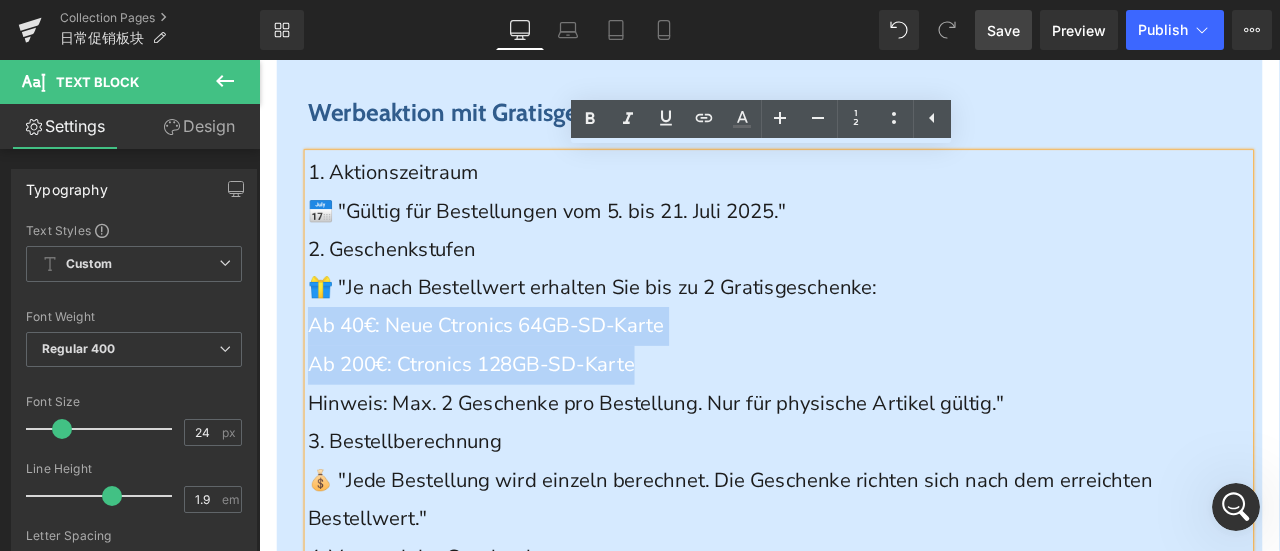 copy on "Ab 40€: Neue Ctronics 64GB-SD-Karte
Ab 200€: Ctronics 128GB-SD-Karte" 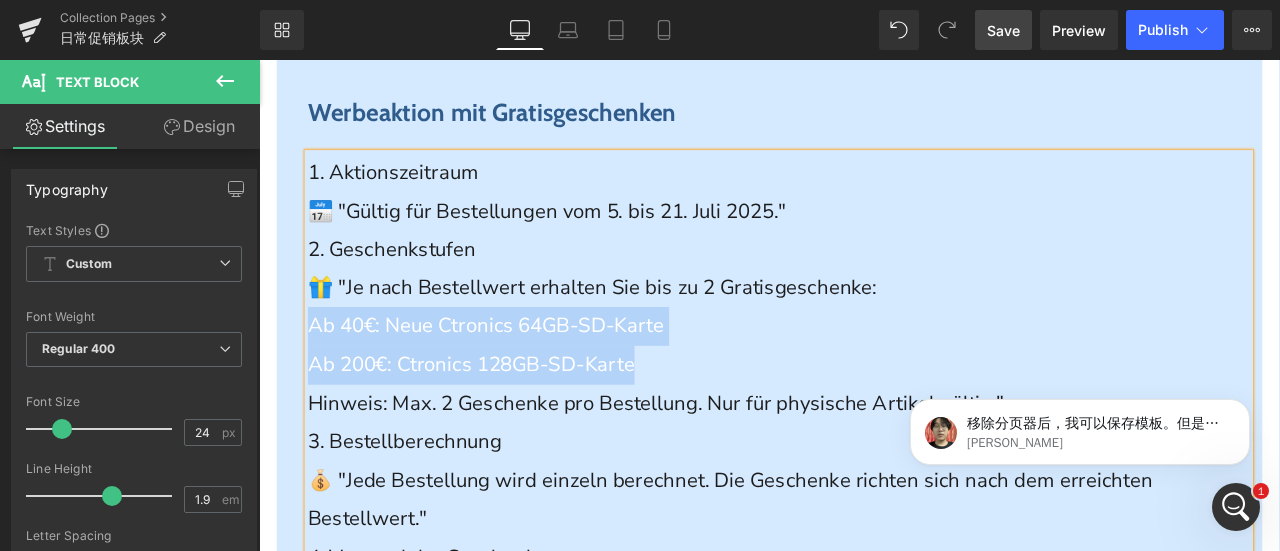 scroll, scrollTop: 3792, scrollLeft: 0, axis: vertical 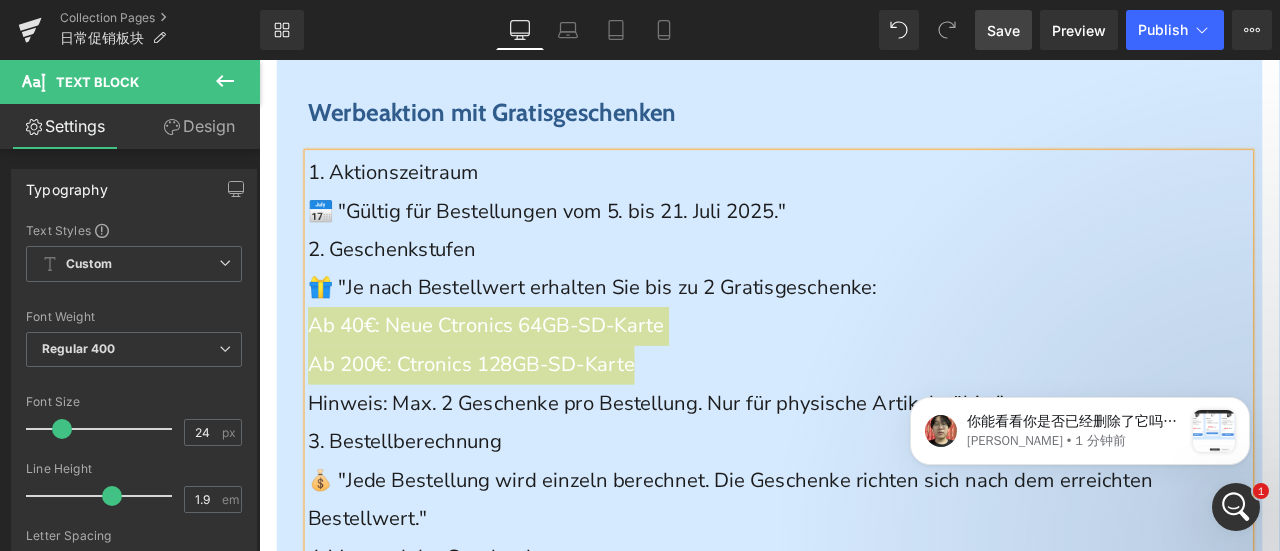 click at bounding box center (1236, 507) 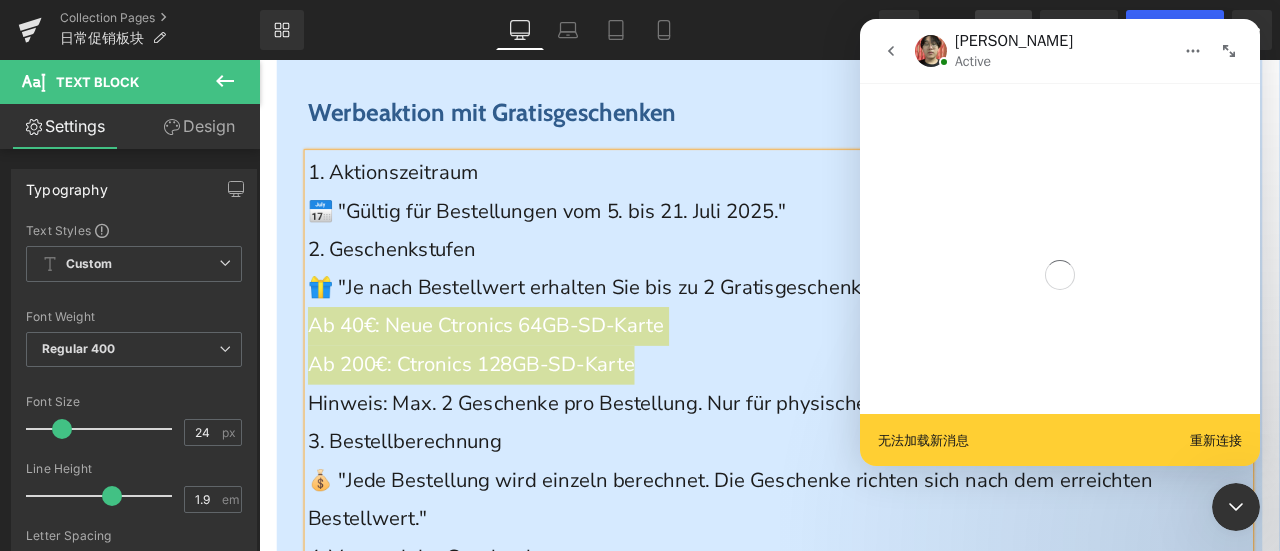 click on "重新连接" at bounding box center [1216, 440] 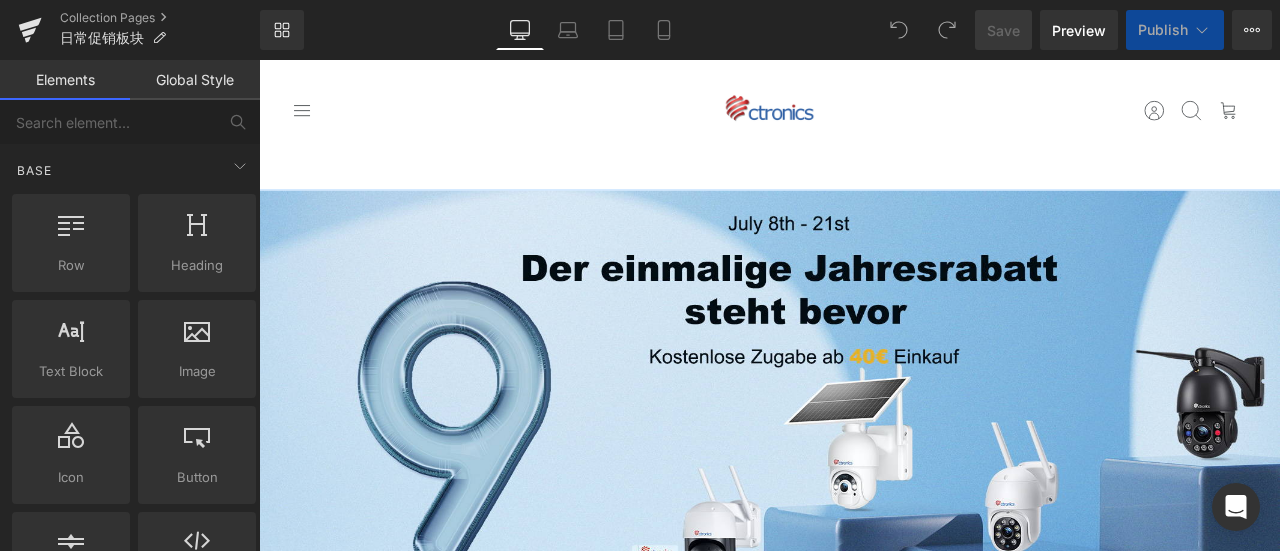 scroll, scrollTop: 0, scrollLeft: 0, axis: both 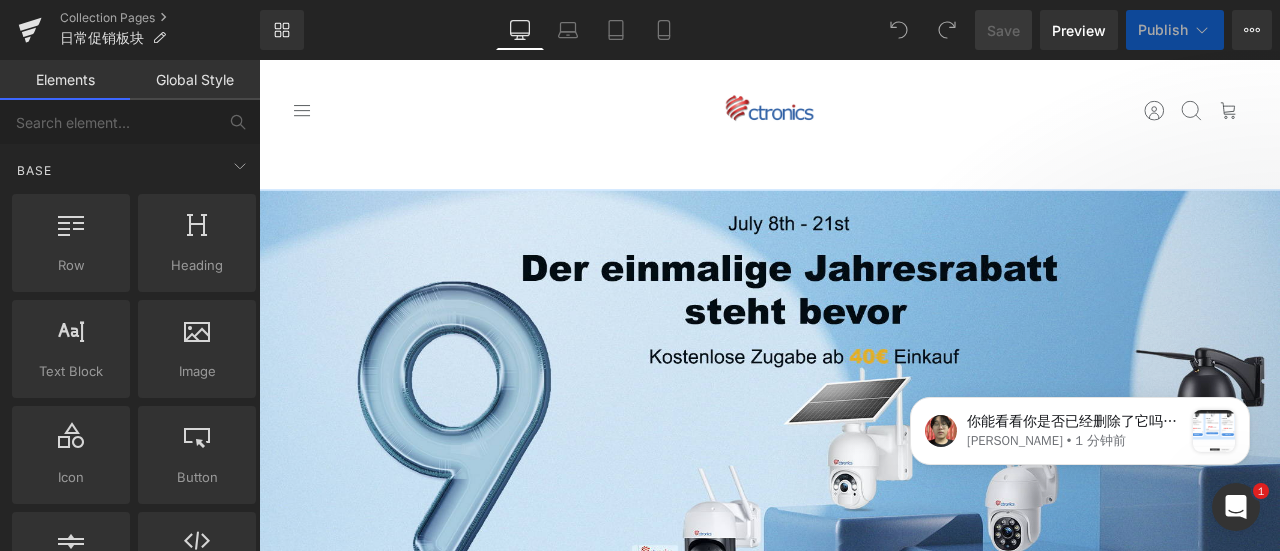 click 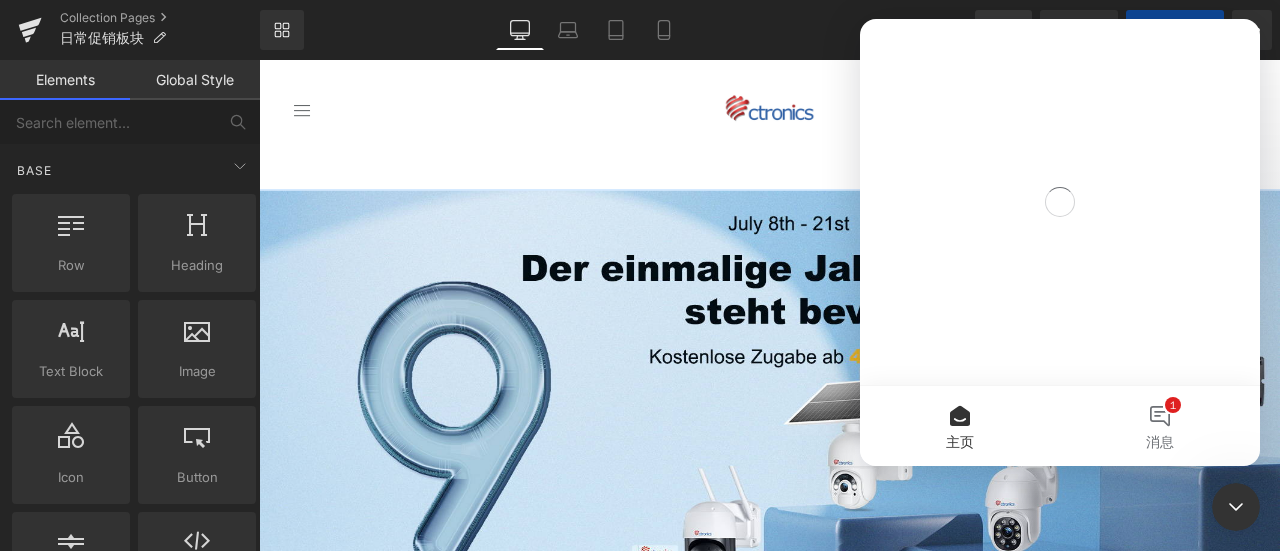 scroll, scrollTop: 0, scrollLeft: 0, axis: both 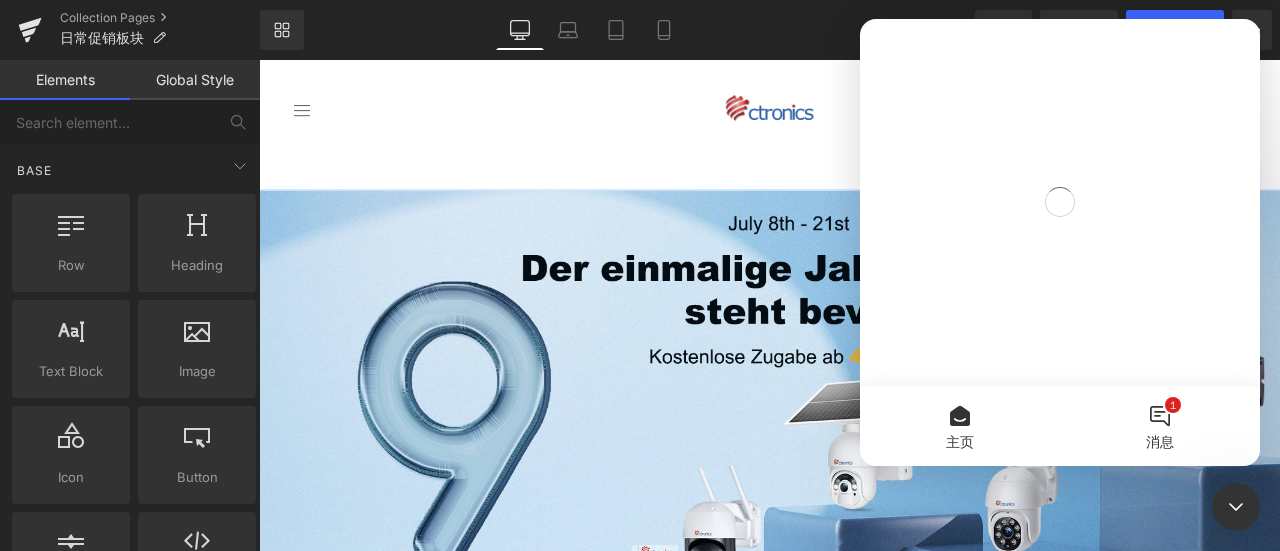 click on "1 消息" at bounding box center [1160, 426] 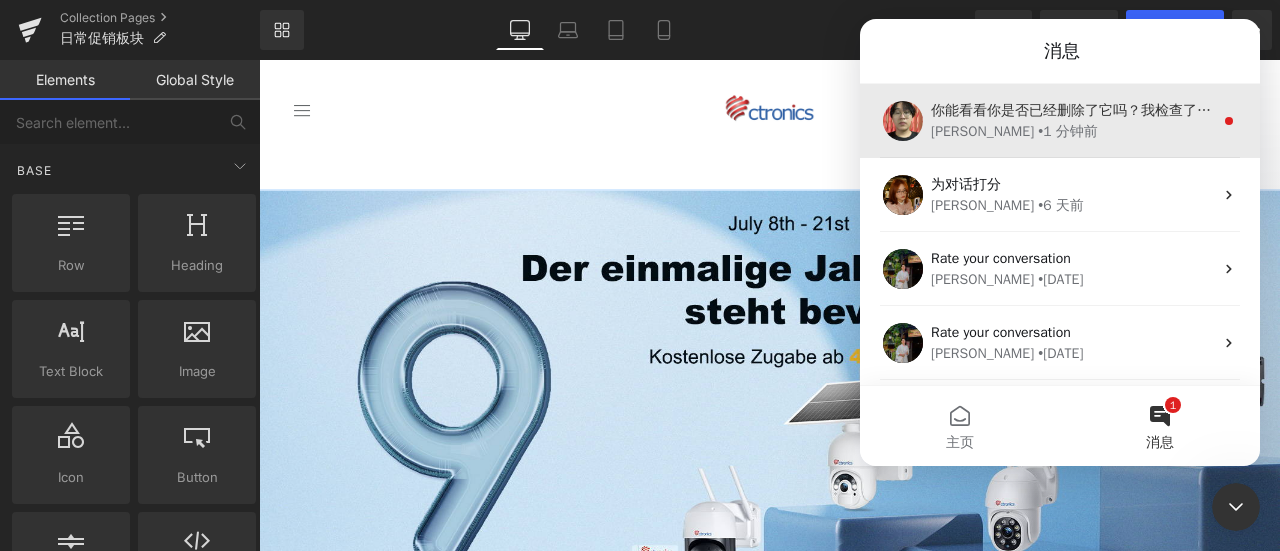 click on "你能看看你是否已经删除了它吗？我检查了编辑器，分页器已经不存在了。谢谢" at bounding box center (1176, 110) 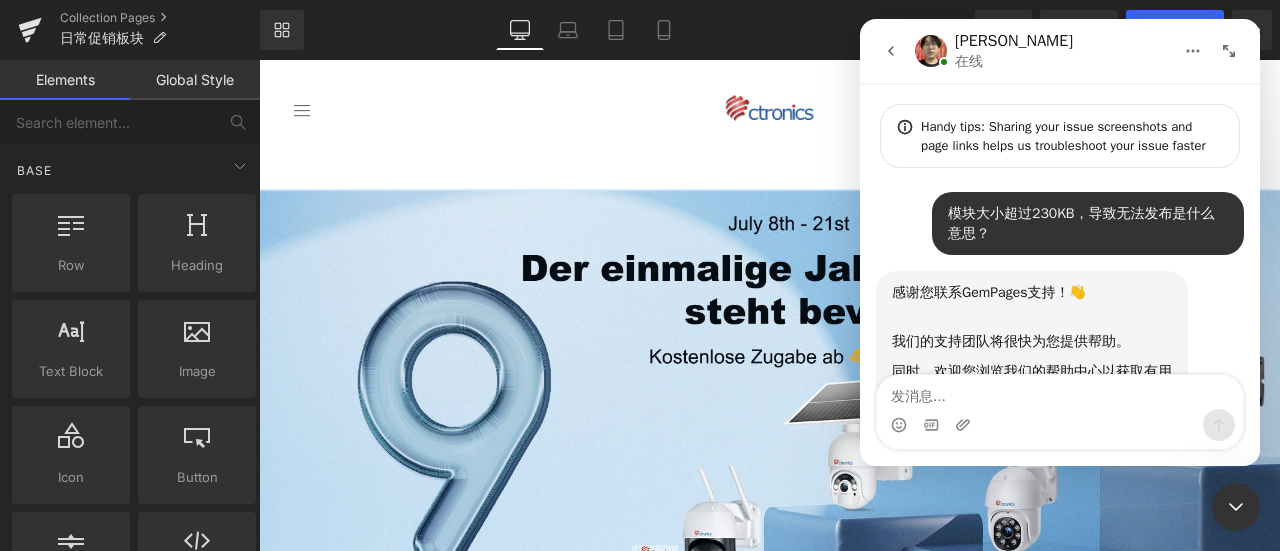 scroll, scrollTop: 125, scrollLeft: 0, axis: vertical 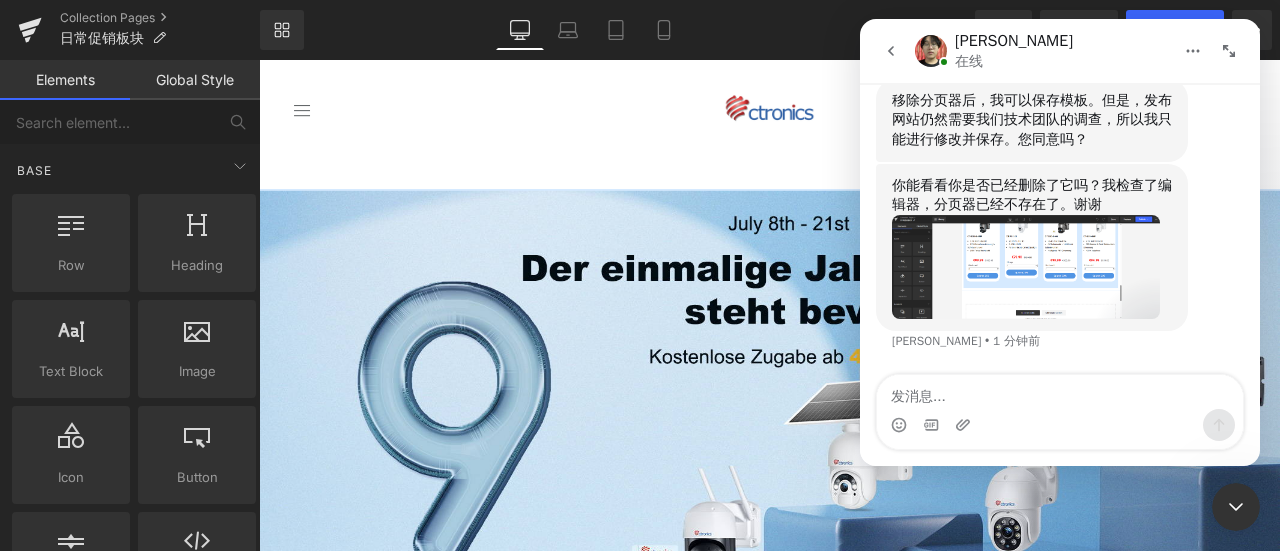 click at bounding box center [640, 245] 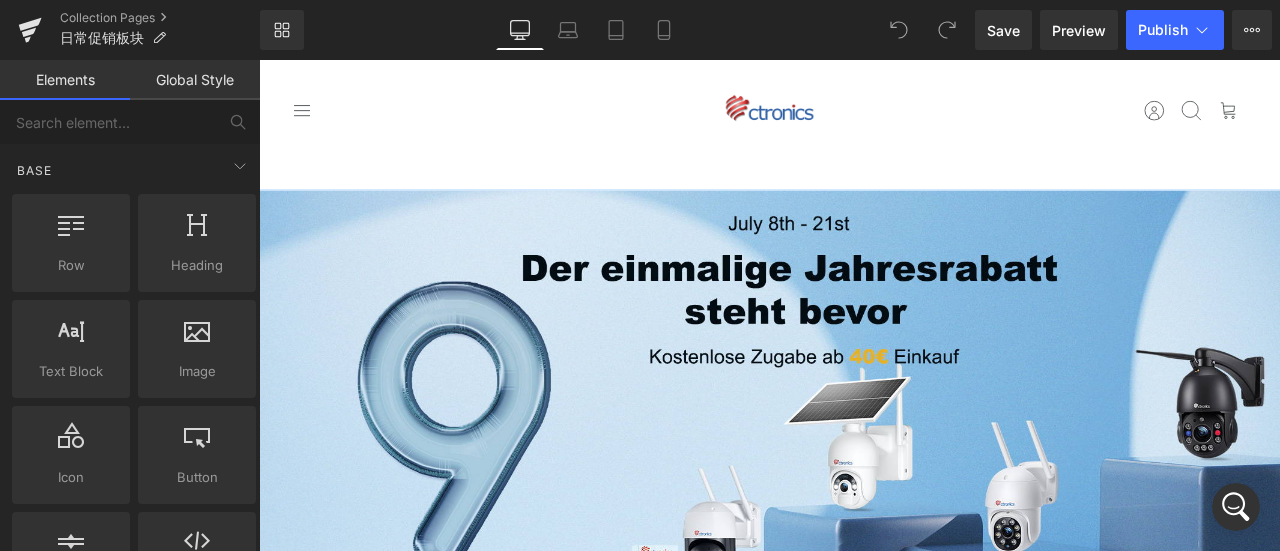 scroll, scrollTop: 0, scrollLeft: 0, axis: both 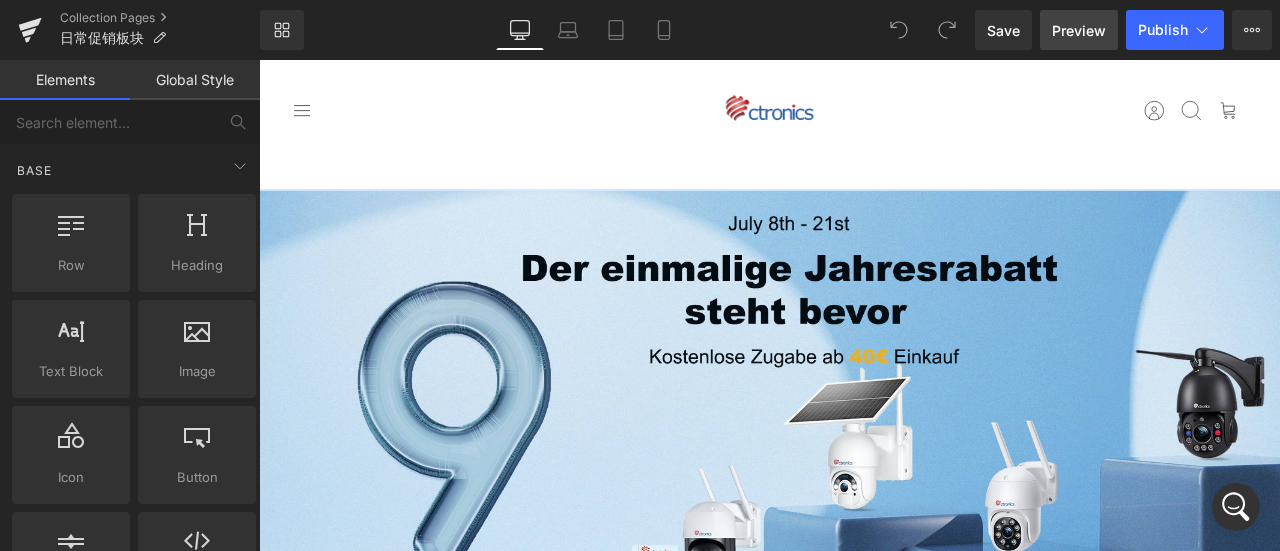 click on "Preview" at bounding box center [1079, 30] 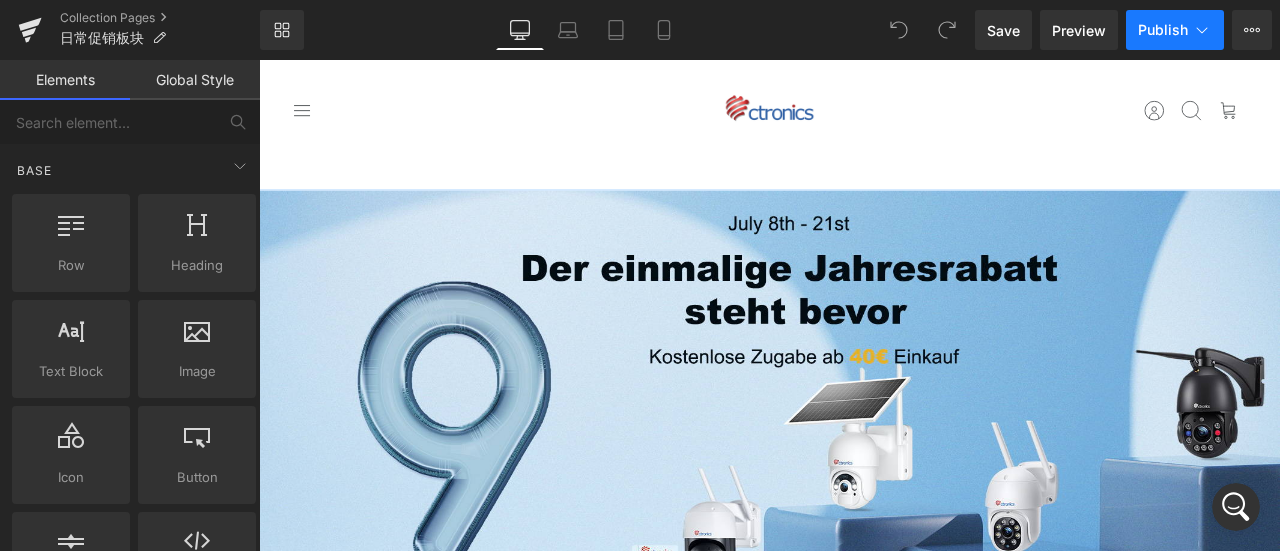 click on "Publish" at bounding box center [1163, 30] 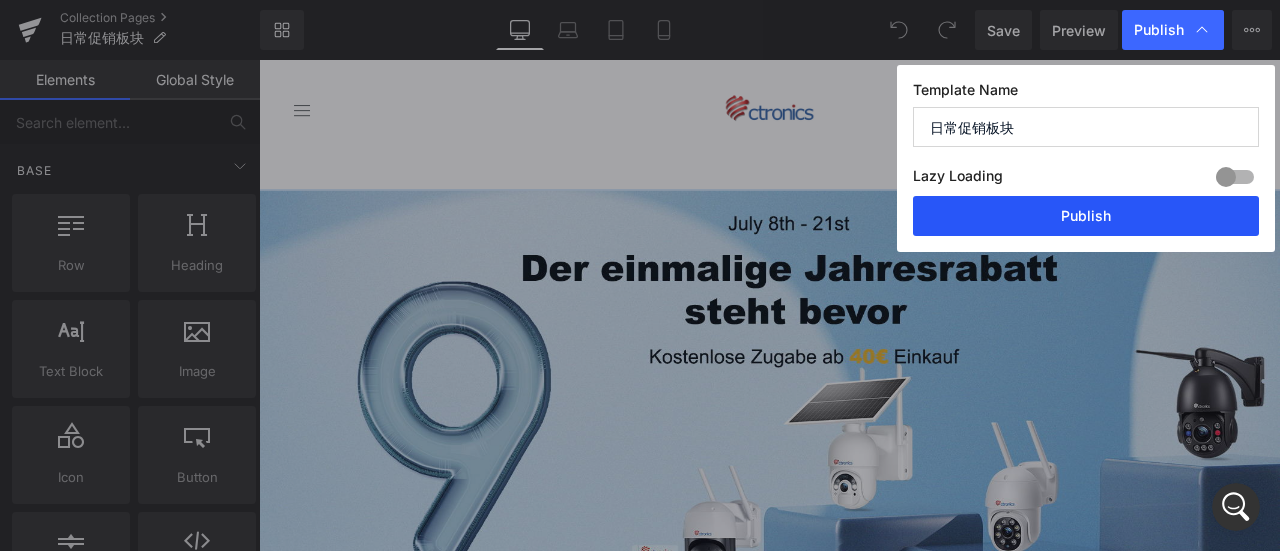 click on "Publish" at bounding box center (1086, 216) 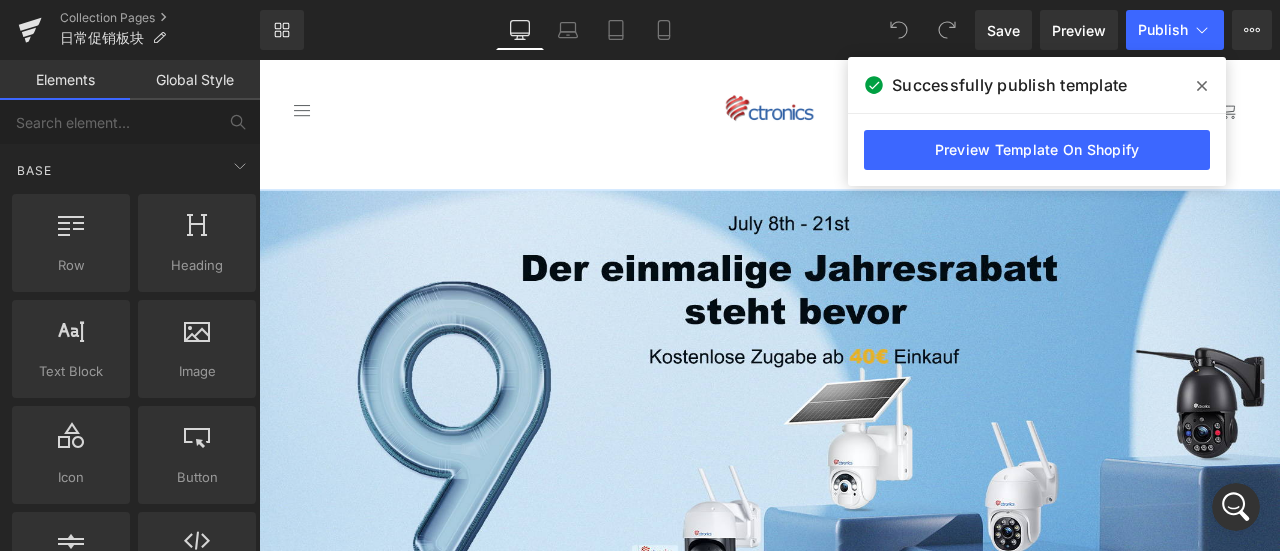 click 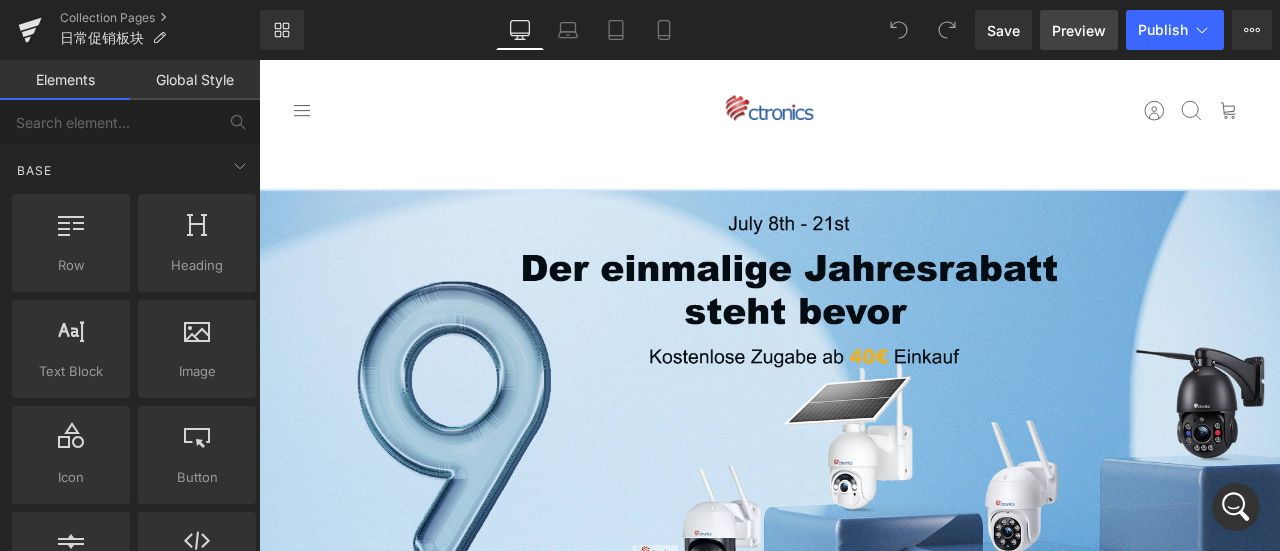 click on "Preview" at bounding box center [1079, 30] 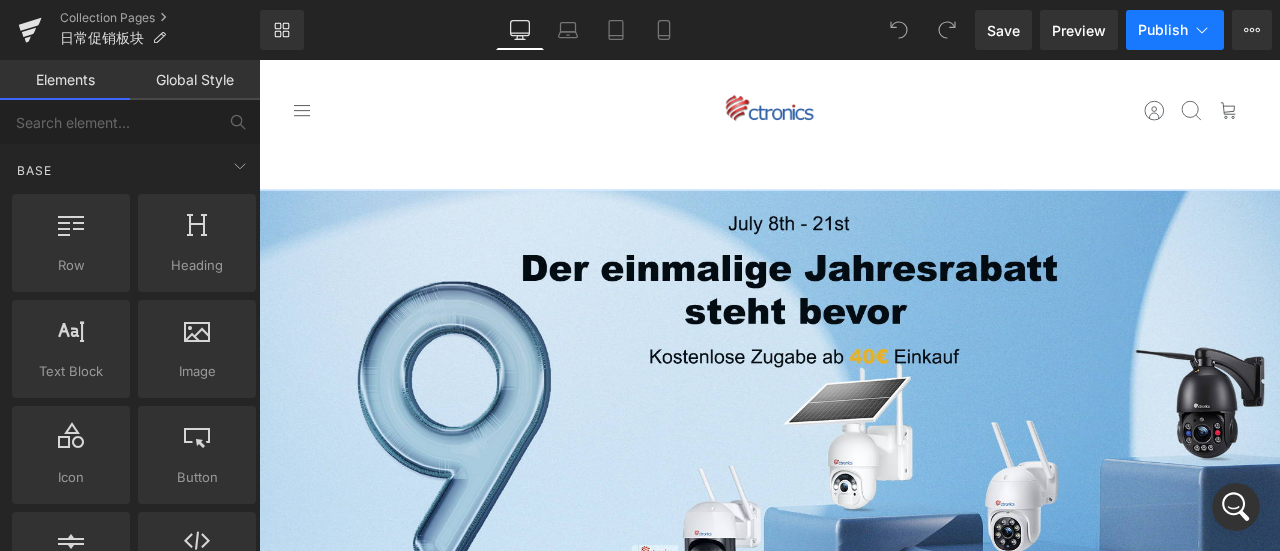 click on "Publish" at bounding box center (1163, 30) 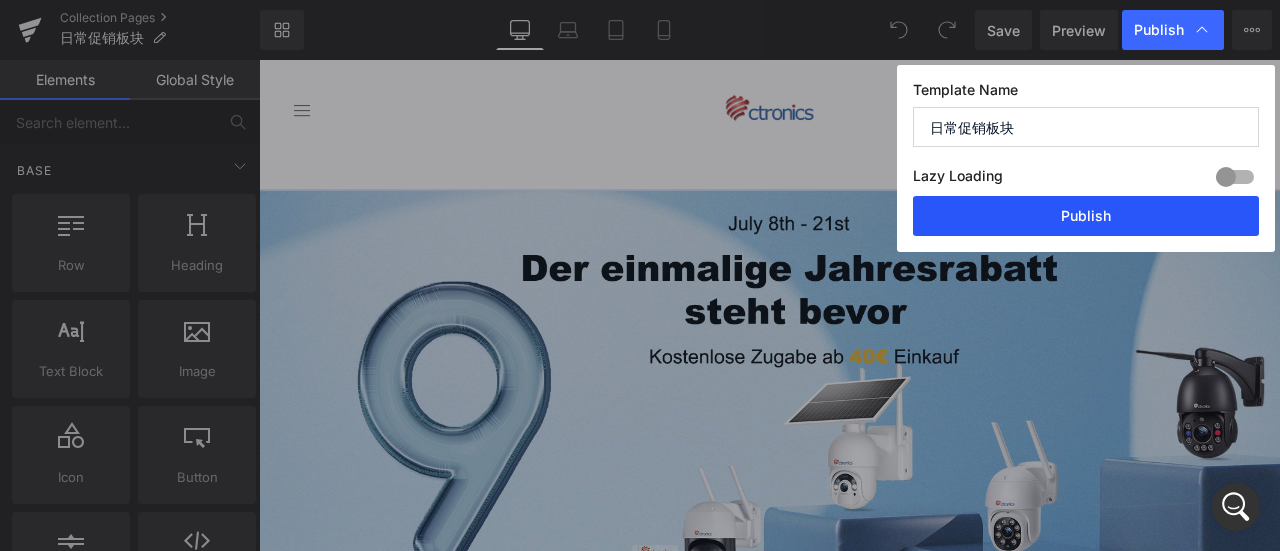 click on "Publish" at bounding box center (1086, 216) 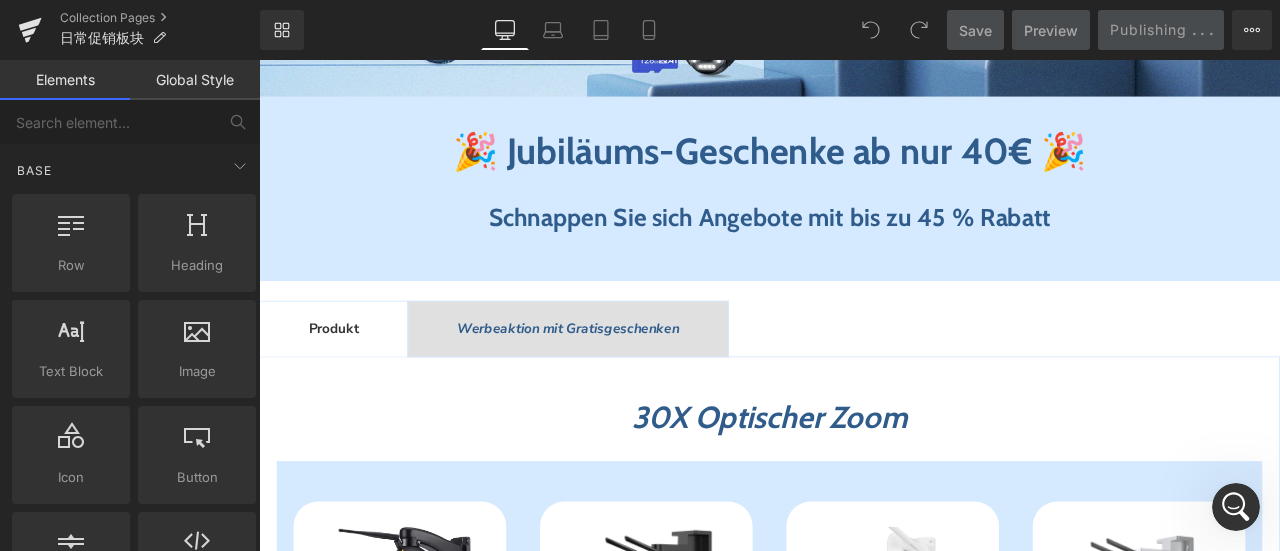 scroll, scrollTop: 0, scrollLeft: 0, axis: both 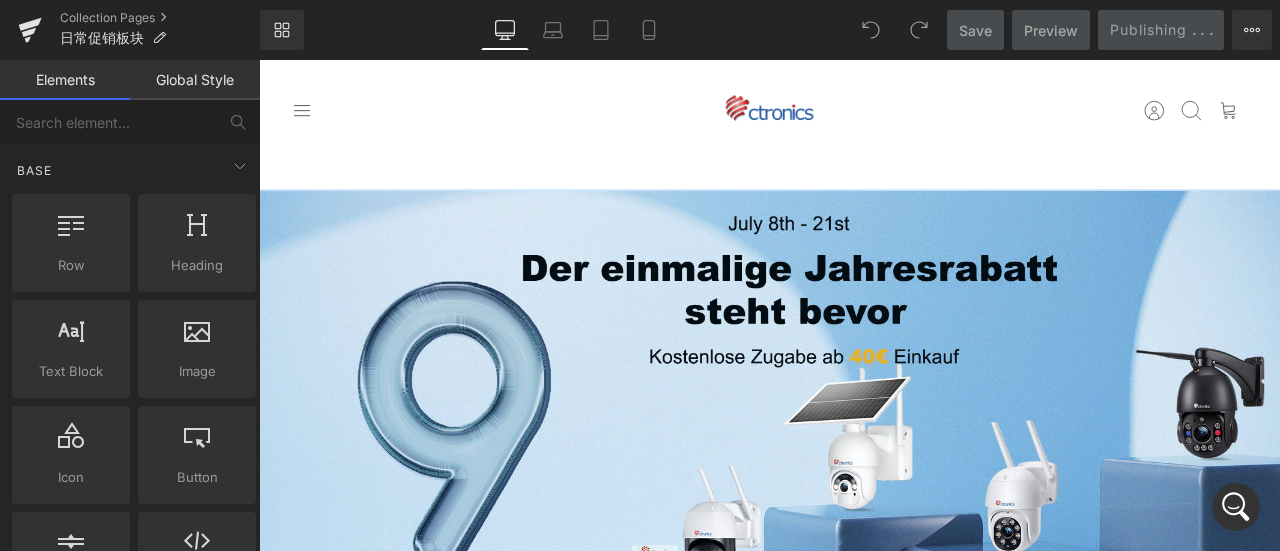 click 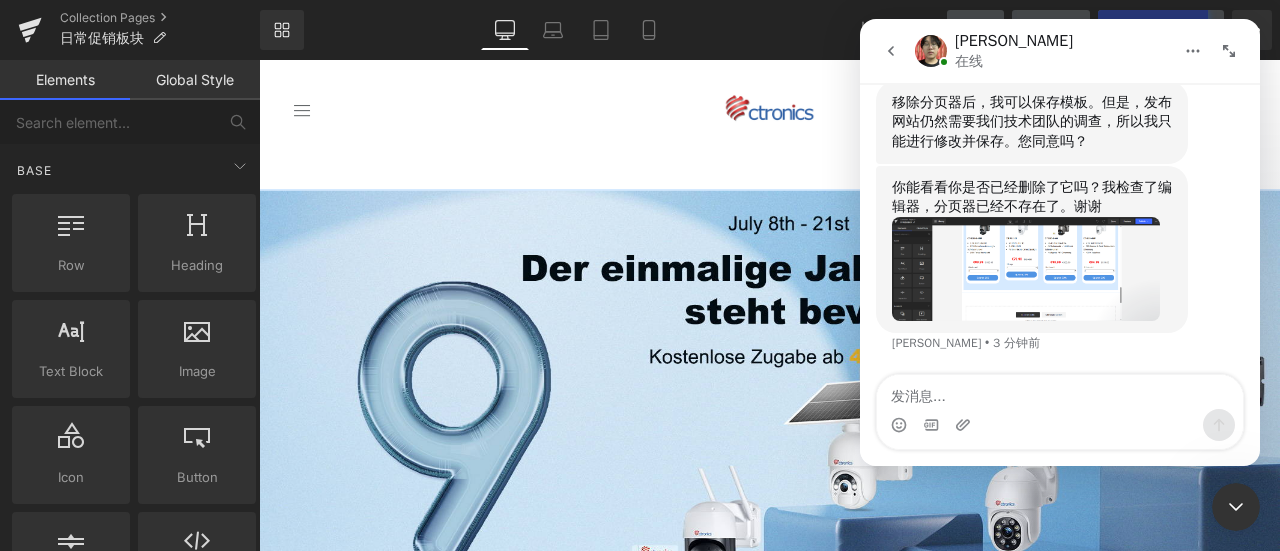 click at bounding box center (1060, 392) 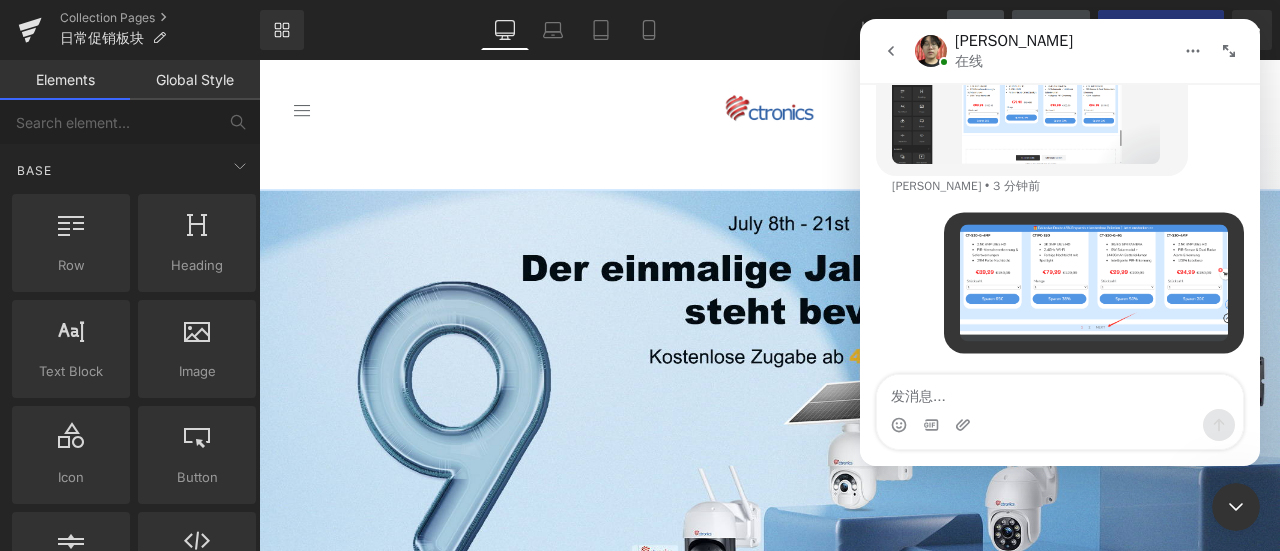 scroll, scrollTop: 4030, scrollLeft: 0, axis: vertical 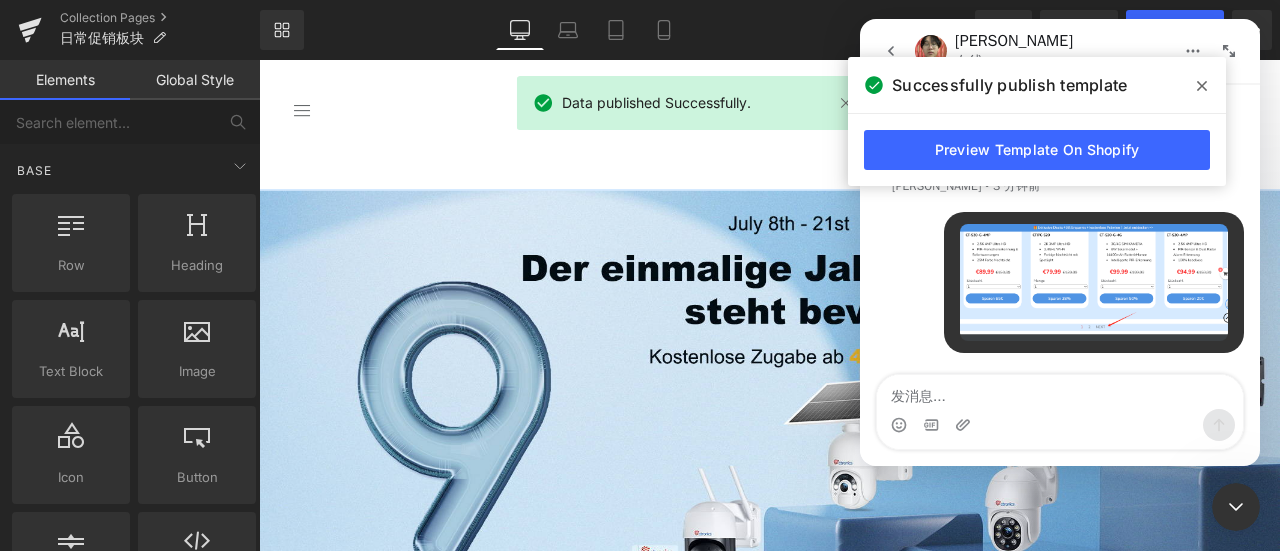 click at bounding box center [1060, 392] 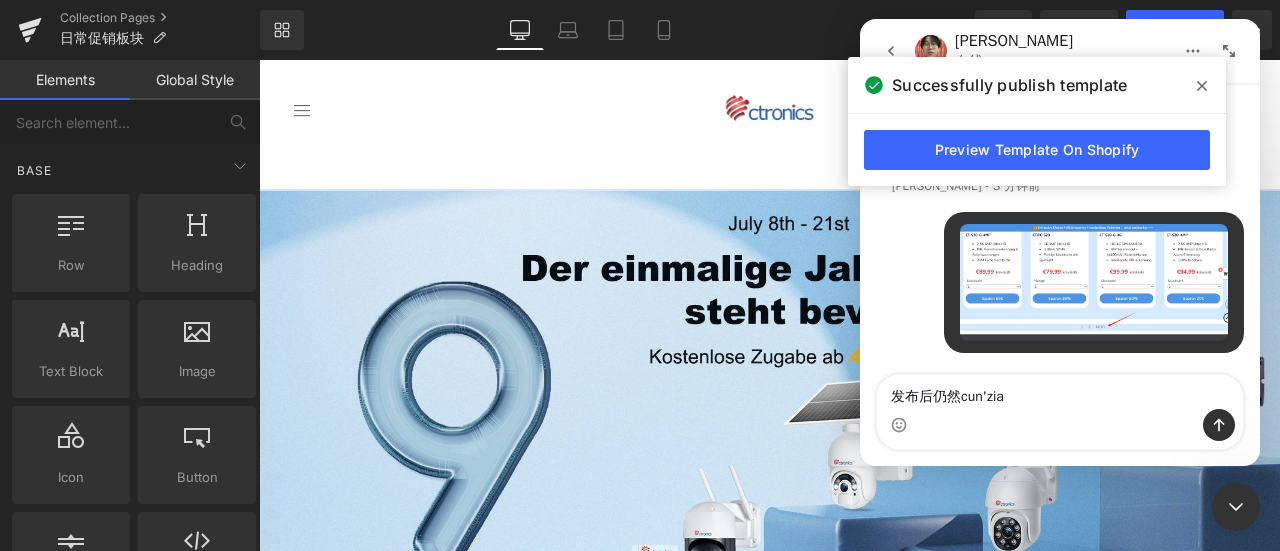 type on "发布后仍然存在" 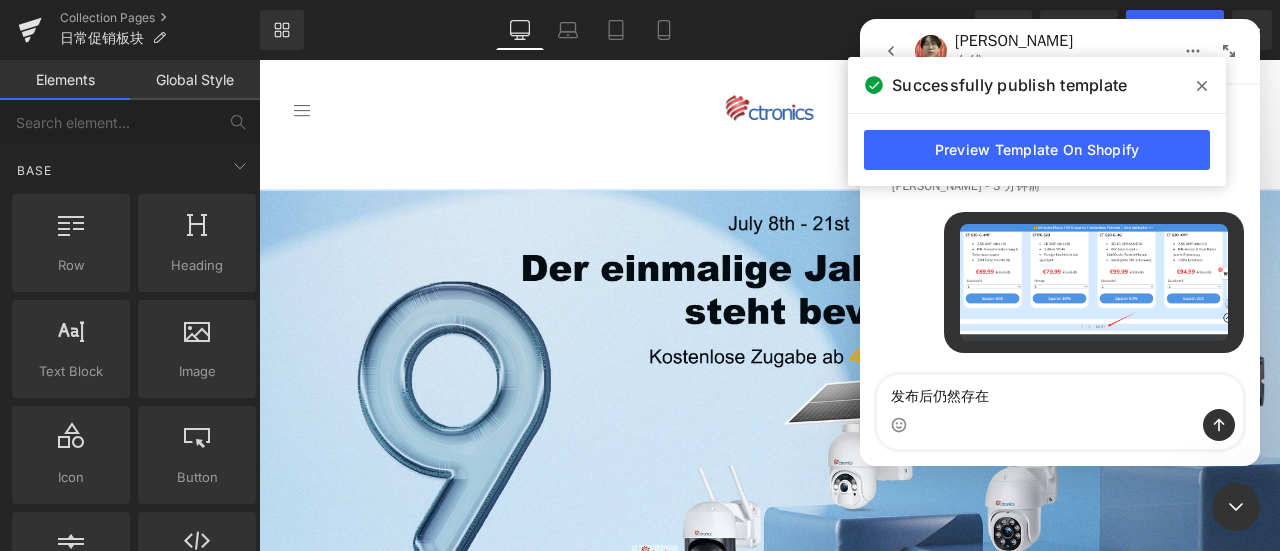 type 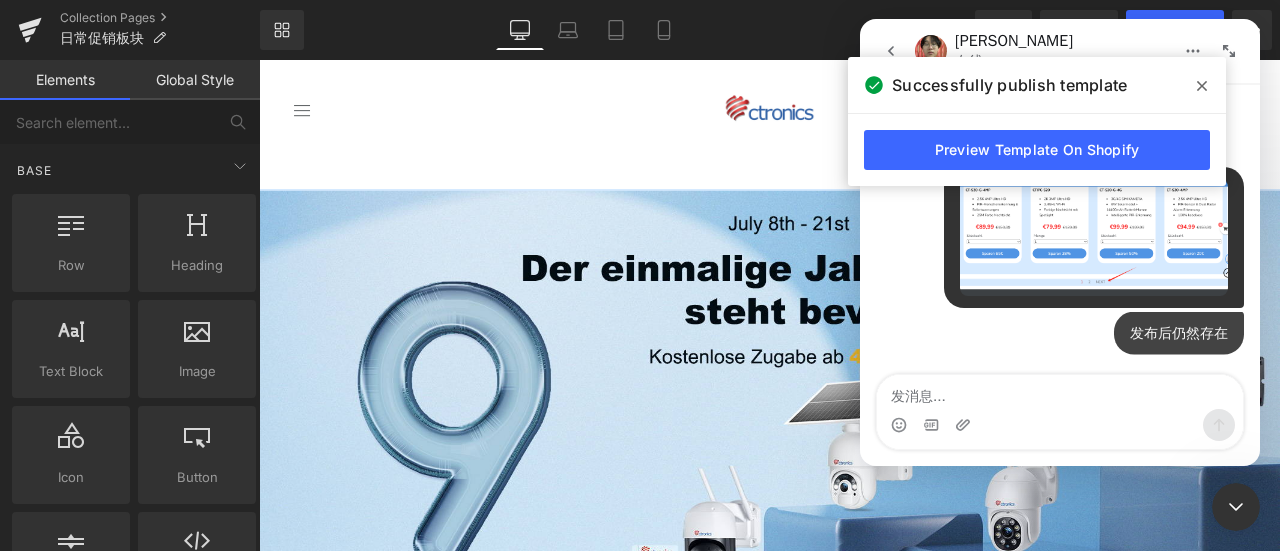 scroll, scrollTop: 4075, scrollLeft: 0, axis: vertical 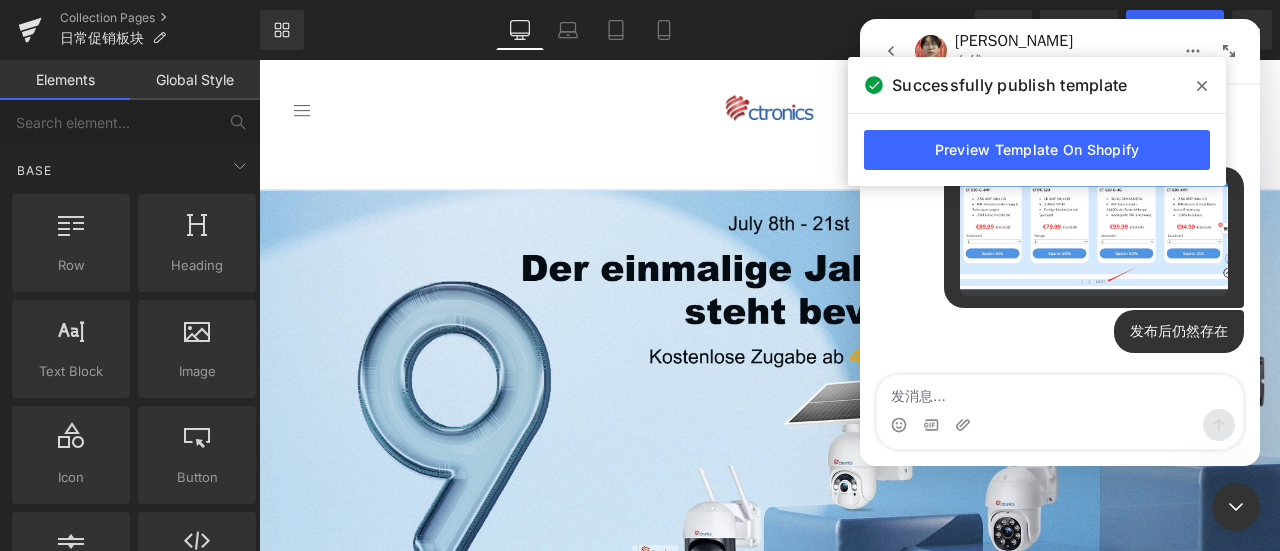 click at bounding box center (640, 245) 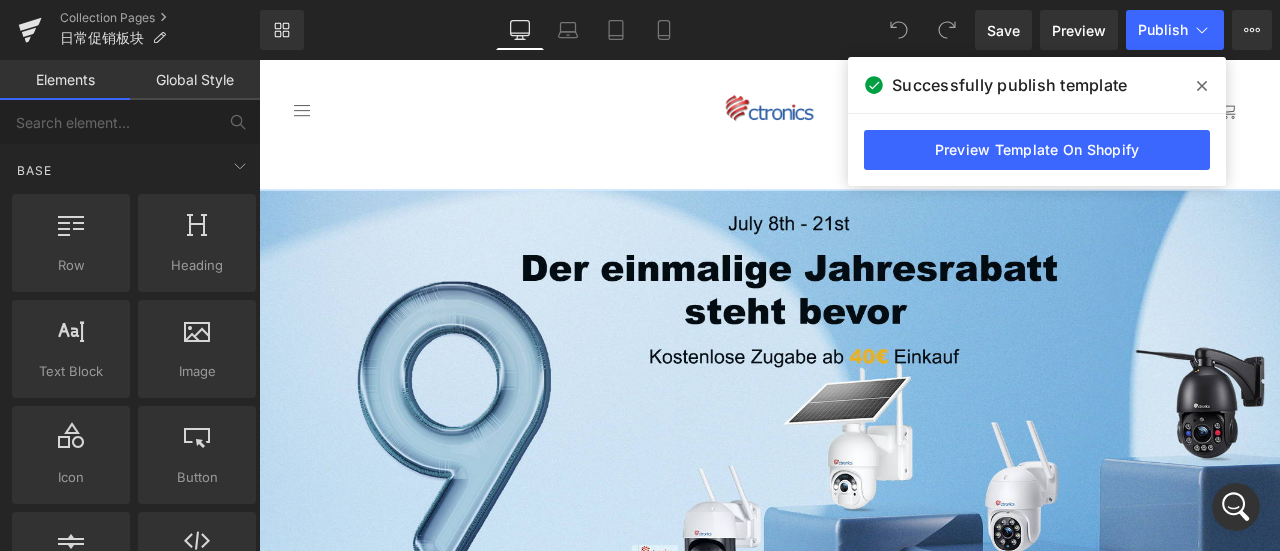 click on "Suchen
Geschäft
Menü umschalten
4G Sicherheitskameras
Wiif Sicherheitskamera
Solarbetriebene Sicherheitskamera
Batteriebetriebene Sicherheitskameras
Neu herausgegeben
Angebote
Kontakt" at bounding box center (546, 120) 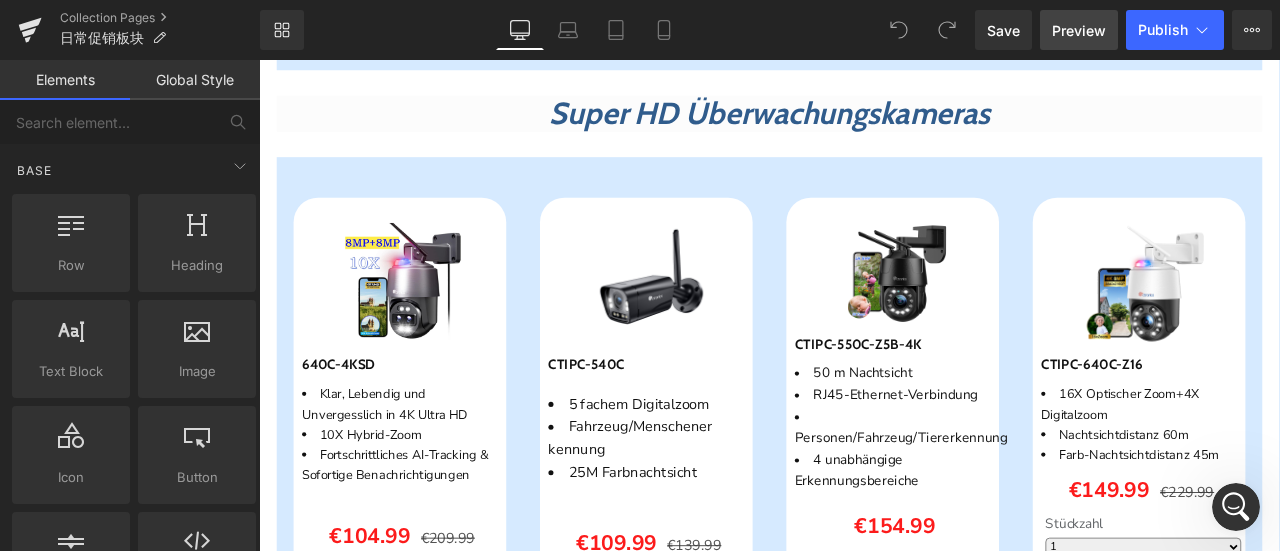scroll, scrollTop: 1300, scrollLeft: 0, axis: vertical 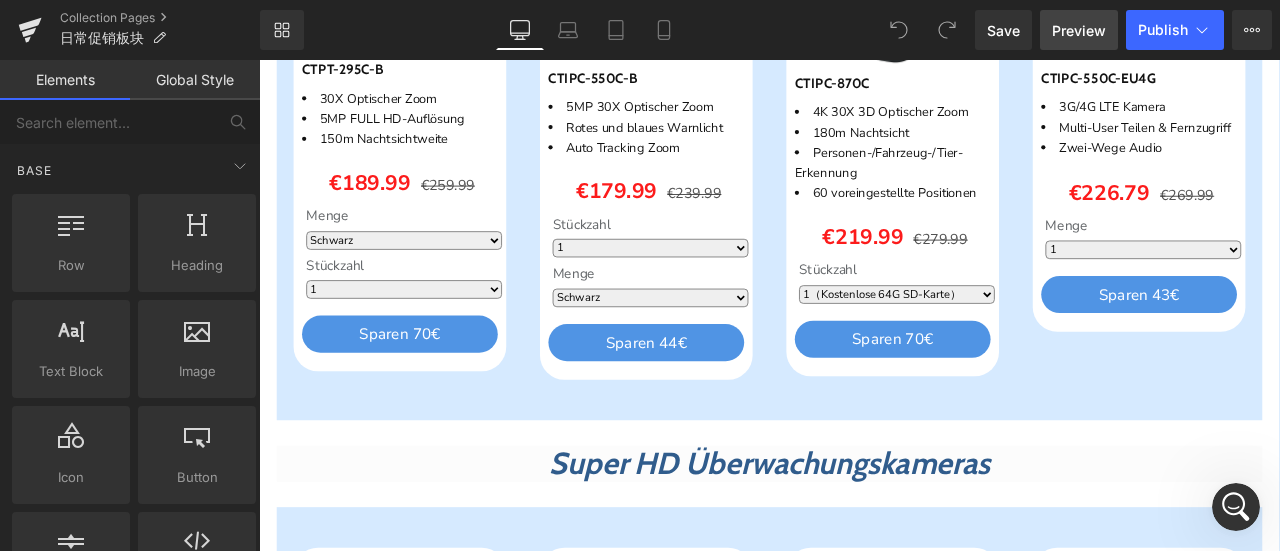 click on "Preview" at bounding box center [1079, 30] 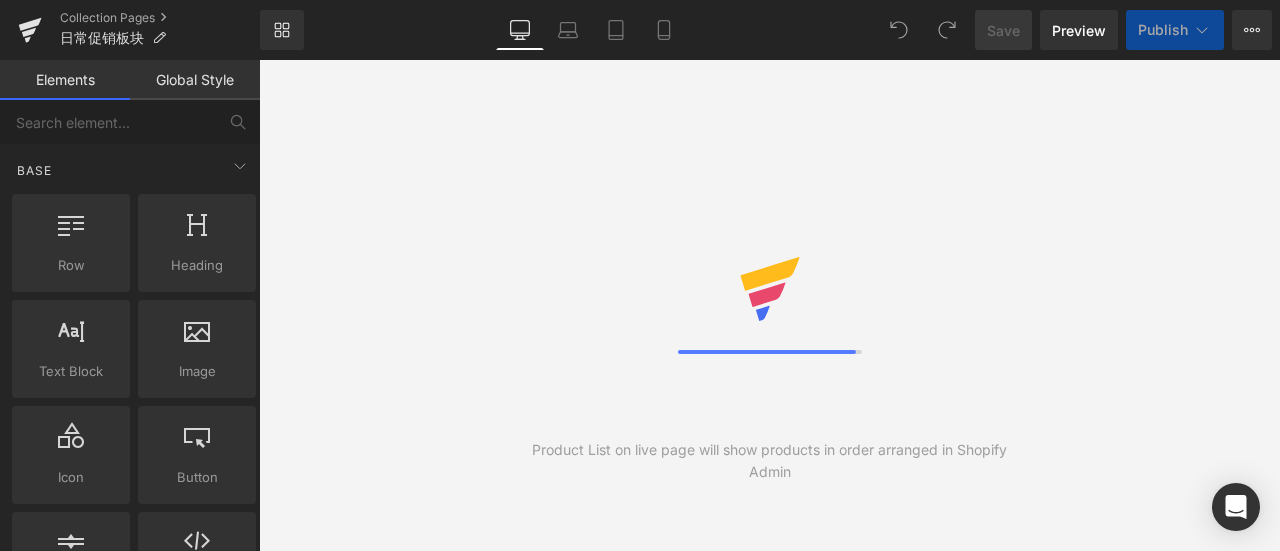 scroll, scrollTop: 0, scrollLeft: 0, axis: both 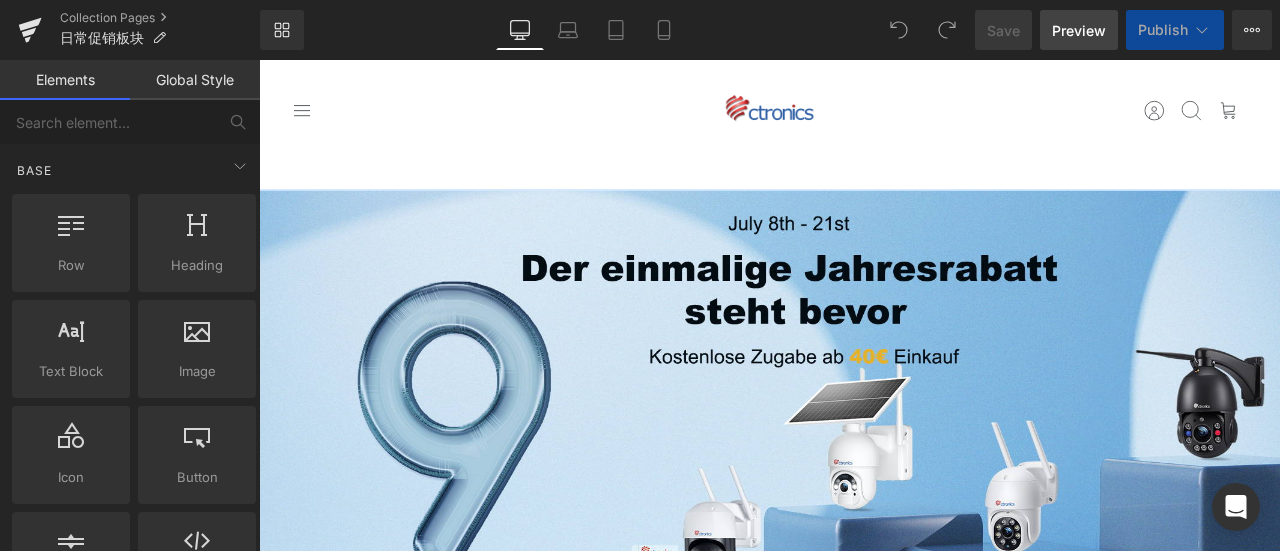 click on "Preview" at bounding box center [1079, 30] 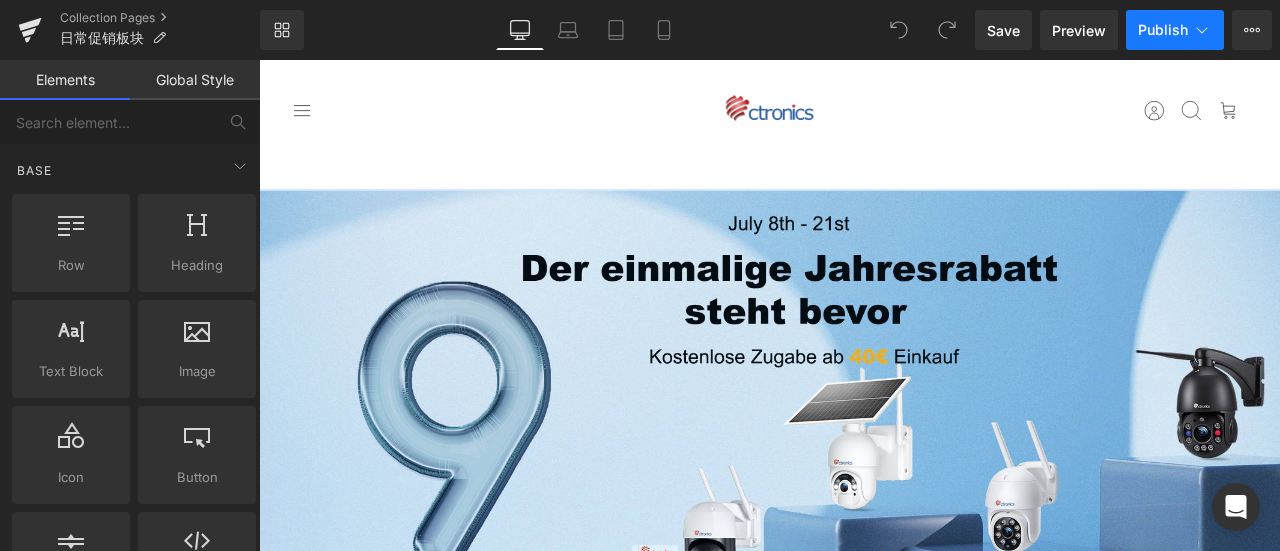 click on "Publish" at bounding box center [1163, 30] 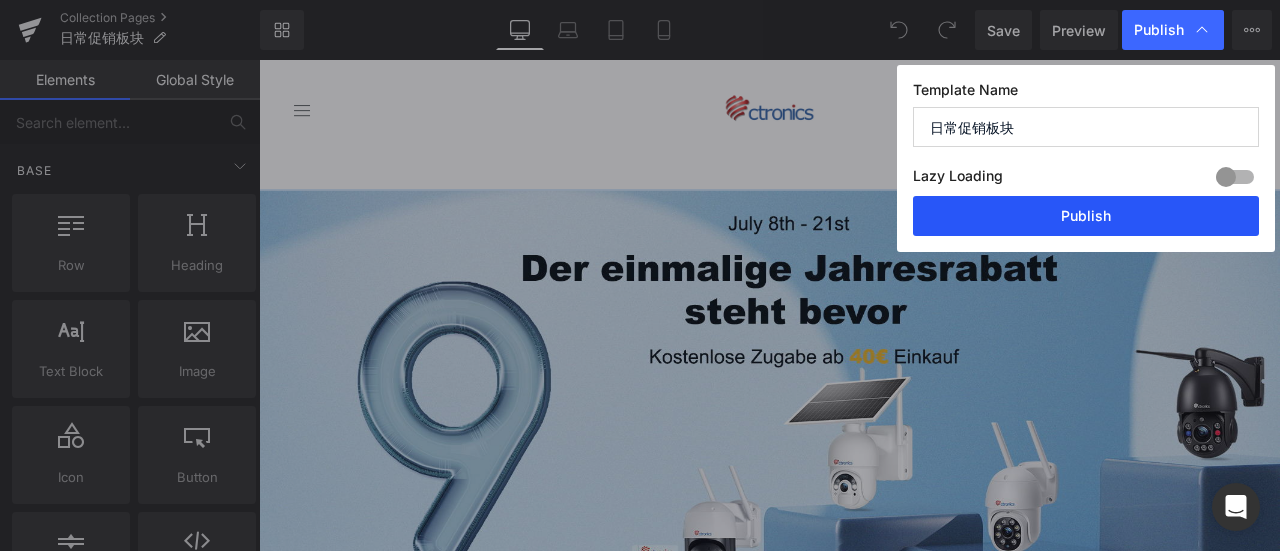 click on "Publish" at bounding box center [1086, 216] 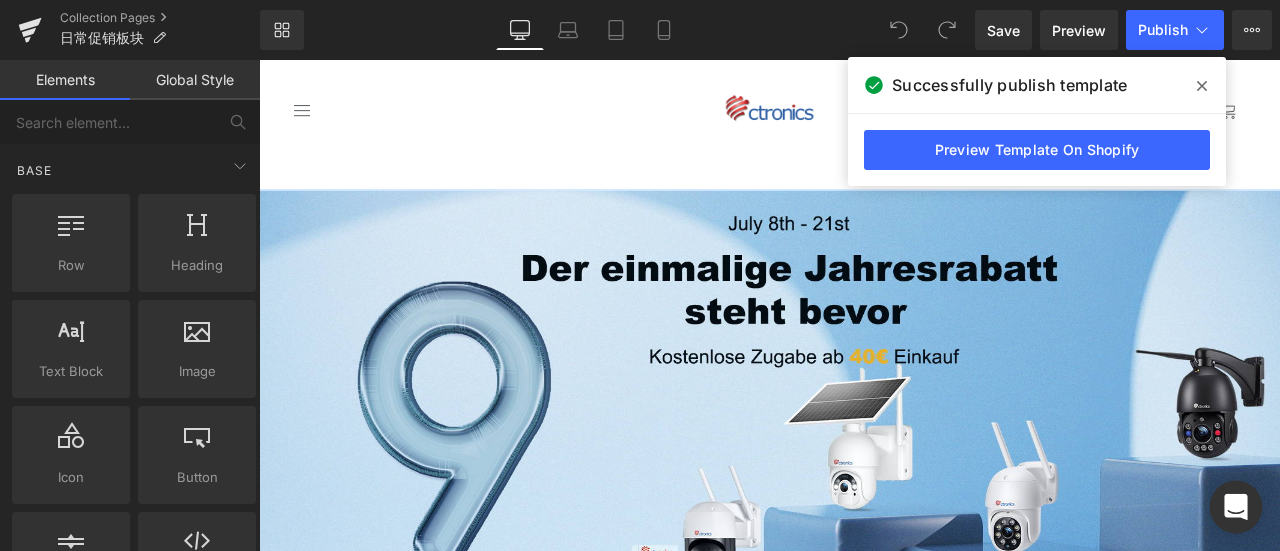 click 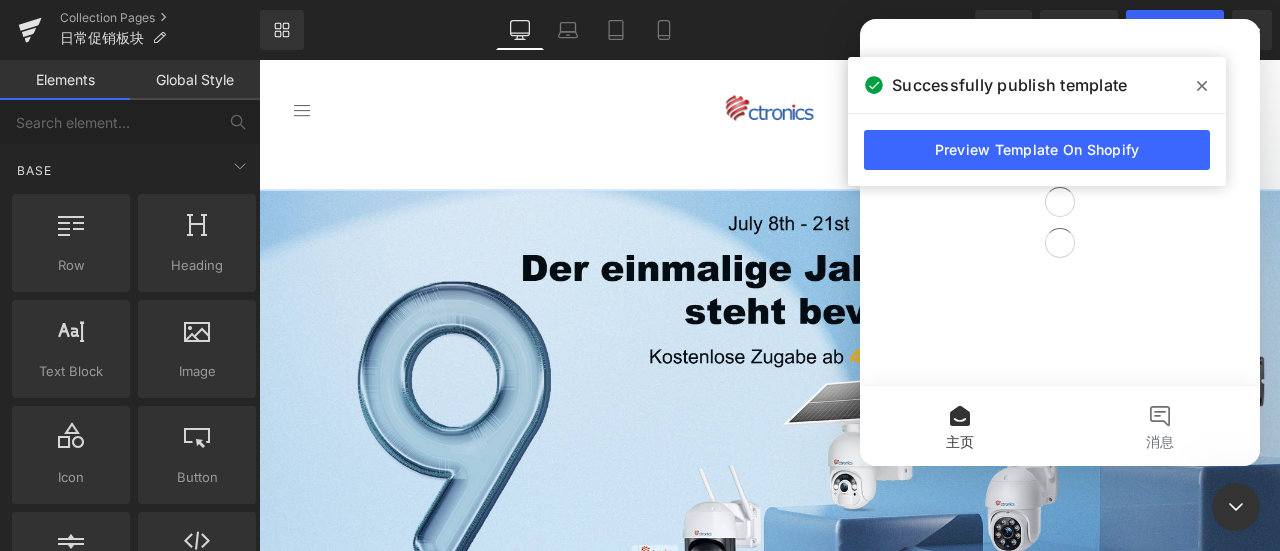 scroll, scrollTop: 0, scrollLeft: 0, axis: both 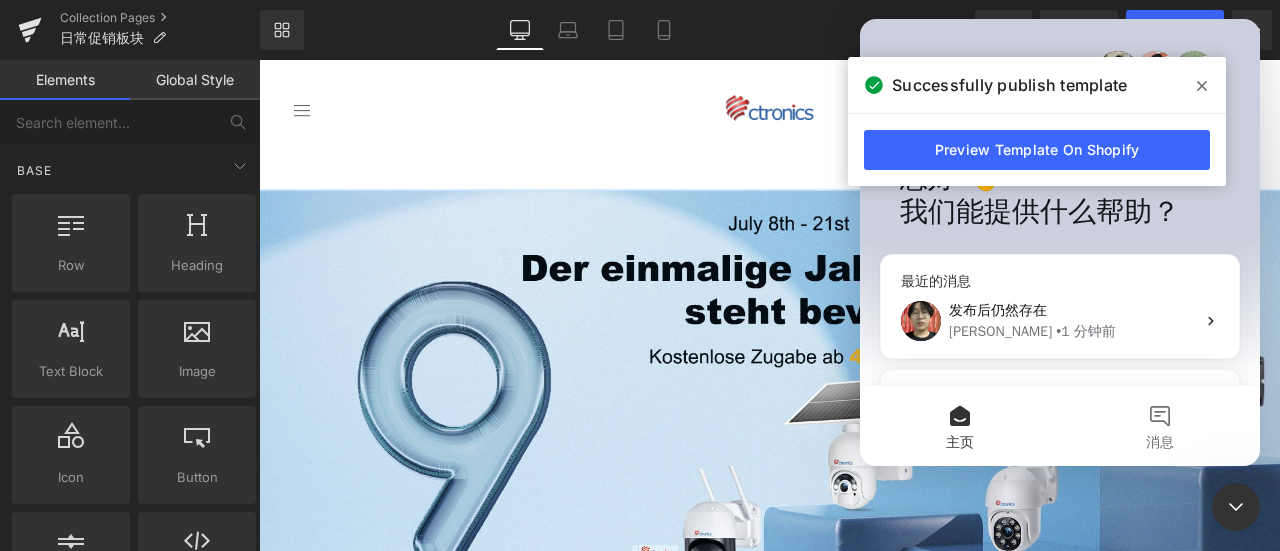 click on "发布后仍然存在" at bounding box center (1072, 310) 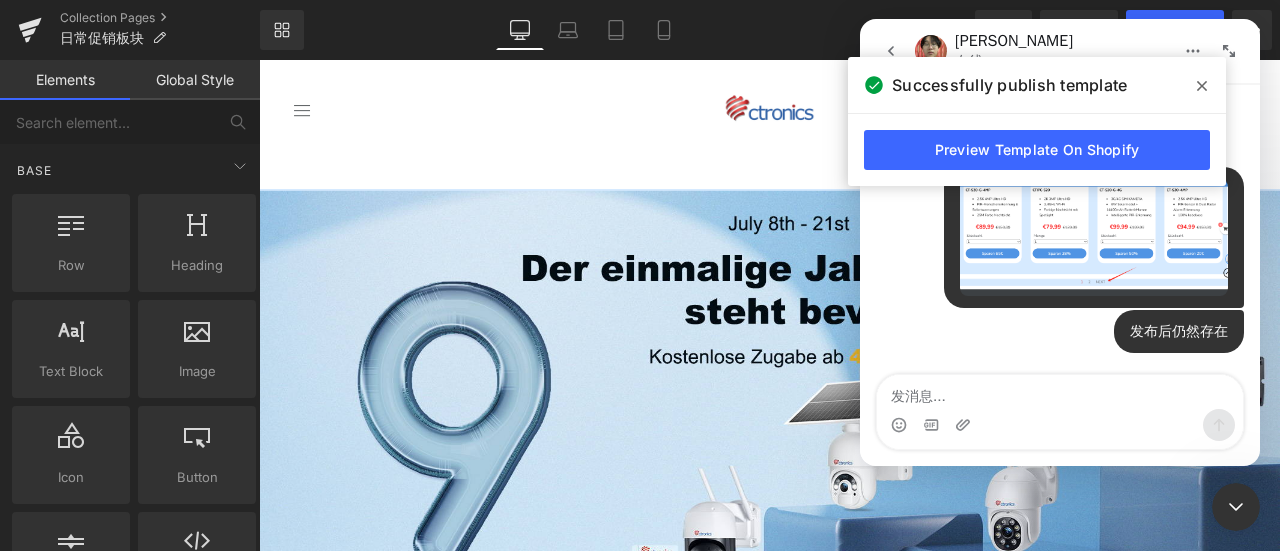scroll, scrollTop: 4075, scrollLeft: 0, axis: vertical 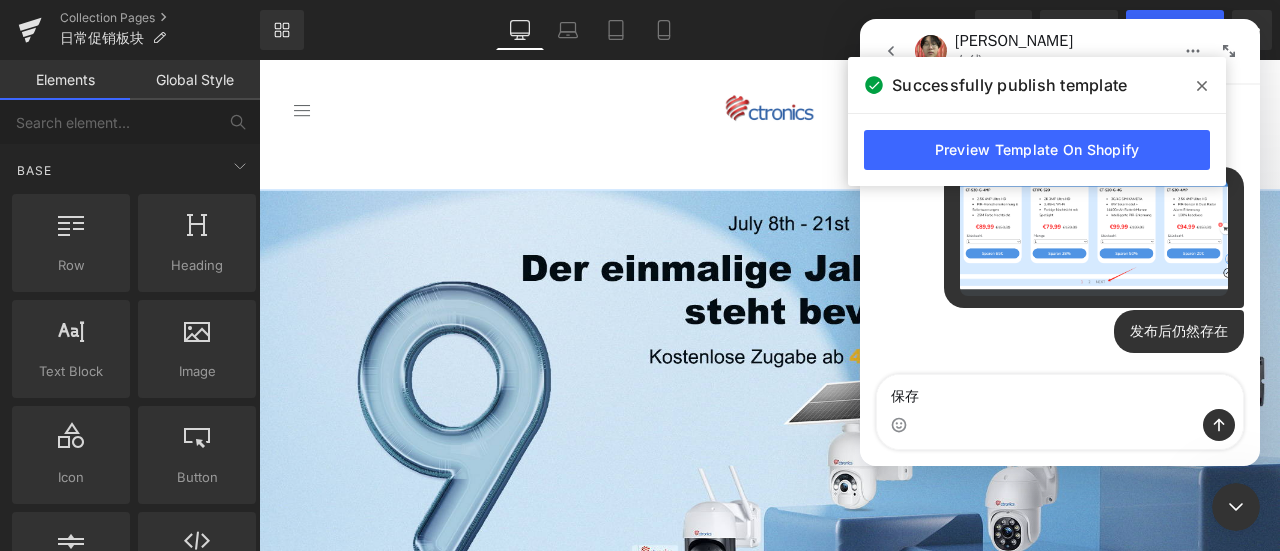 type on "保" 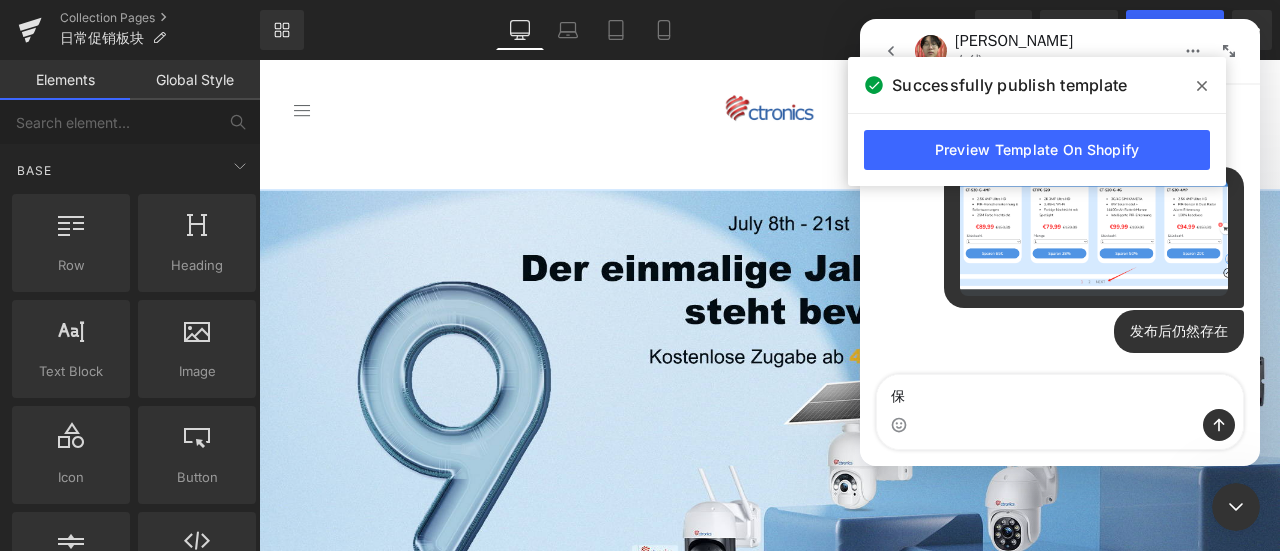 type 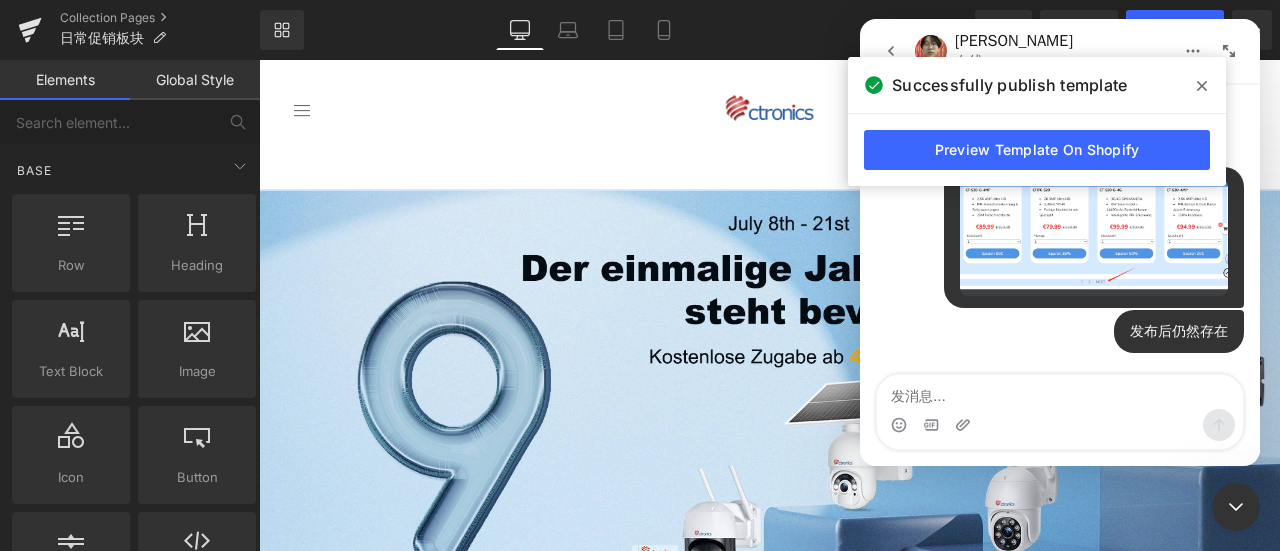 click 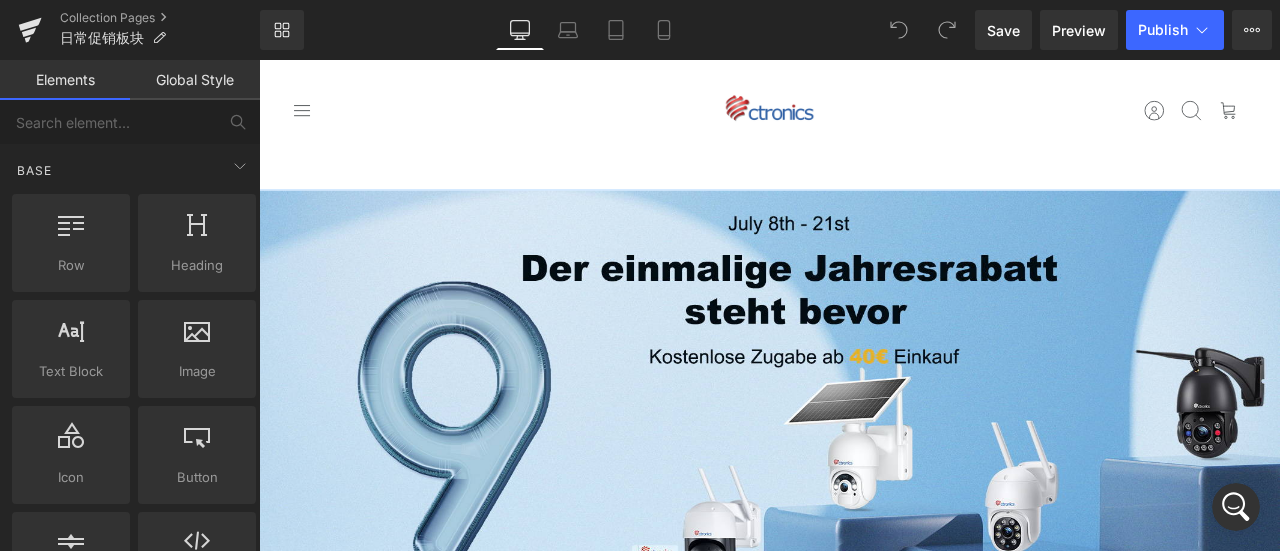 scroll, scrollTop: 0, scrollLeft: 0, axis: both 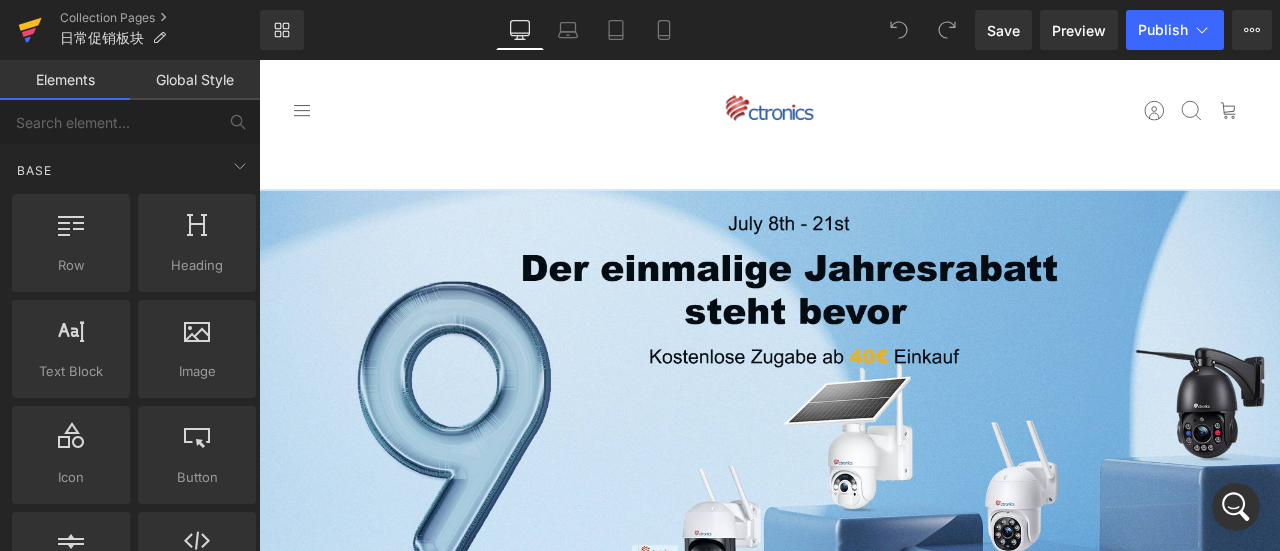 click 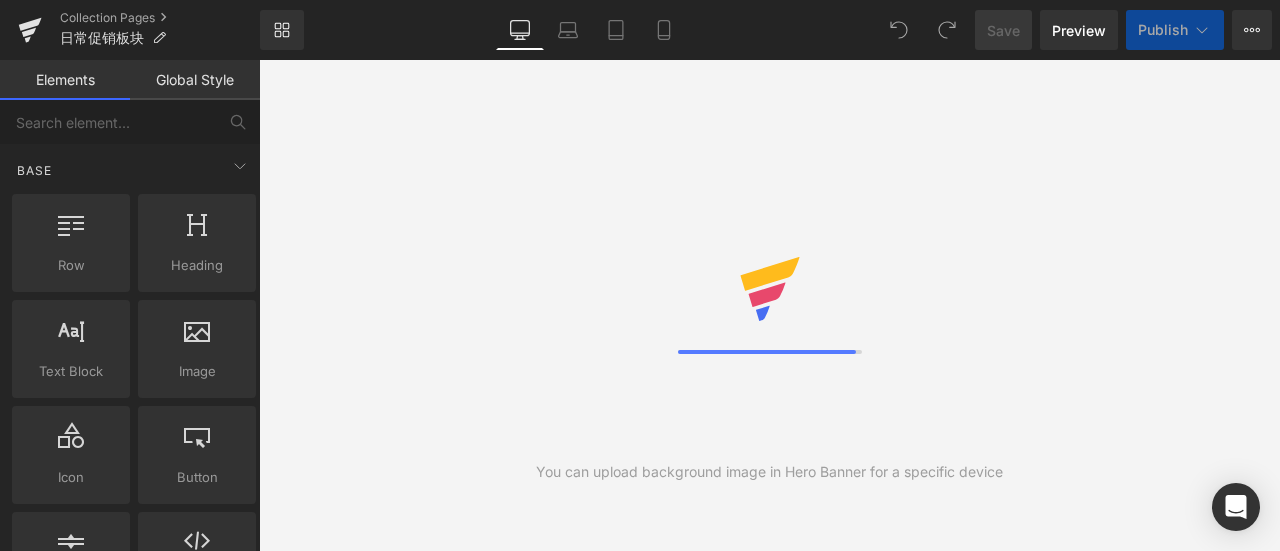 scroll, scrollTop: 0, scrollLeft: 0, axis: both 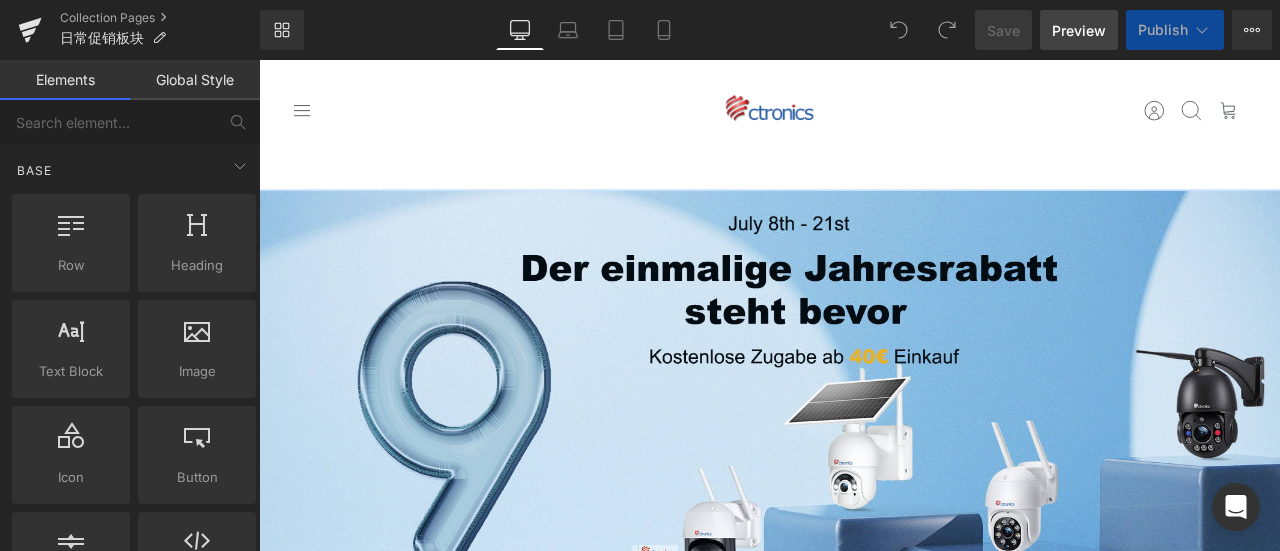 click on "Preview" at bounding box center [1079, 30] 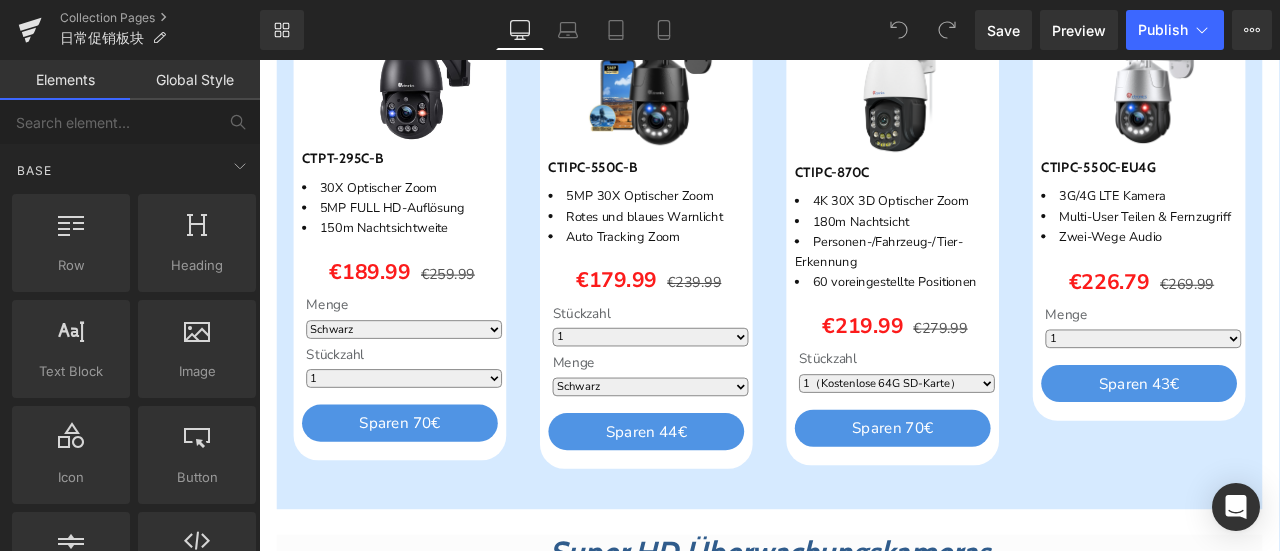 scroll, scrollTop: 1200, scrollLeft: 0, axis: vertical 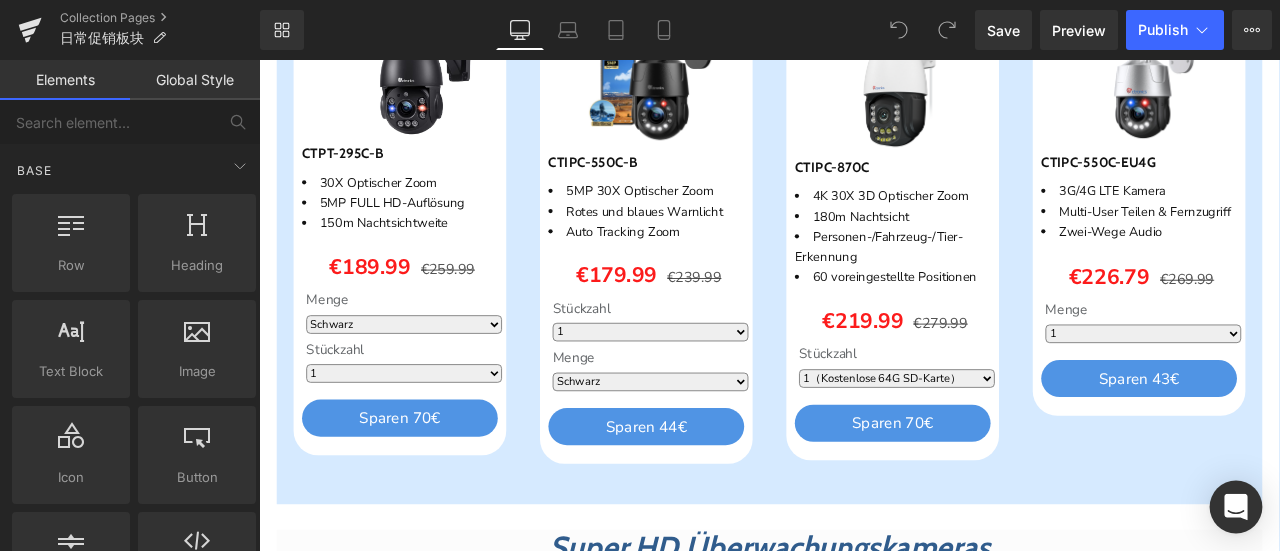 click 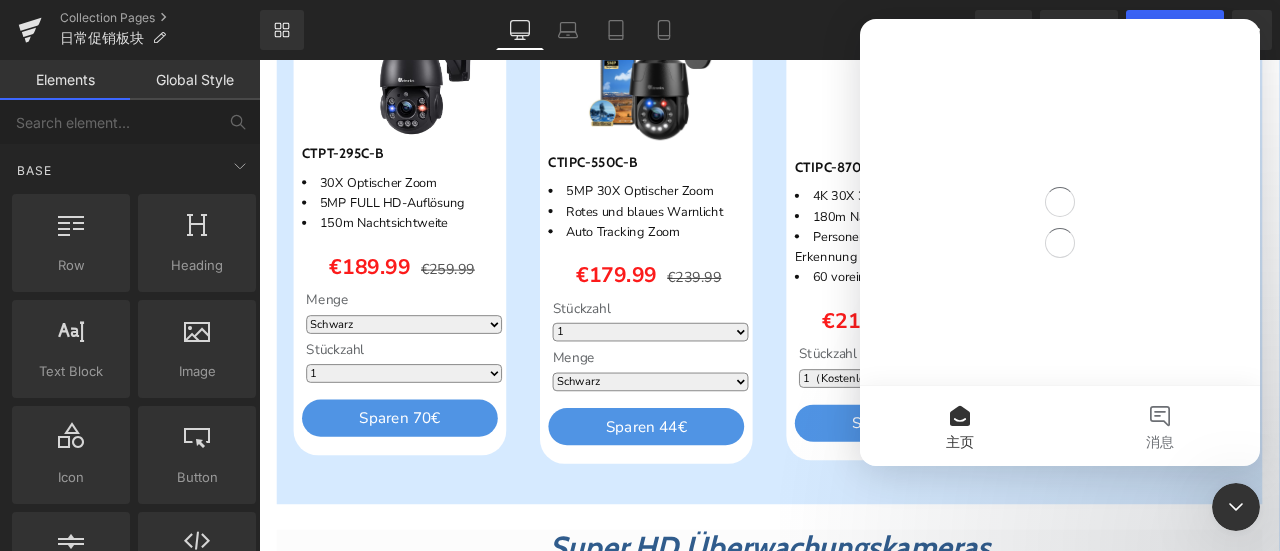 scroll, scrollTop: 0, scrollLeft: 0, axis: both 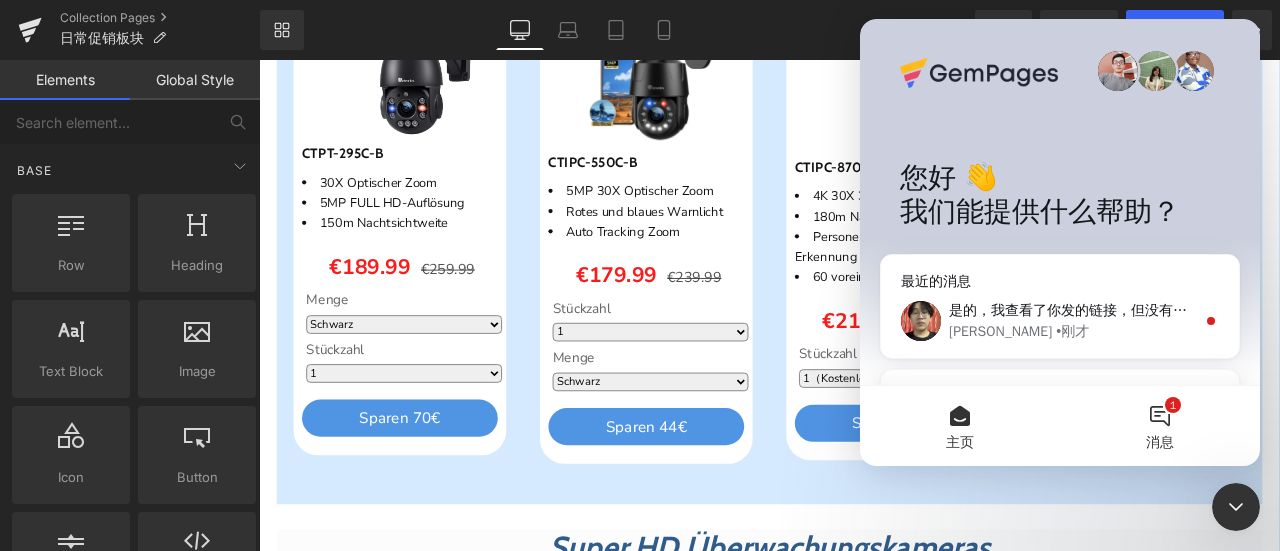 click on "1 消息" at bounding box center [1160, 426] 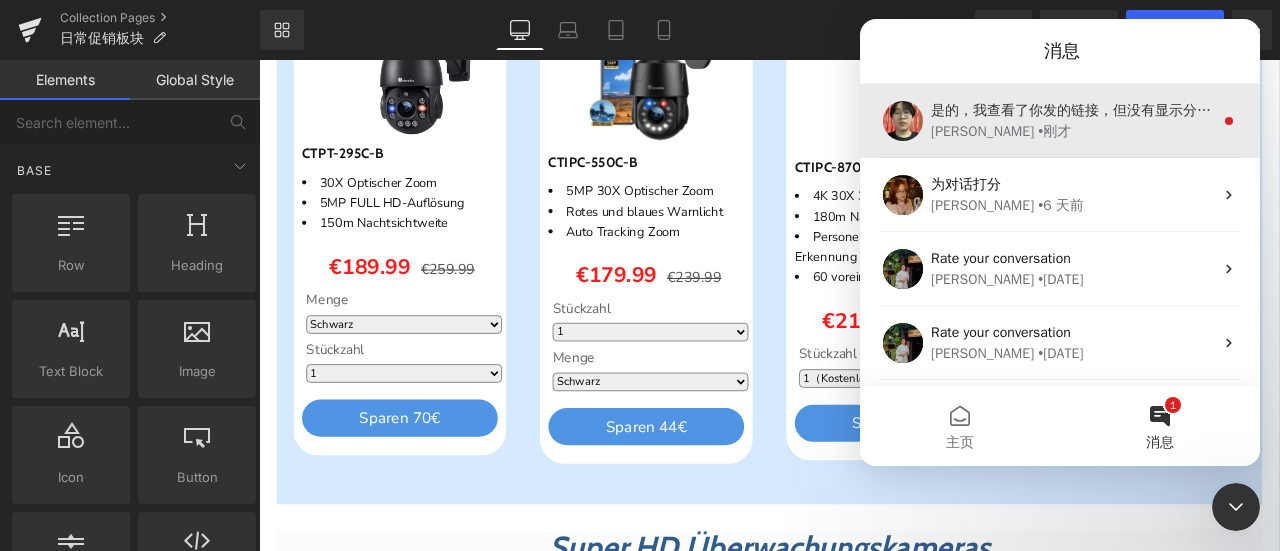 click on "是的，我查看了你发的链接，但没有显示分页器。请你再检查一下是否是匹配的模板。不便之处，敬请谅解。  [URL][DOMAIN_NAME][DOMAIN_NAME]" at bounding box center (1388, 110) 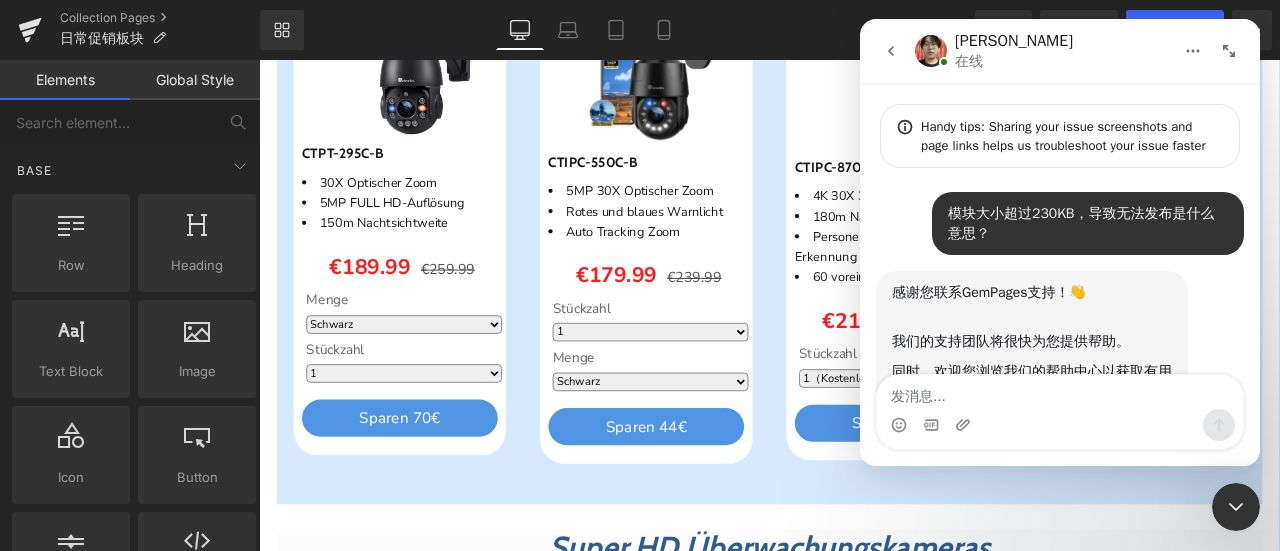 scroll, scrollTop: 126, scrollLeft: 0, axis: vertical 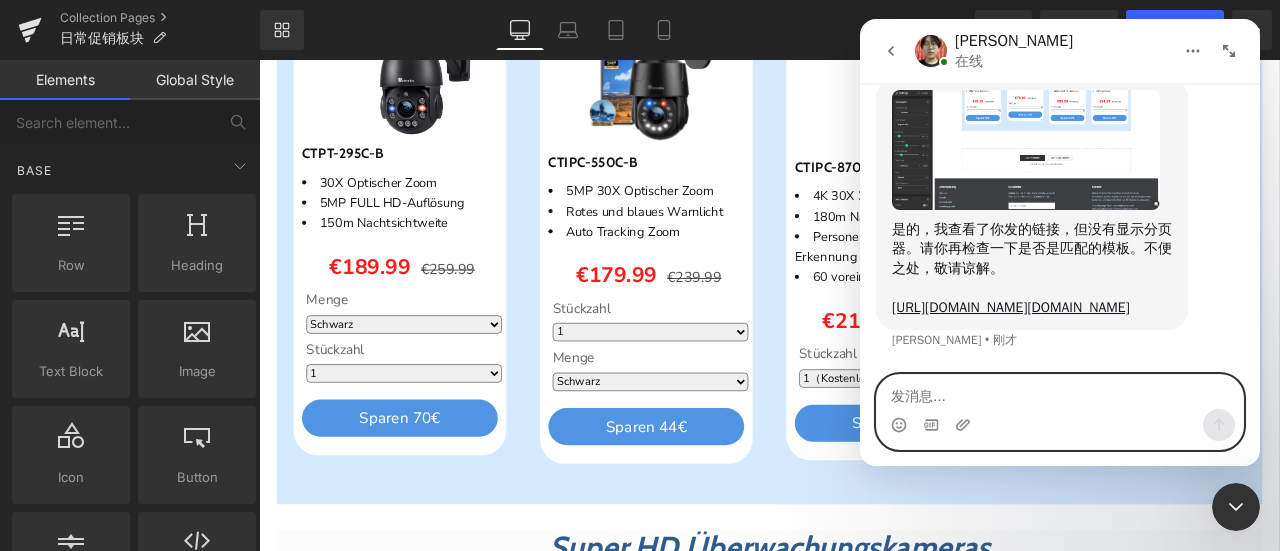click at bounding box center (1060, 392) 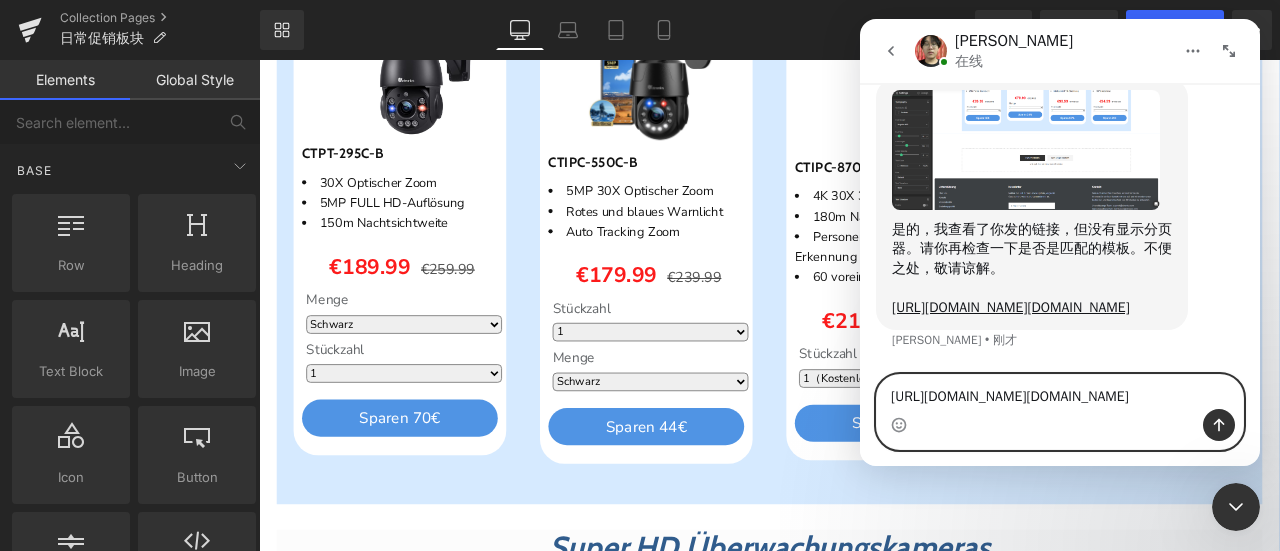 scroll, scrollTop: 4494, scrollLeft: 0, axis: vertical 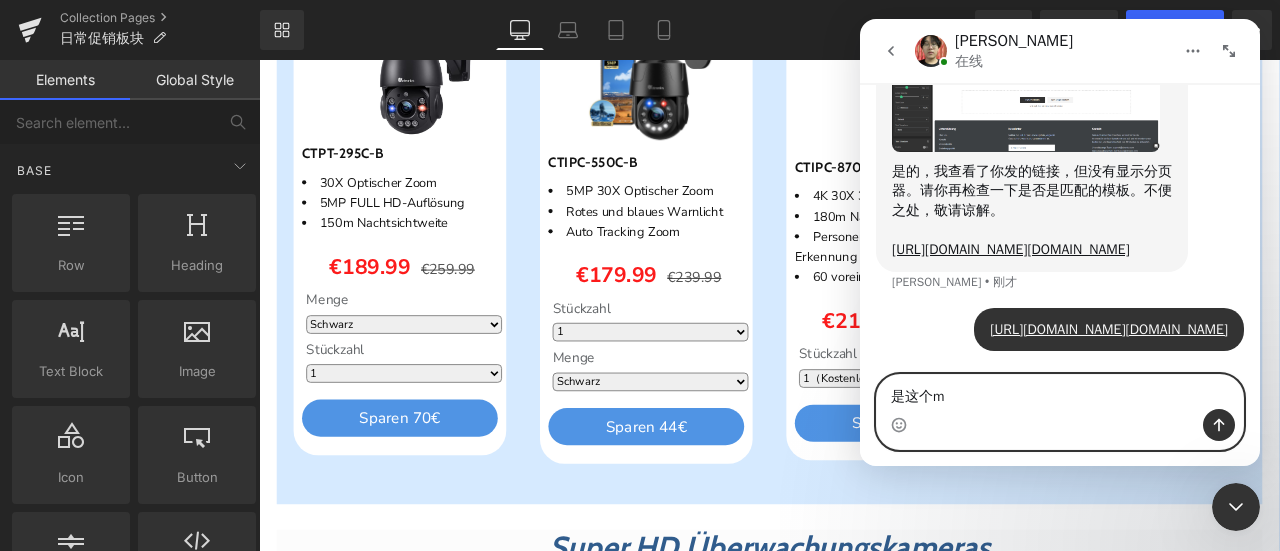 type on "是这个吗" 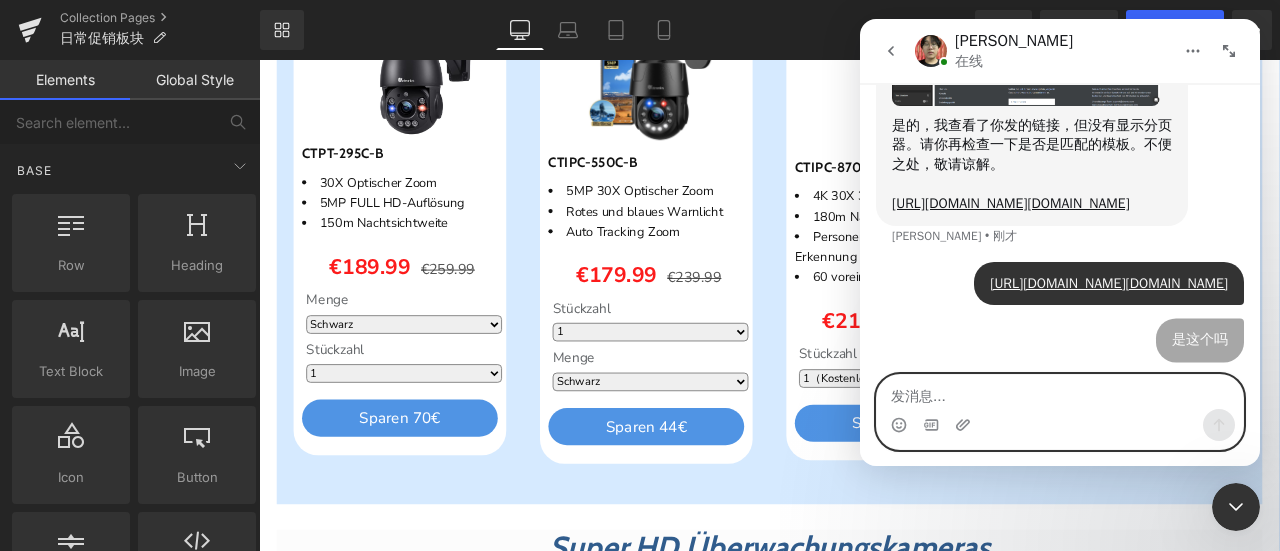 scroll, scrollTop: 4565, scrollLeft: 0, axis: vertical 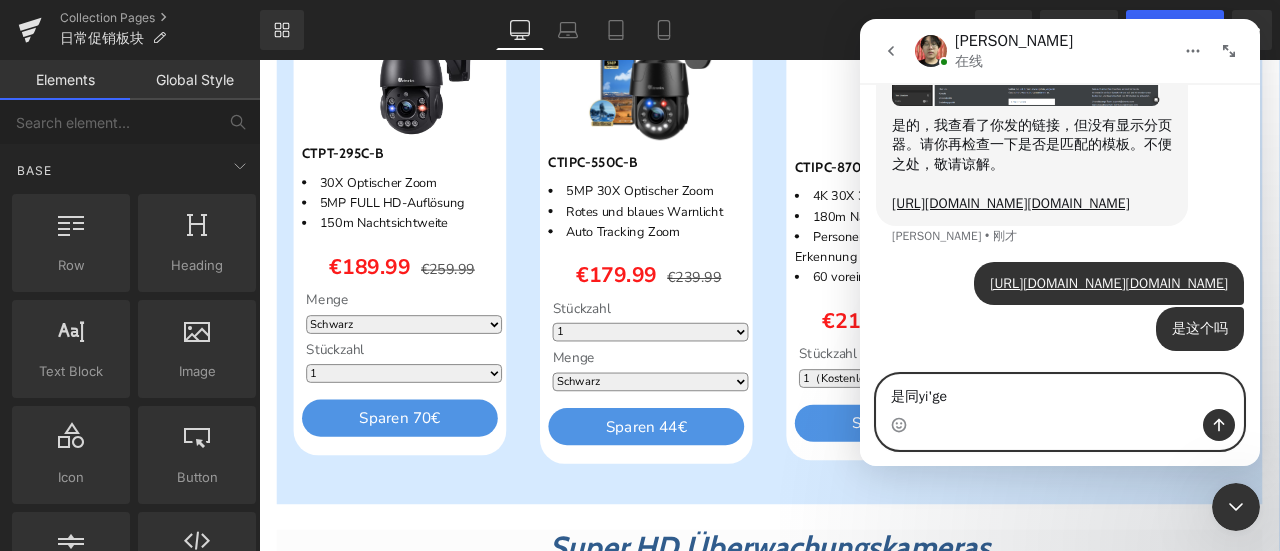 type on "是同一个" 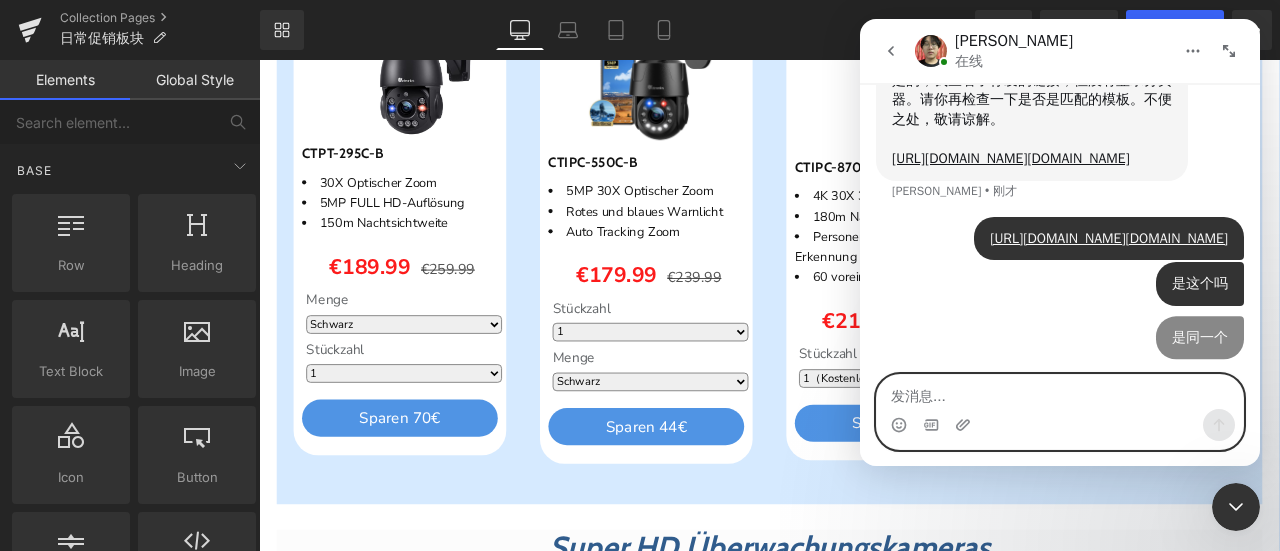 scroll, scrollTop: 4611, scrollLeft: 0, axis: vertical 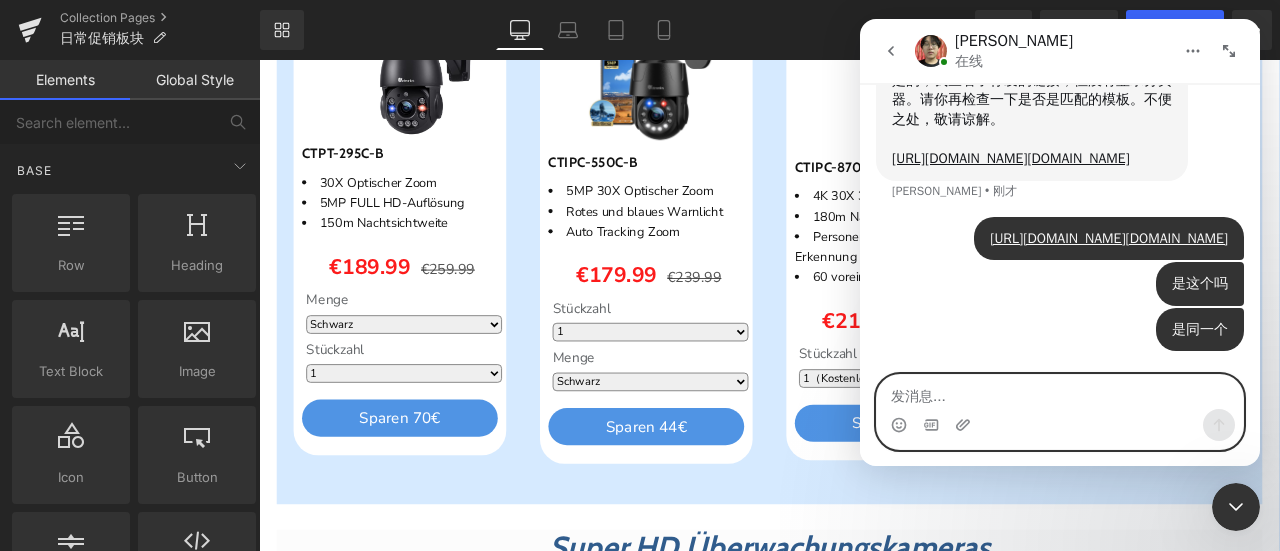 drag, startPoint x: 1110, startPoint y: 384, endPoint x: 1104, endPoint y: 403, distance: 19.924858 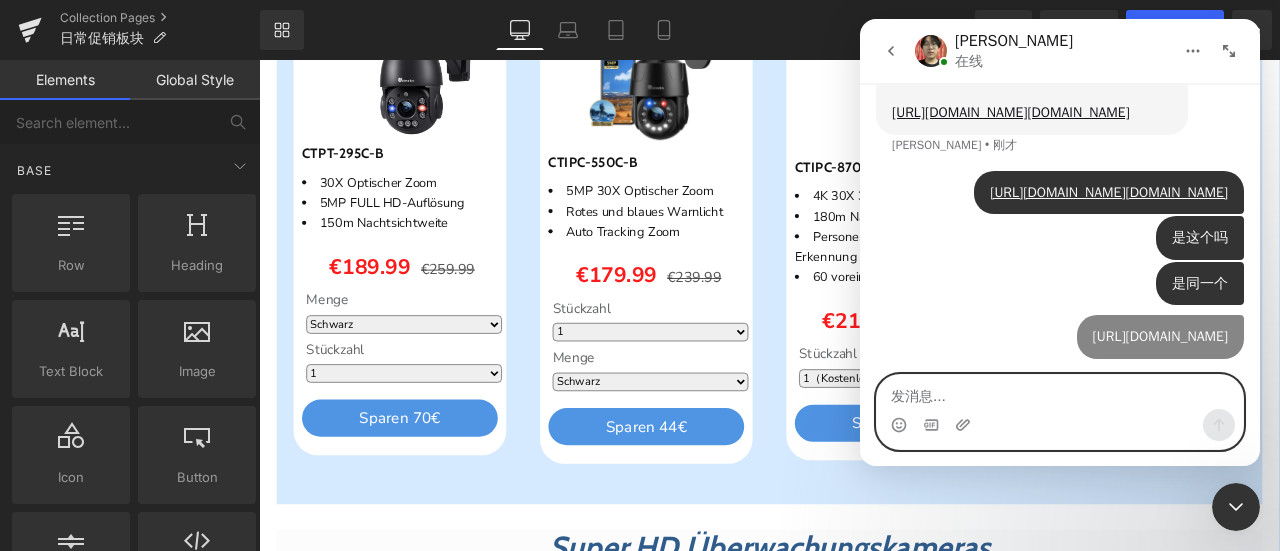 scroll, scrollTop: 4676, scrollLeft: 0, axis: vertical 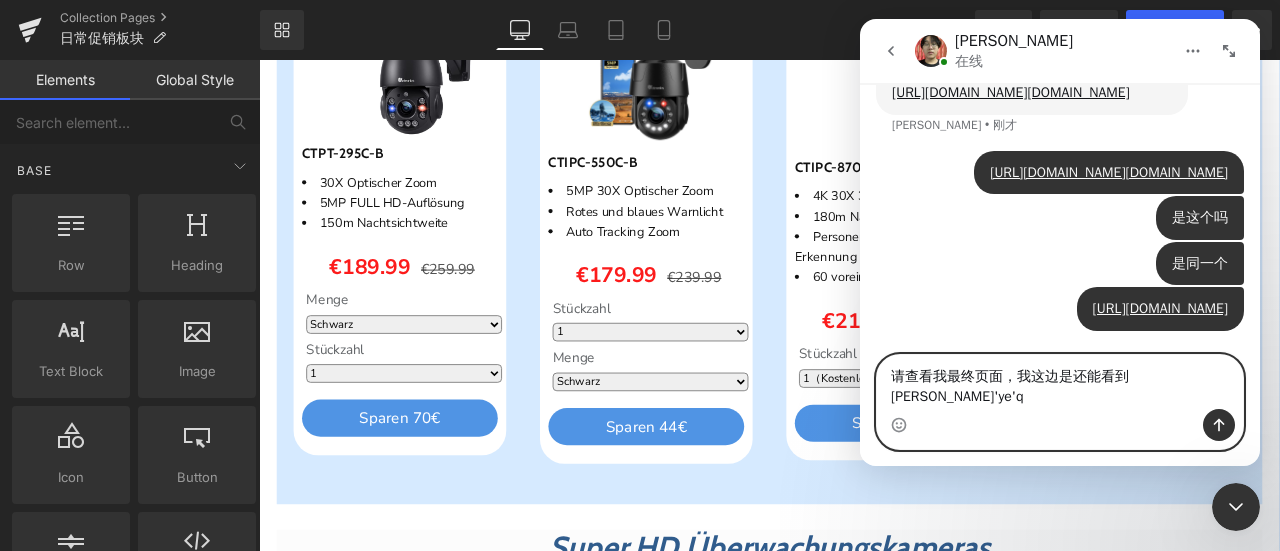 type on "请查看我最终页面，我这边是还能看到分页器" 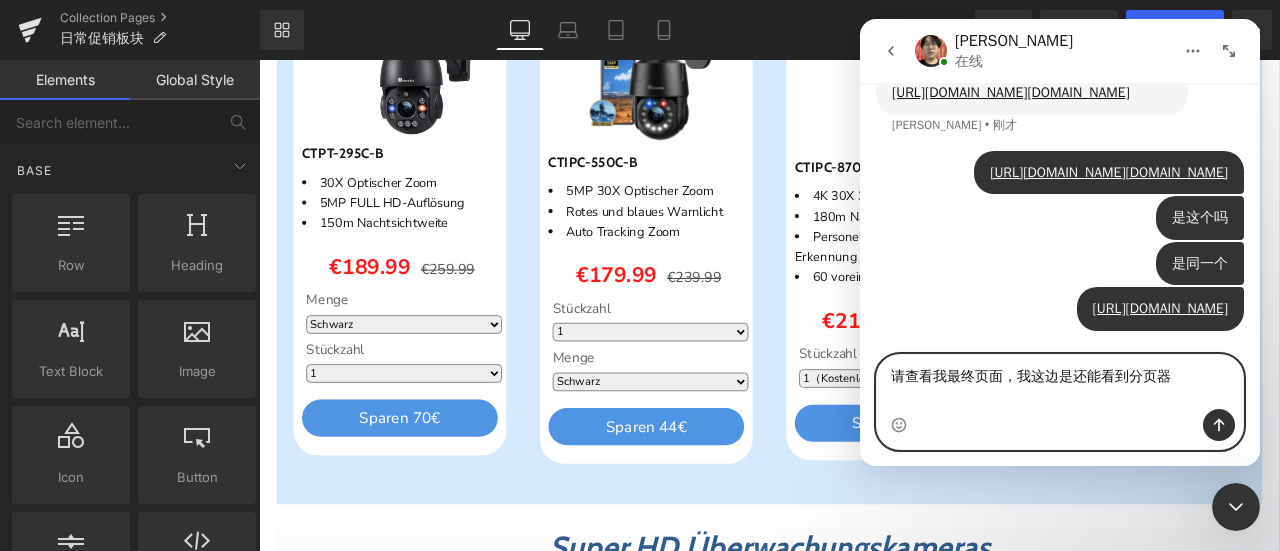 type 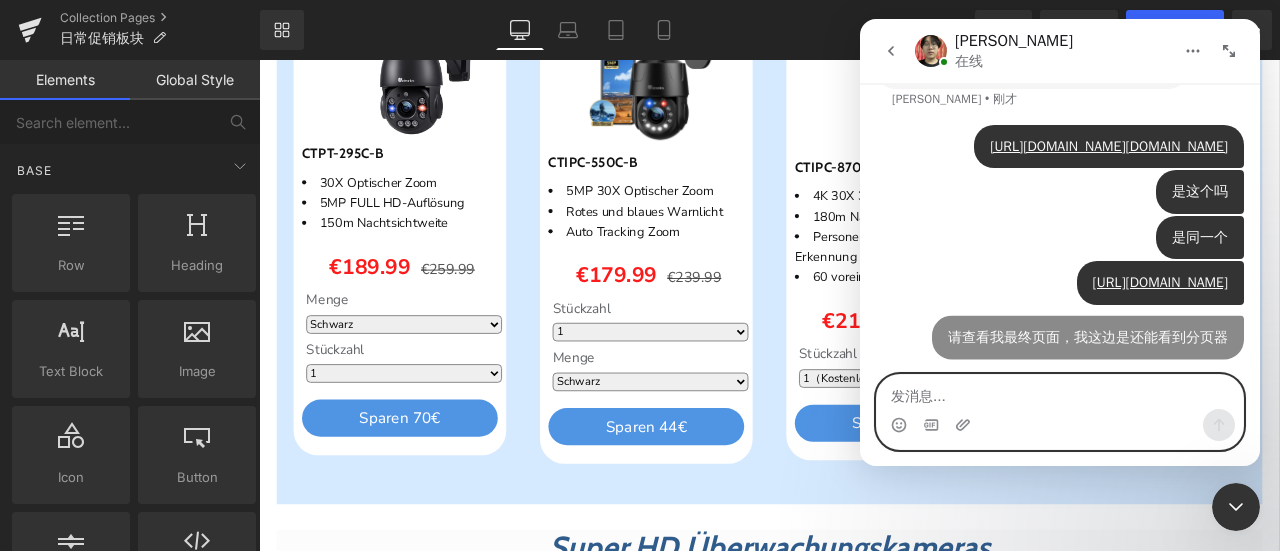 scroll, scrollTop: 4722, scrollLeft: 0, axis: vertical 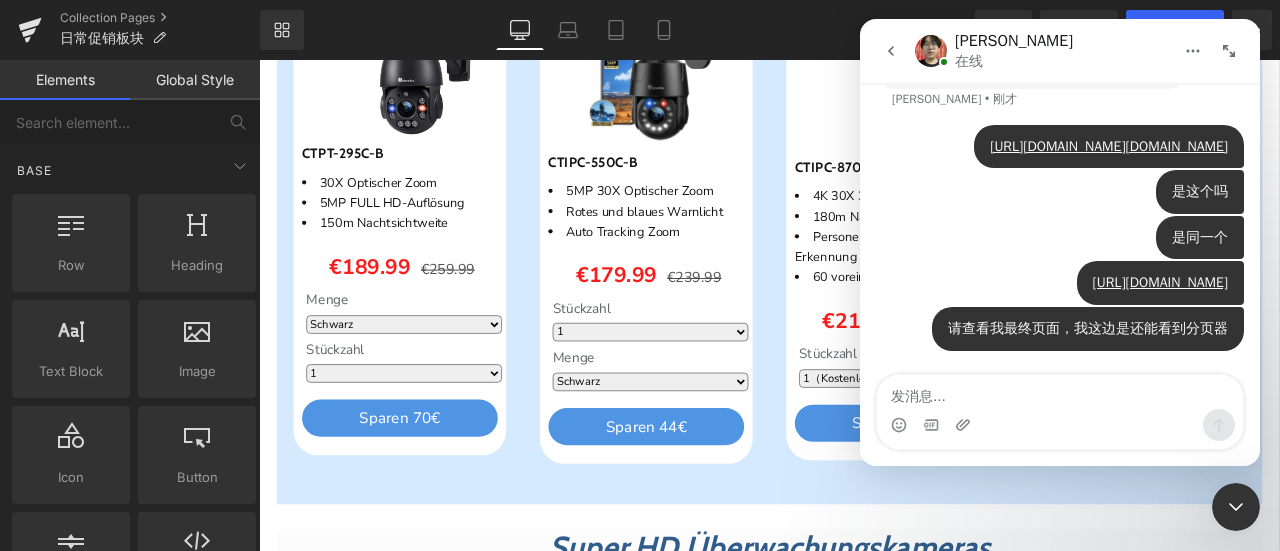 click 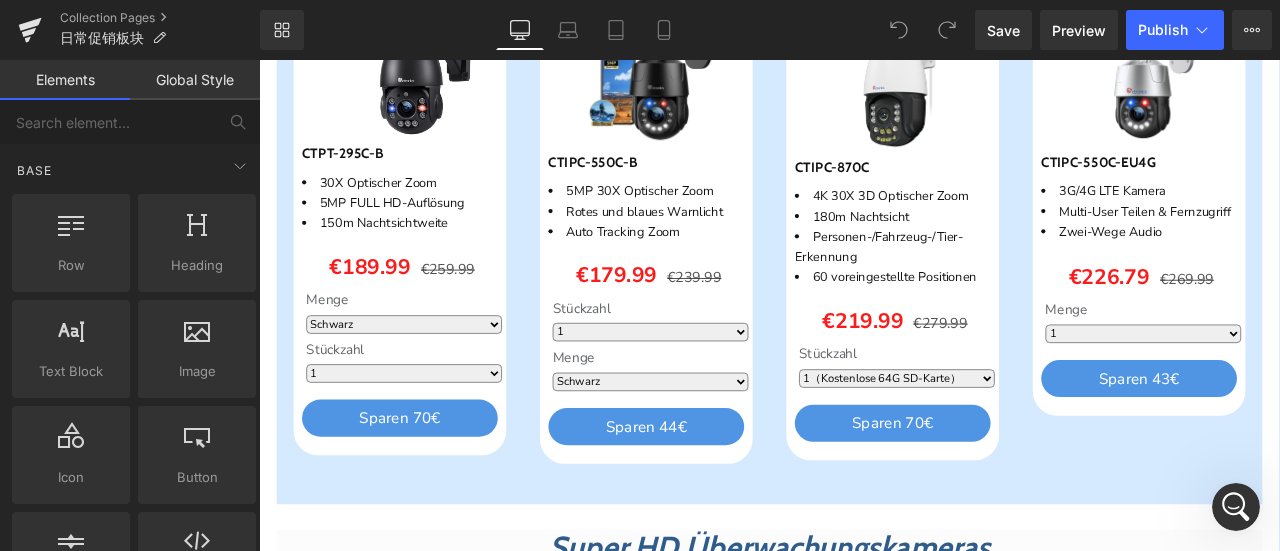 scroll, scrollTop: 0, scrollLeft: 0, axis: both 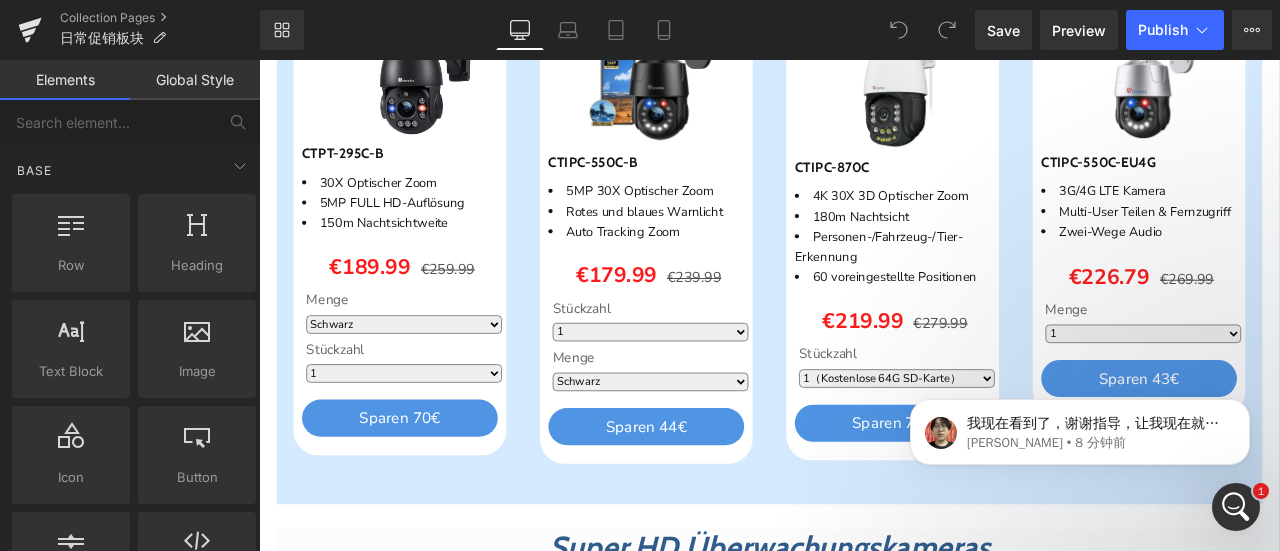 click 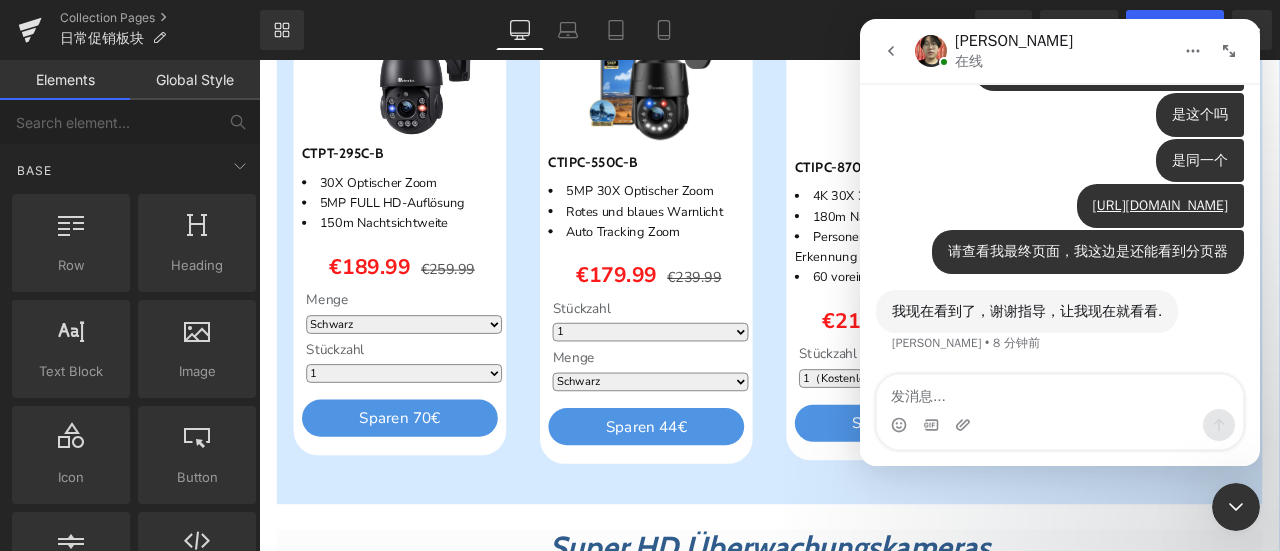 scroll, scrollTop: 4781, scrollLeft: 0, axis: vertical 